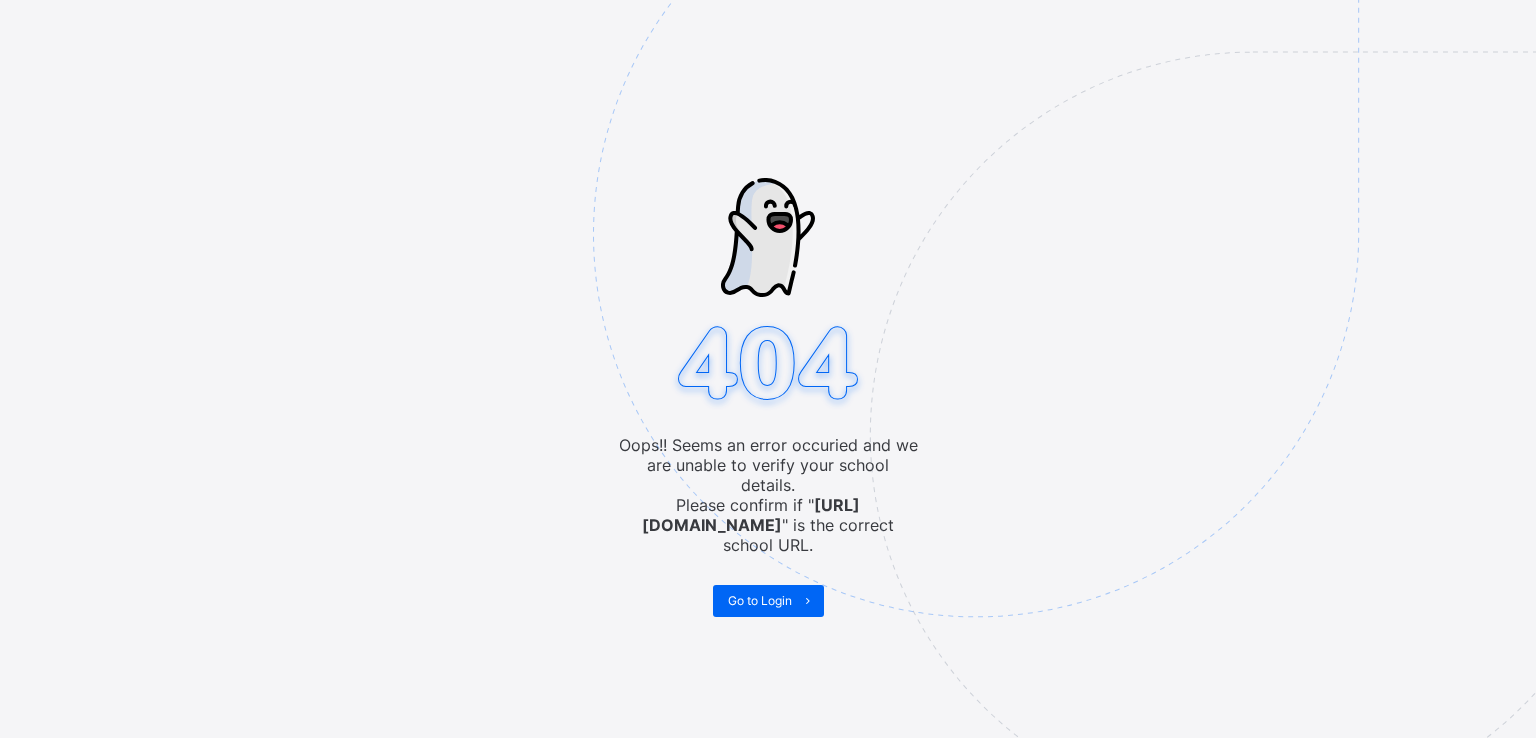 scroll, scrollTop: 0, scrollLeft: 0, axis: both 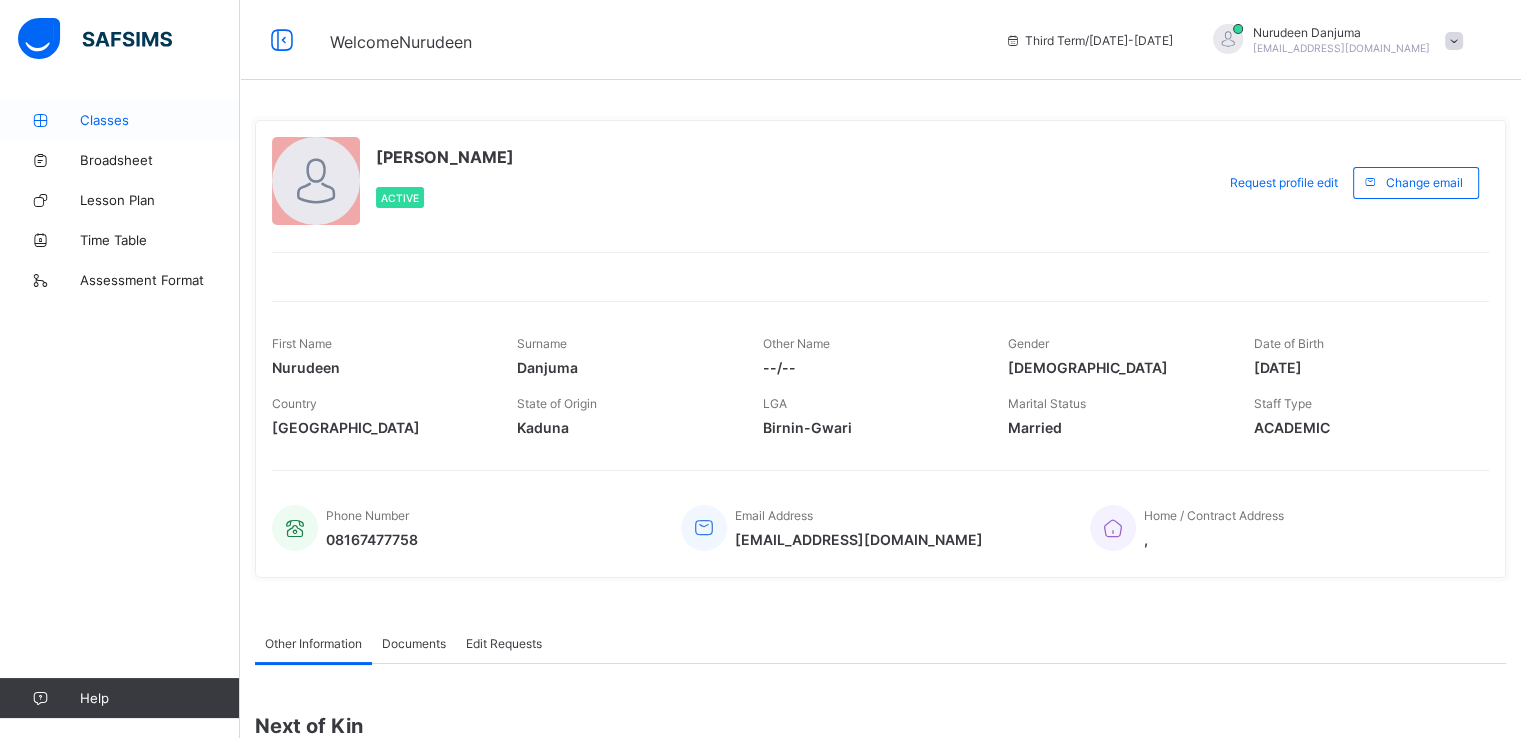 click on "Classes" at bounding box center (120, 120) 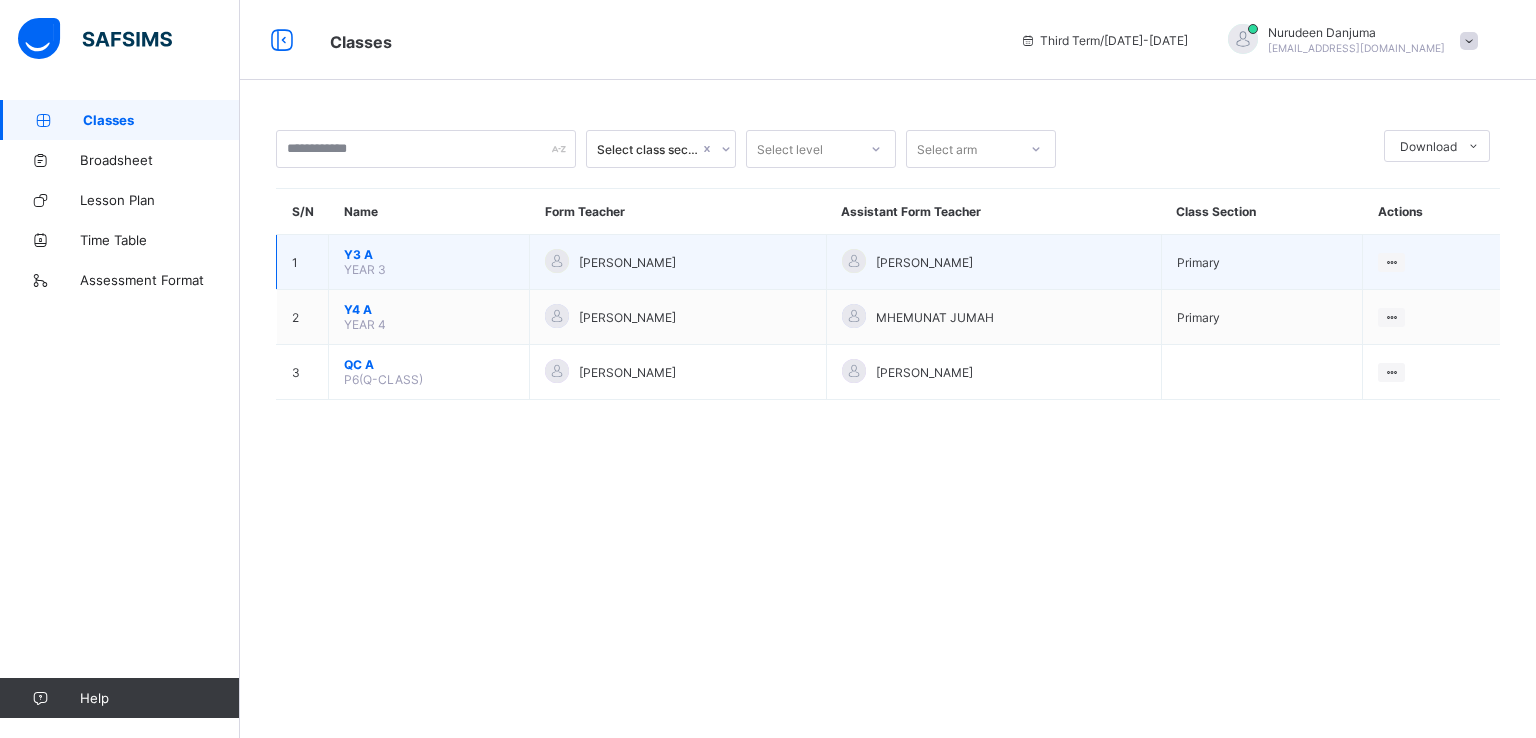 click on "Y3   A" at bounding box center [429, 254] 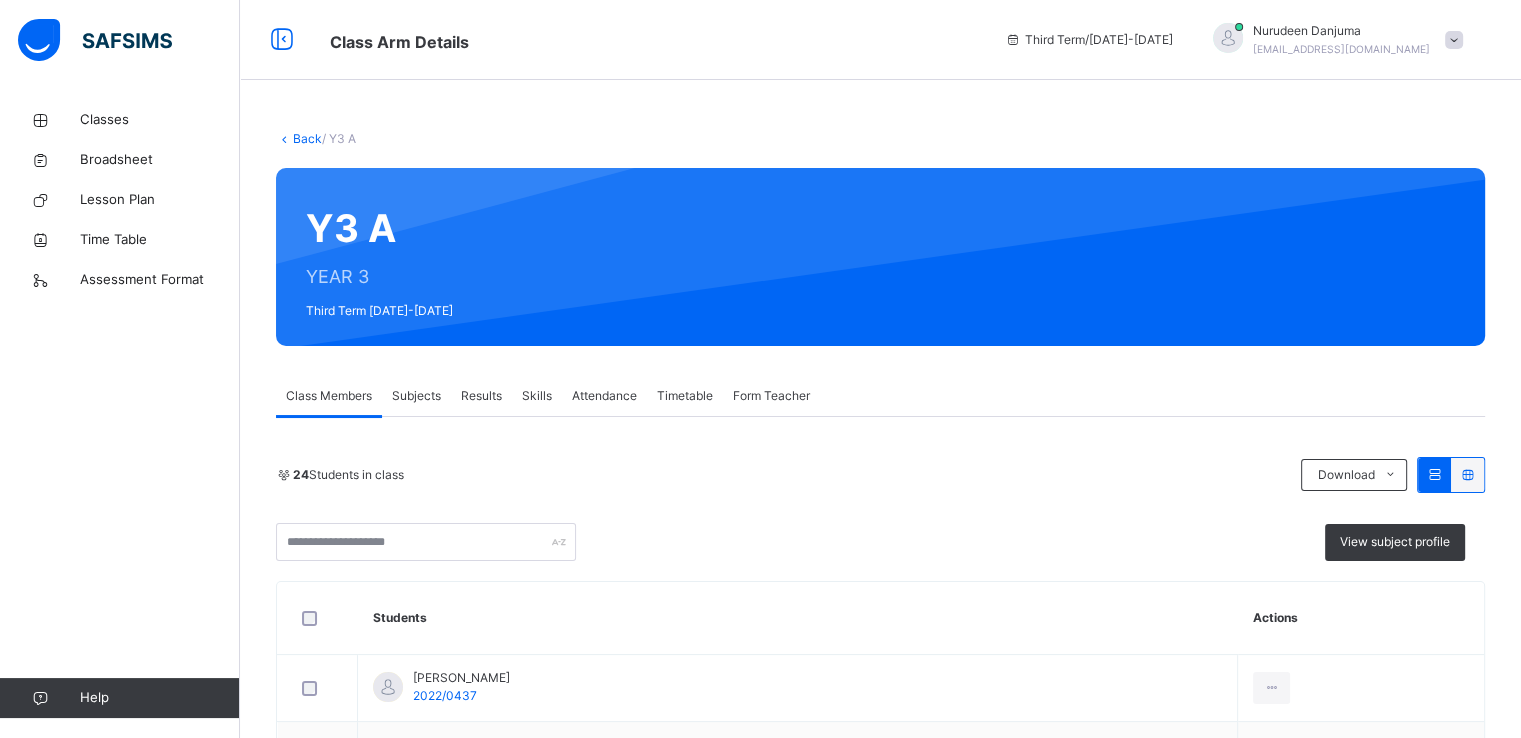 click on "Subjects" at bounding box center (416, 396) 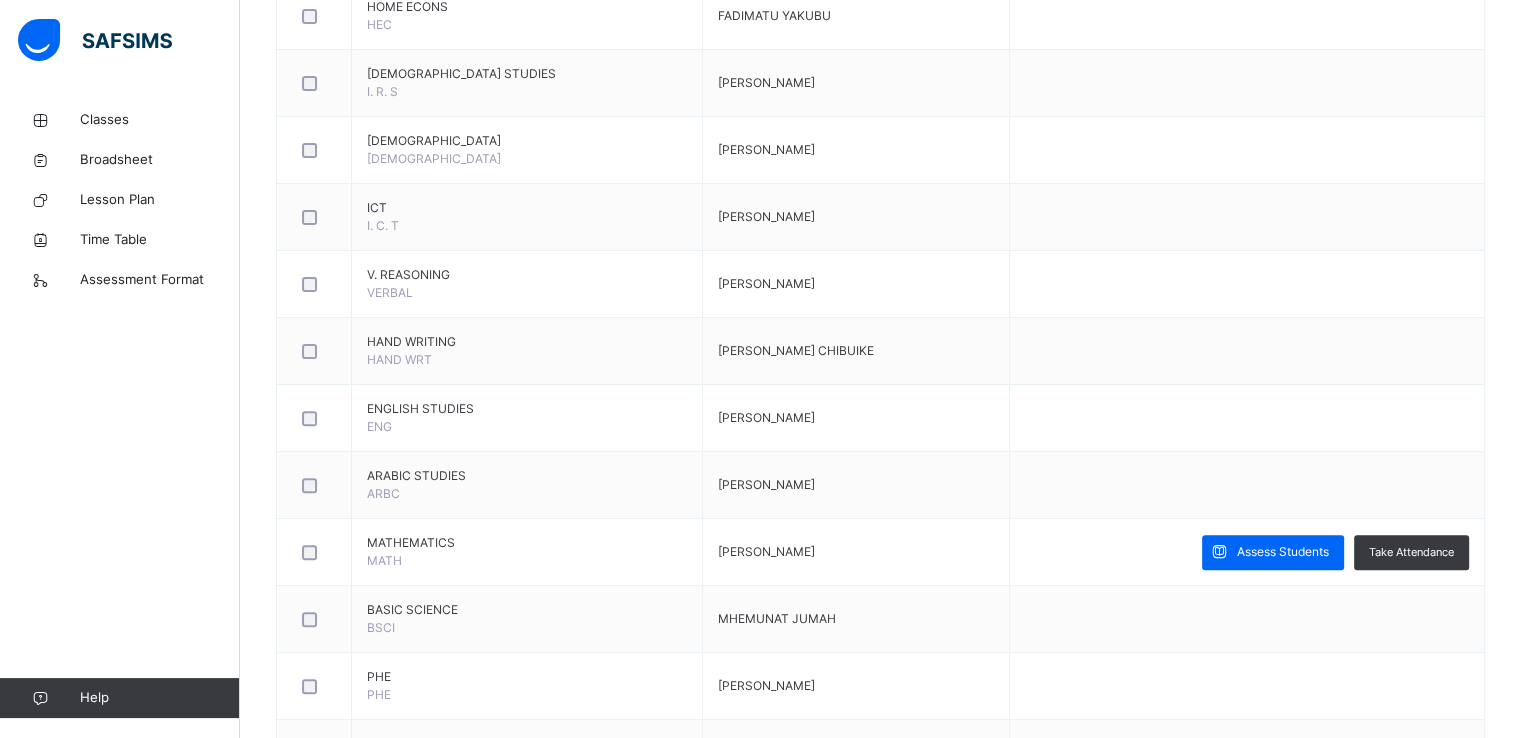 scroll, scrollTop: 602, scrollLeft: 0, axis: vertical 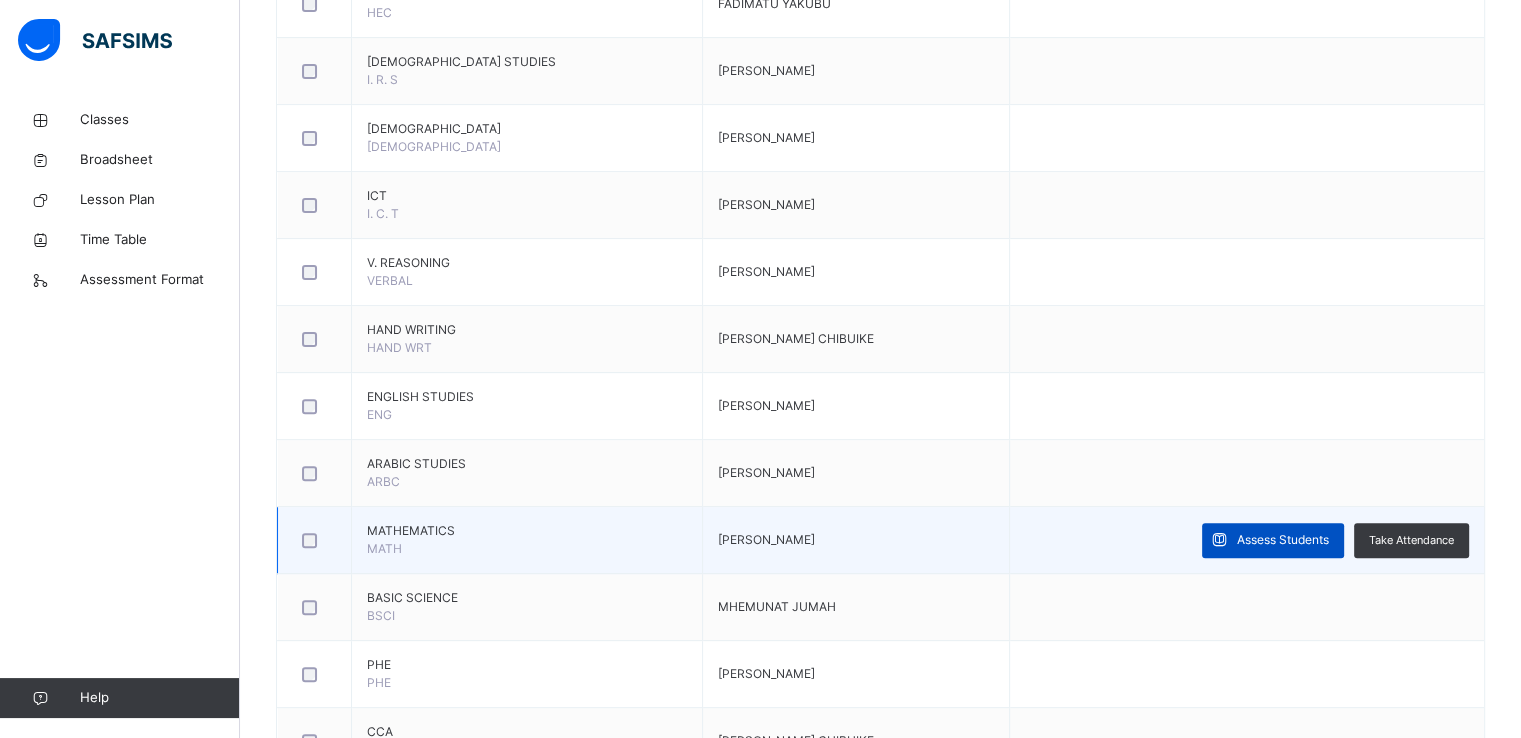 click on "Assess Students" at bounding box center (1283, 540) 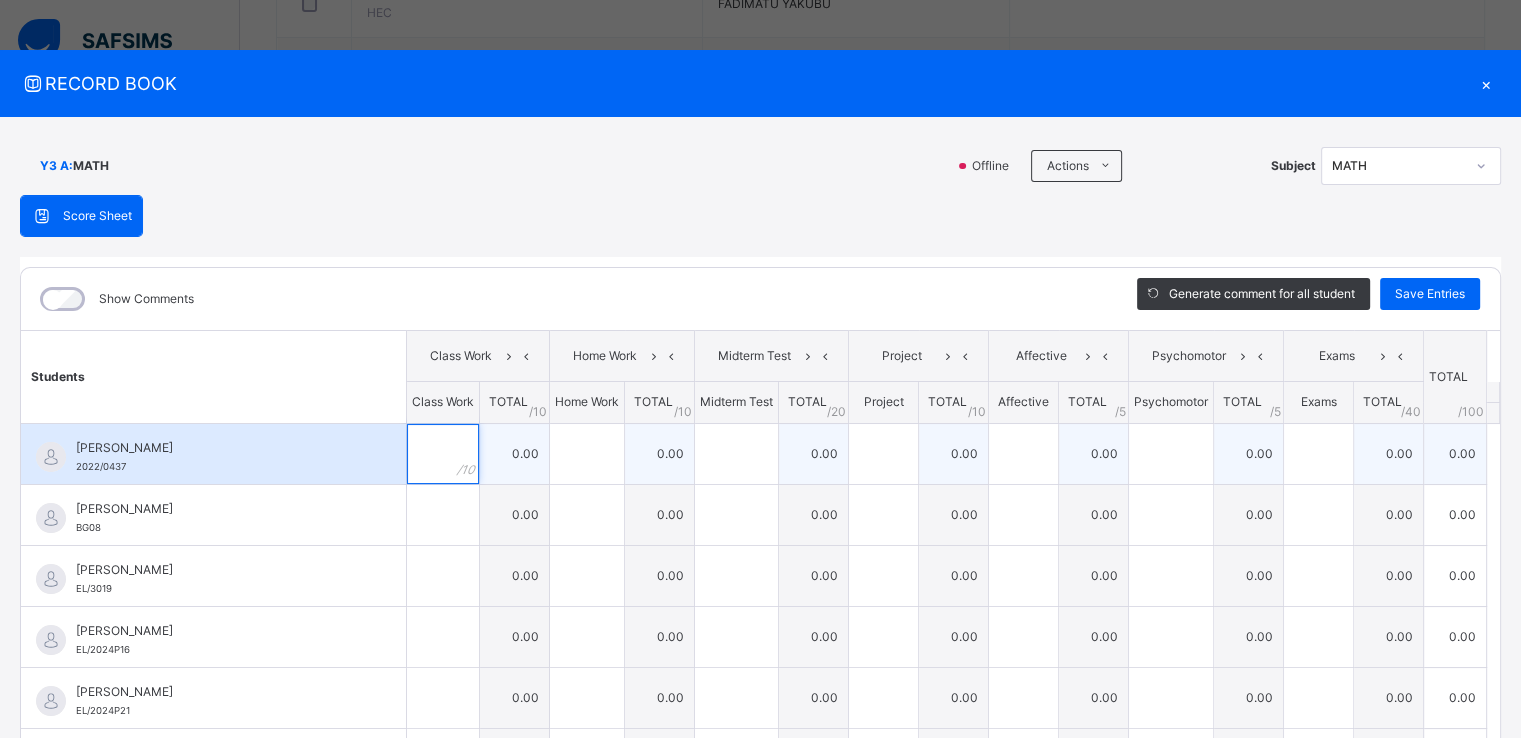 click at bounding box center [443, 454] 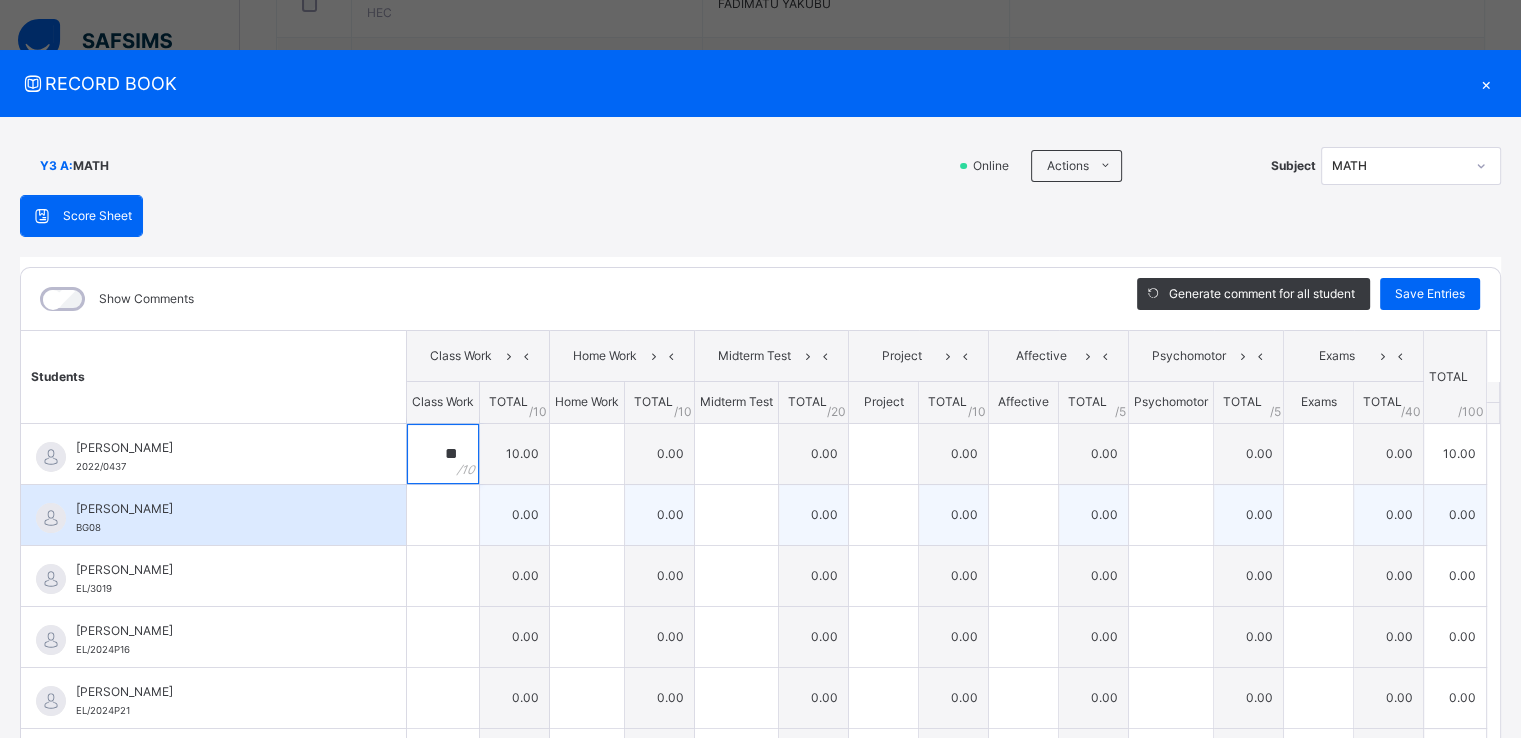 type on "**" 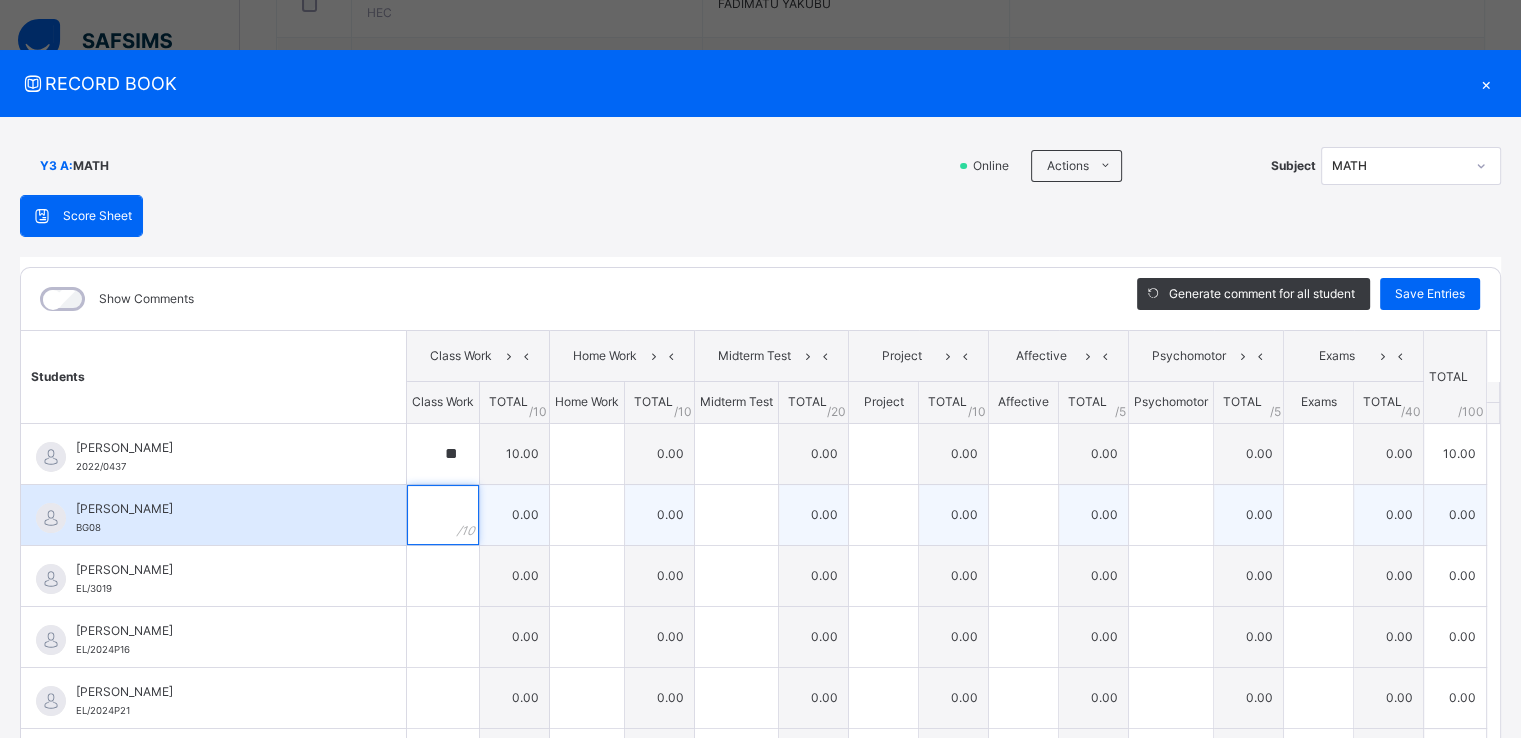 click at bounding box center (443, 515) 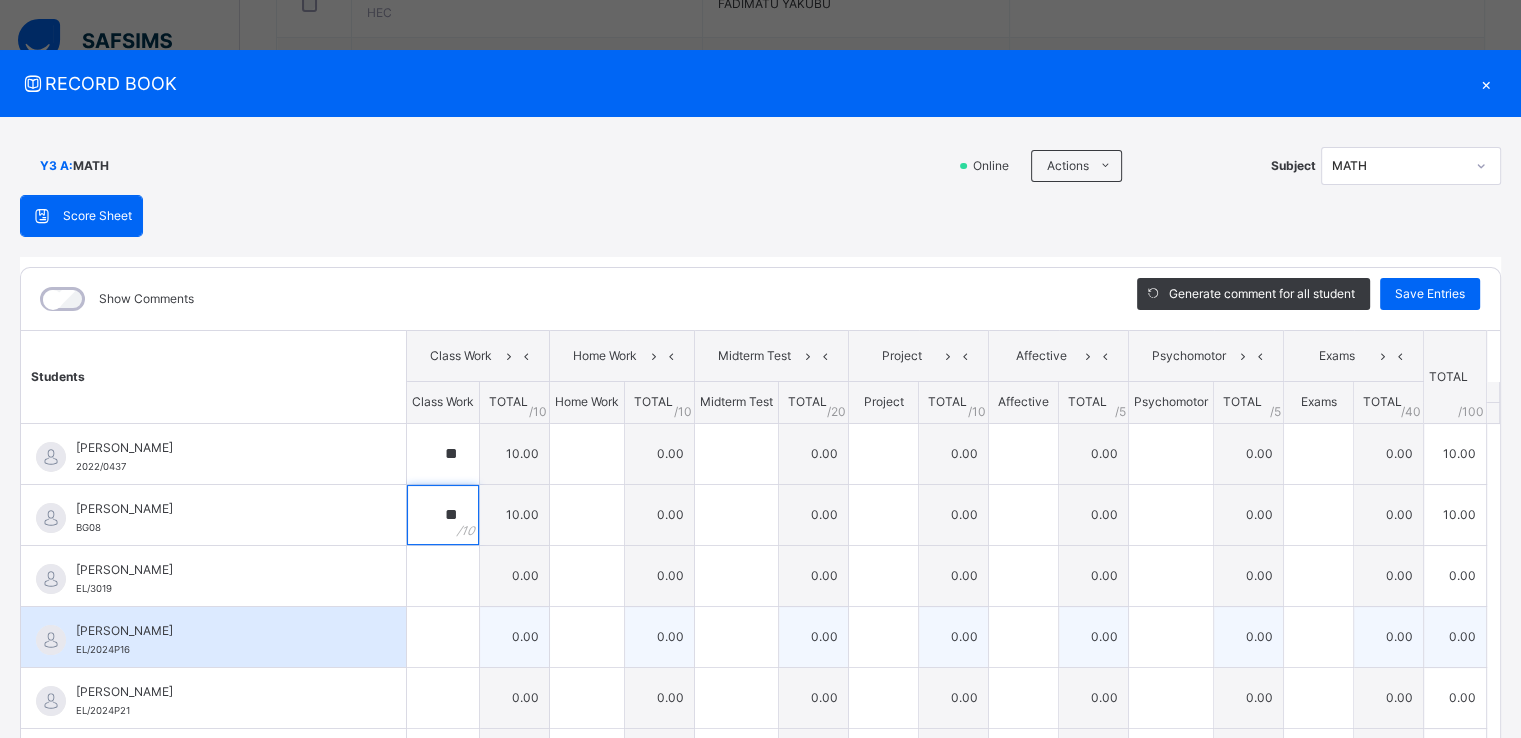 type on "**" 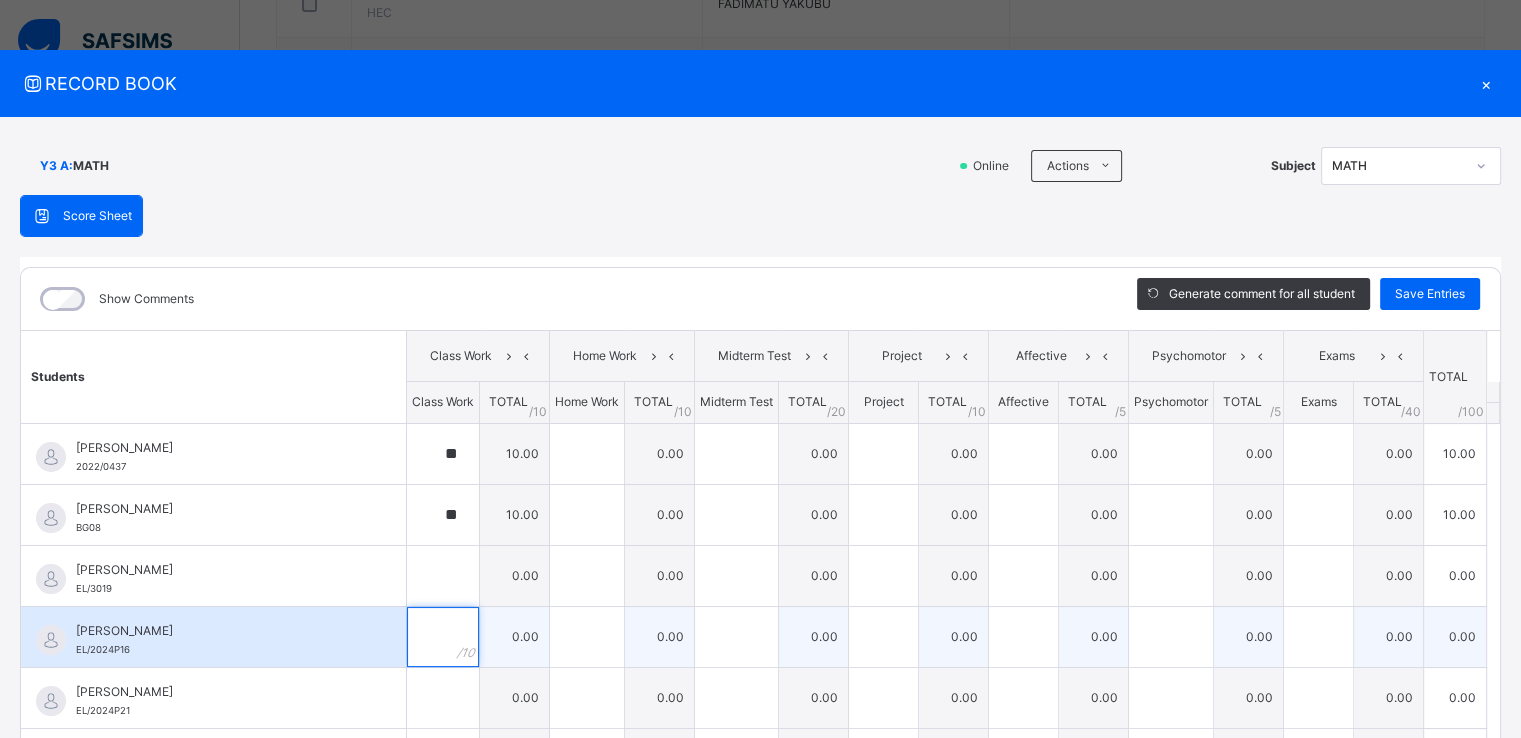 click at bounding box center [443, 637] 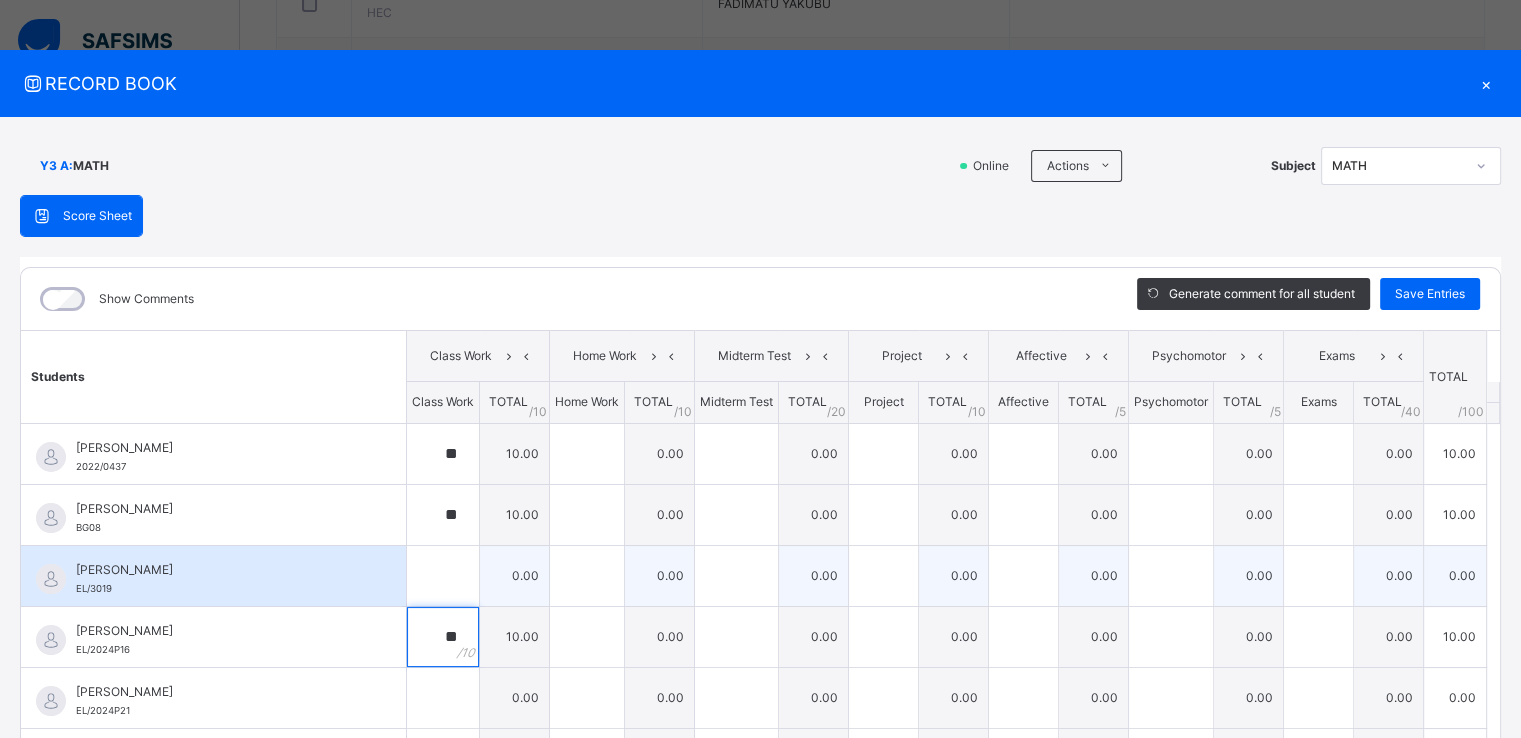 type on "**" 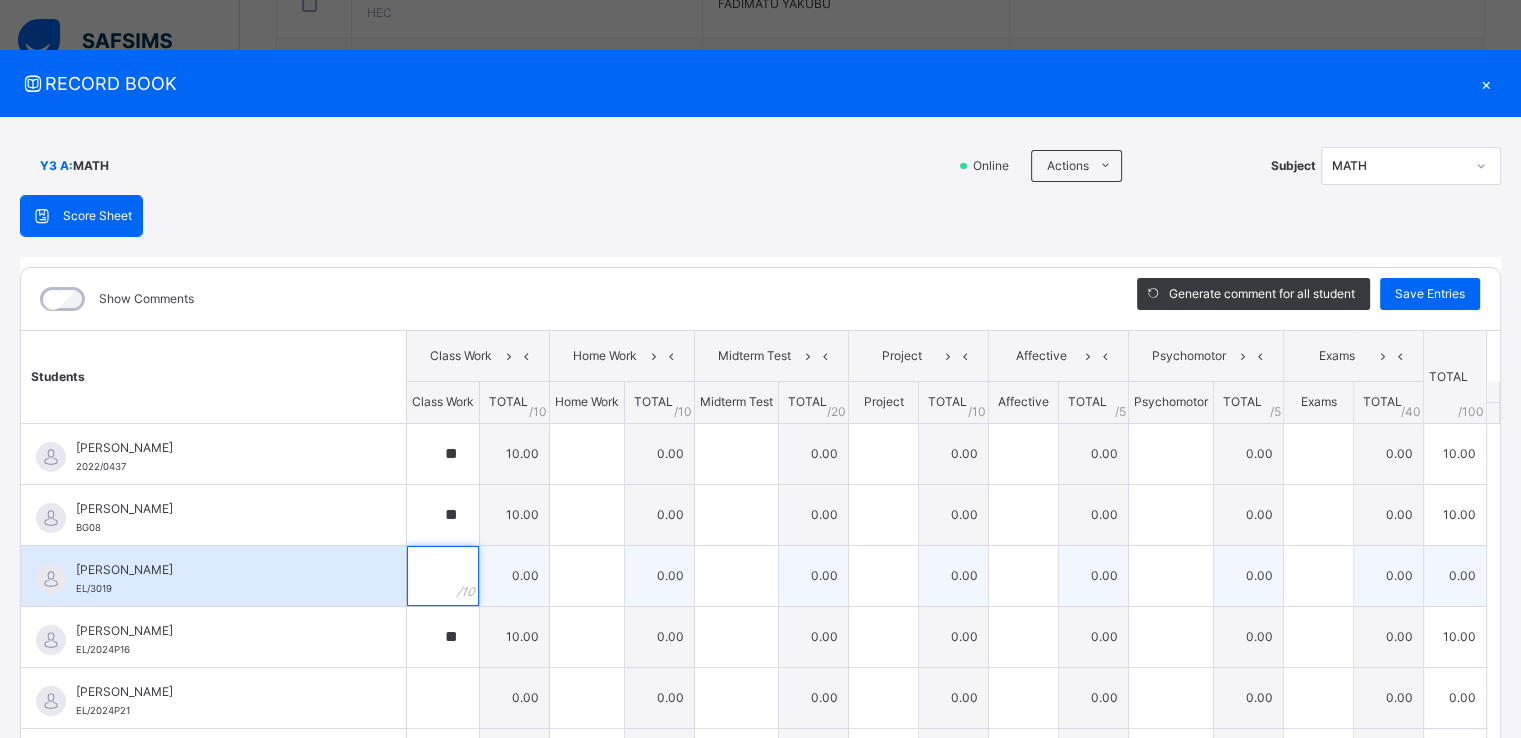 click at bounding box center (443, 576) 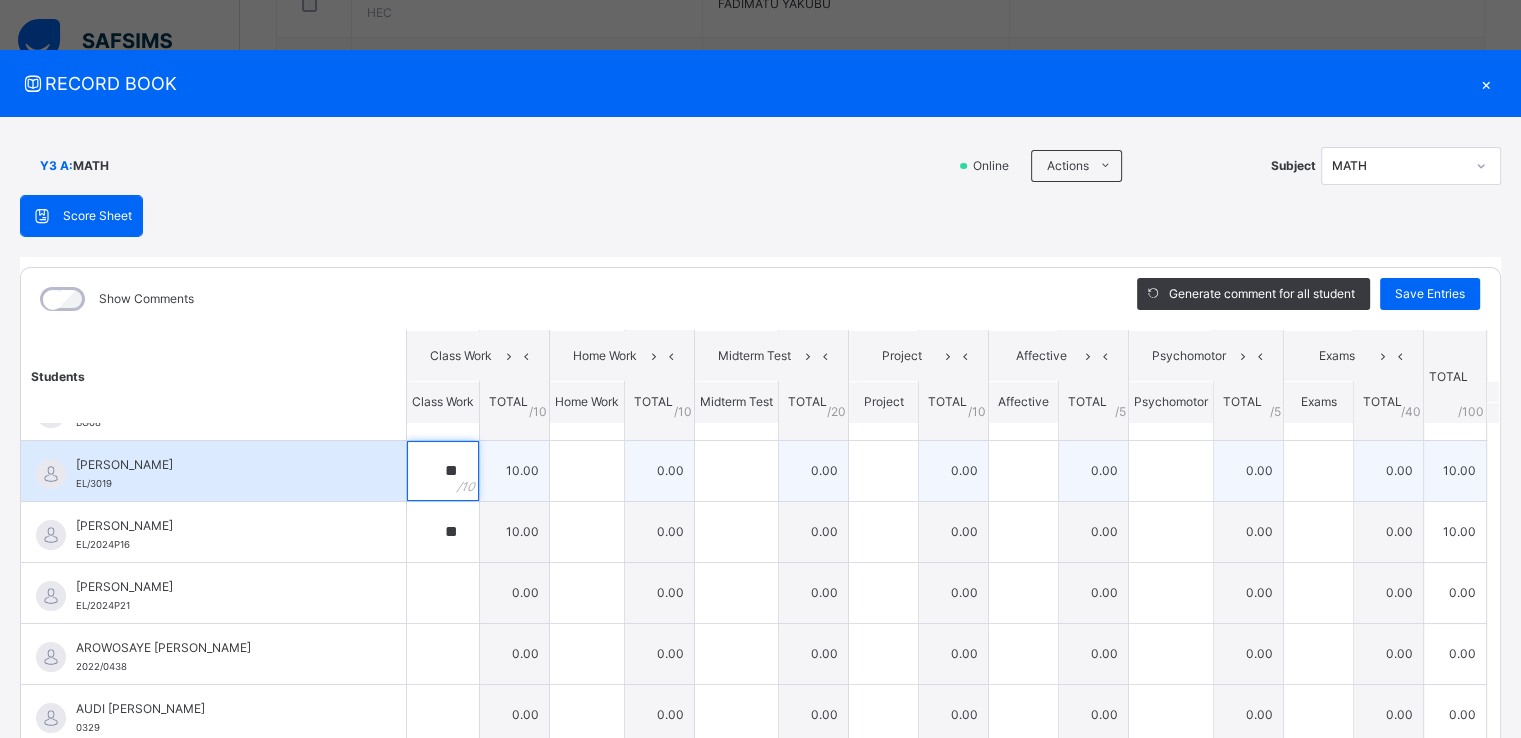 scroll, scrollTop: 104, scrollLeft: 0, axis: vertical 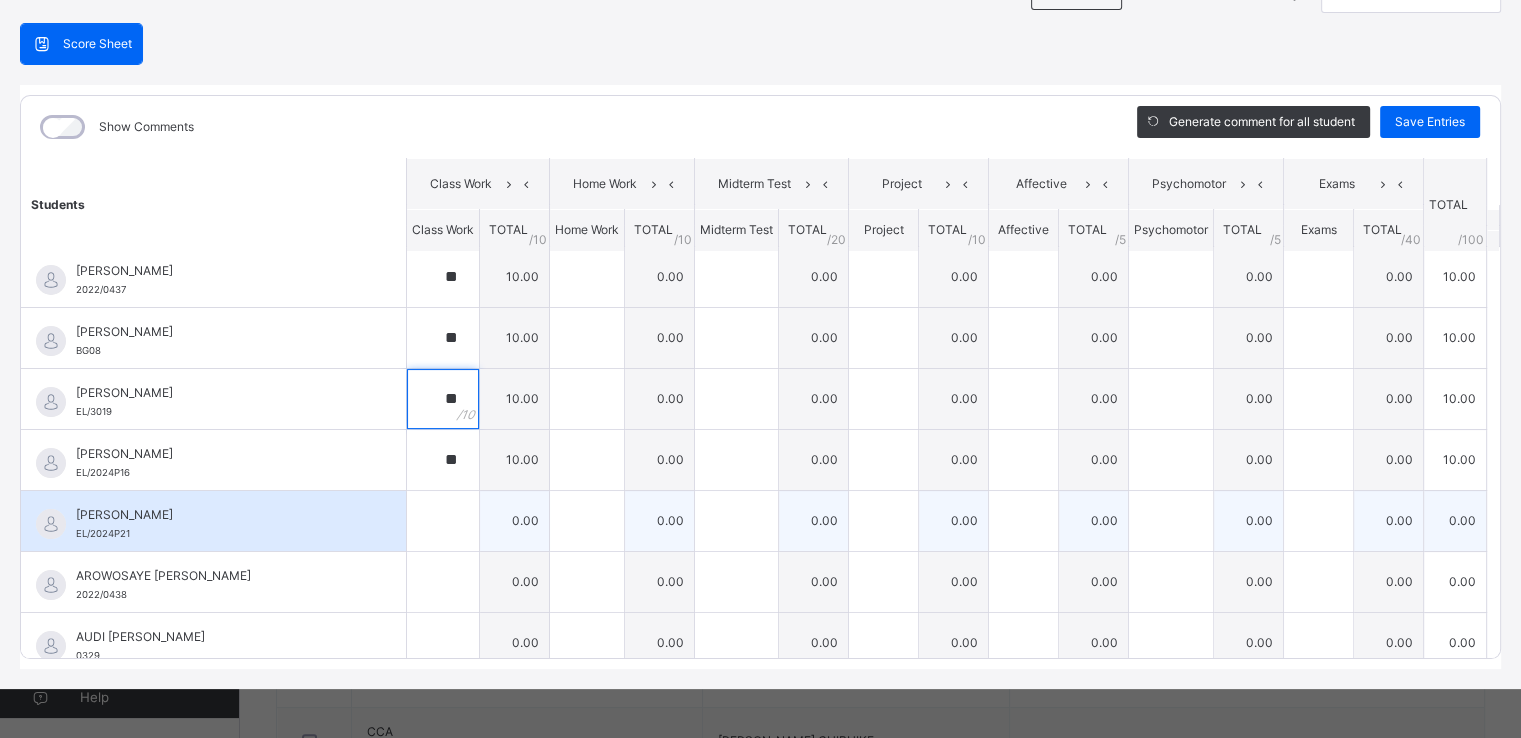 type on "**" 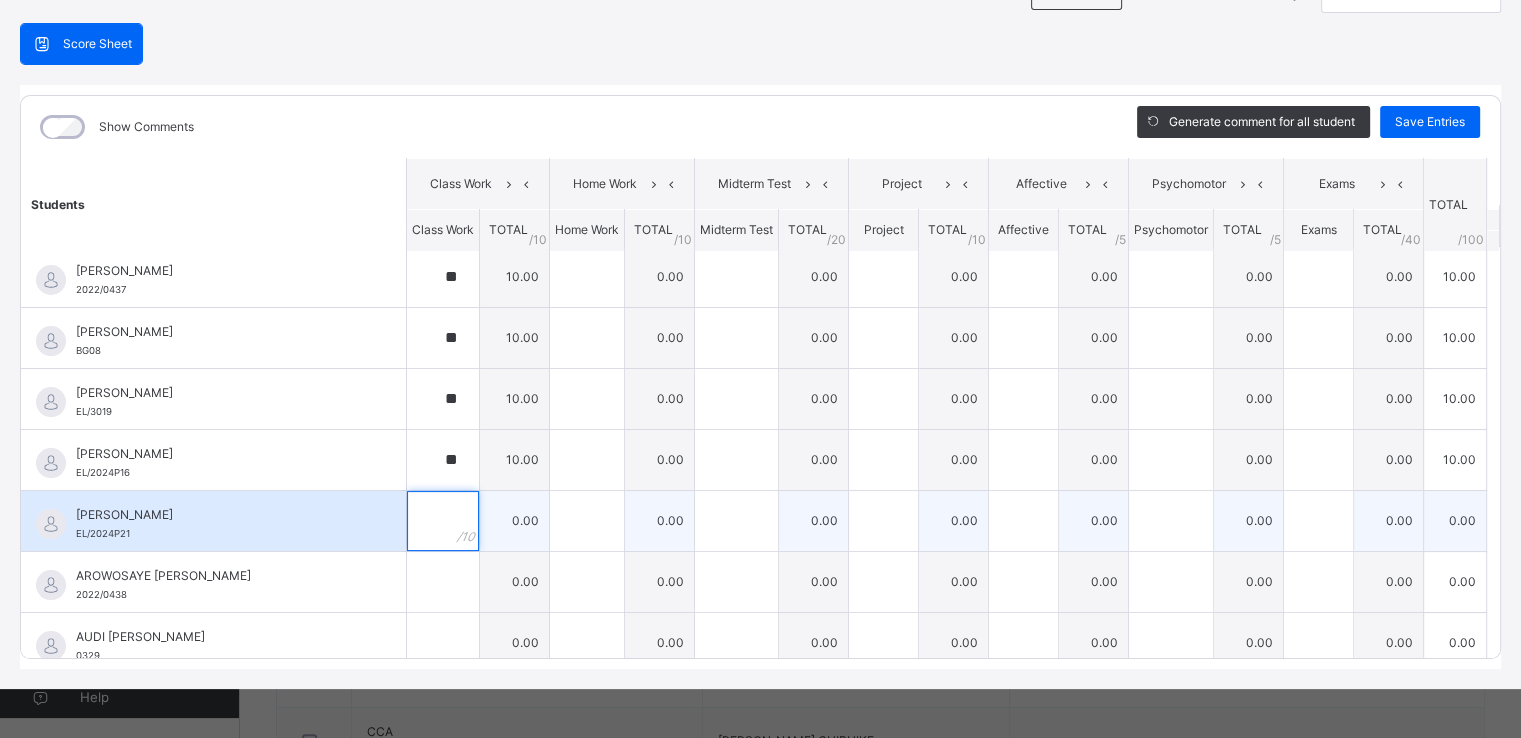 click at bounding box center (443, 521) 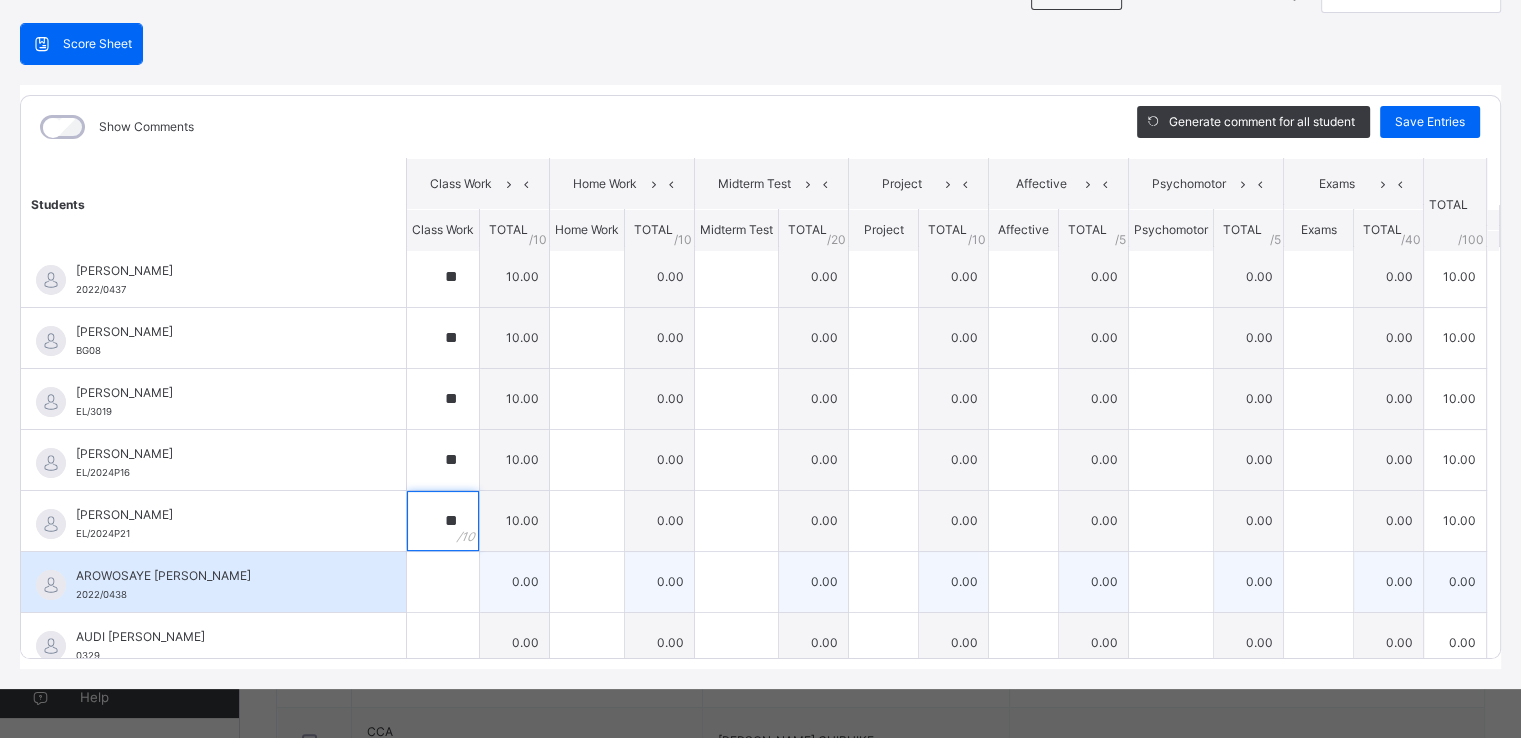 type on "**" 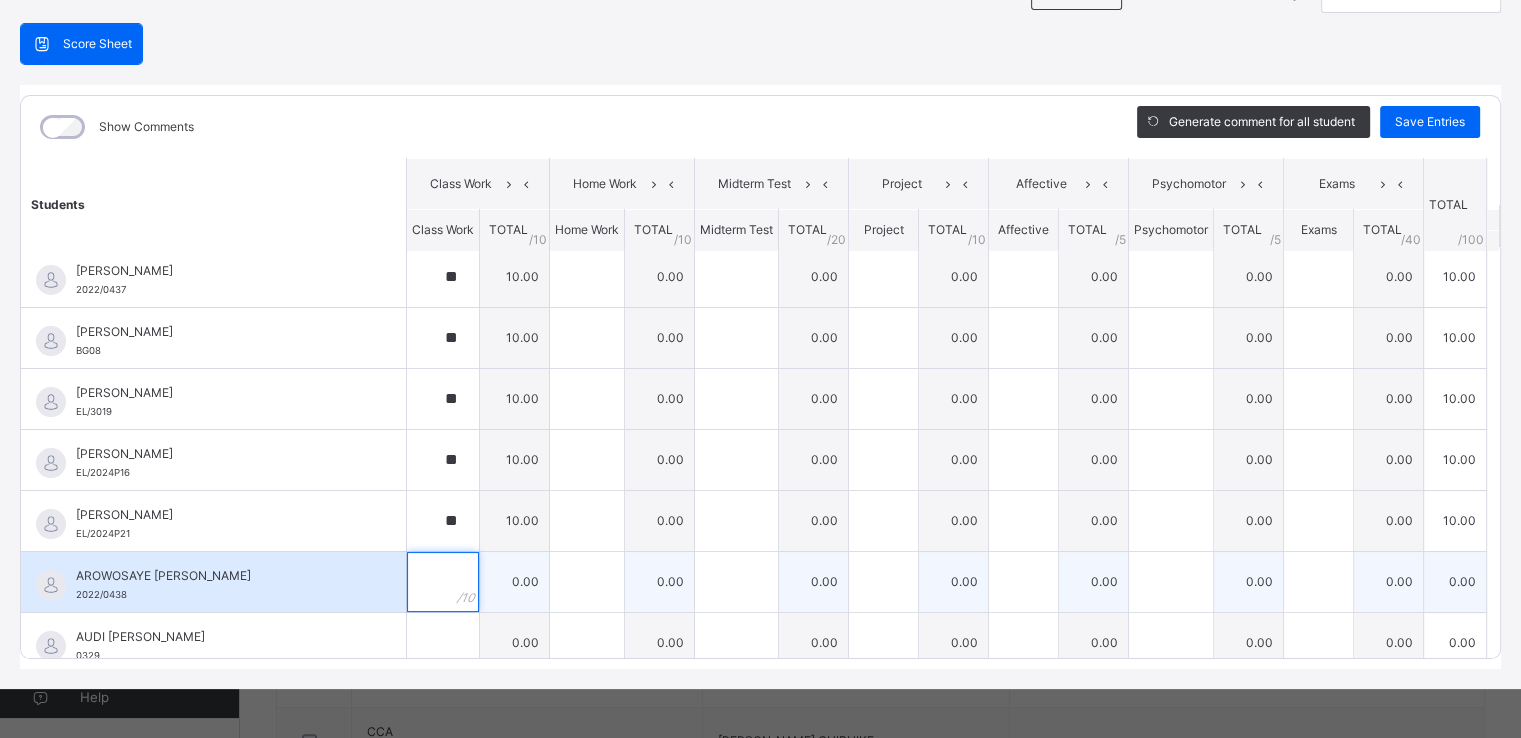 click at bounding box center (443, 582) 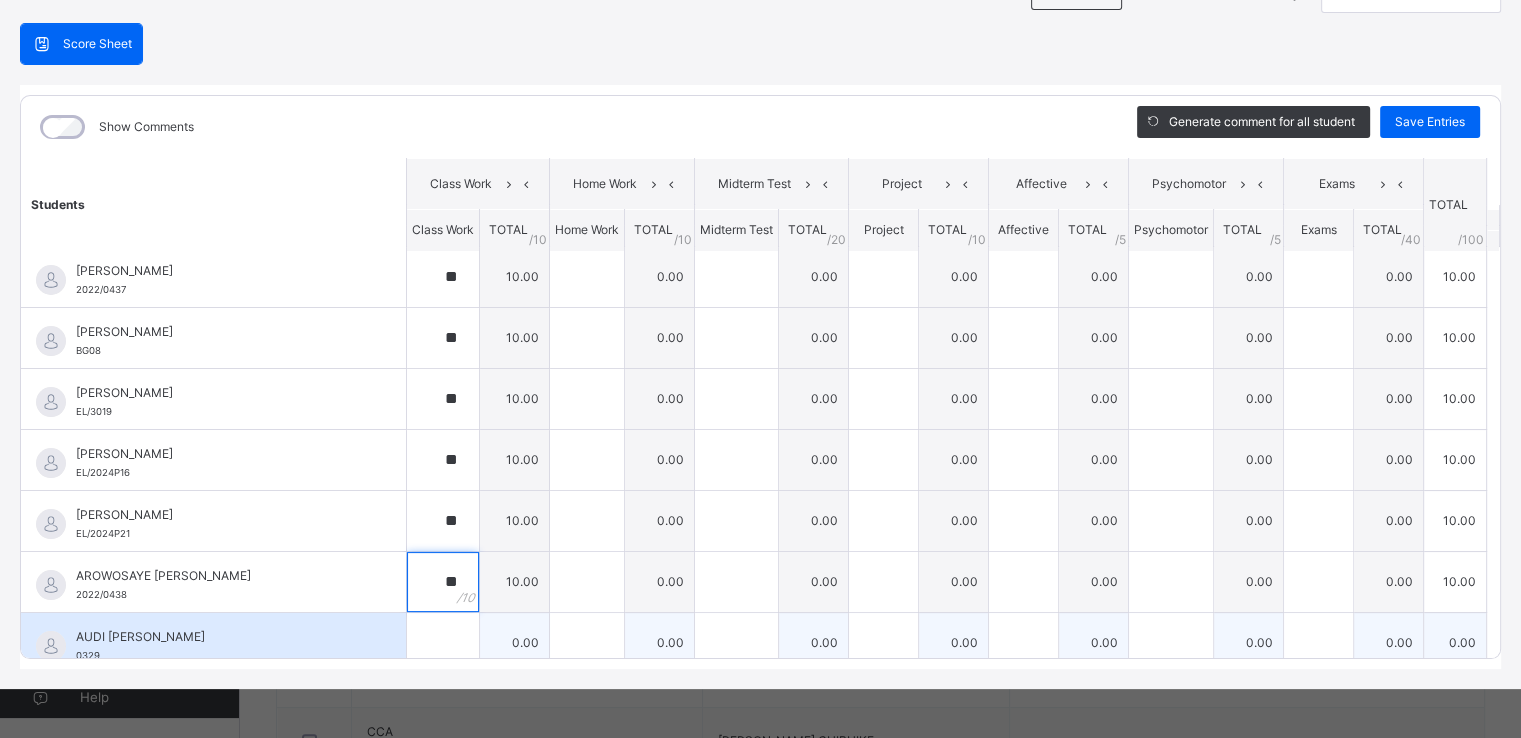 type on "**" 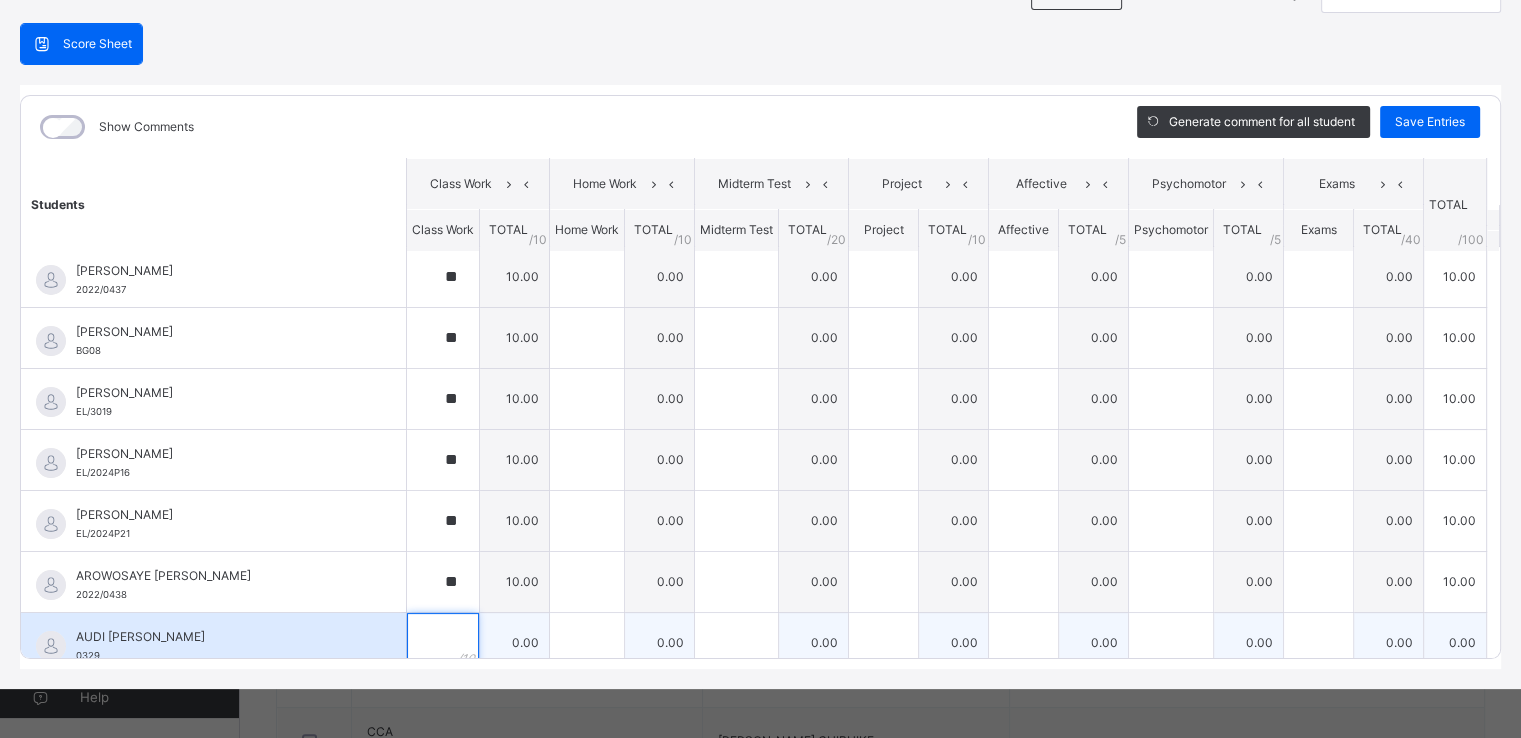 click at bounding box center [443, 643] 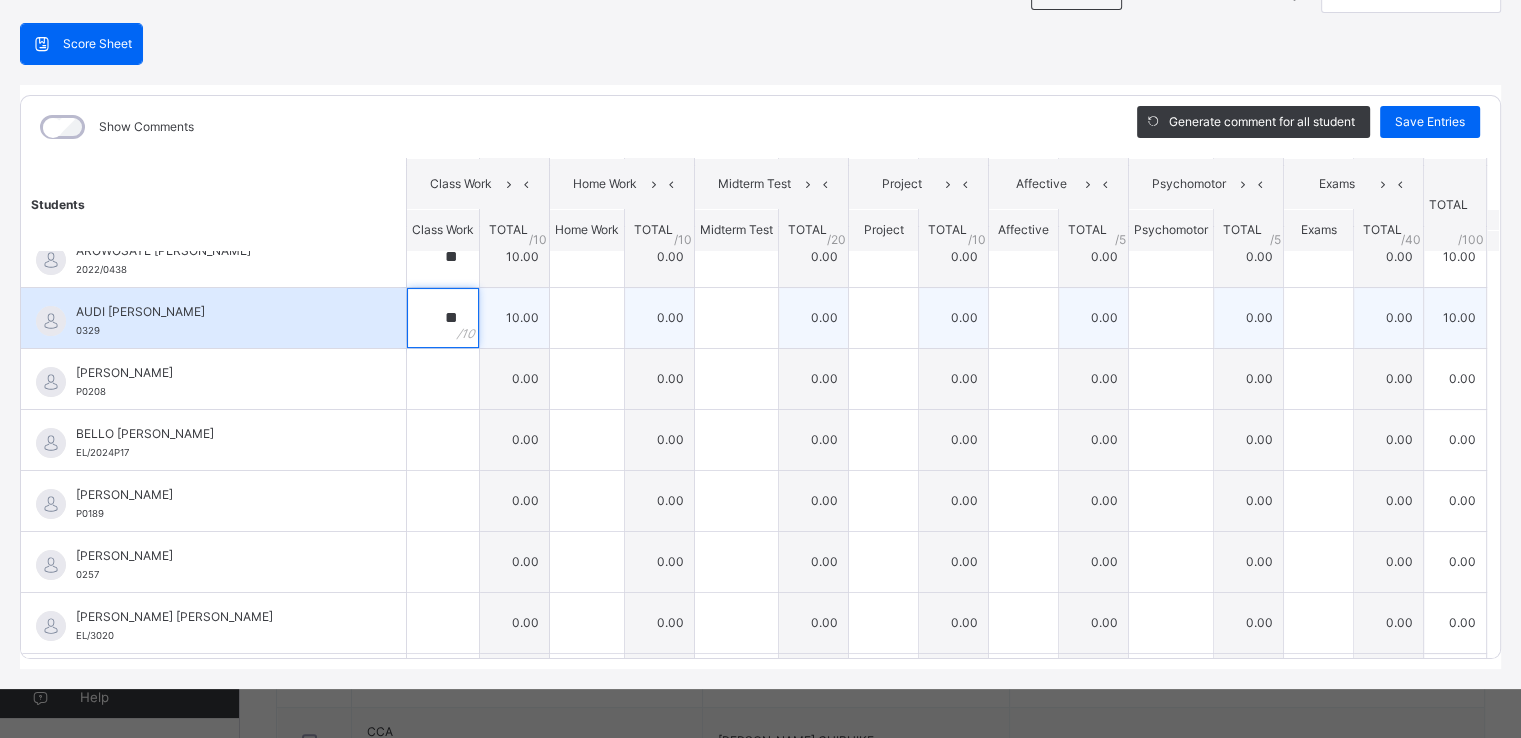 scroll, scrollTop: 337, scrollLeft: 0, axis: vertical 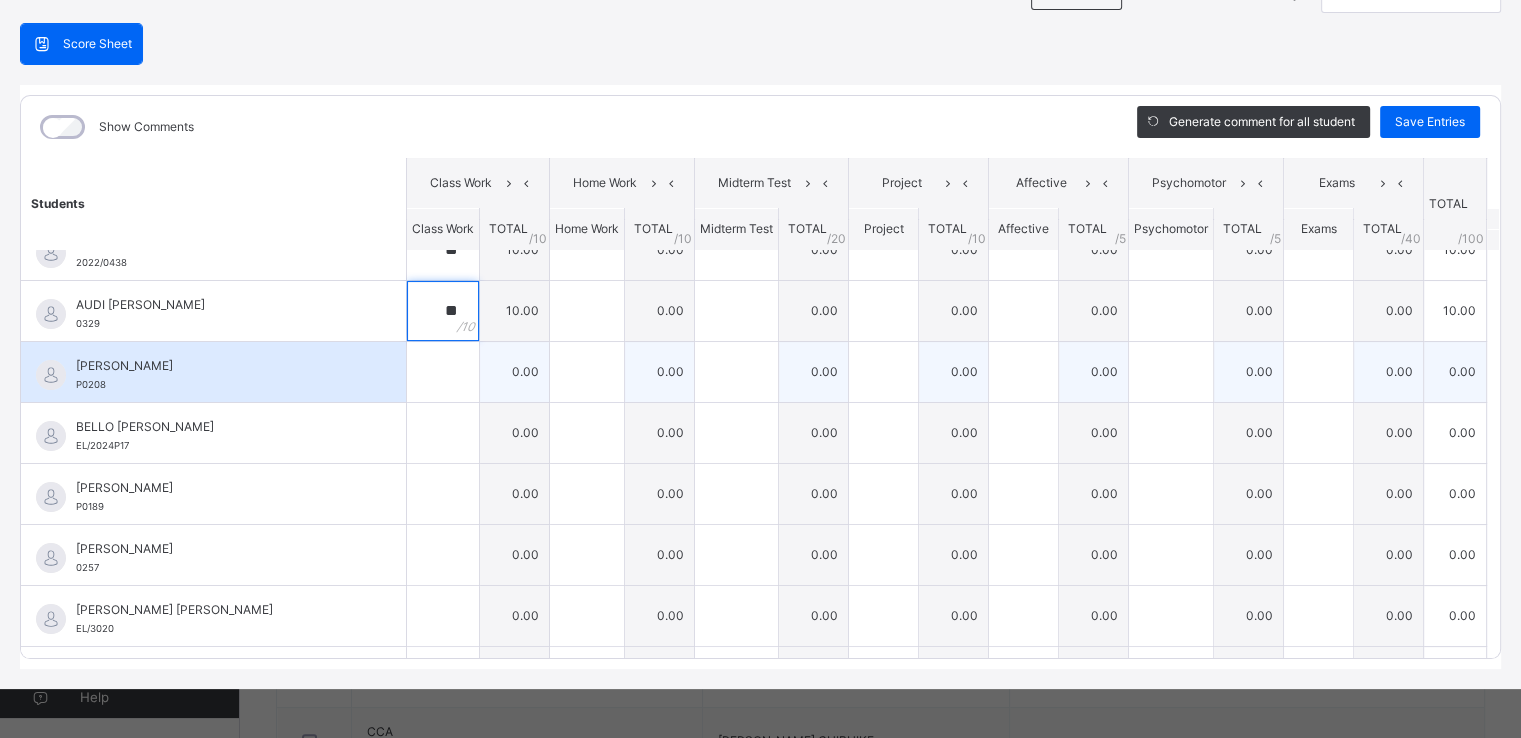 type on "**" 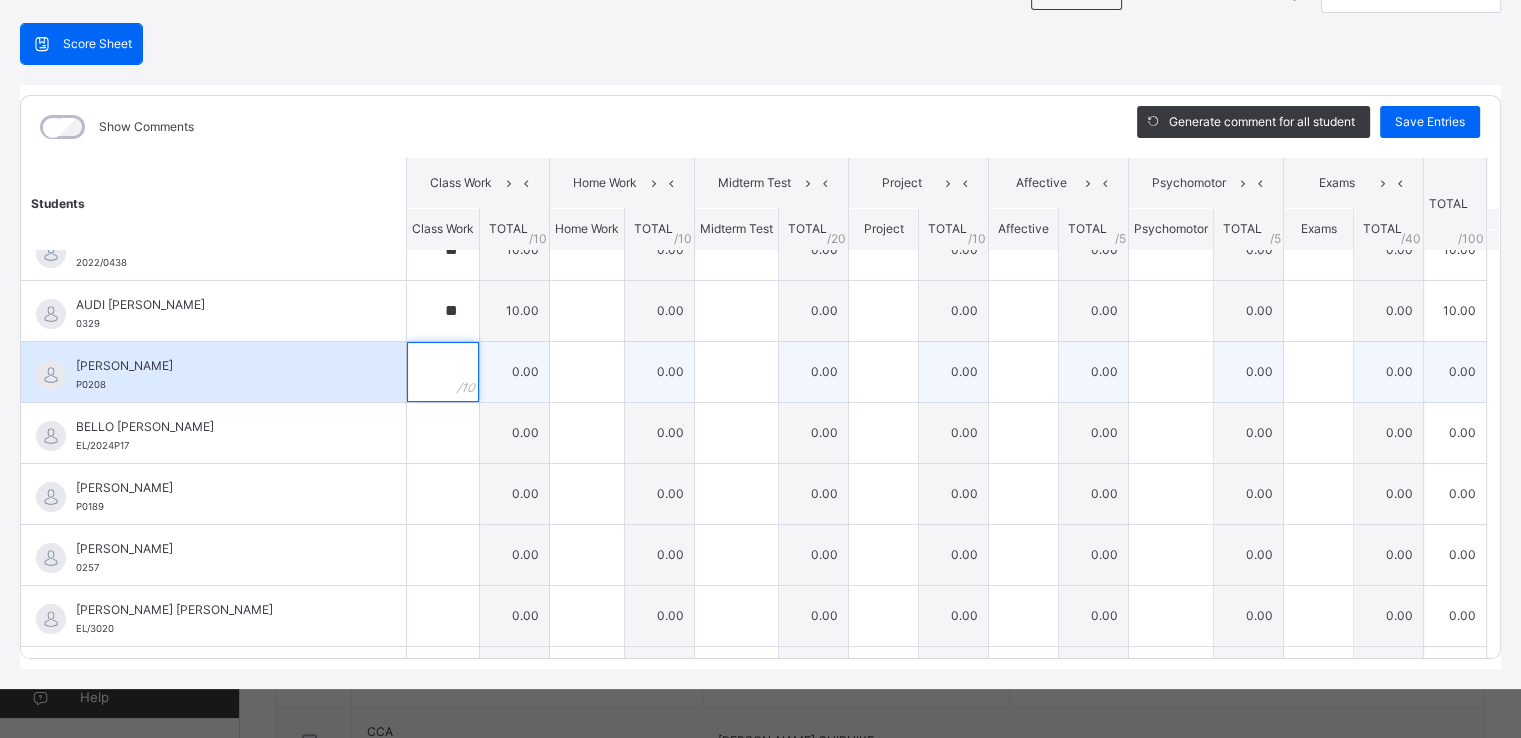 click at bounding box center [443, 372] 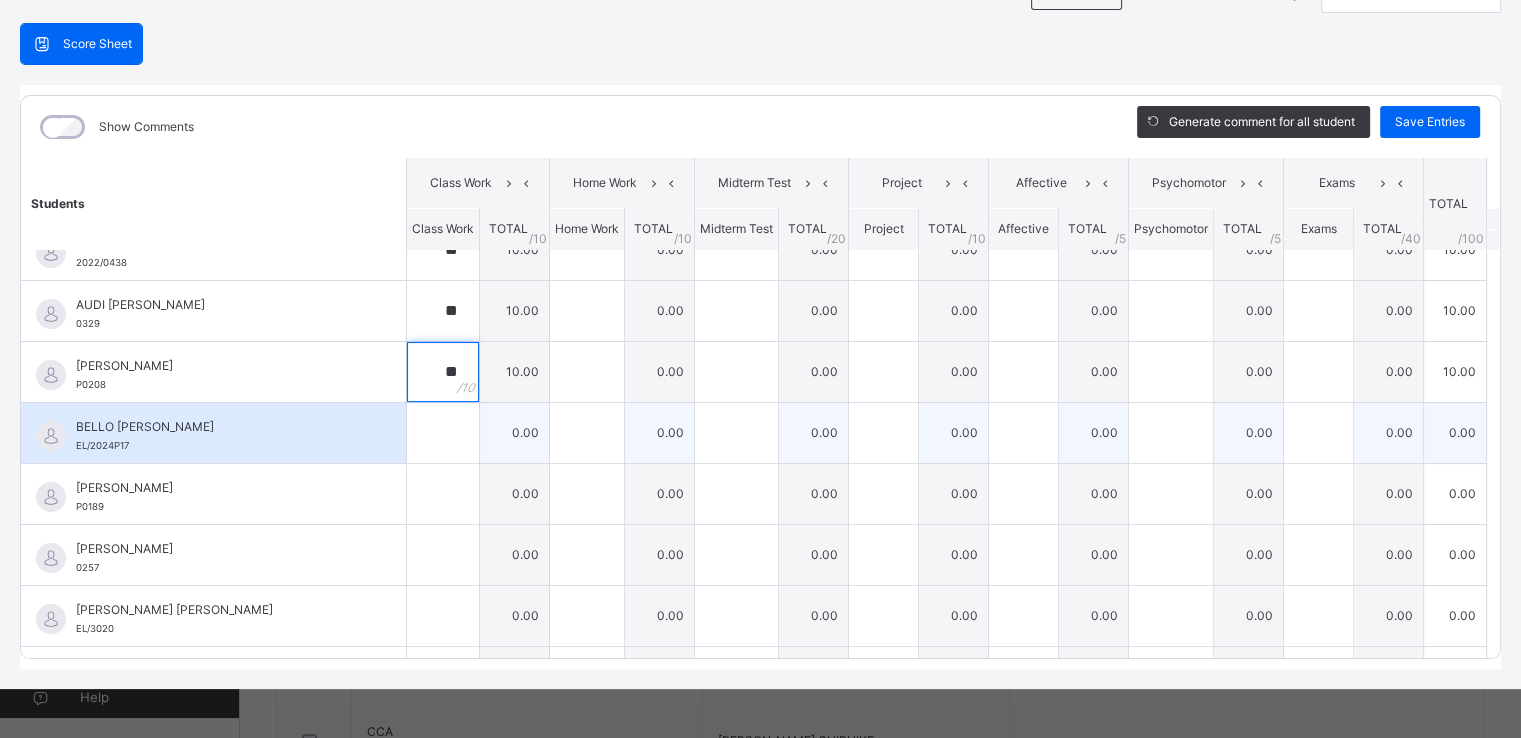 type on "**" 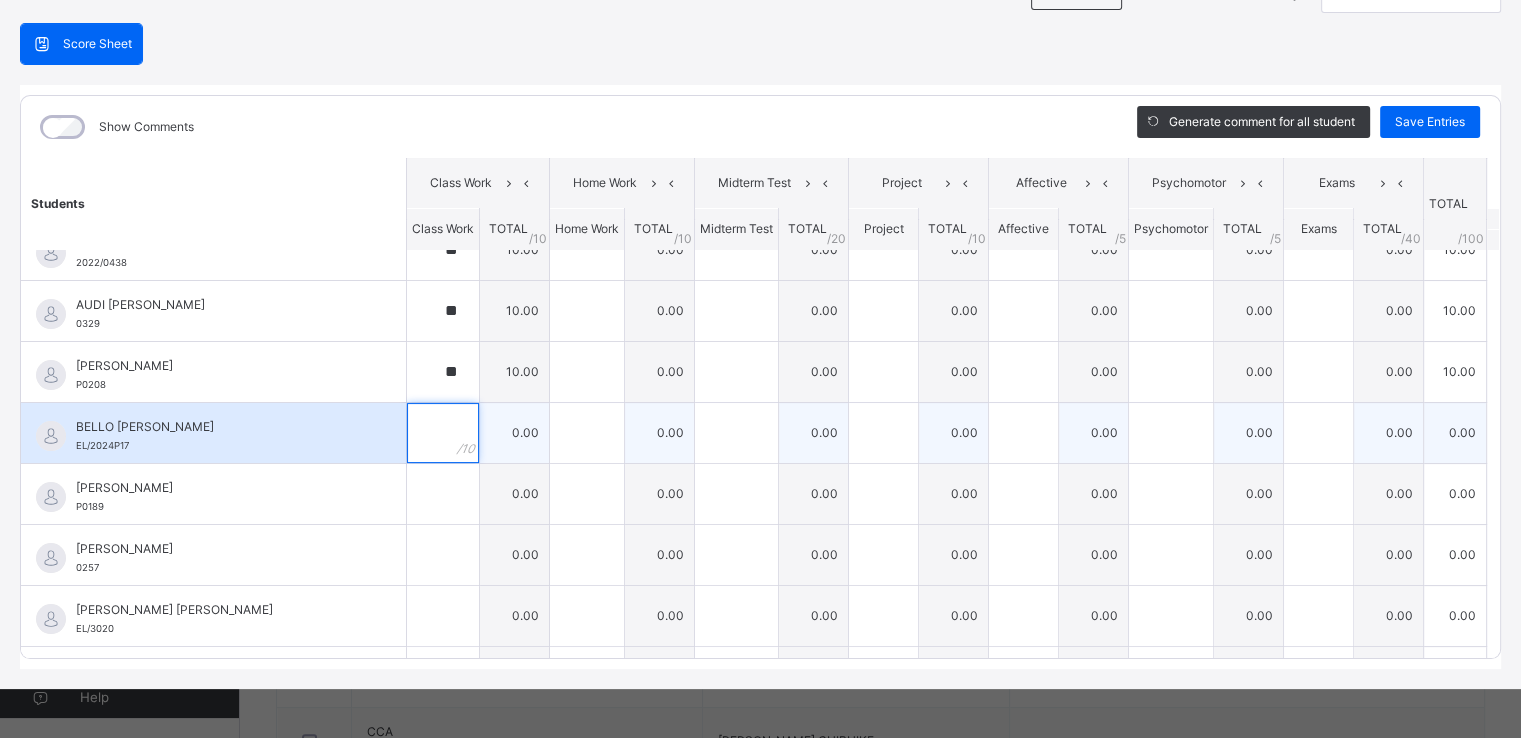 click at bounding box center [443, 433] 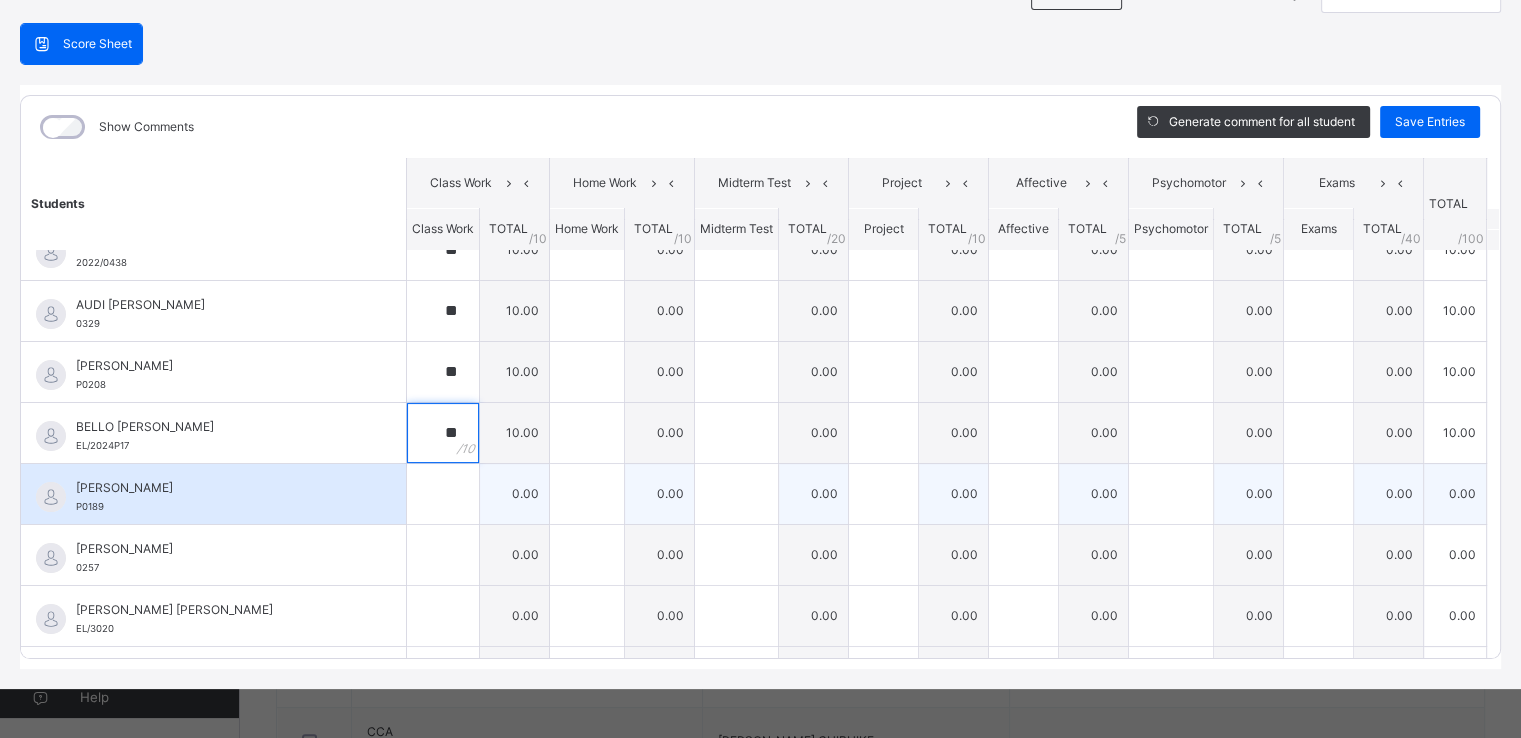 type on "**" 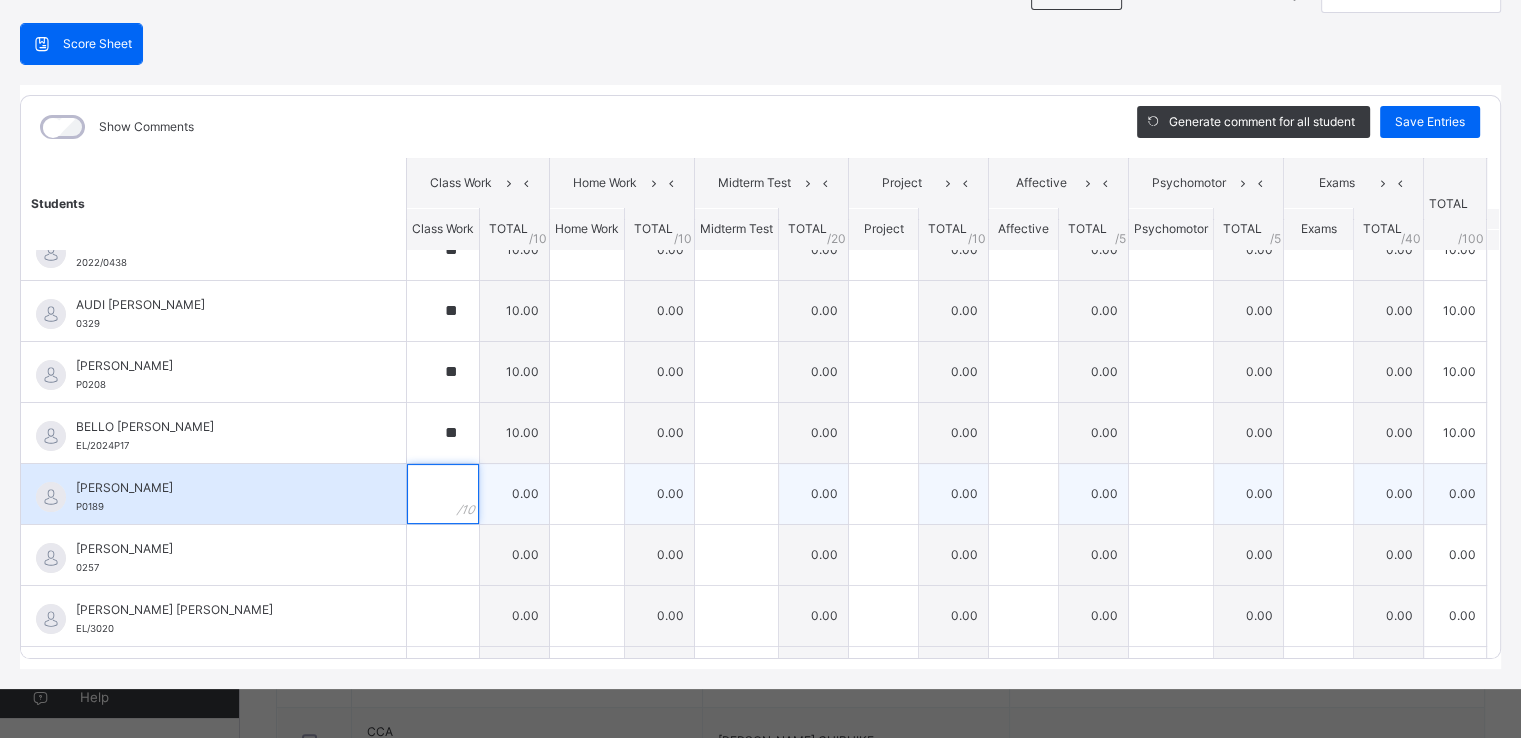 click at bounding box center [443, 494] 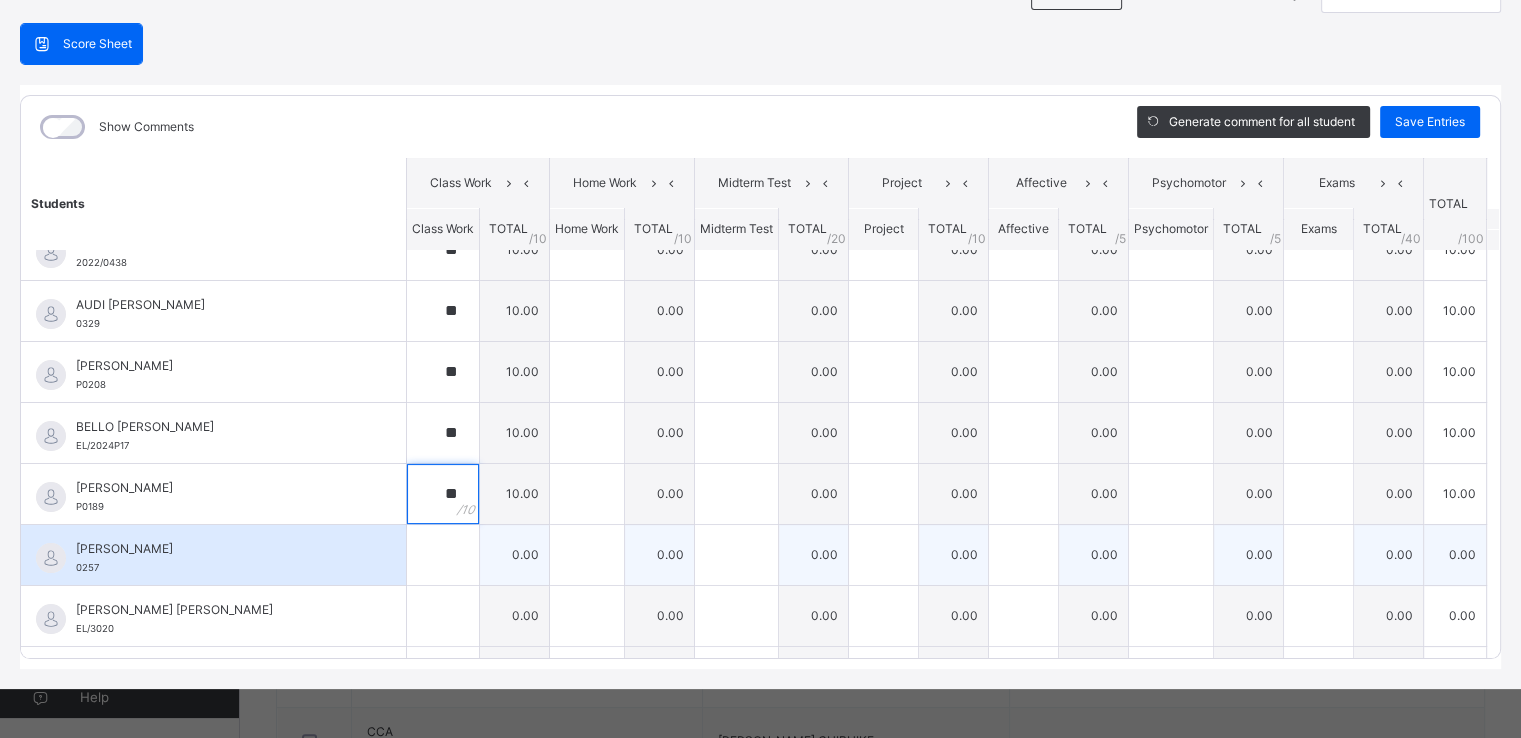 type on "**" 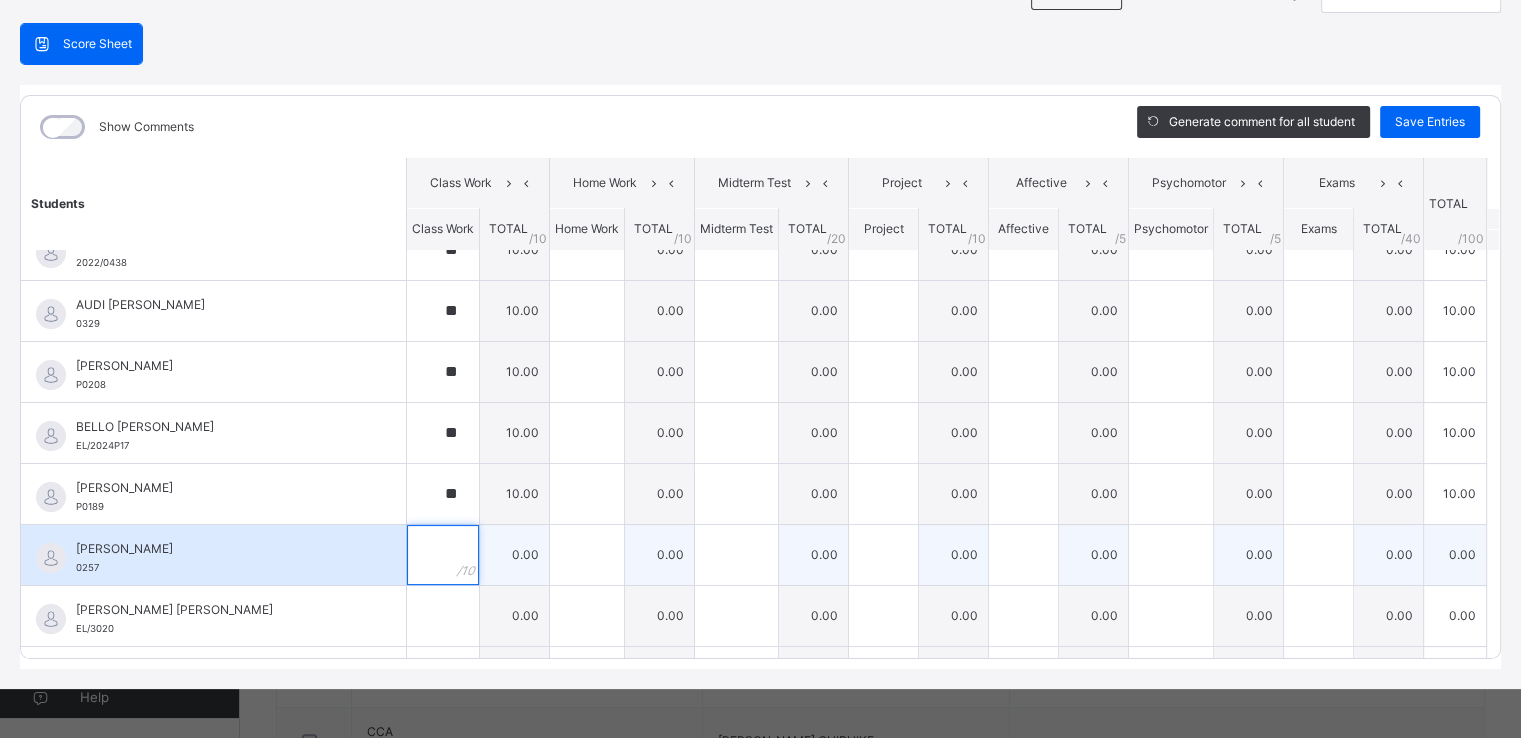 click at bounding box center [443, 555] 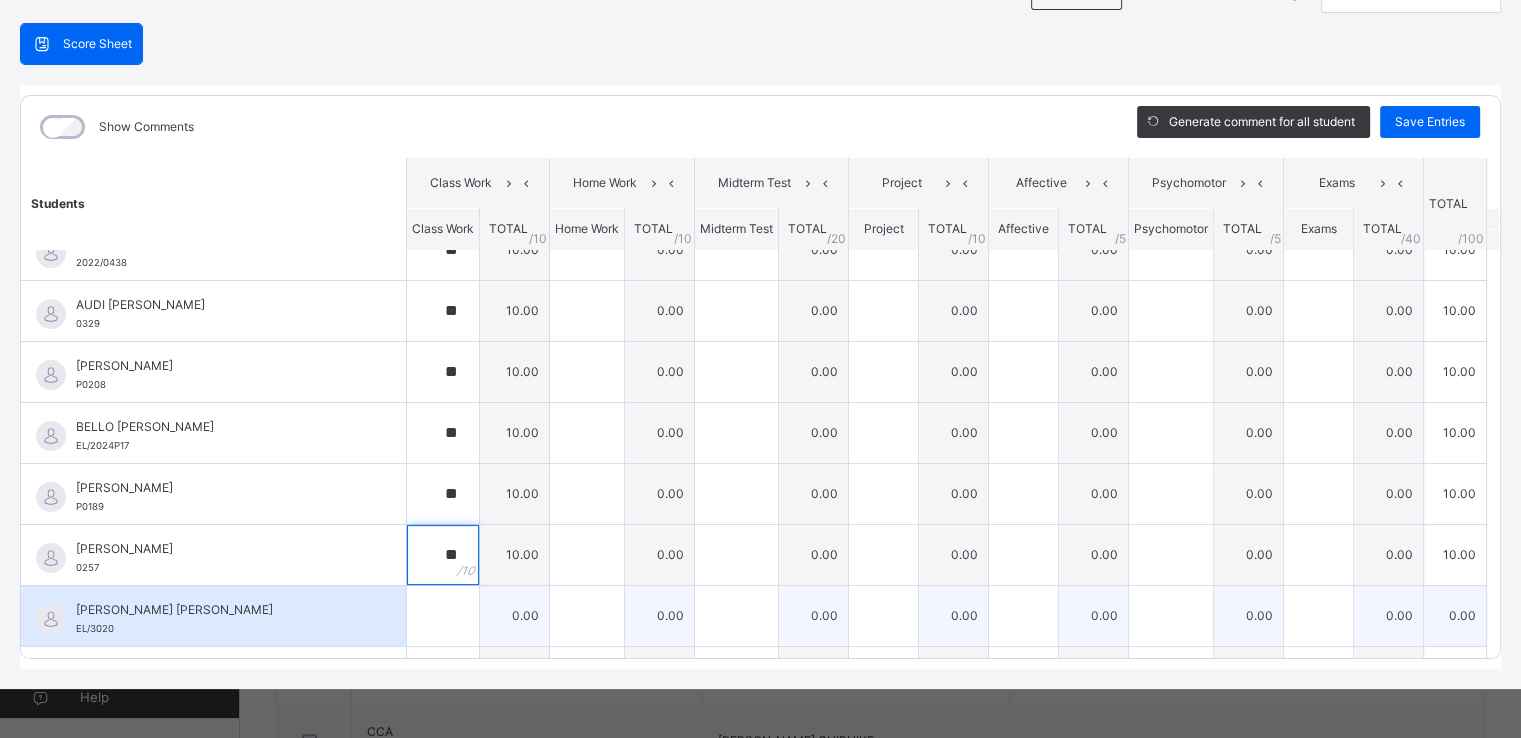 type on "**" 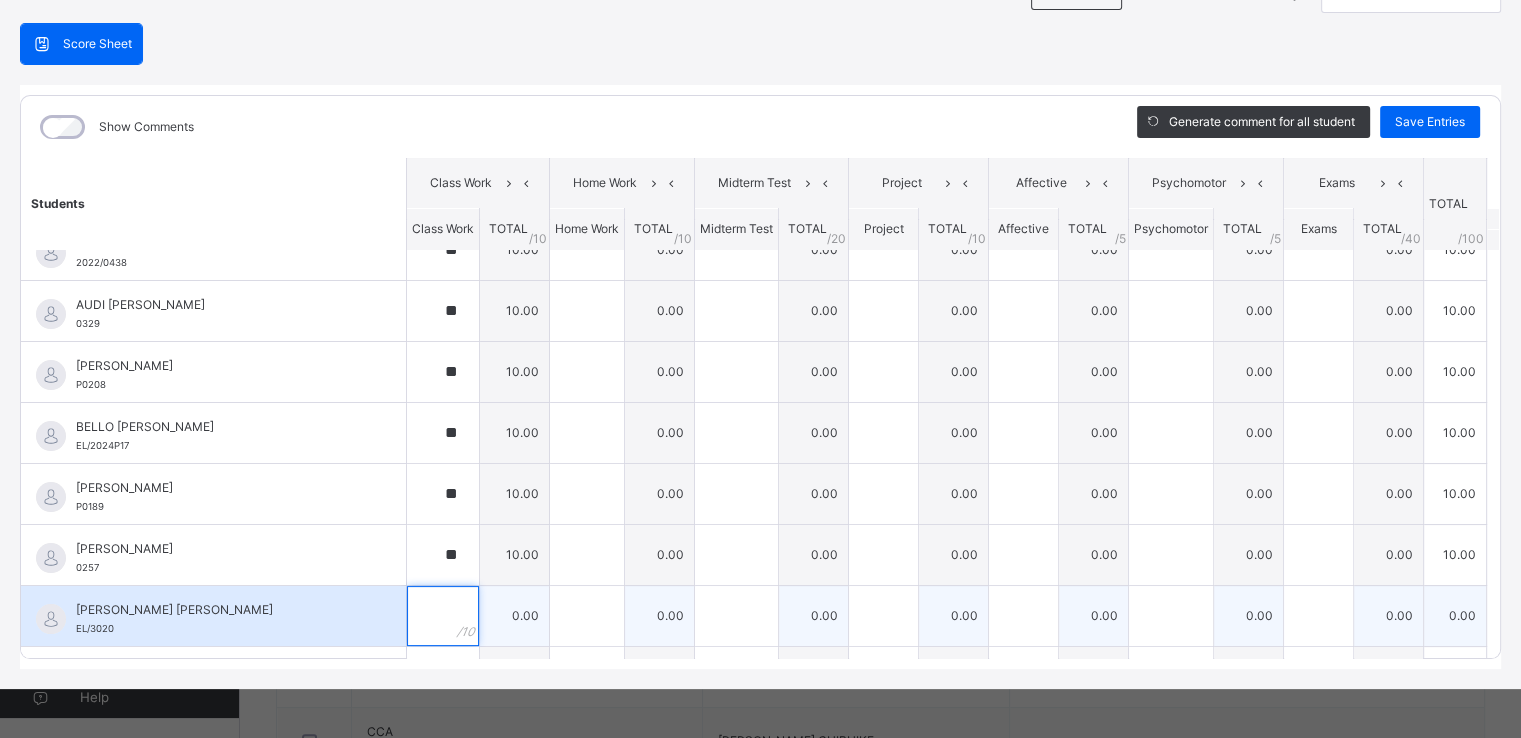click at bounding box center [443, 616] 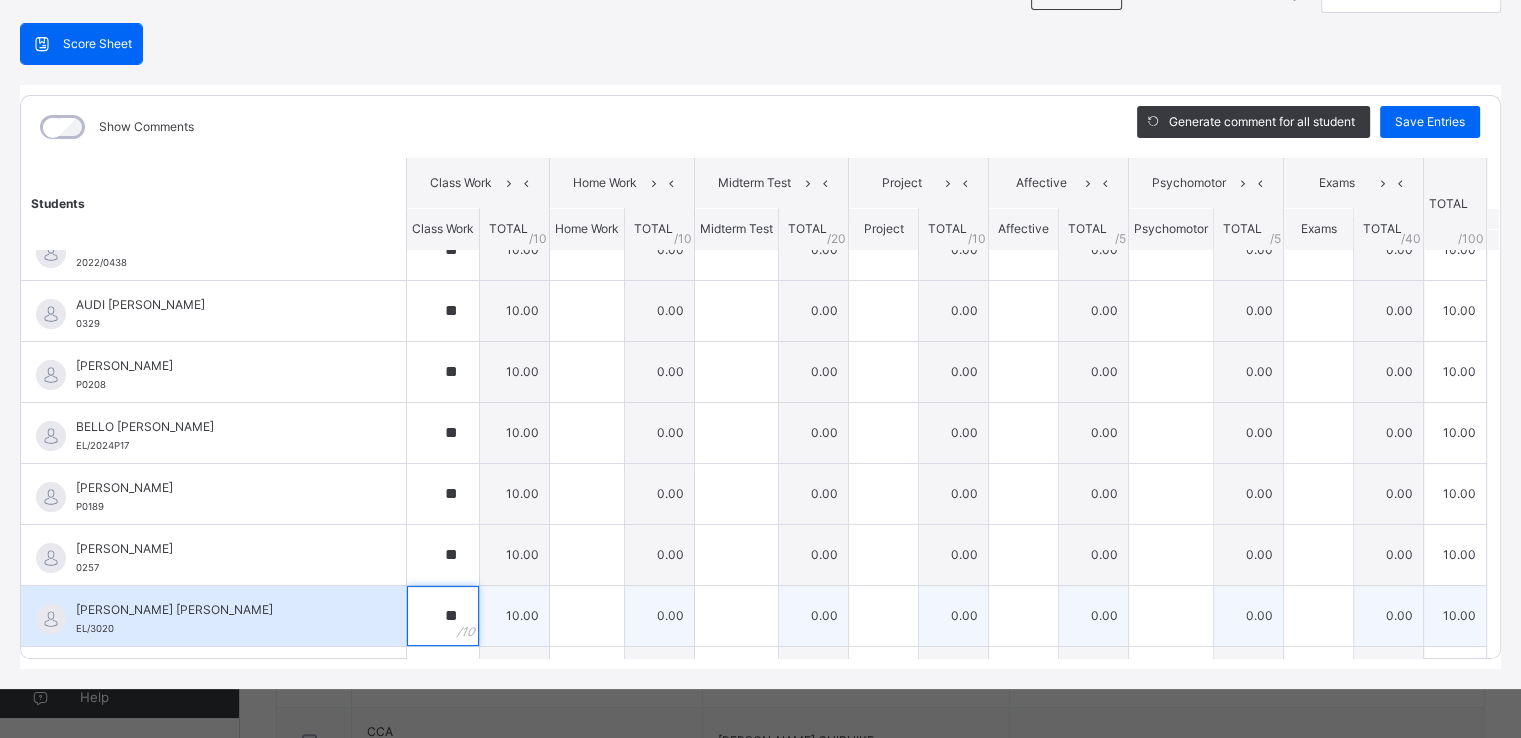 scroll, scrollTop: 537, scrollLeft: 0, axis: vertical 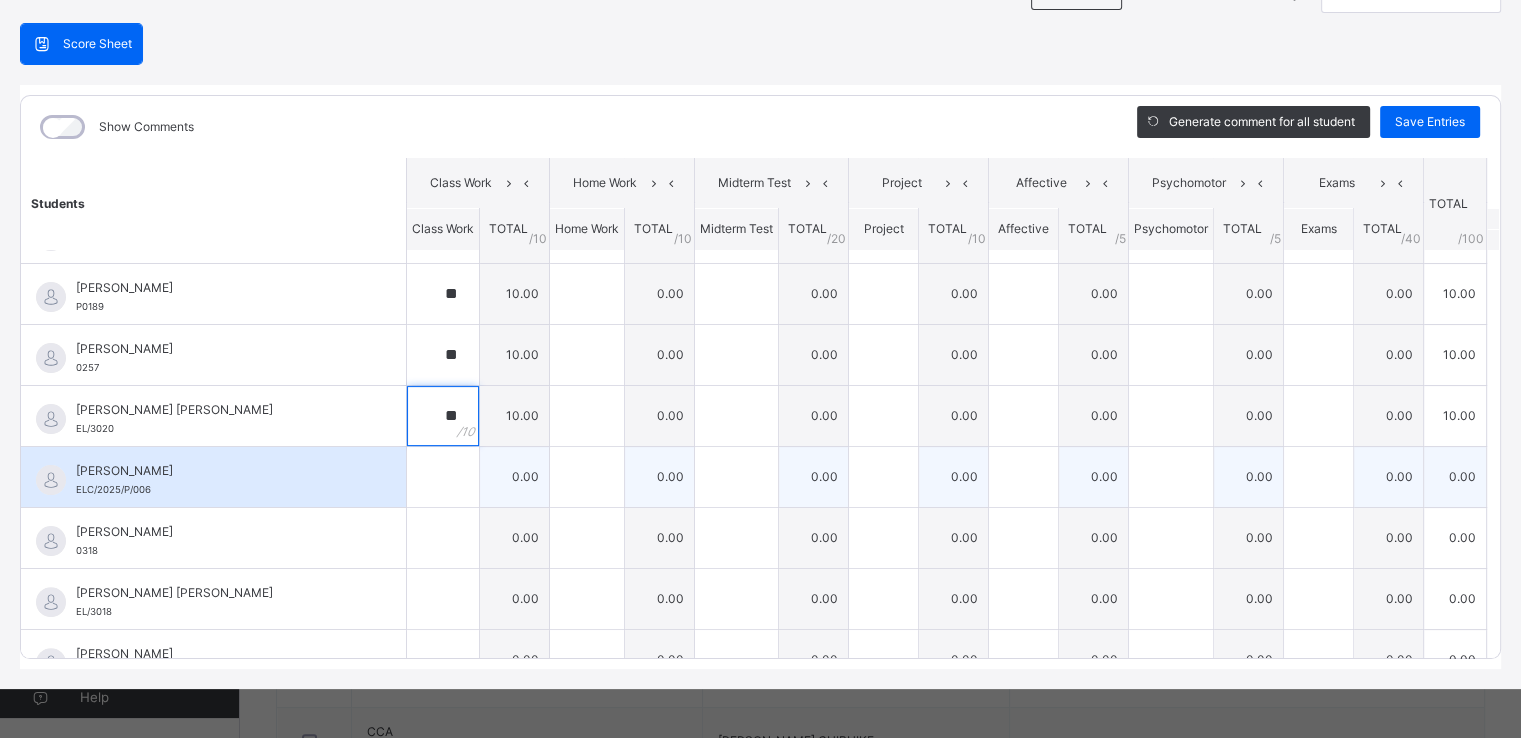 type on "**" 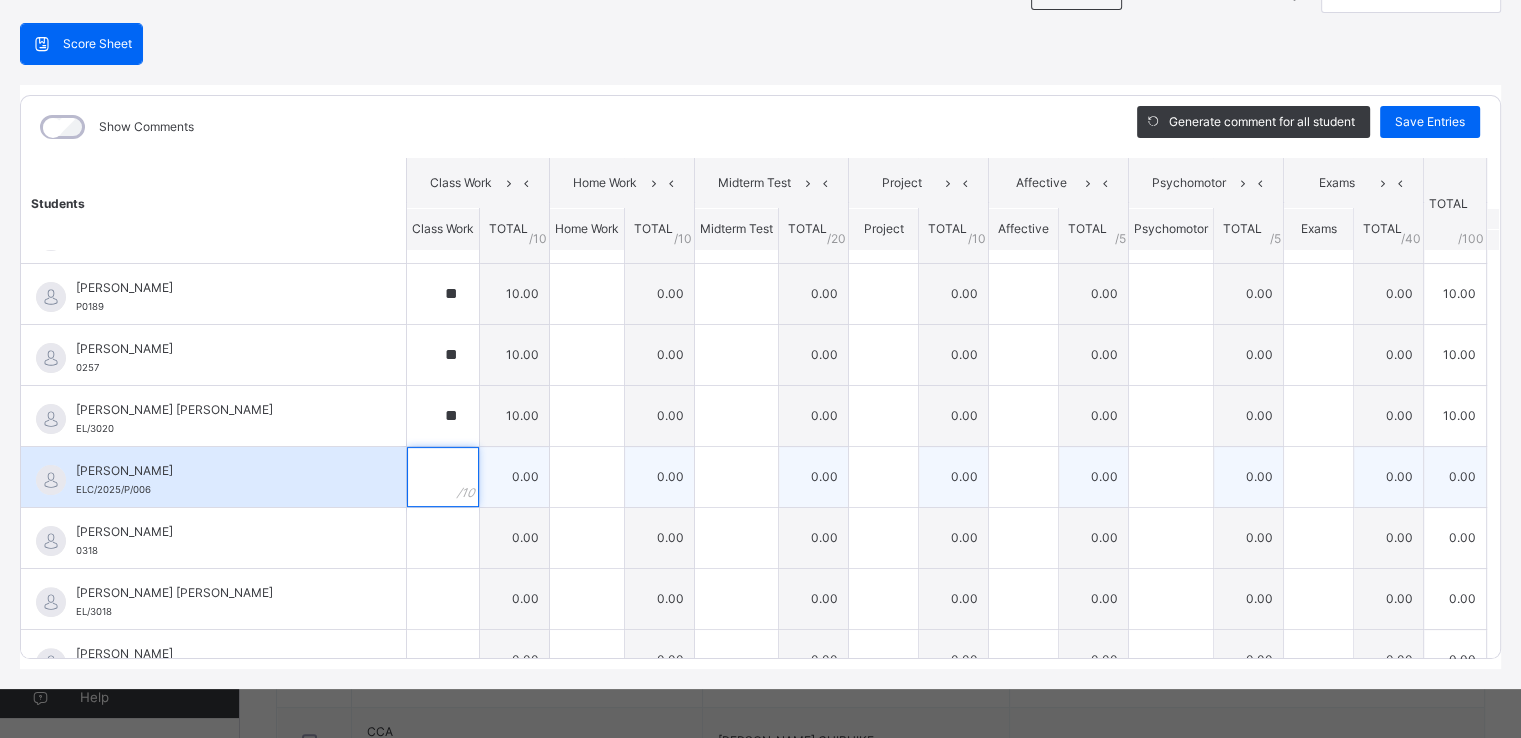 click at bounding box center [443, 477] 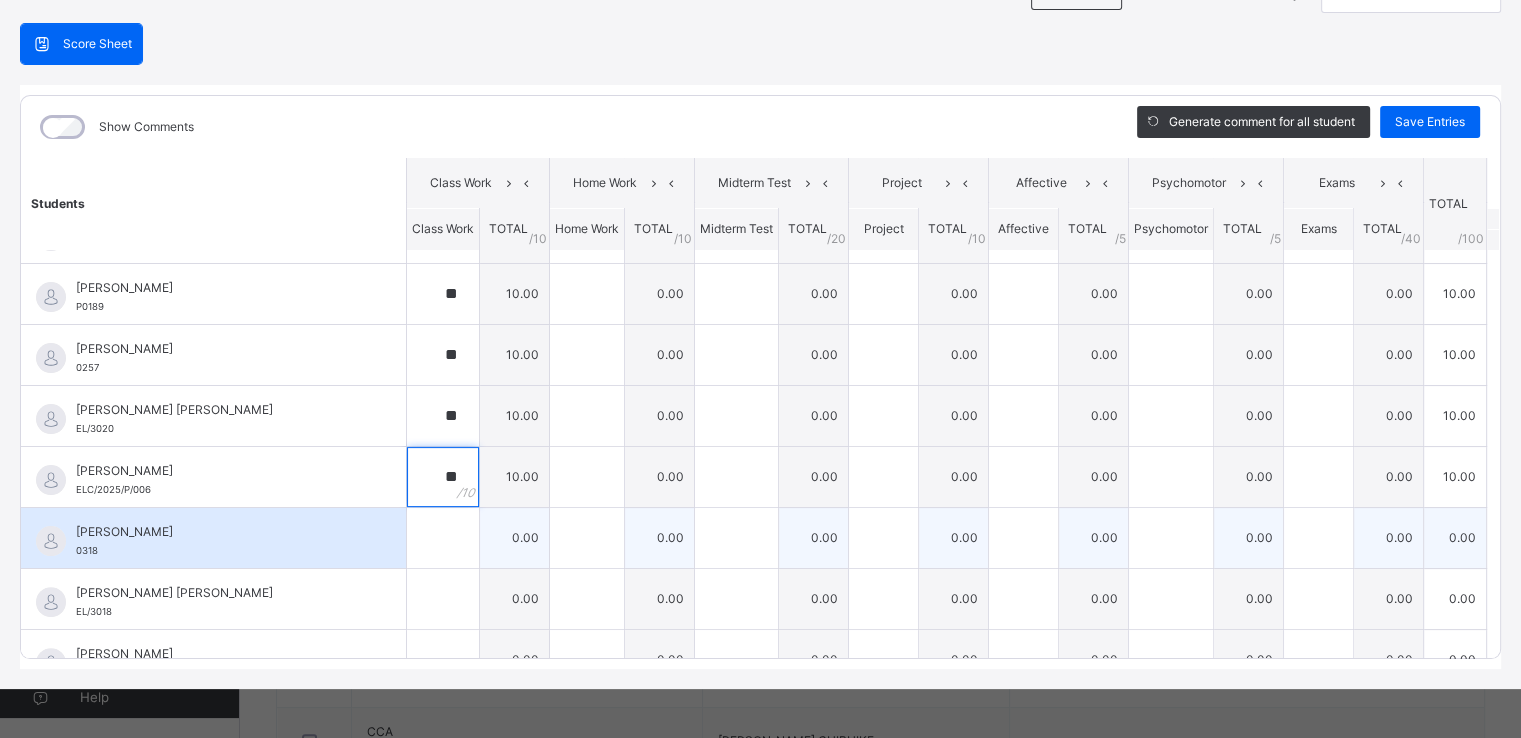 type on "**" 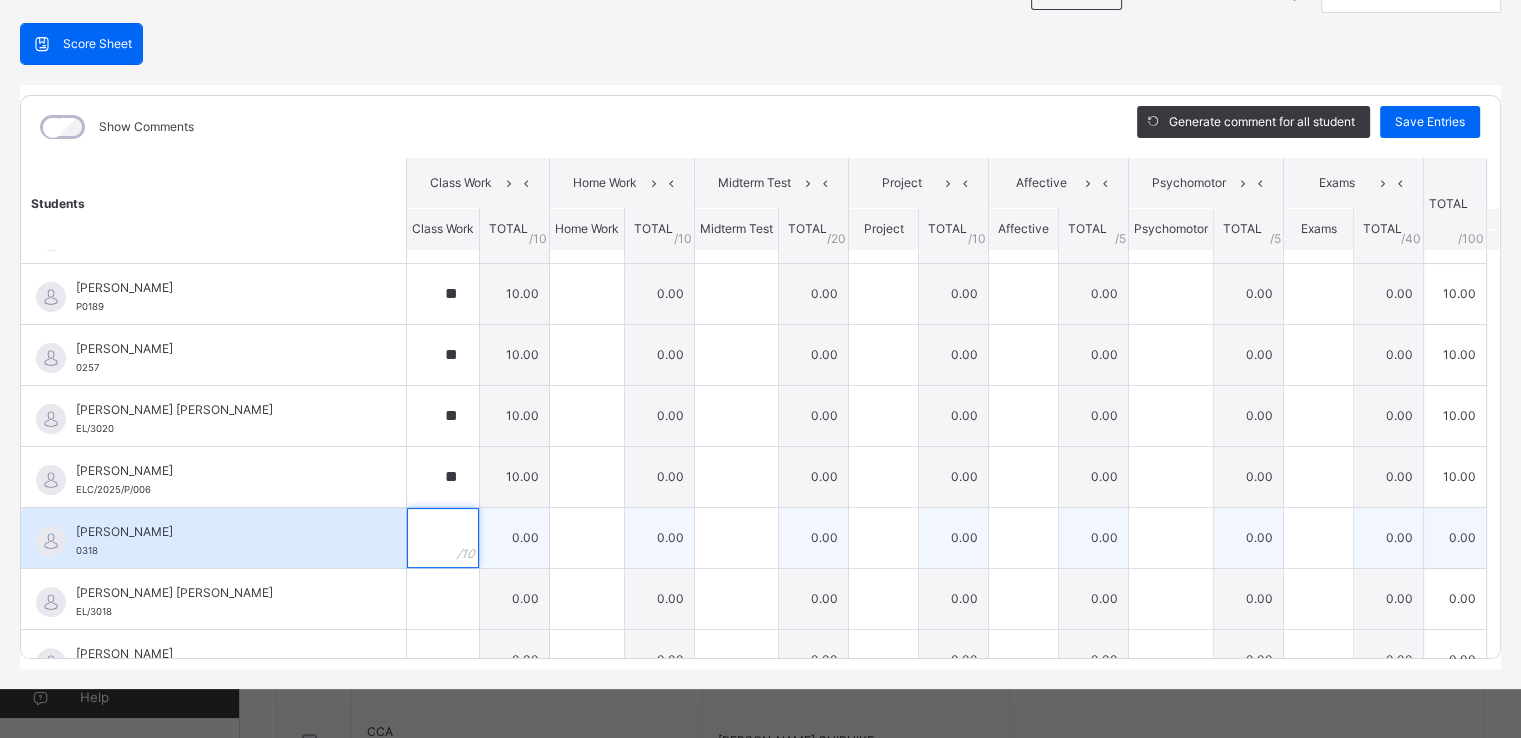 click at bounding box center (443, 538) 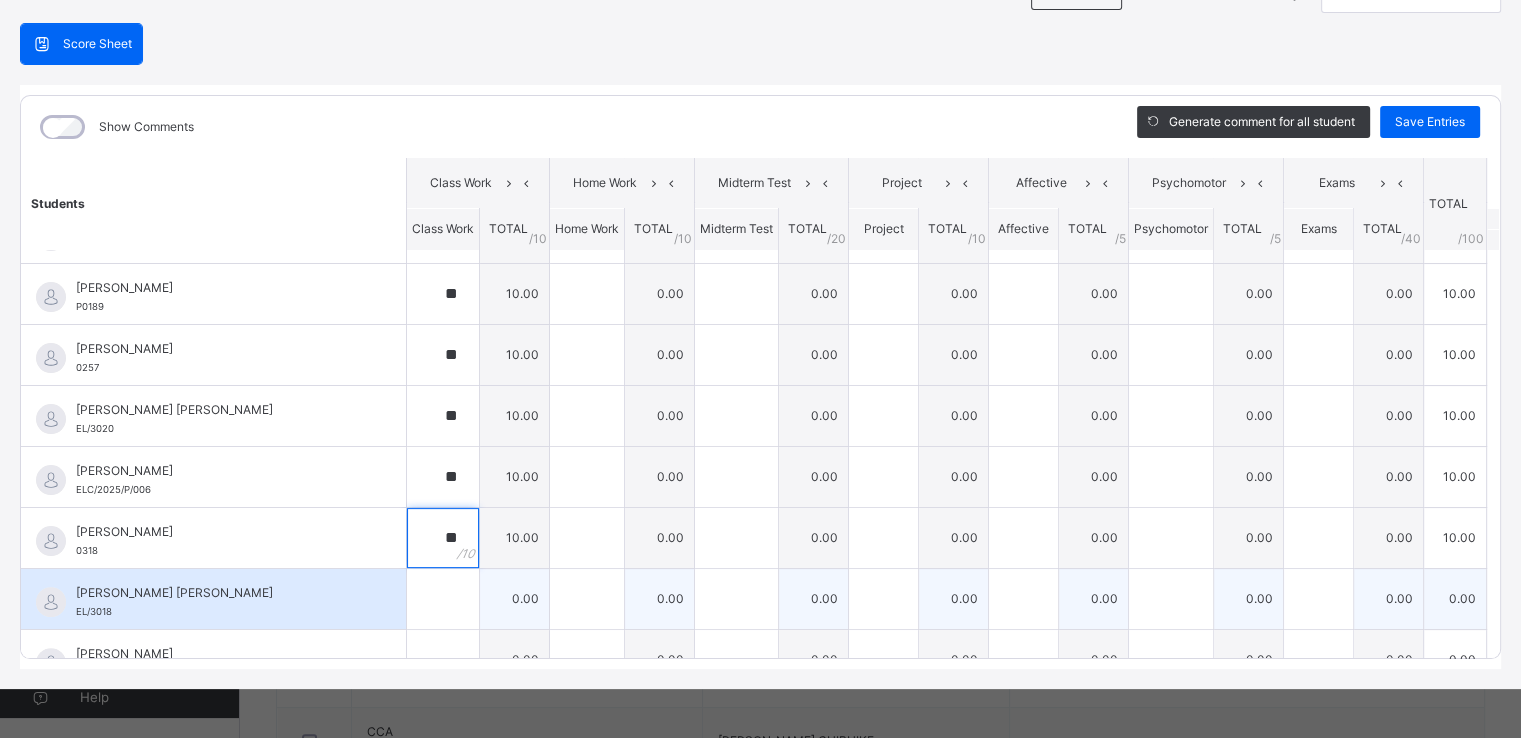 type on "**" 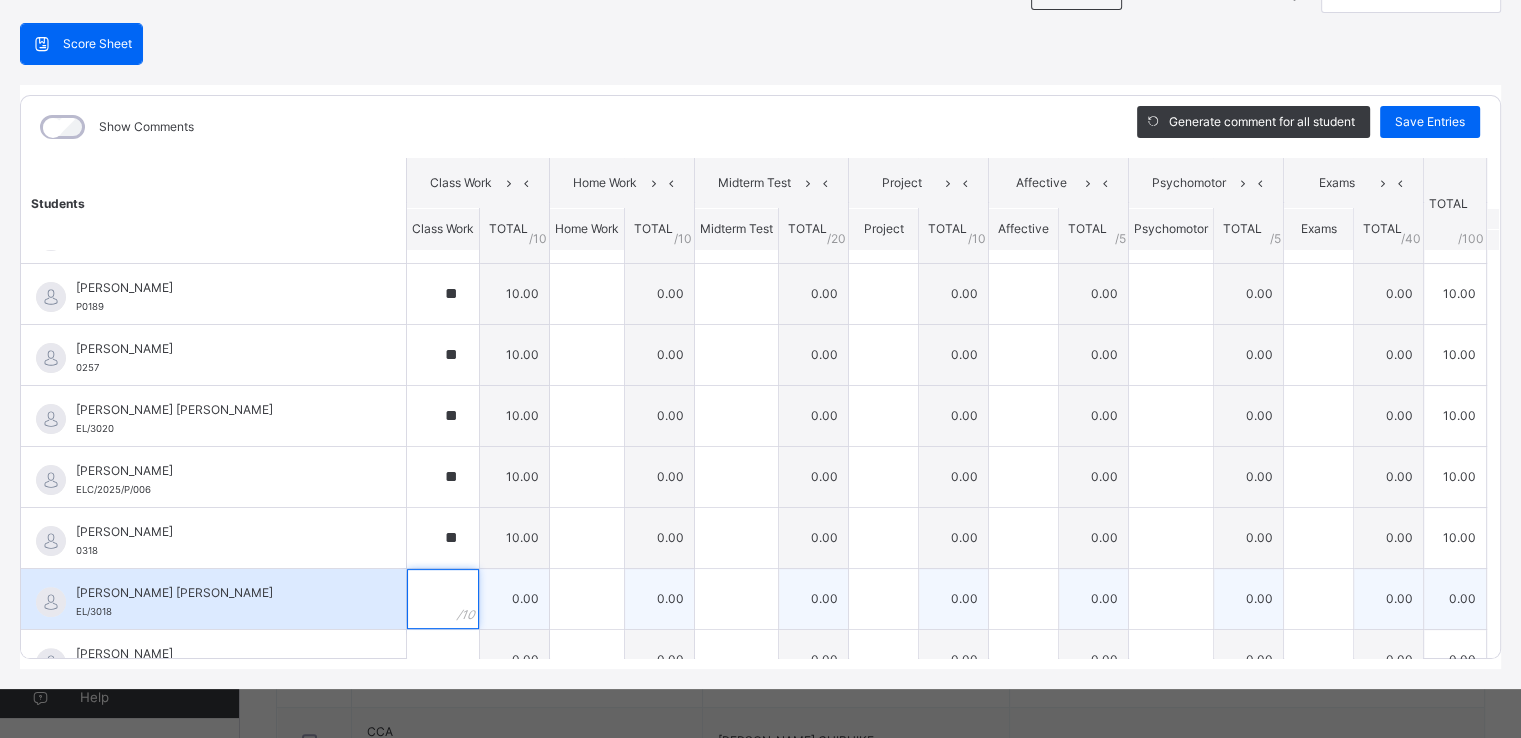 click at bounding box center [443, 599] 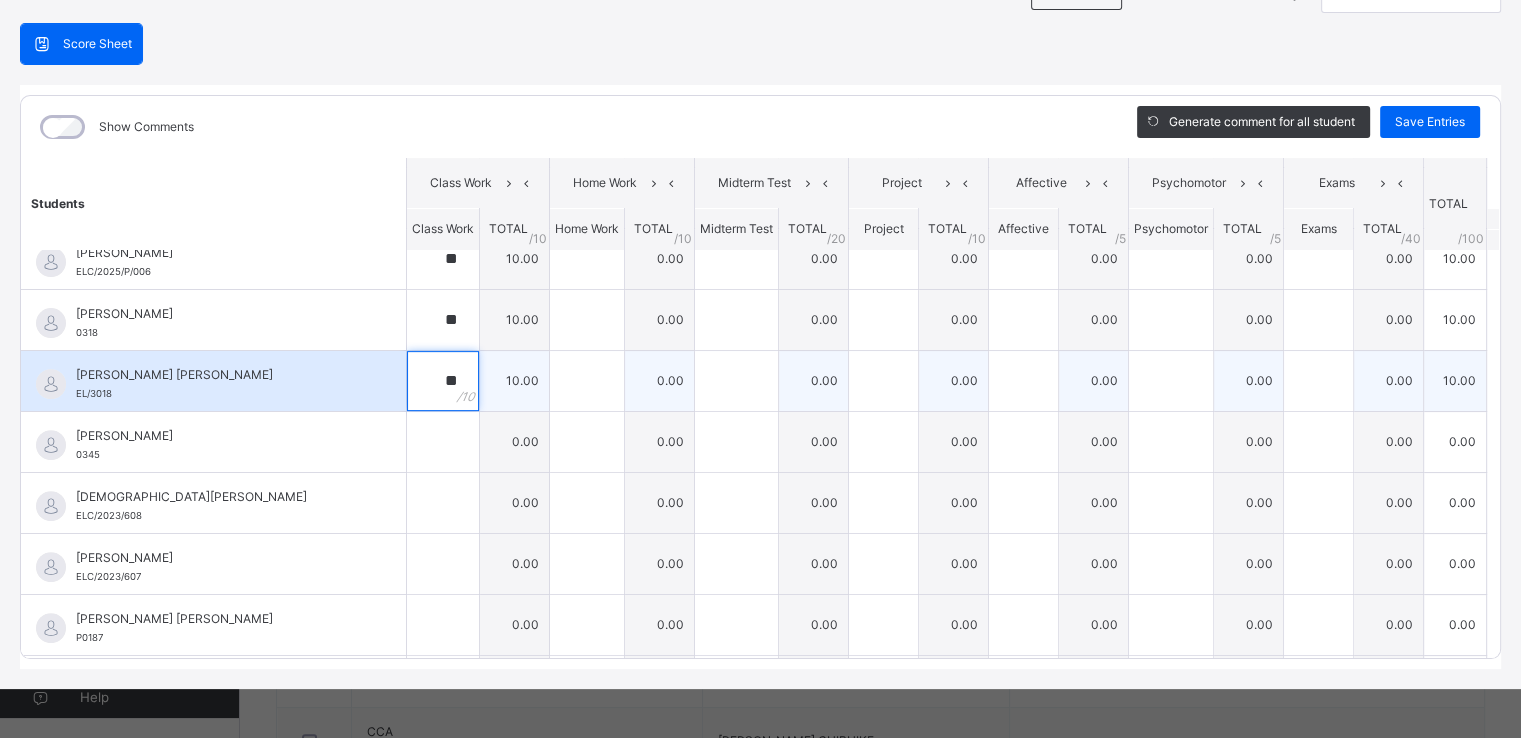 scroll, scrollTop: 757, scrollLeft: 0, axis: vertical 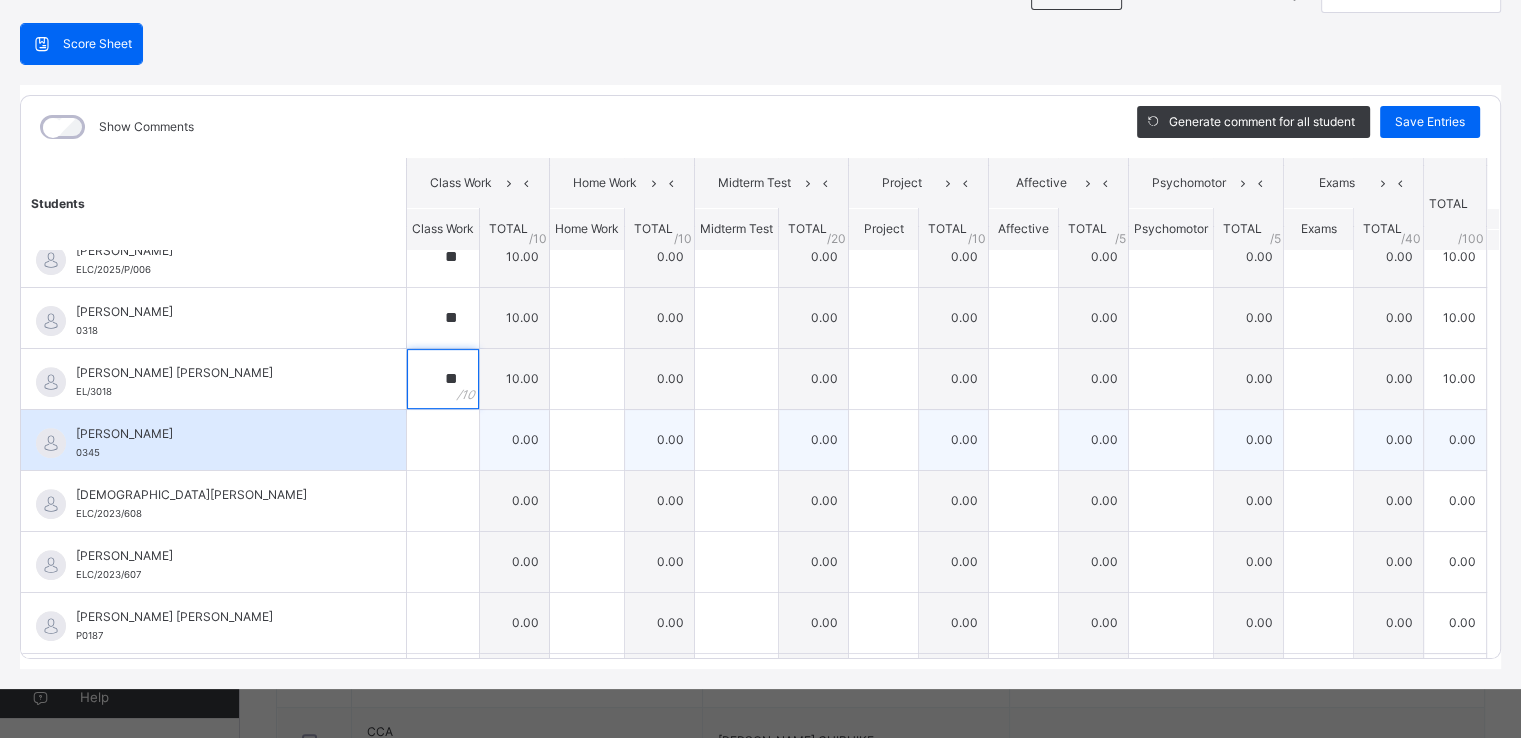 type on "**" 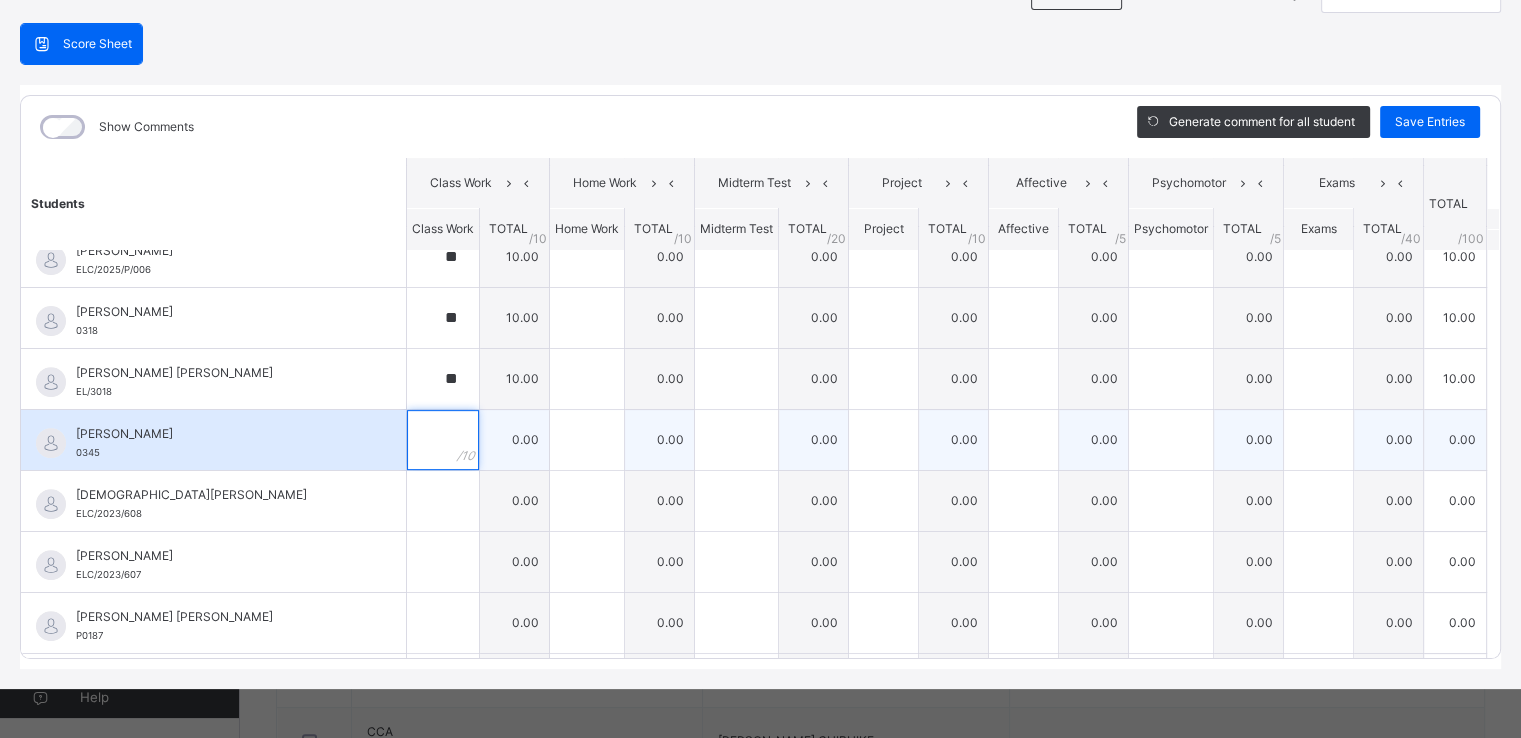 click at bounding box center [443, 440] 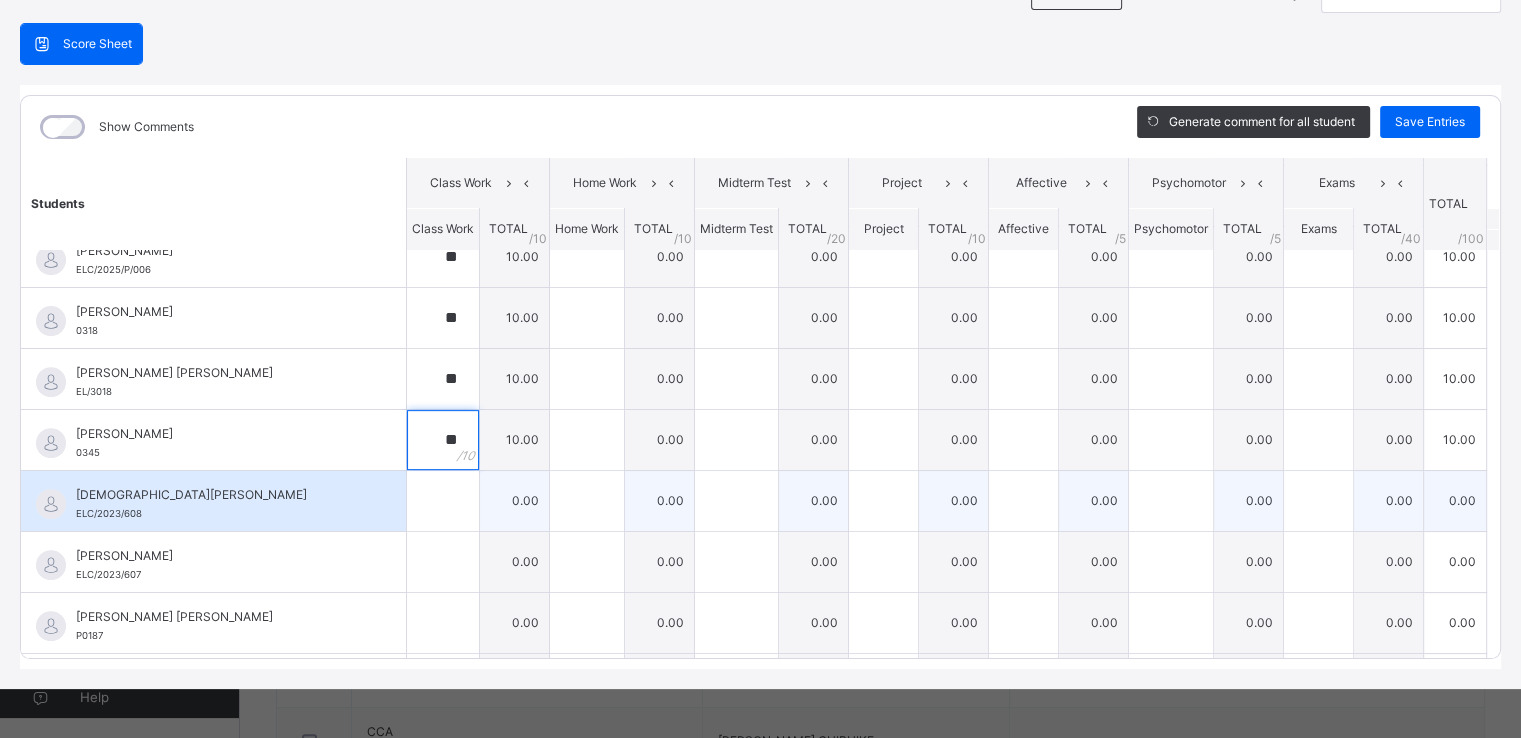 type on "**" 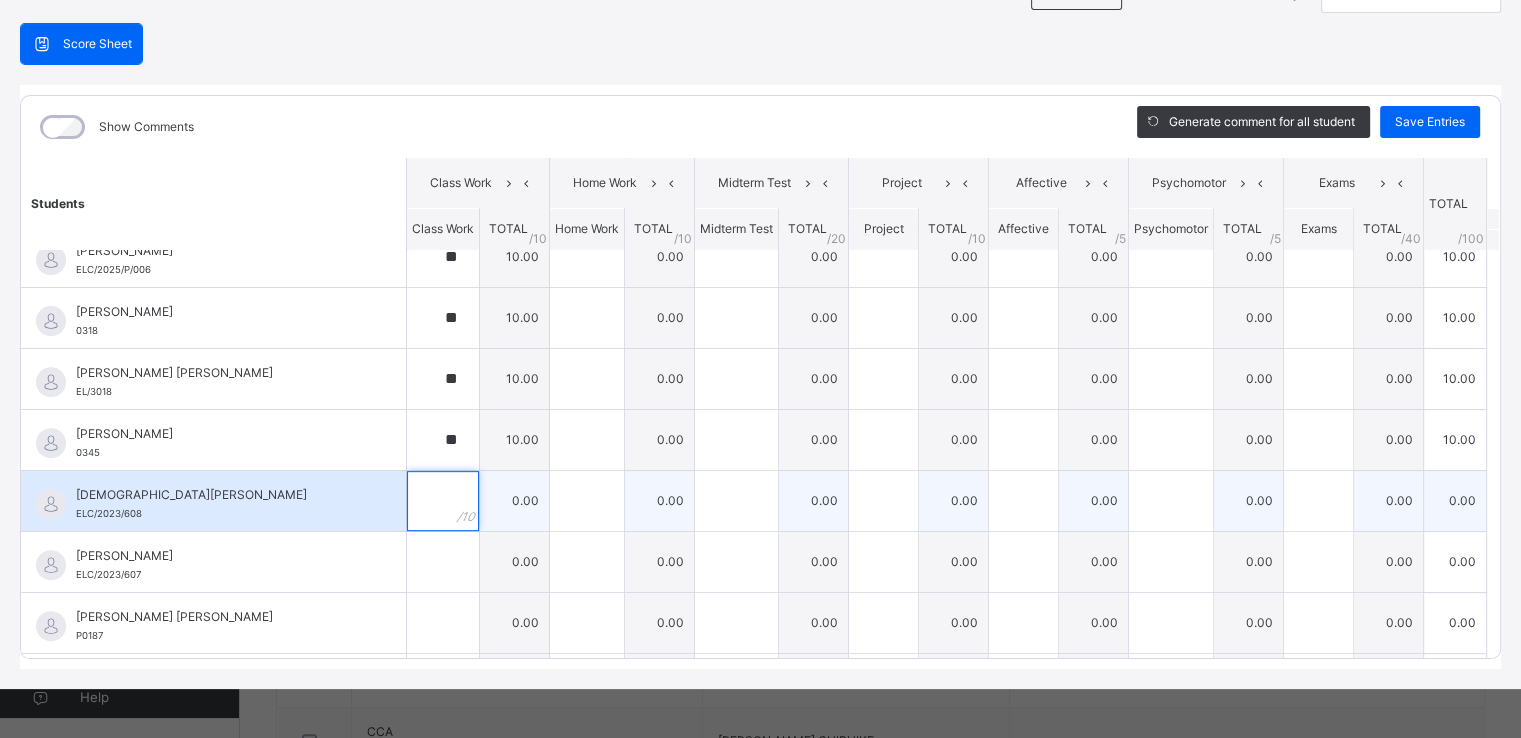 click at bounding box center (443, 501) 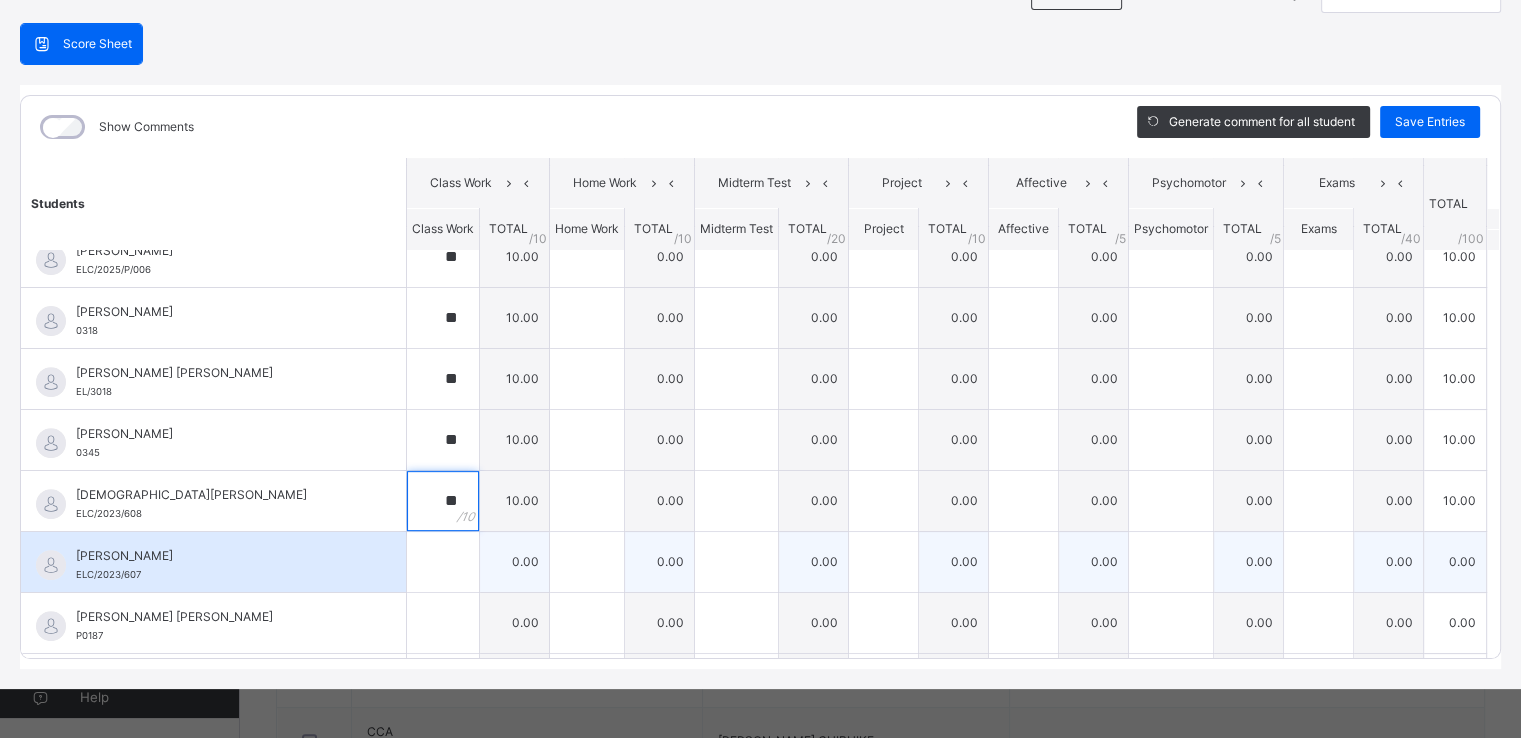 type on "**" 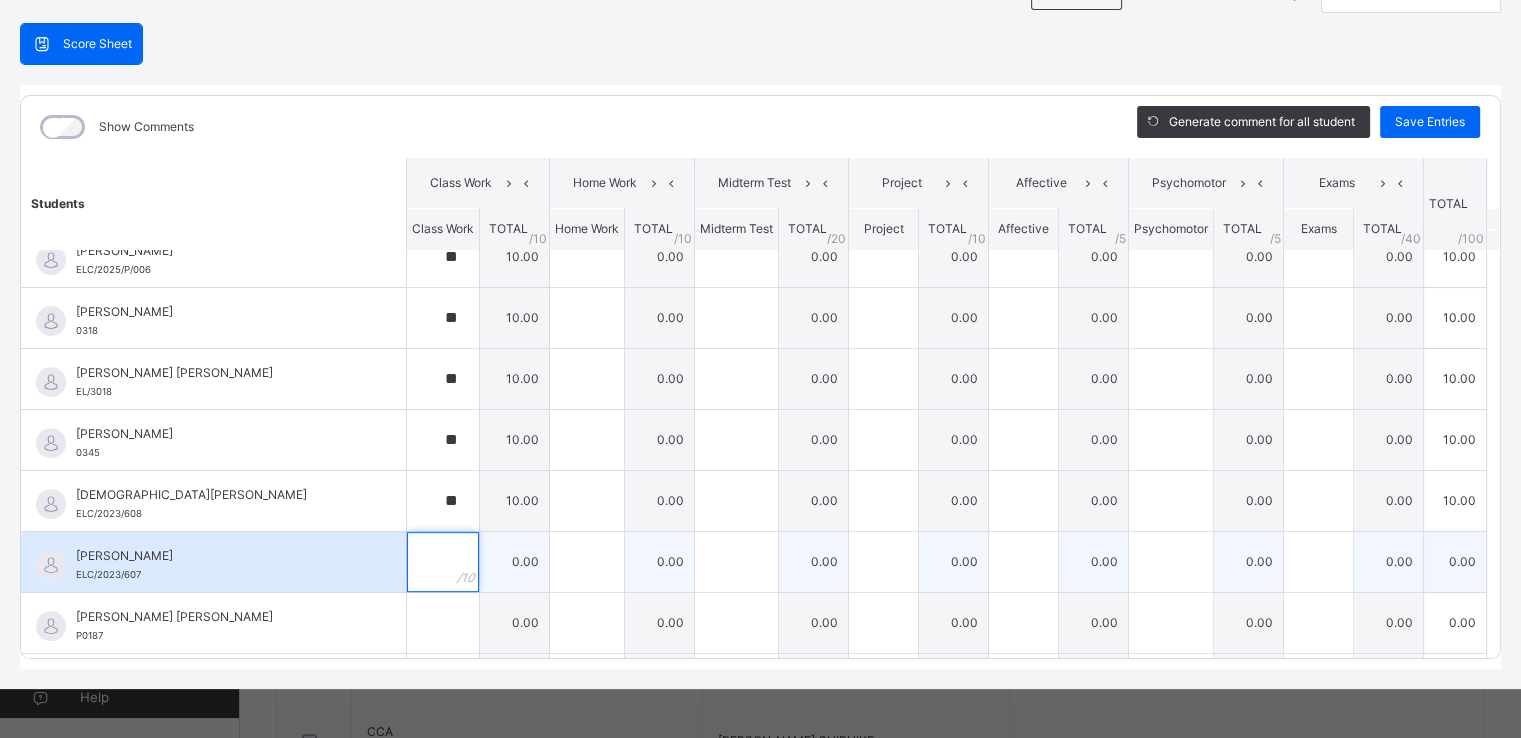 click at bounding box center [443, 562] 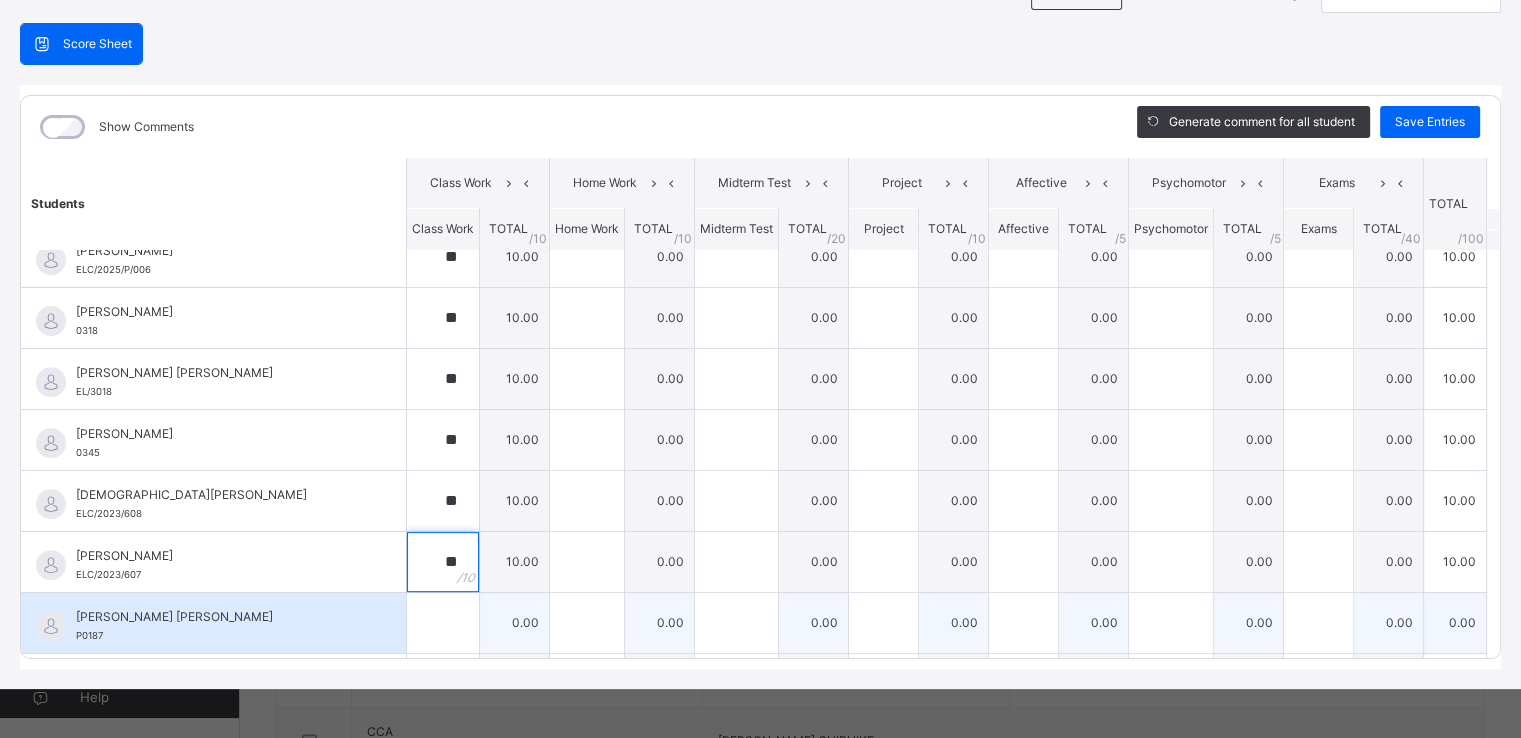 type on "**" 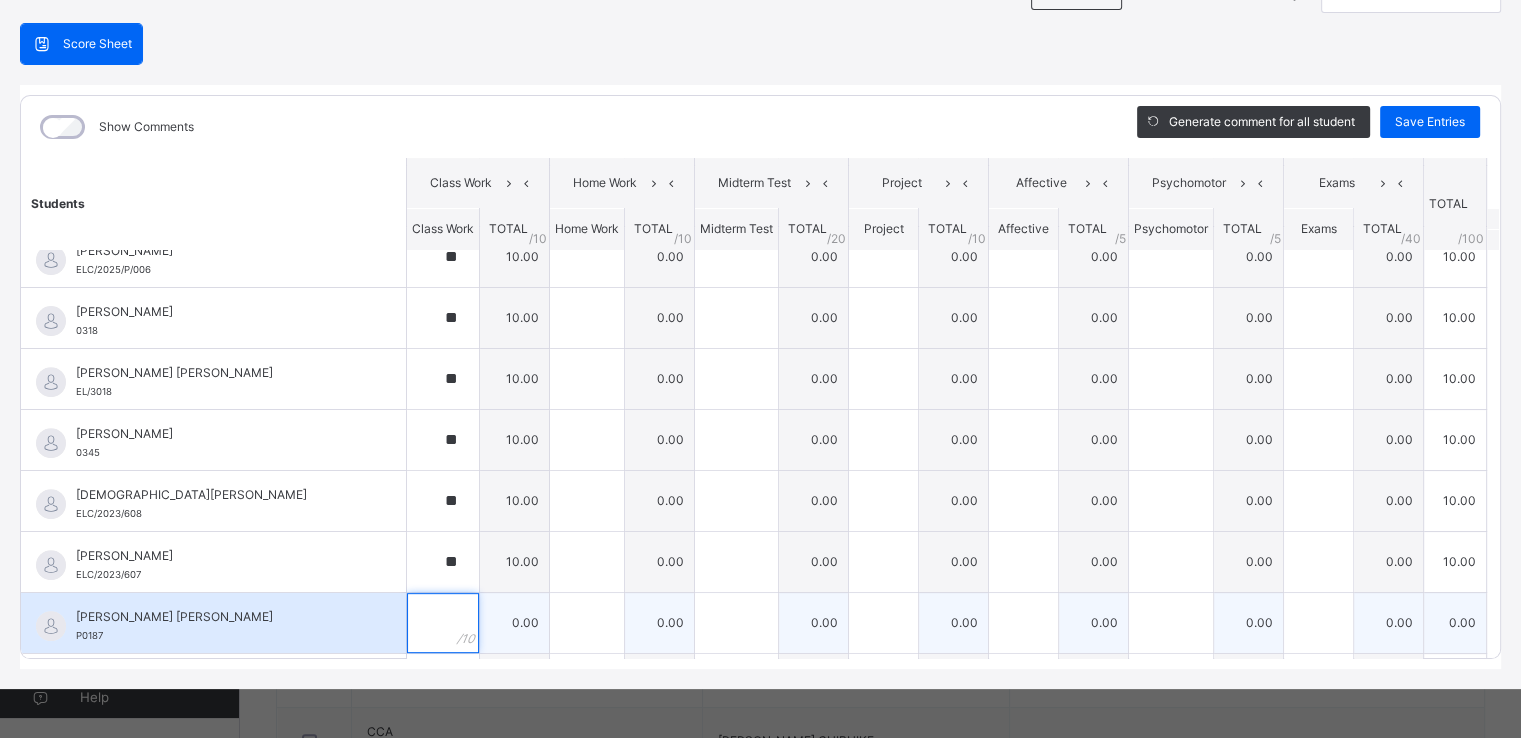 click at bounding box center [443, 623] 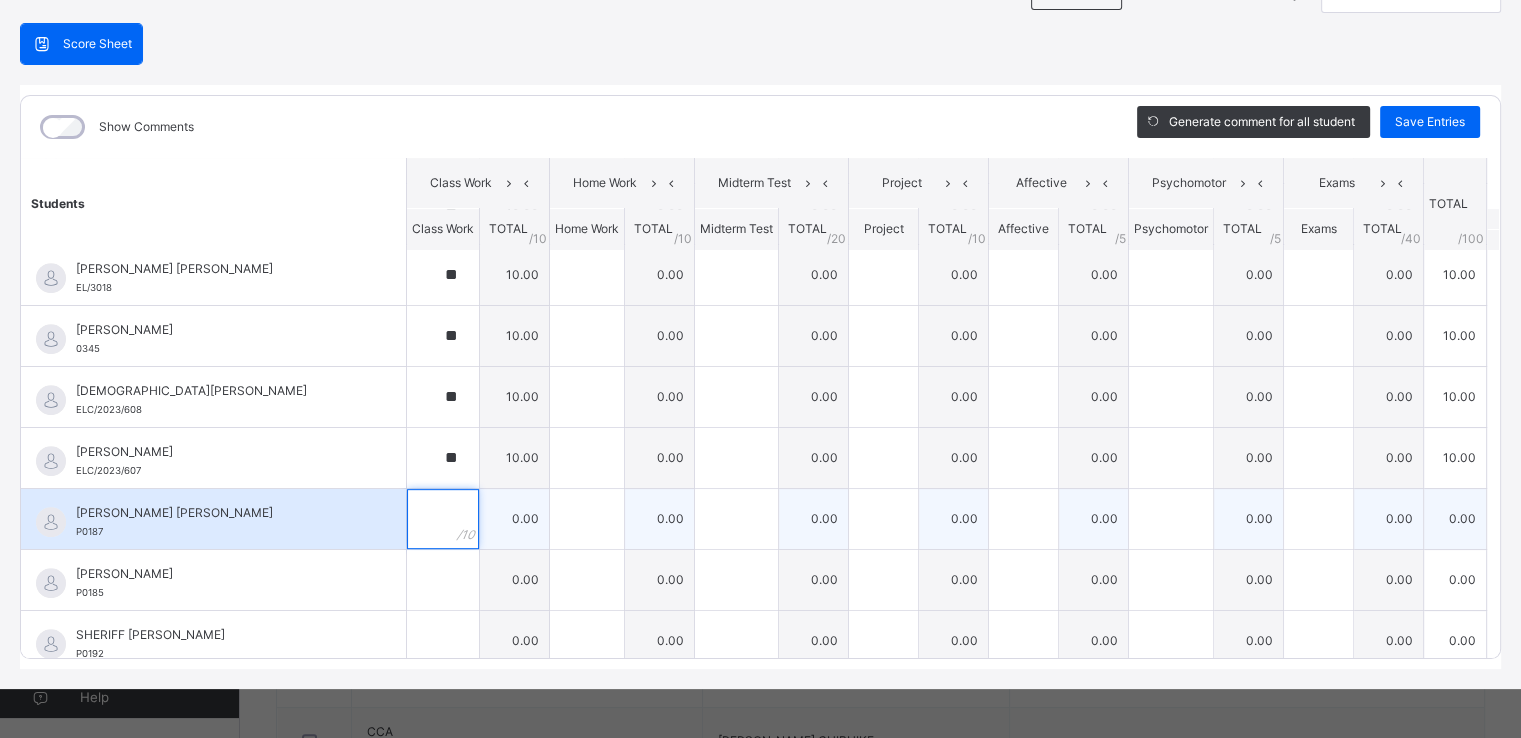 scroll, scrollTop: 877, scrollLeft: 0, axis: vertical 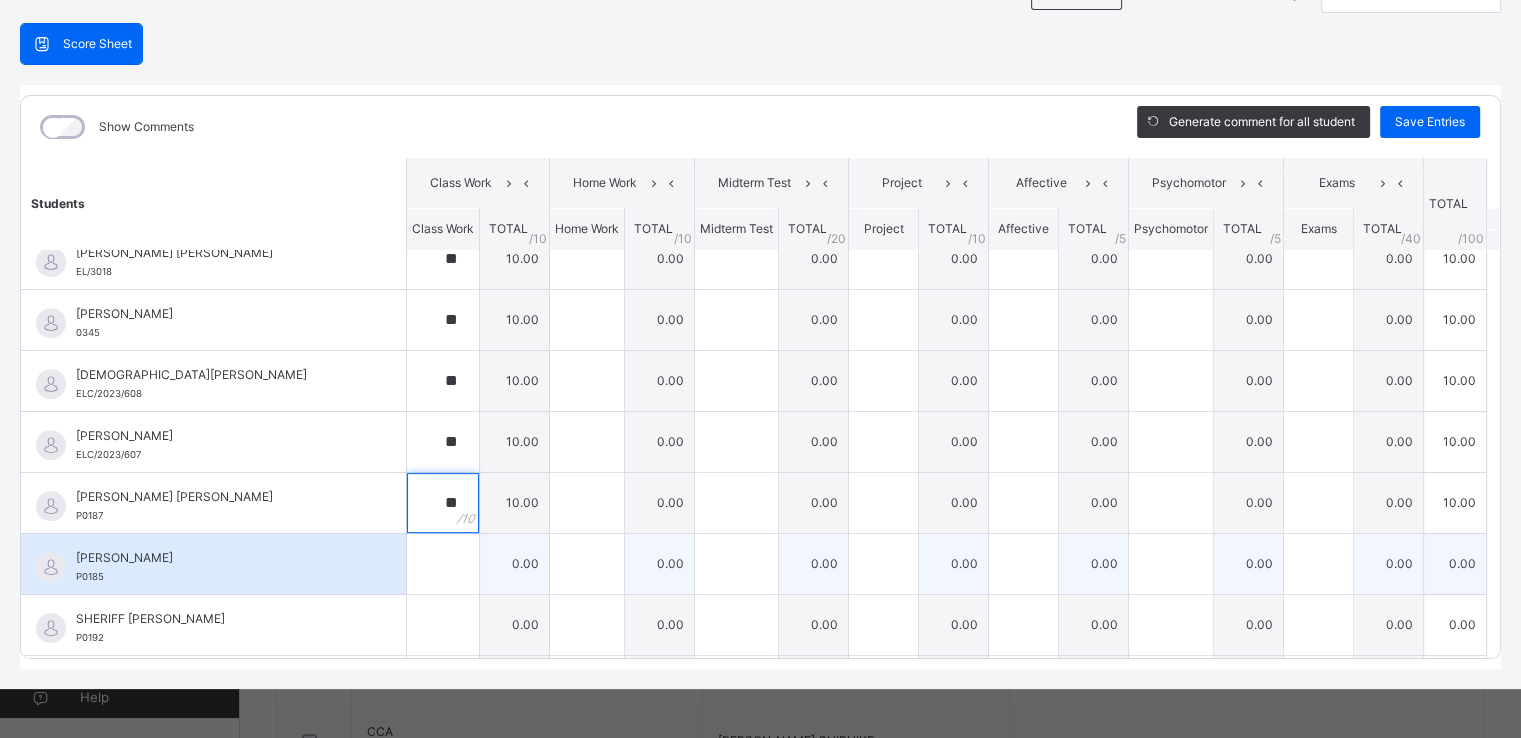 type on "**" 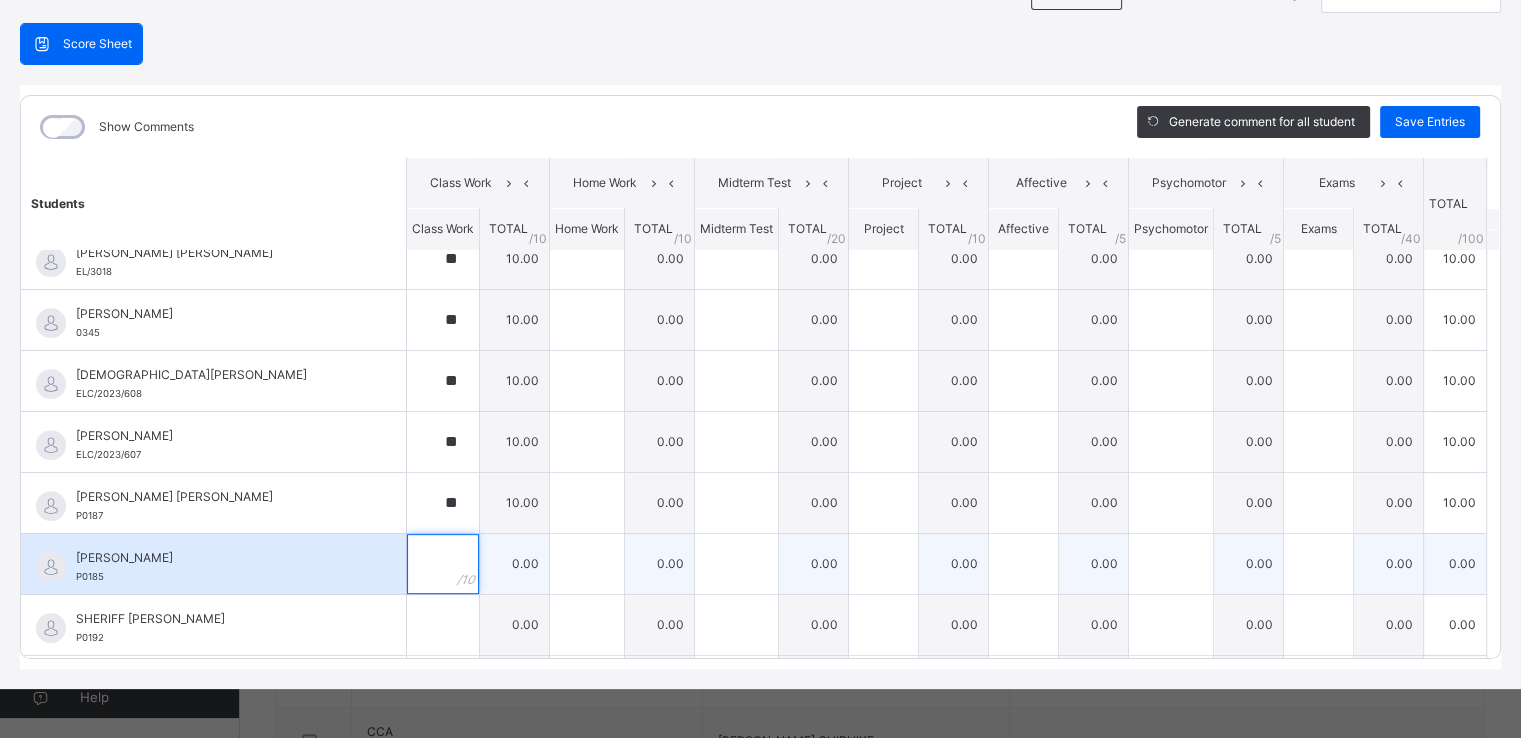 click at bounding box center [443, 564] 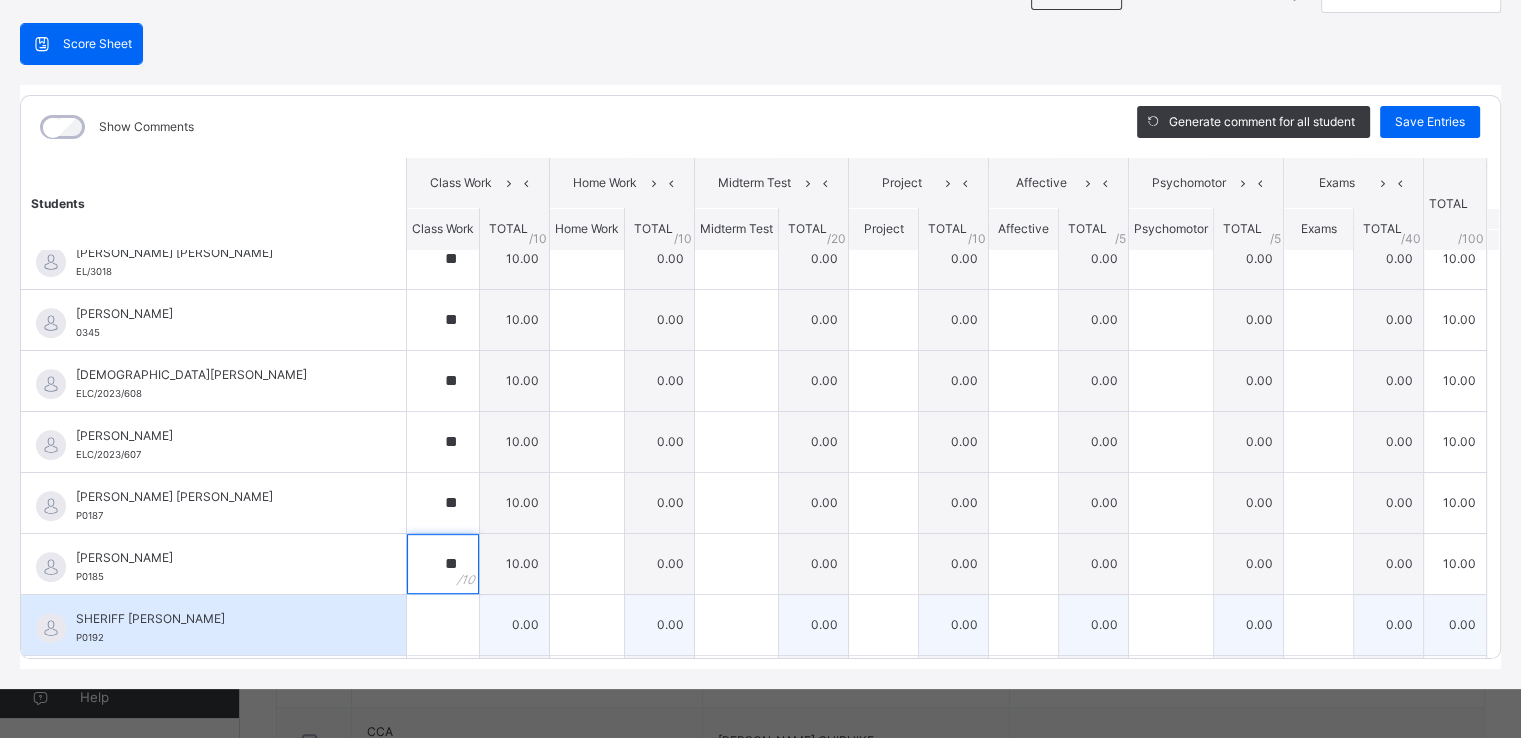 type on "**" 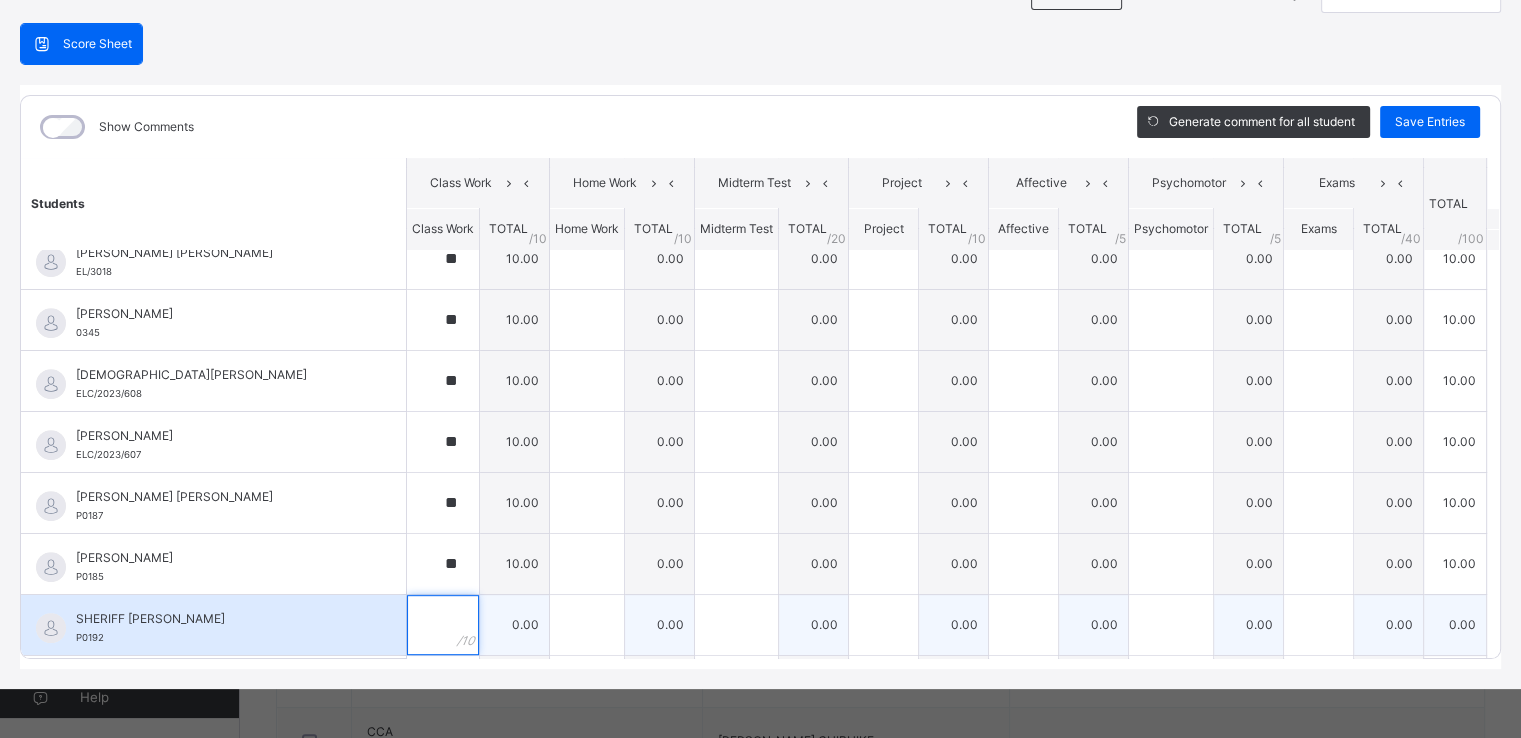 click at bounding box center [443, 625] 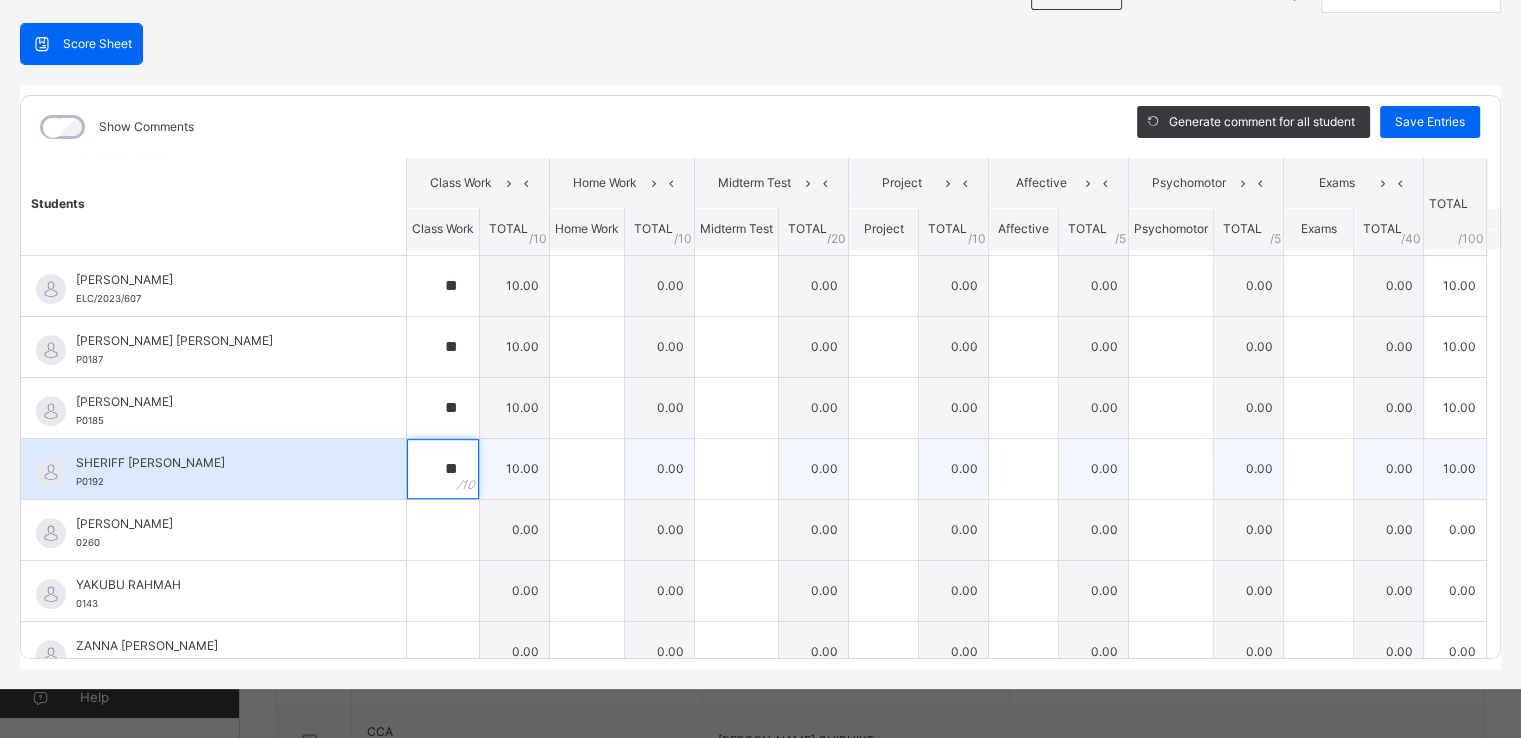 scroll, scrollTop: 1052, scrollLeft: 0, axis: vertical 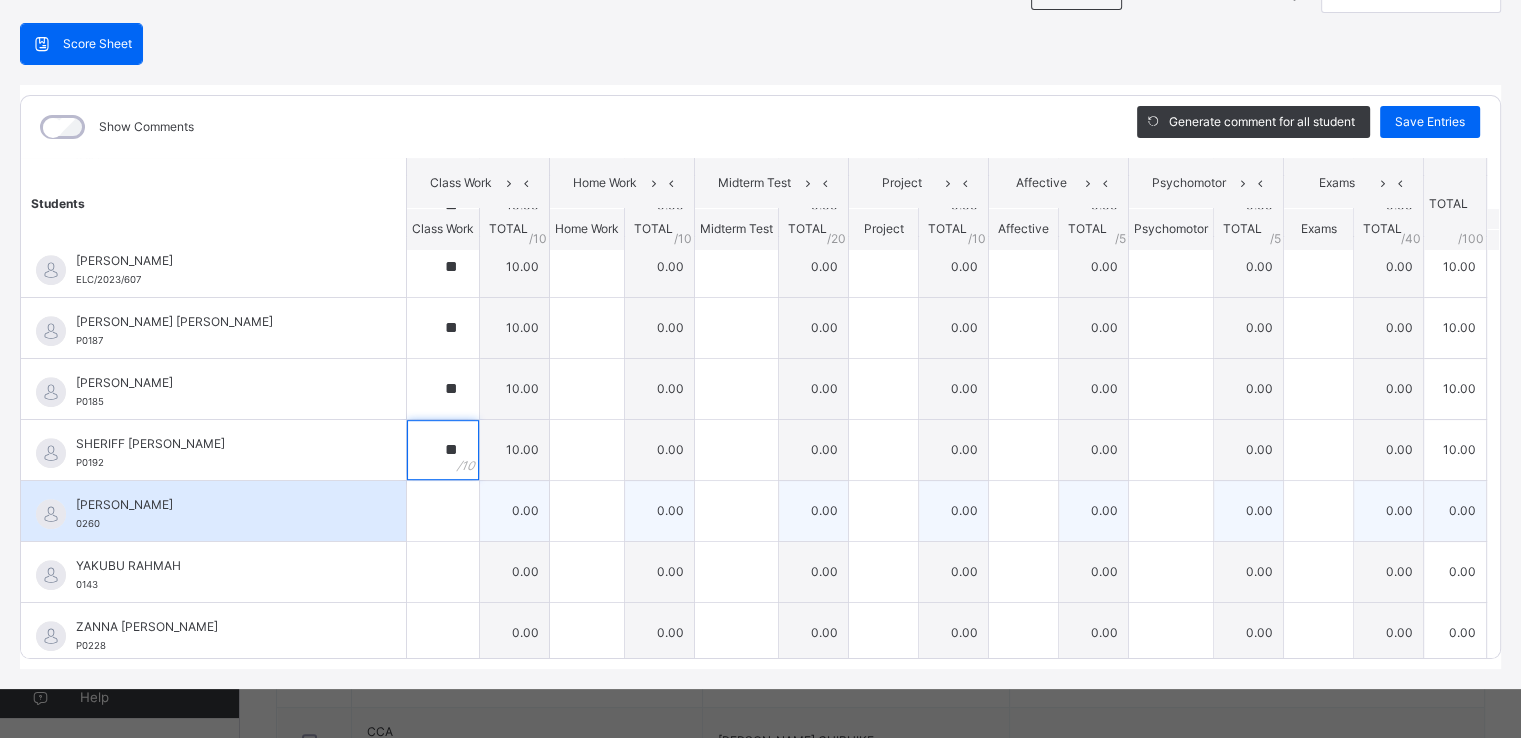 type on "**" 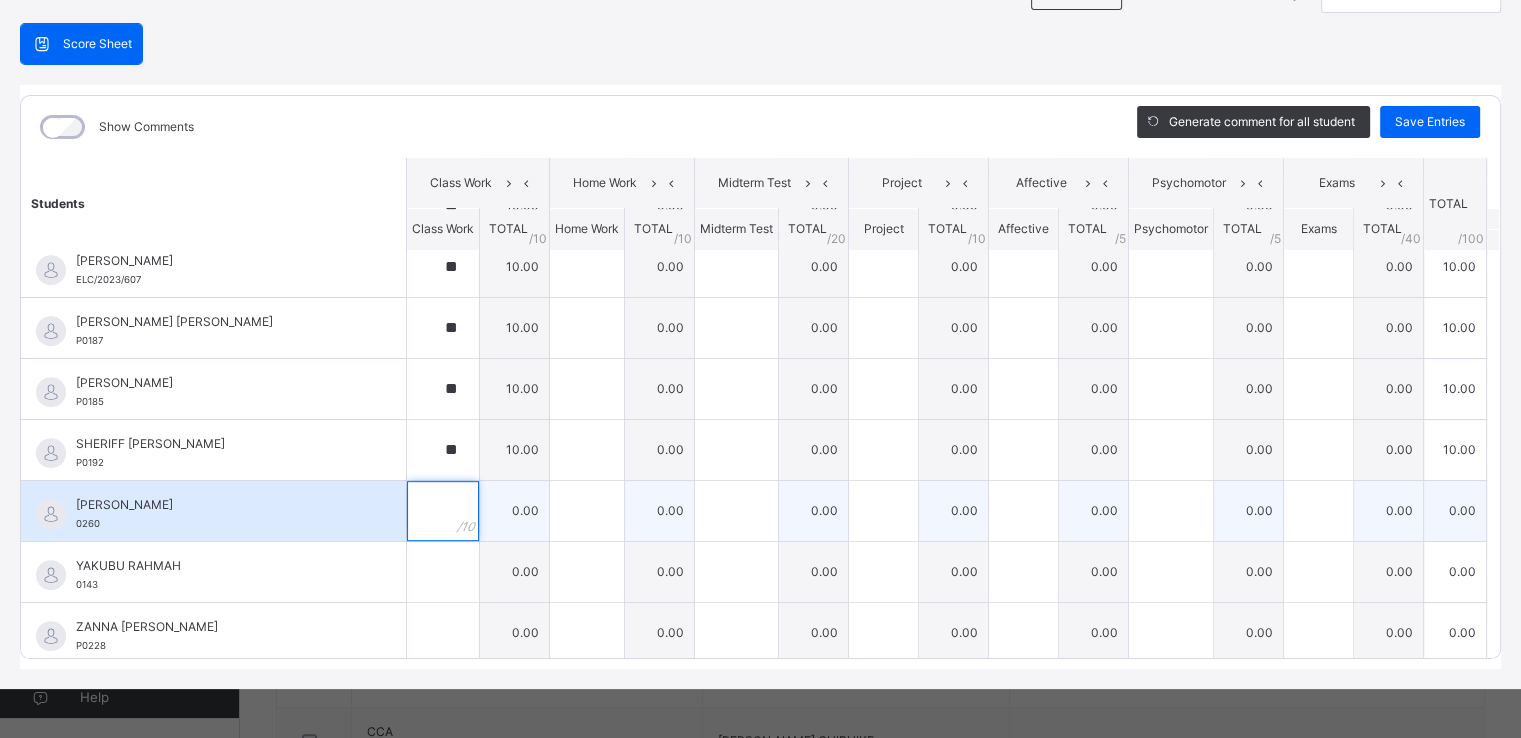 click at bounding box center (443, 511) 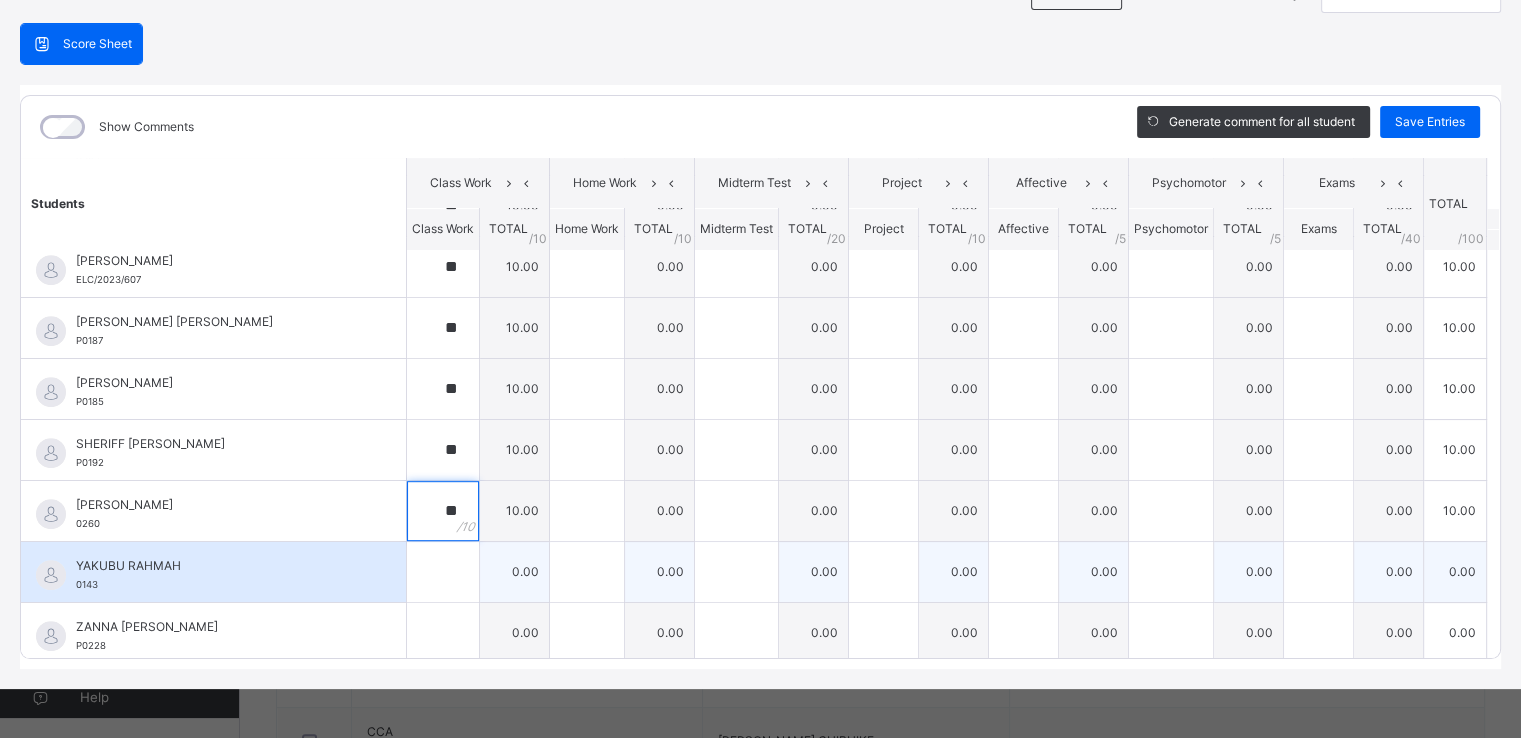 type on "**" 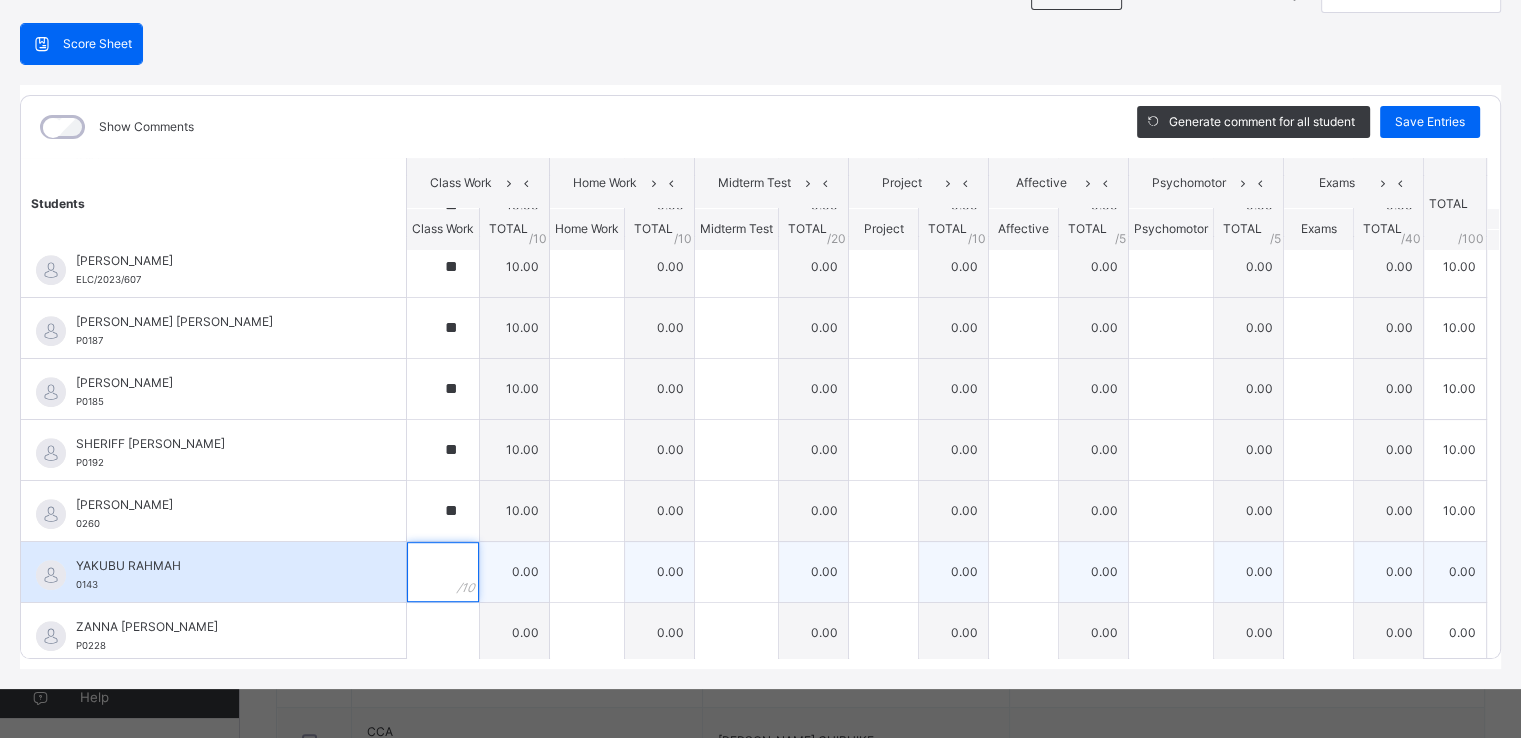 click at bounding box center [443, 572] 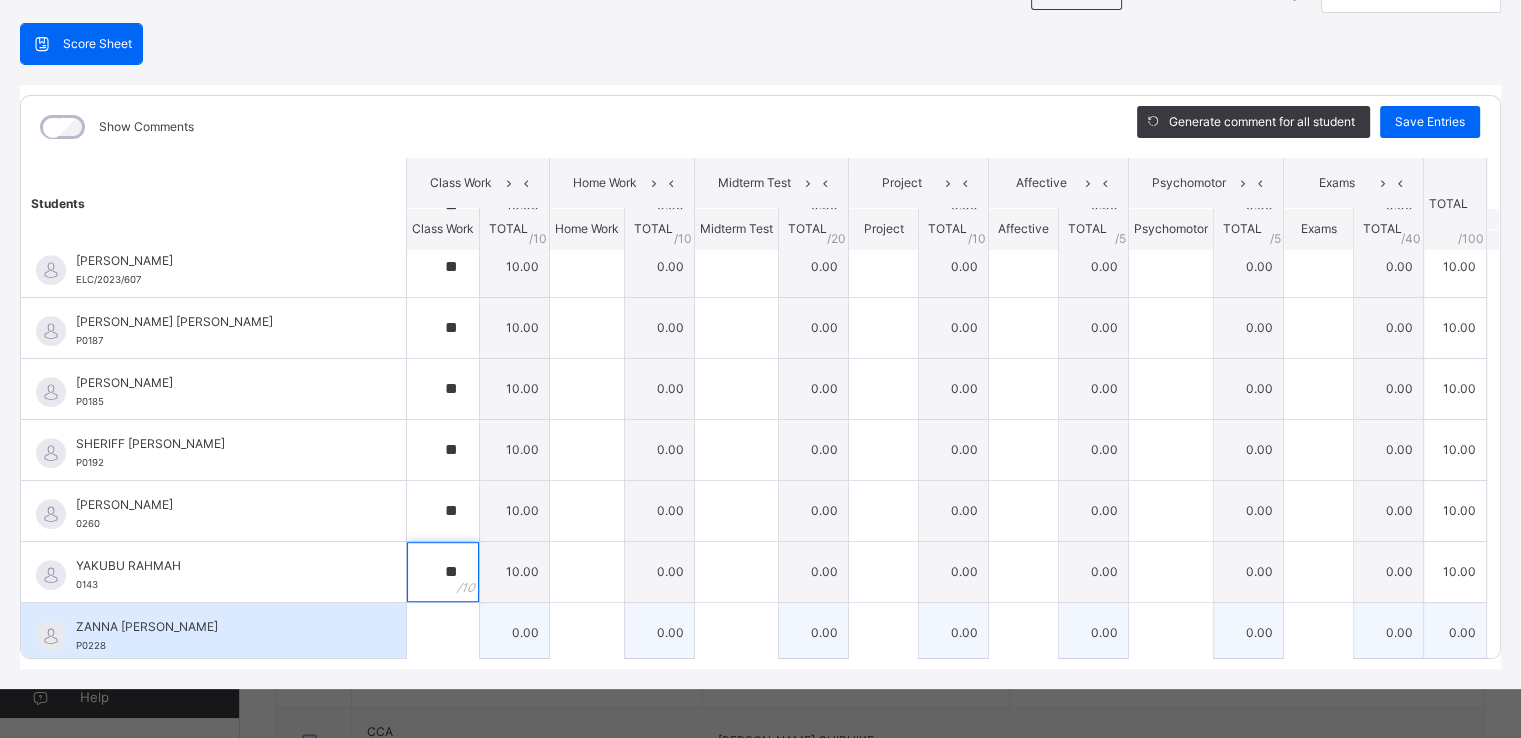 type on "**" 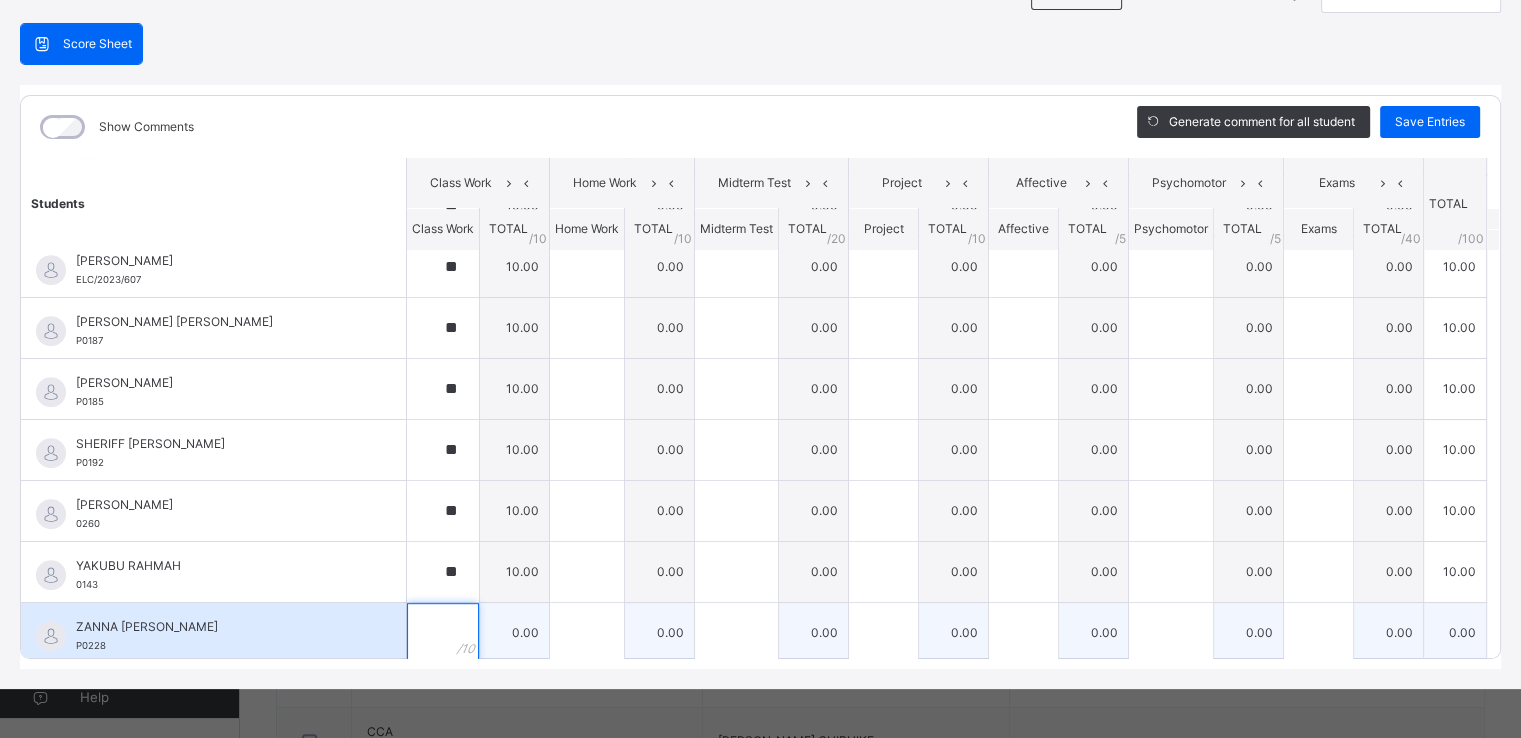 click at bounding box center (443, 633) 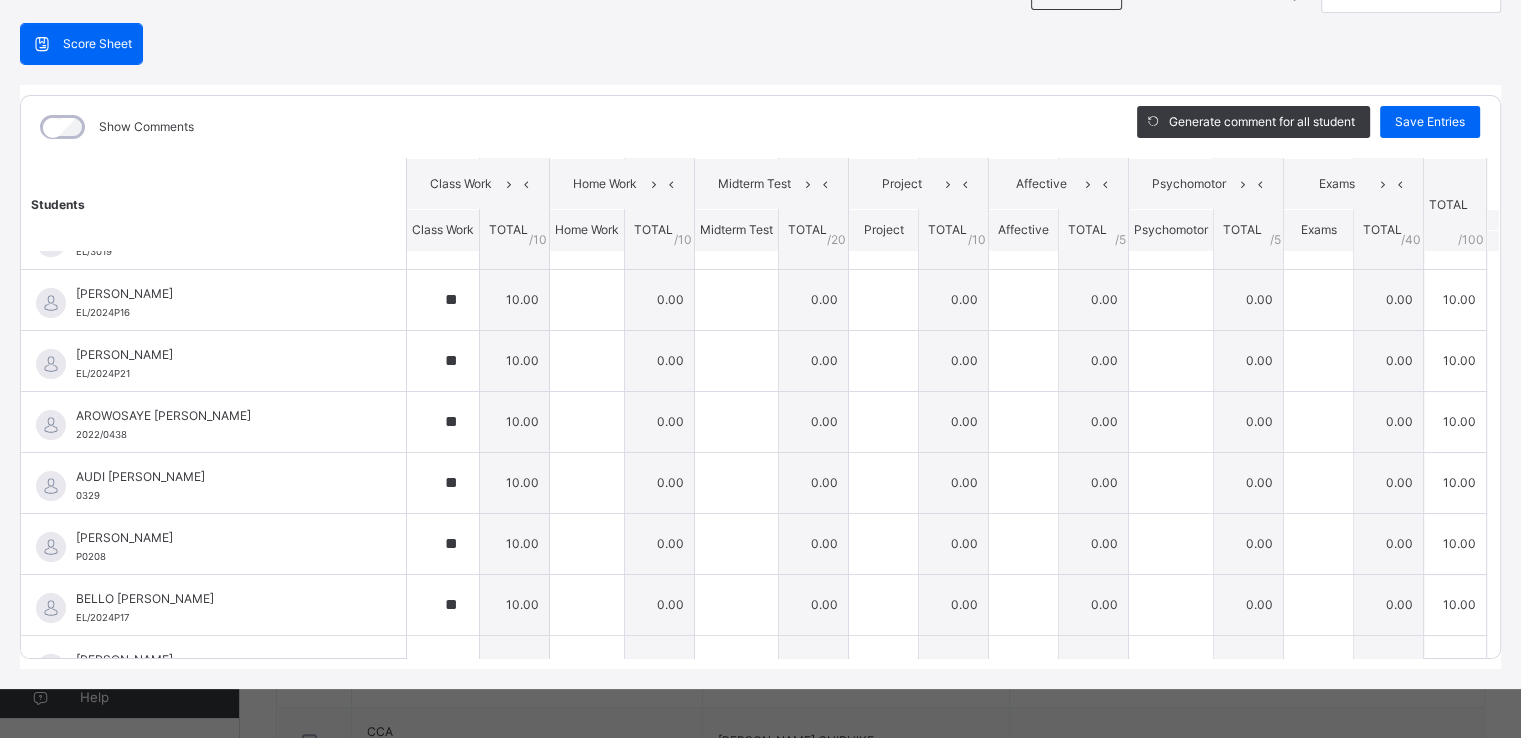 scroll, scrollTop: 0, scrollLeft: 0, axis: both 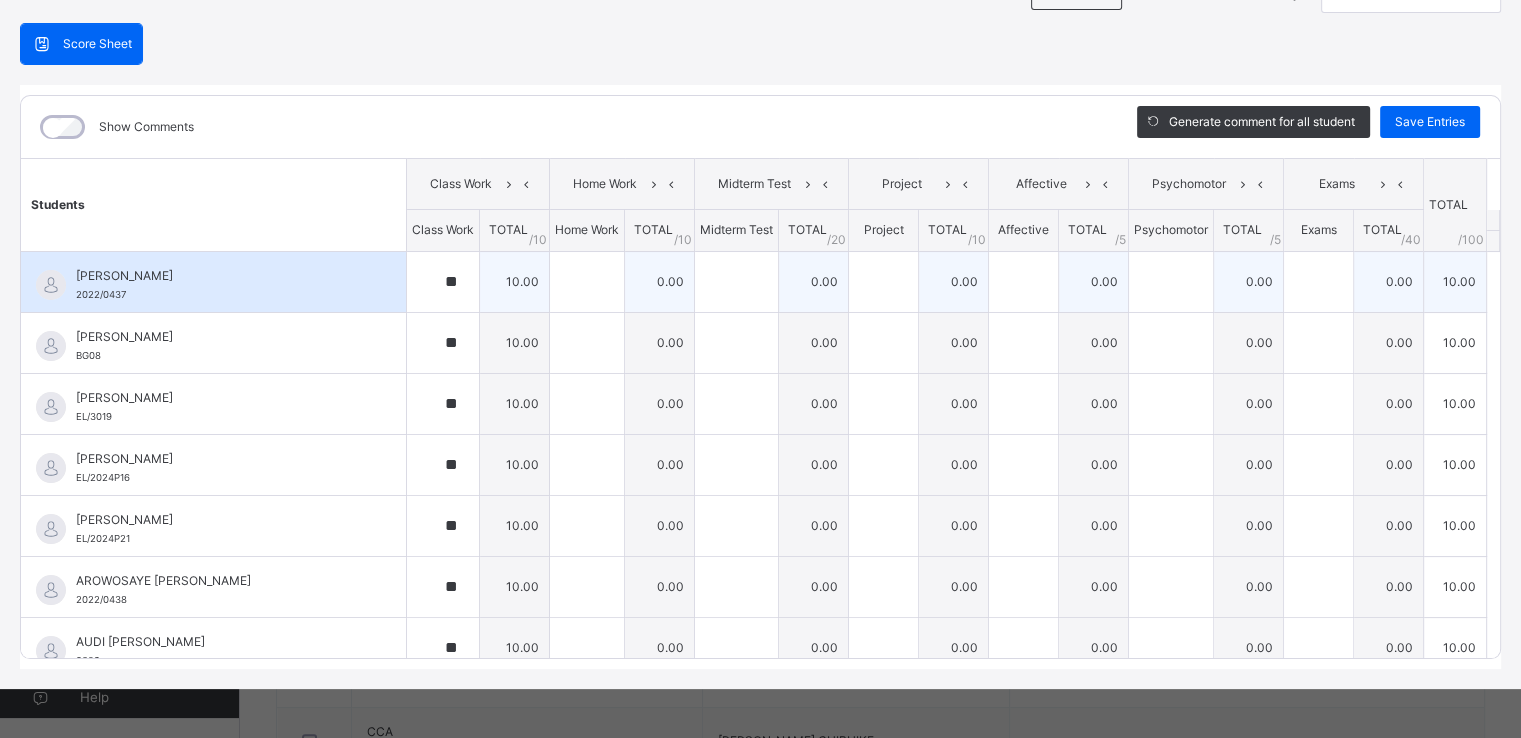 type on "**" 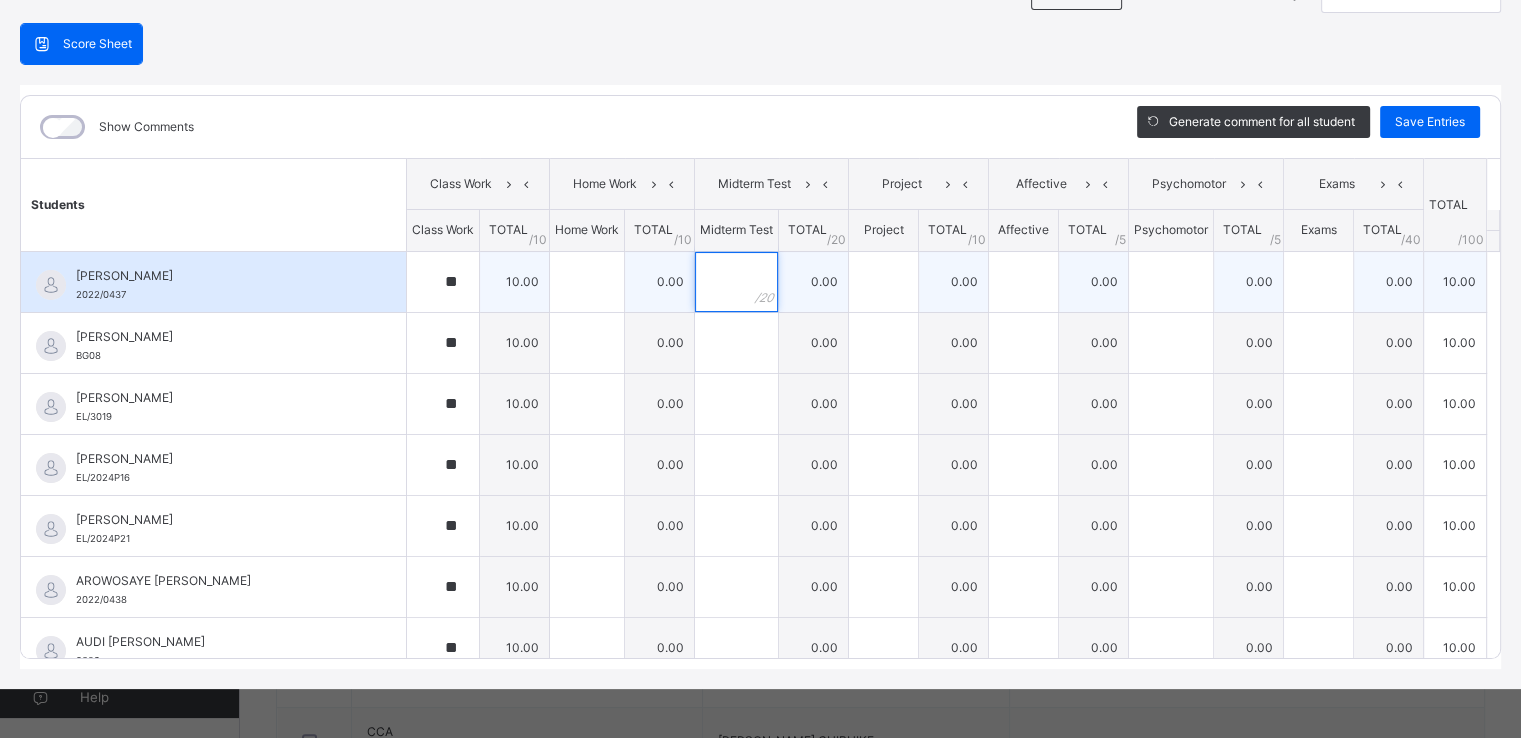 click at bounding box center [736, 282] 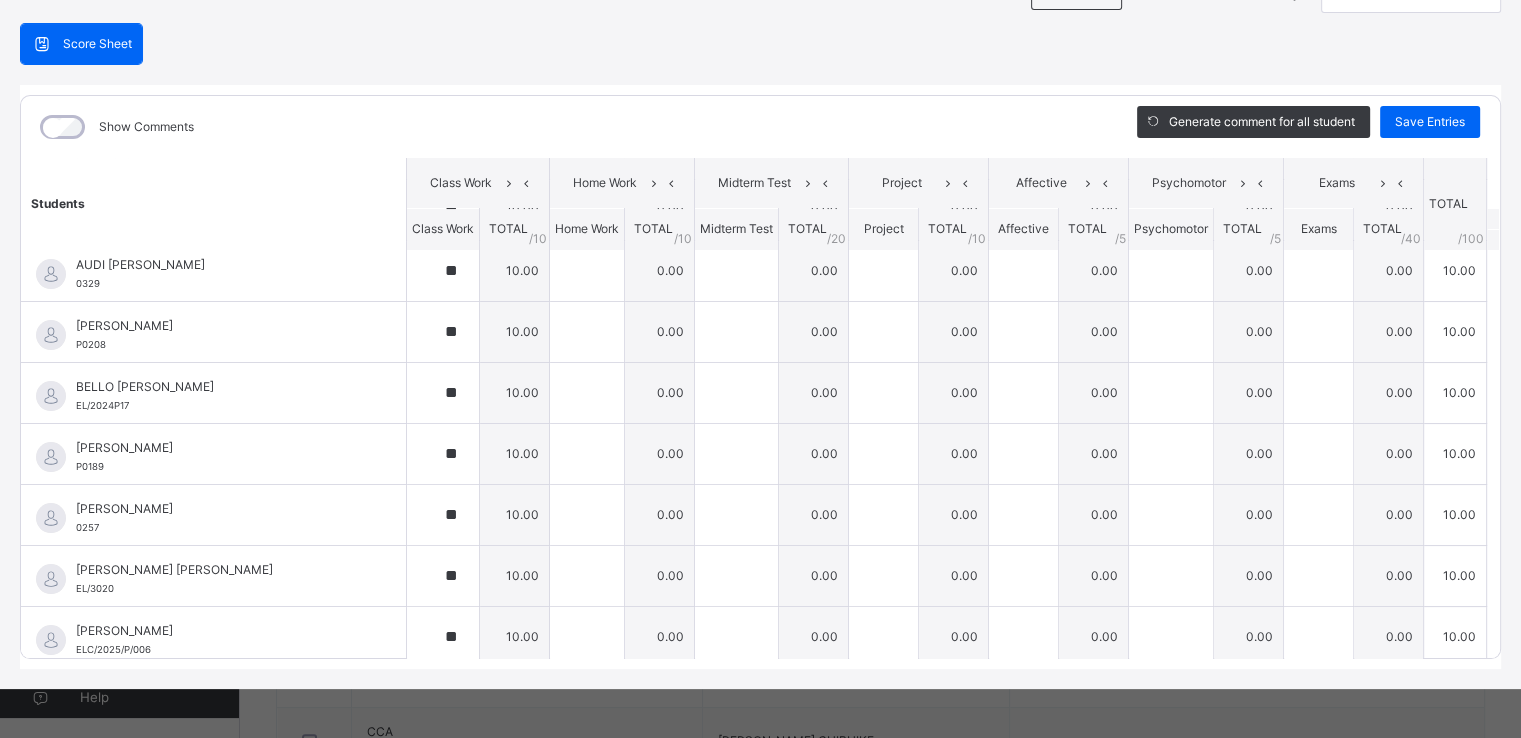 scroll, scrollTop: 382, scrollLeft: 0, axis: vertical 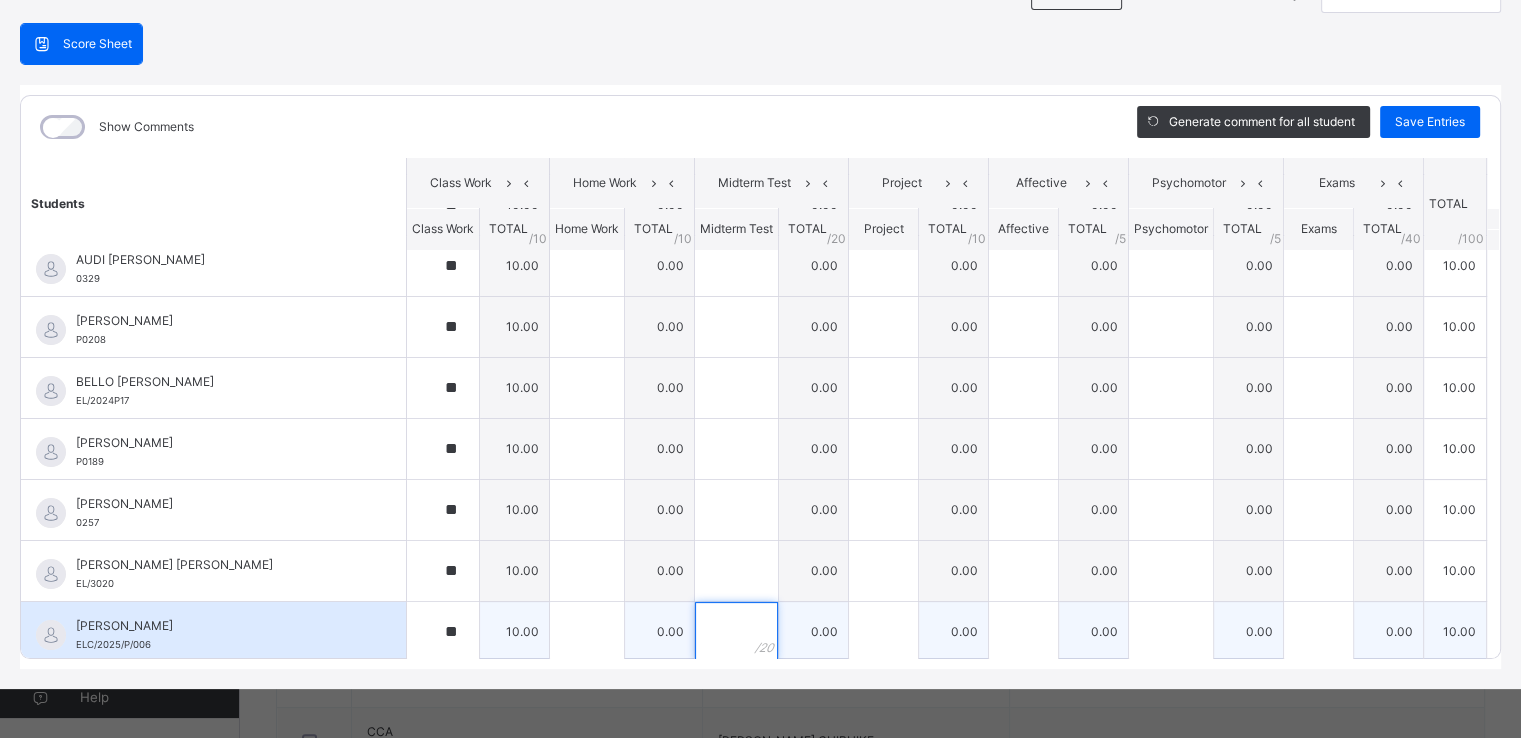 click at bounding box center (736, 632) 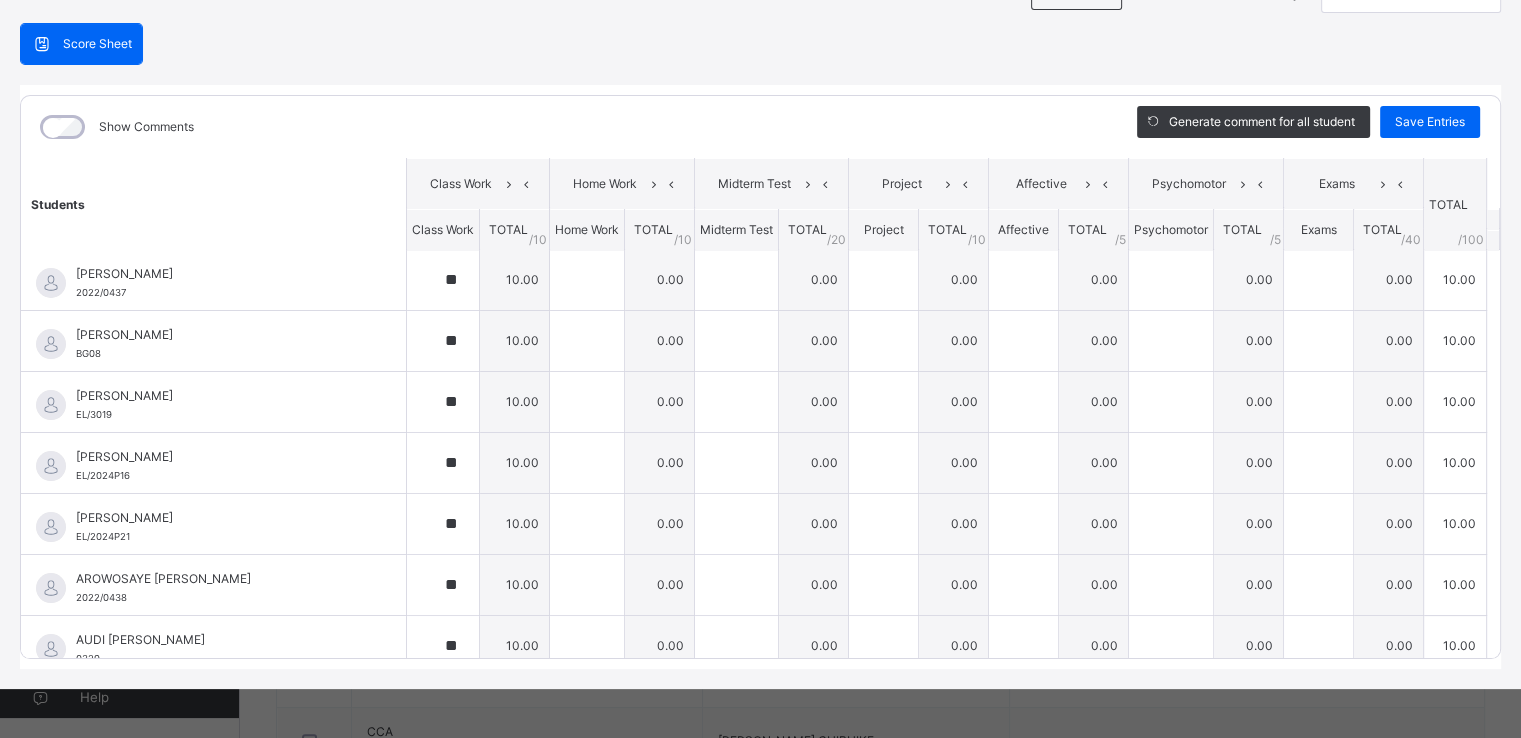 scroll, scrollTop: 0, scrollLeft: 0, axis: both 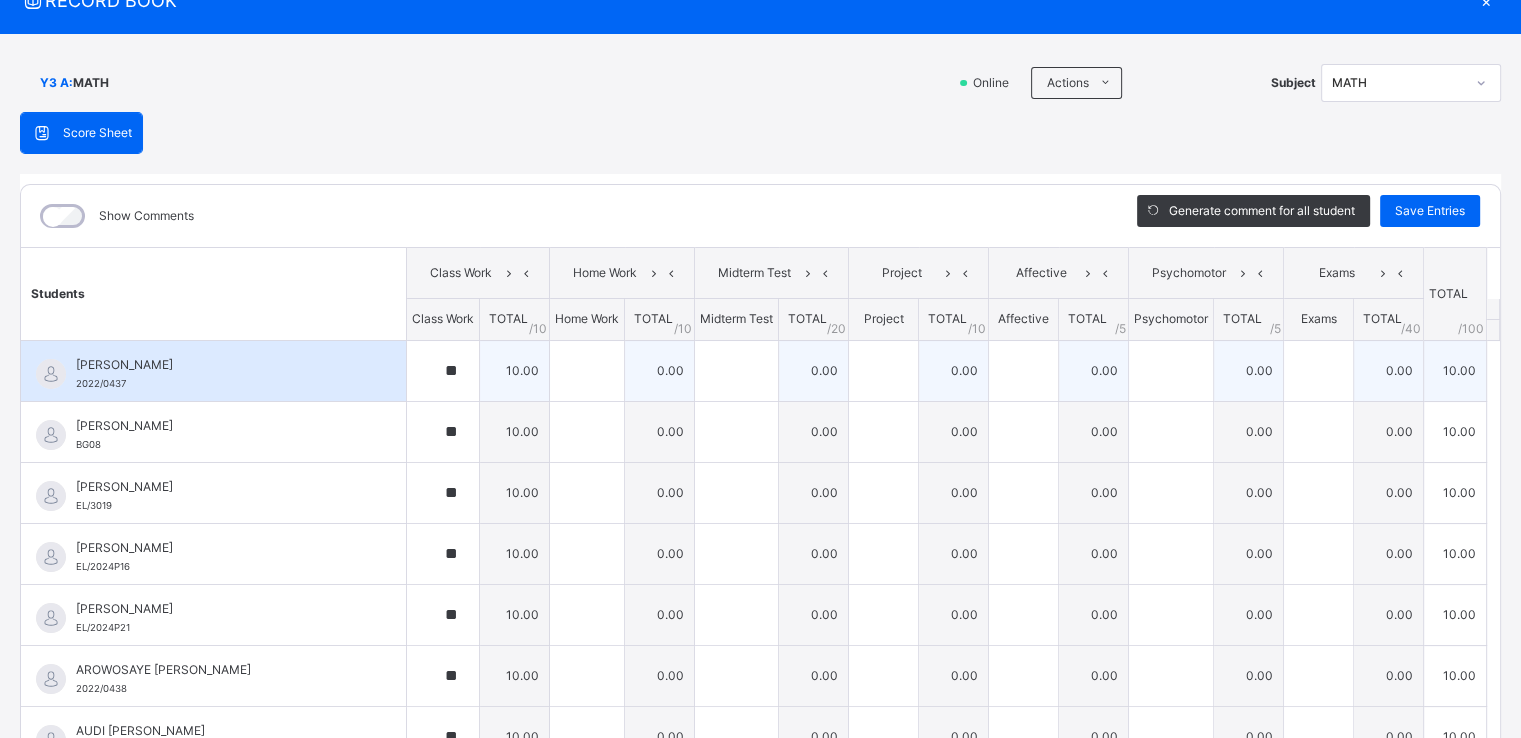 type on "**" 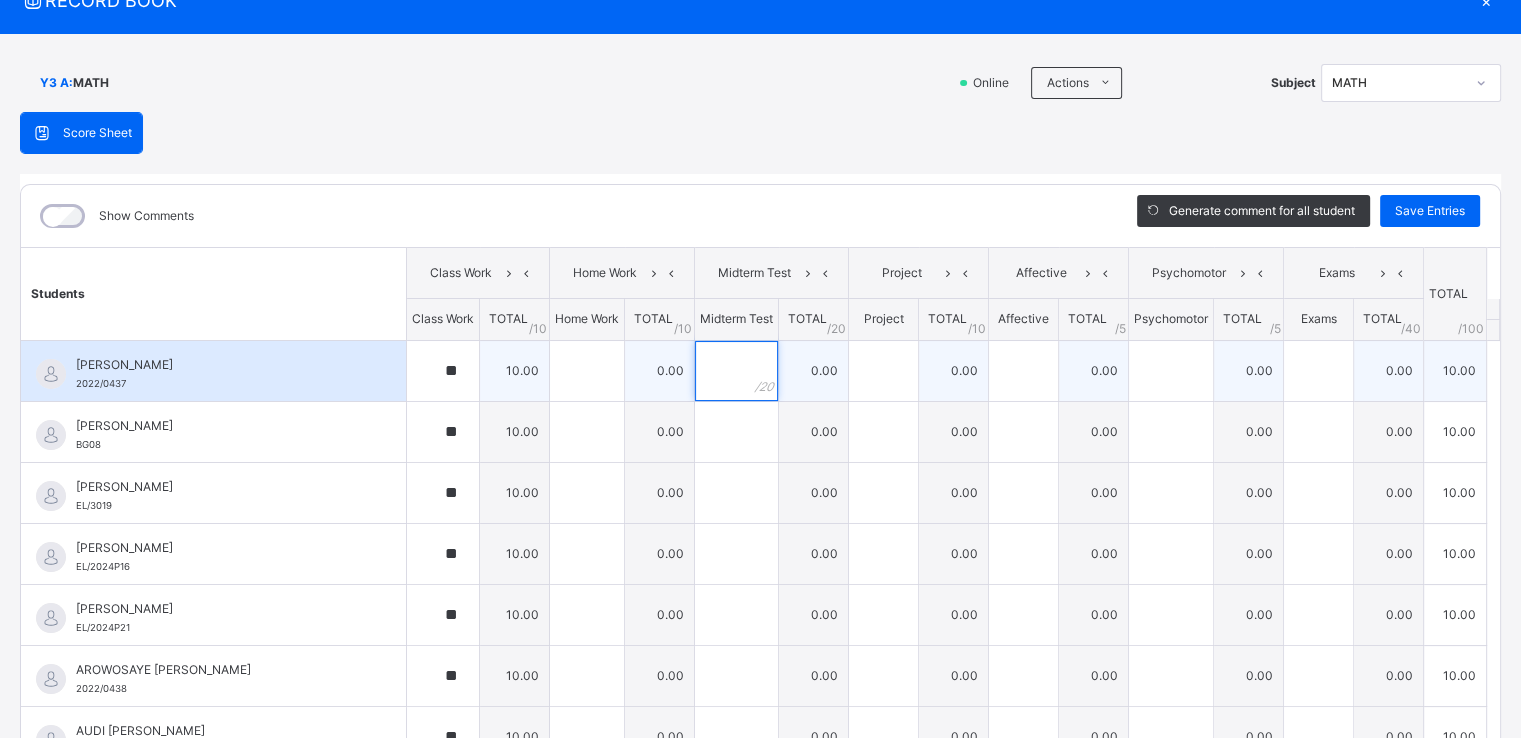 click at bounding box center [736, 371] 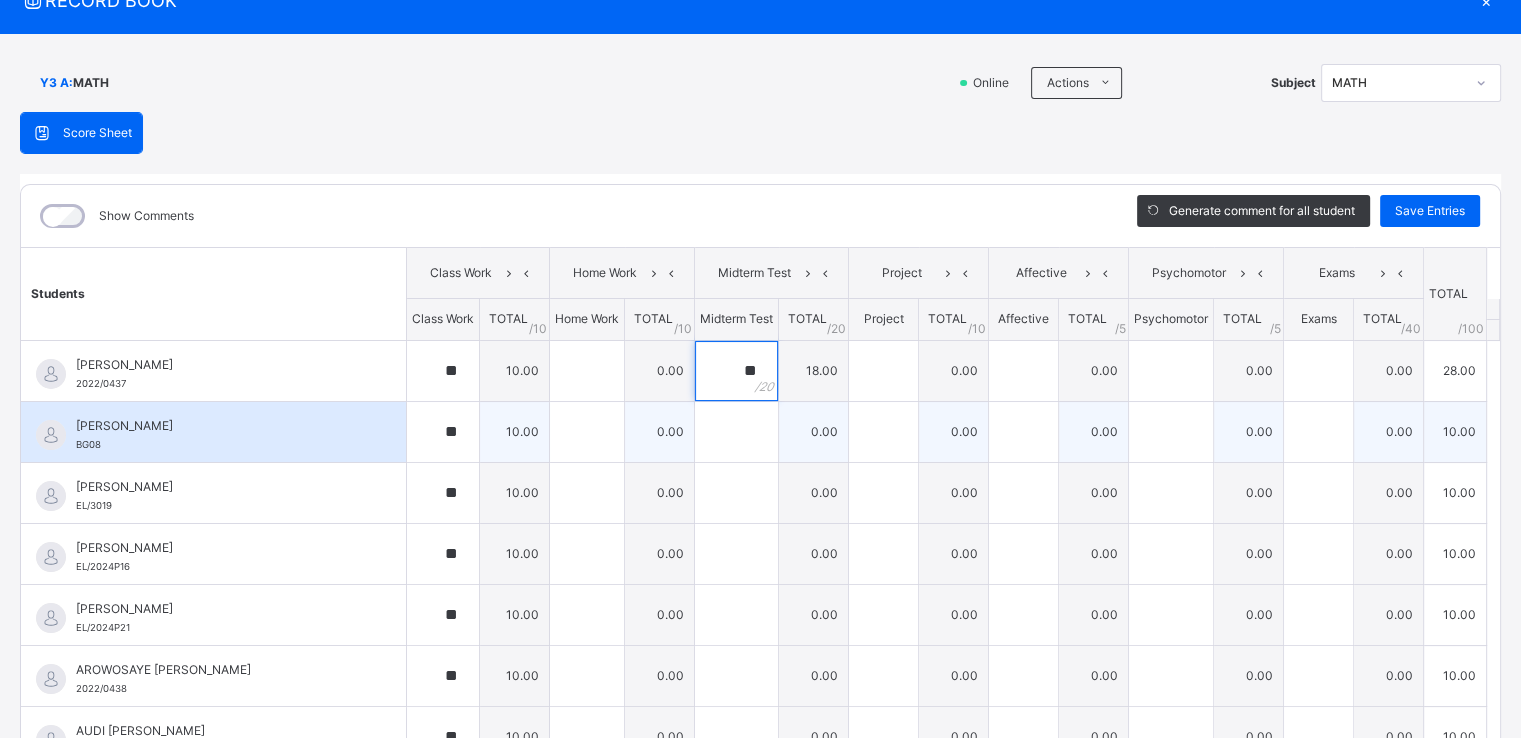 type on "**" 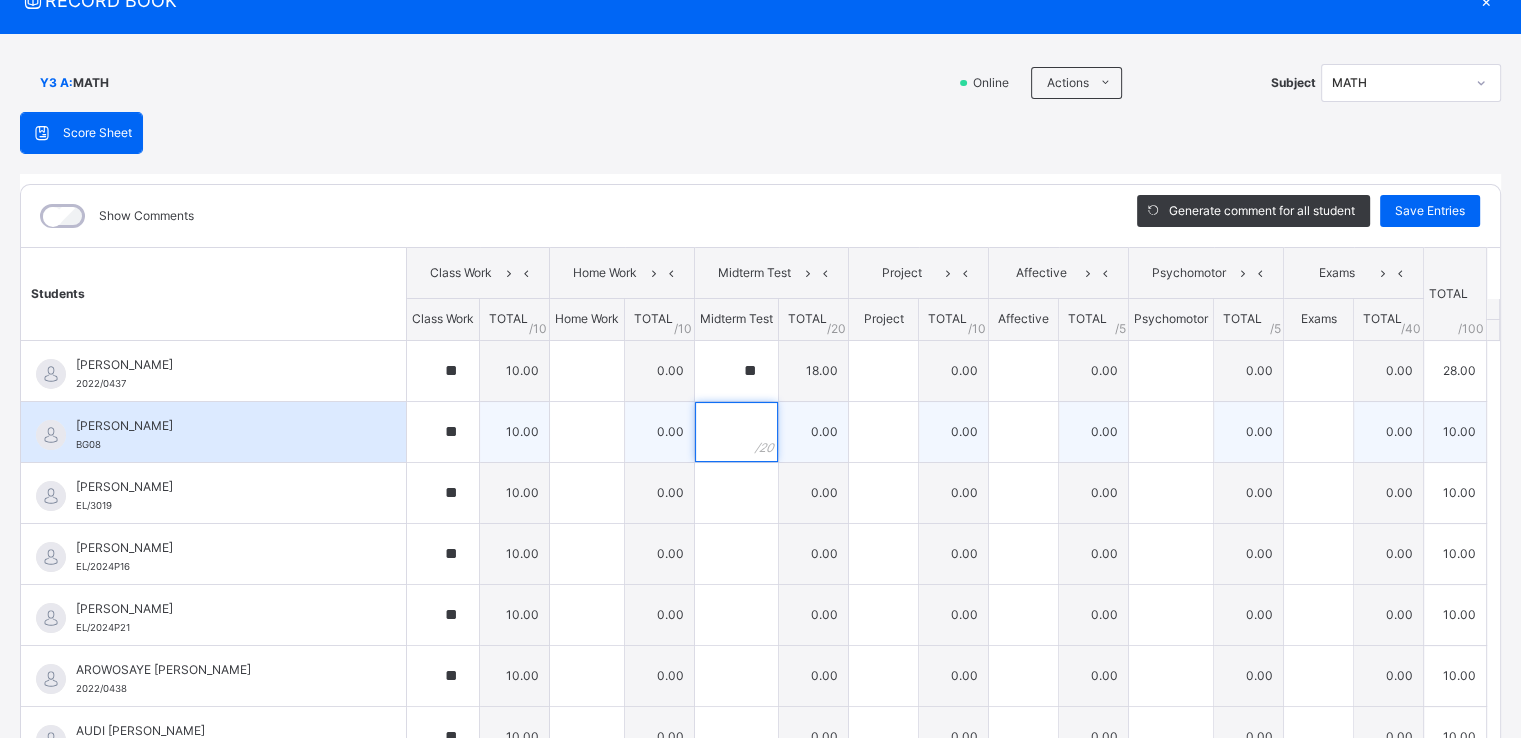 click at bounding box center [736, 432] 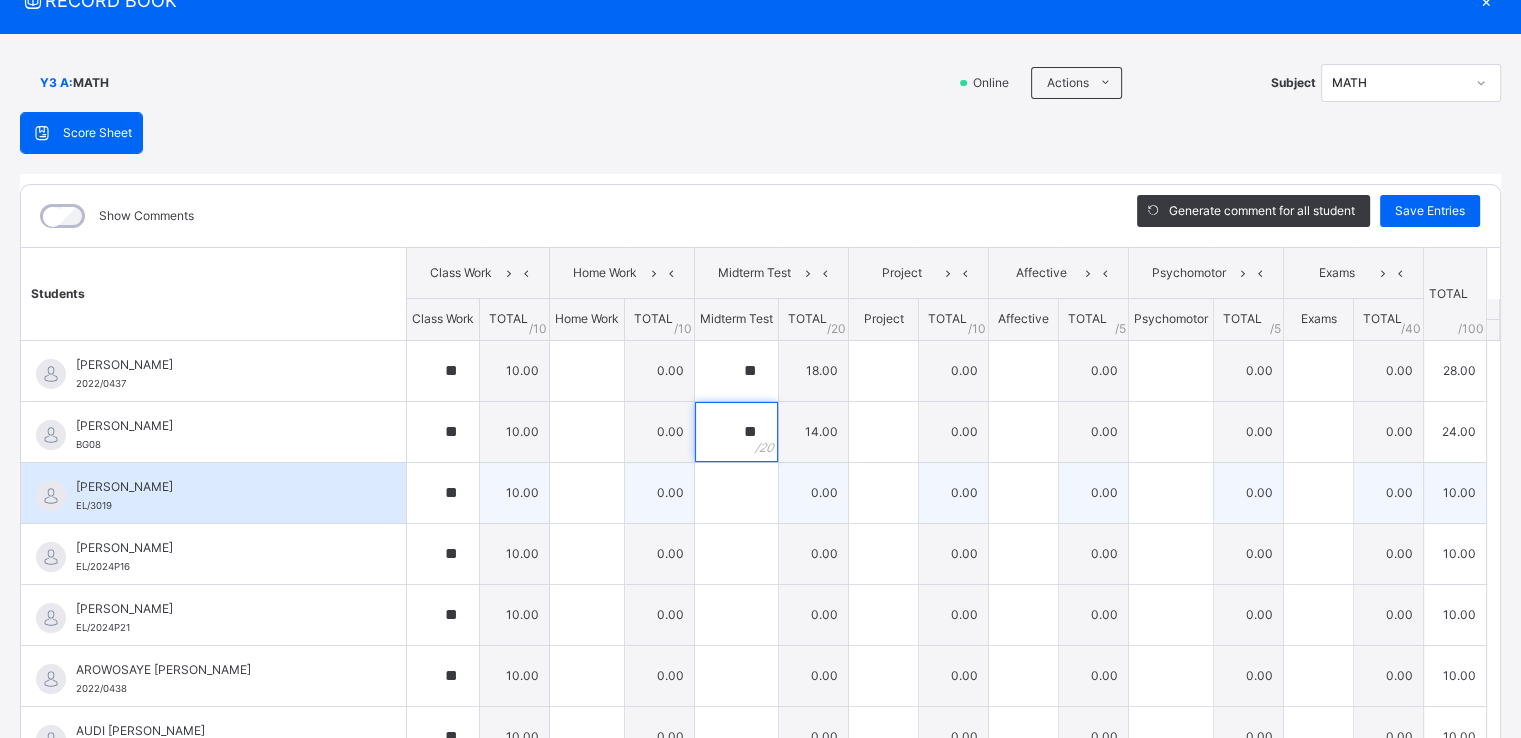 type on "**" 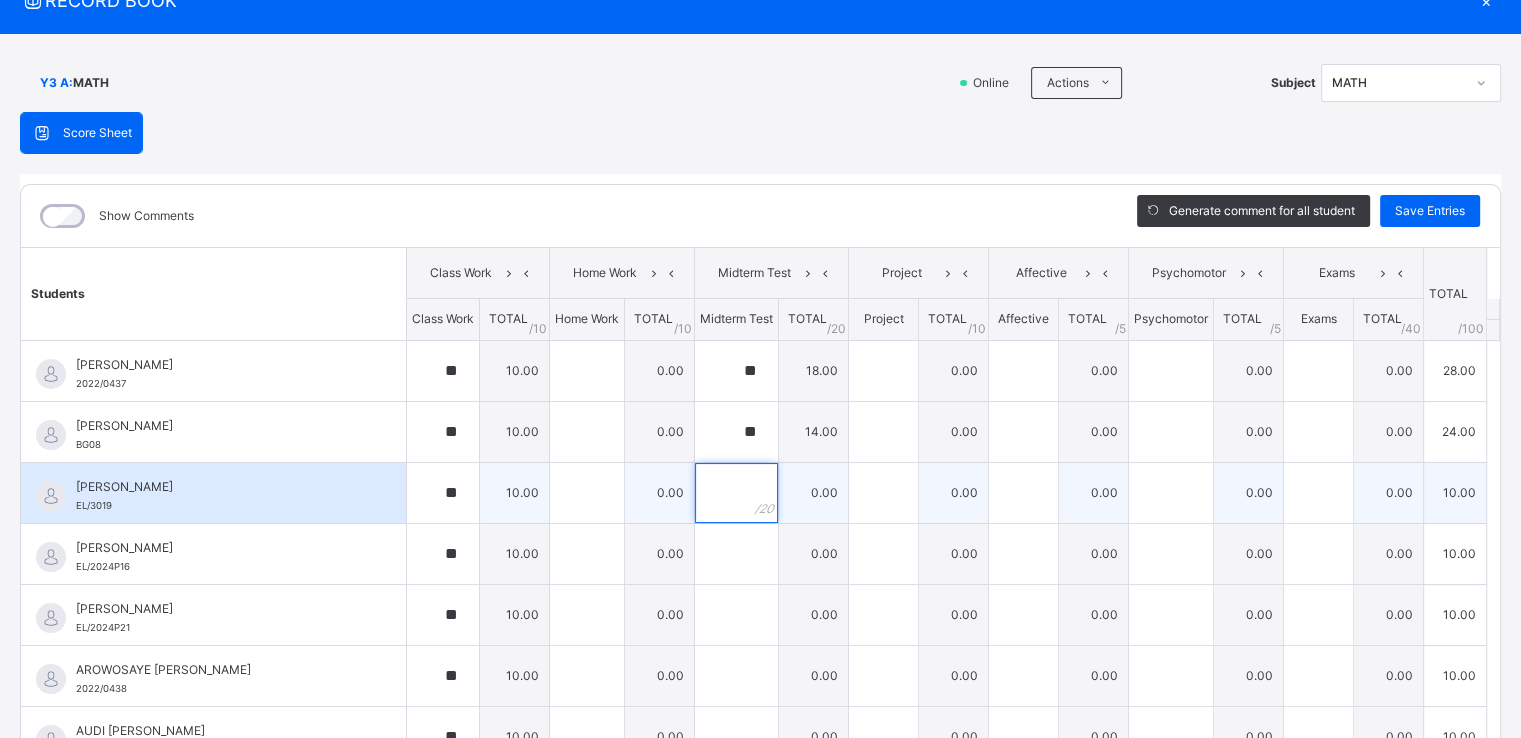 click at bounding box center (736, 493) 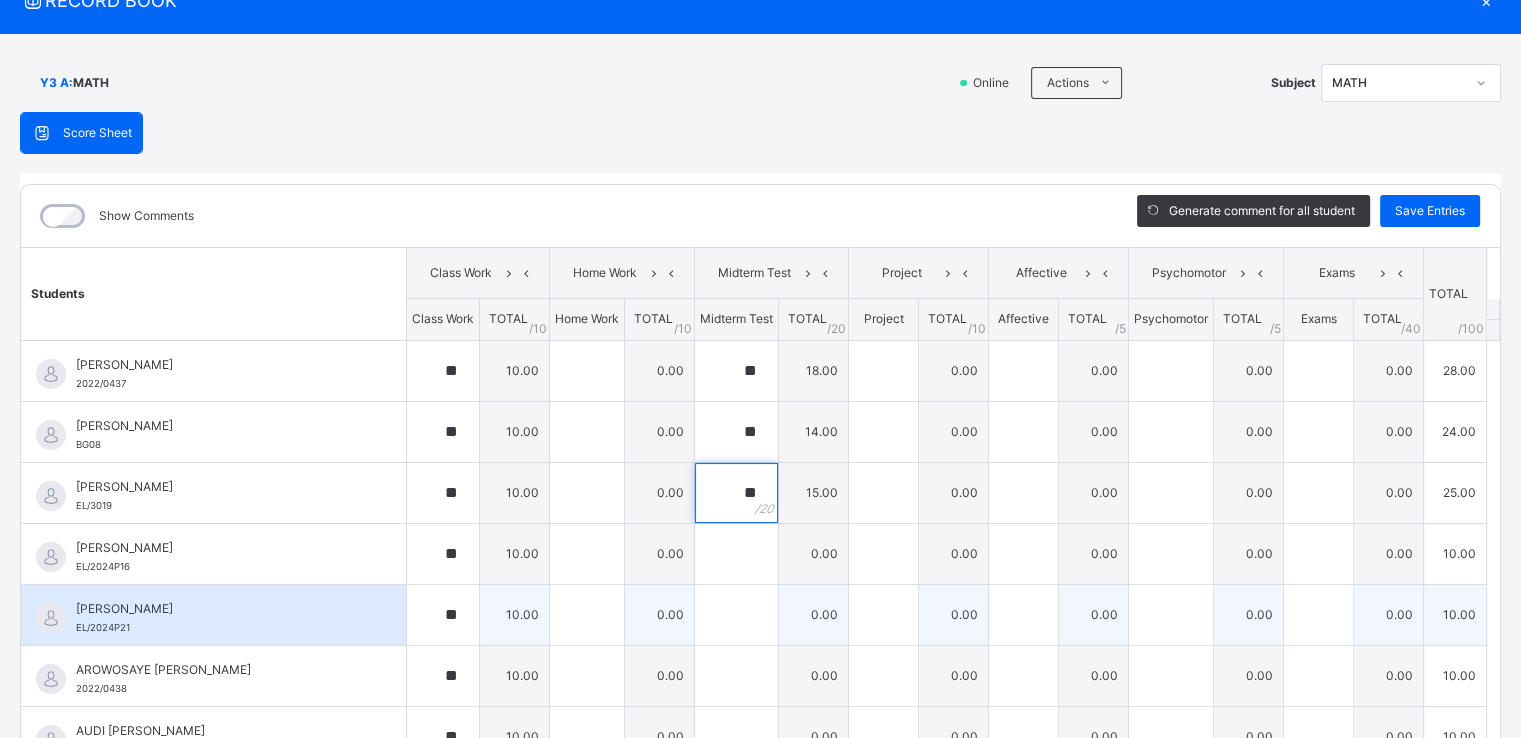 type on "**" 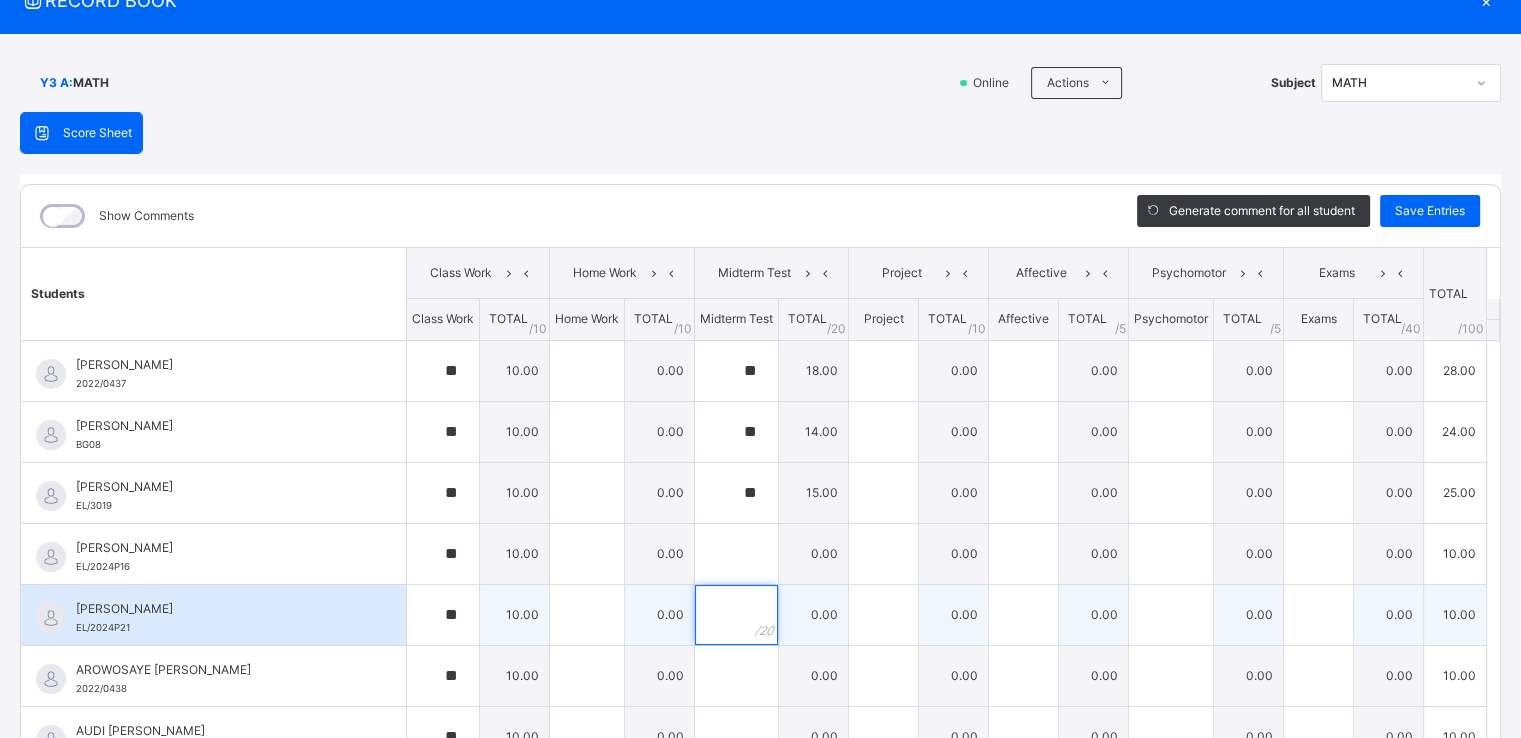 click at bounding box center [736, 615] 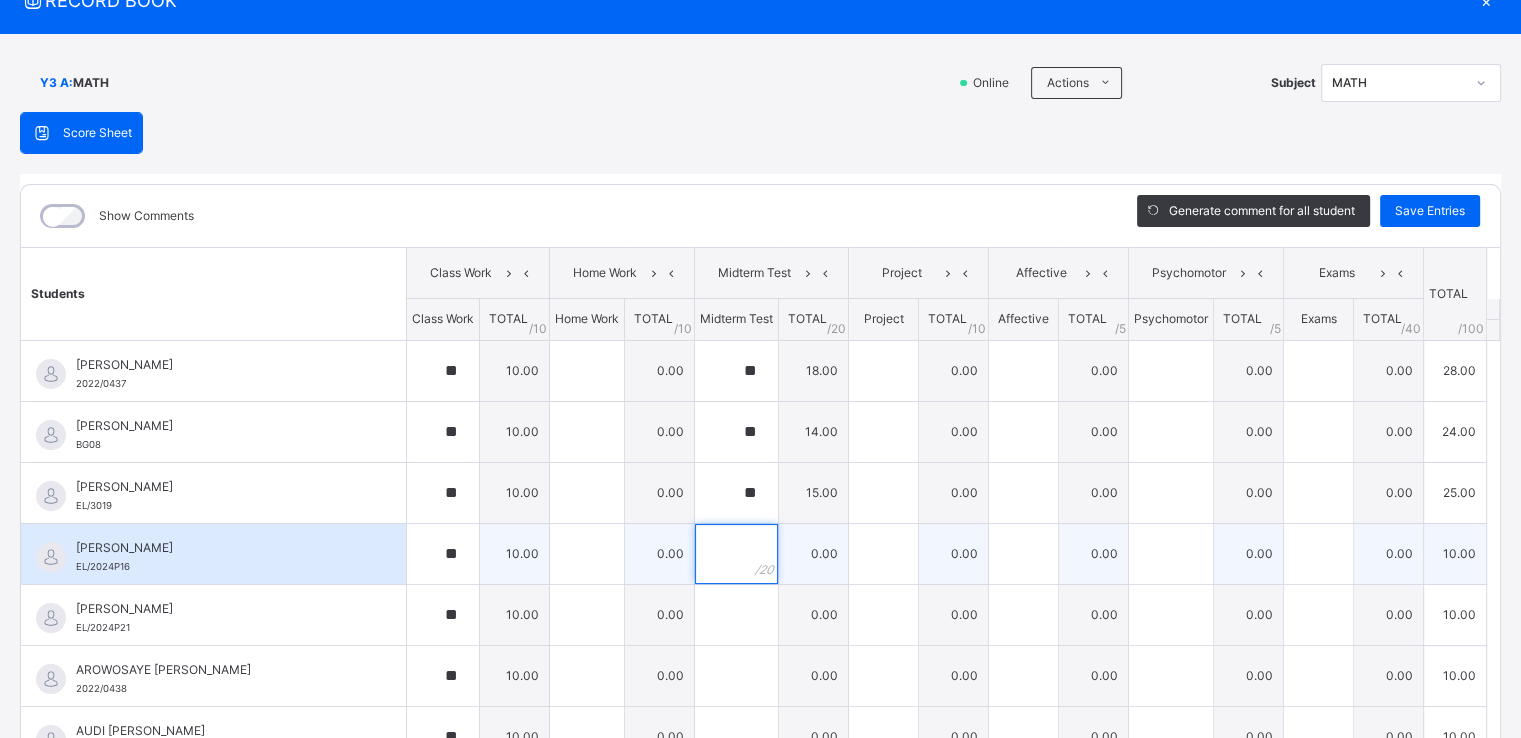 click at bounding box center (736, 554) 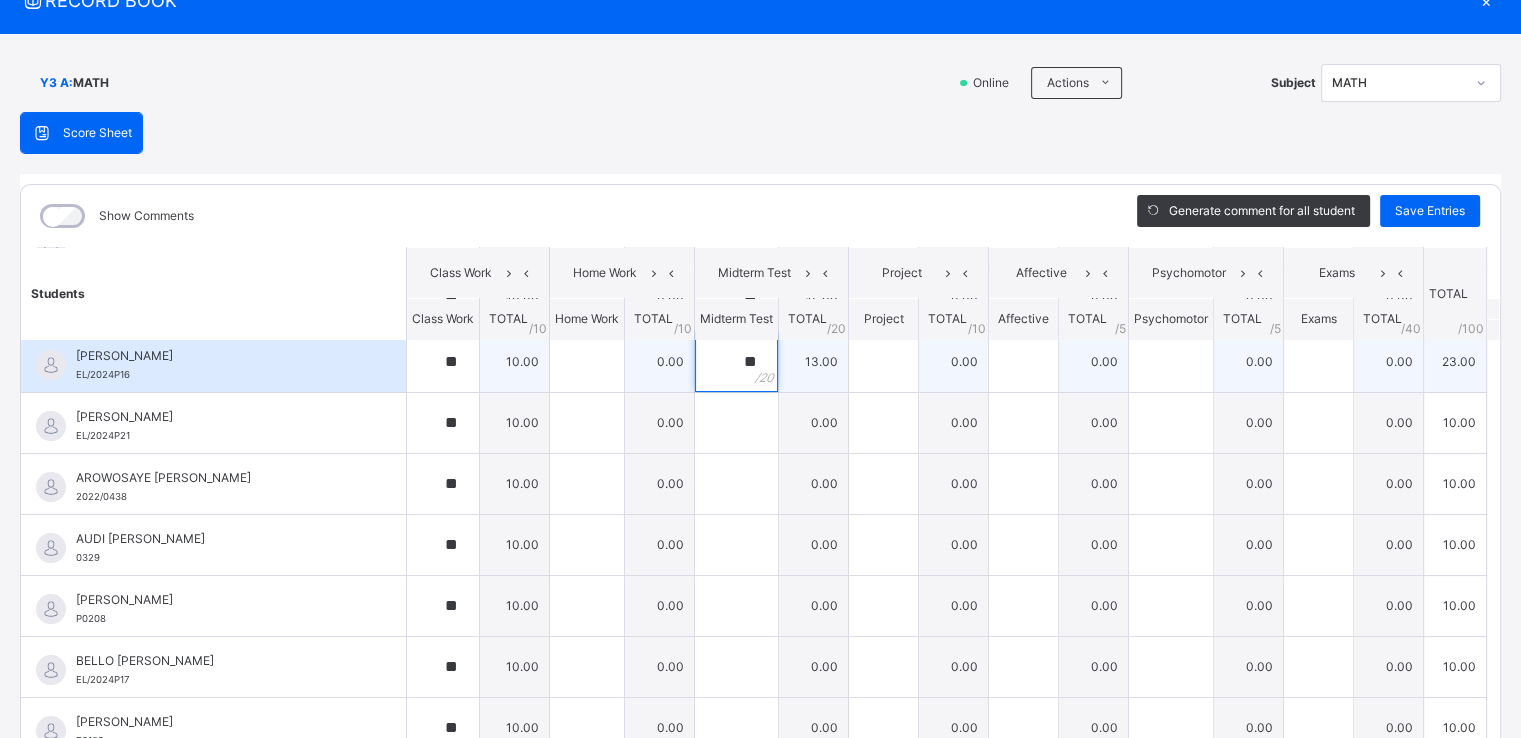 scroll, scrollTop: 197, scrollLeft: 0, axis: vertical 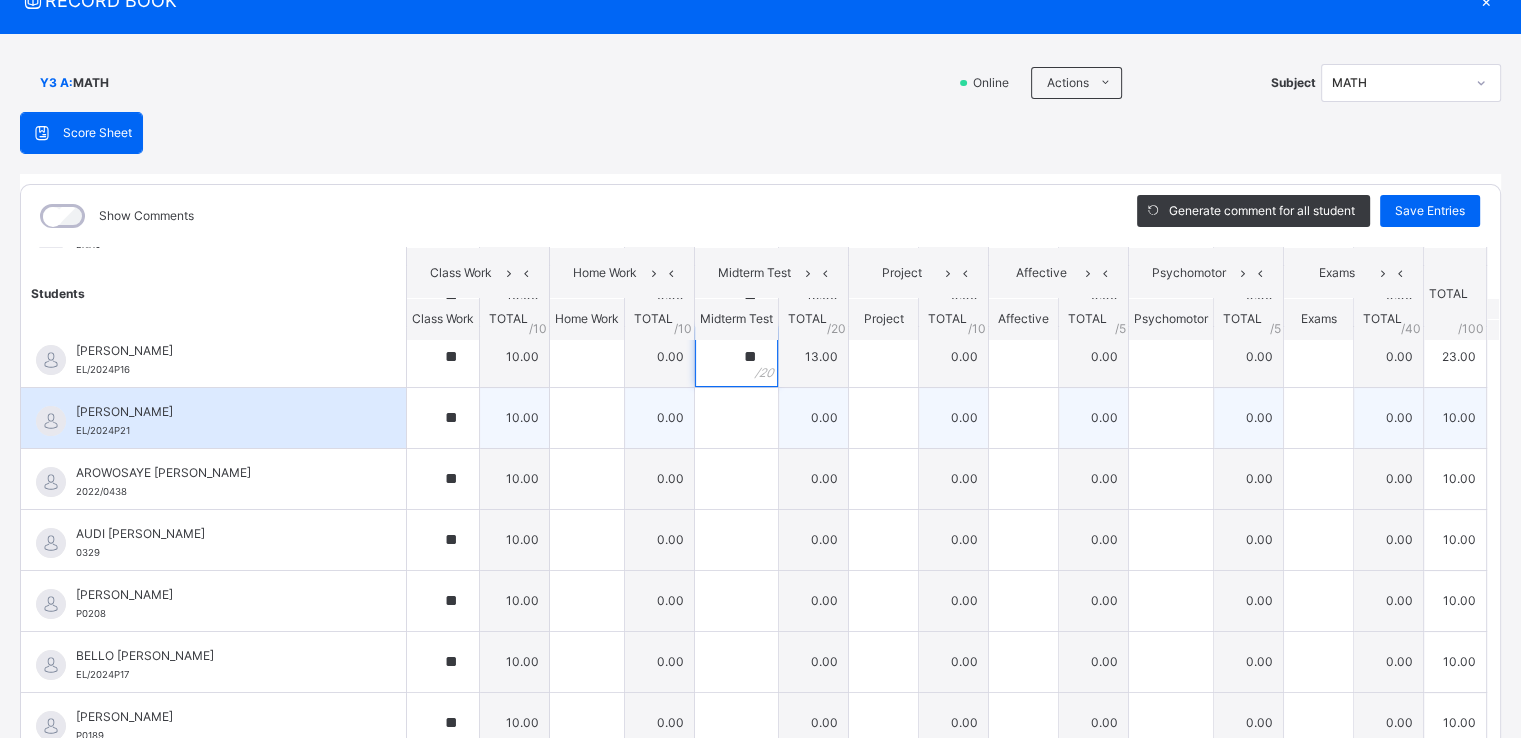 type on "**" 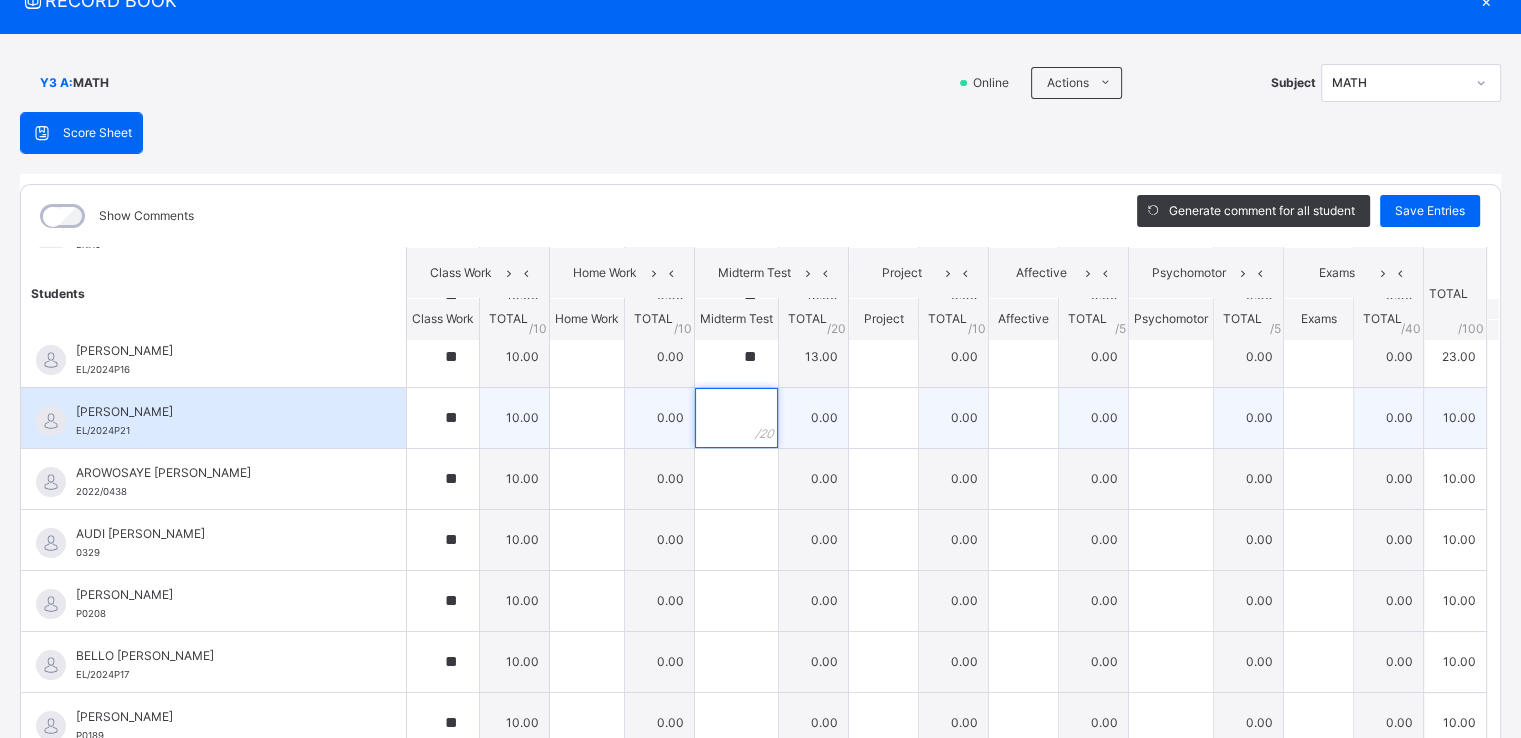 click at bounding box center (736, 418) 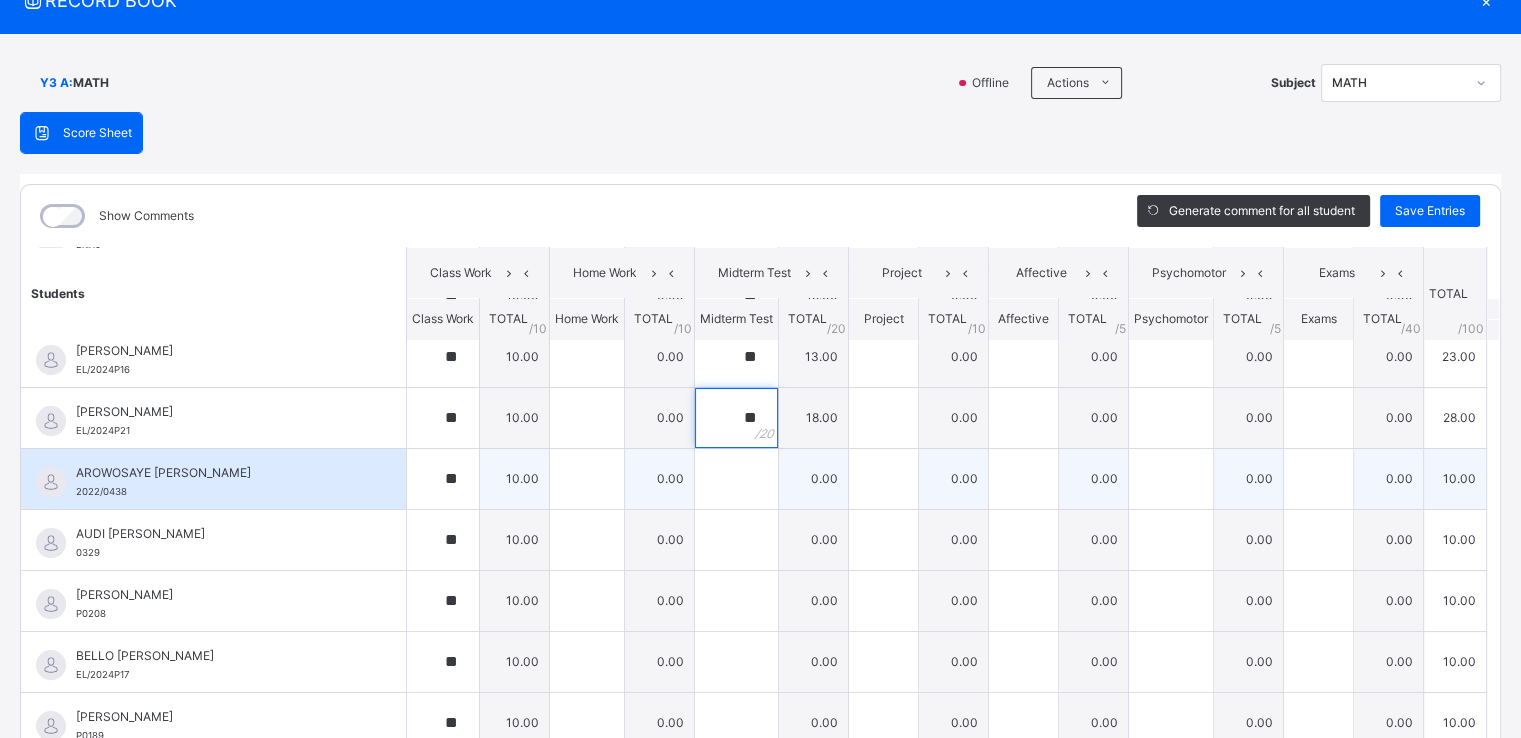 type on "**" 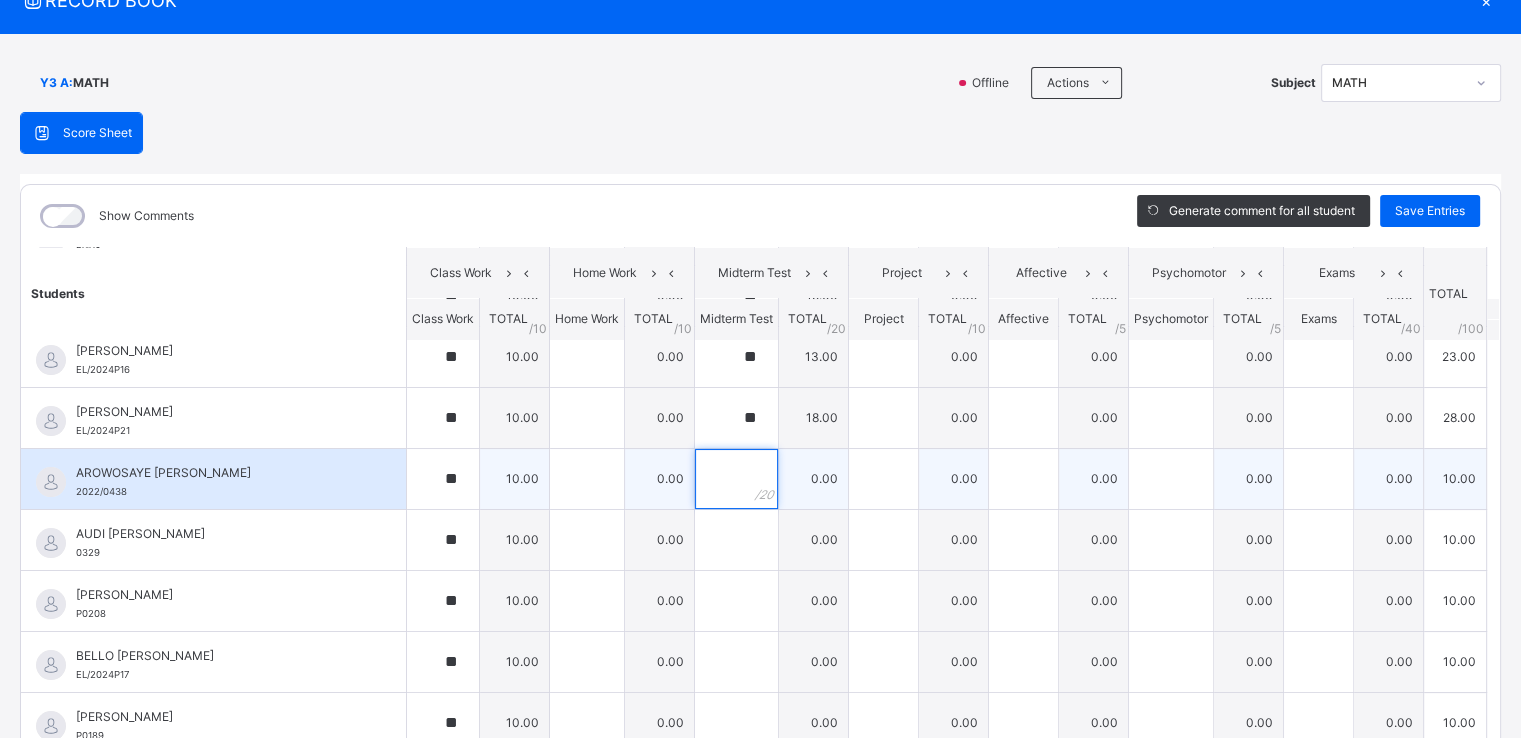click at bounding box center [736, 479] 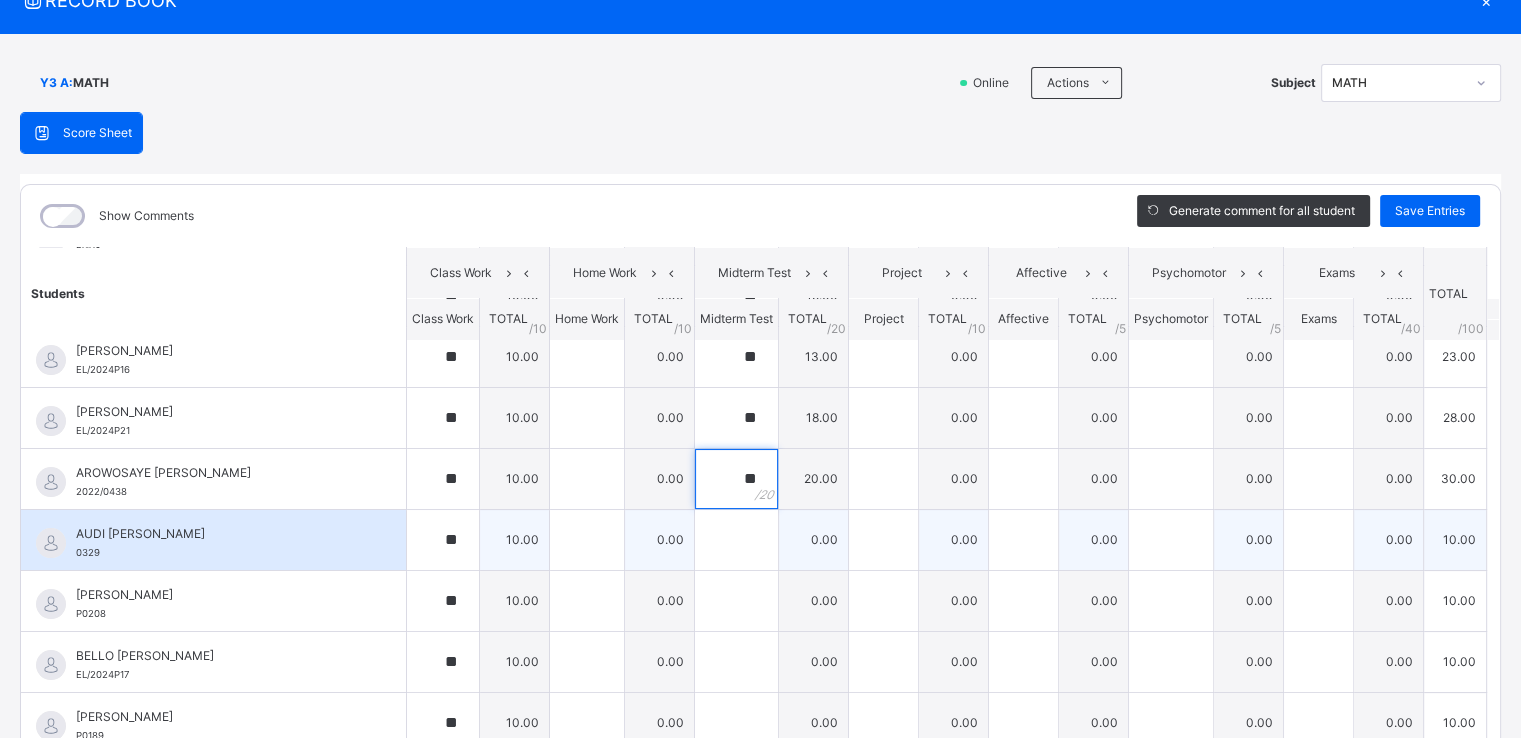 type on "**" 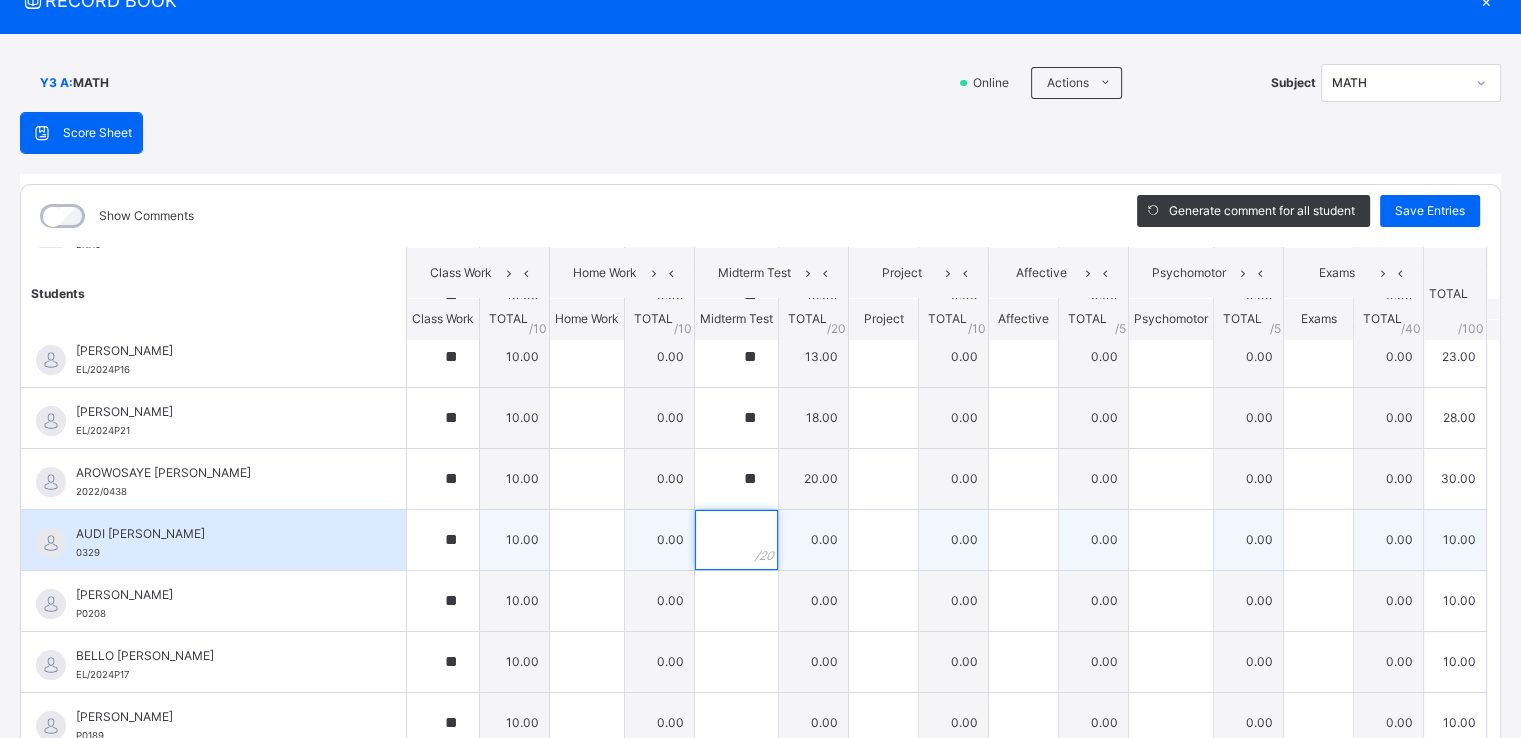 click at bounding box center [736, 540] 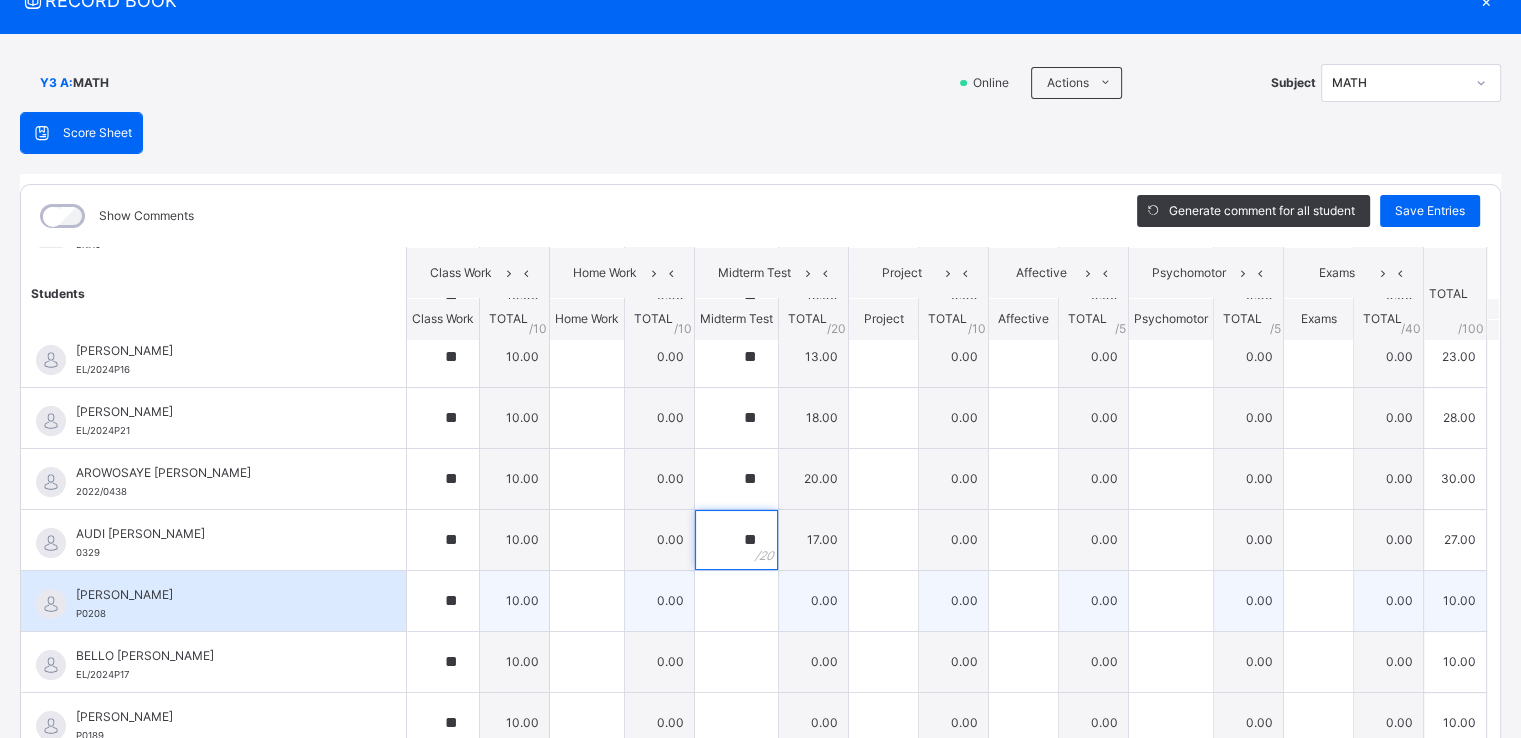 type on "**" 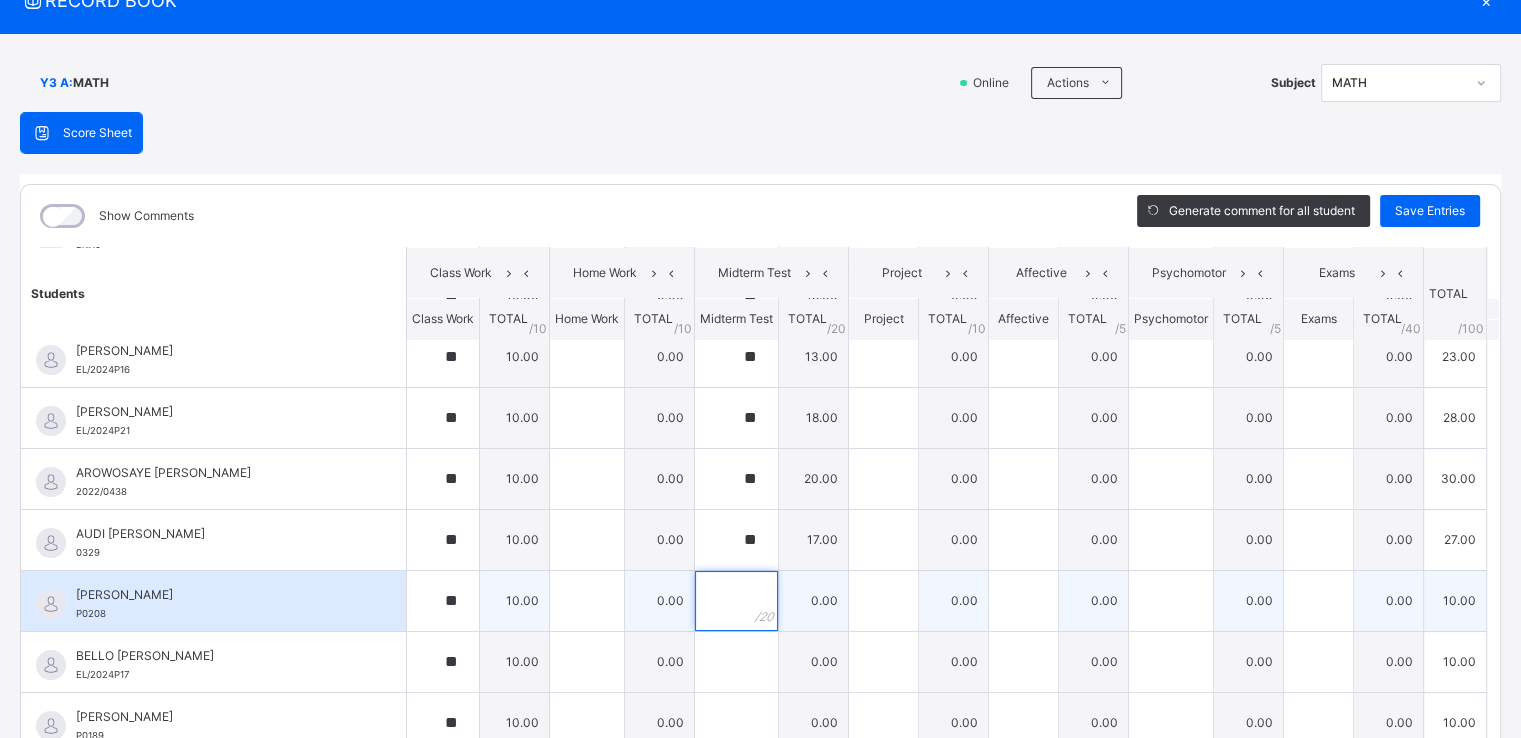 click at bounding box center (736, 601) 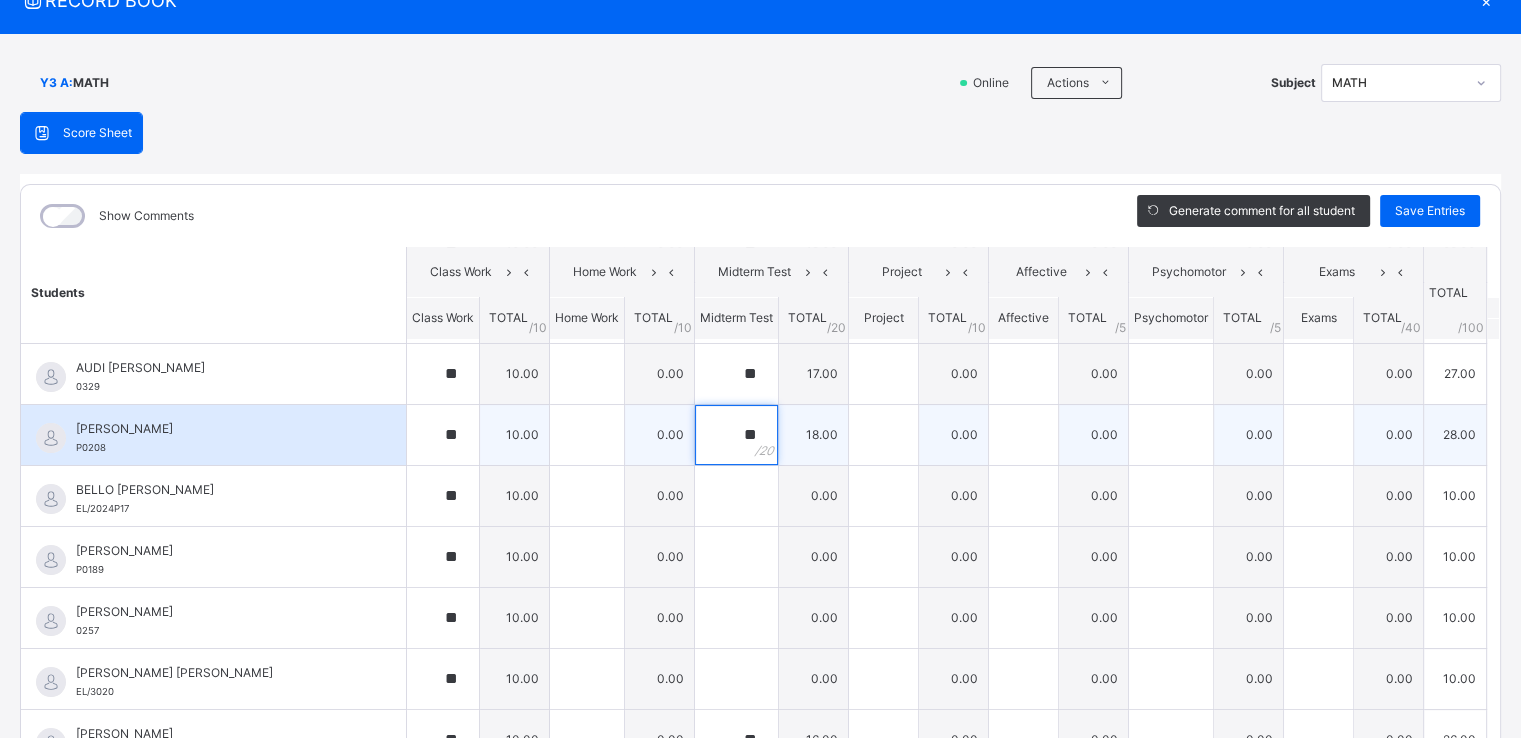 scroll, scrollTop: 372, scrollLeft: 0, axis: vertical 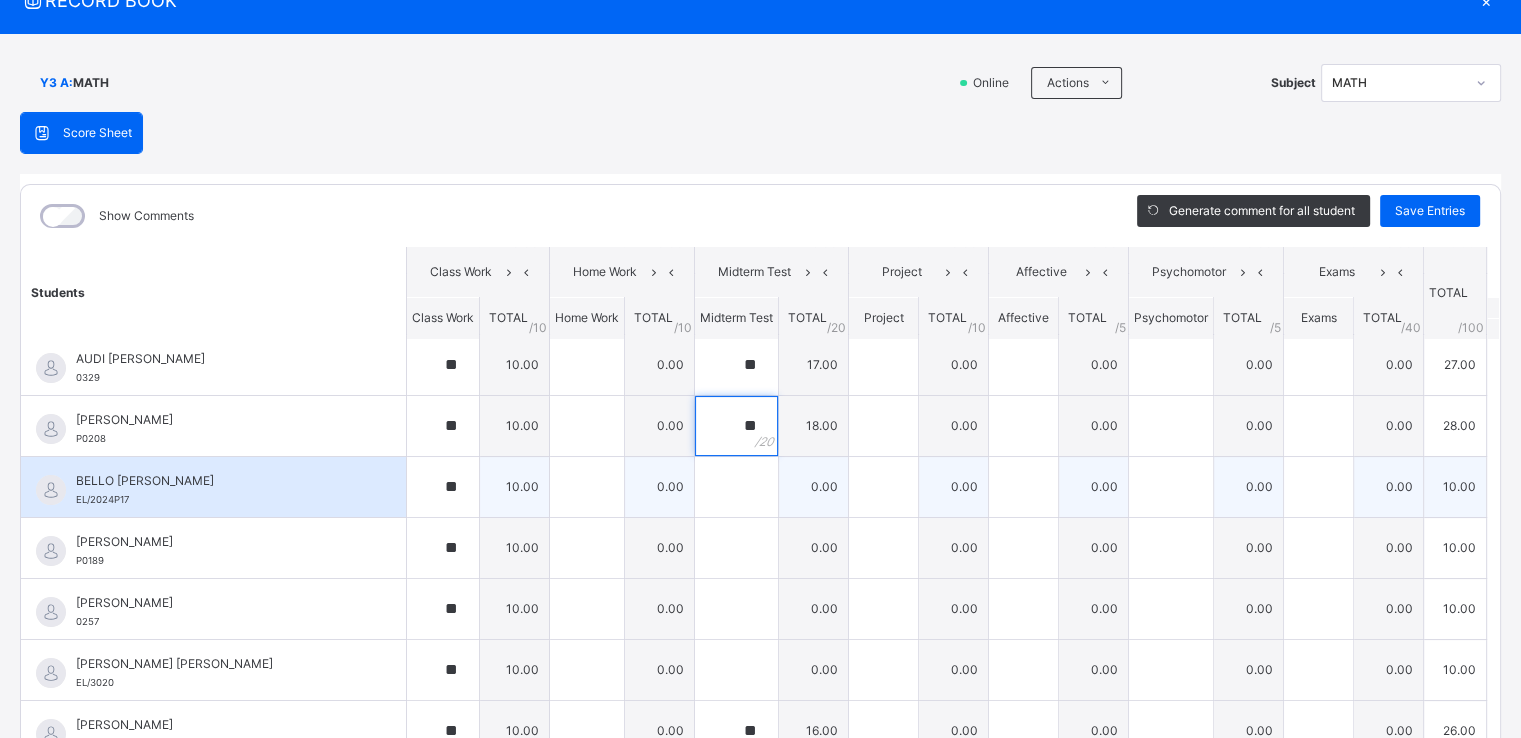 type on "**" 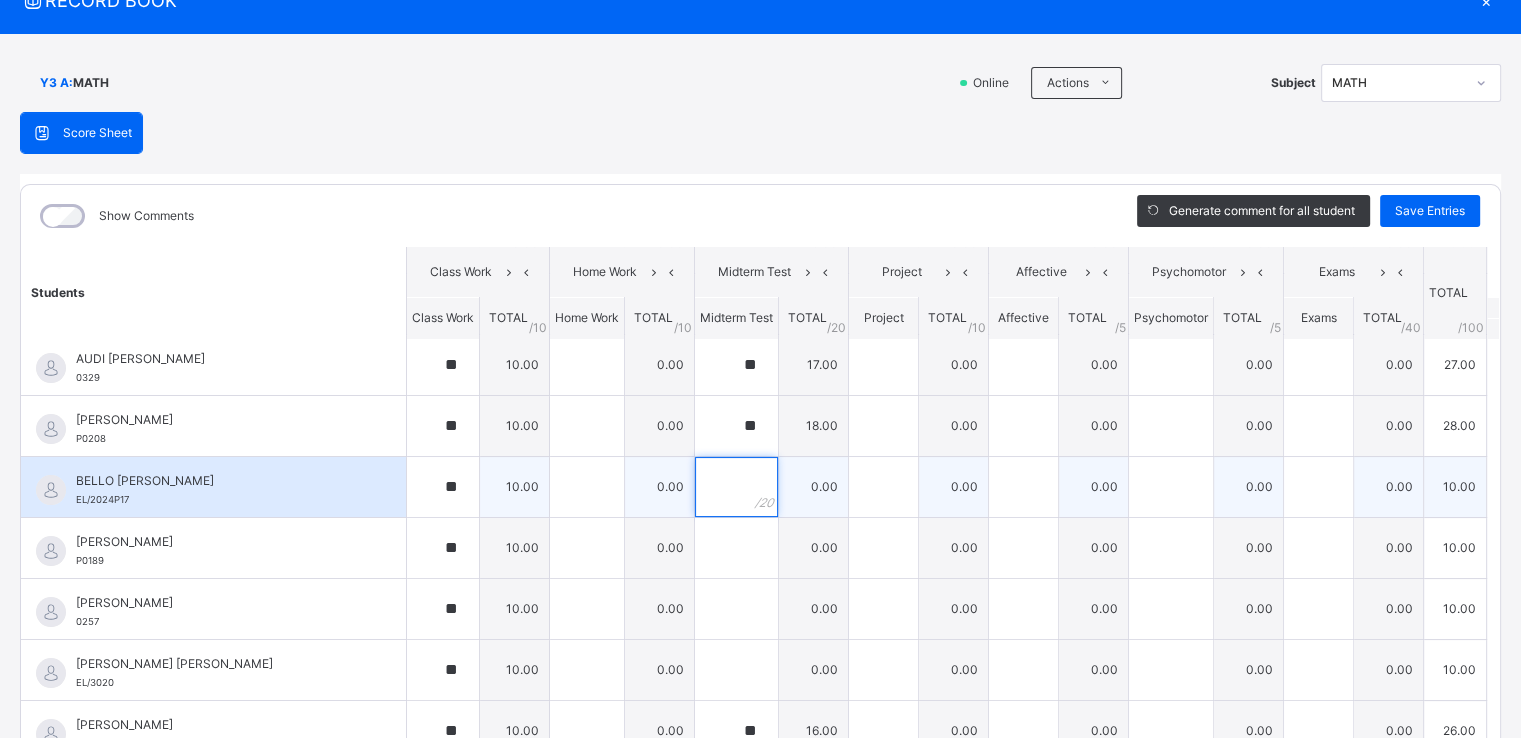 click at bounding box center (736, 487) 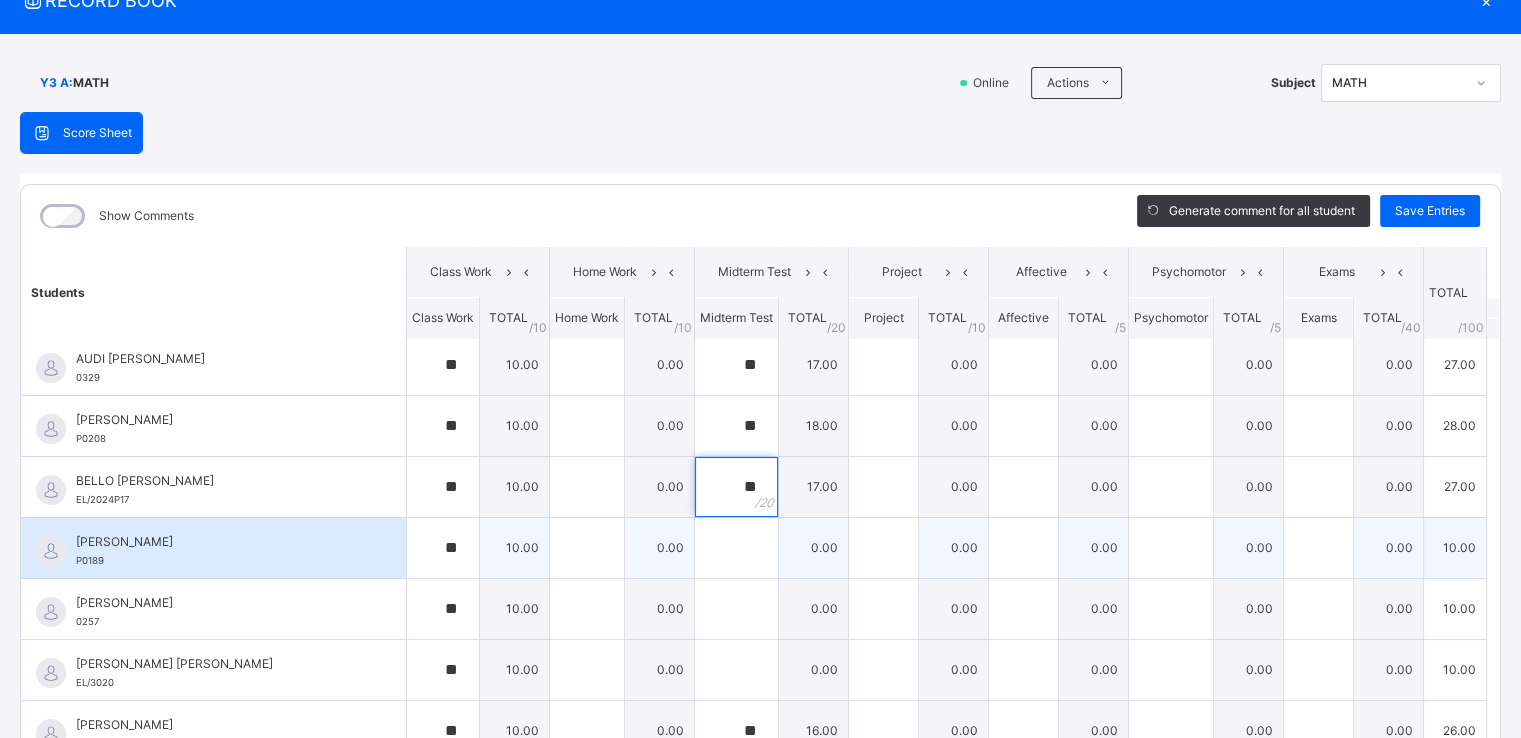 type on "**" 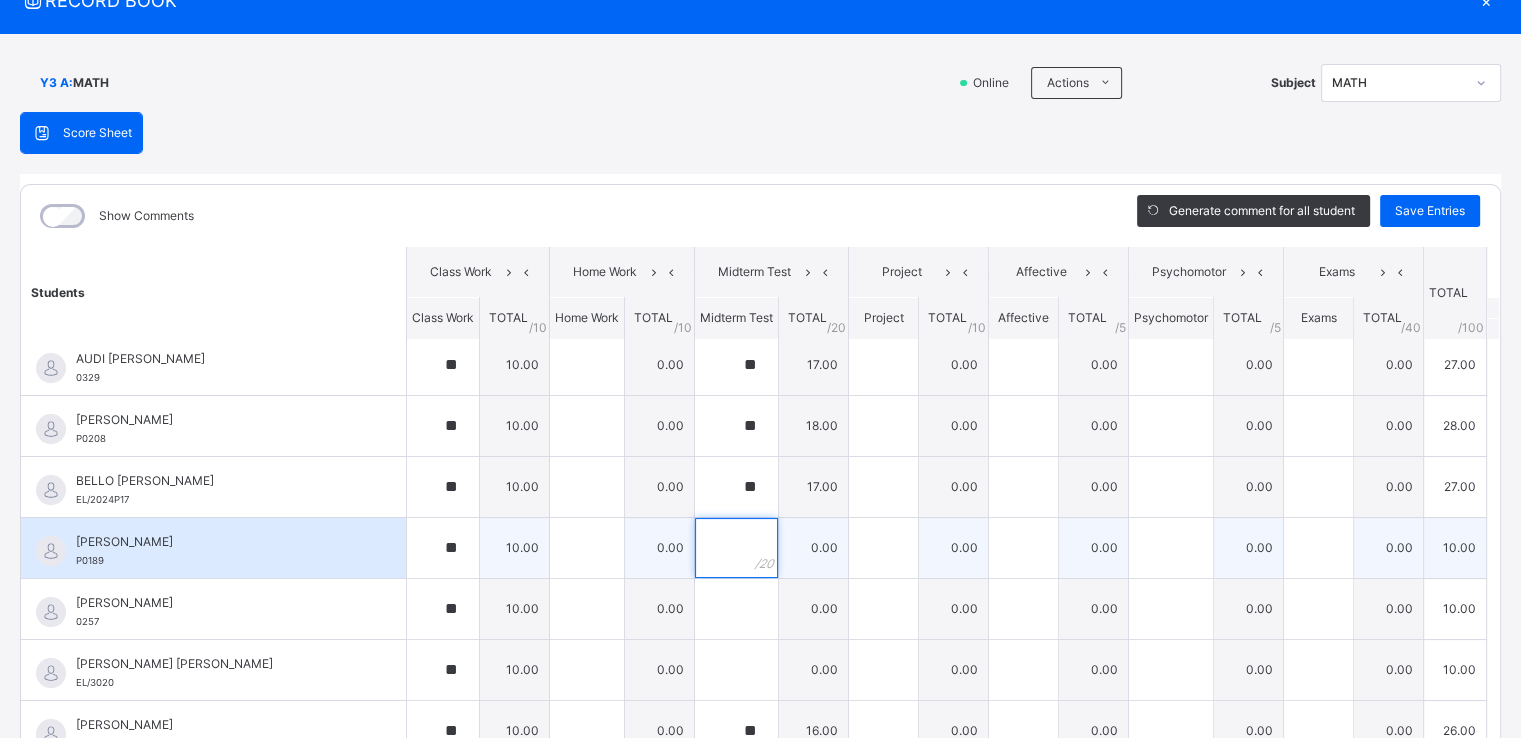 click at bounding box center [736, 548] 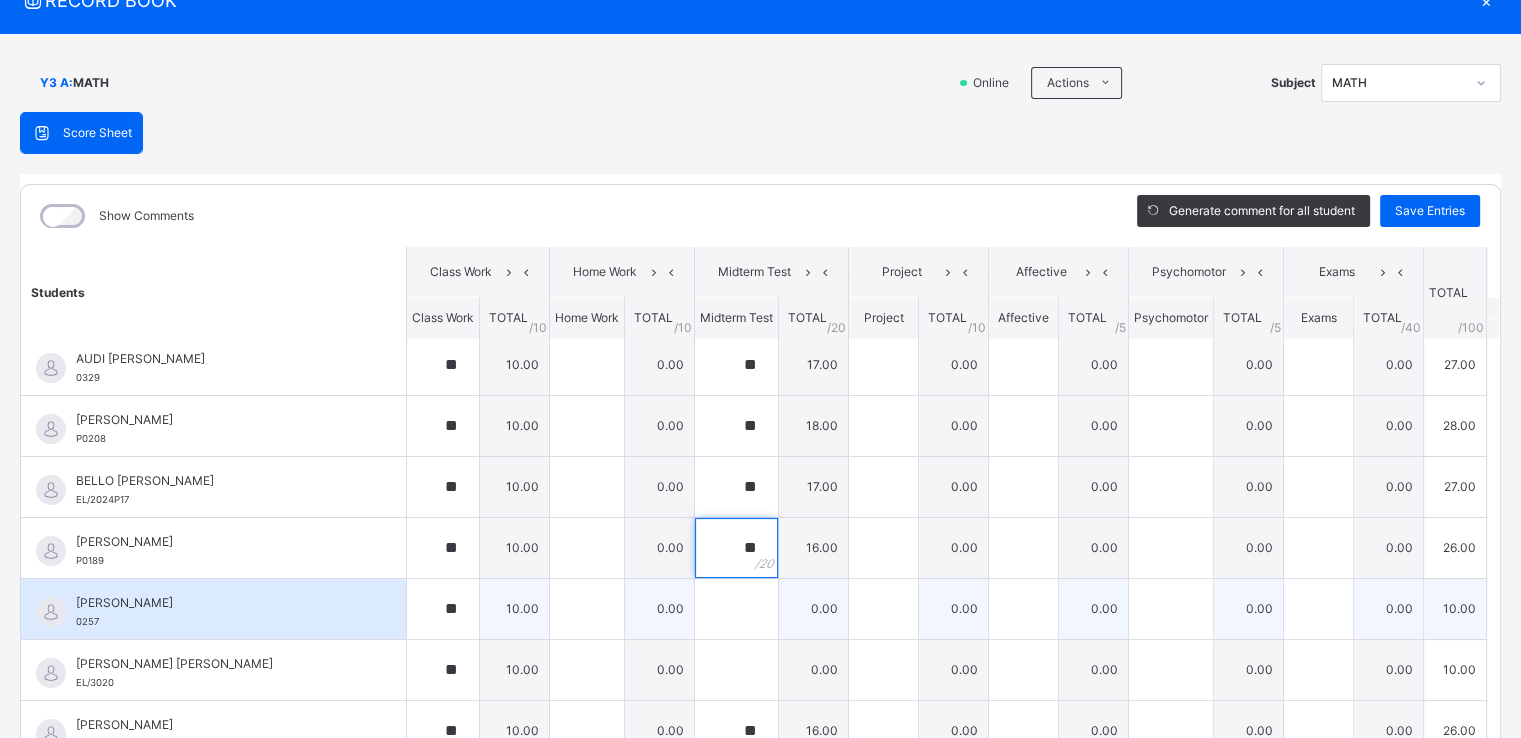 type on "**" 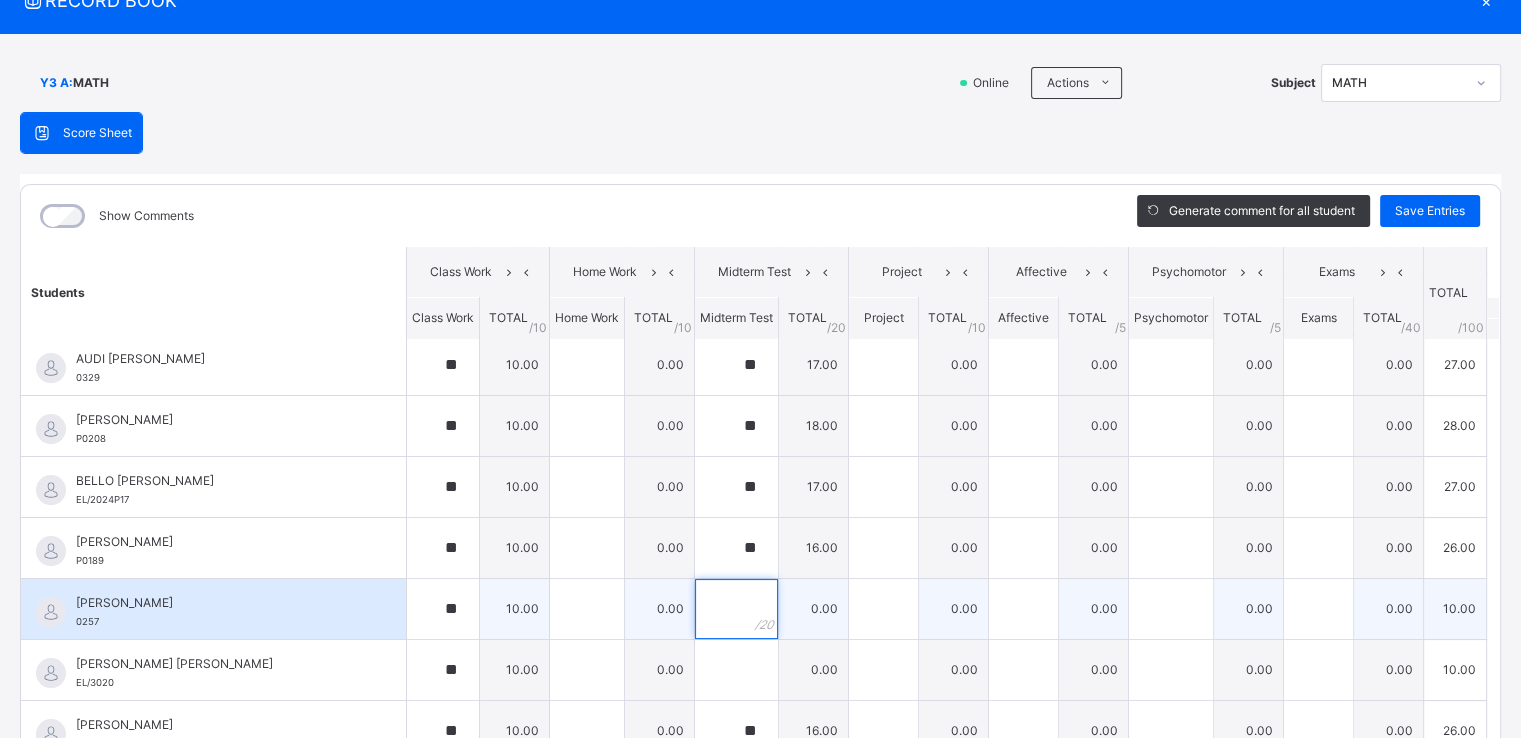 click at bounding box center (736, 609) 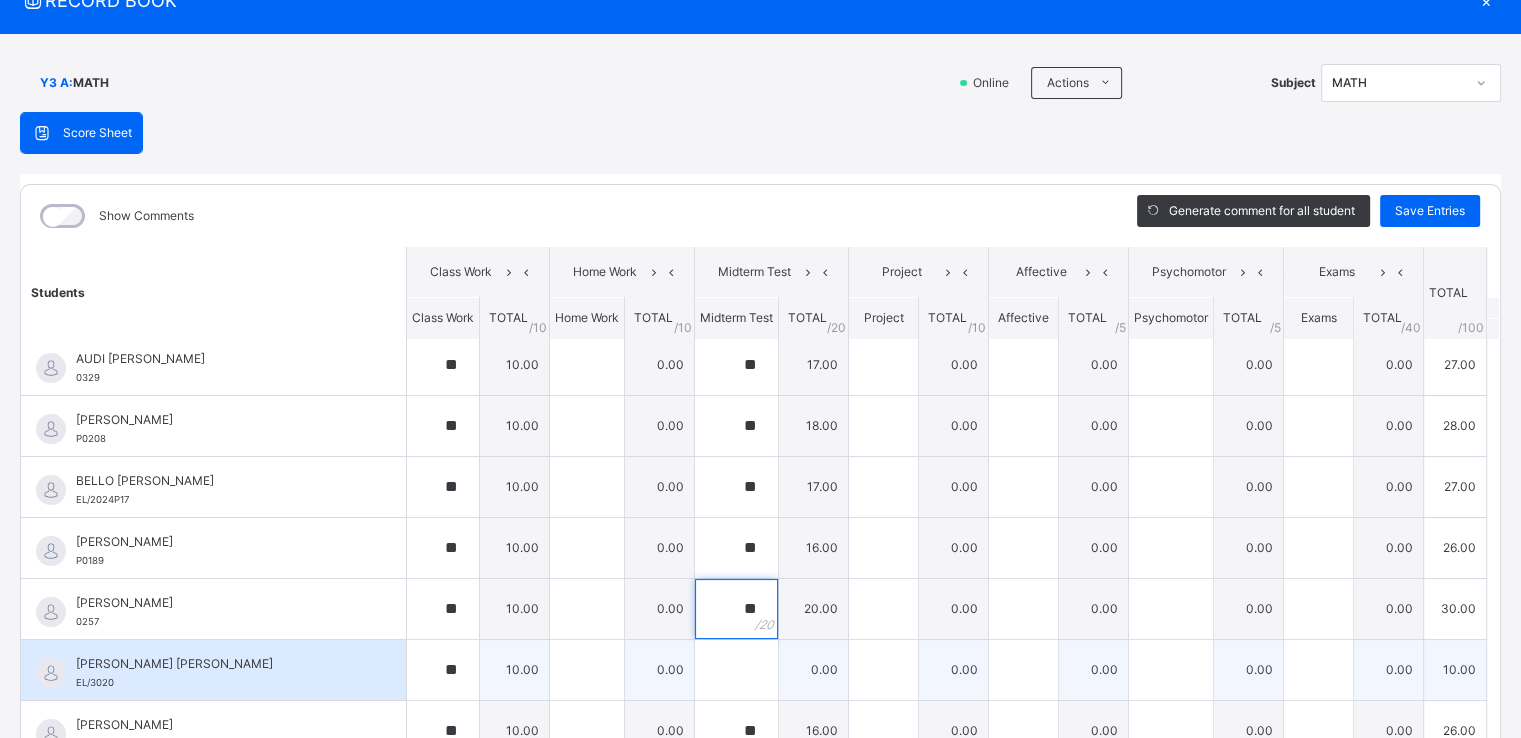 type on "**" 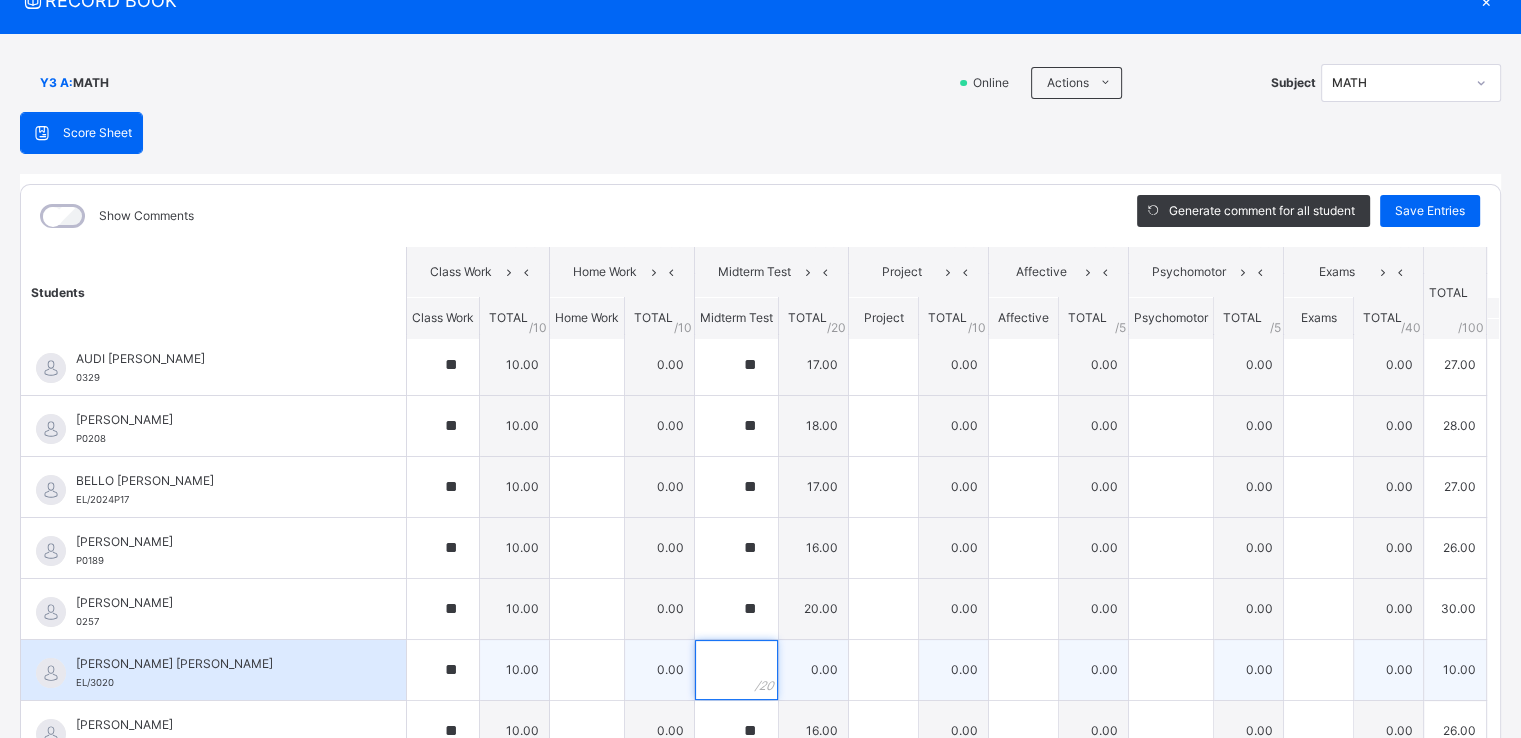 click at bounding box center (736, 670) 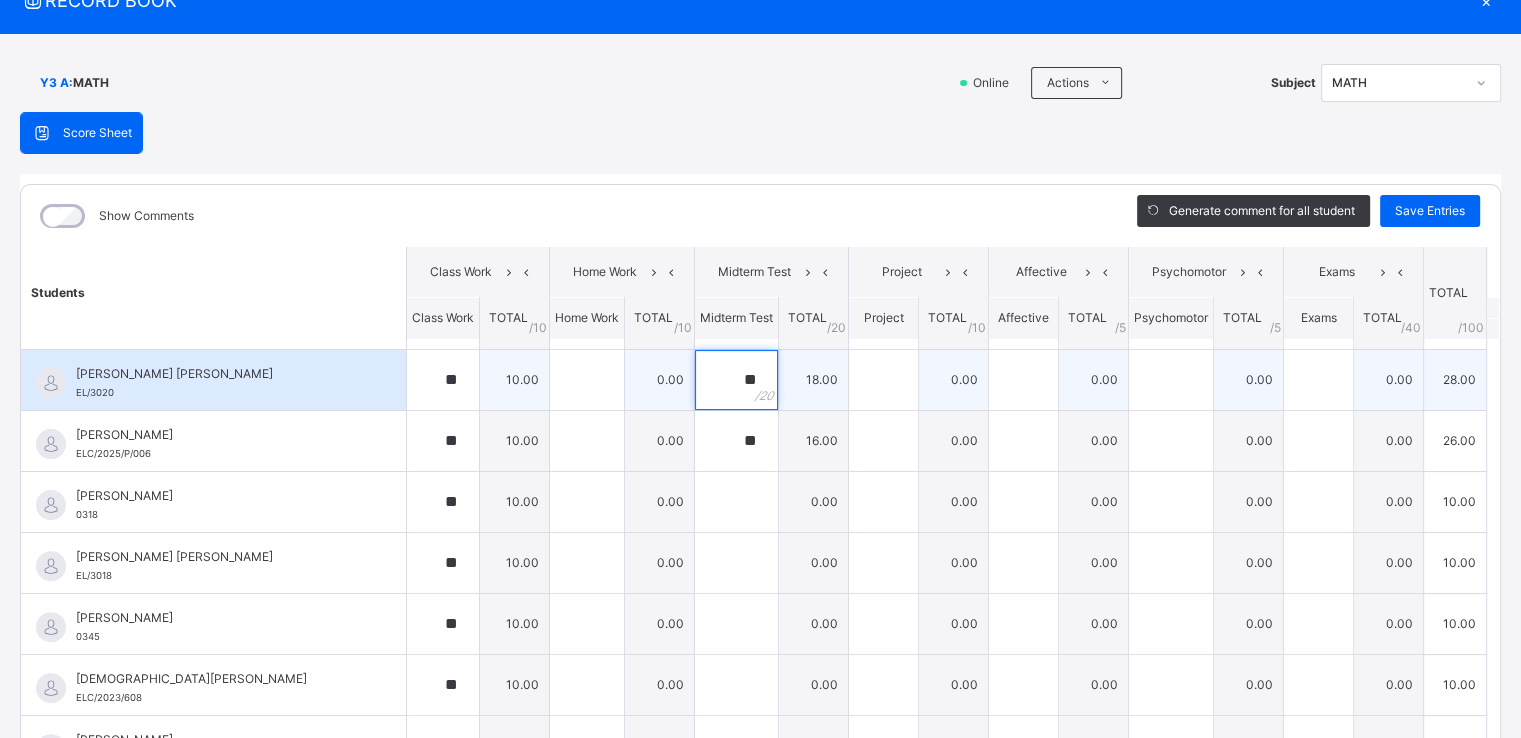scroll, scrollTop: 683, scrollLeft: 0, axis: vertical 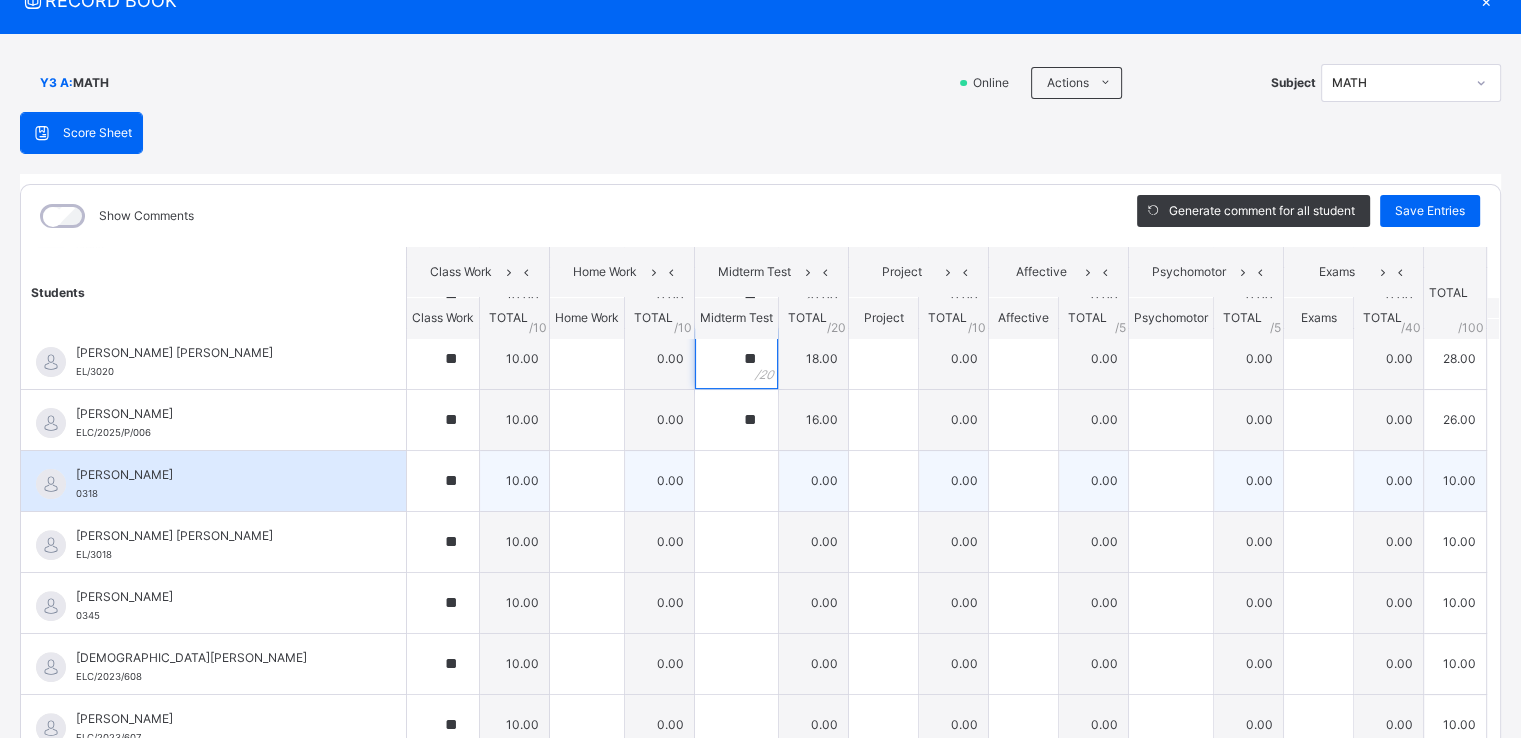 type on "**" 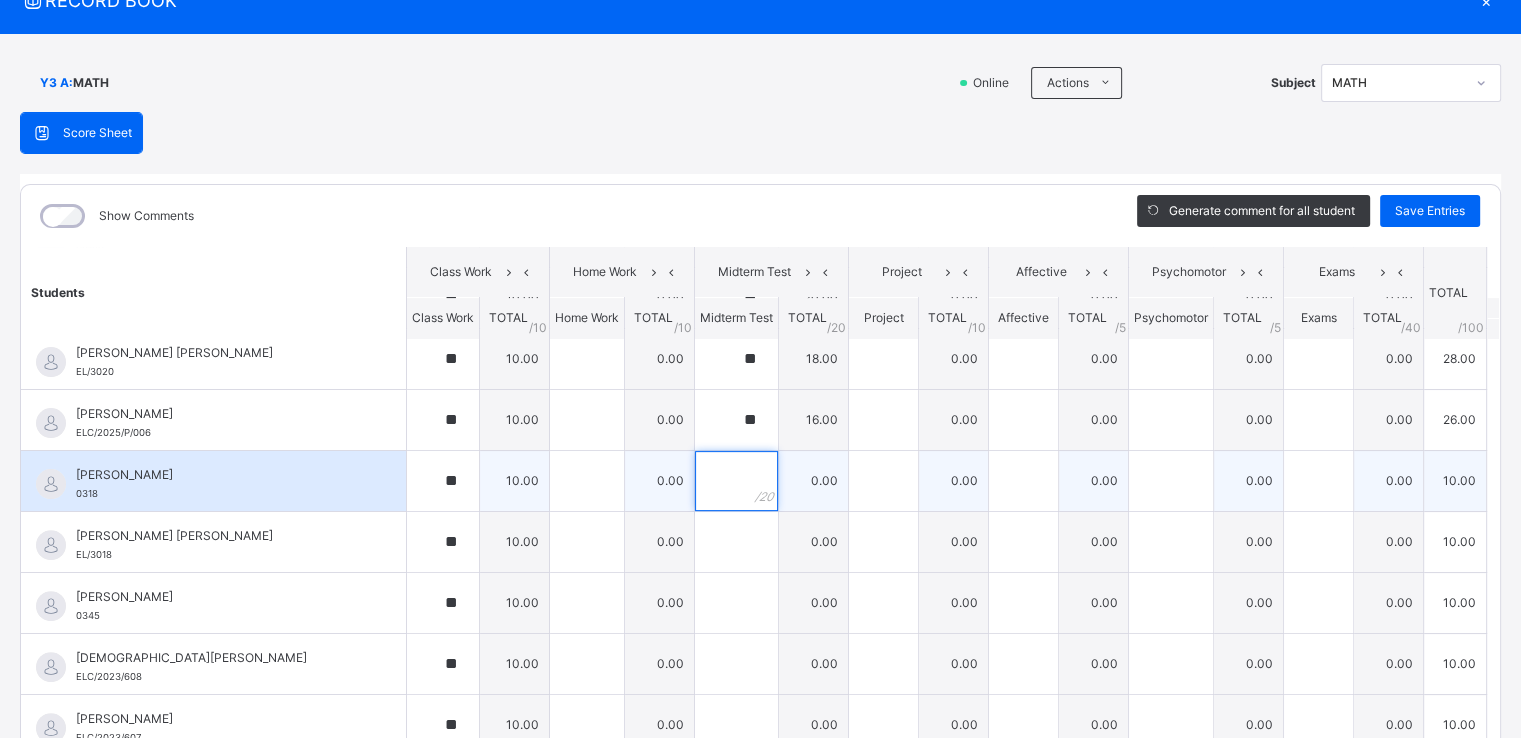 click at bounding box center (736, 481) 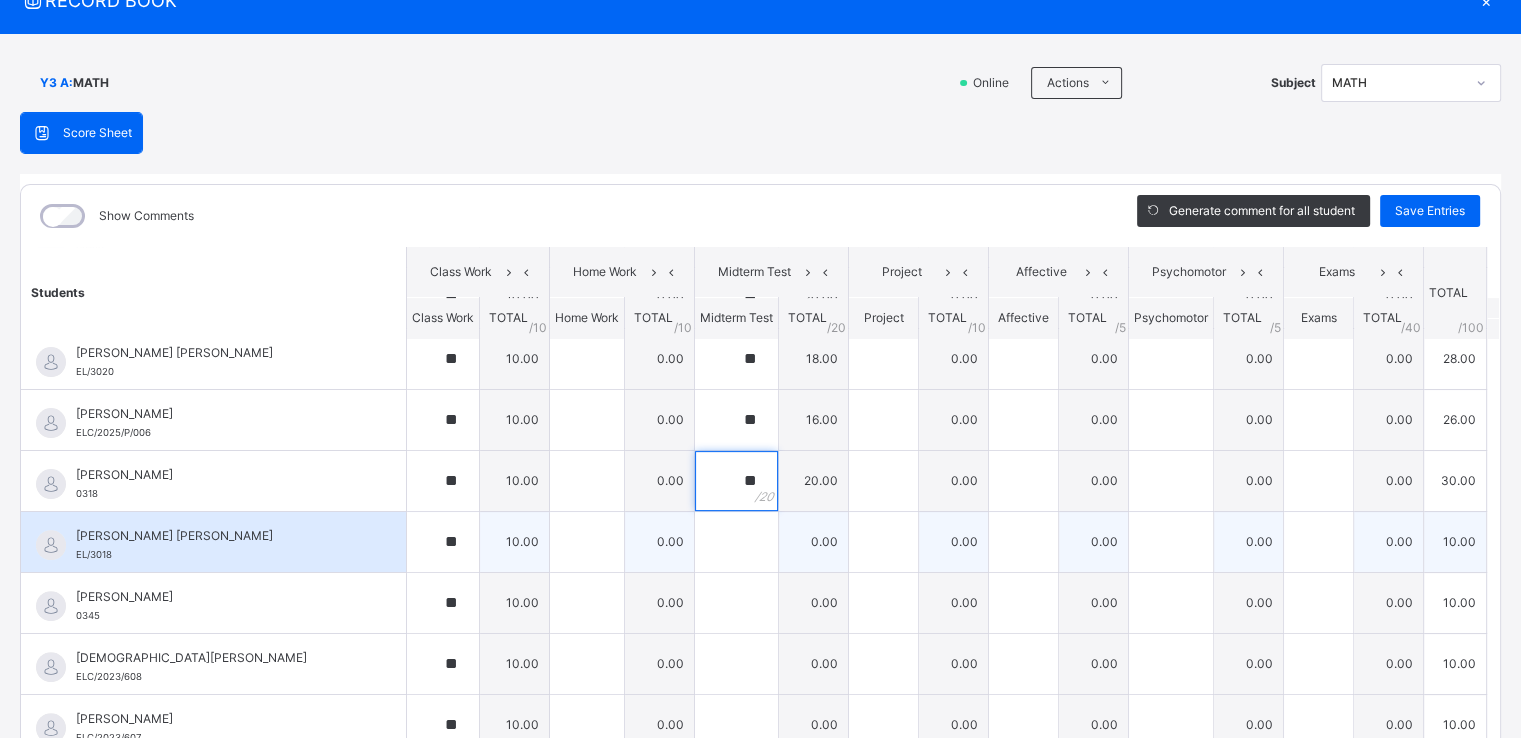 type on "**" 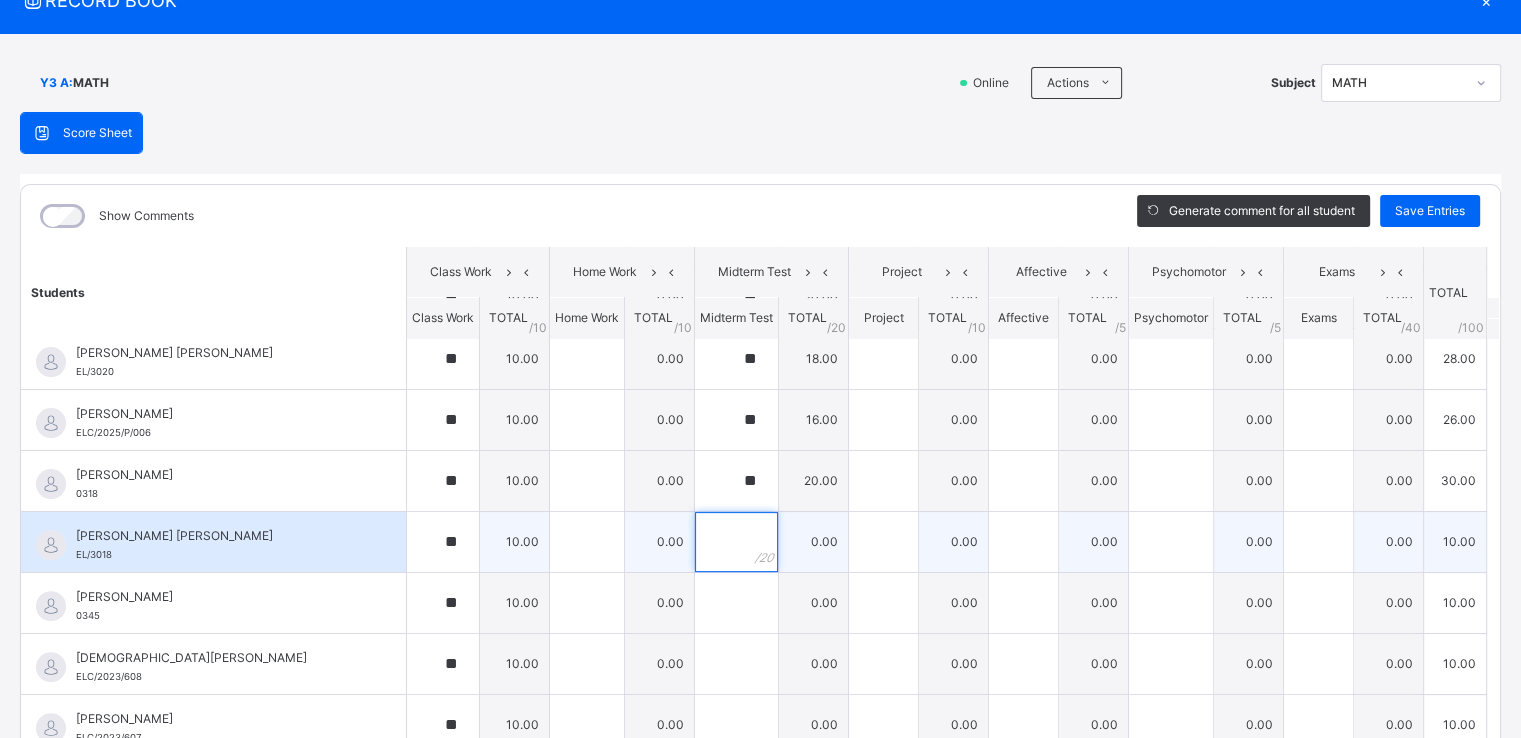 click at bounding box center (736, 542) 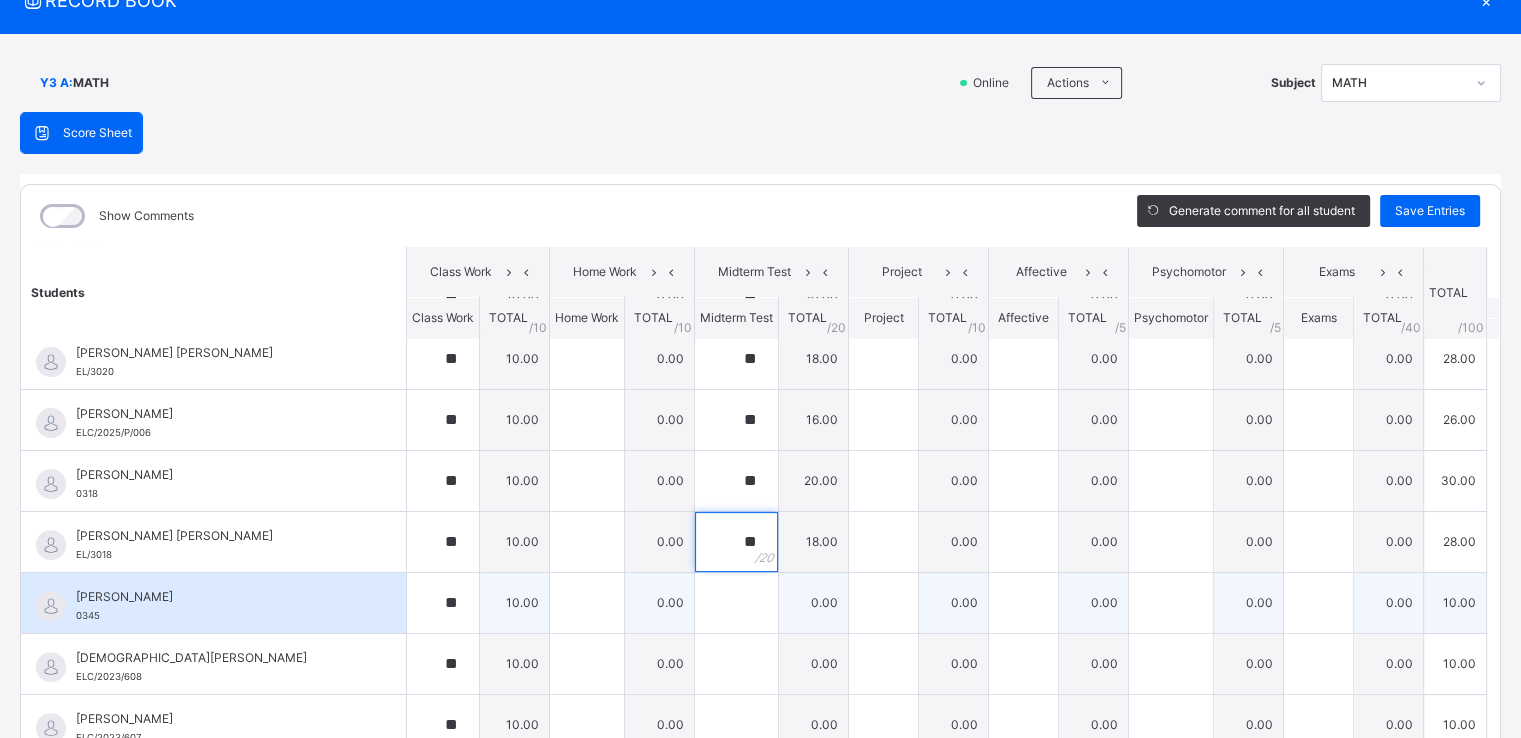 type on "**" 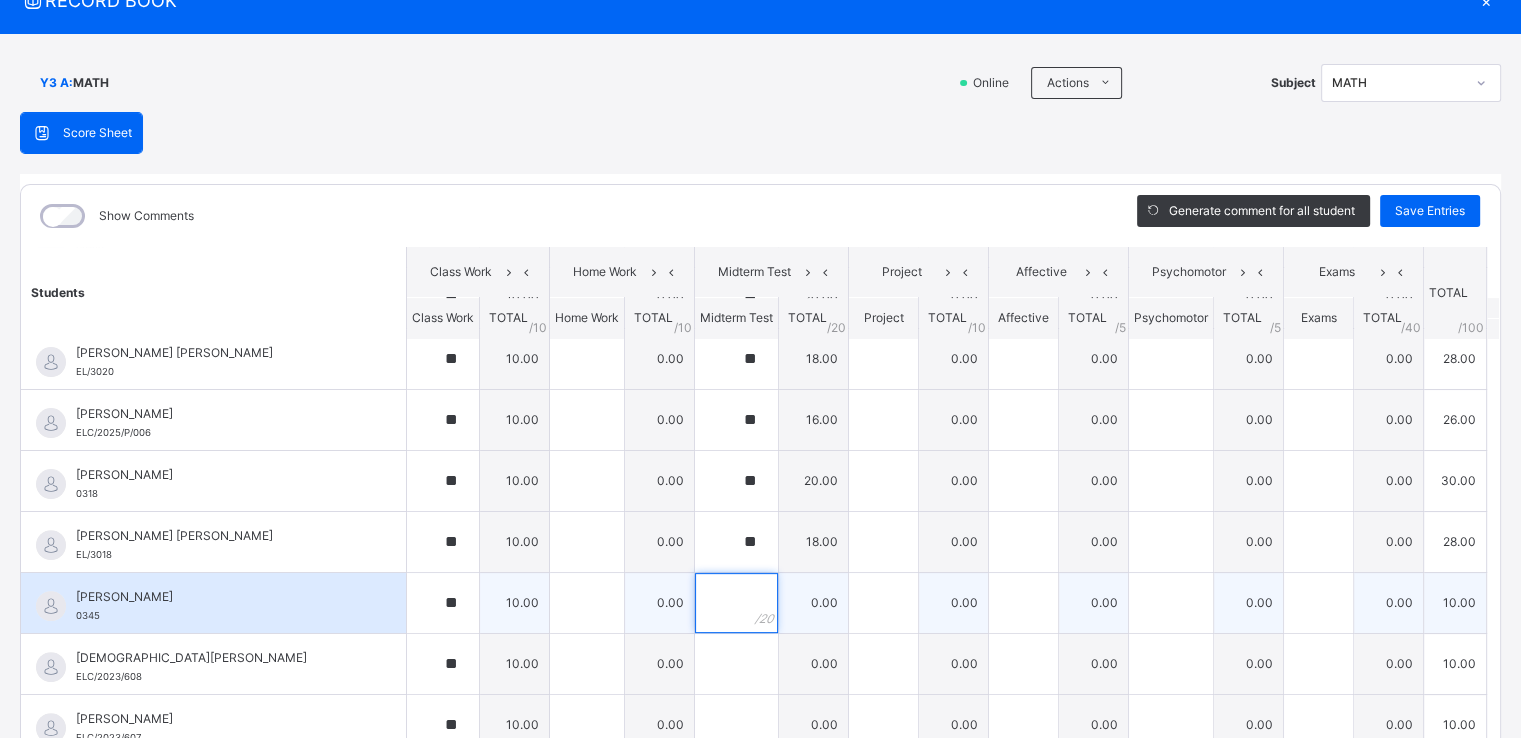 click at bounding box center (736, 603) 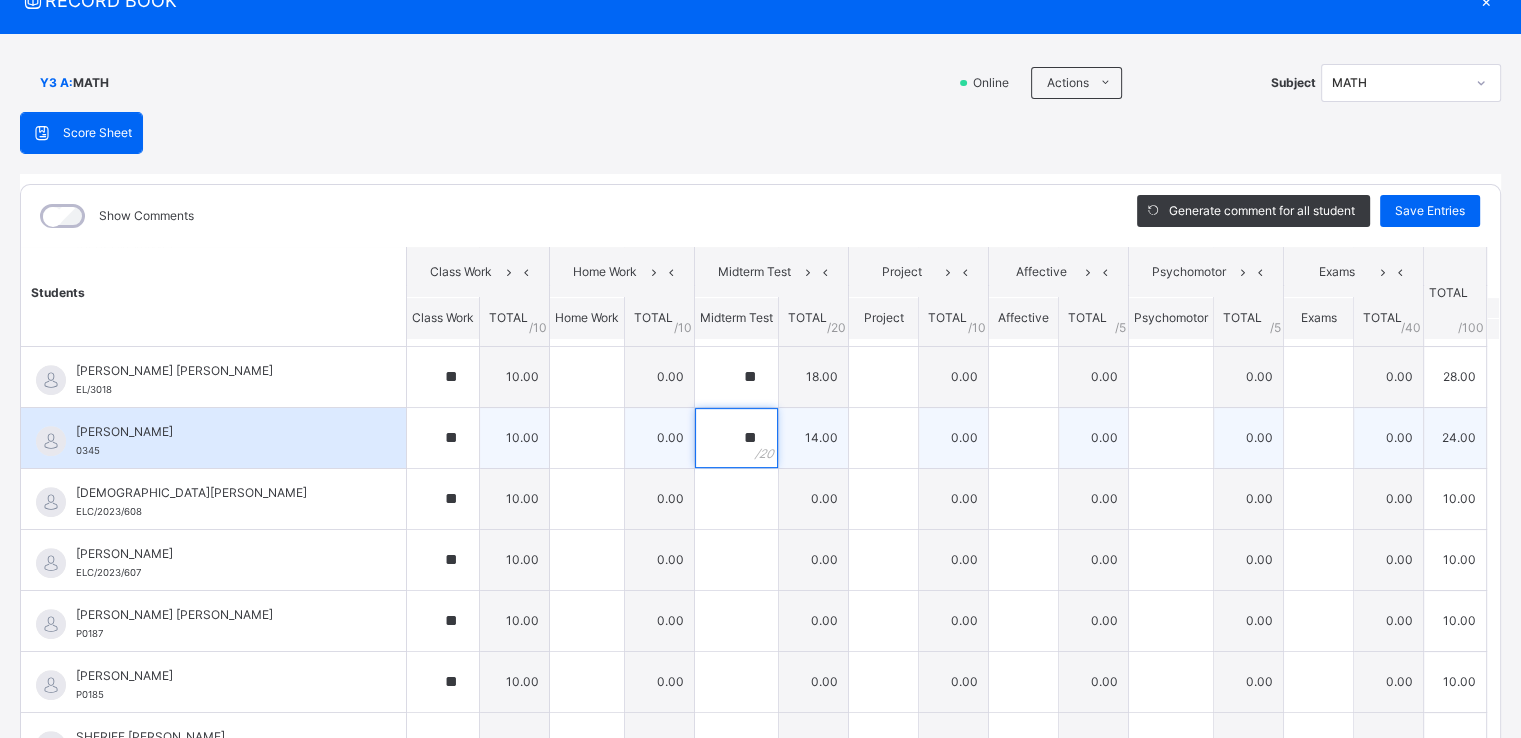 scroll, scrollTop: 900, scrollLeft: 0, axis: vertical 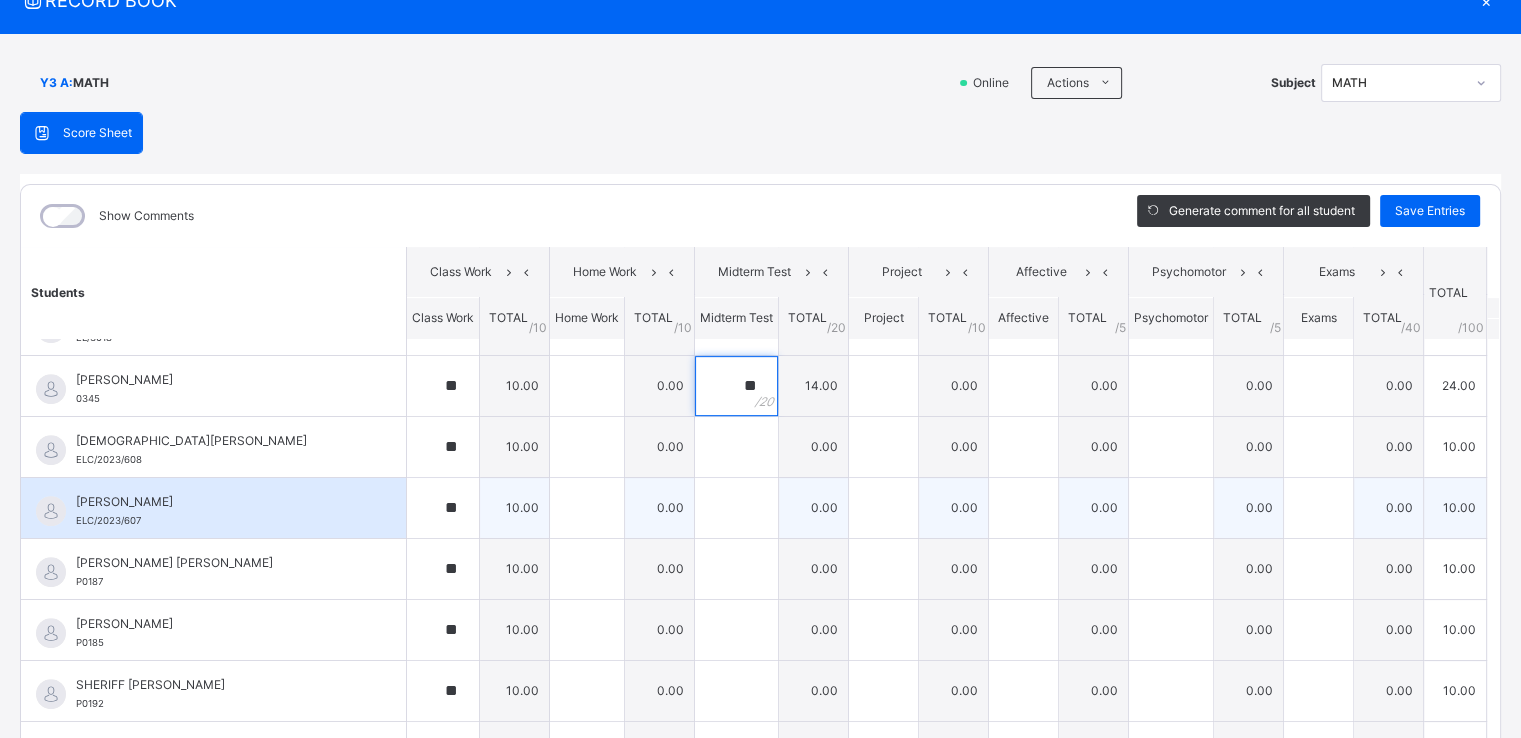 type on "**" 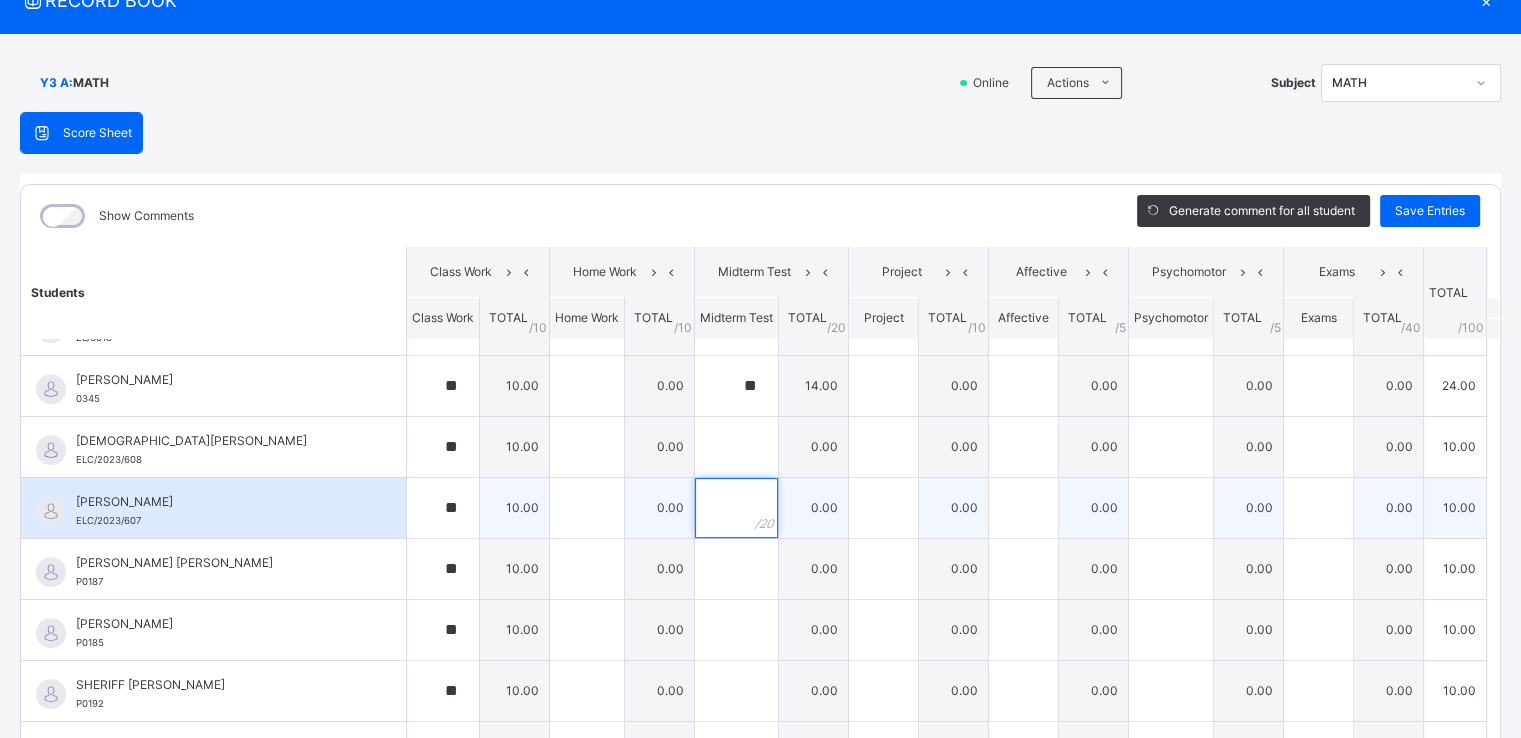 click at bounding box center (736, 508) 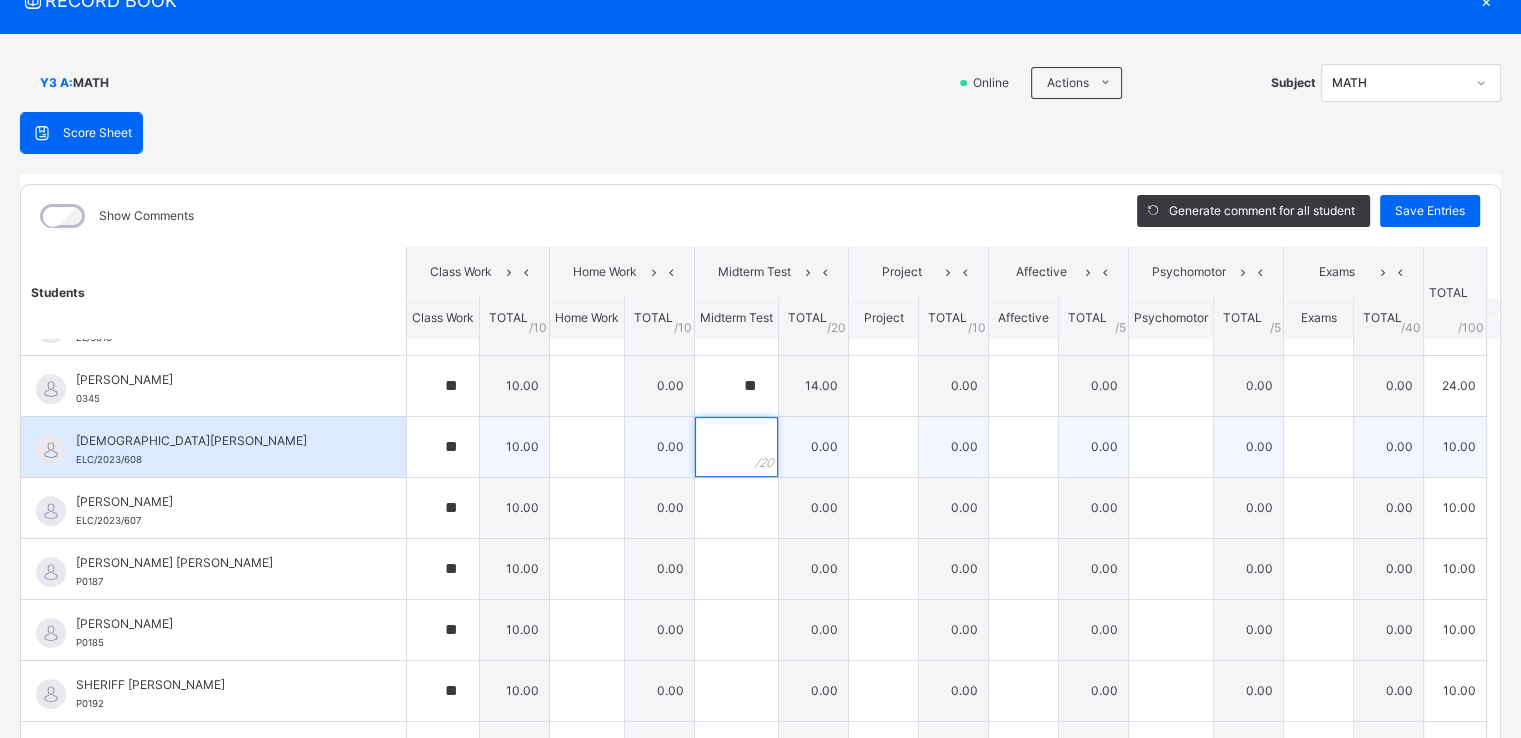 click at bounding box center [736, 447] 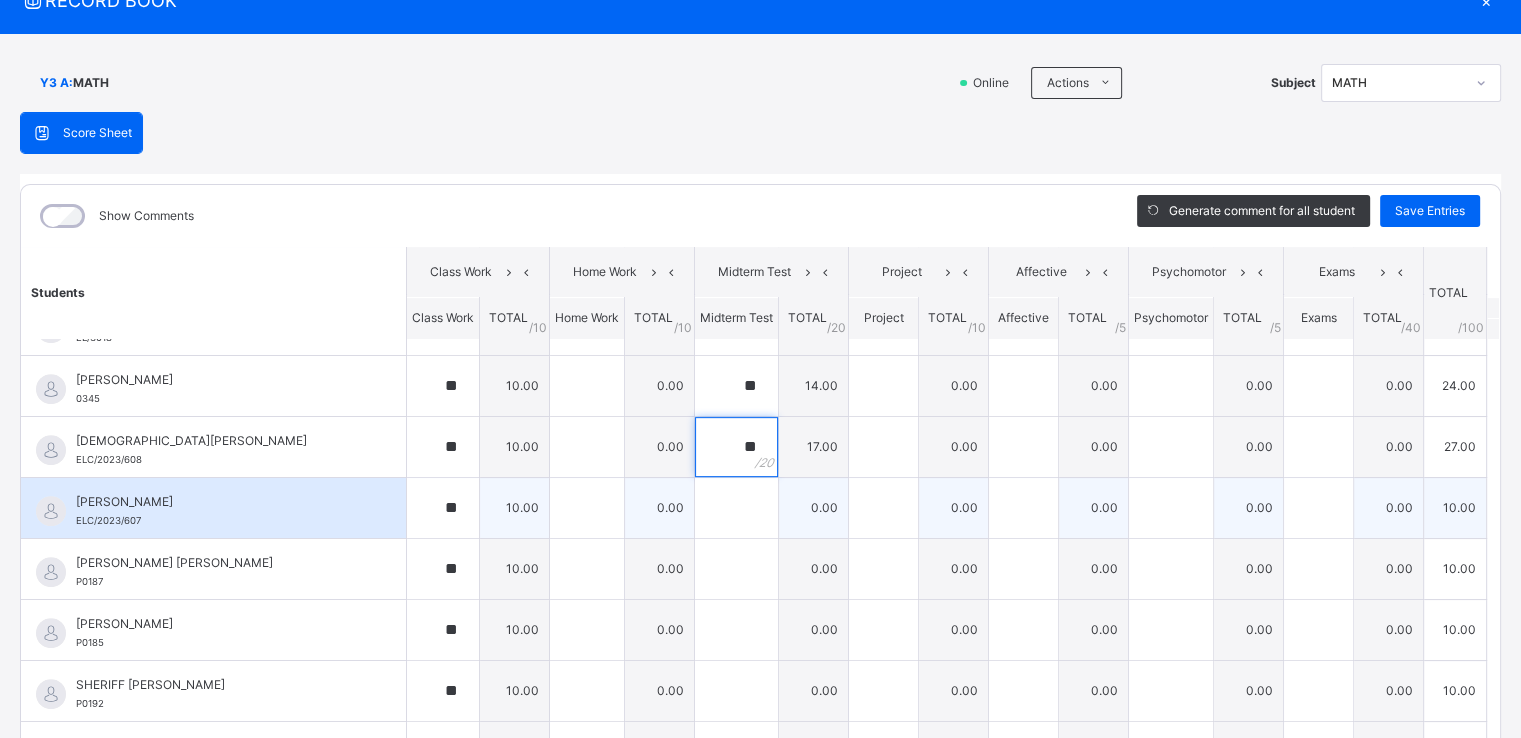 type on "**" 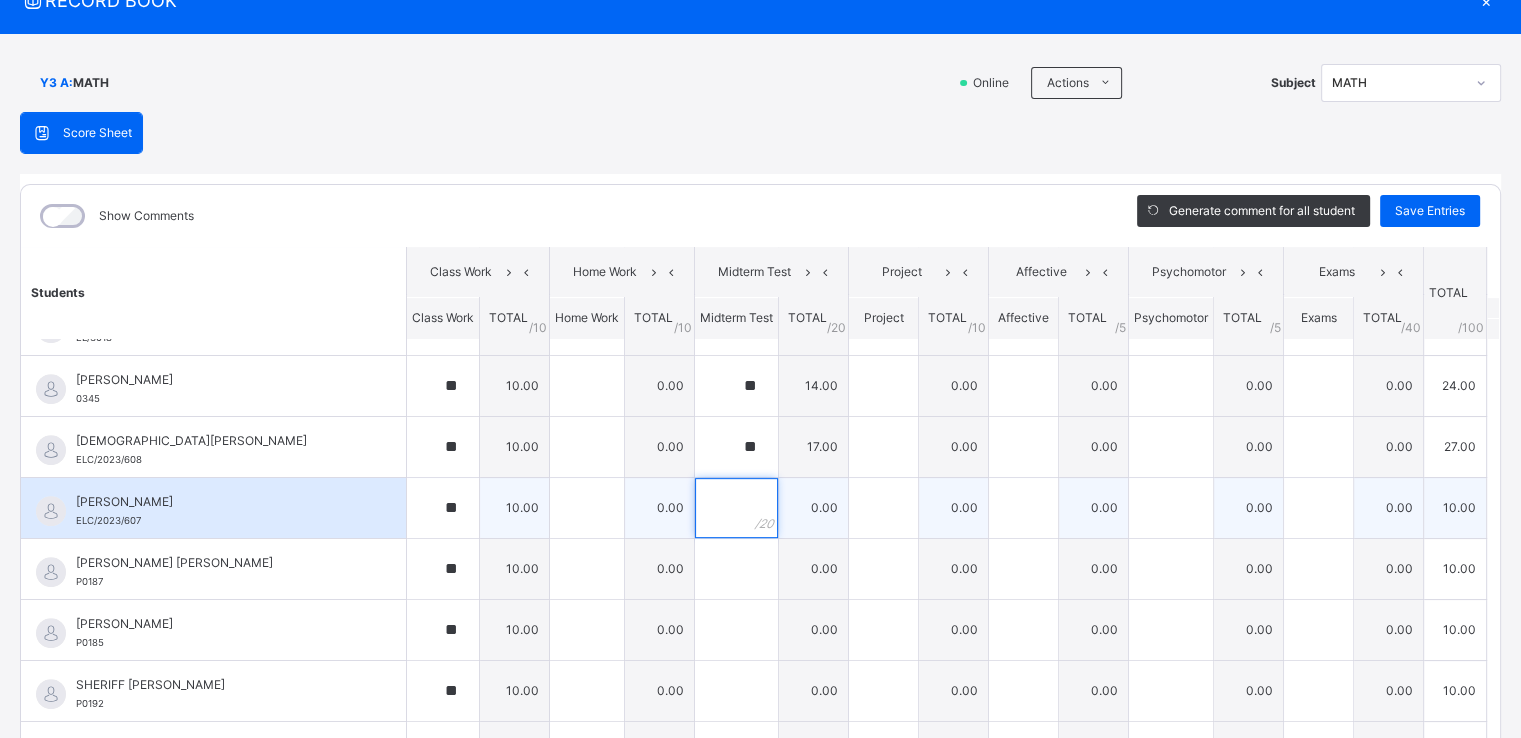click at bounding box center [736, 508] 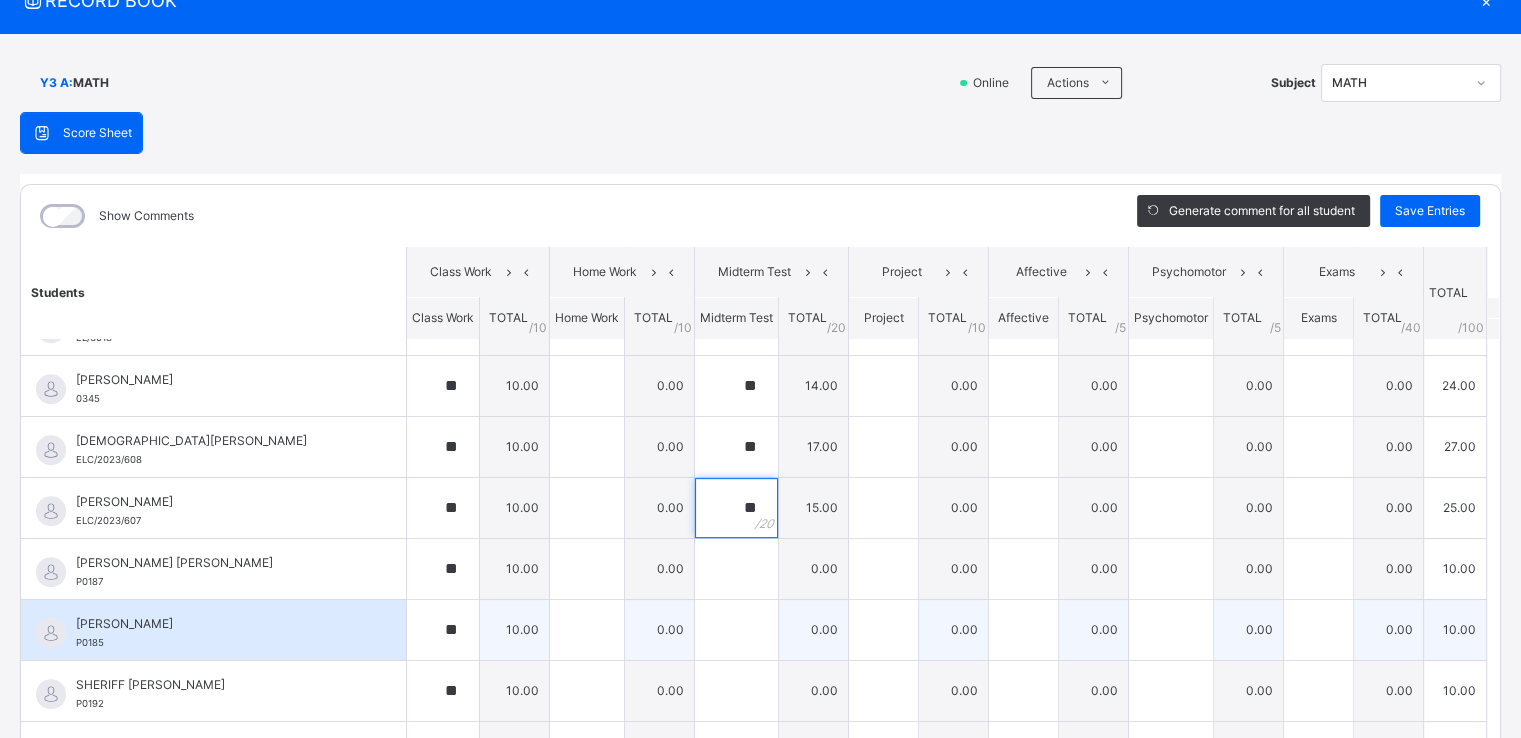 type on "**" 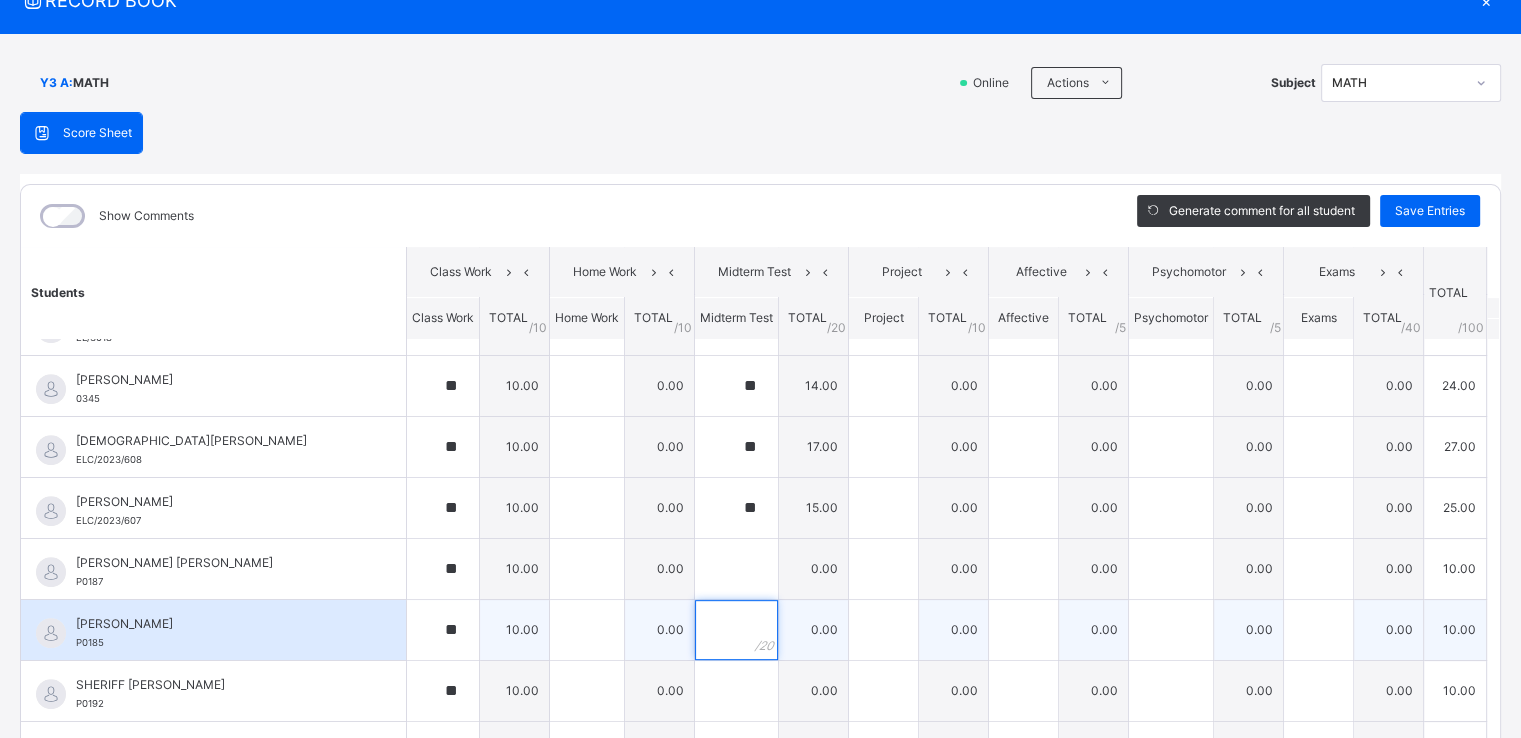 click at bounding box center [736, 630] 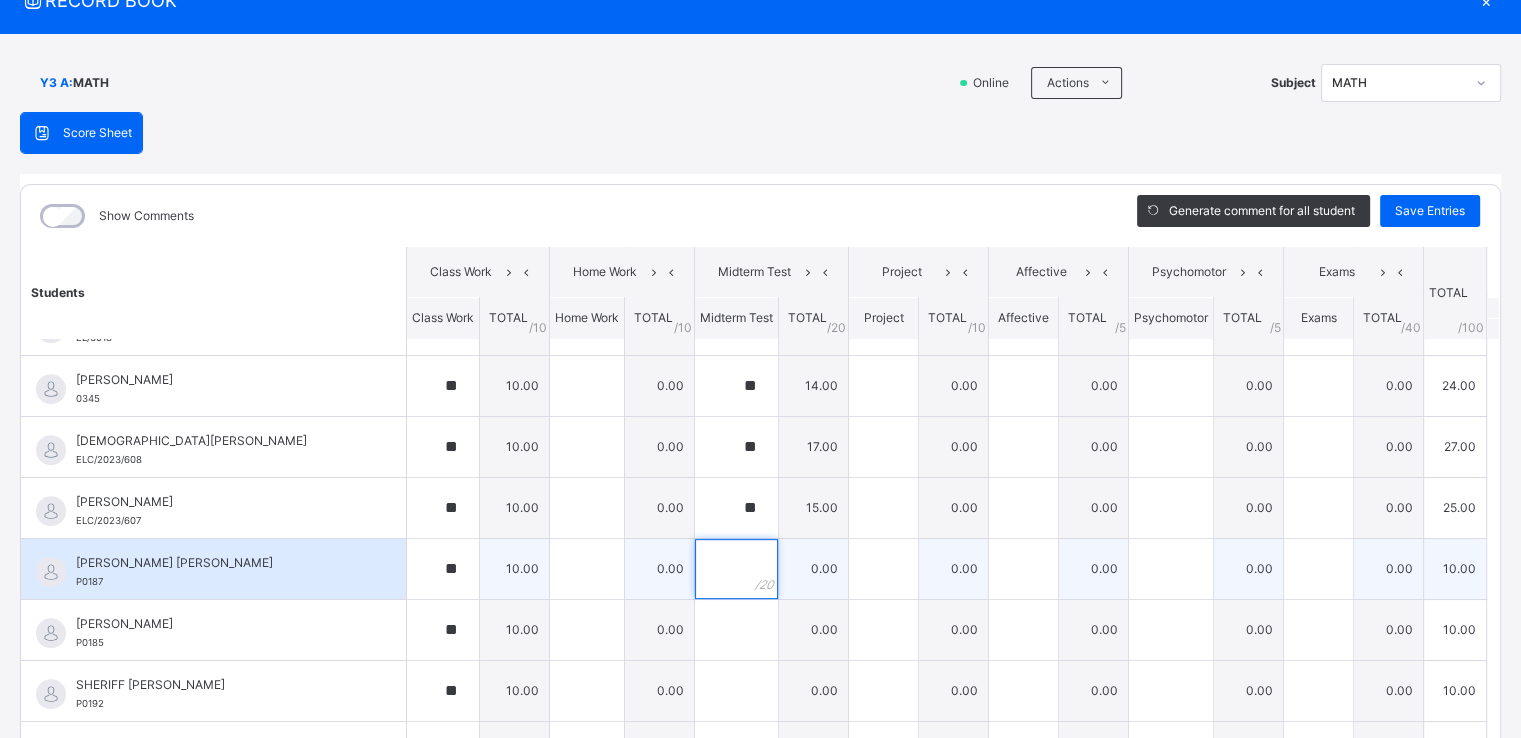 click at bounding box center (736, 569) 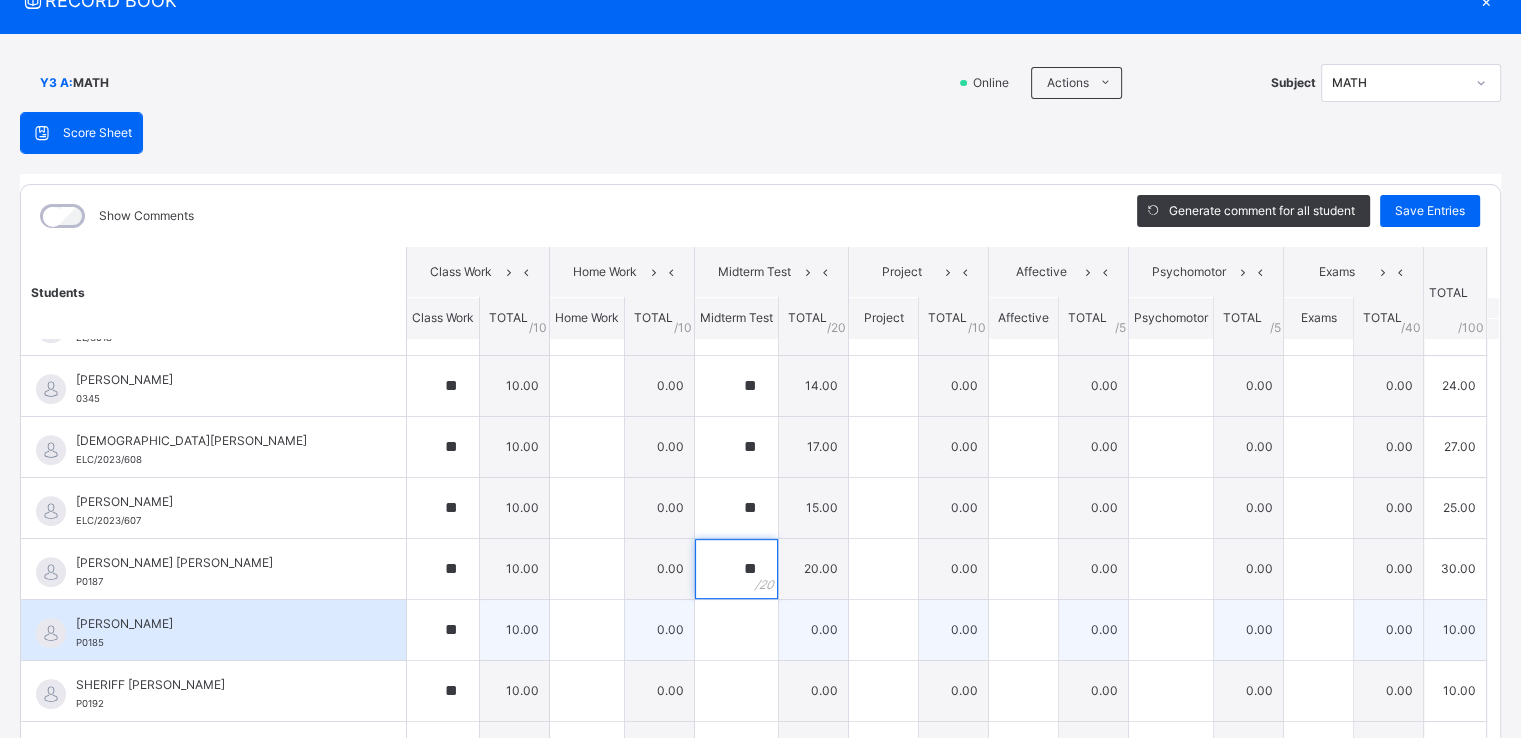 type on "**" 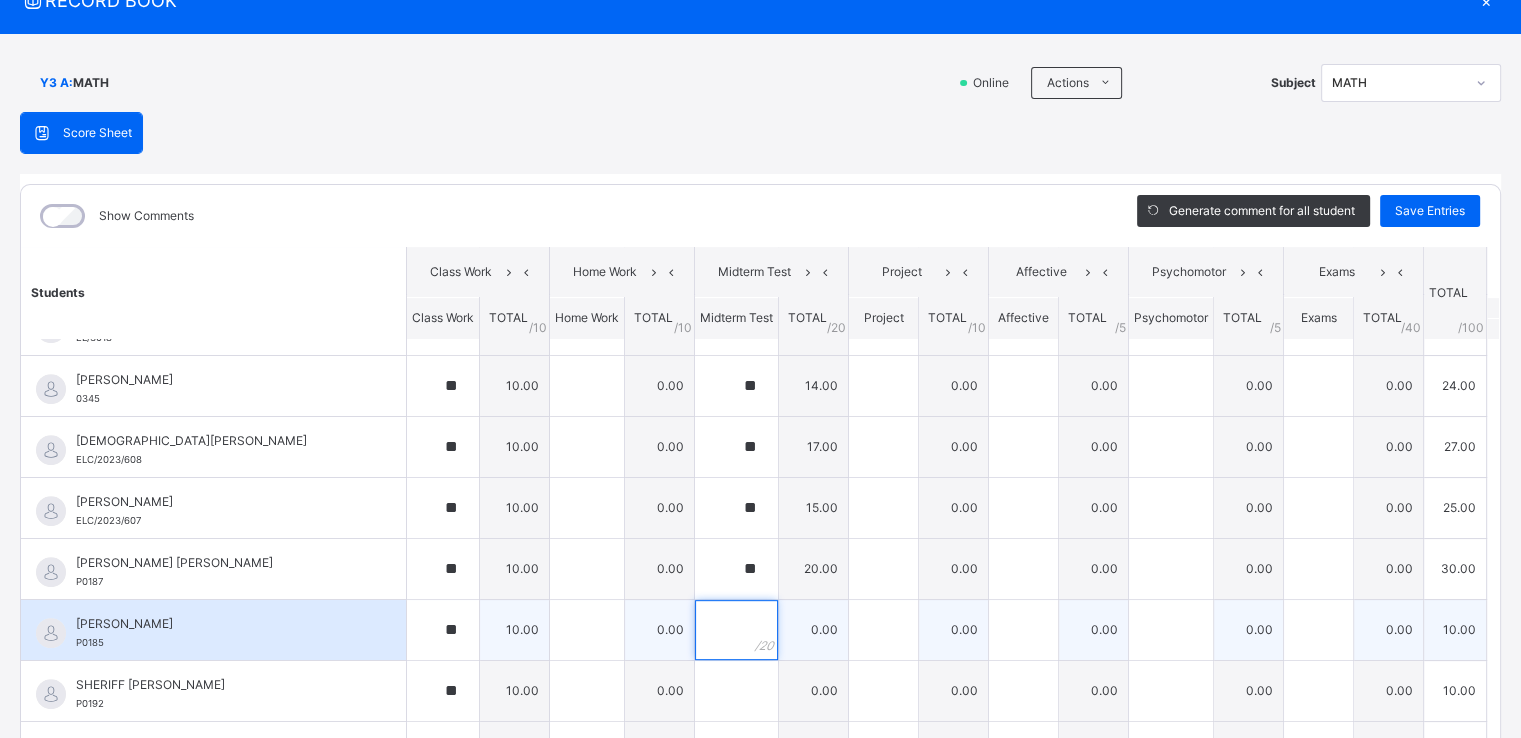 click at bounding box center (736, 630) 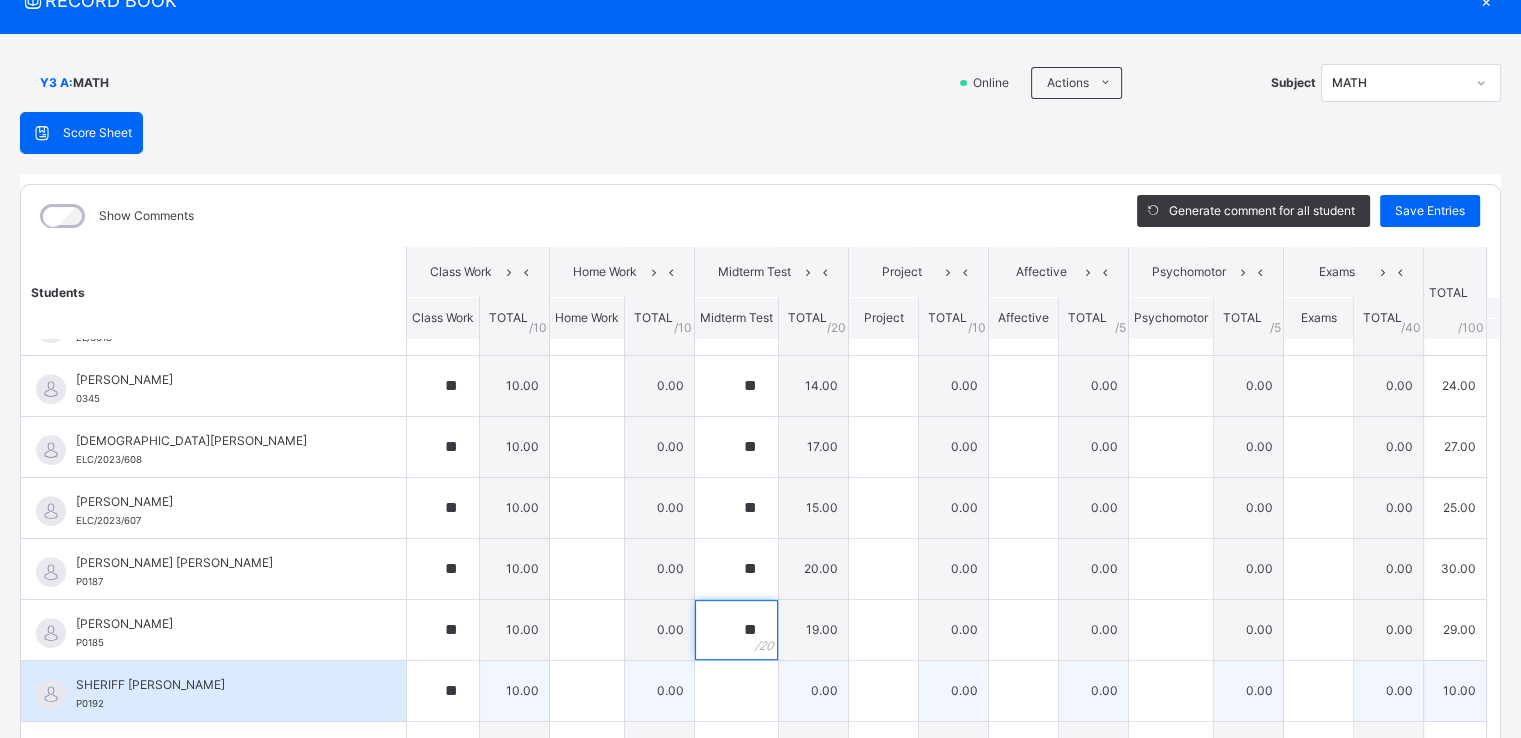type on "**" 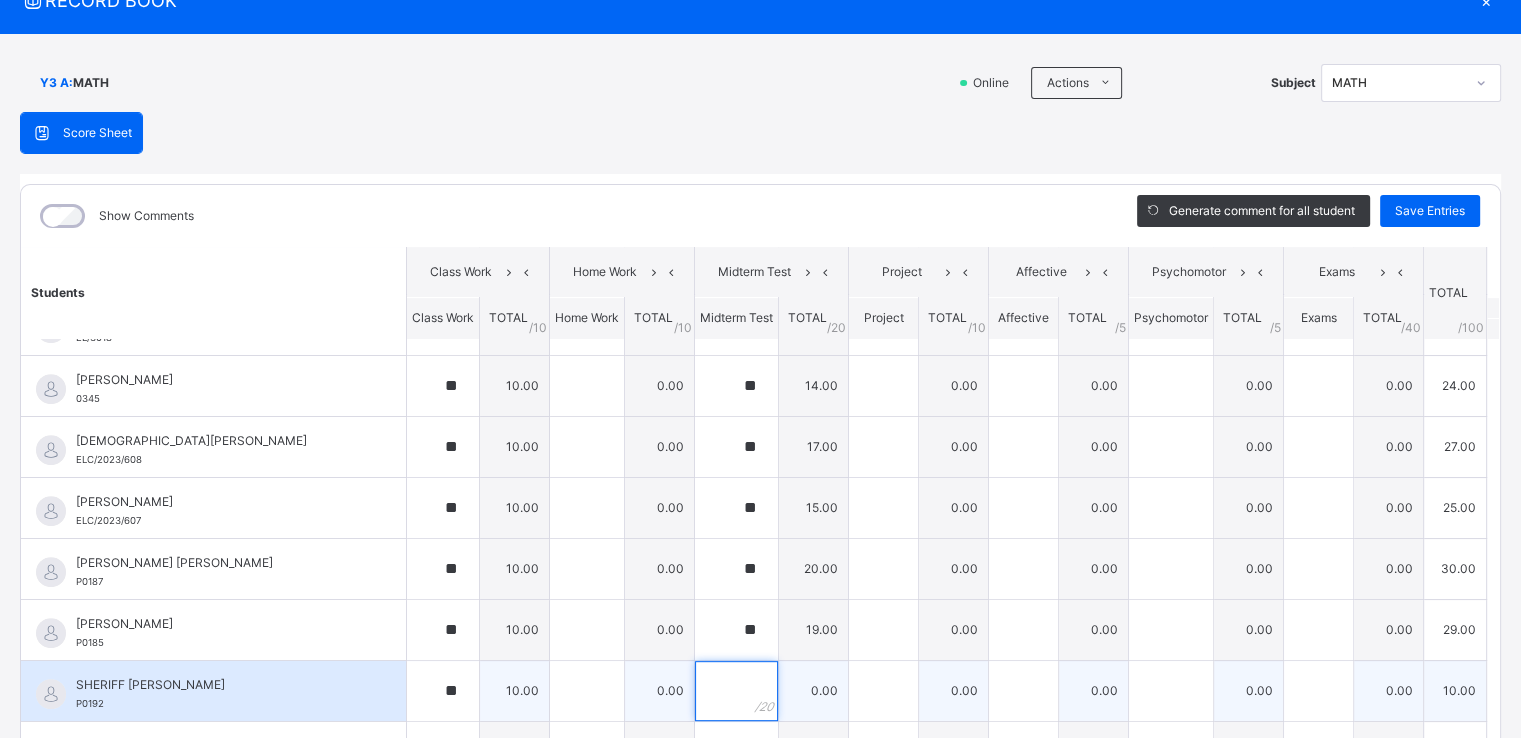 click at bounding box center (736, 691) 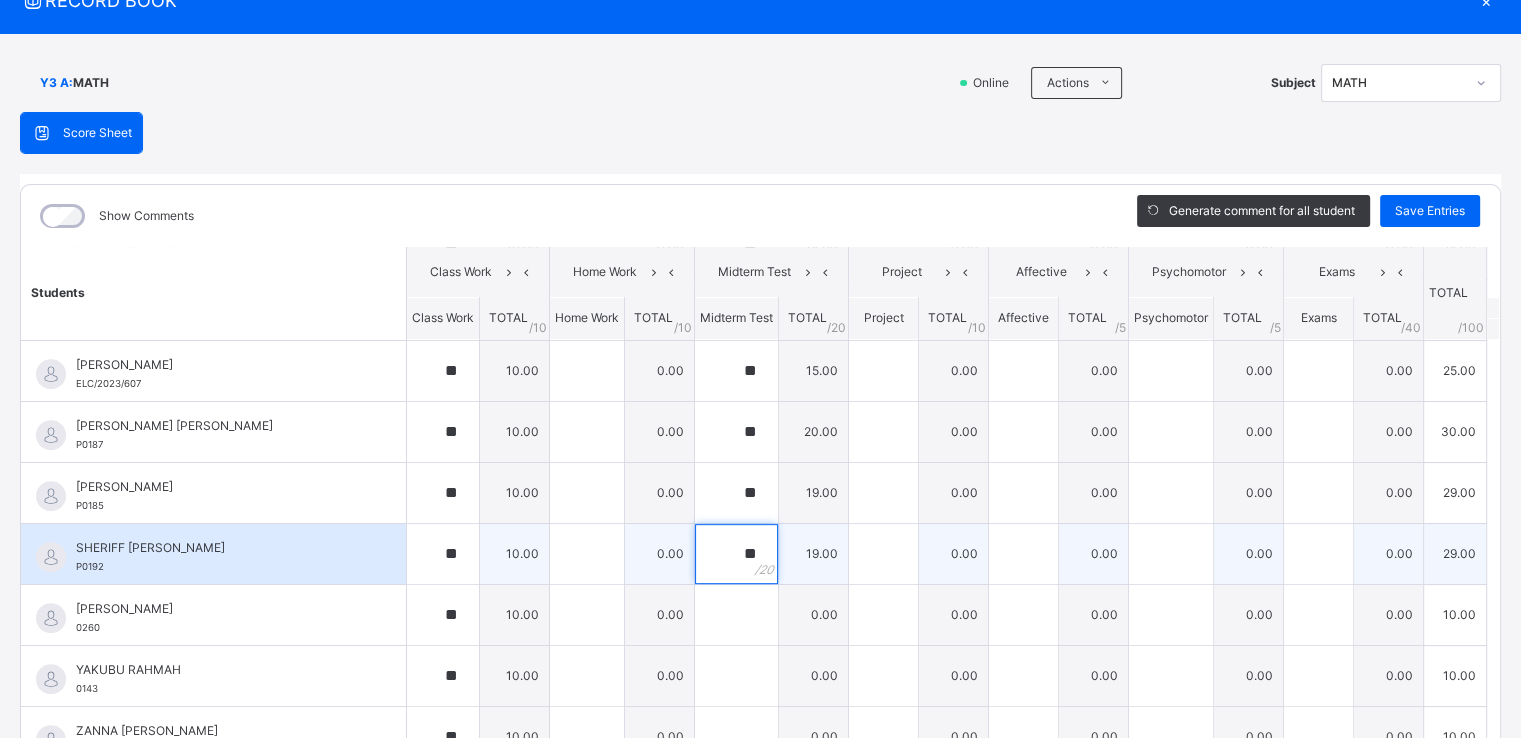 scroll, scrollTop: 1052, scrollLeft: 0, axis: vertical 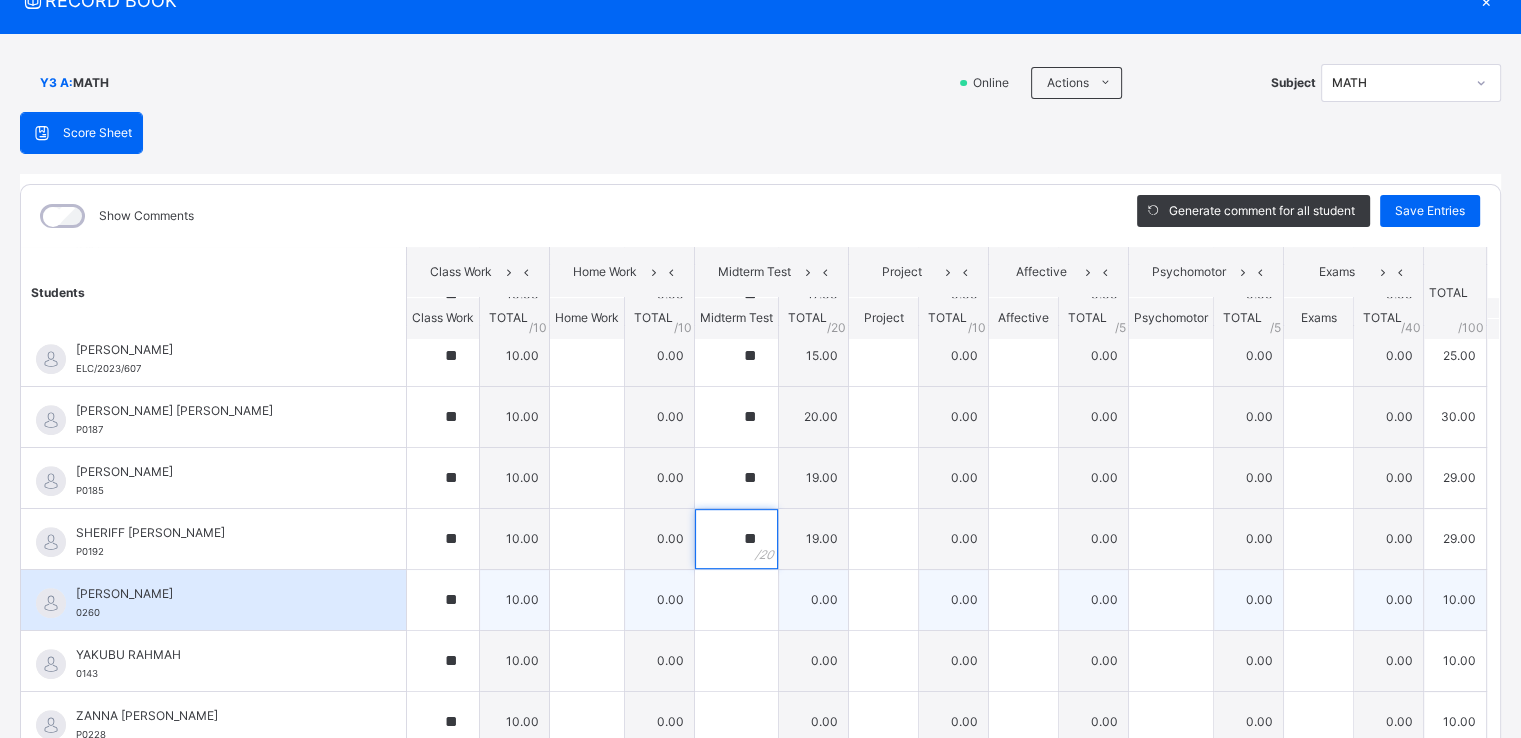 type on "**" 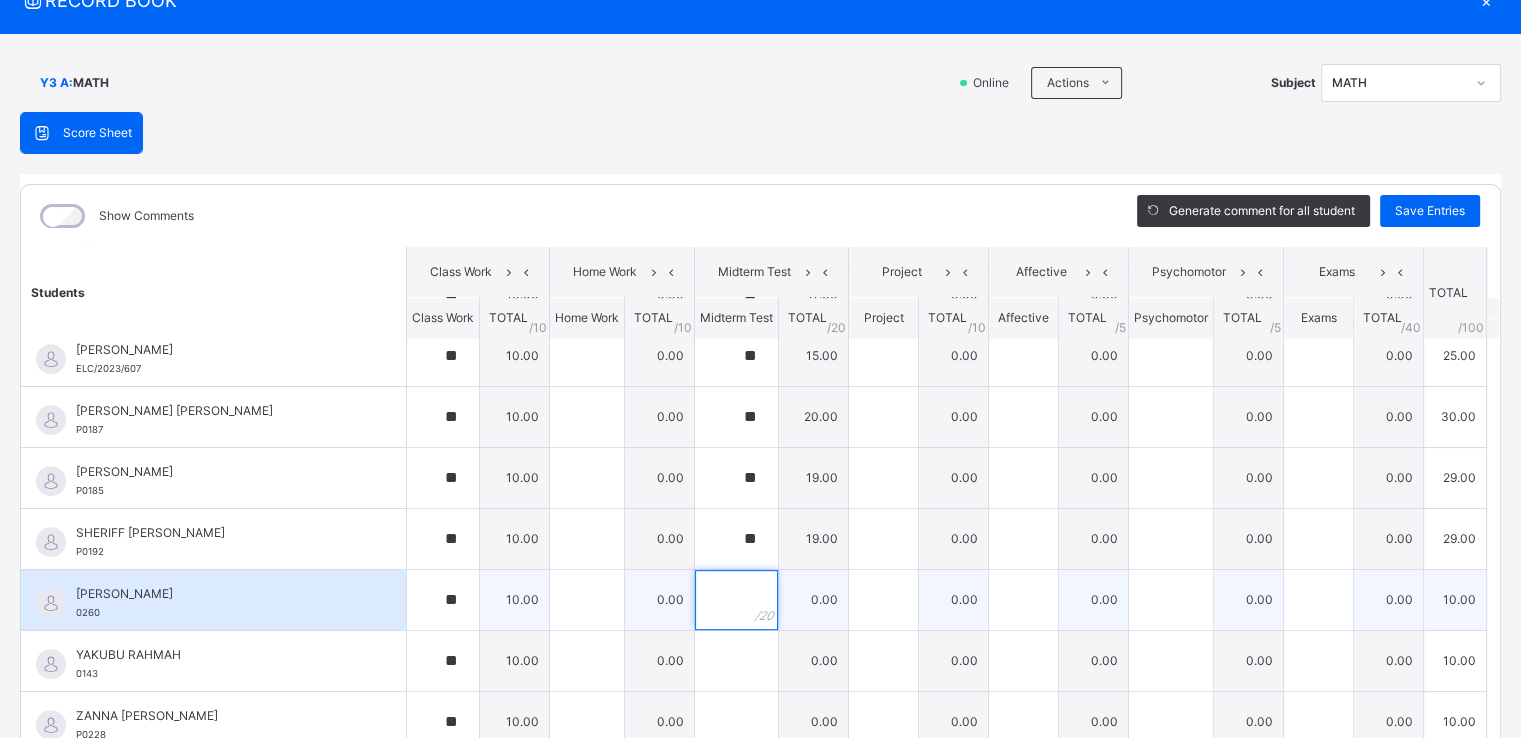 click at bounding box center (736, 600) 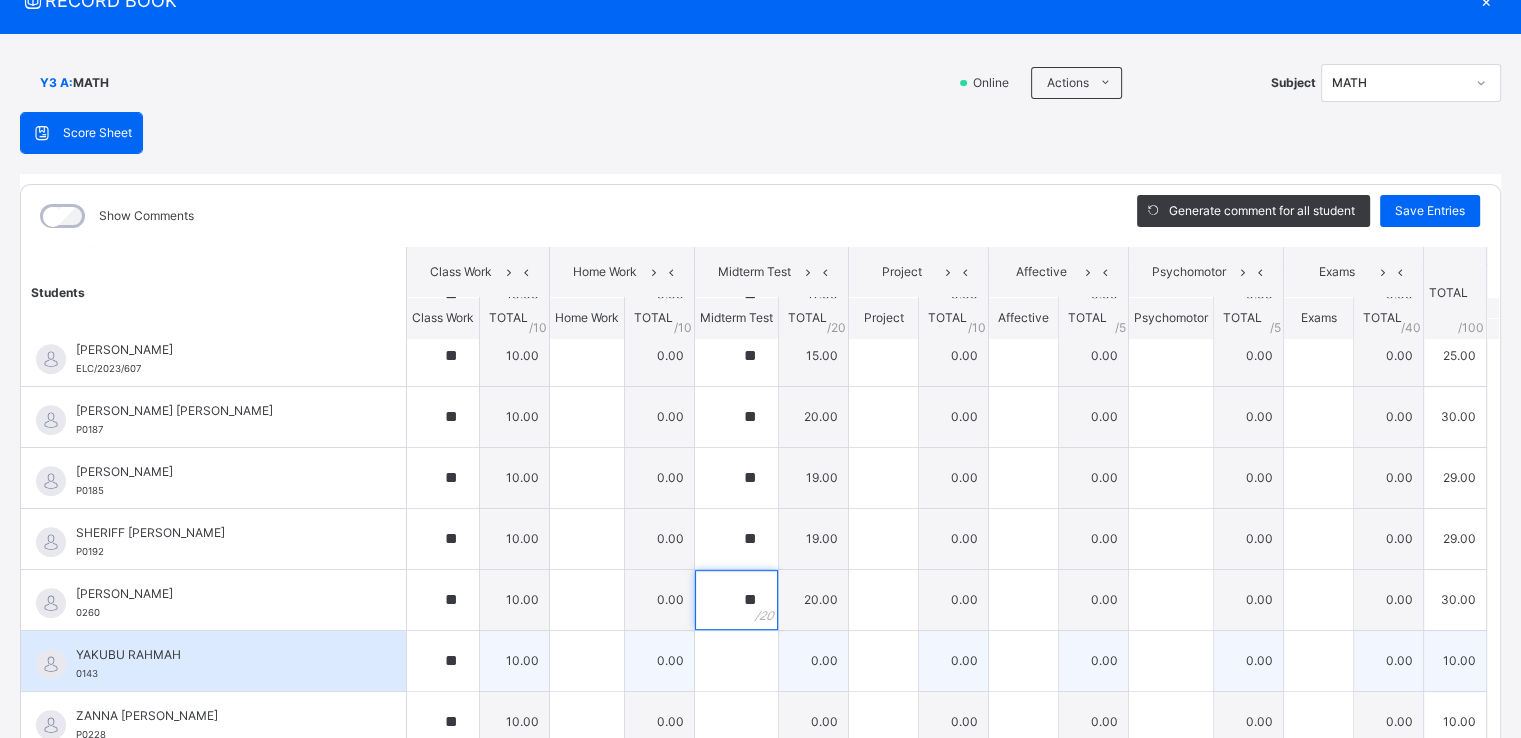 type on "**" 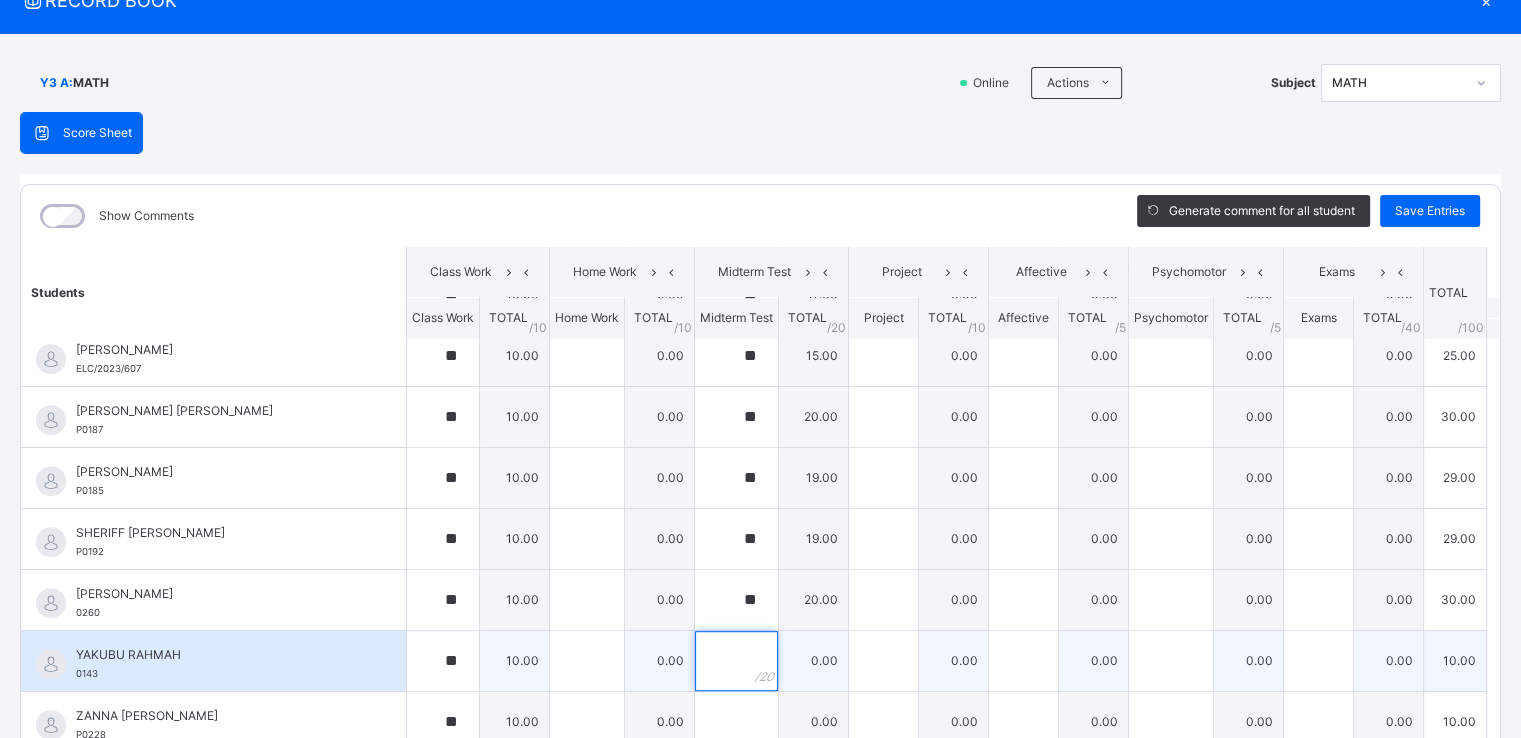 click at bounding box center [736, 661] 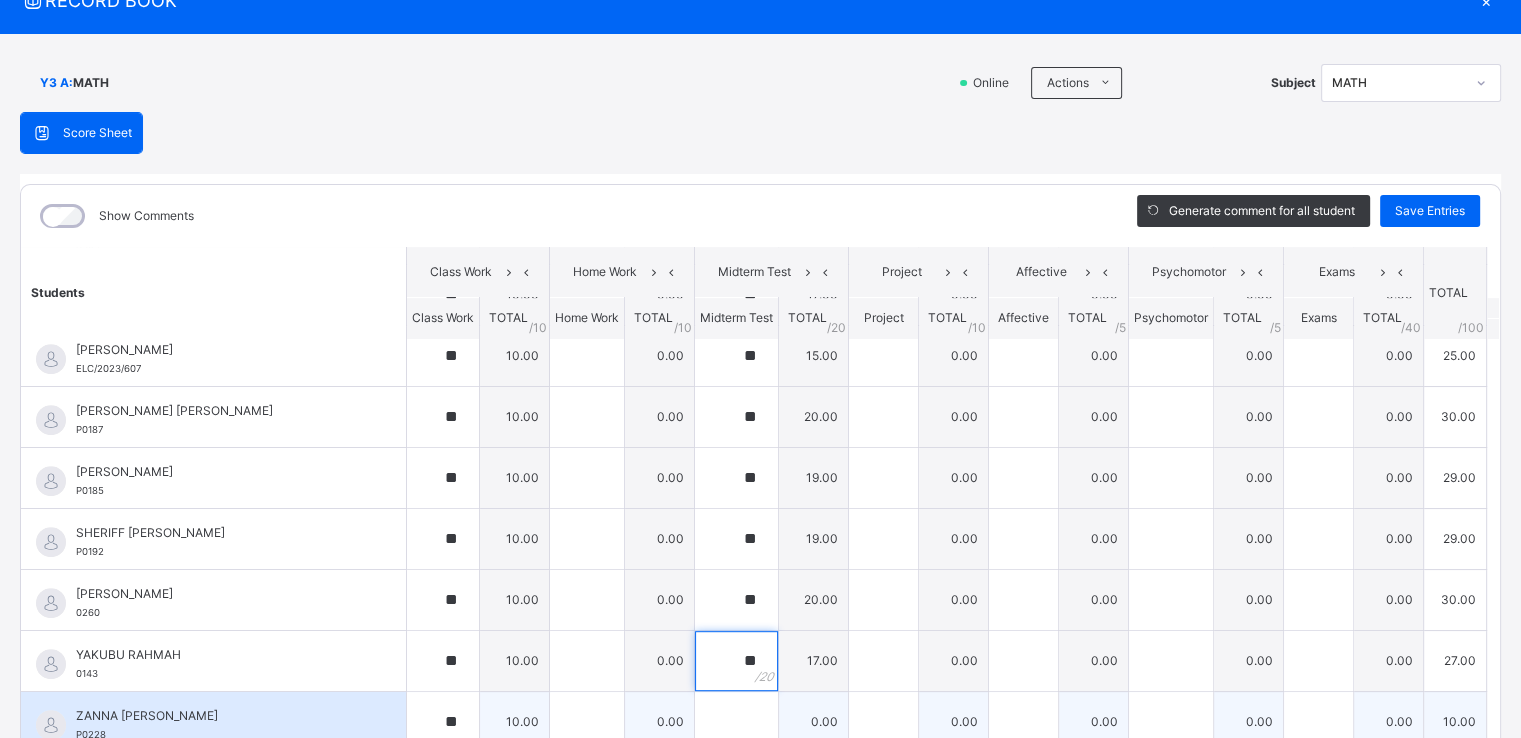 type on "**" 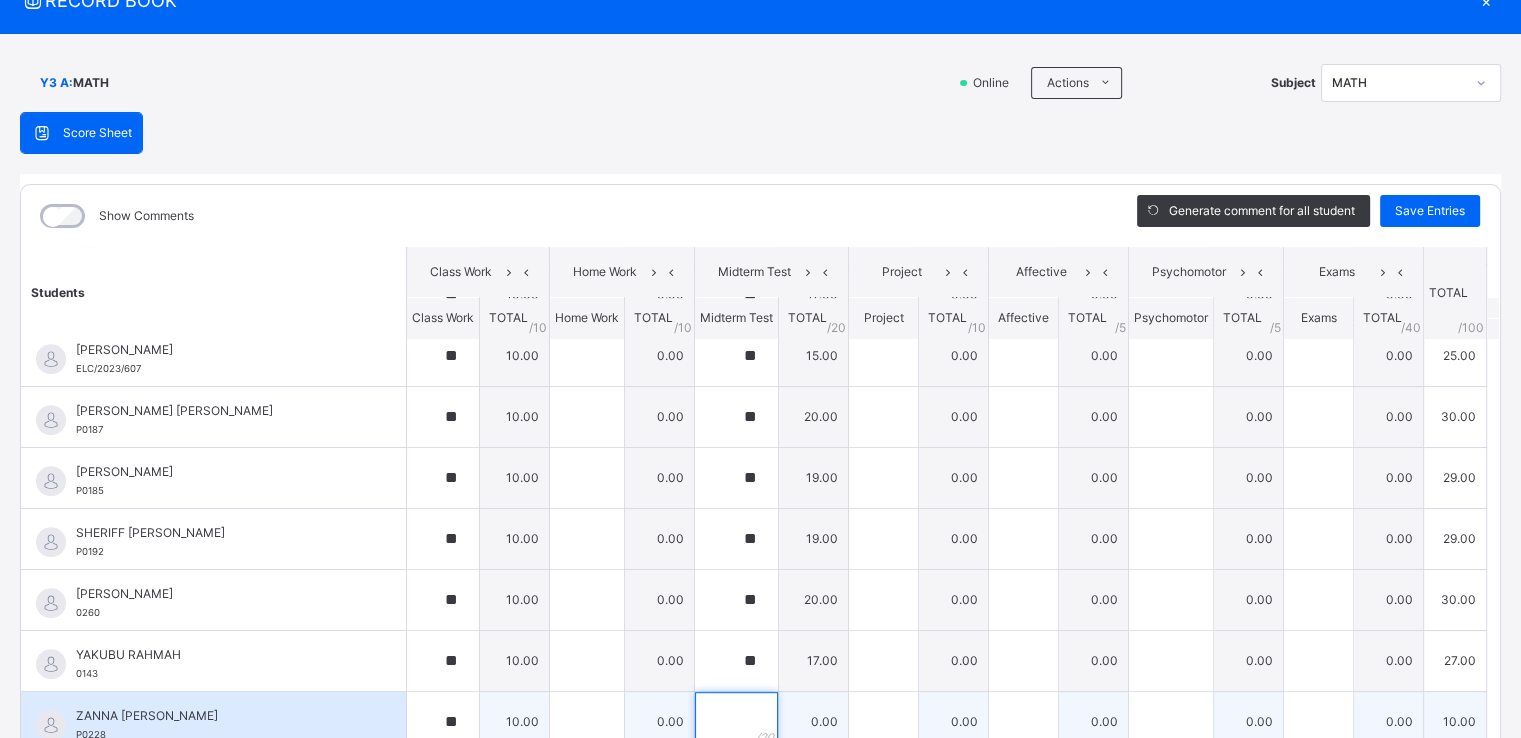 click at bounding box center [736, 722] 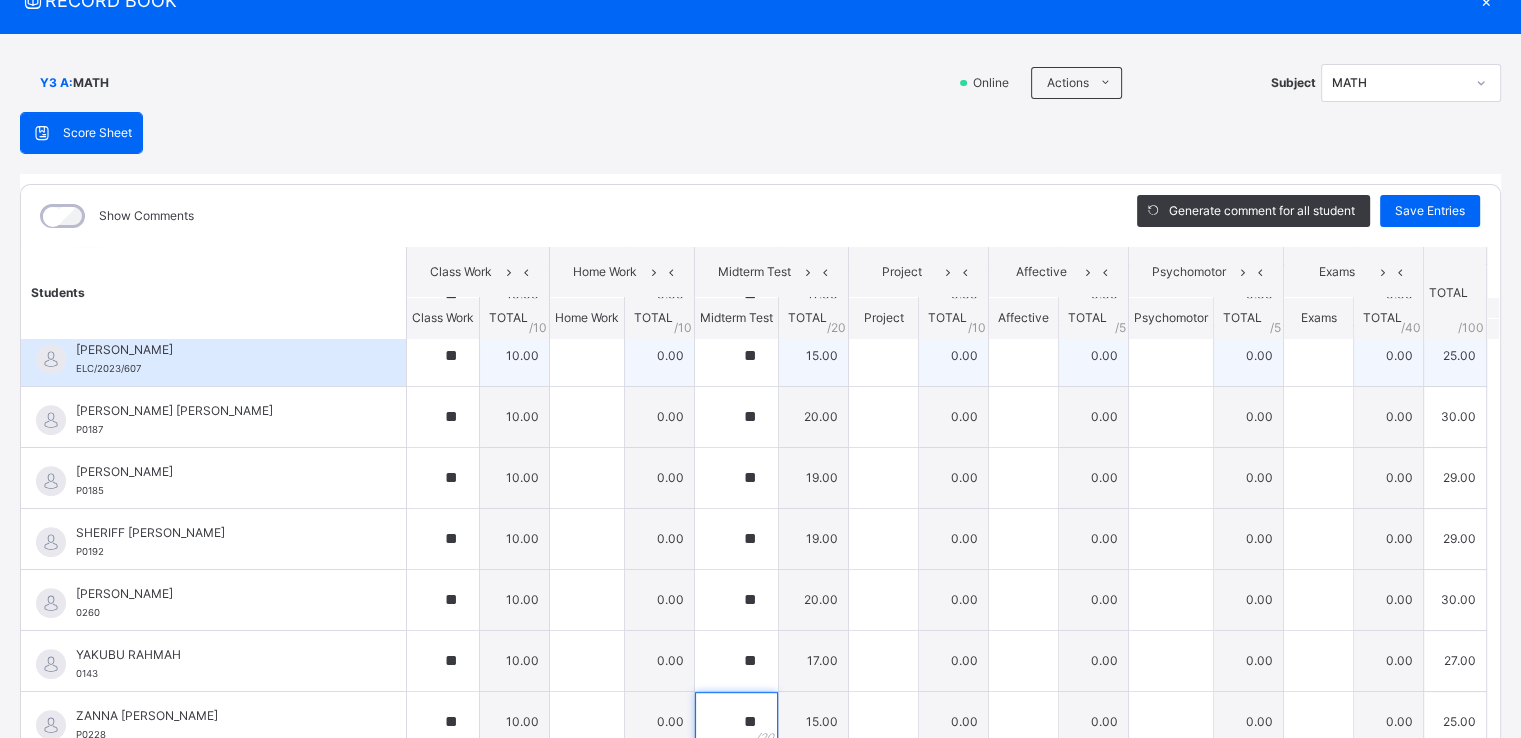 type on "**" 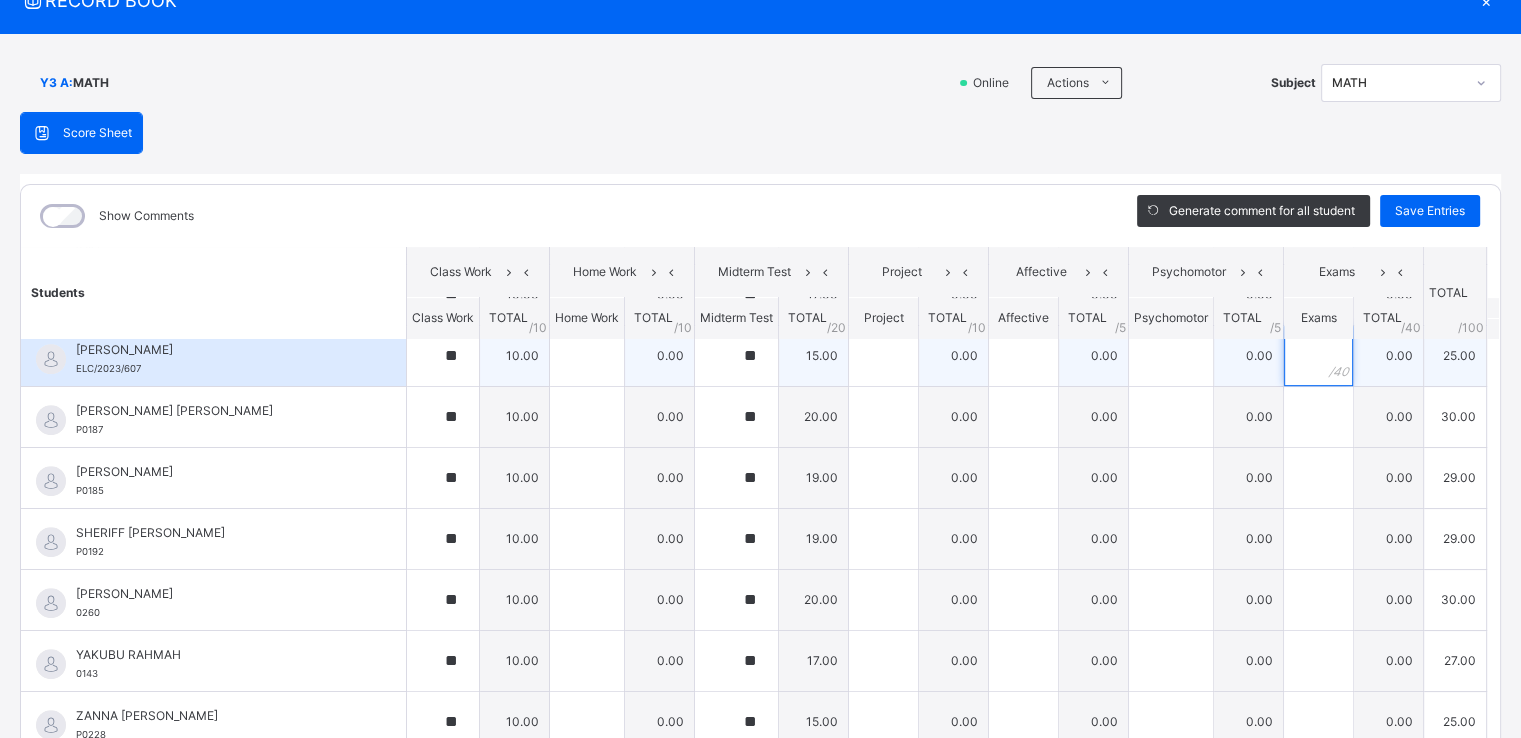 click at bounding box center [1318, 356] 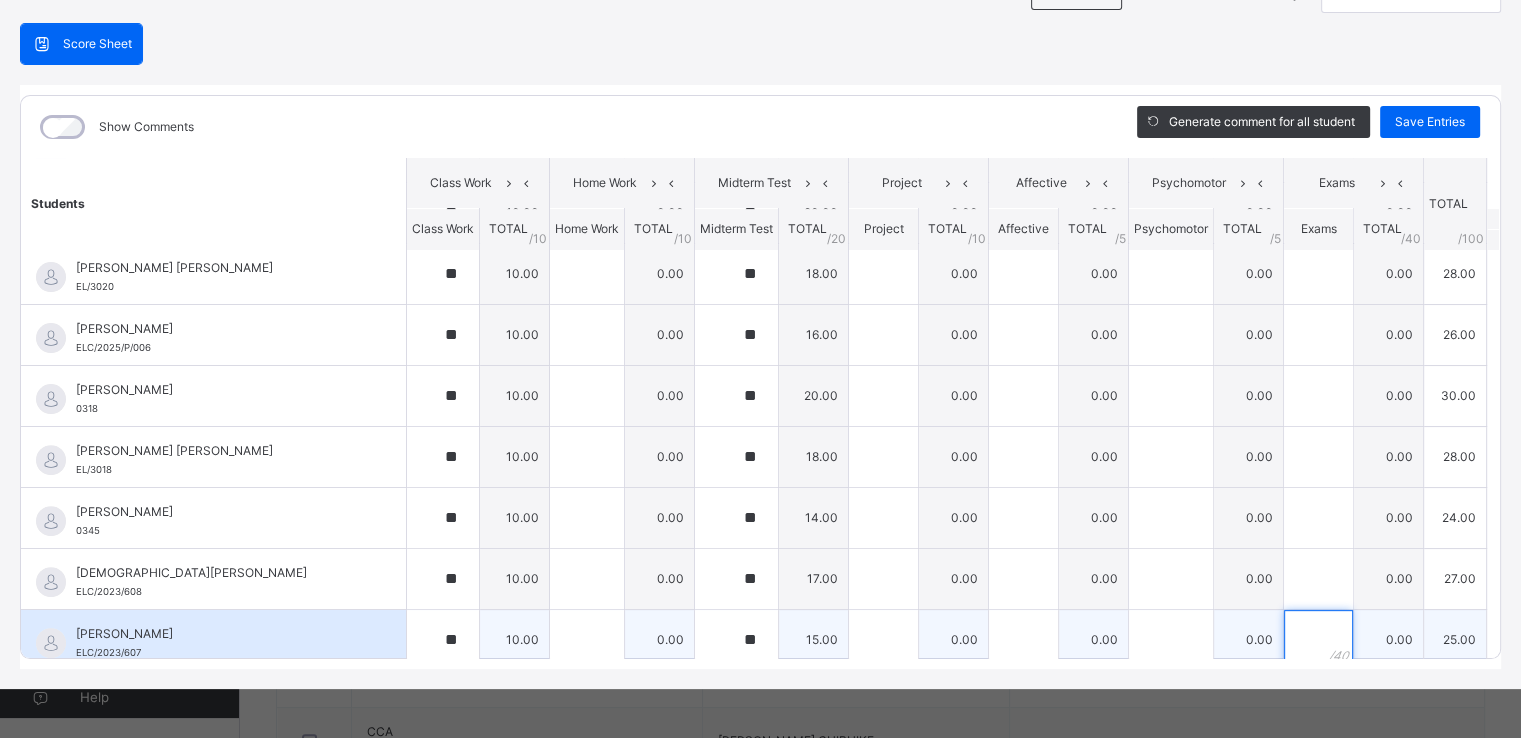 scroll, scrollTop: 664, scrollLeft: 0, axis: vertical 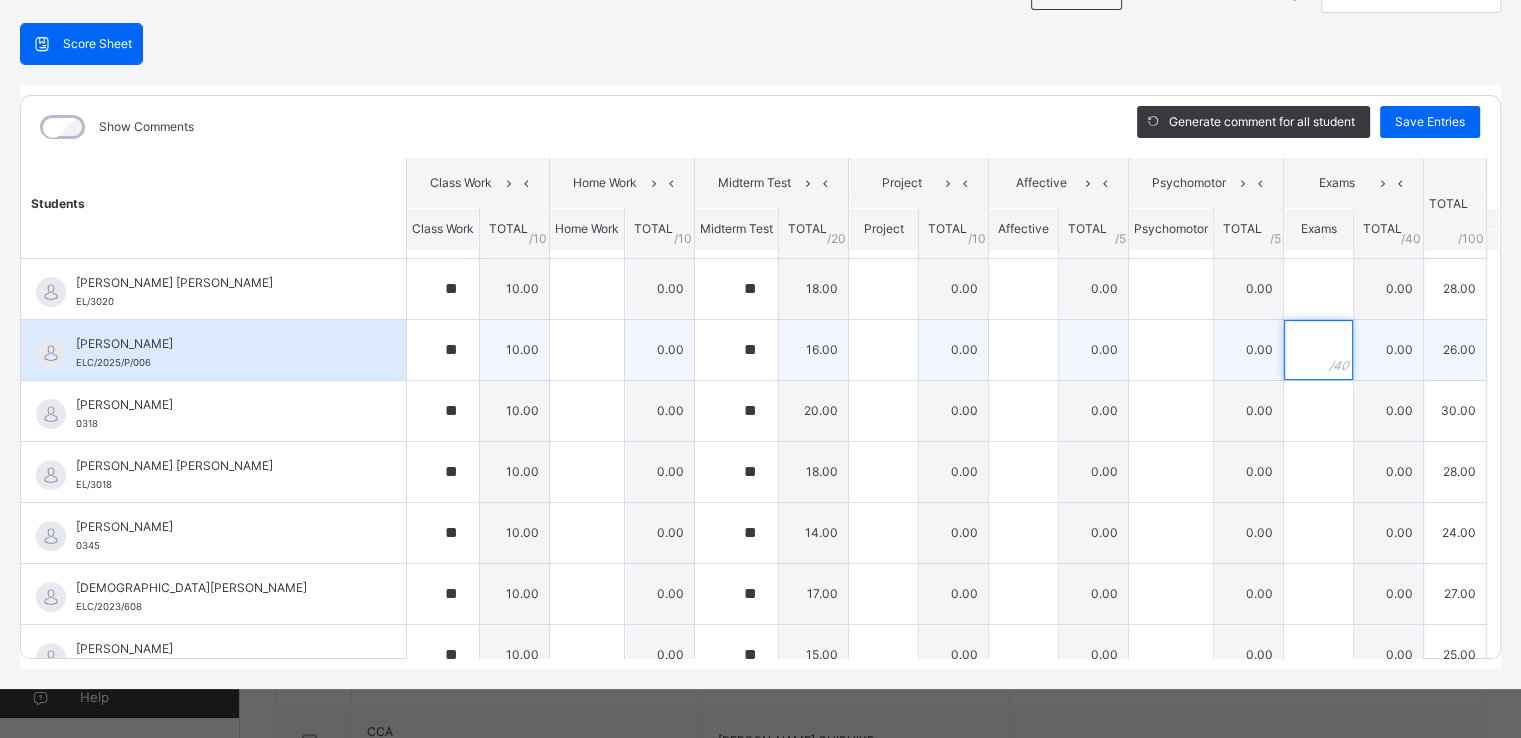 click at bounding box center [1318, 350] 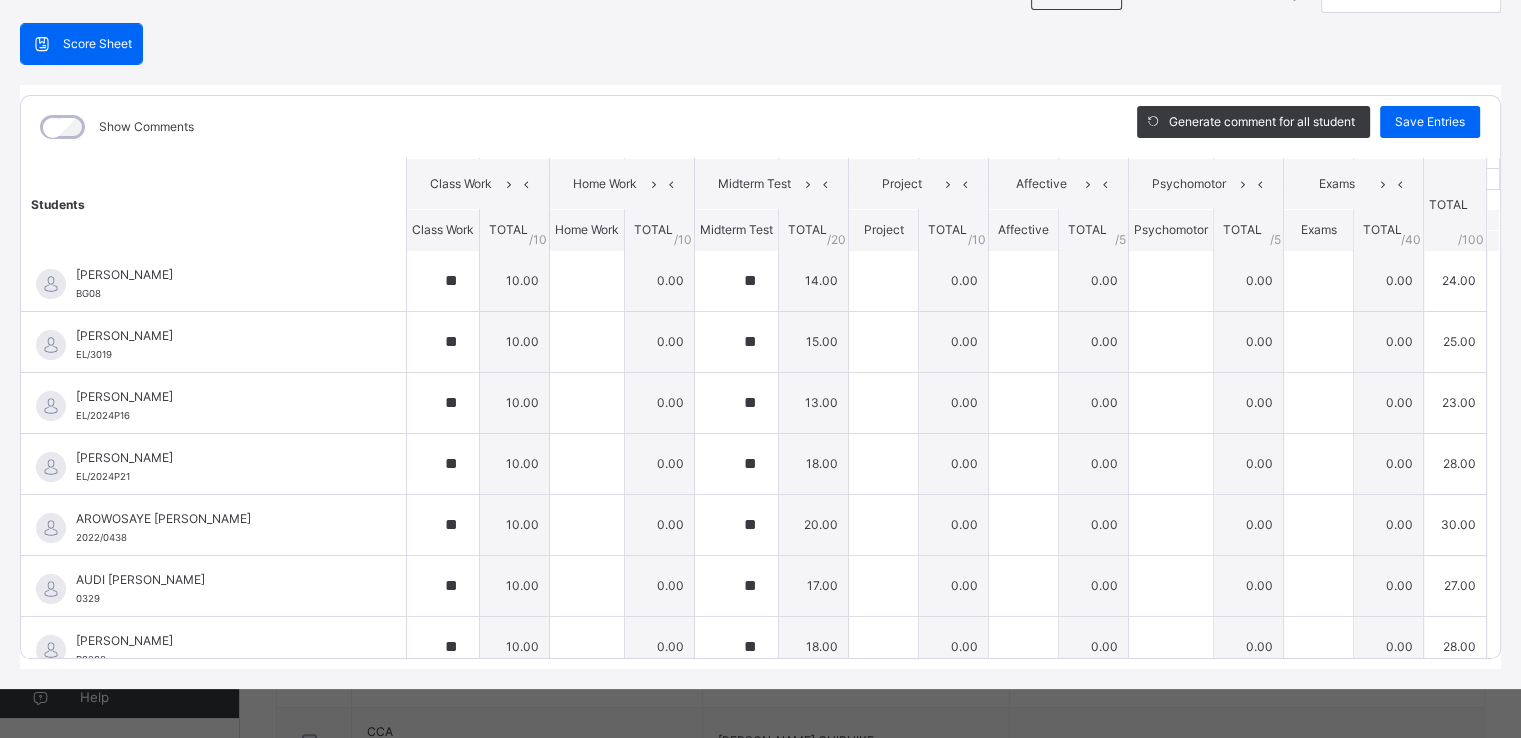 scroll, scrollTop: 0, scrollLeft: 0, axis: both 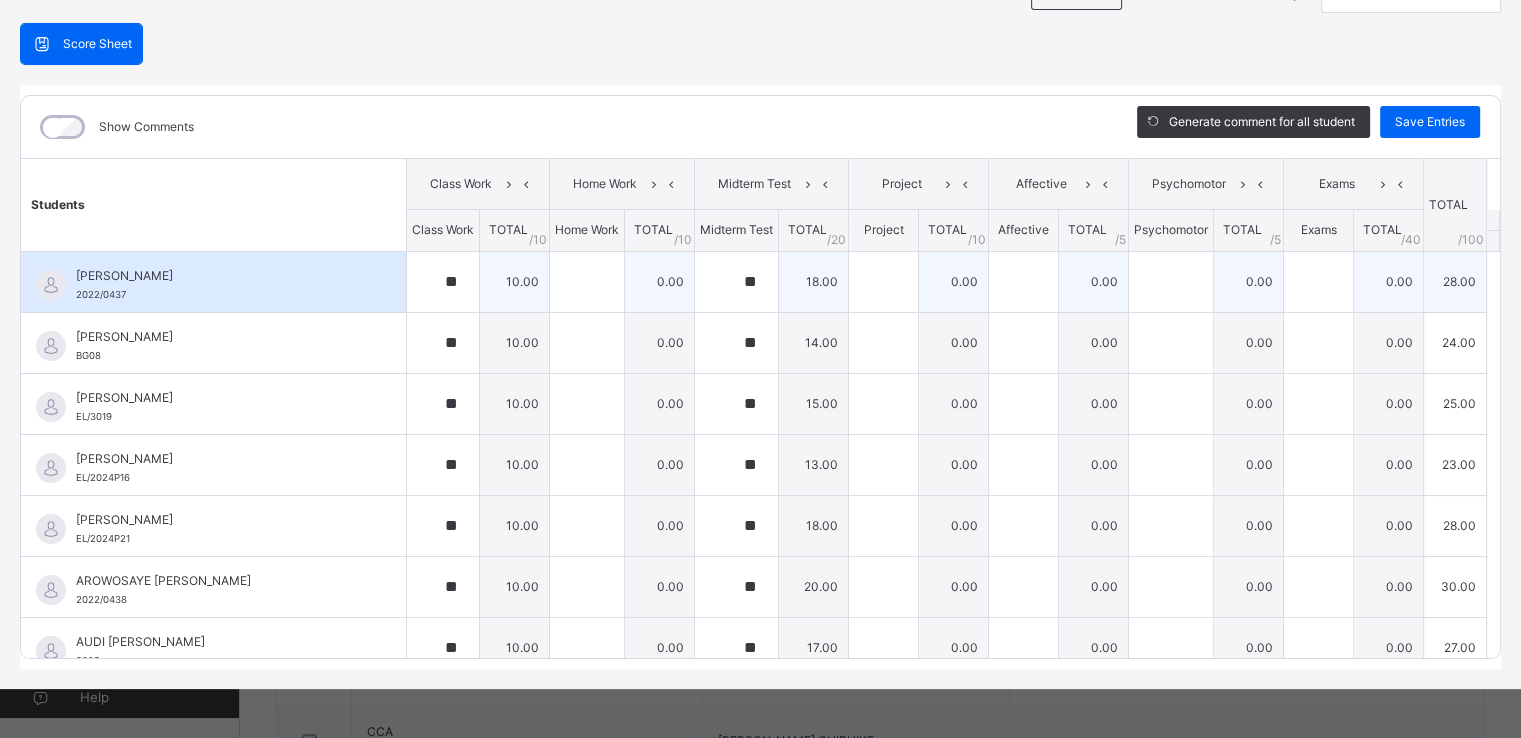 type on "**" 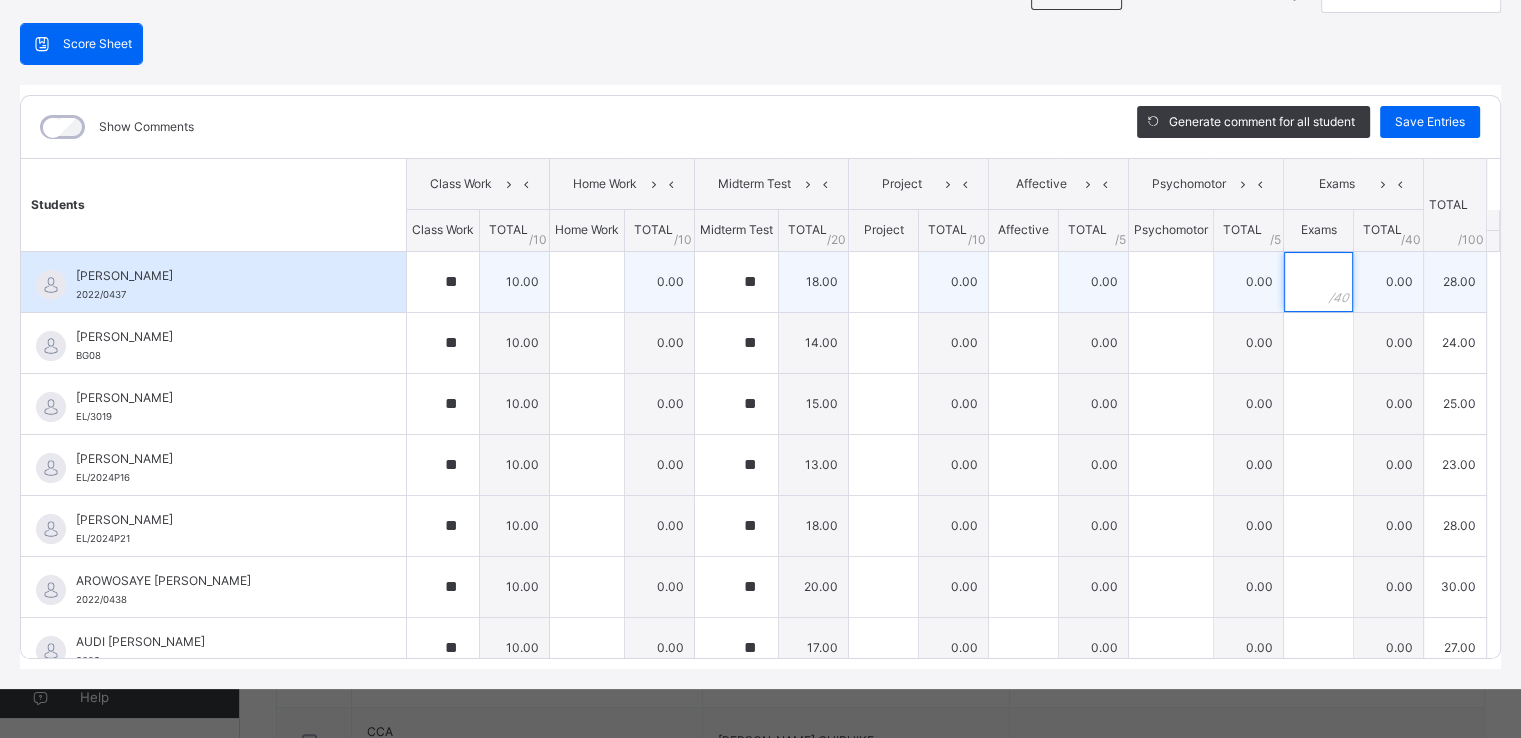 click at bounding box center (1318, 282) 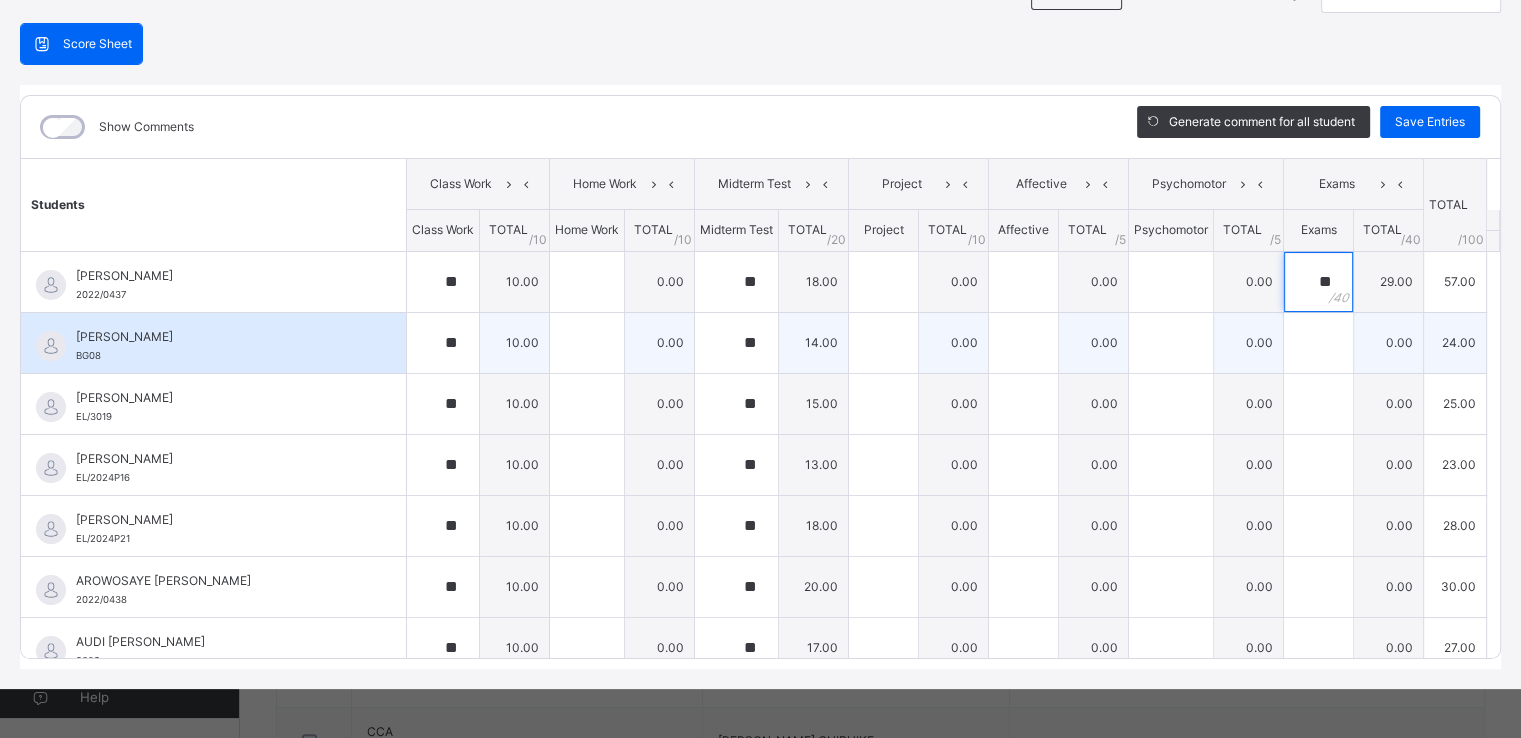 type on "**" 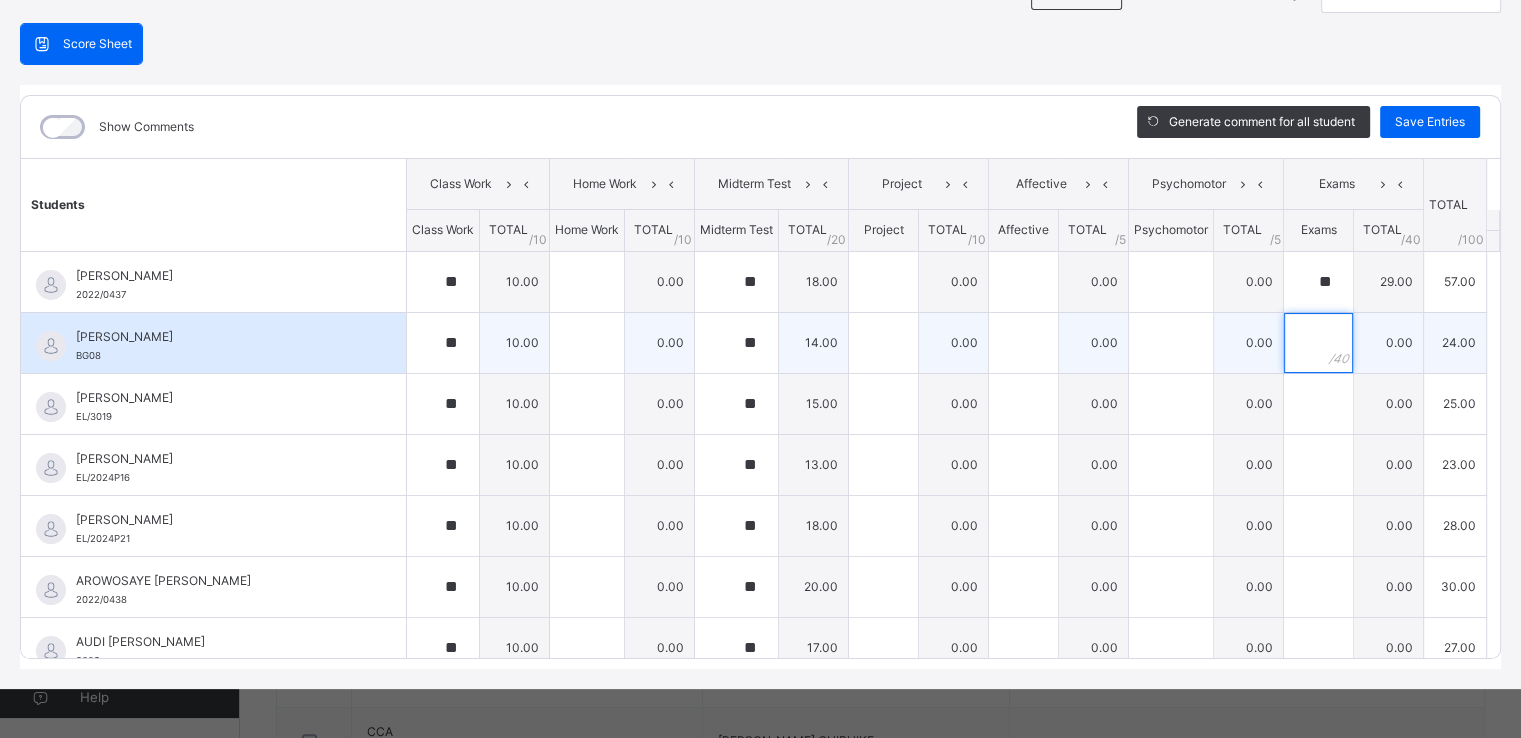 click at bounding box center (1318, 343) 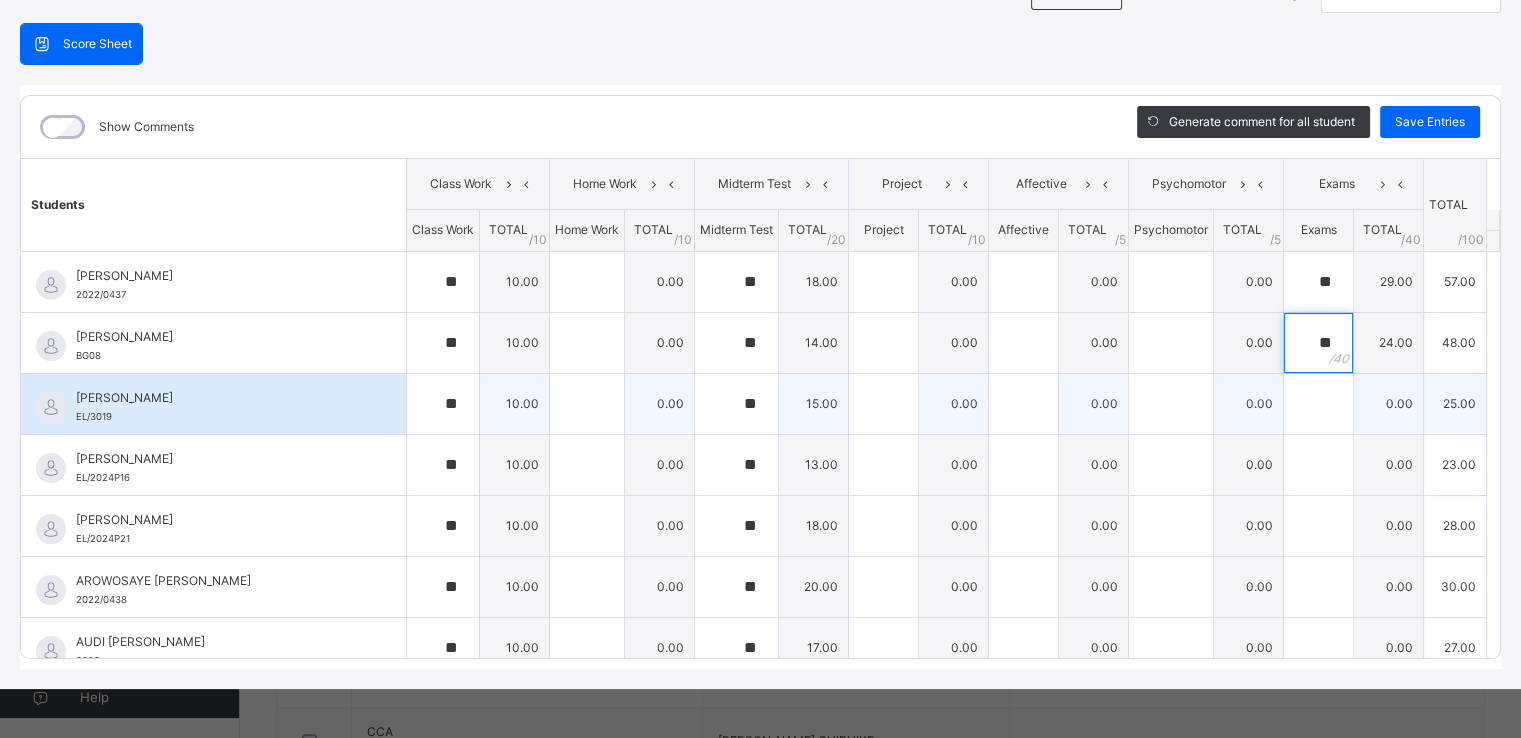 type on "**" 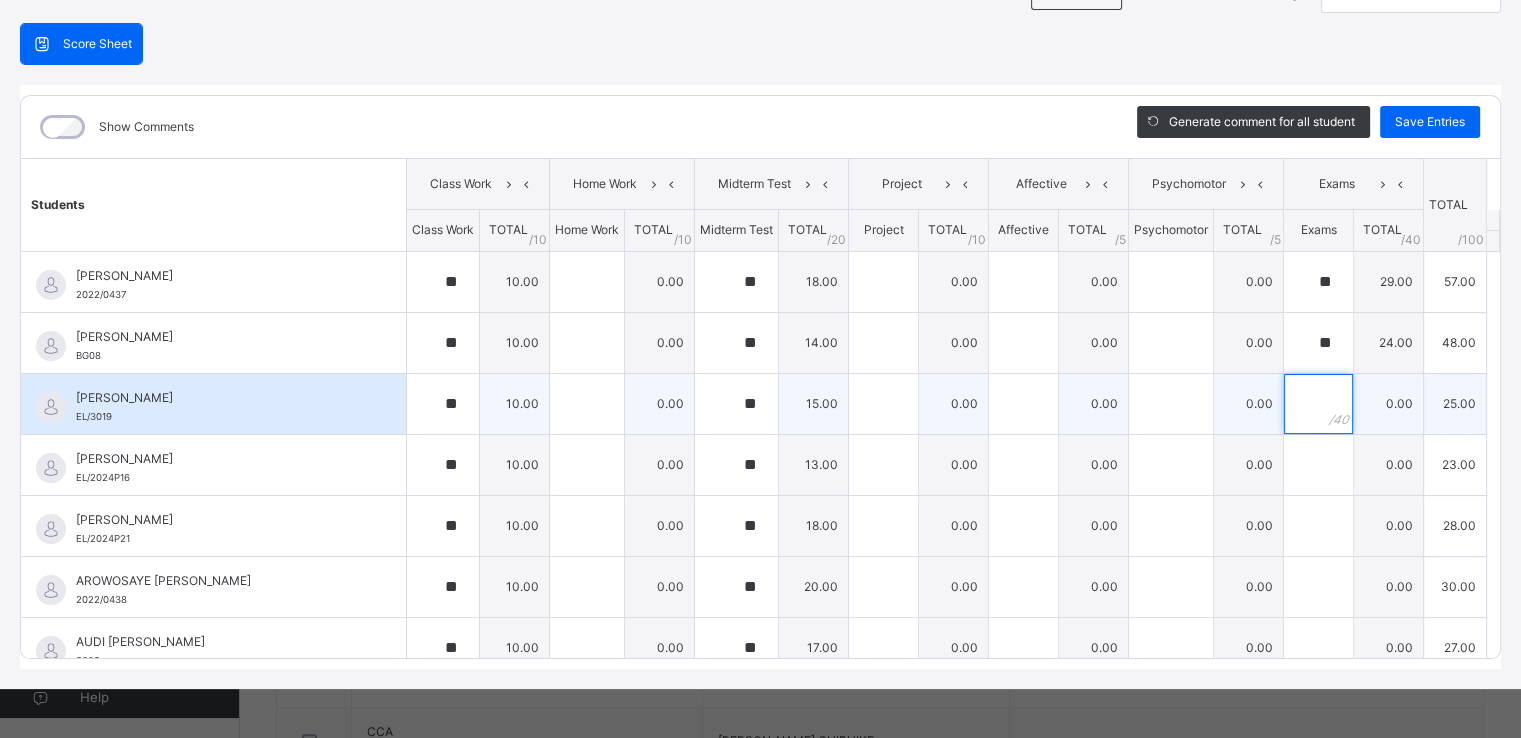 click at bounding box center [1318, 404] 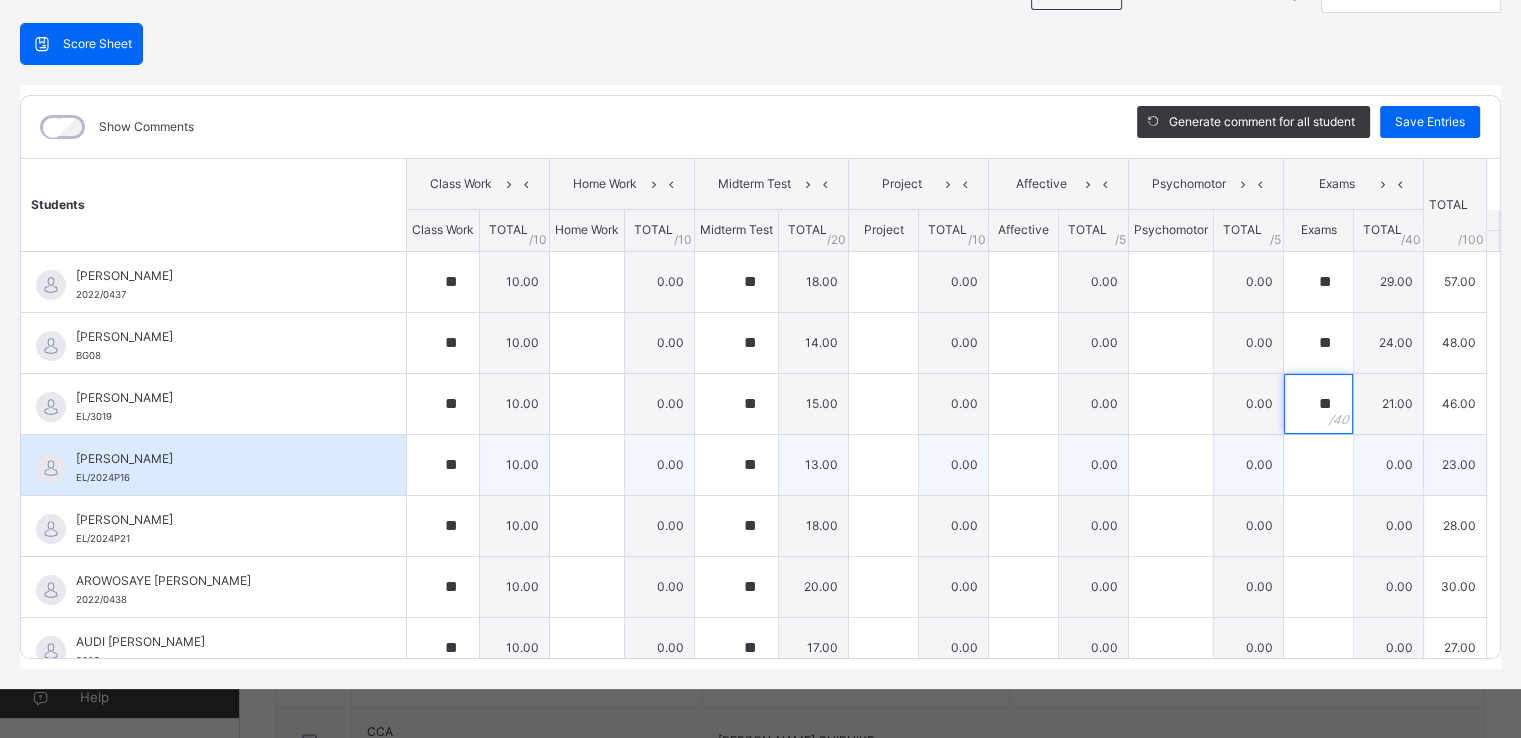 type on "**" 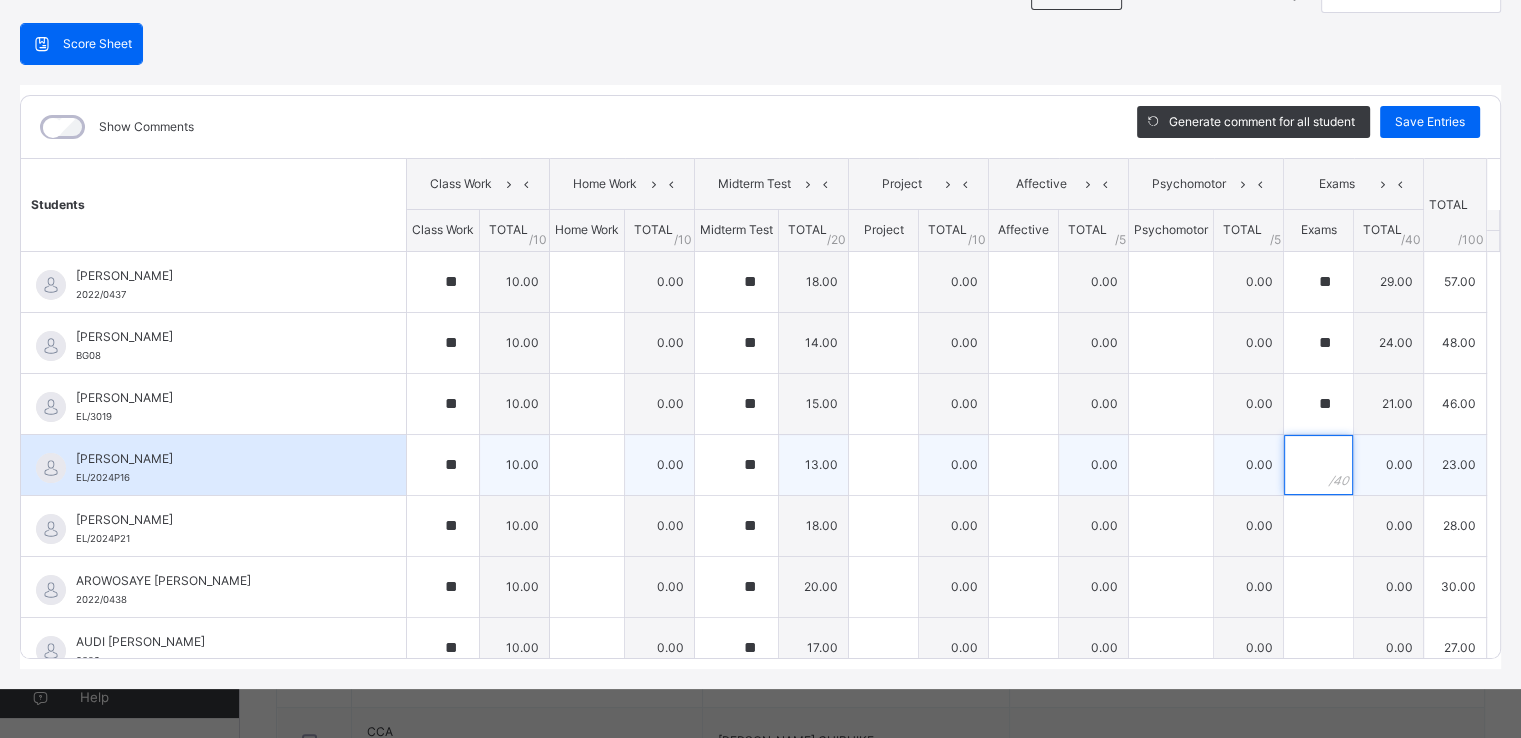 click at bounding box center (1318, 465) 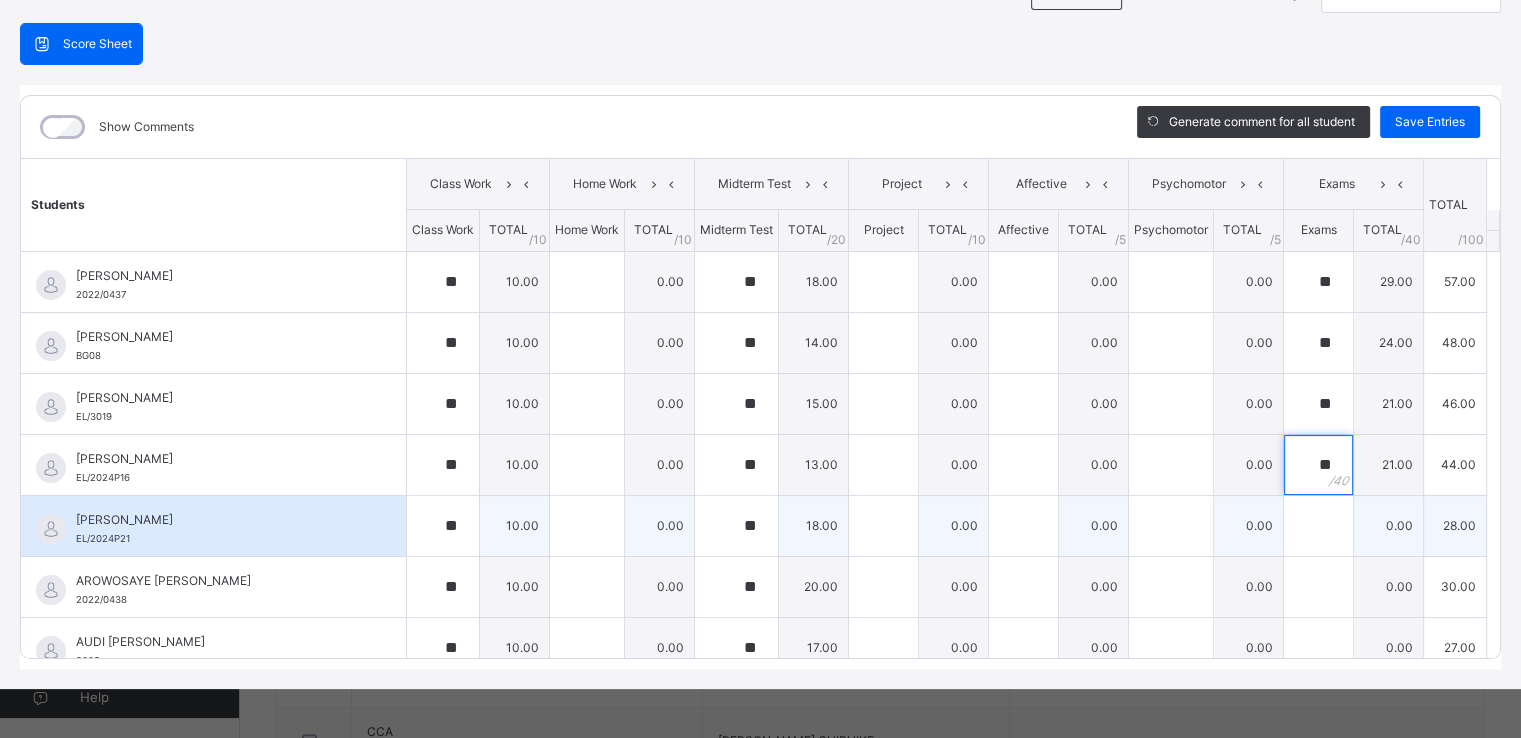 type on "**" 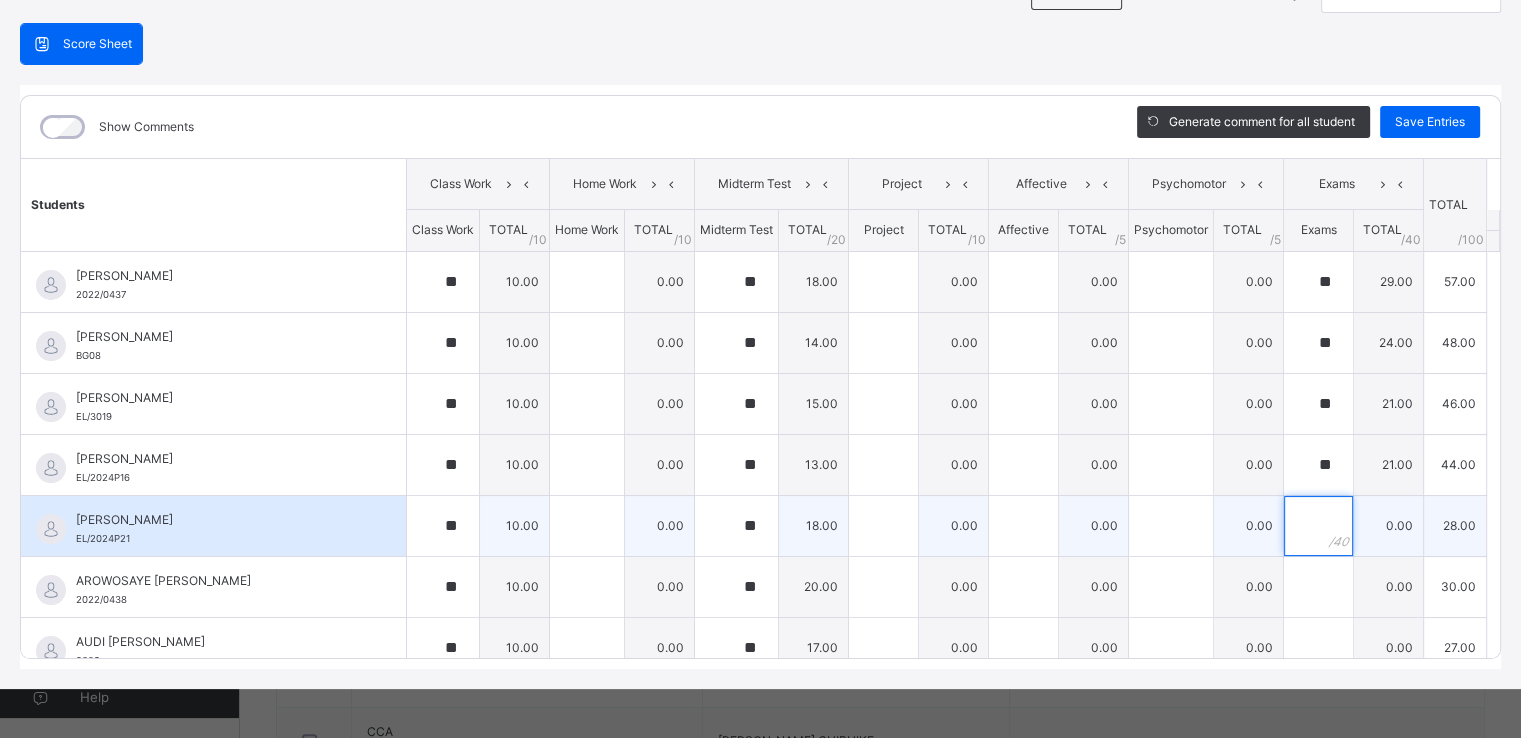 click at bounding box center [1318, 526] 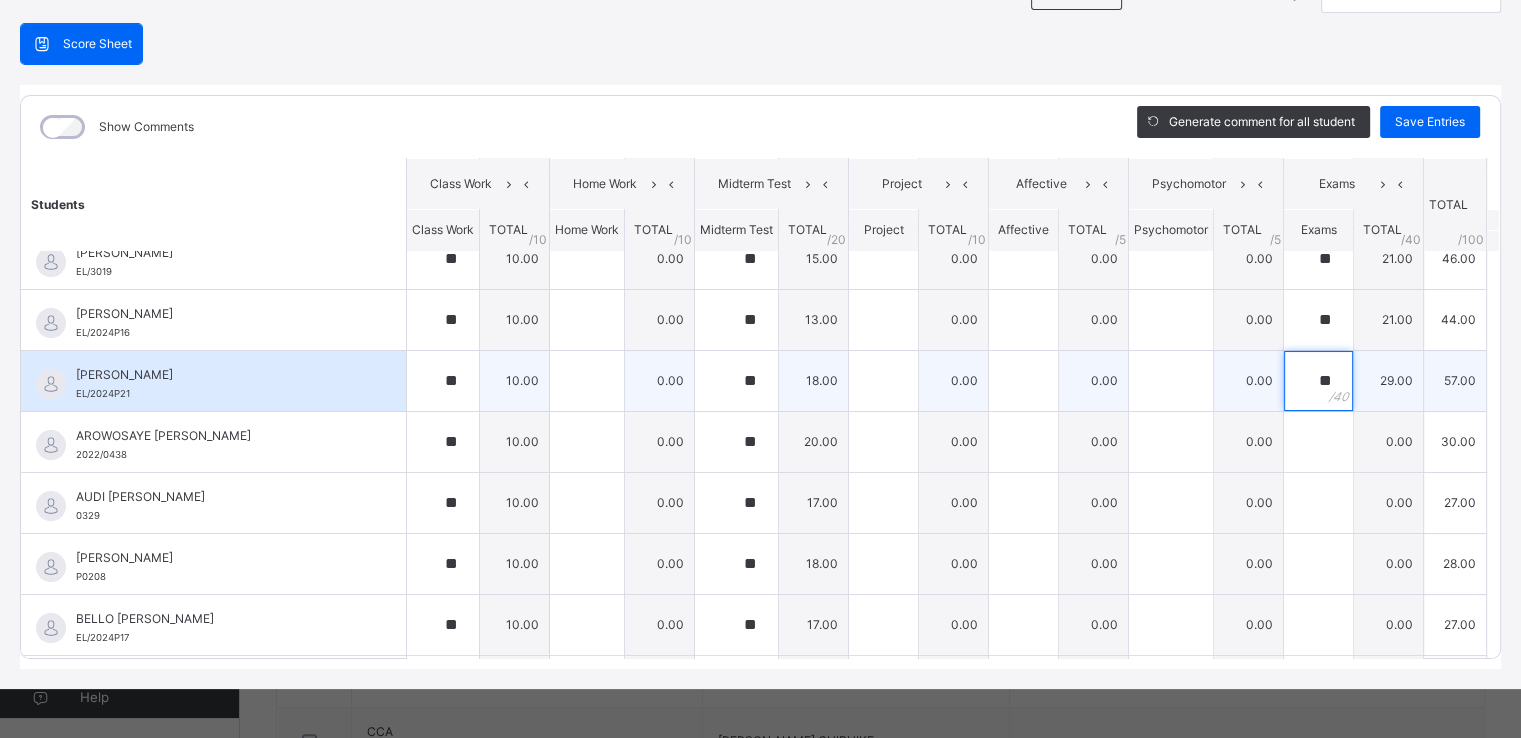 scroll, scrollTop: 172, scrollLeft: 0, axis: vertical 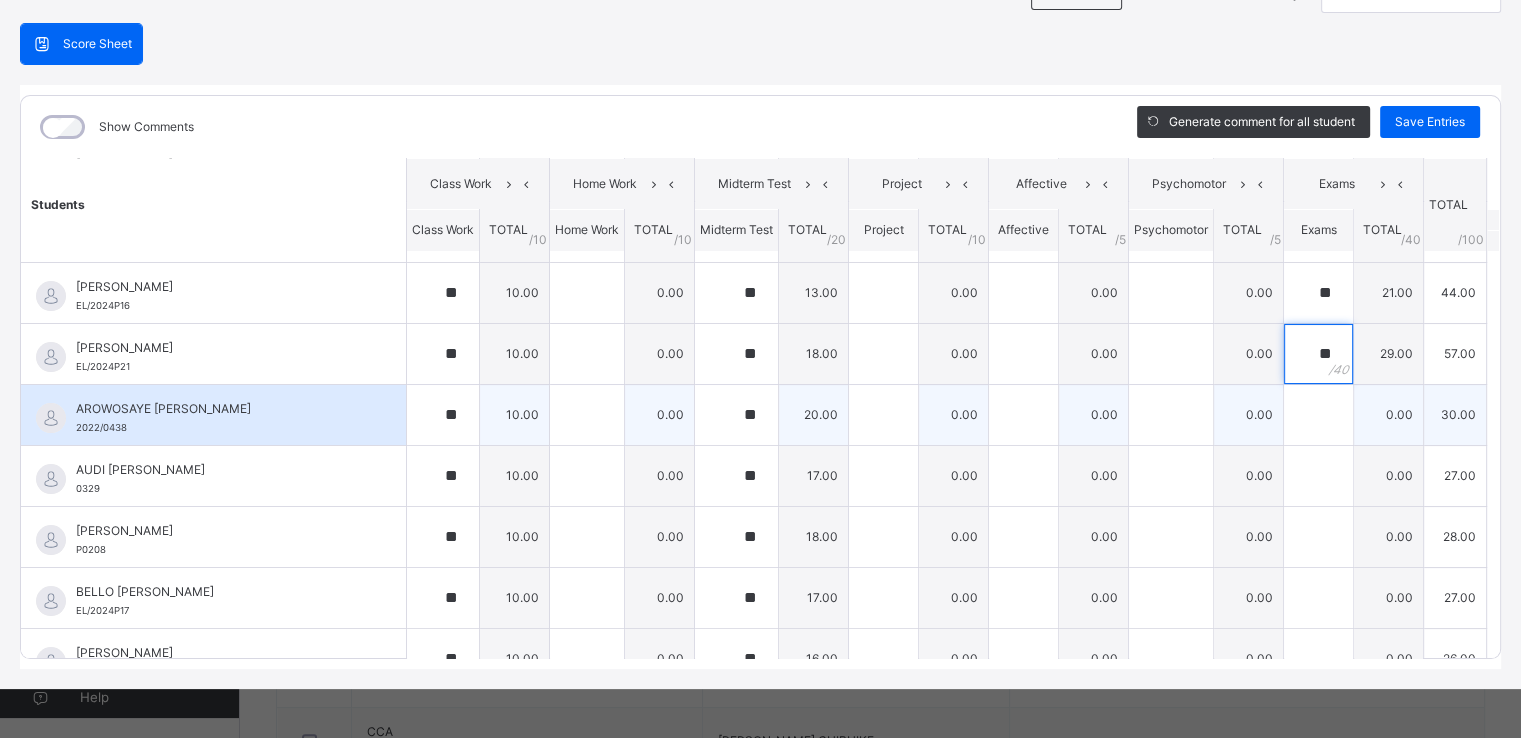 type on "**" 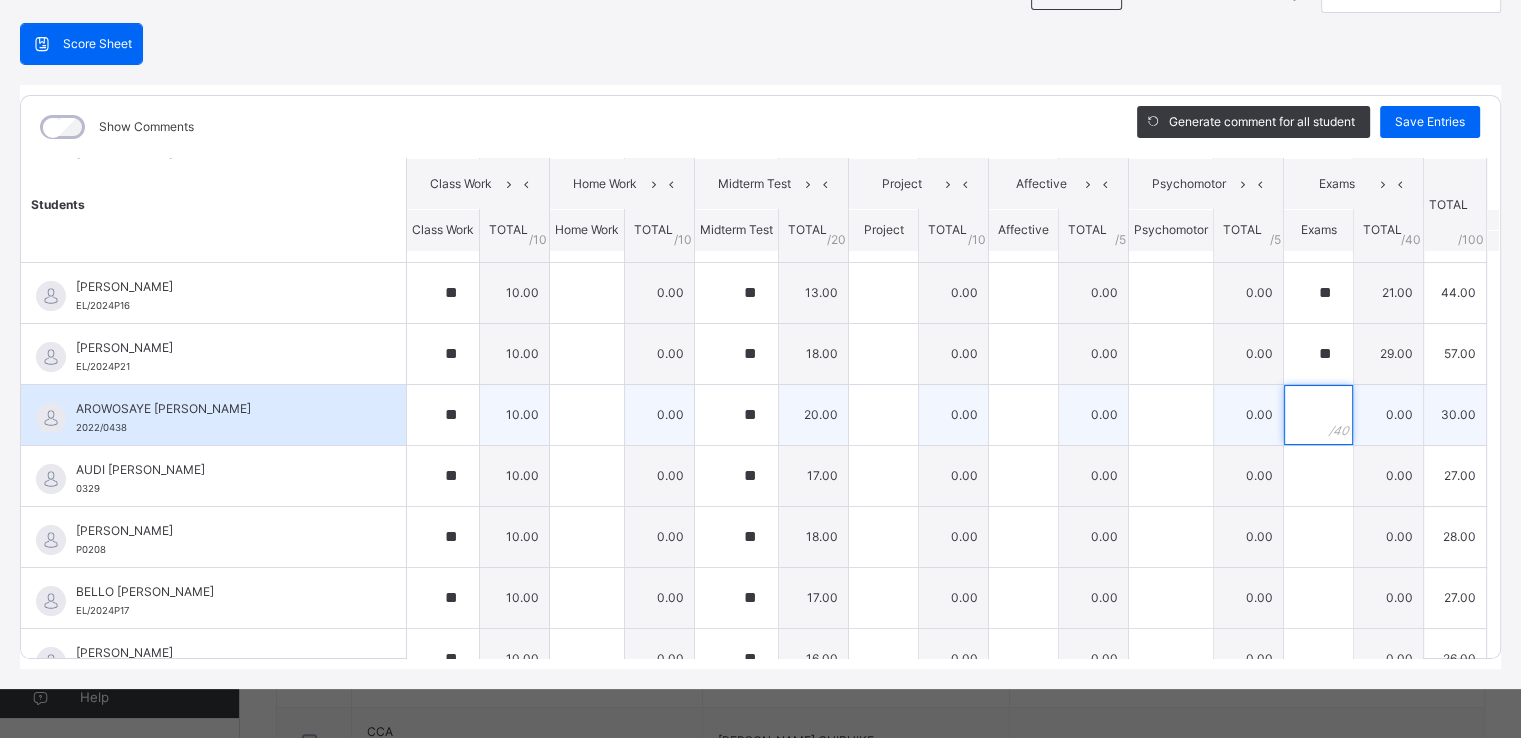 click at bounding box center [1318, 415] 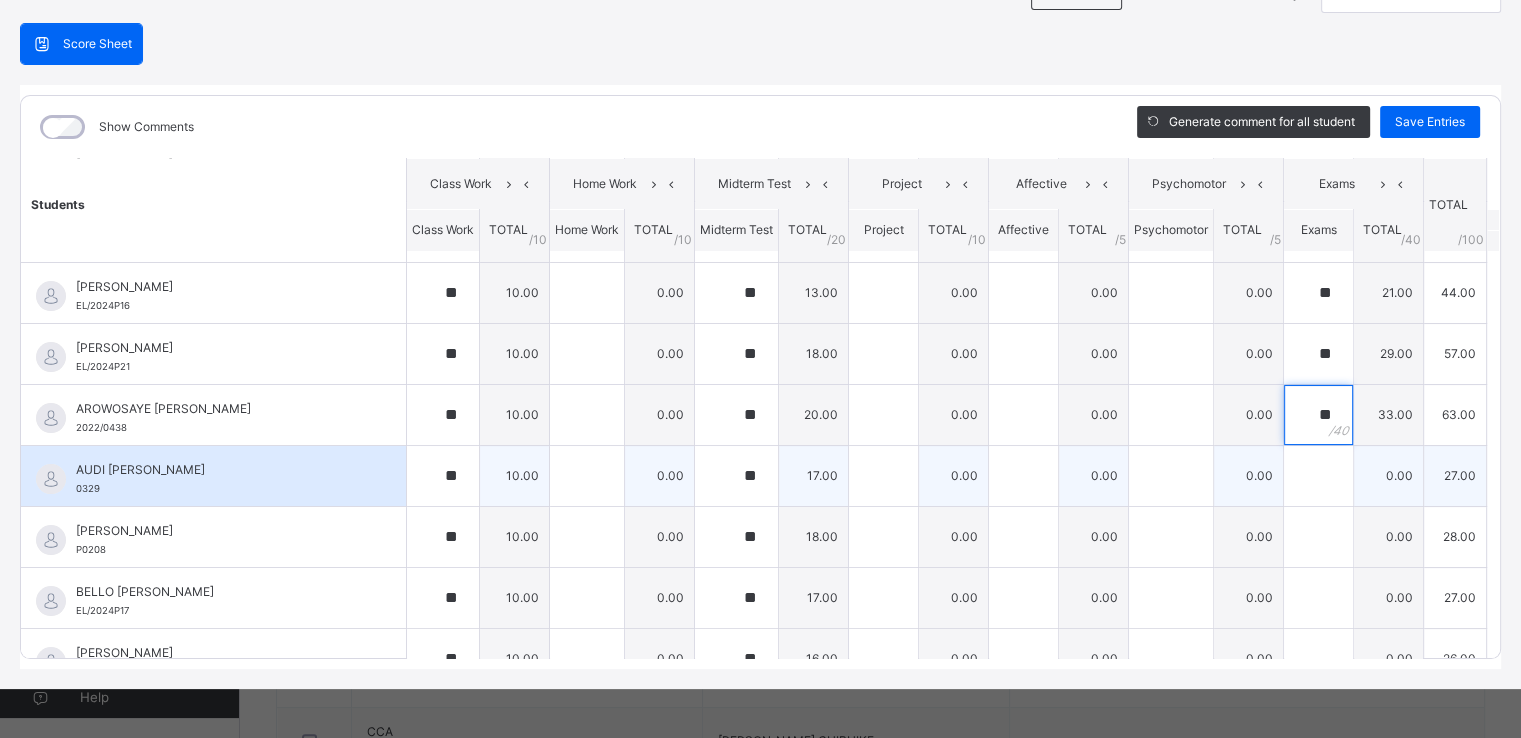 type on "**" 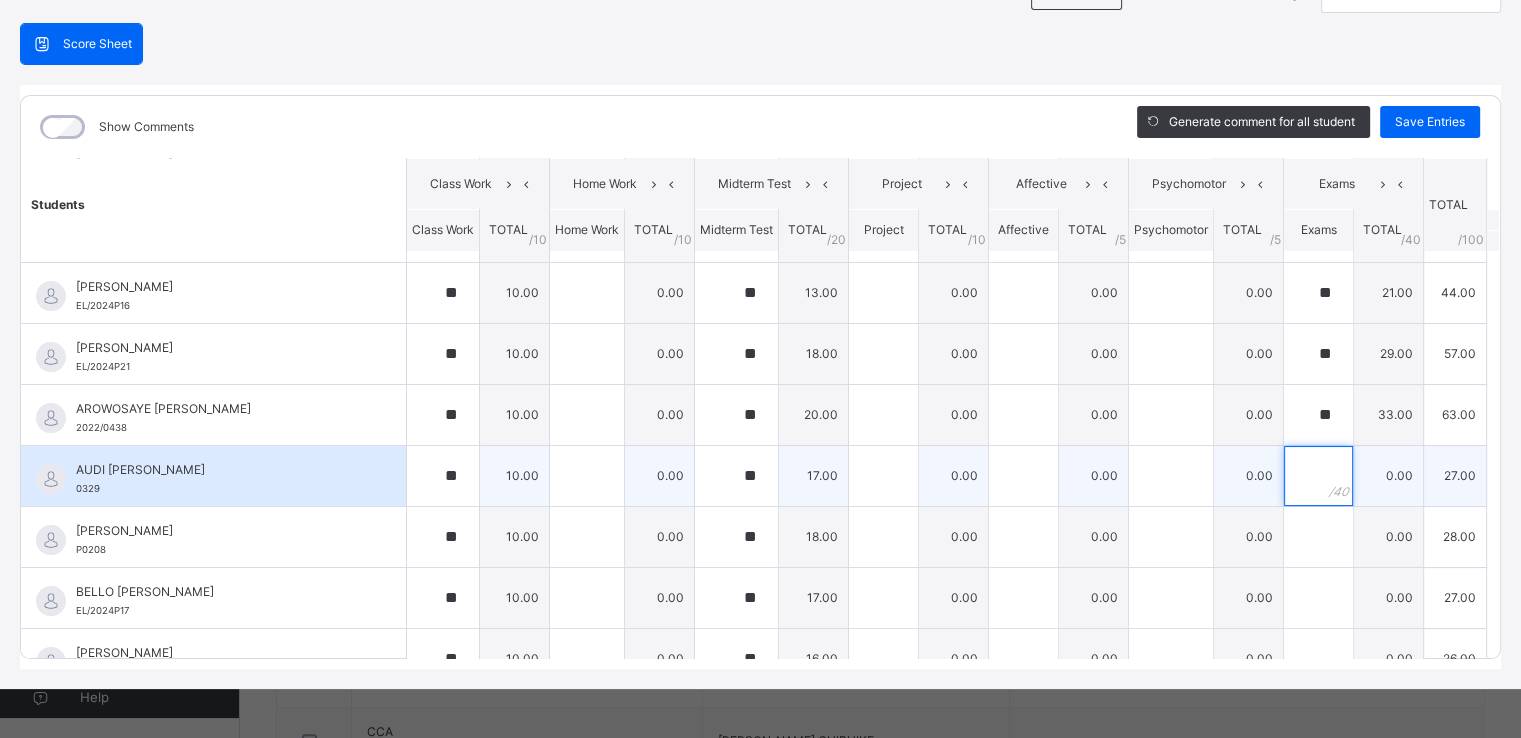 click at bounding box center (1318, 476) 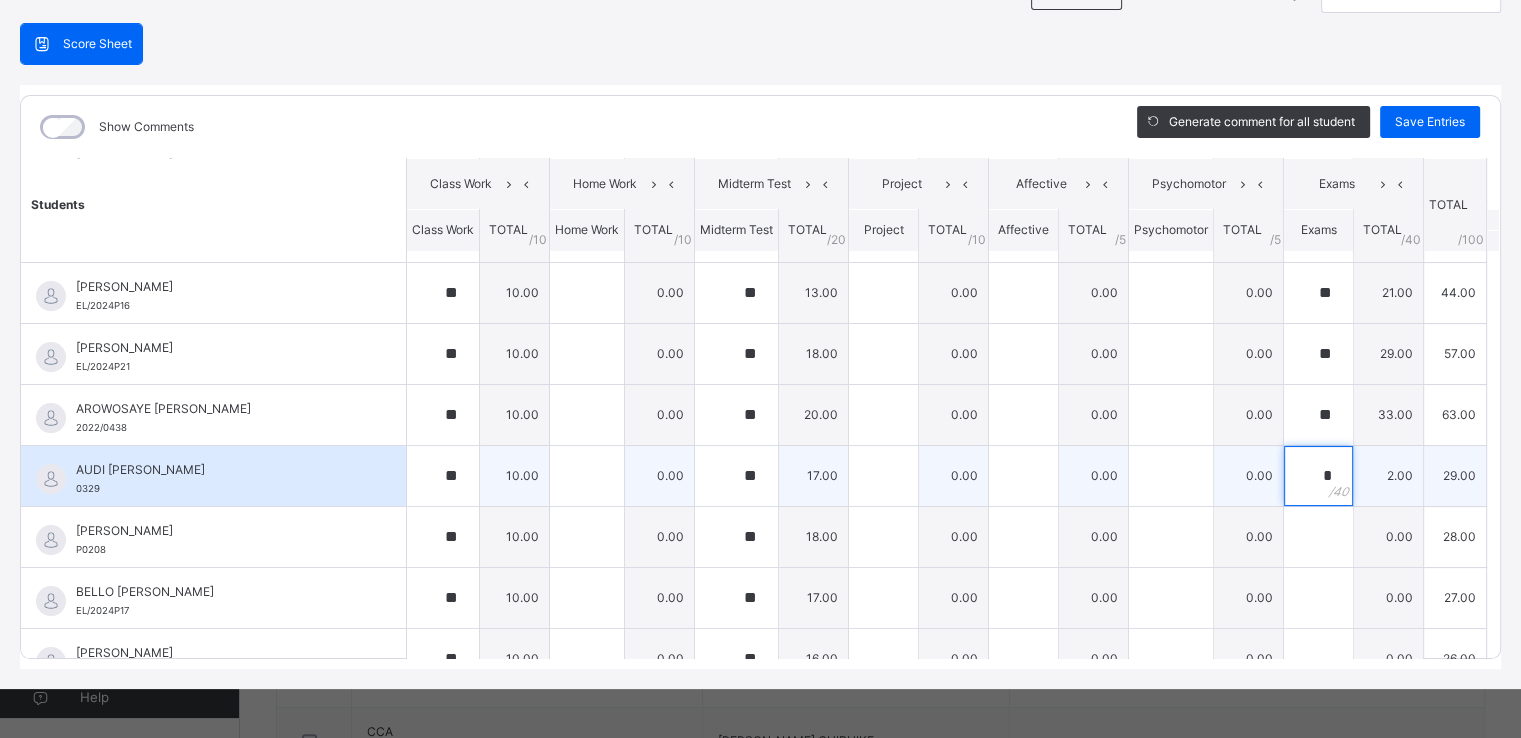 type on "**" 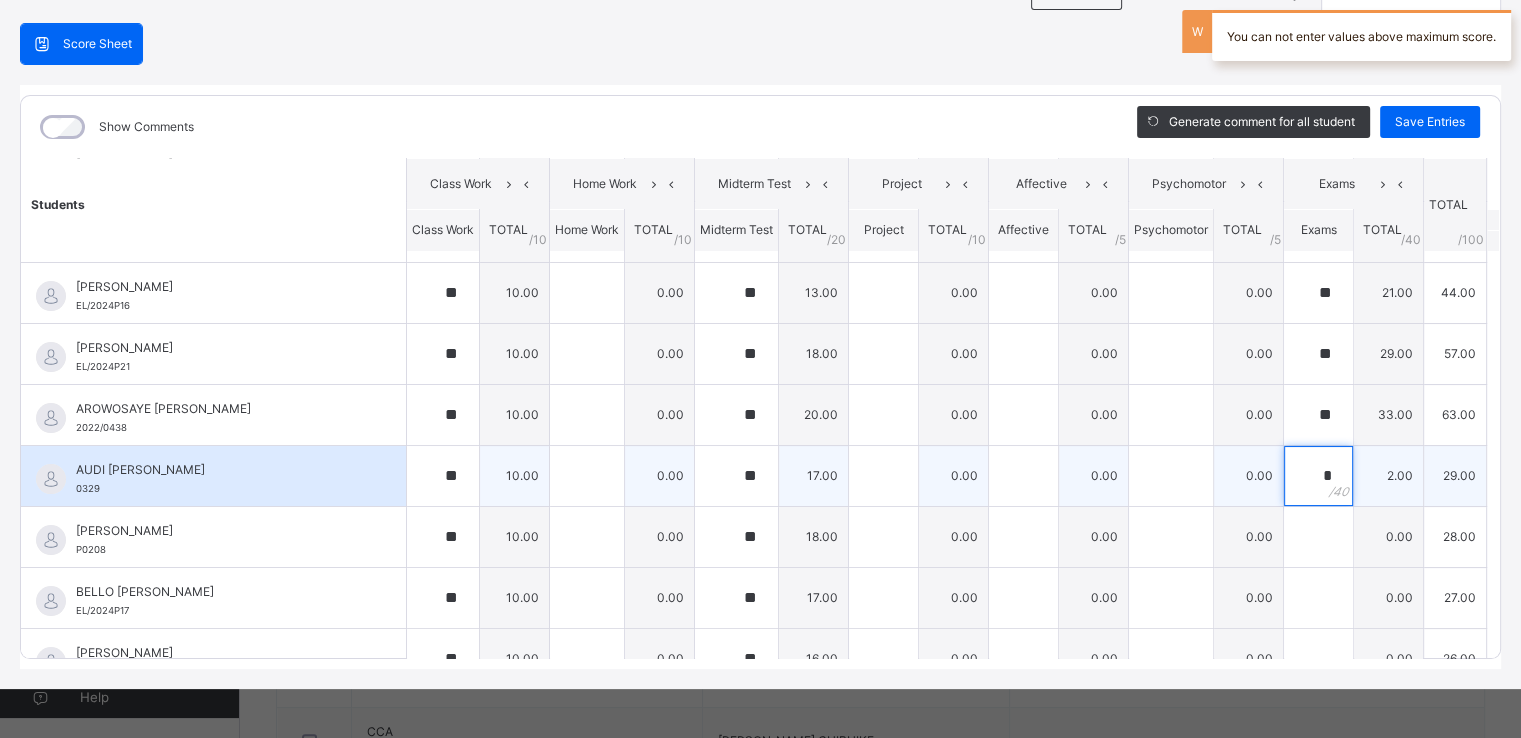 type on "**" 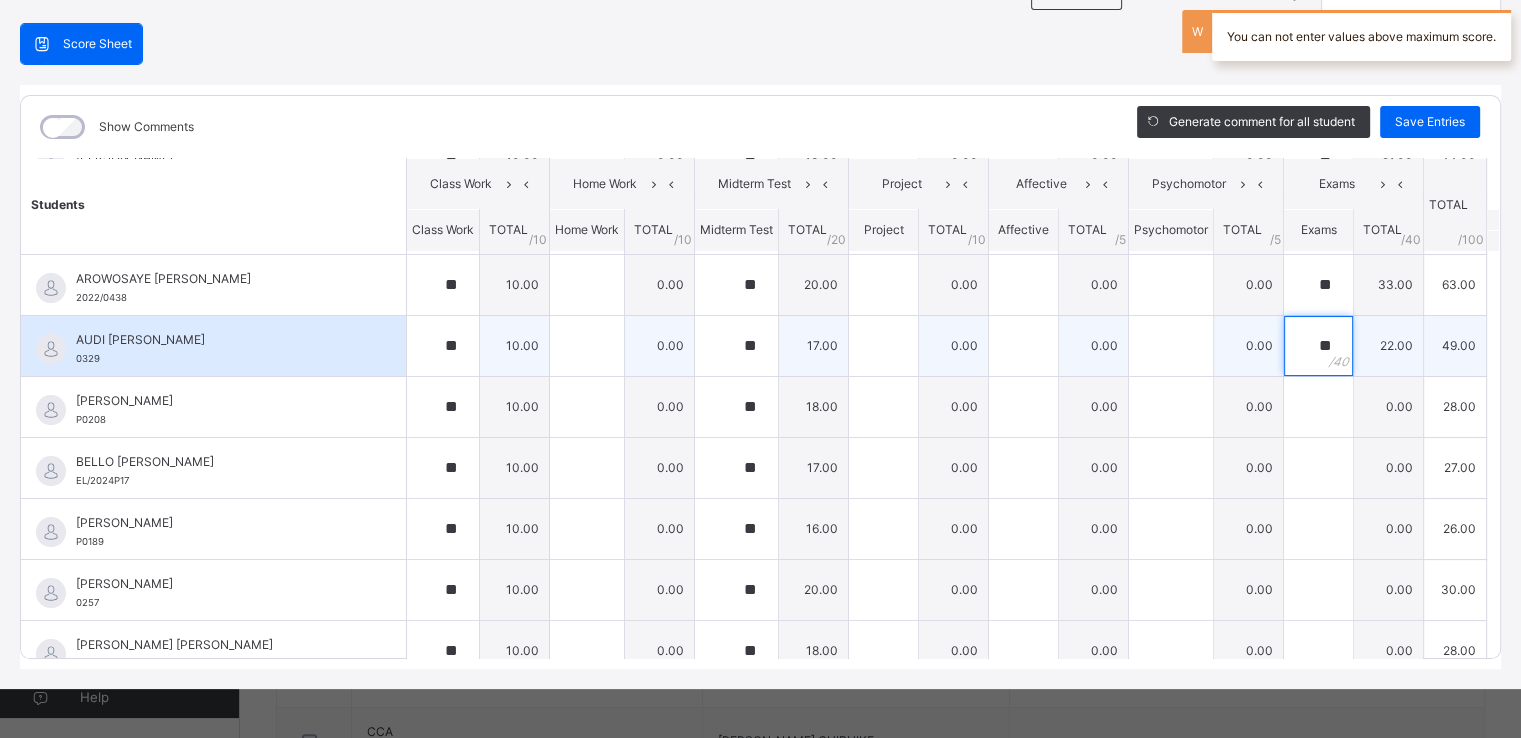 scroll, scrollTop: 322, scrollLeft: 0, axis: vertical 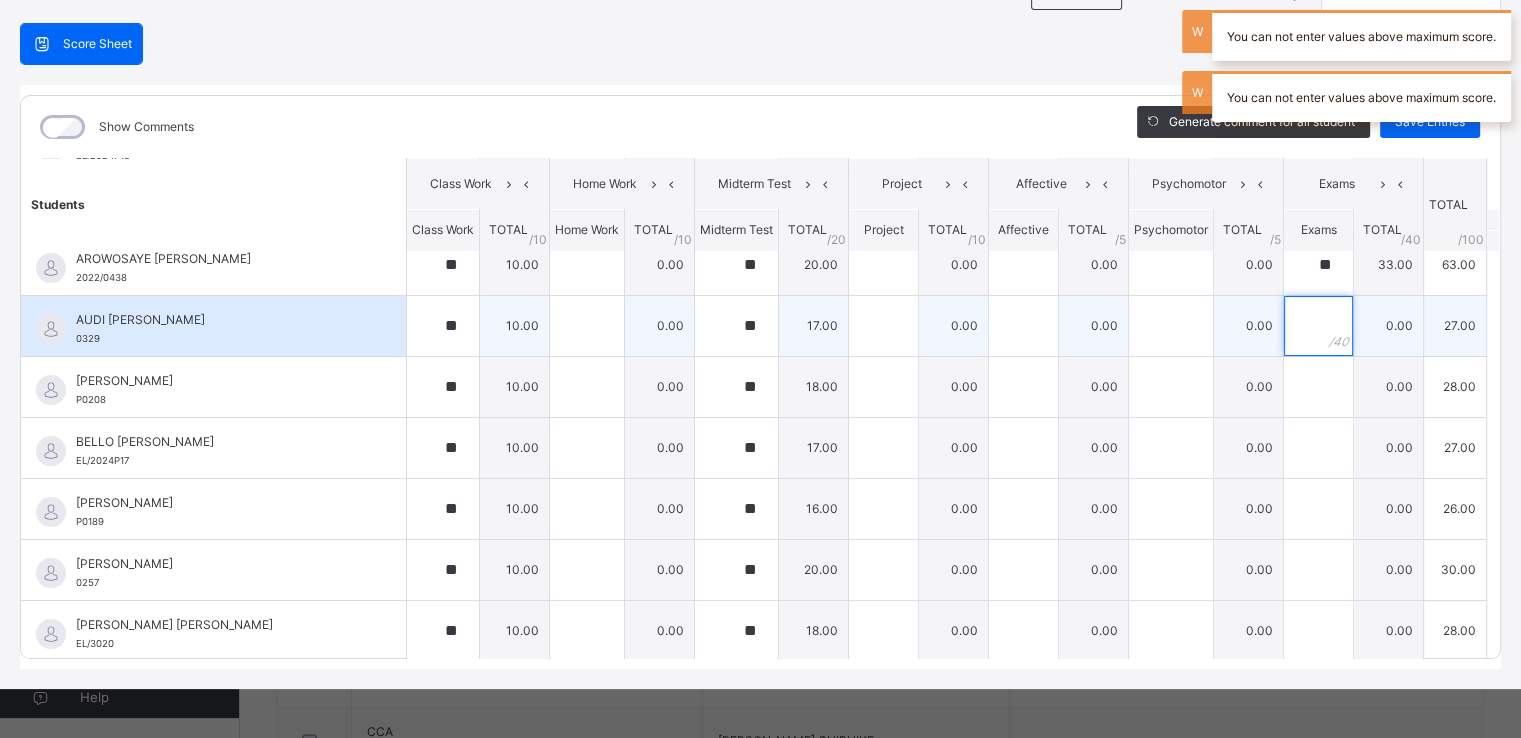 type on "*" 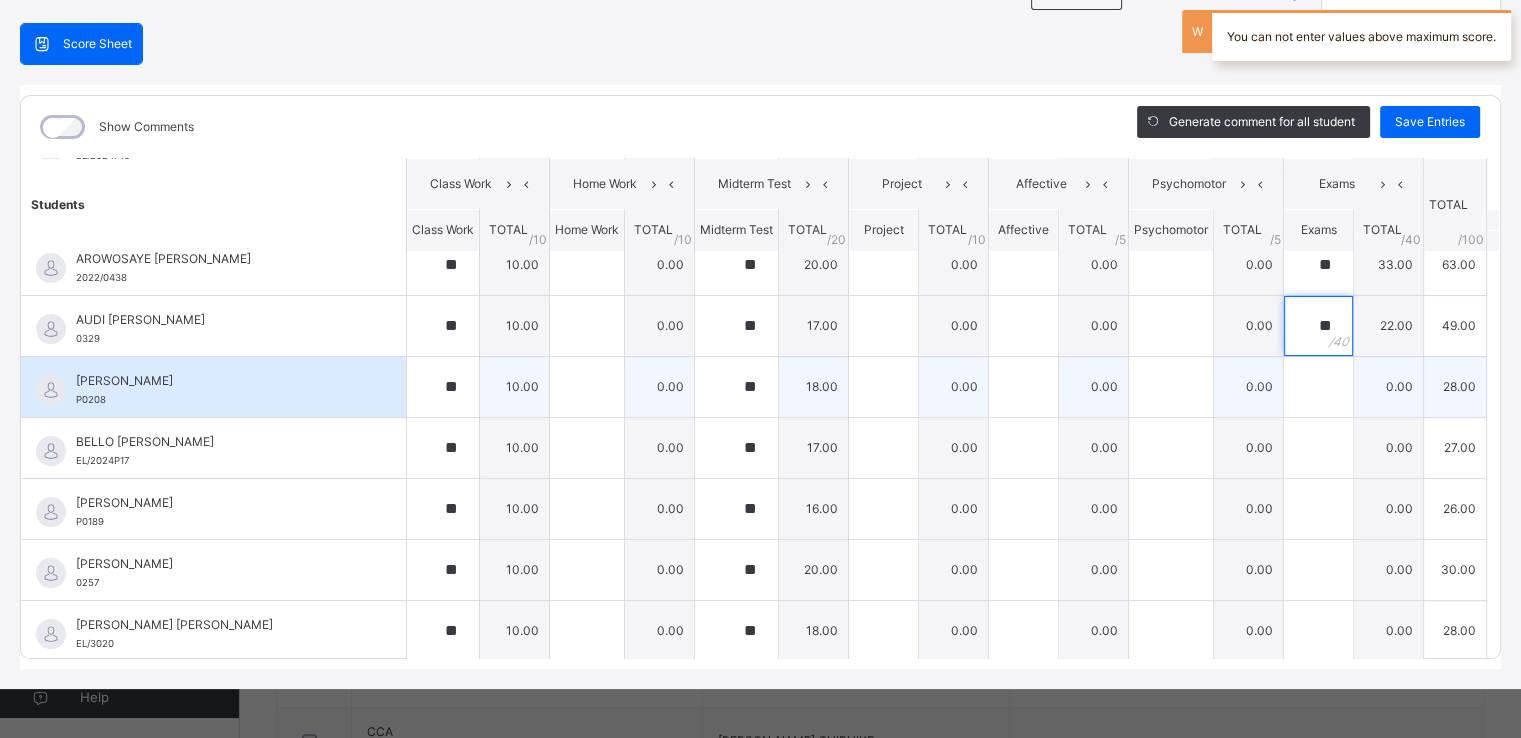 type on "**" 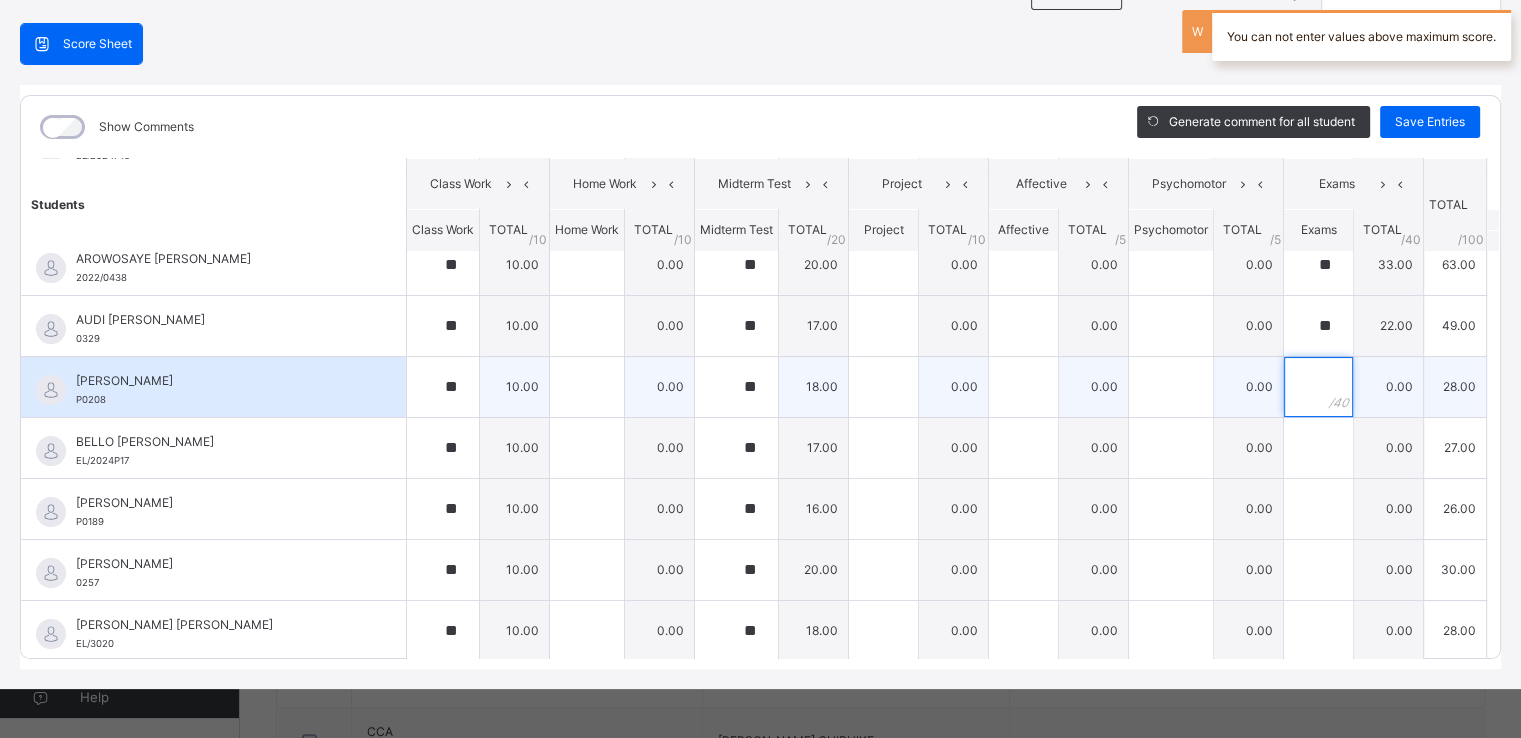 click at bounding box center [1318, 387] 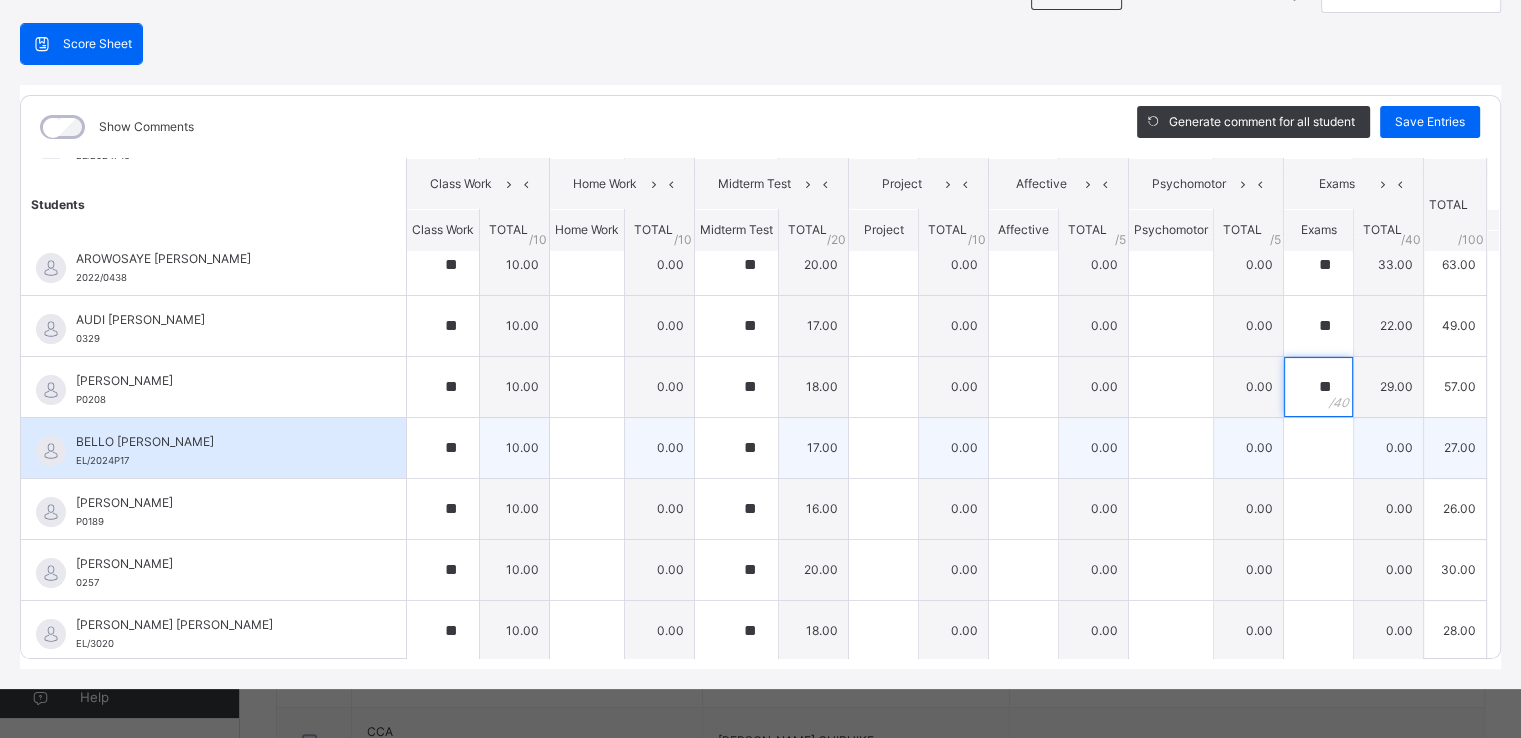 type on "**" 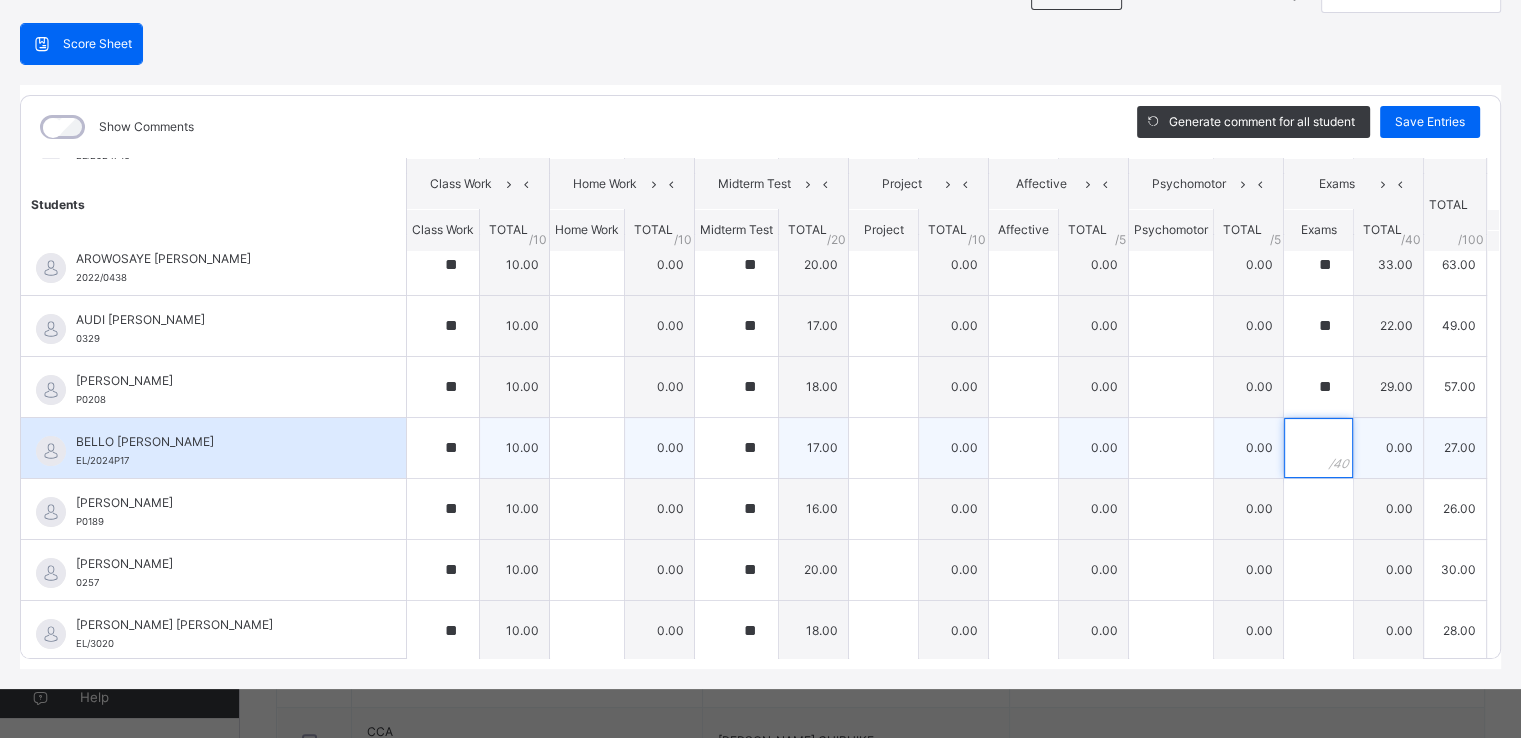 click at bounding box center (1318, 448) 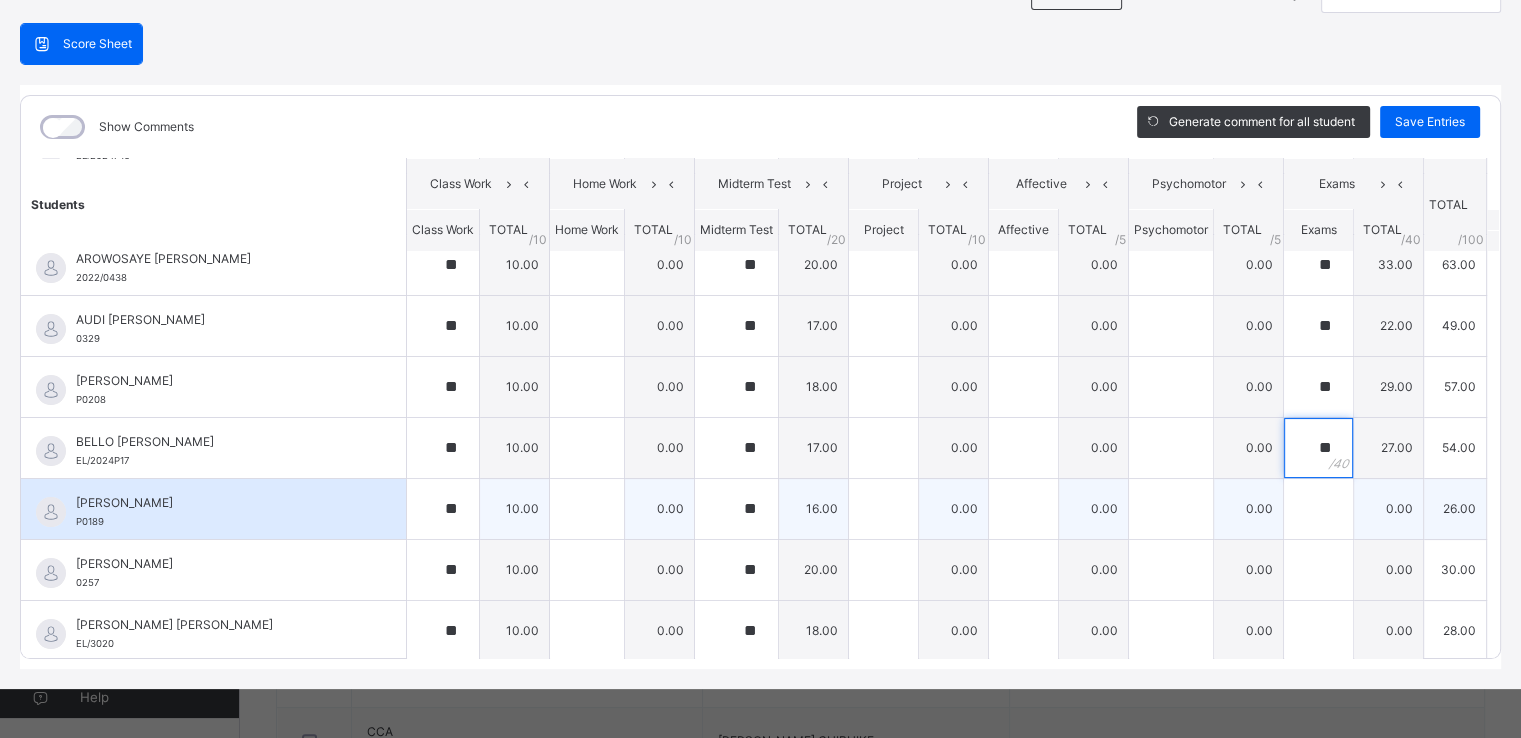 type on "**" 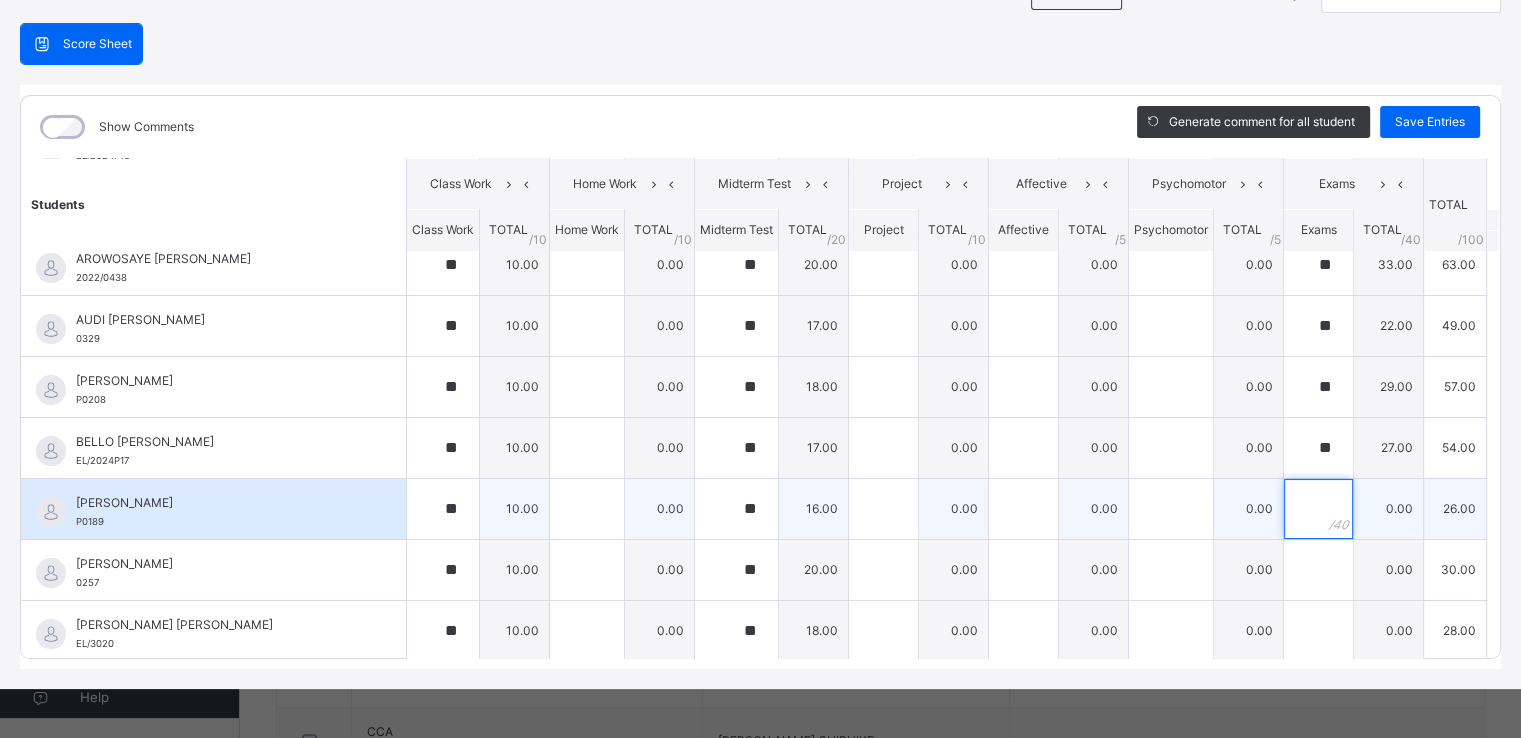 click at bounding box center [1318, 509] 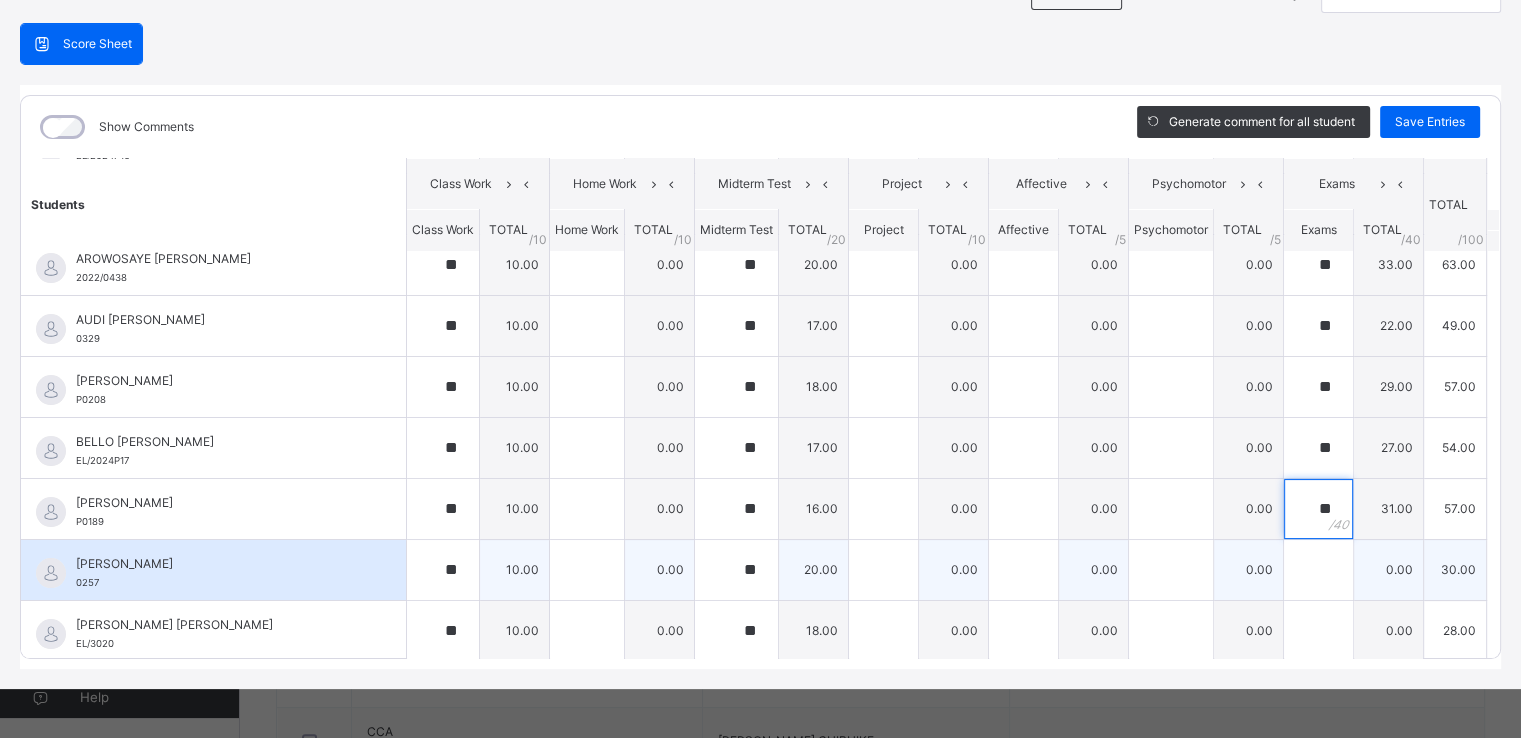 type on "**" 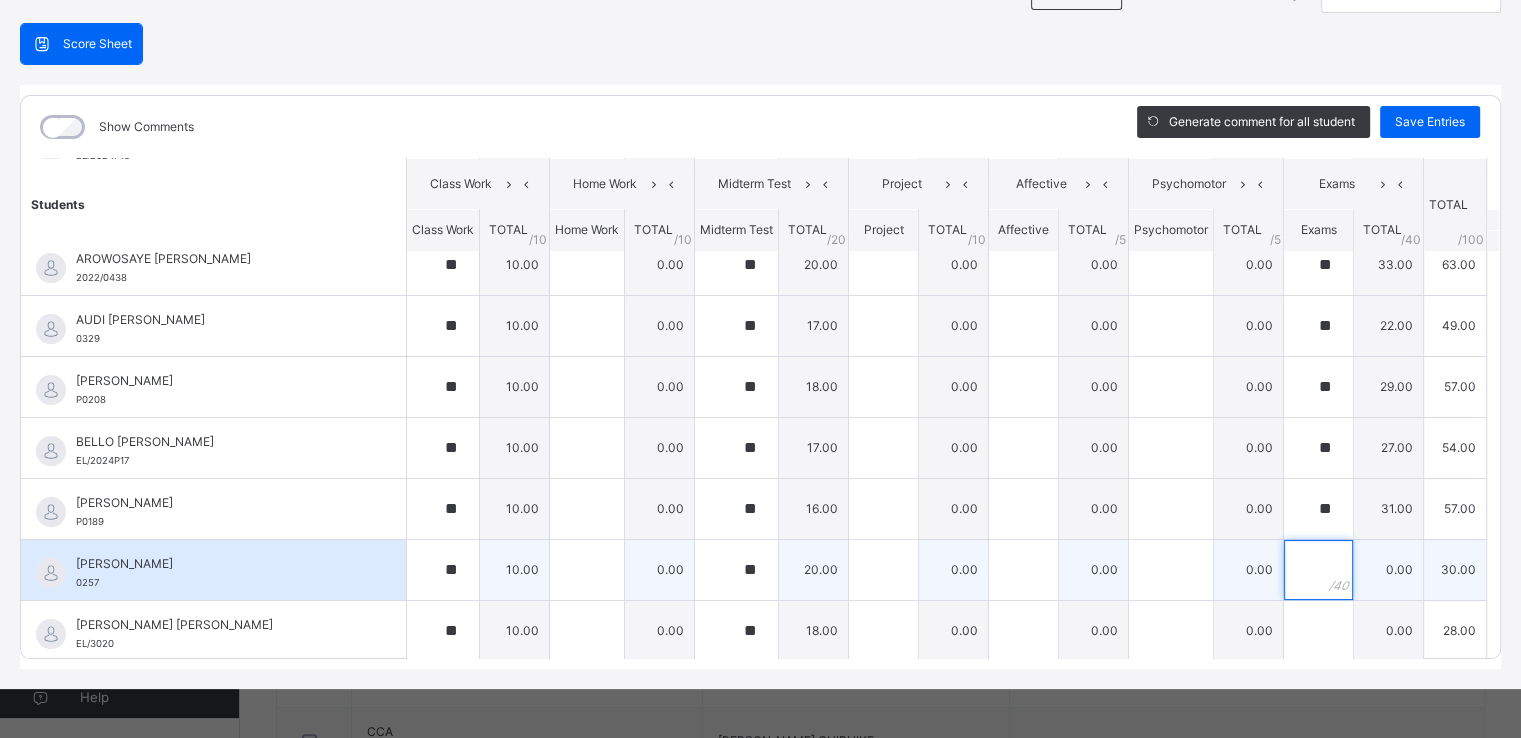 click at bounding box center (1318, 570) 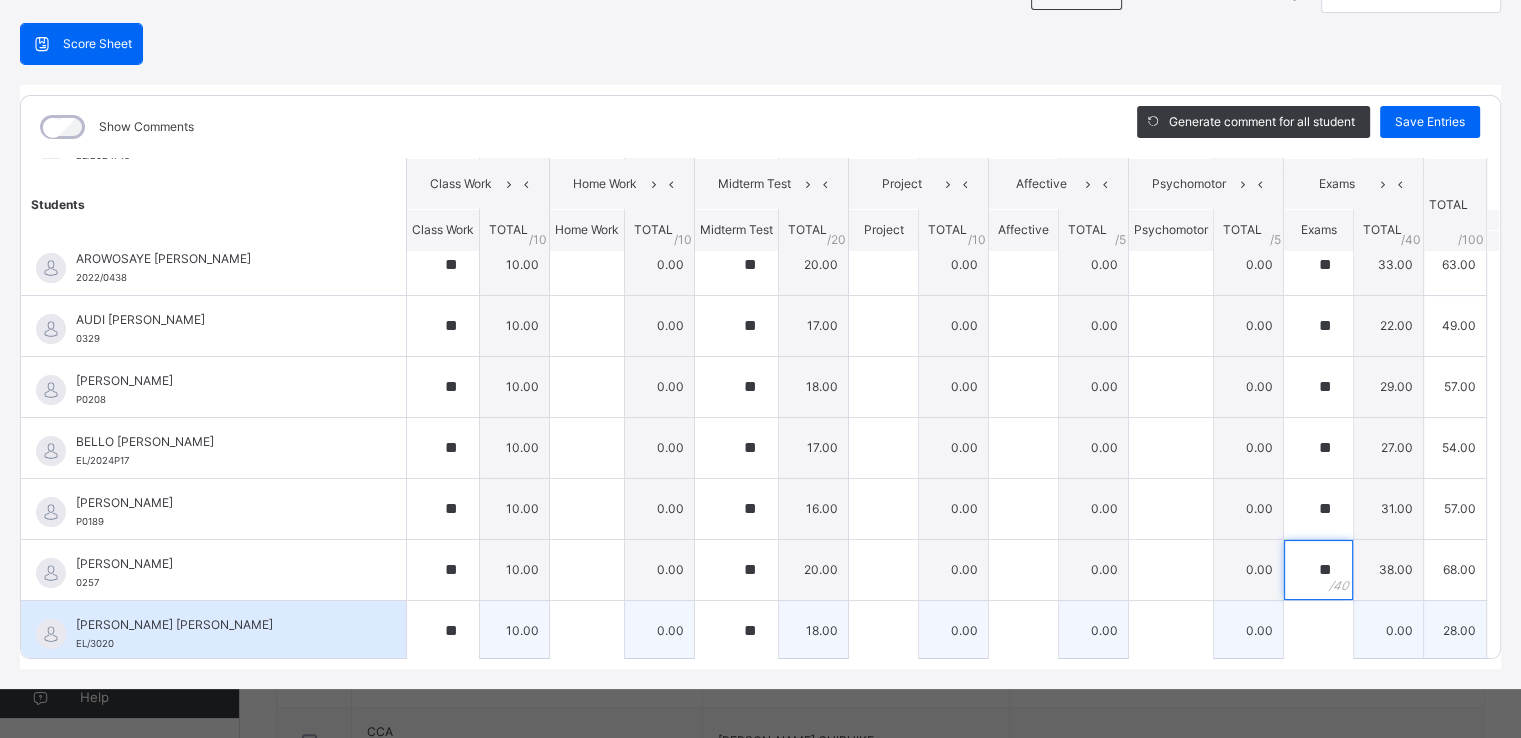 type on "**" 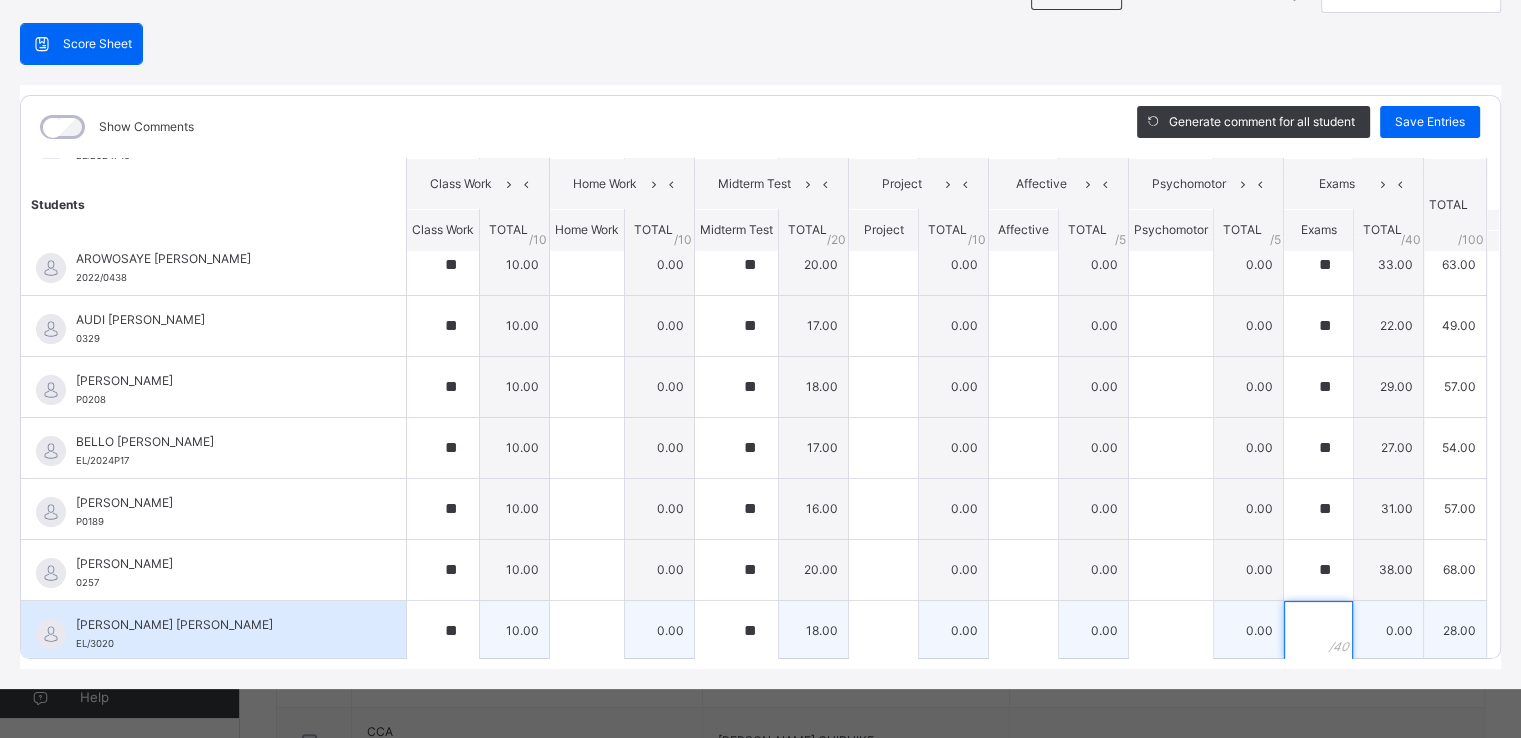 click at bounding box center [1318, 631] 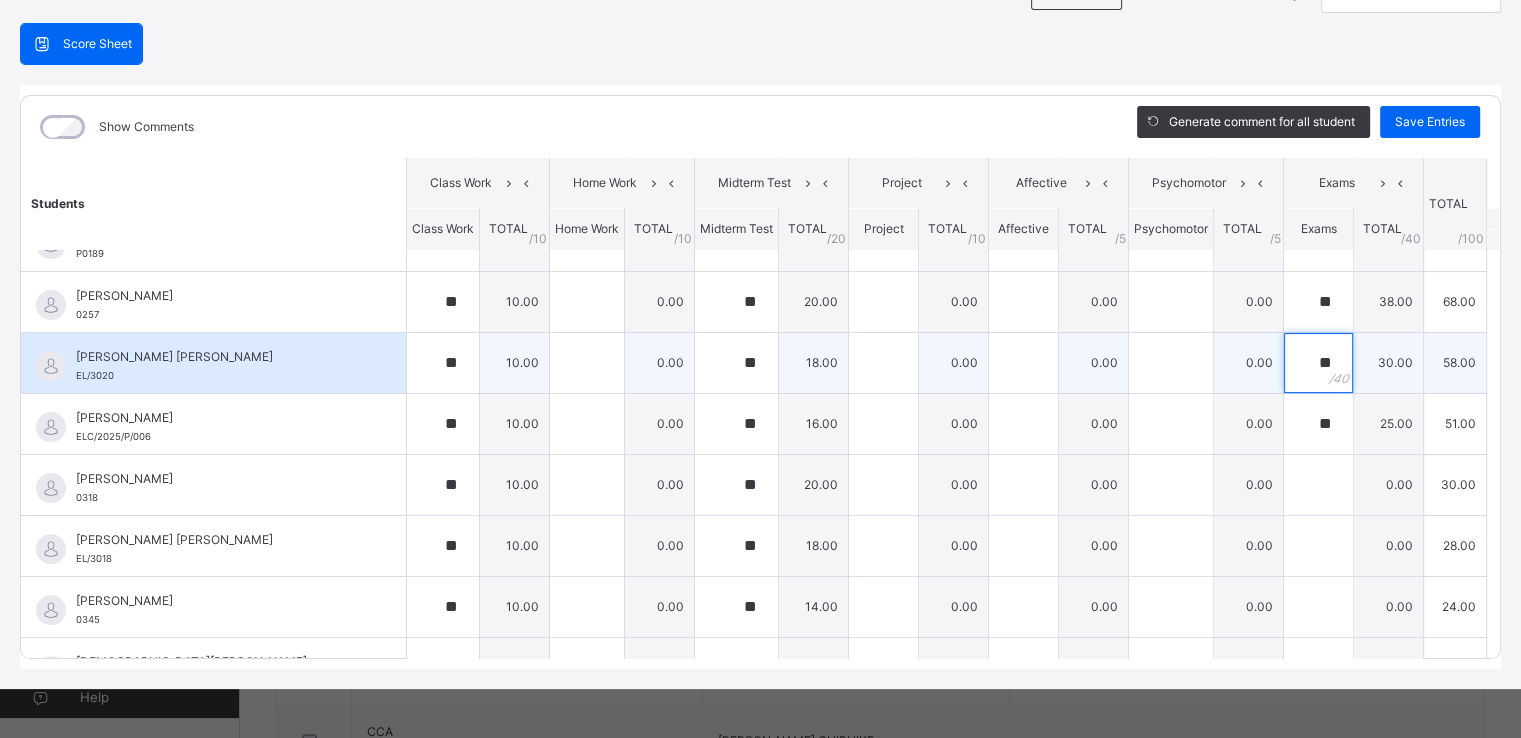 scroll, scrollTop: 591, scrollLeft: 0, axis: vertical 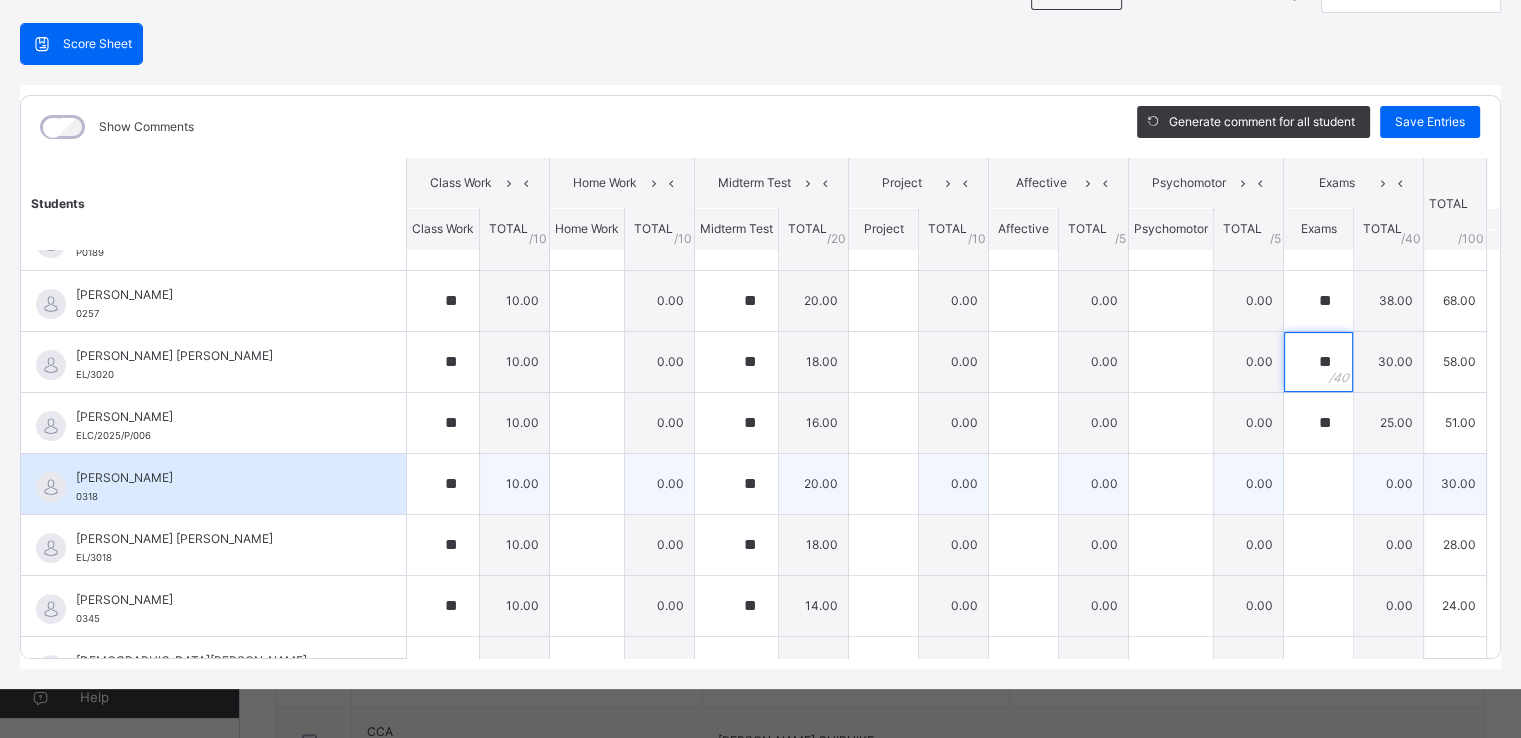 type on "**" 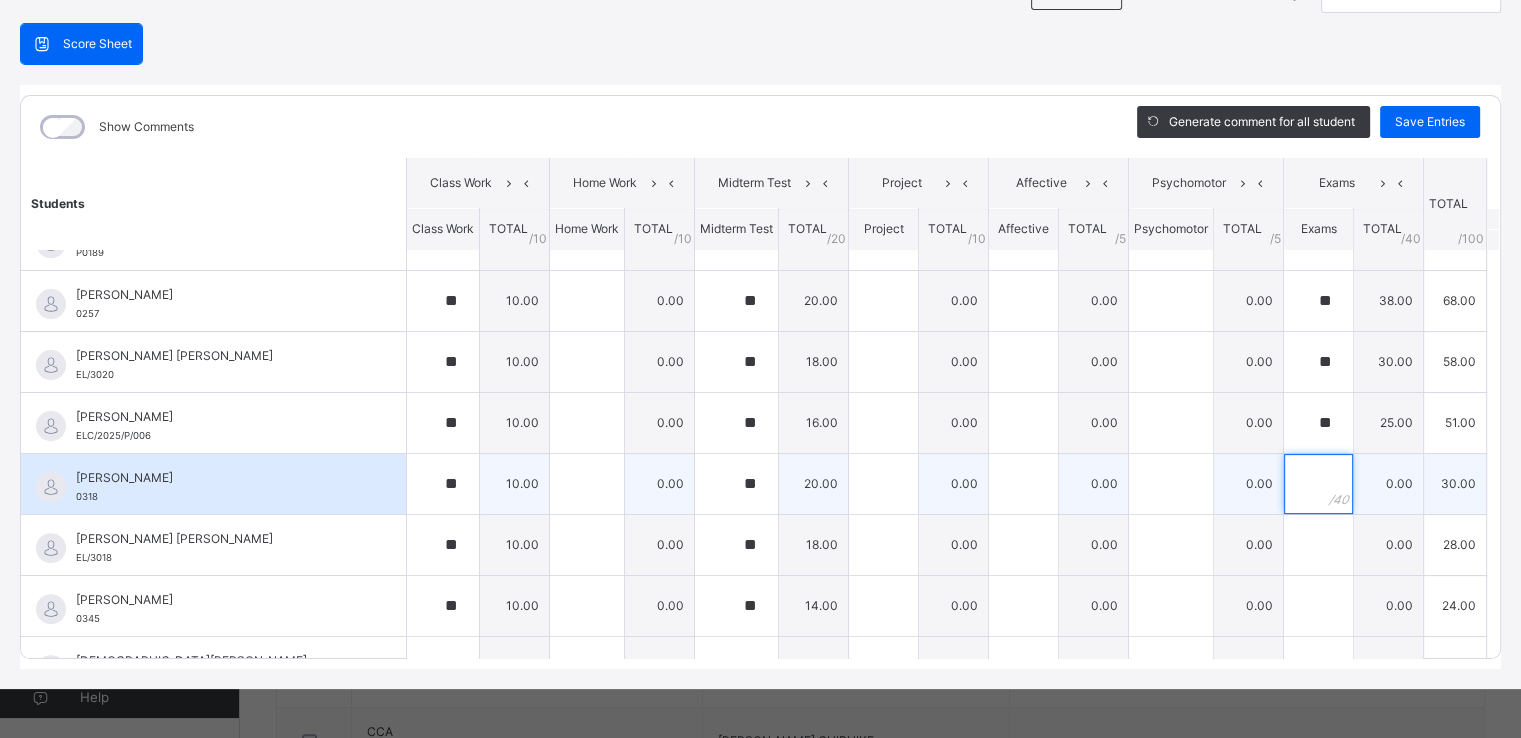 click at bounding box center [1318, 484] 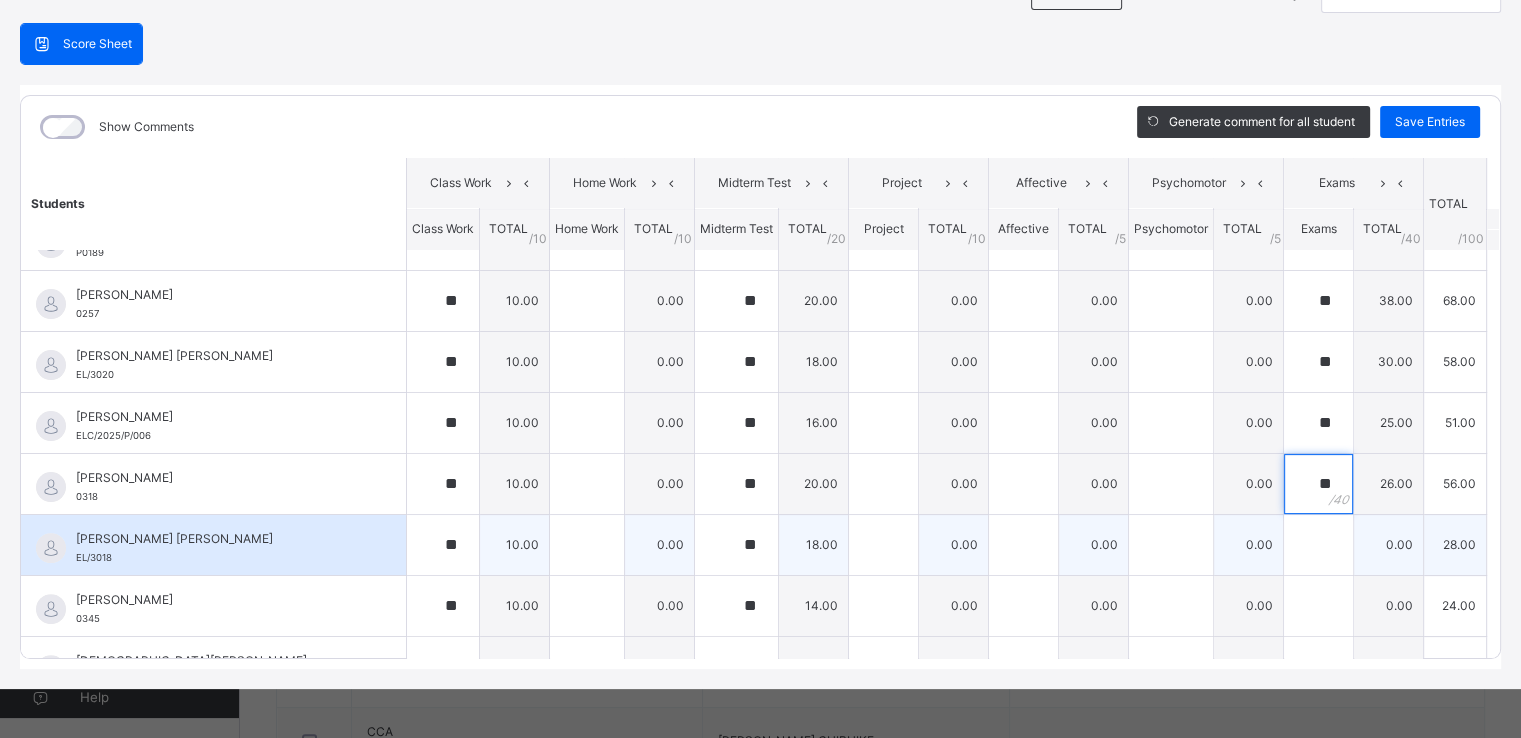 type on "**" 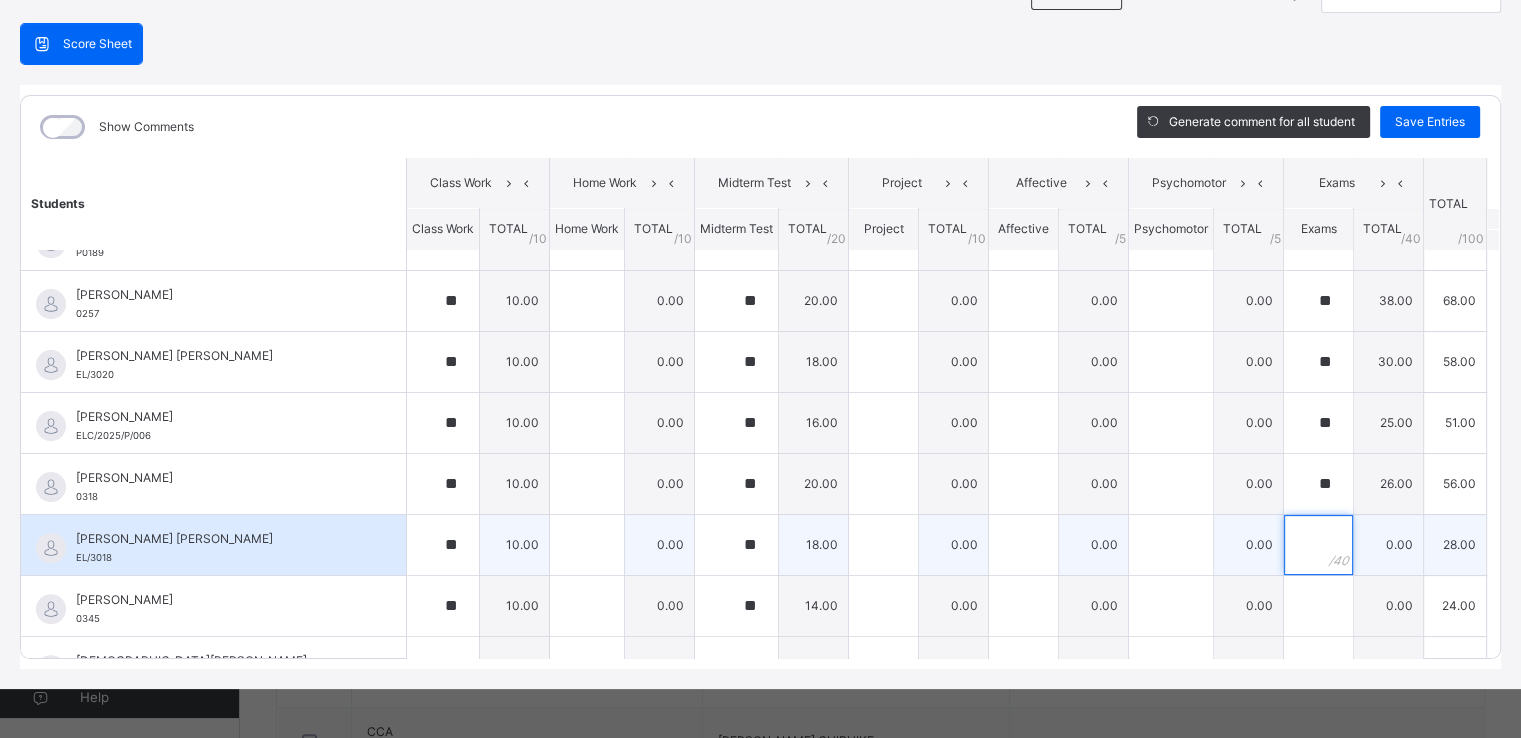 click at bounding box center (1318, 545) 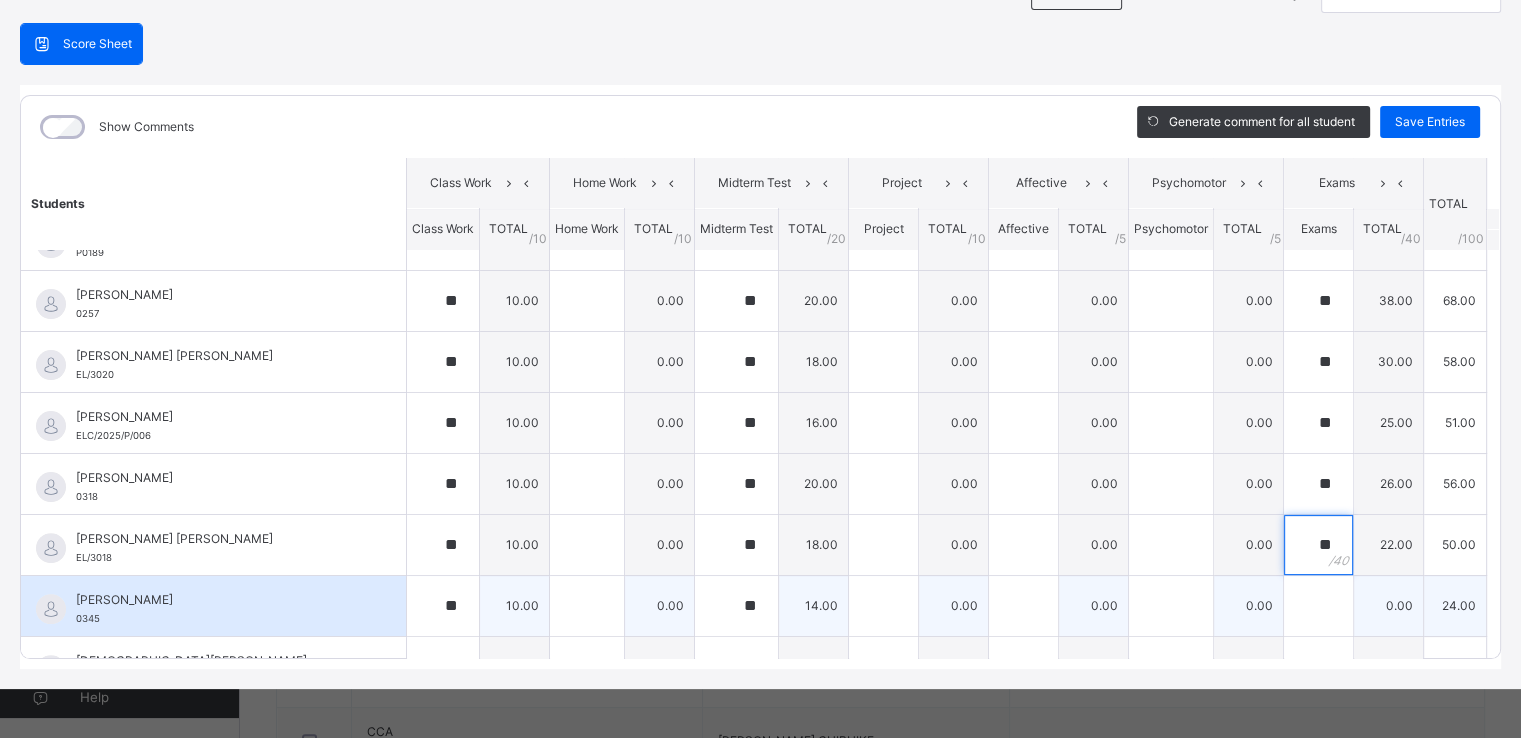 type on "**" 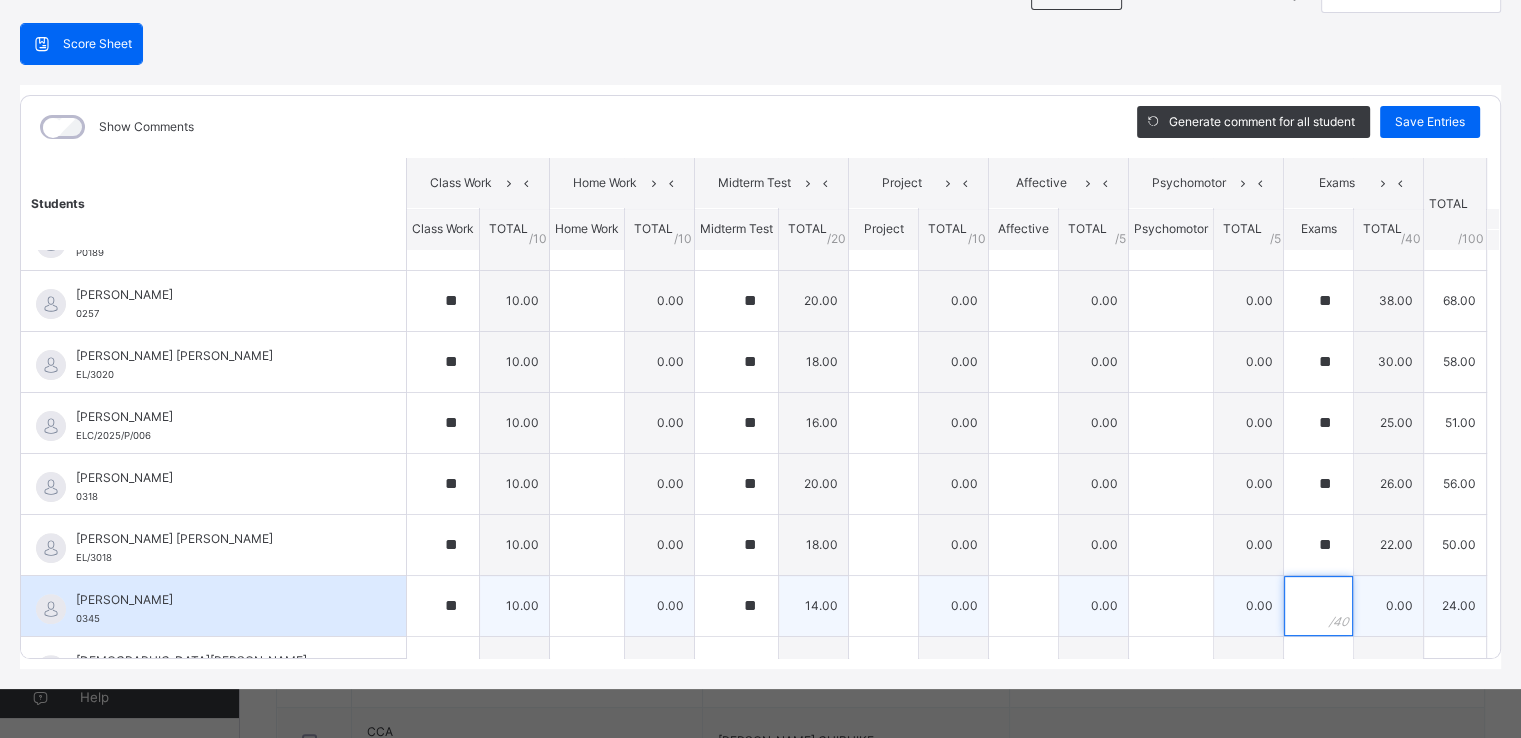 click at bounding box center (1318, 606) 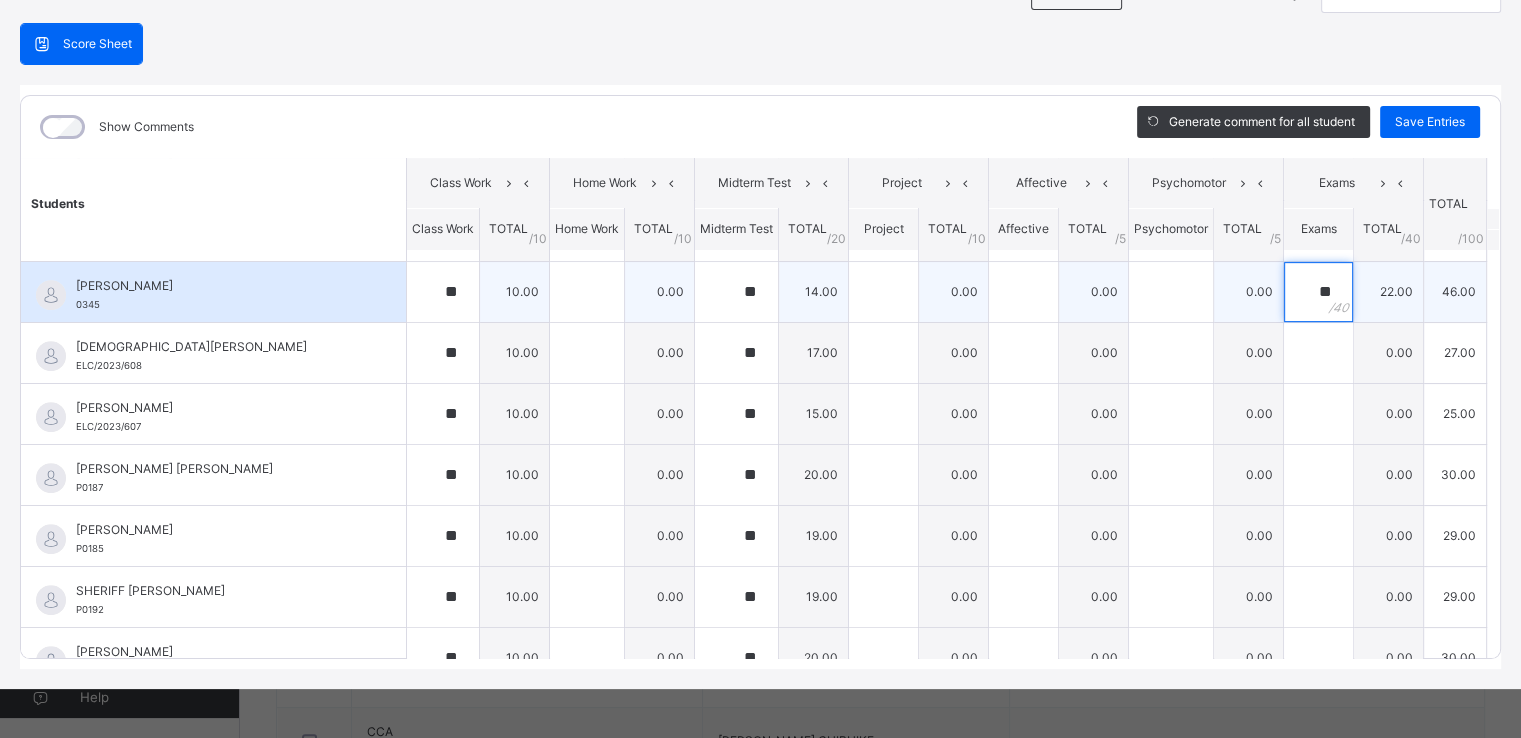 scroll, scrollTop: 911, scrollLeft: 0, axis: vertical 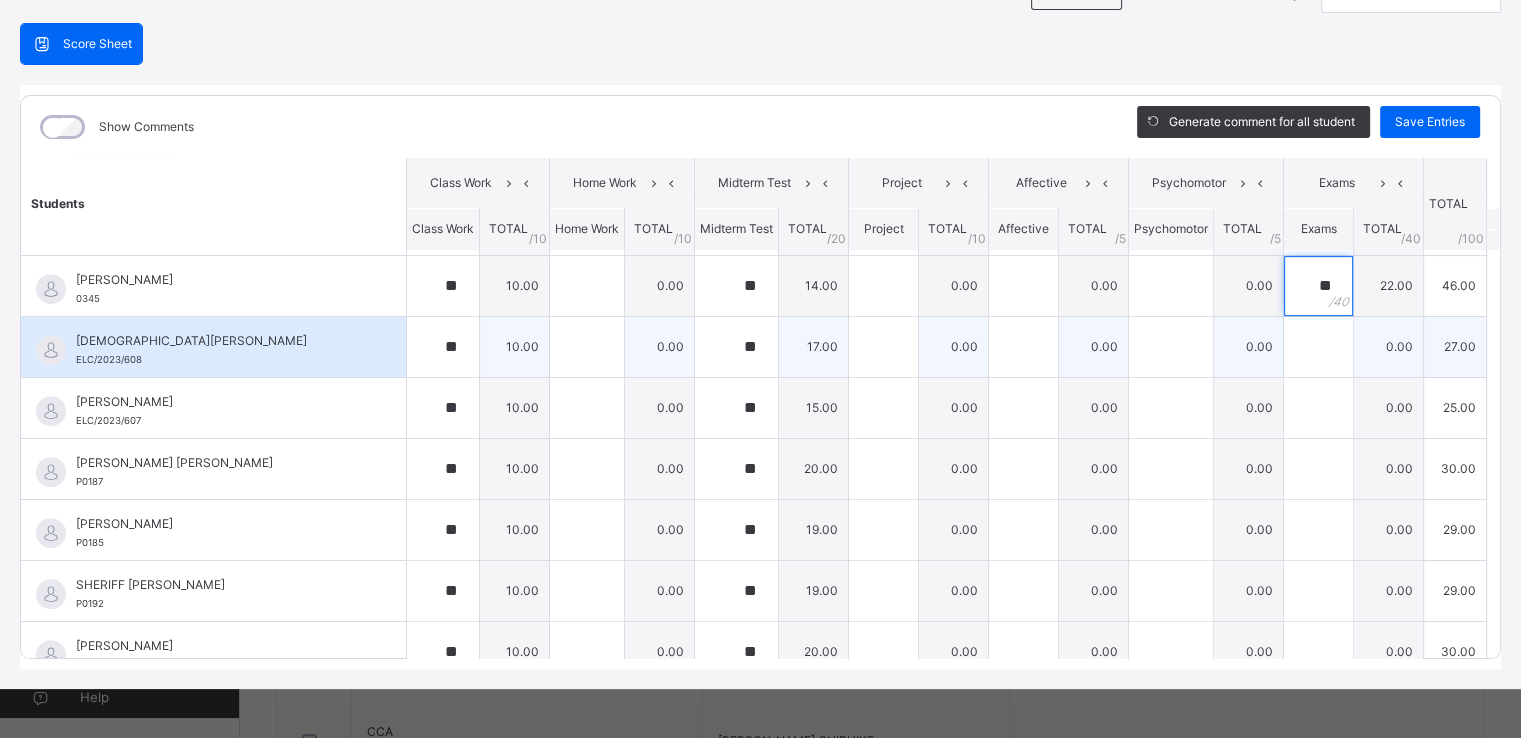 type on "**" 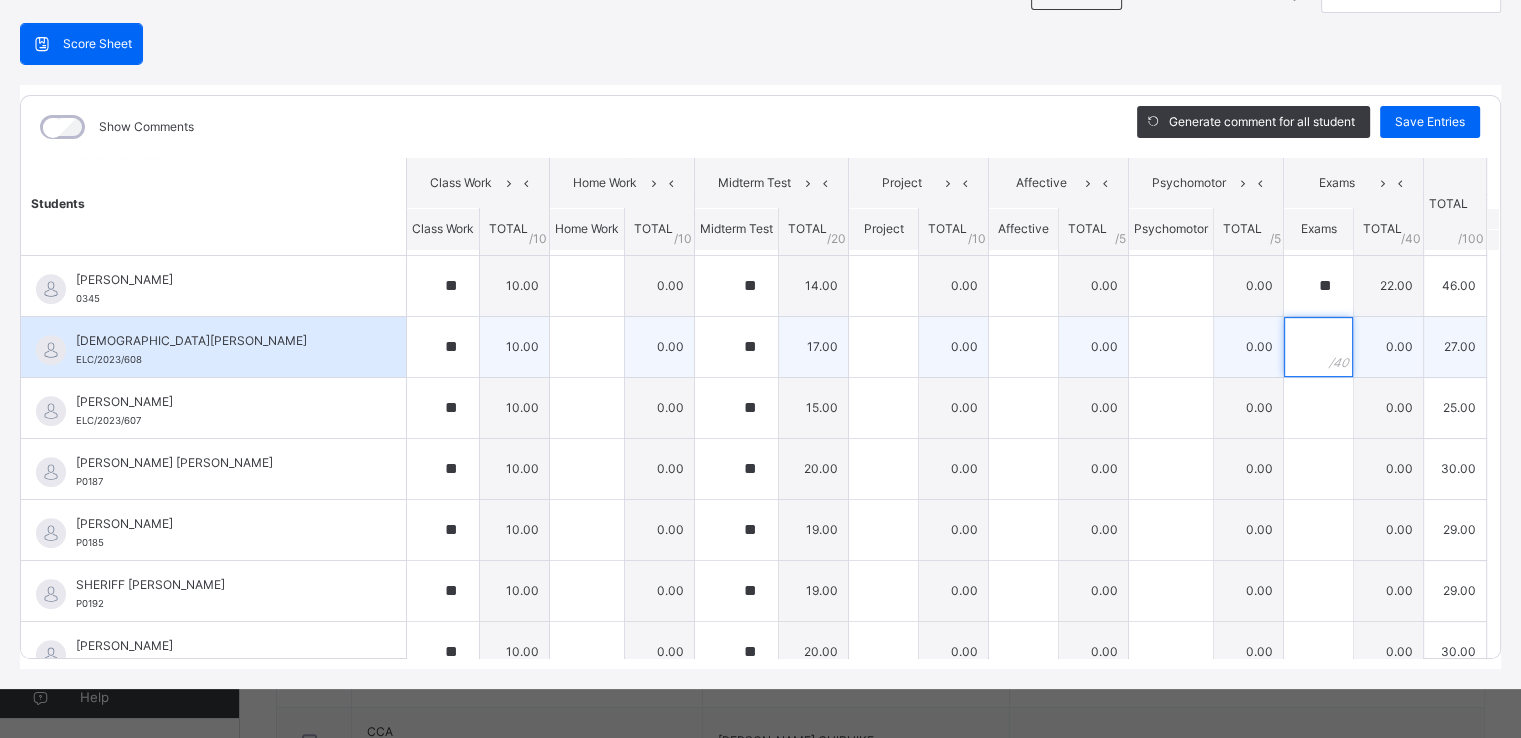 click at bounding box center [1318, 347] 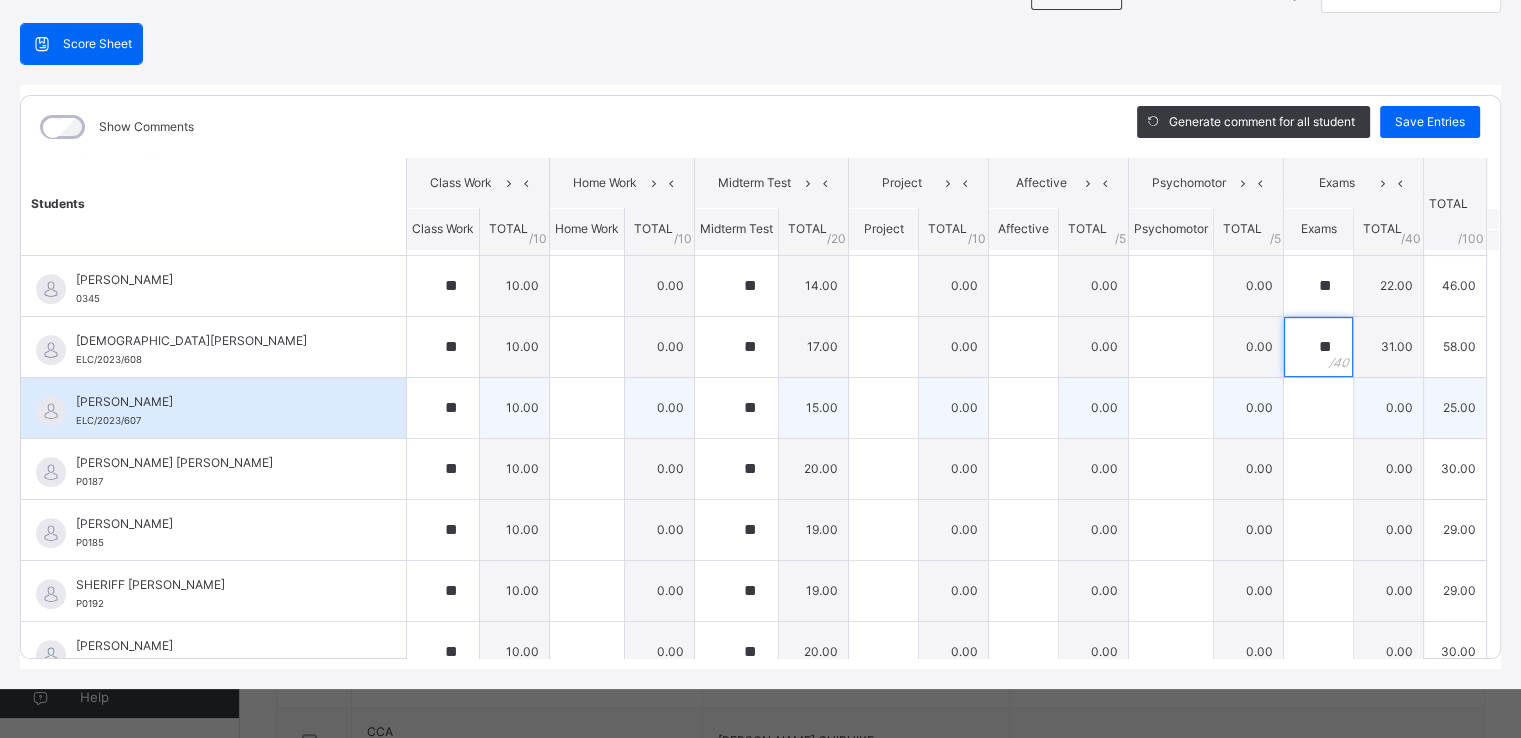 type on "**" 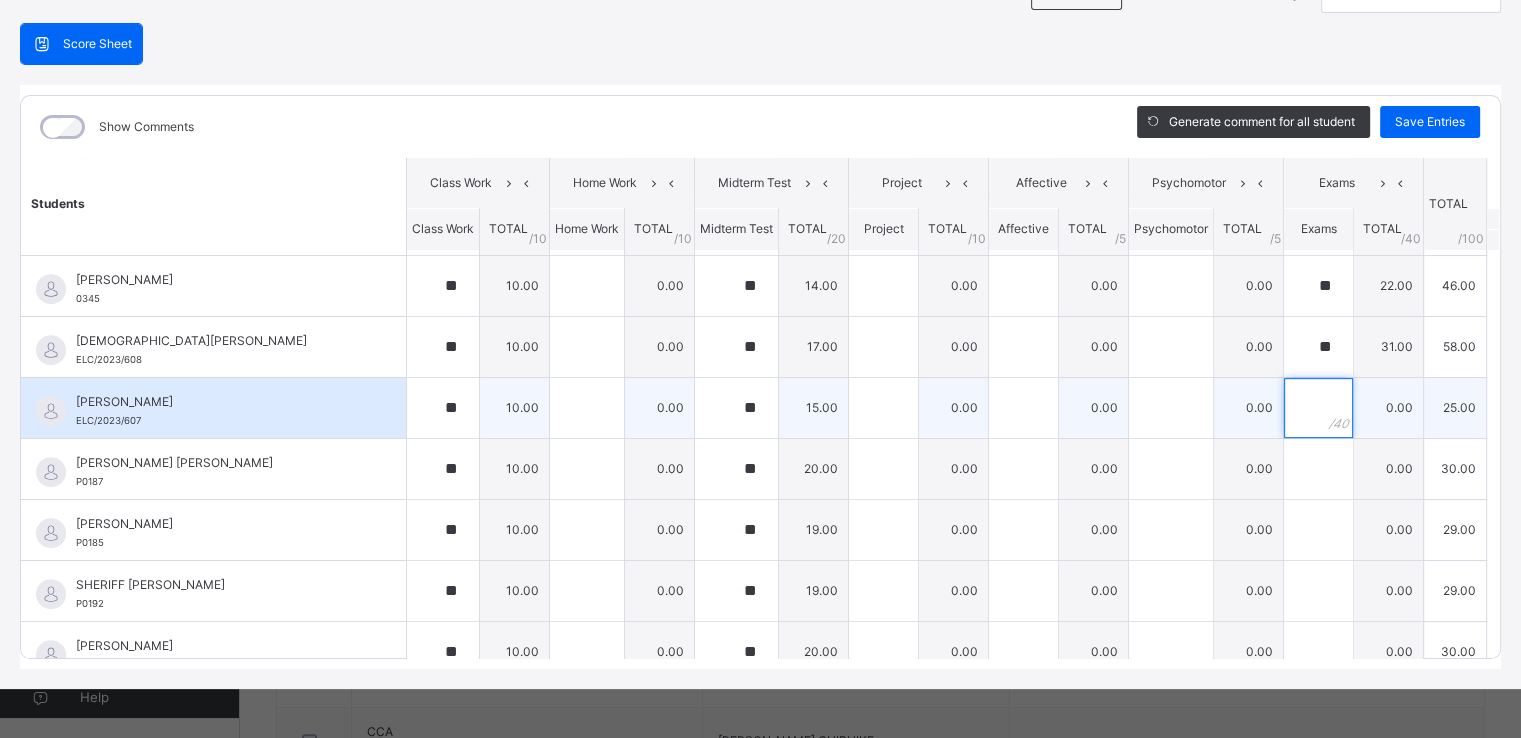click at bounding box center (1318, 408) 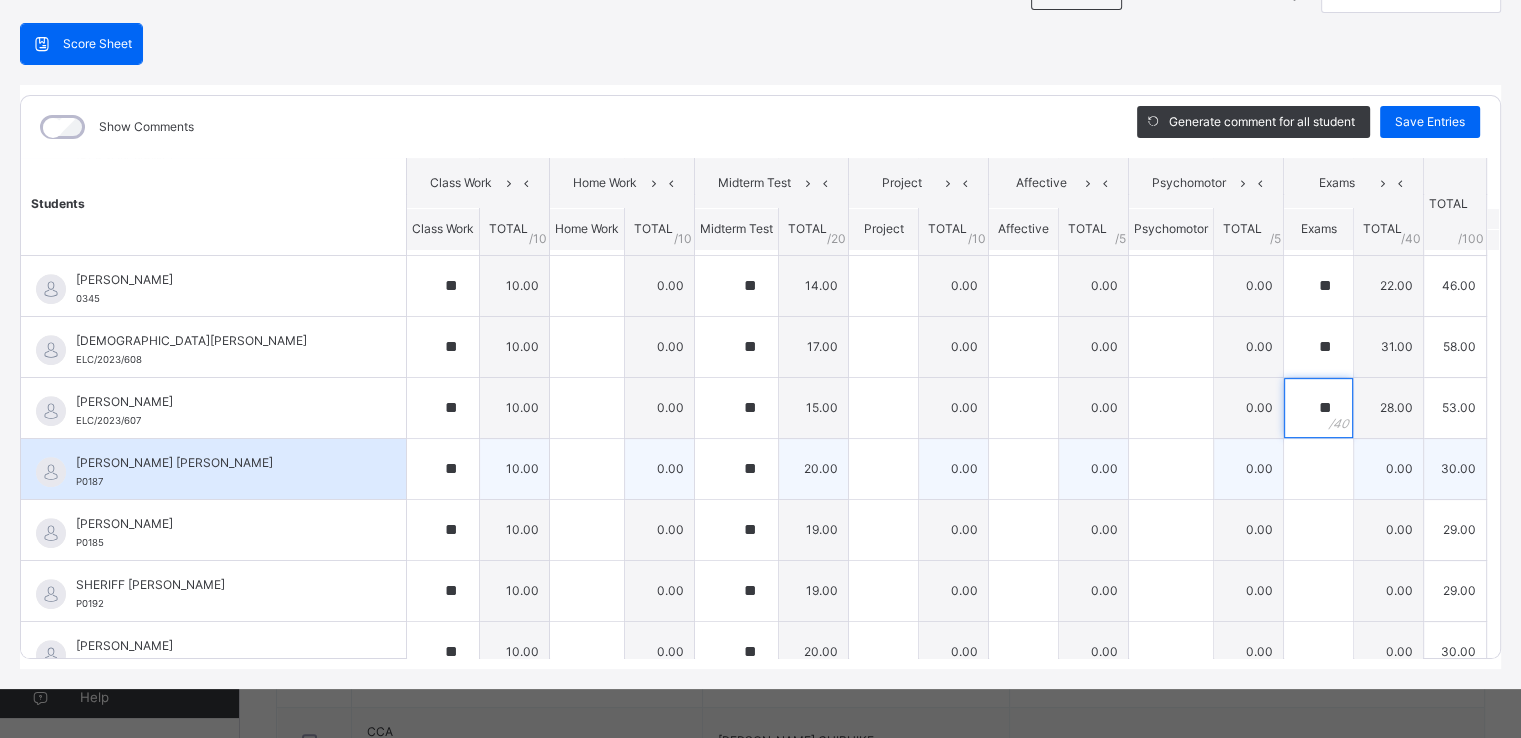 type on "**" 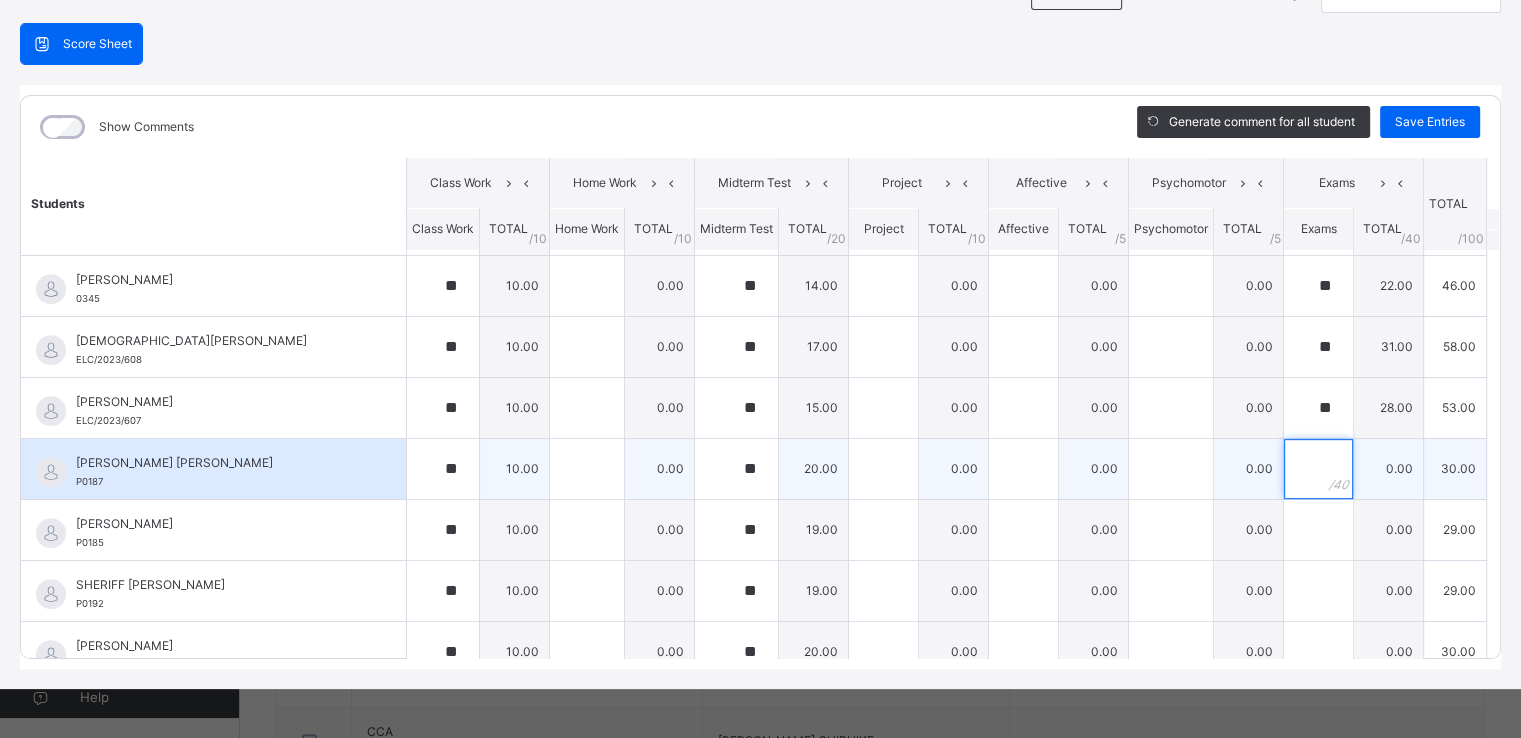 click at bounding box center (1318, 469) 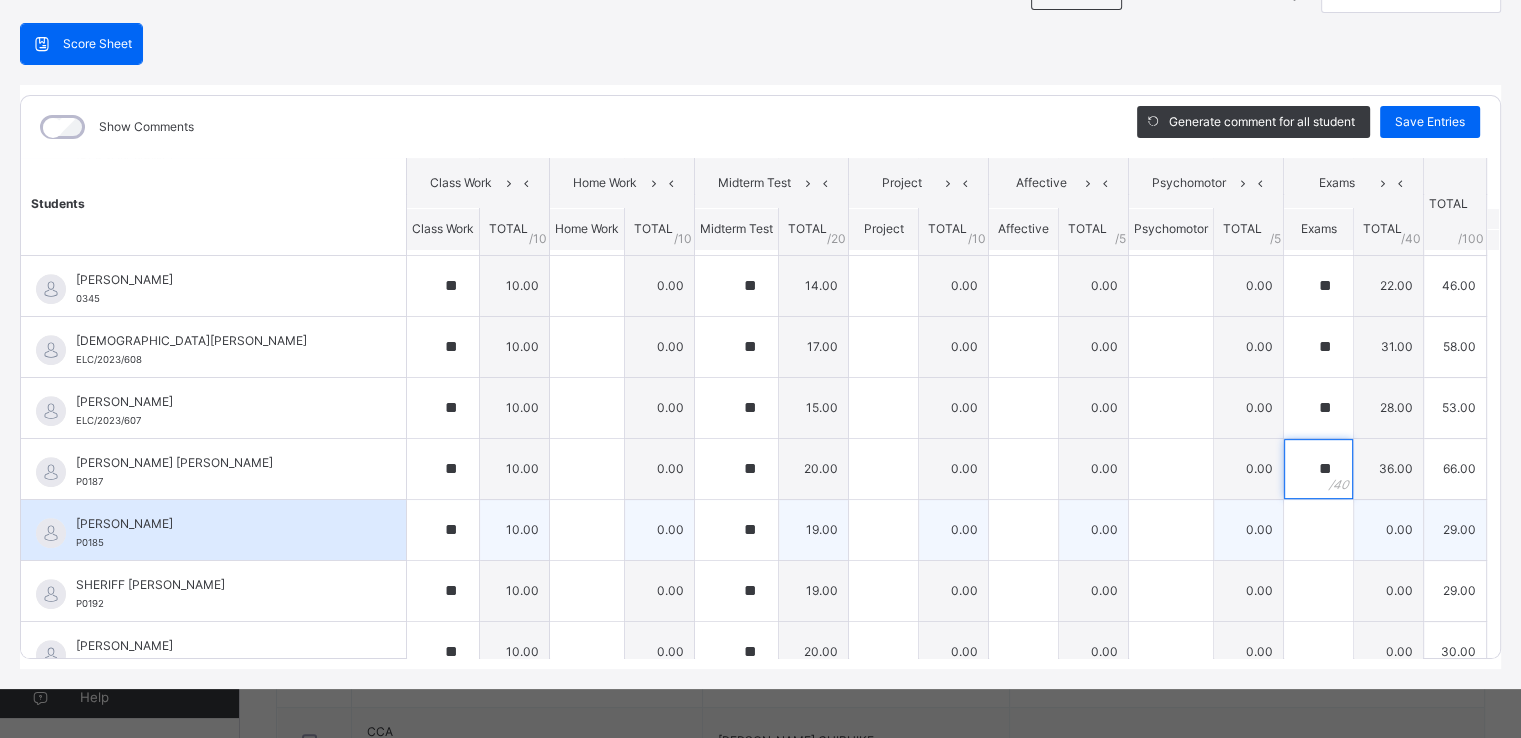 type on "**" 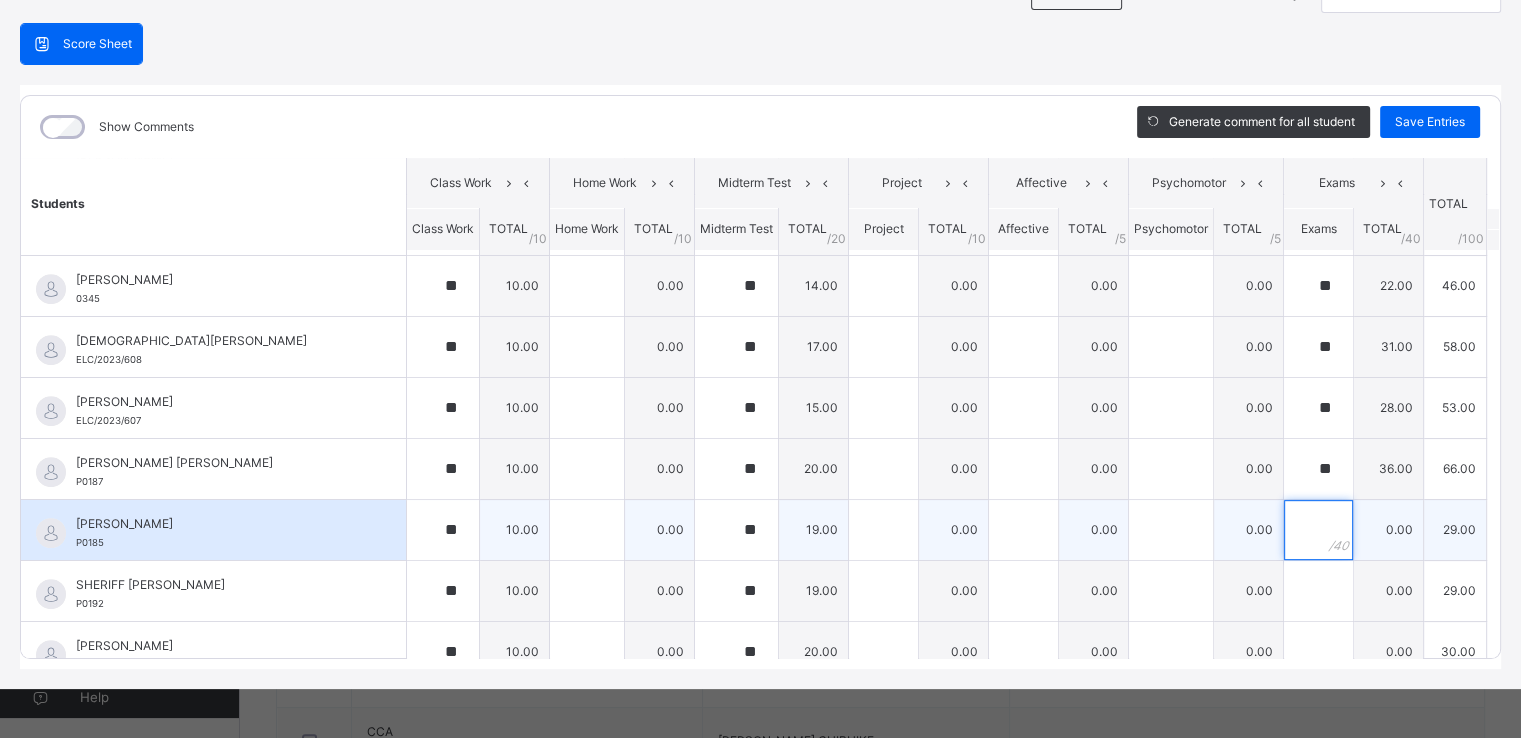 click at bounding box center (1318, 530) 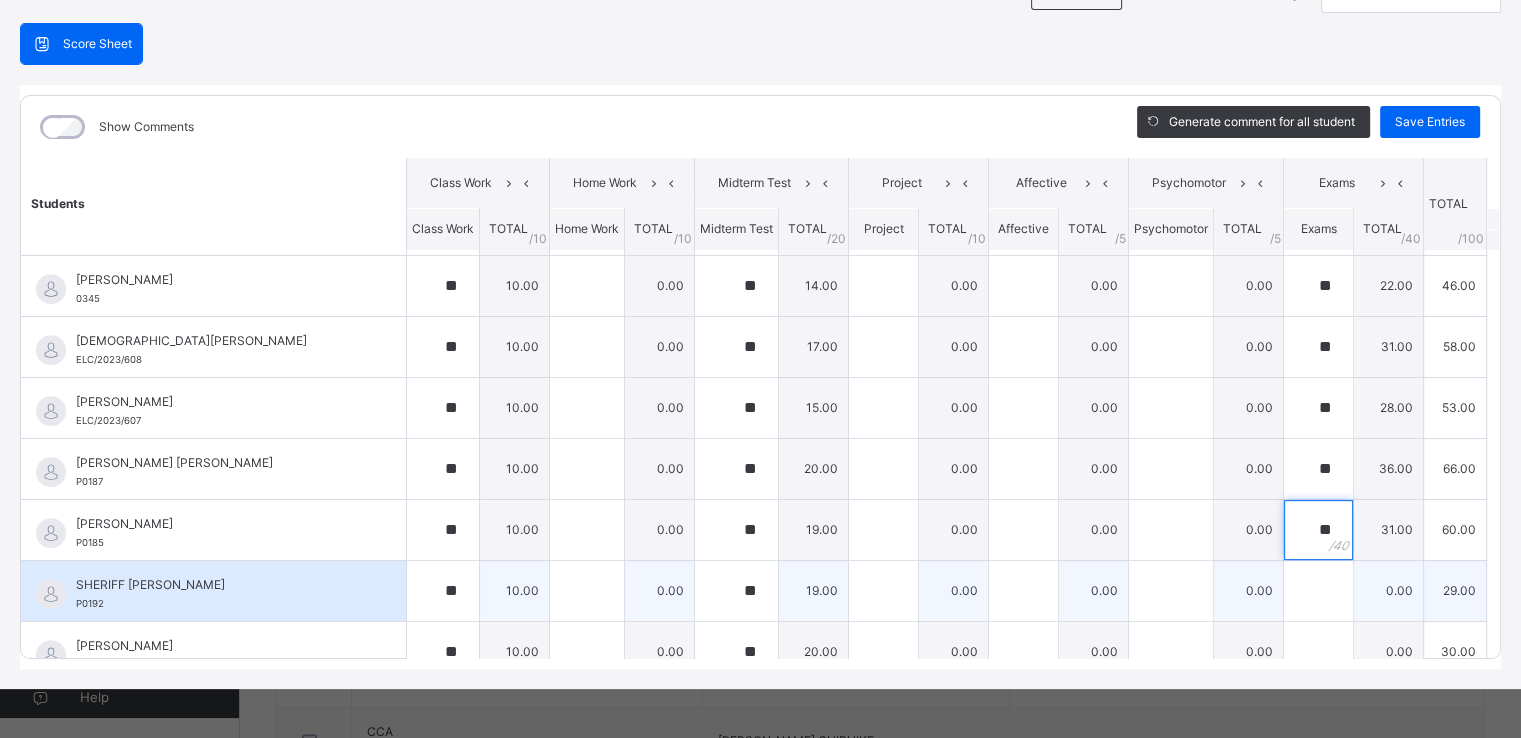 type on "**" 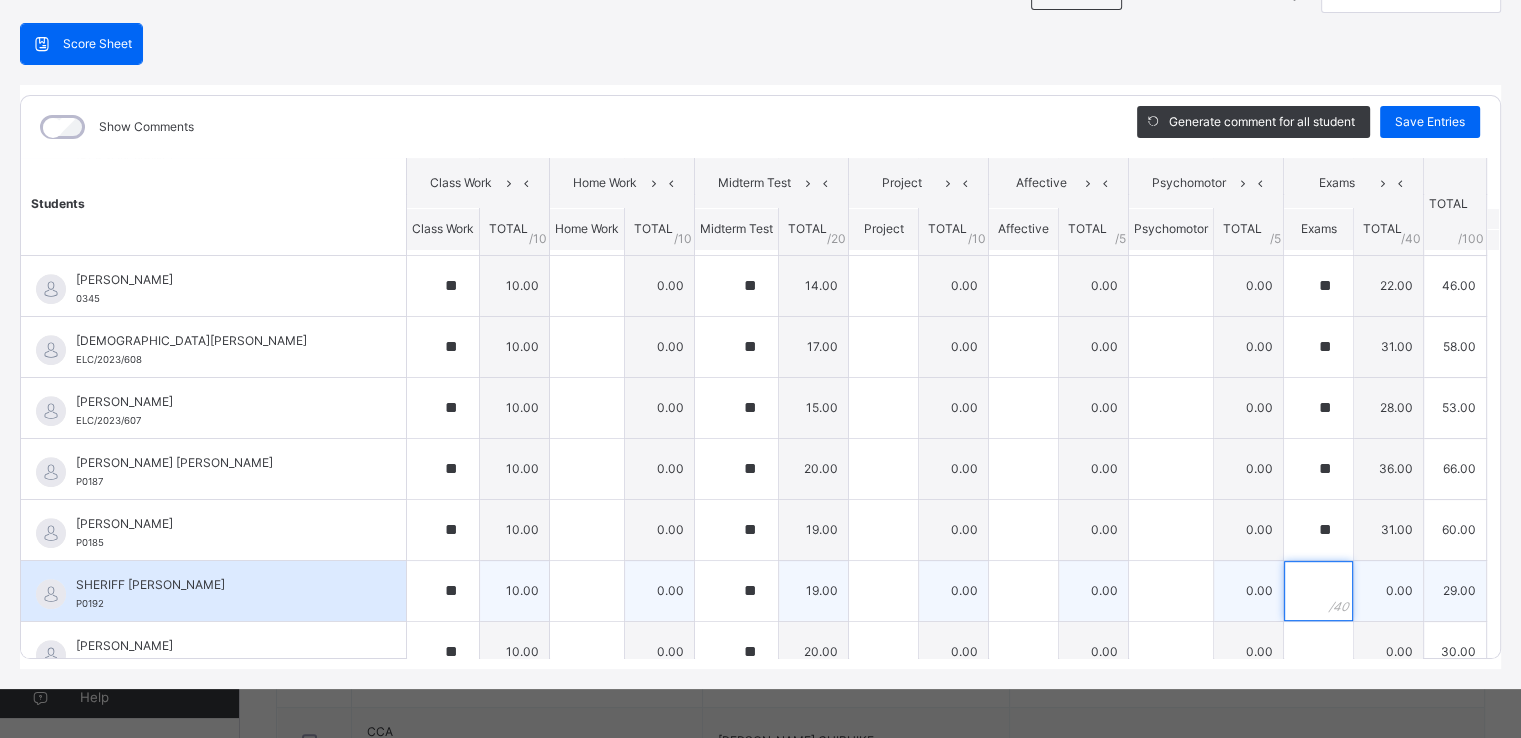 click at bounding box center (1318, 591) 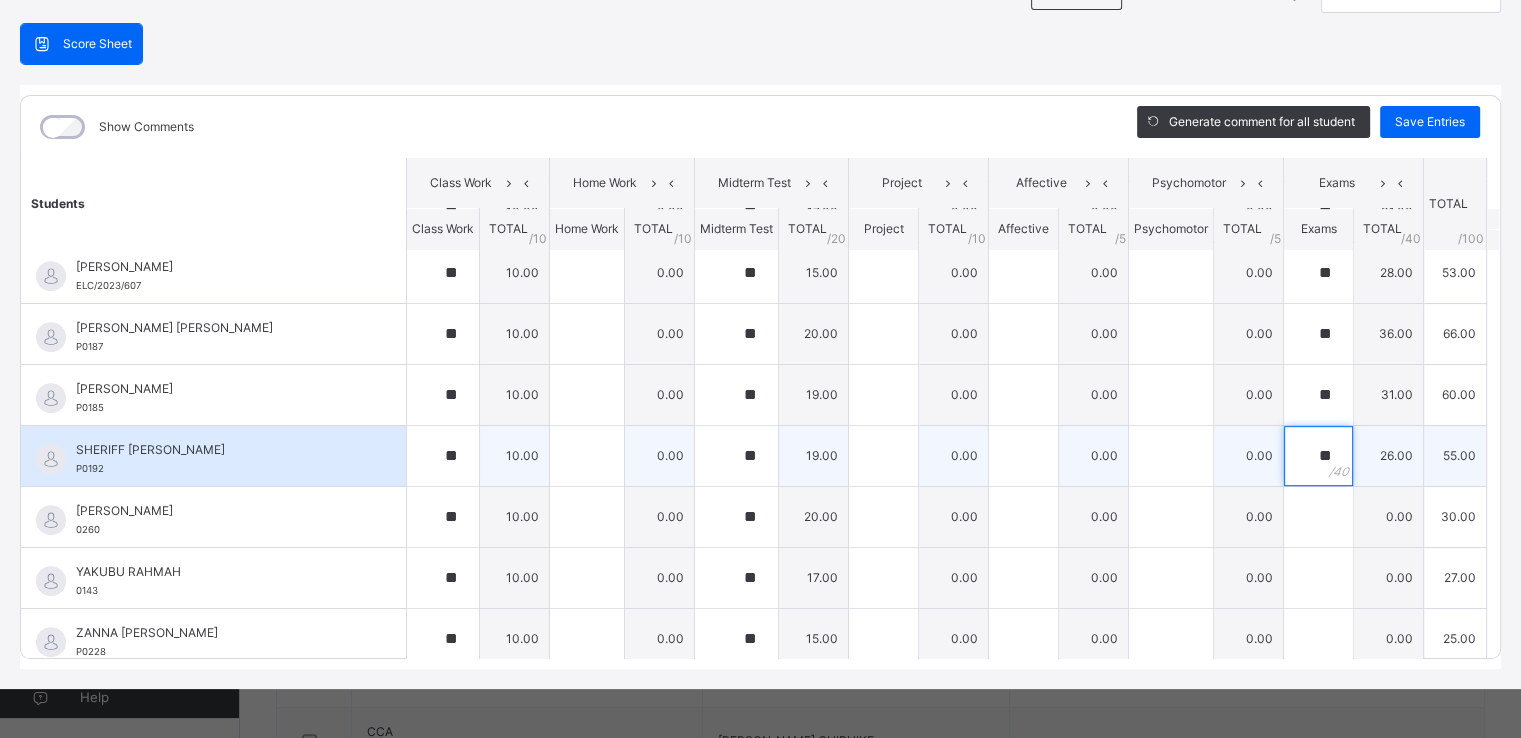 scroll, scrollTop: 1052, scrollLeft: 0, axis: vertical 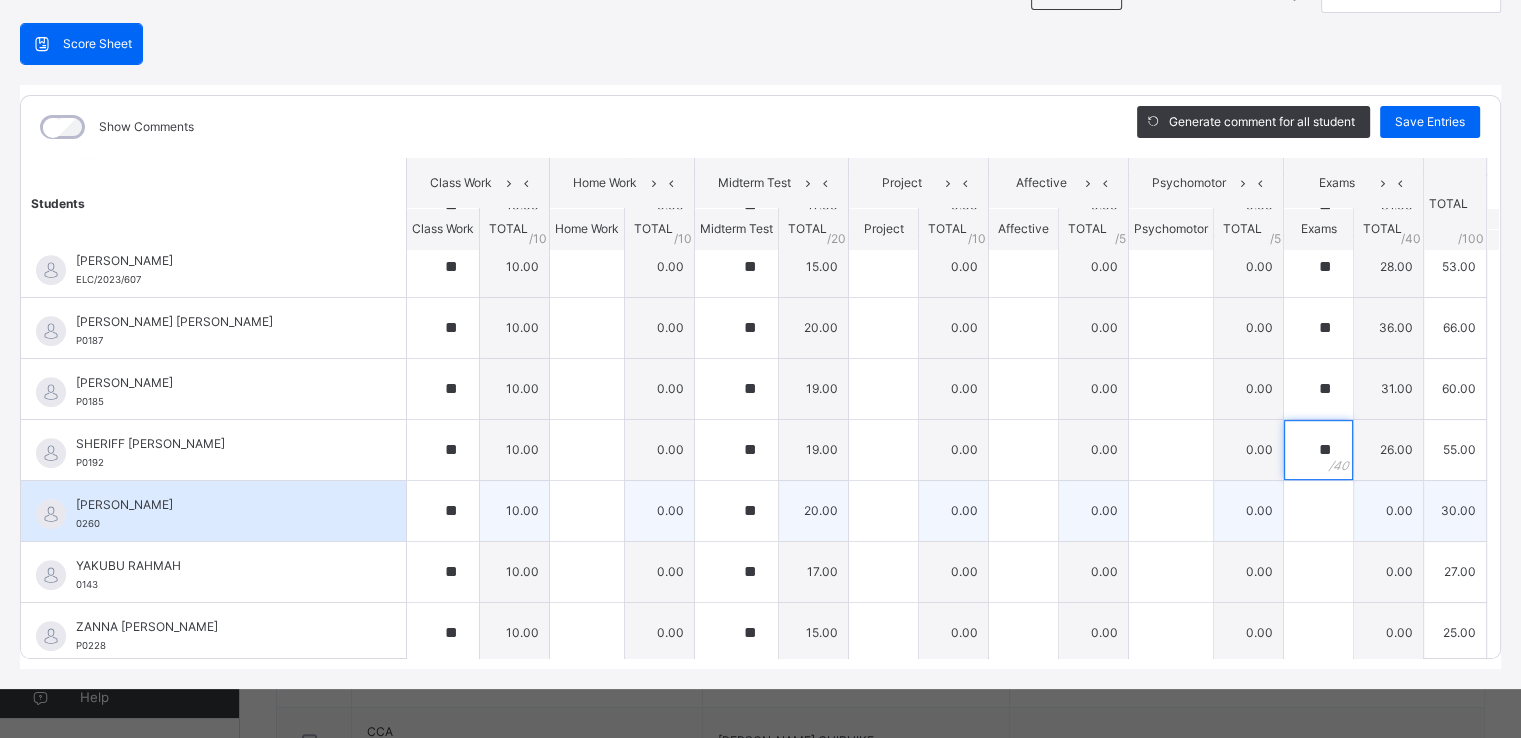 type on "**" 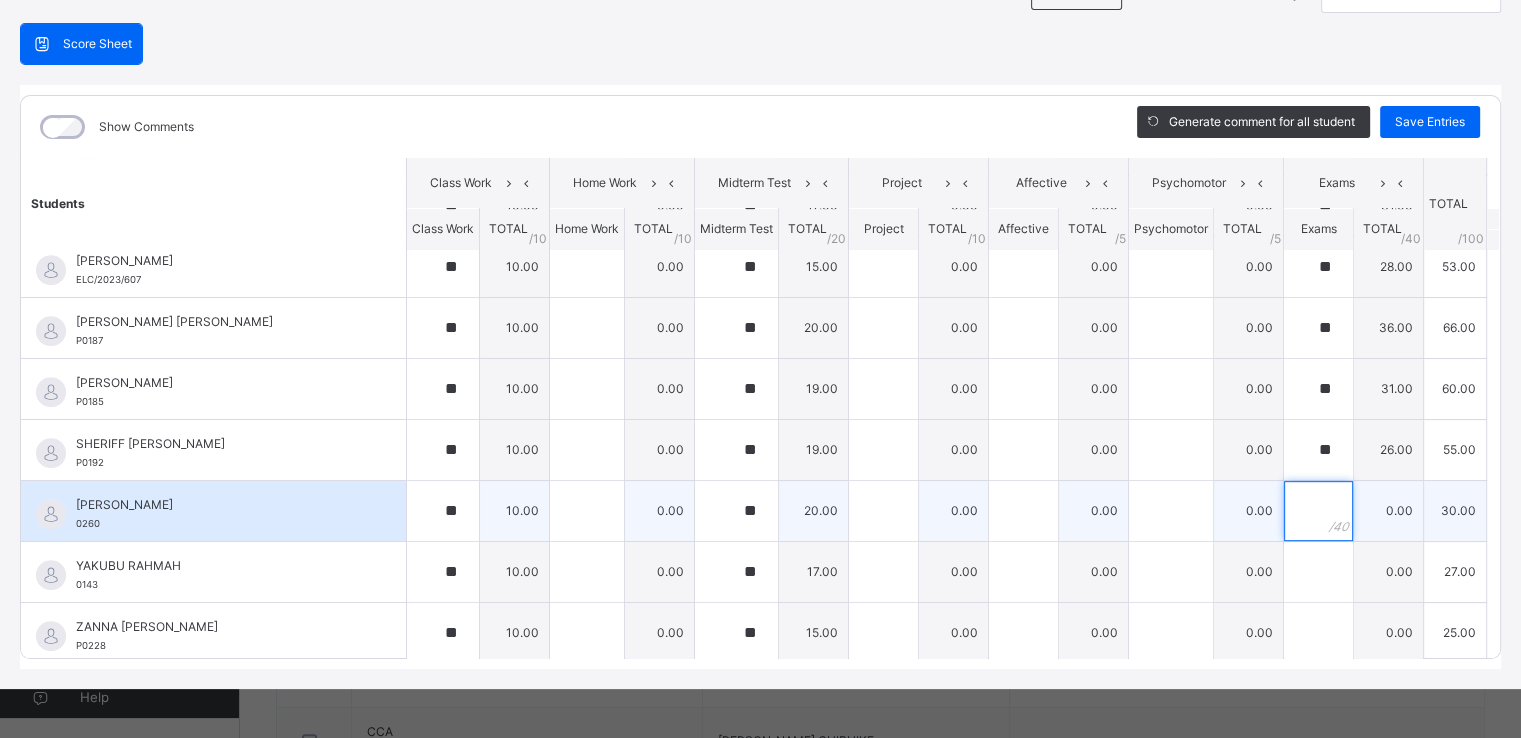 click at bounding box center [1318, 511] 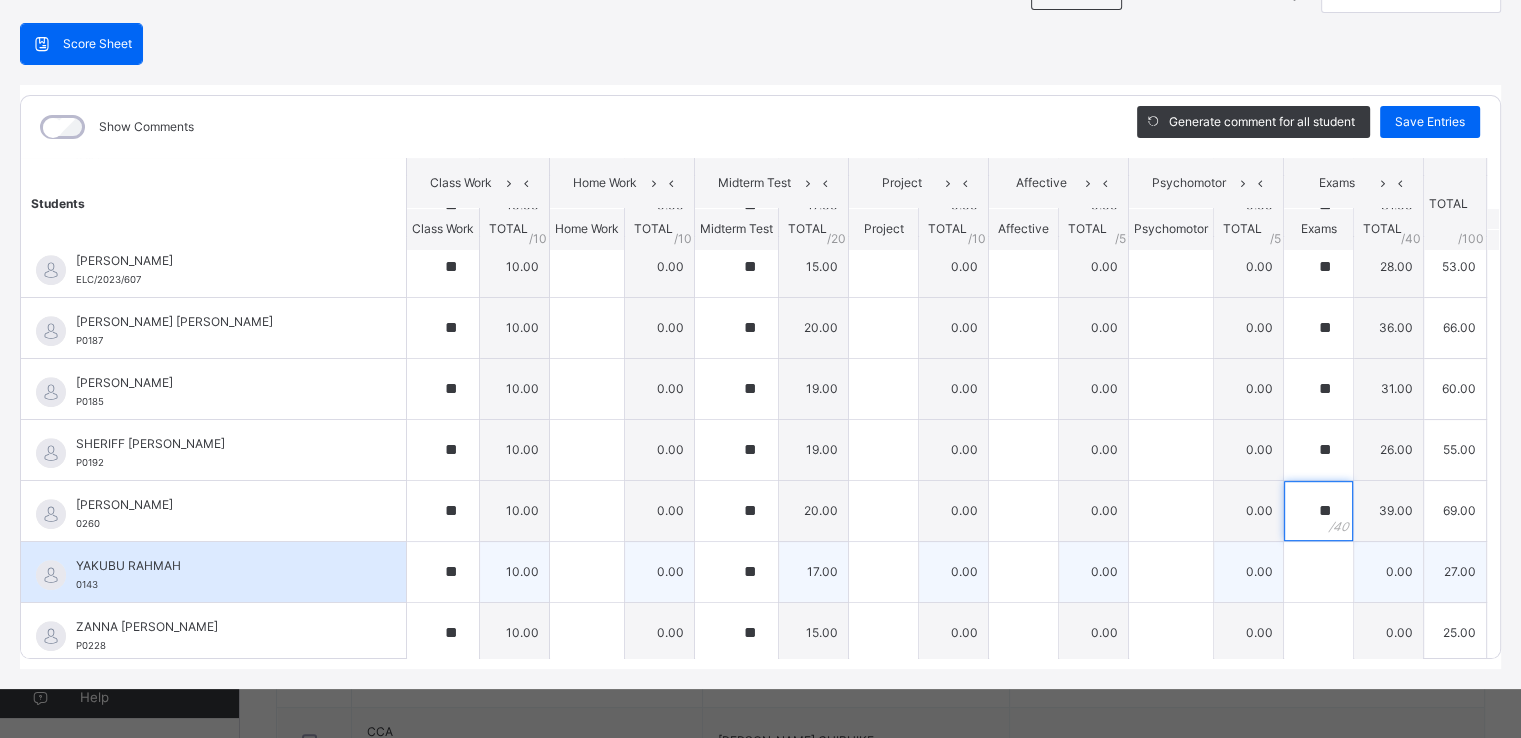 type on "**" 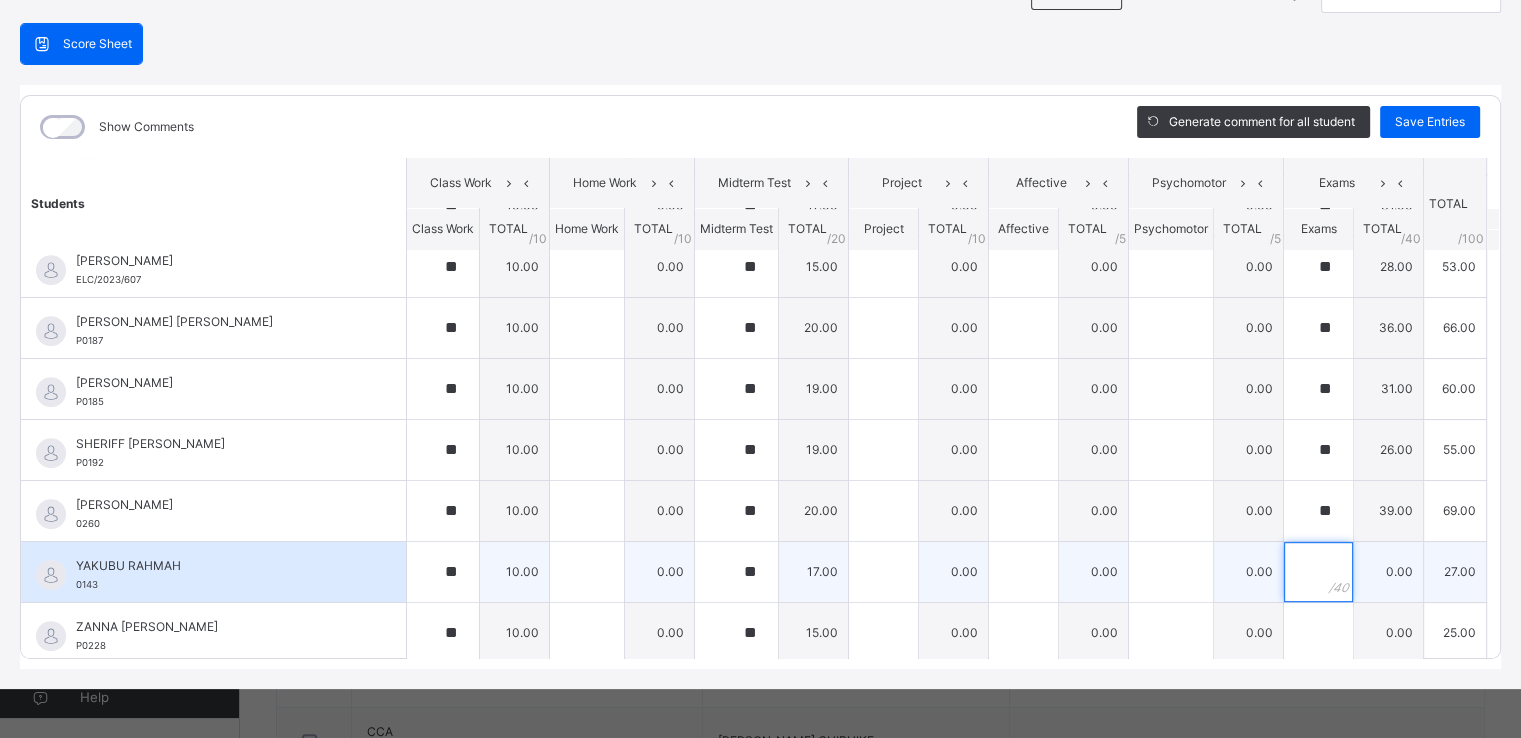 click at bounding box center [1318, 572] 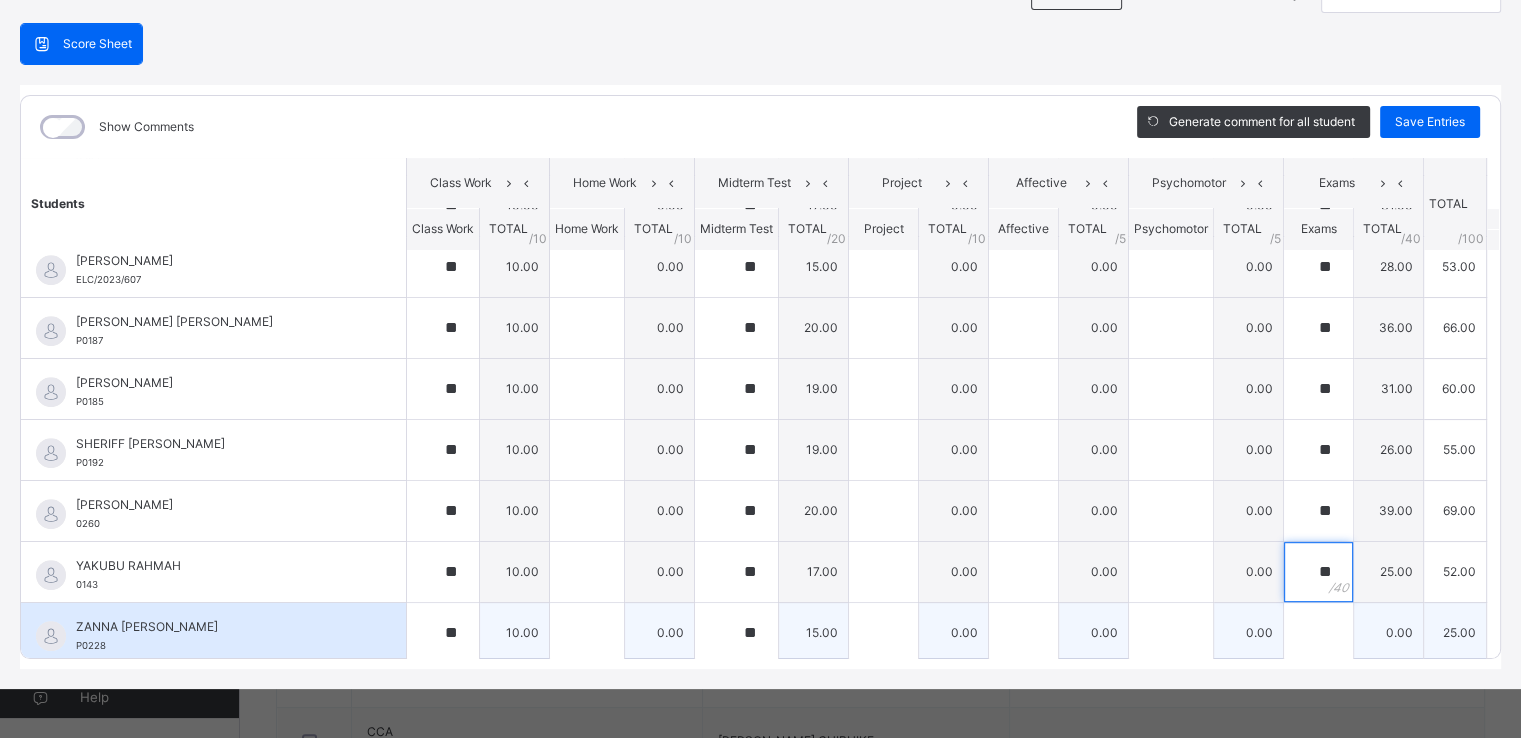 type on "**" 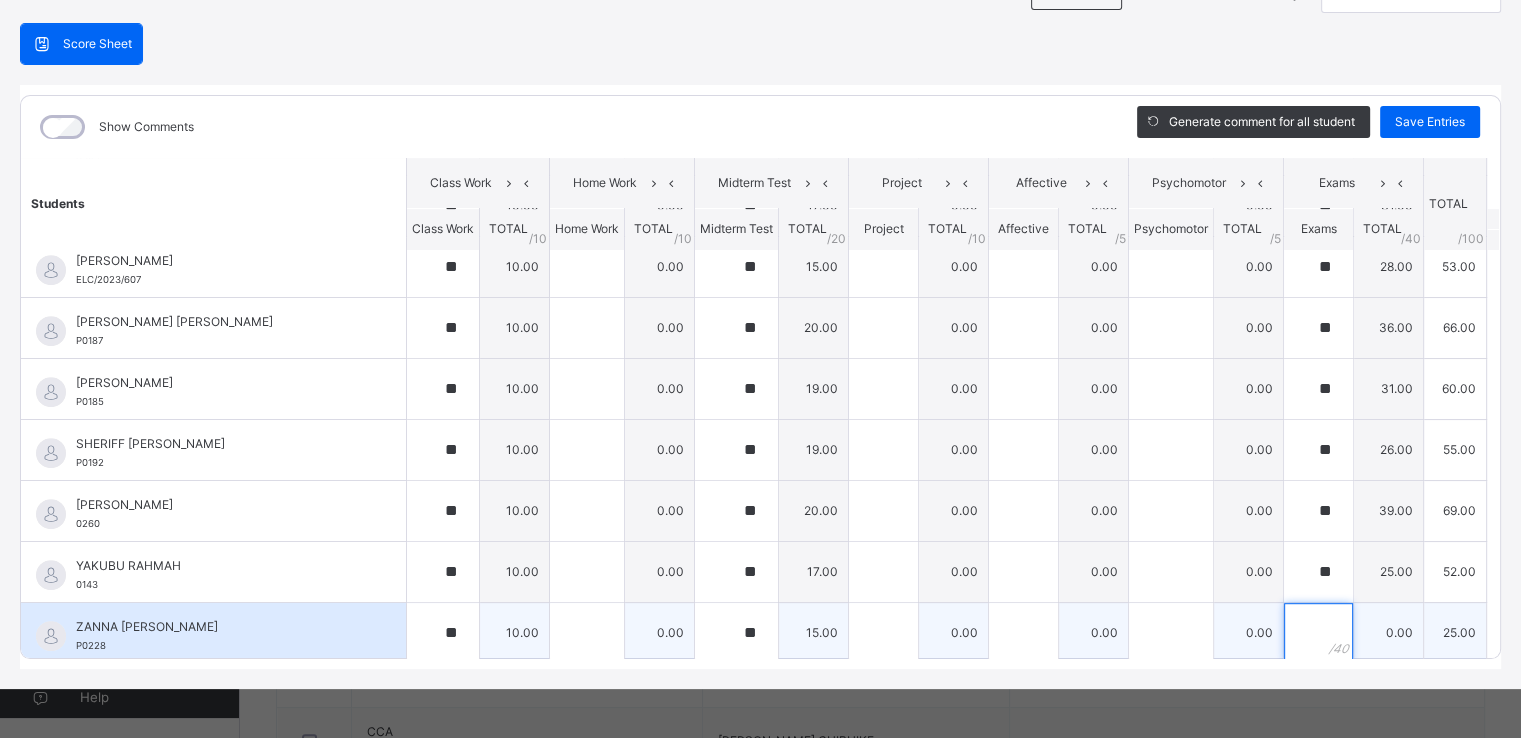 click at bounding box center [1318, 633] 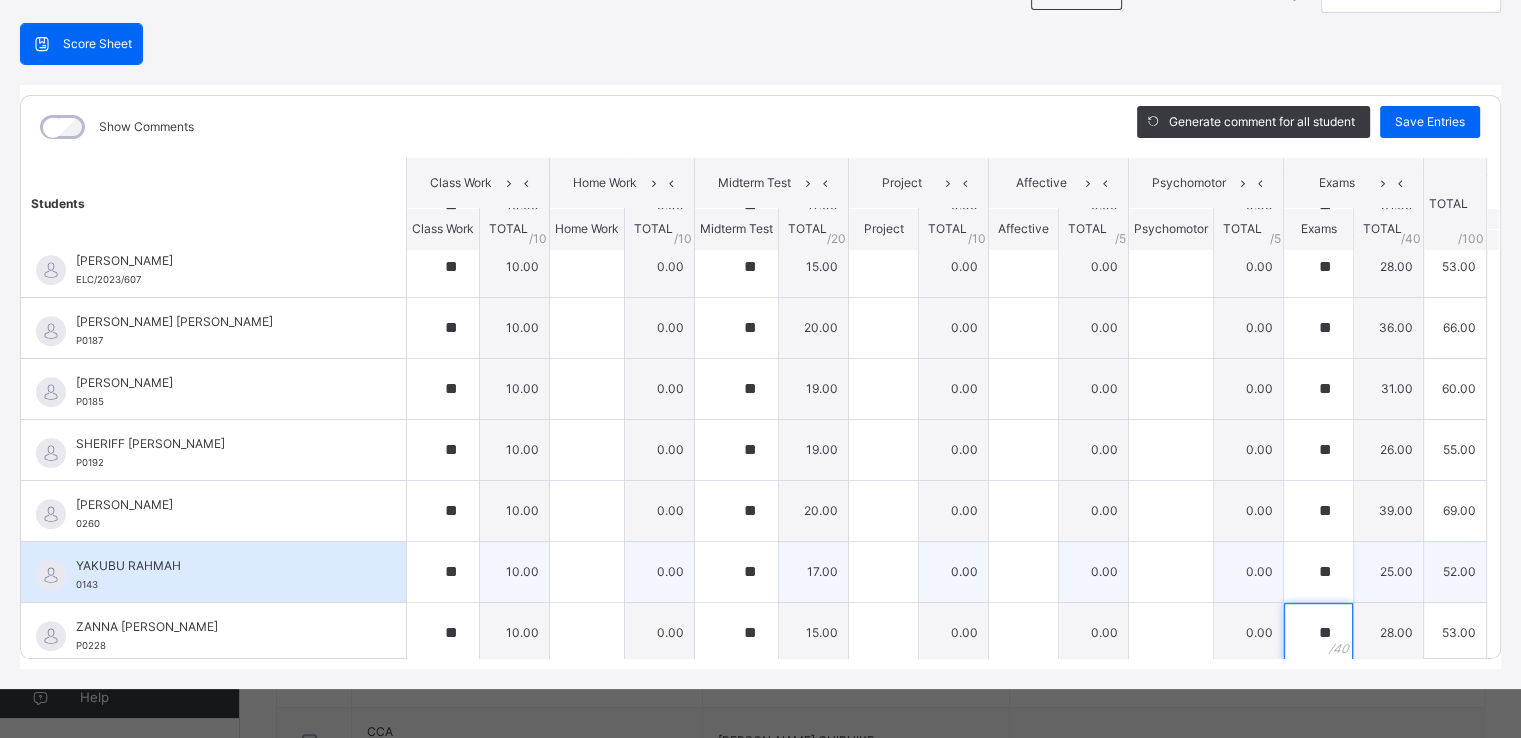 type on "**" 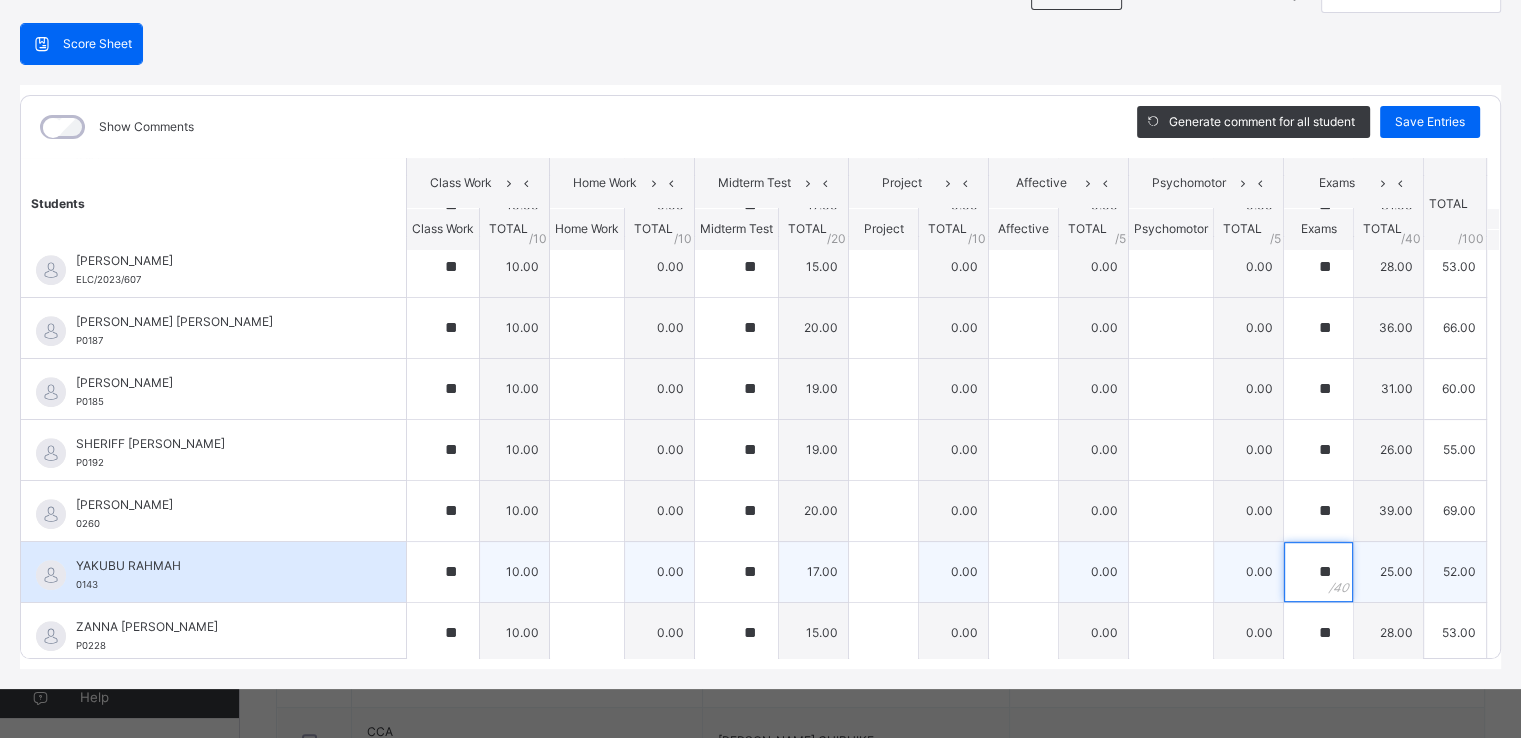 click on "**" at bounding box center (1318, 572) 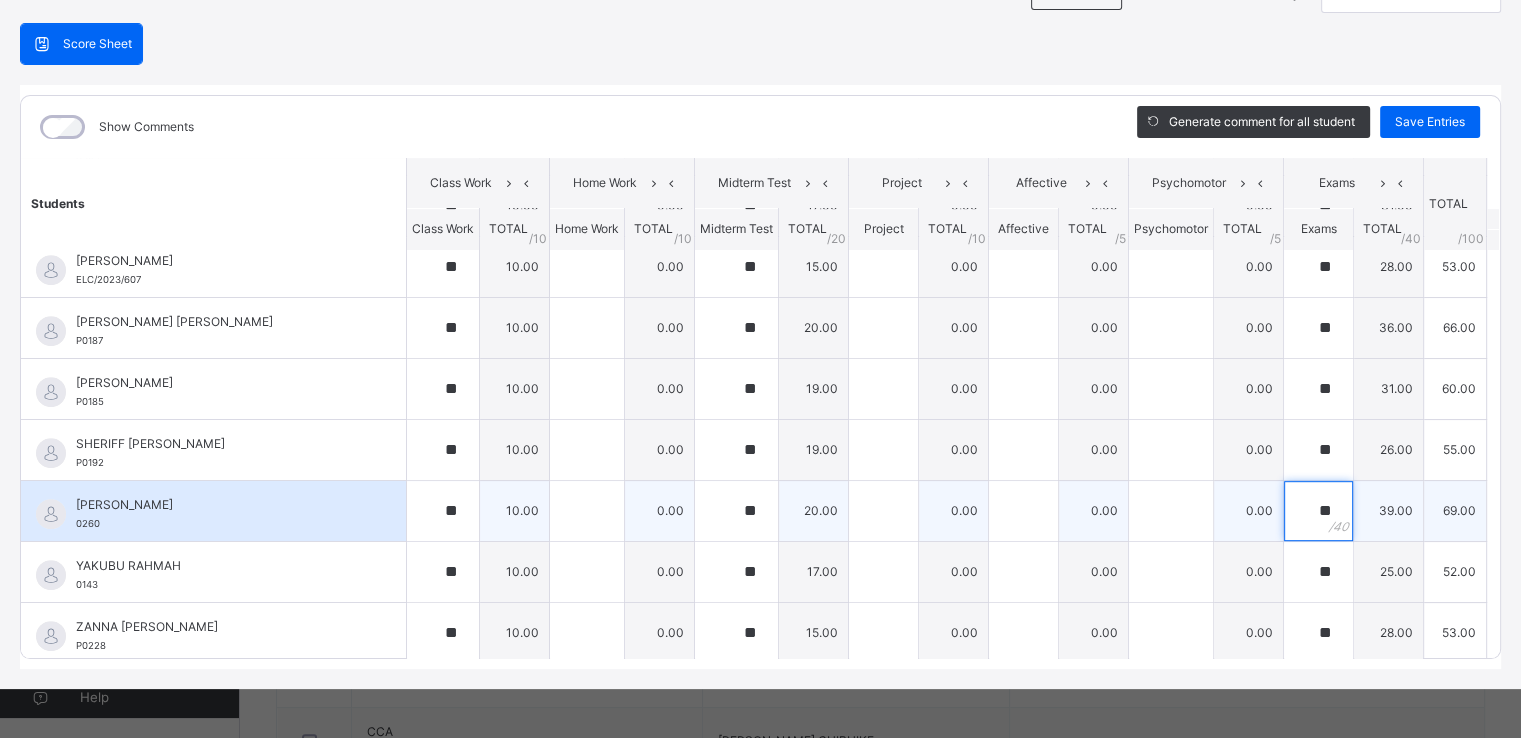 click on "**" at bounding box center [1318, 511] 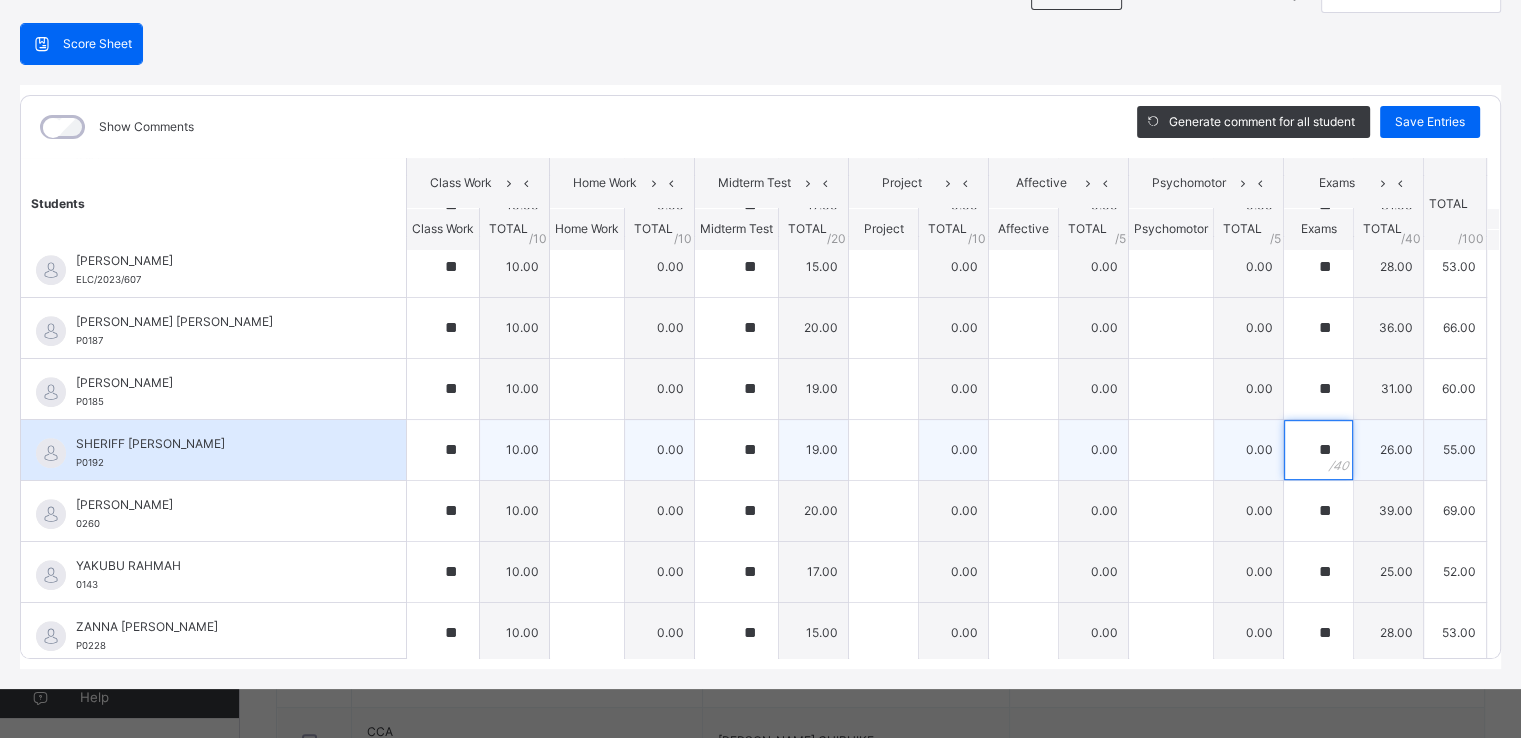 click on "**" at bounding box center (1318, 450) 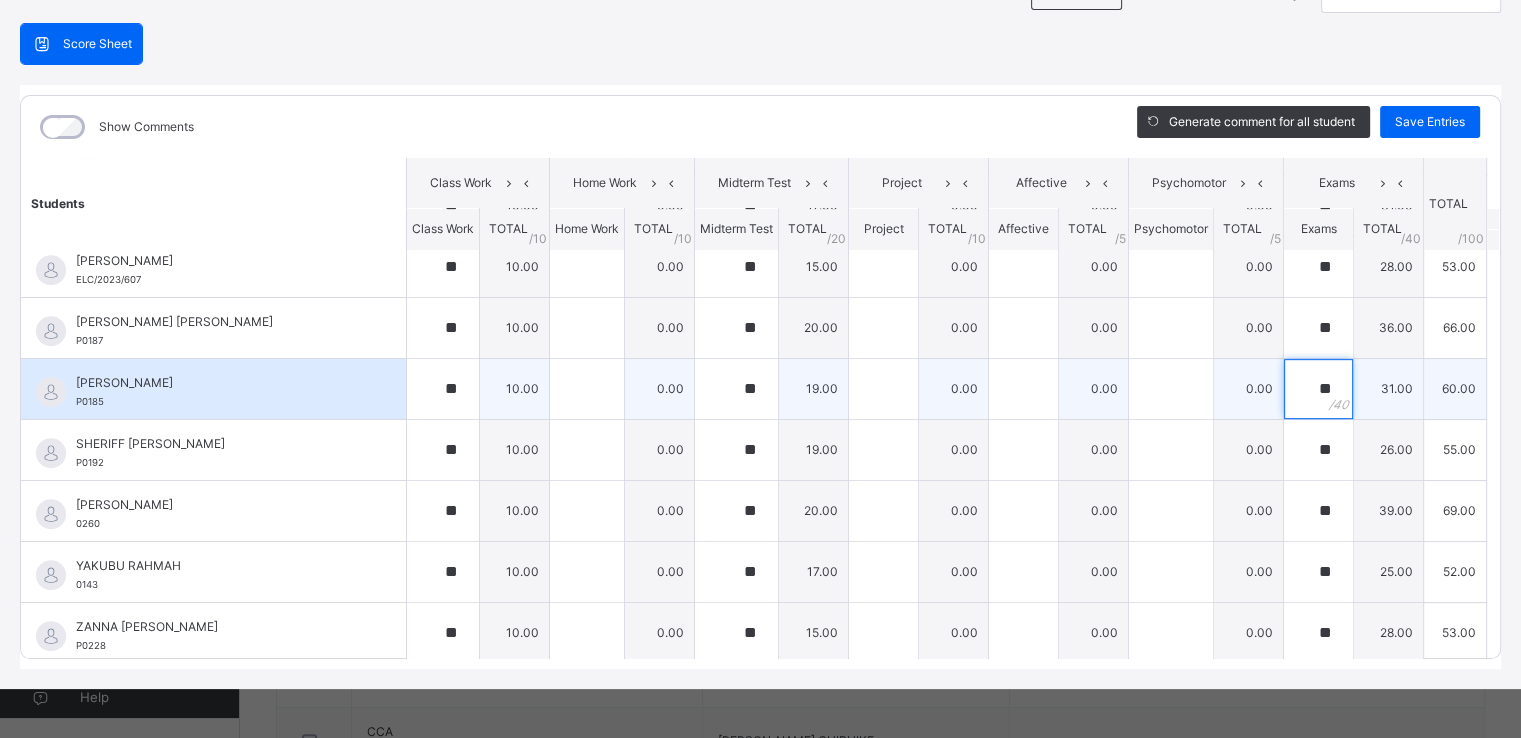 click on "**" at bounding box center (1318, 389) 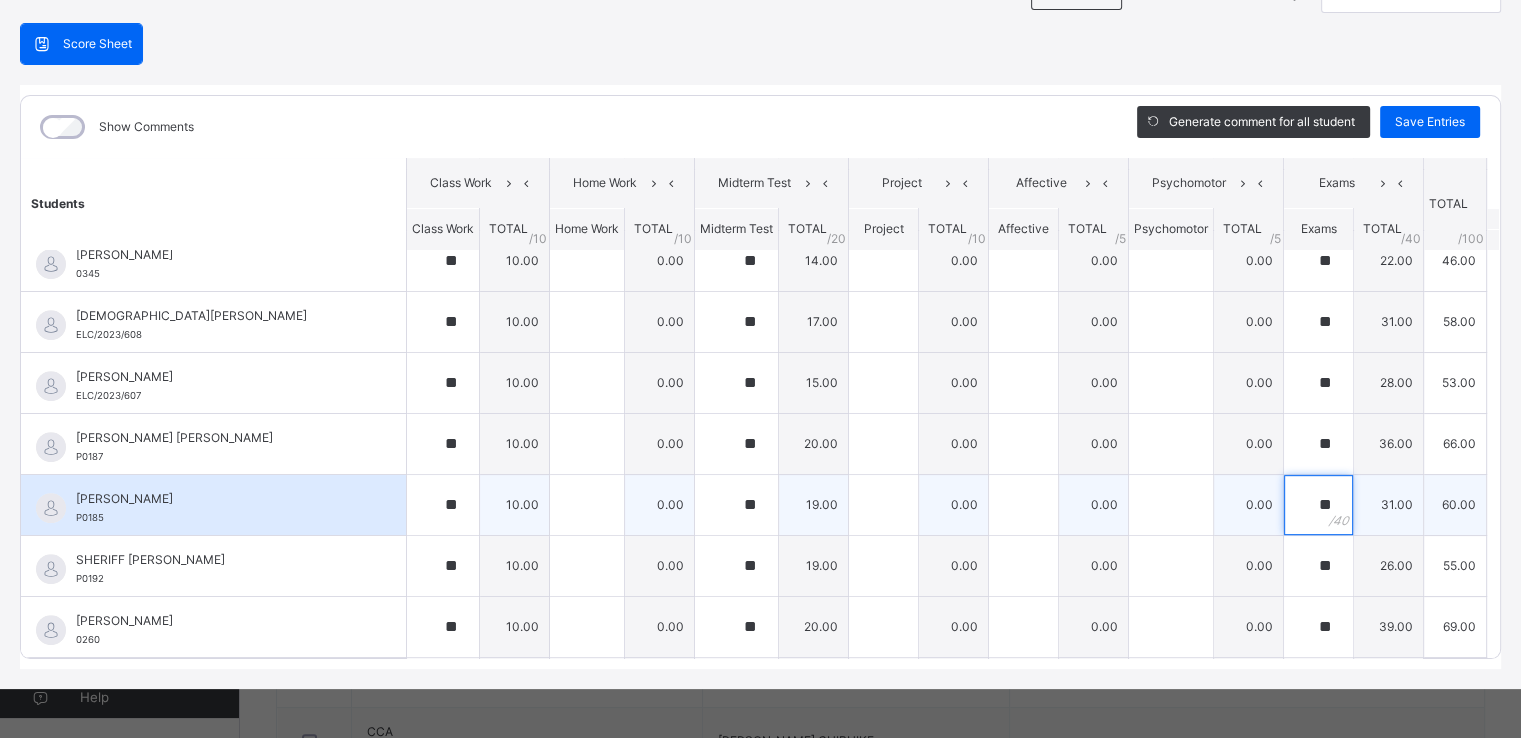 scroll, scrollTop: 922, scrollLeft: 0, axis: vertical 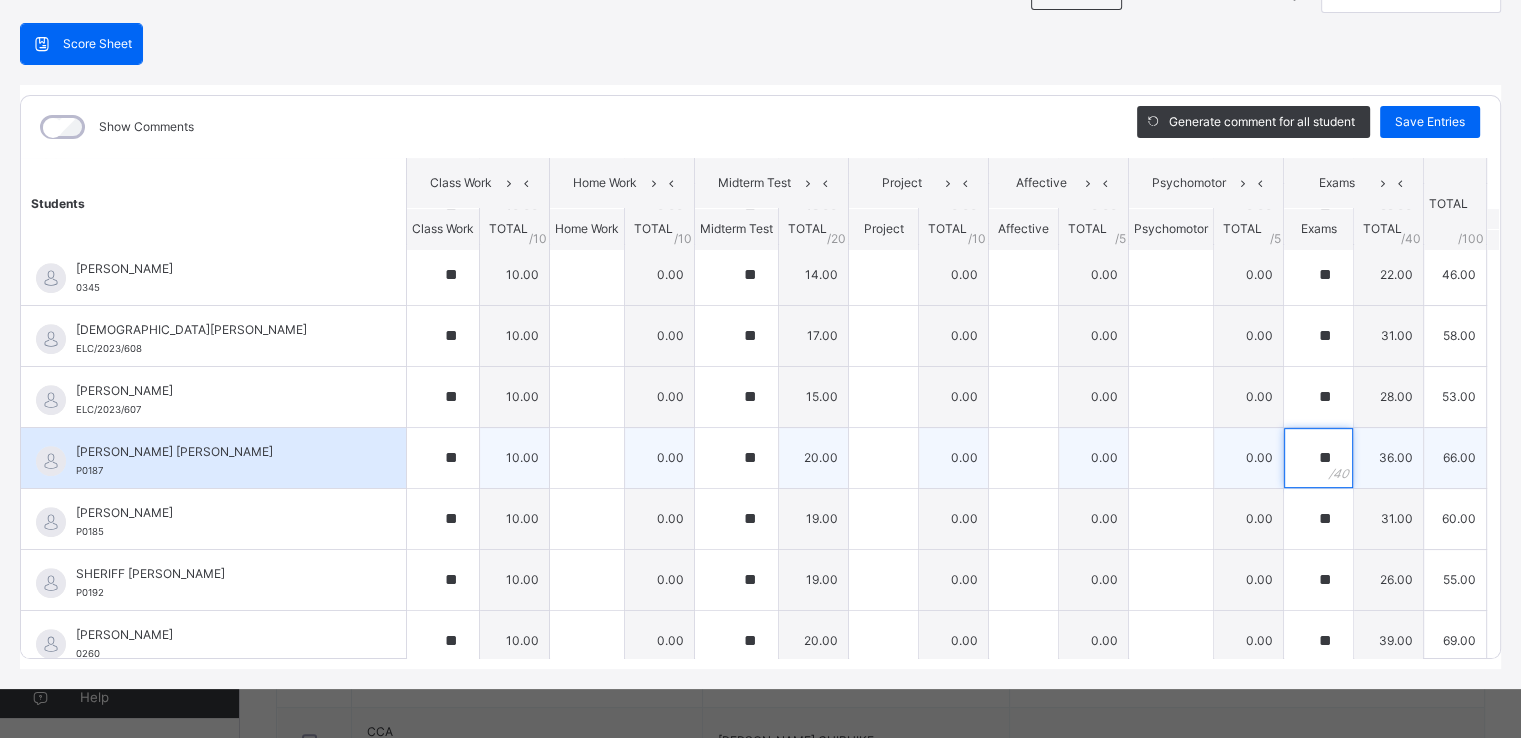 click on "**" at bounding box center [1318, 458] 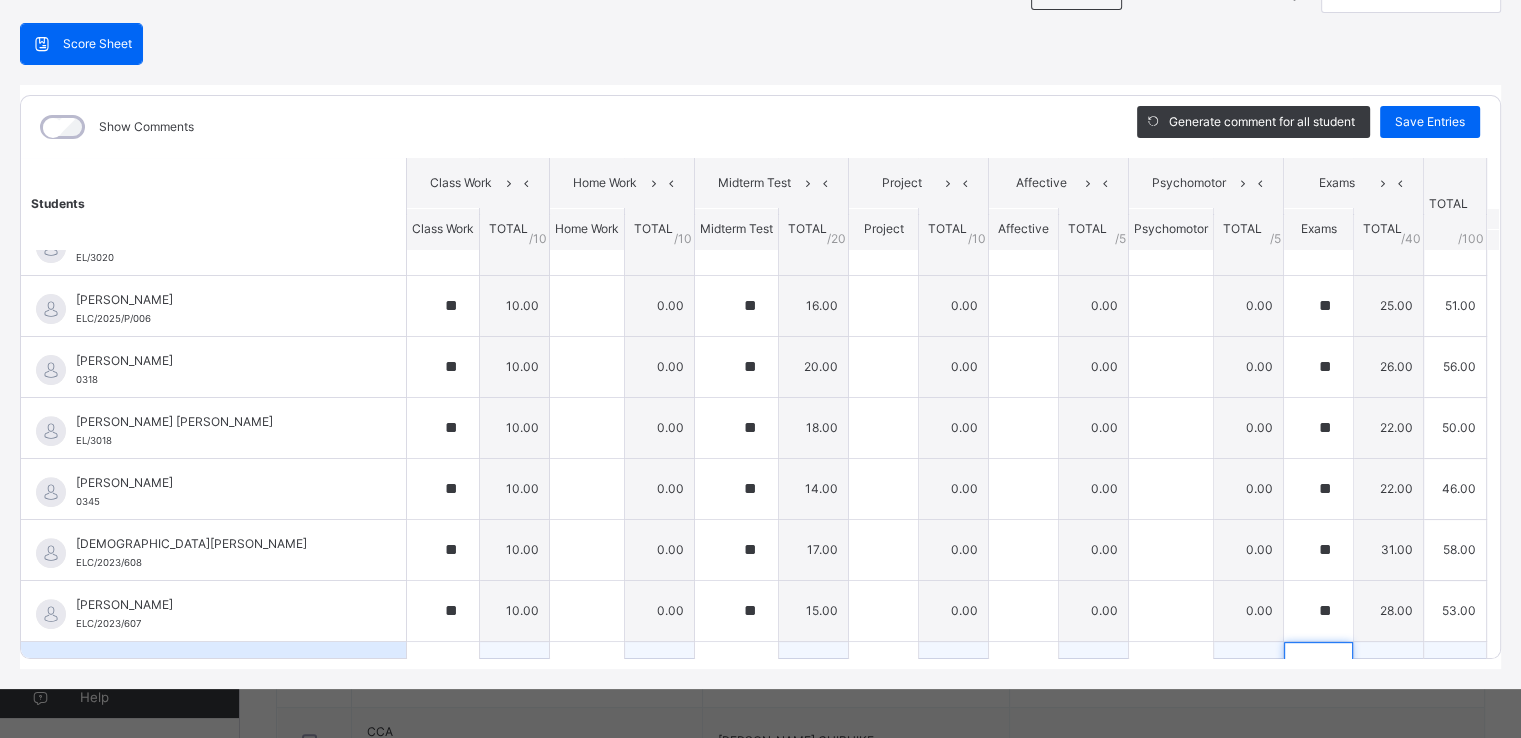 scroll, scrollTop: 704, scrollLeft: 0, axis: vertical 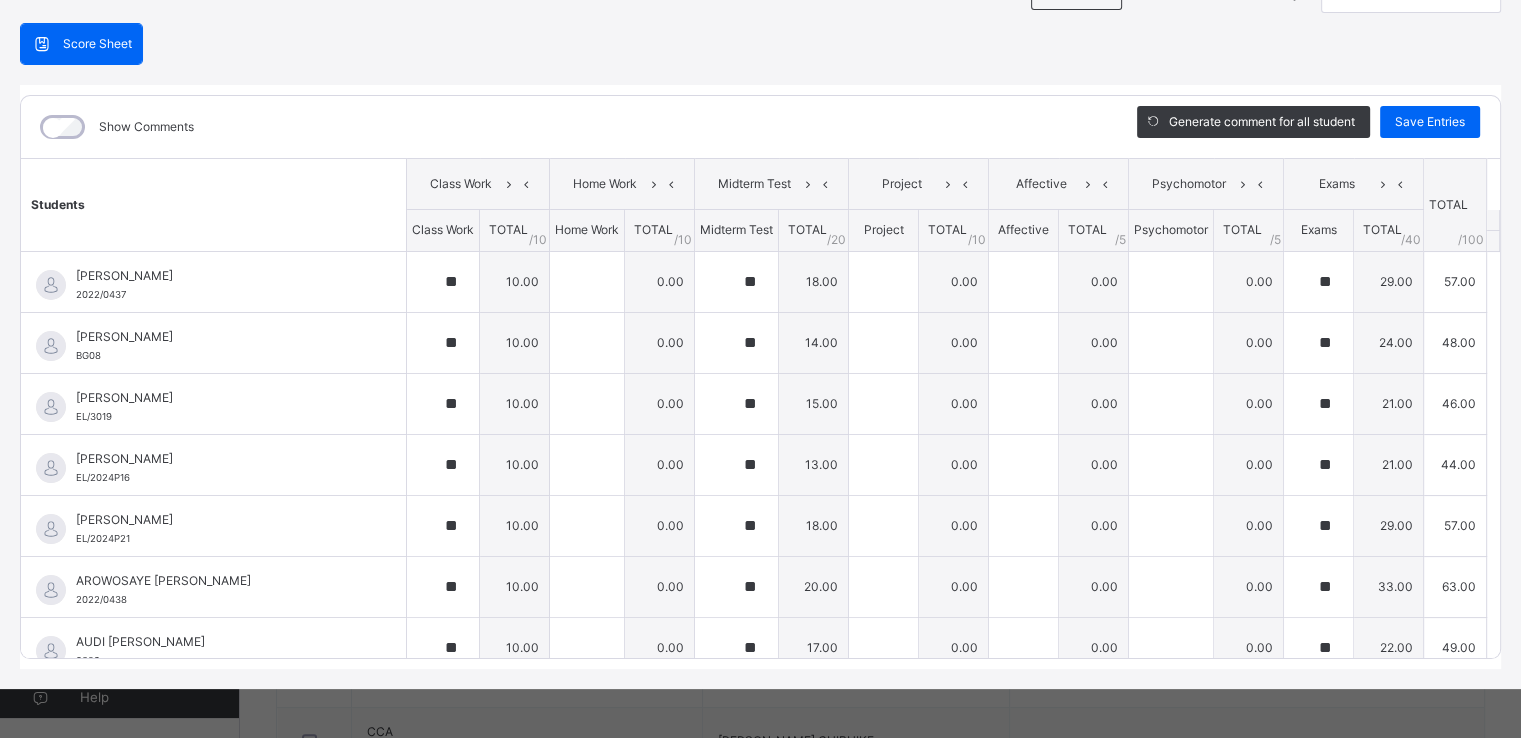 click on "Score Sheet Score Sheet Show Comments   Generate comment for all student   Save Entries Class Level:  Y3   A Subject:  MATH Session:  2024/2025 Session Session:  Third Term Students Class Work Home Work Midterm Test Project Affective Psychomotor Exams TOTAL /100 Comment Class Work TOTAL / 10 Home Work TOTAL / 10 Midterm Test TOTAL / 20 Project TOTAL / 10 Affective TOTAL / 5 Psychomotor TOTAL / 5 Exams TOTAL / 40 ABUBAKAR MUSA ABDALLAH 2022/0437 ABUBAKAR MUSA ABDALLAH 2022/0437 ** 10.00 0.00 ** 18.00 0.00 0.00 0.00 ** 29.00 57.00 Generate comment 0 / 250   ×   Subject Teacher’s Comment Generate and see in full the comment developed by the AI with an option to regenerate the comment JS ABUBAKAR MUSA ABDALLAH   2022/0437   Total 57.00  / 100.00 Sims Bot   Regenerate     Use this comment   ABUBAKAR SADIQ SULEIMAN BG08 ABUBAKAR SADIQ SULEIMAN BG08 ** 10.00 0.00 ** 14.00 0.00 0.00 0.00 ** 24.00 48.00 Generate comment 0 / 250   ×   Subject Teacher’s Comment JS ABUBAKAR SADIQ SULEIMAN   BG08   Total 48.00  /" at bounding box center (760, 346) 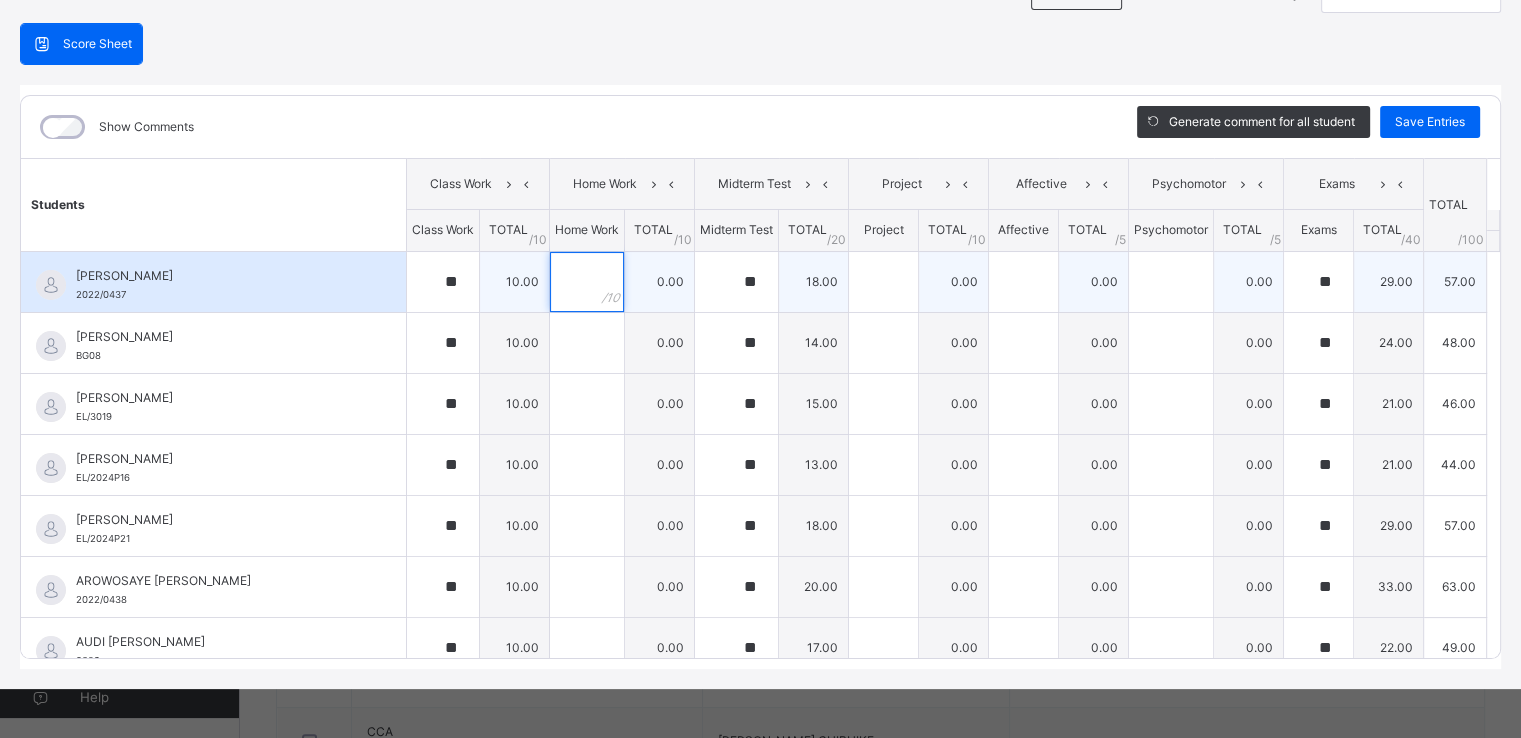click at bounding box center [587, 282] 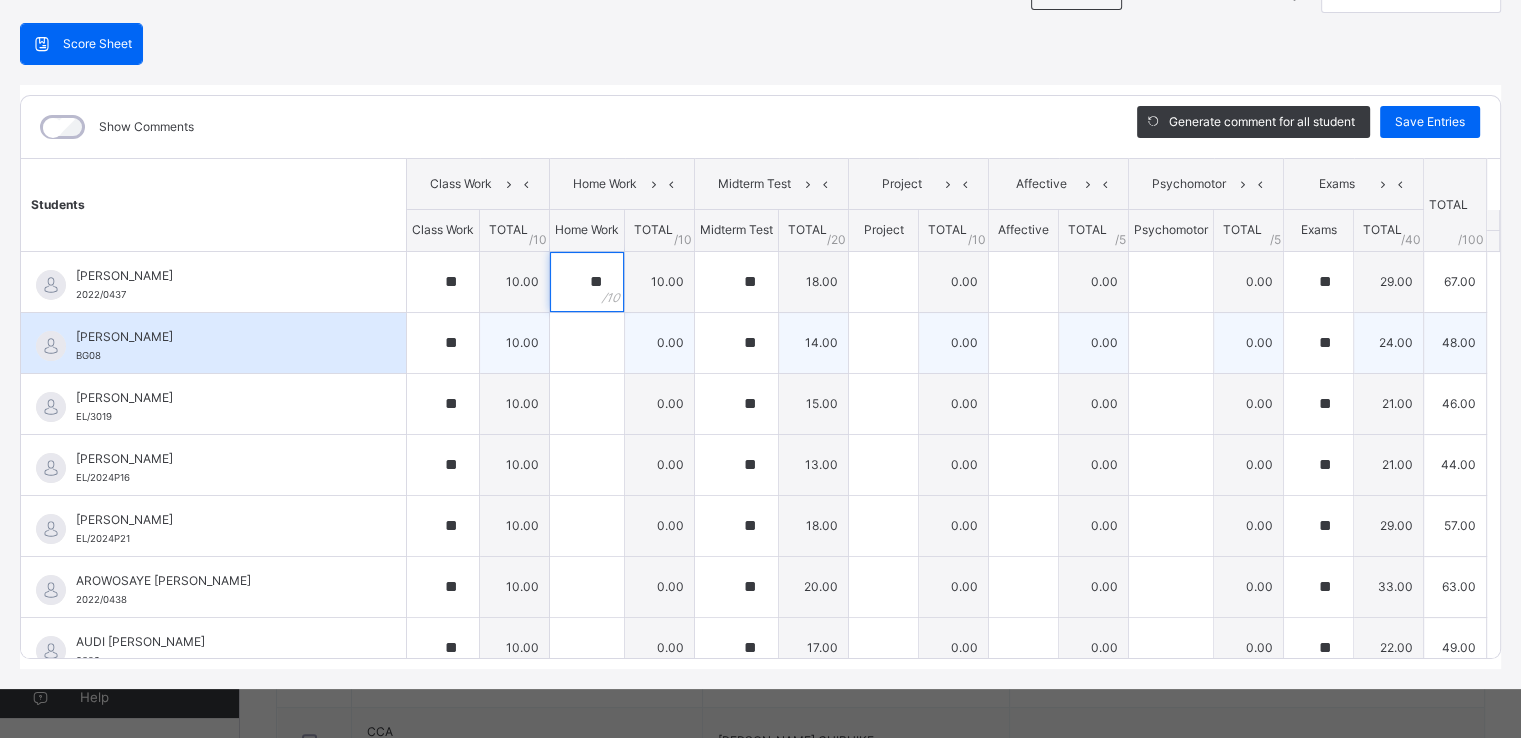 type on "**" 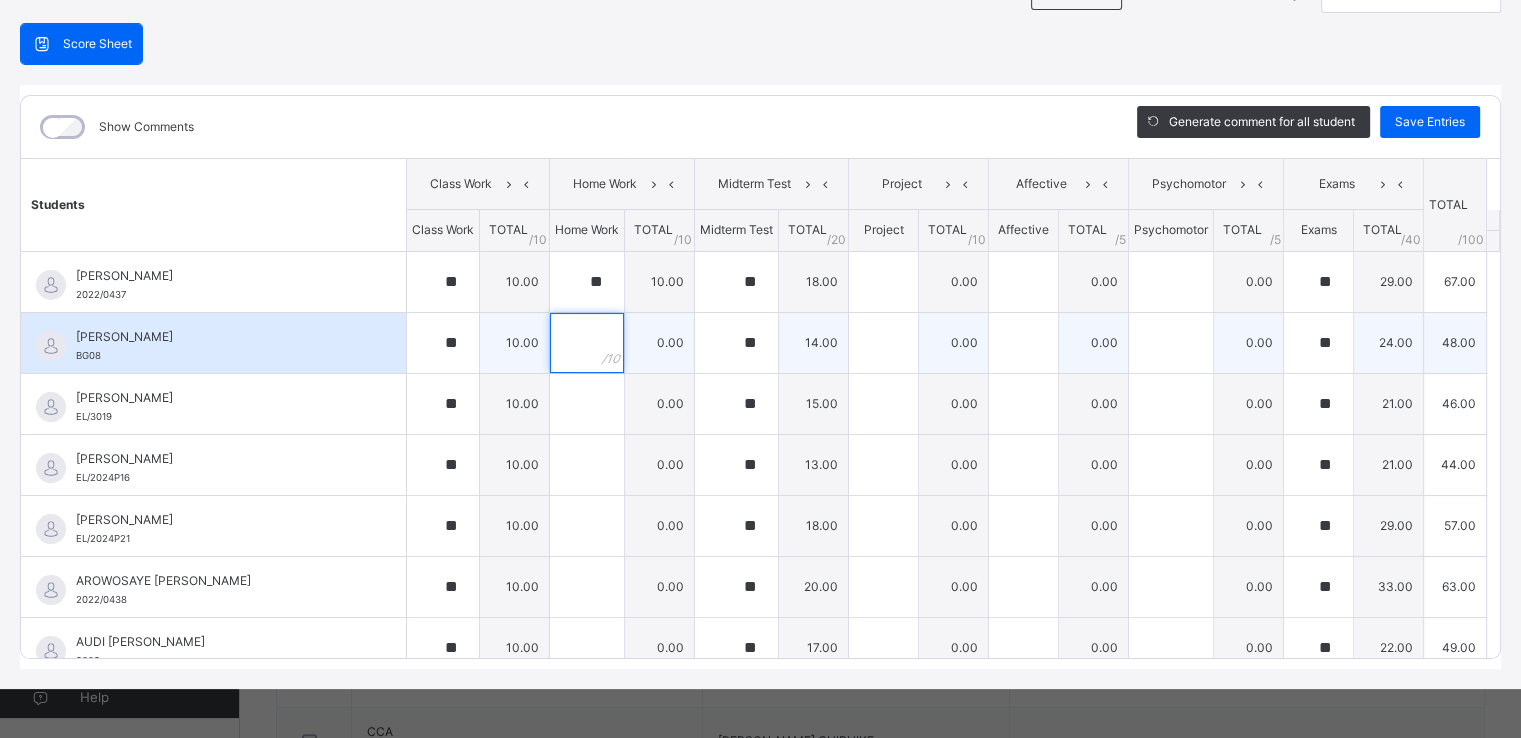click at bounding box center (587, 343) 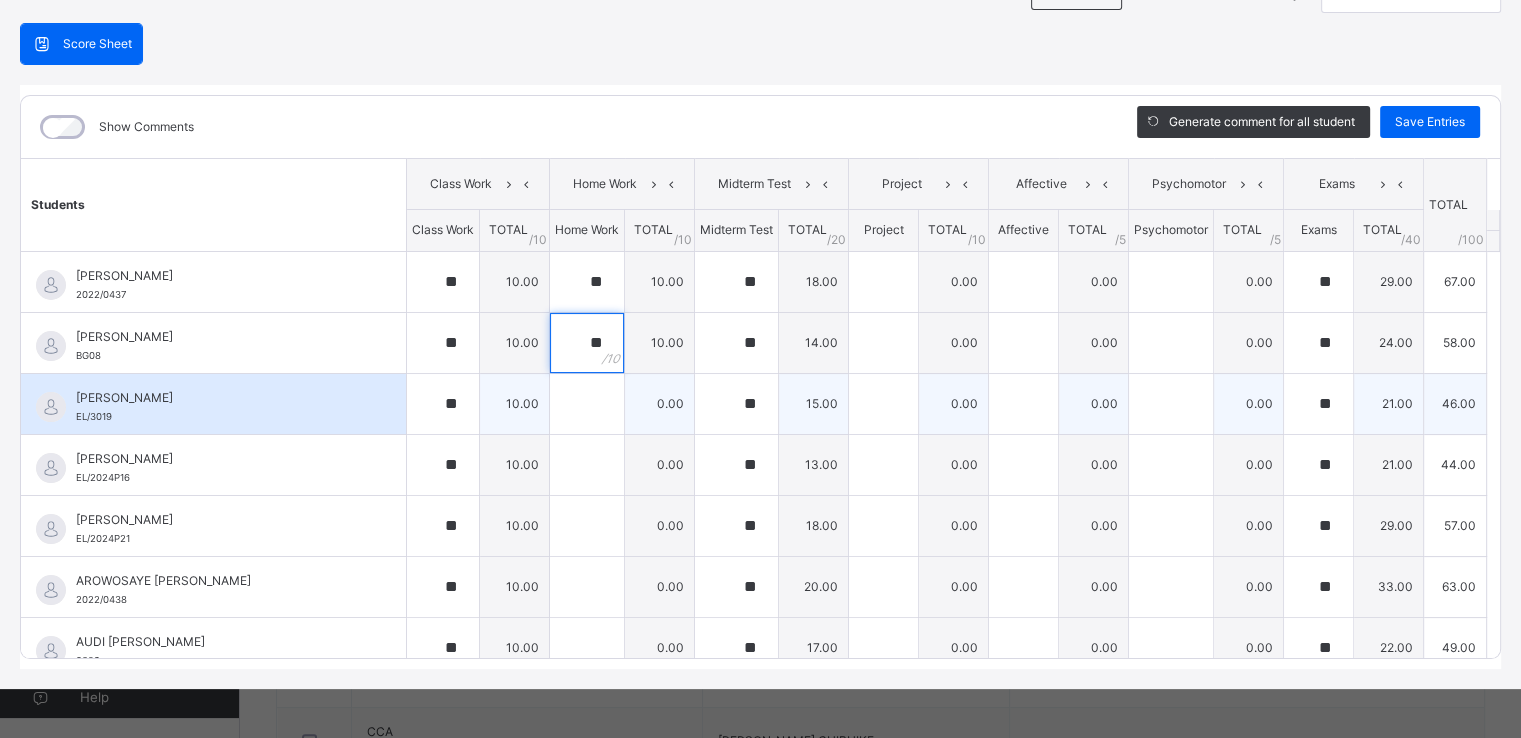 type on "**" 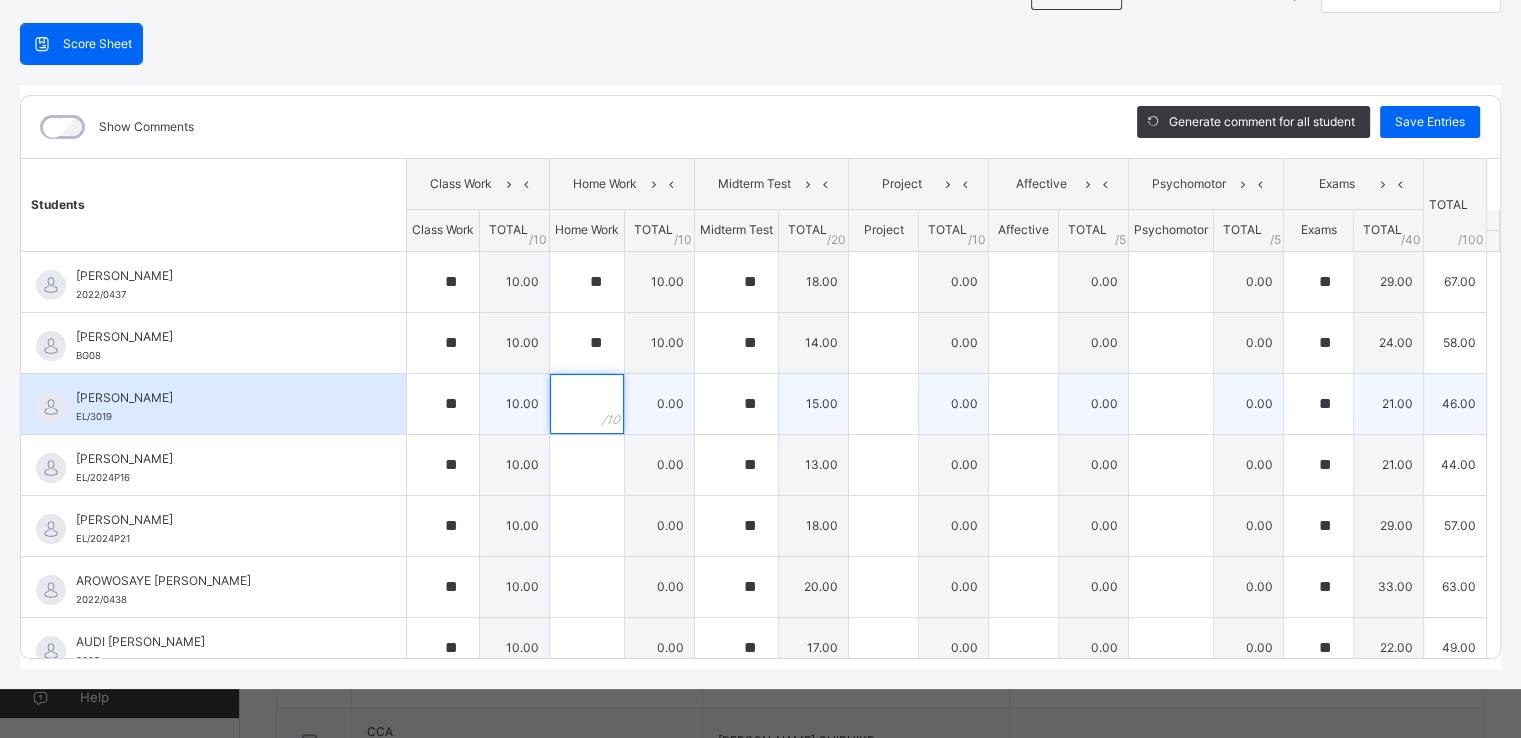click at bounding box center [587, 404] 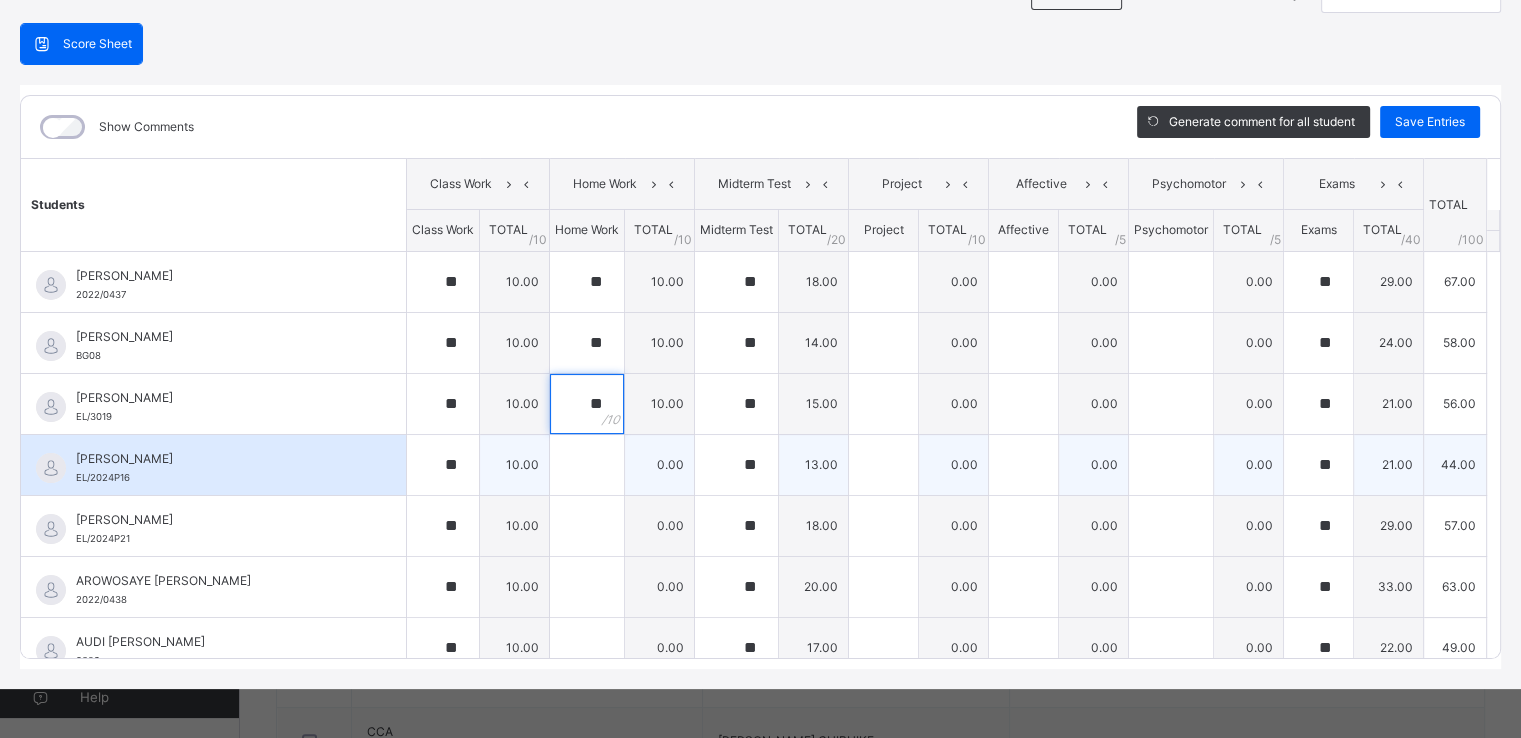 type on "**" 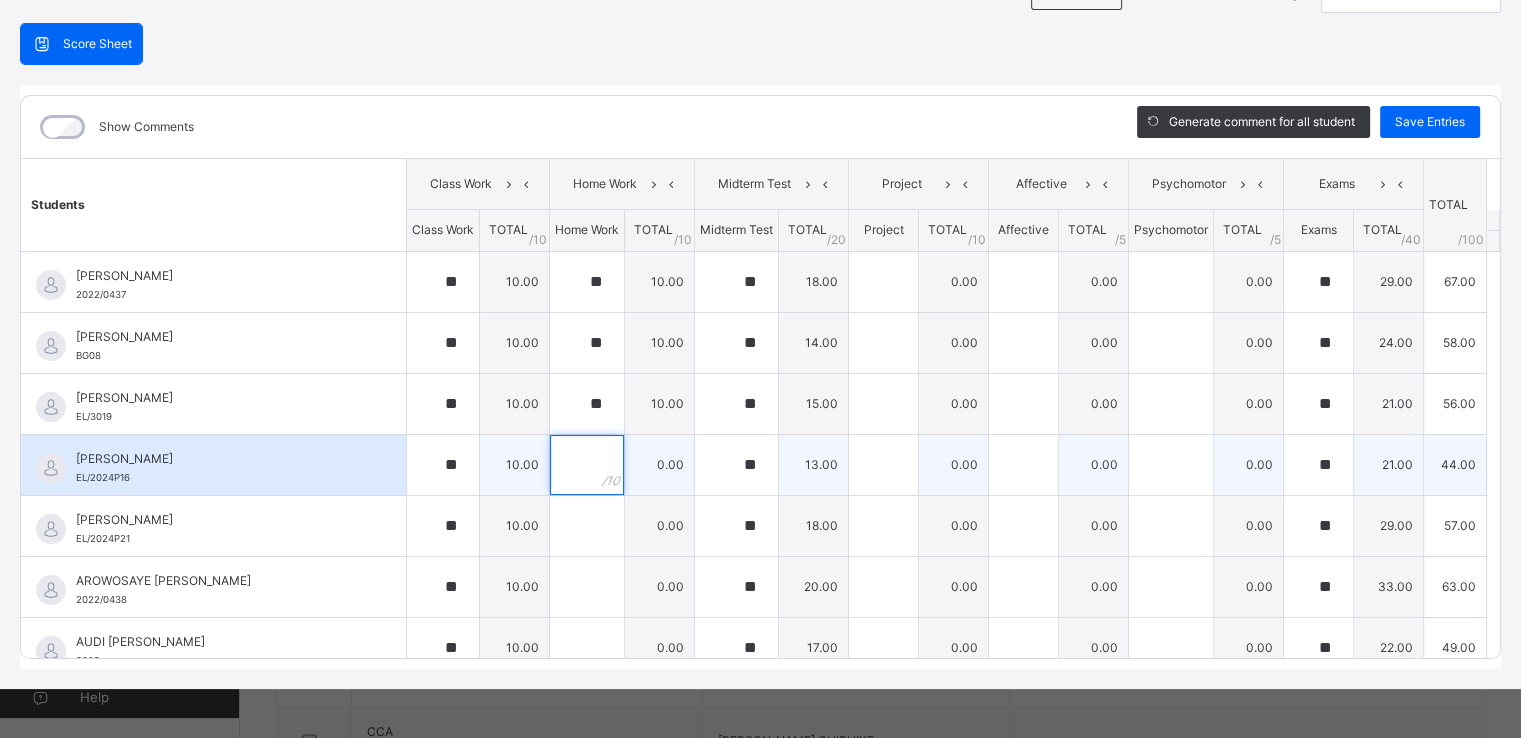 click at bounding box center [587, 465] 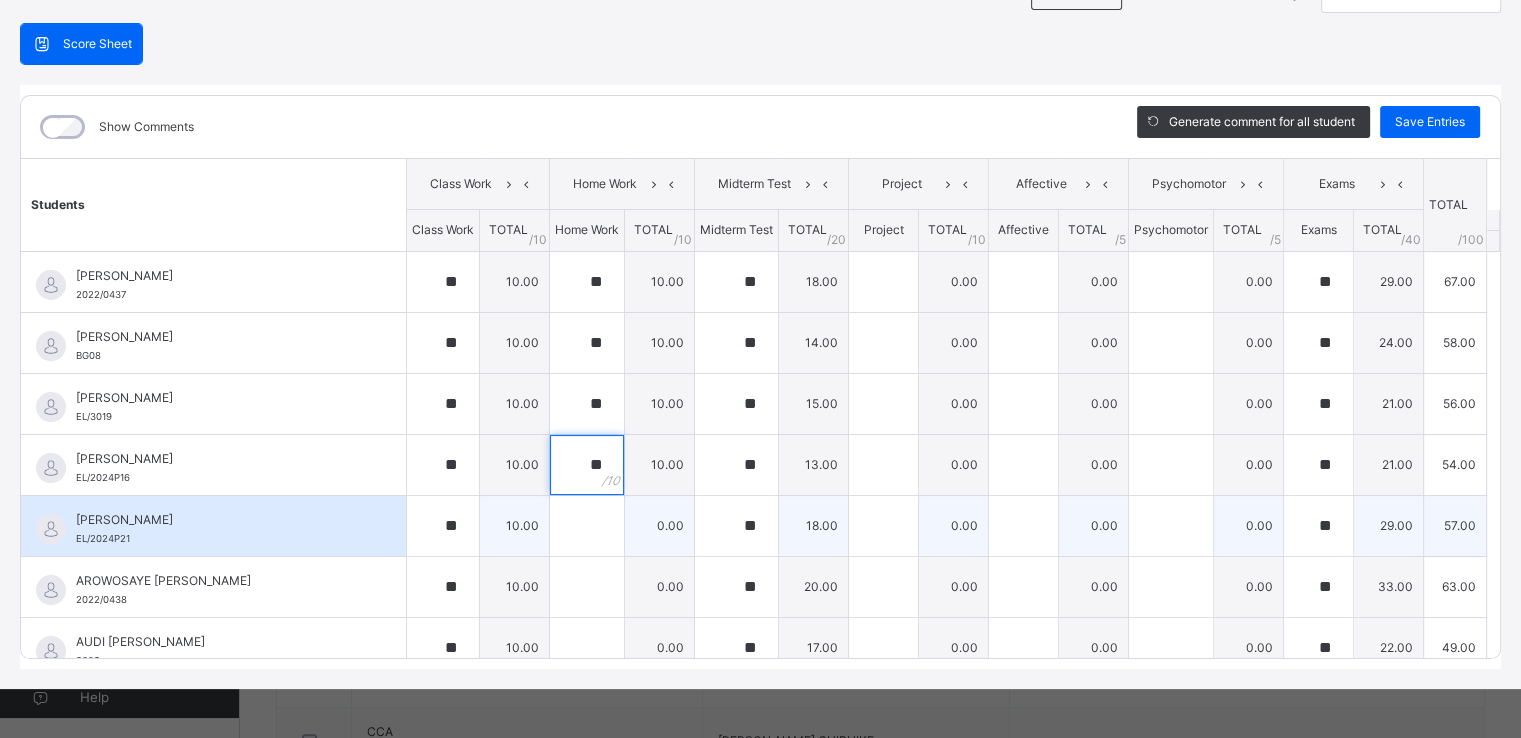type on "**" 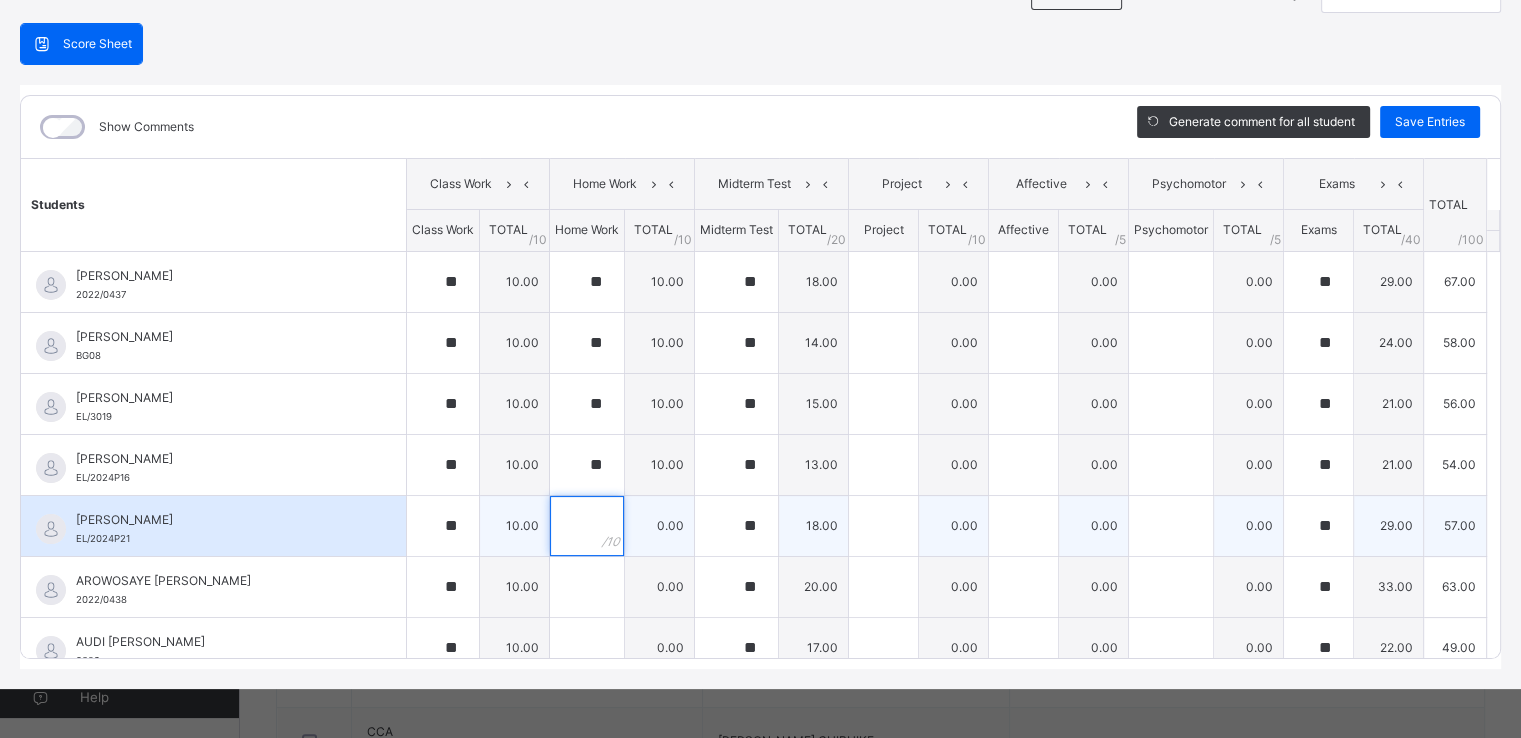 click at bounding box center (587, 526) 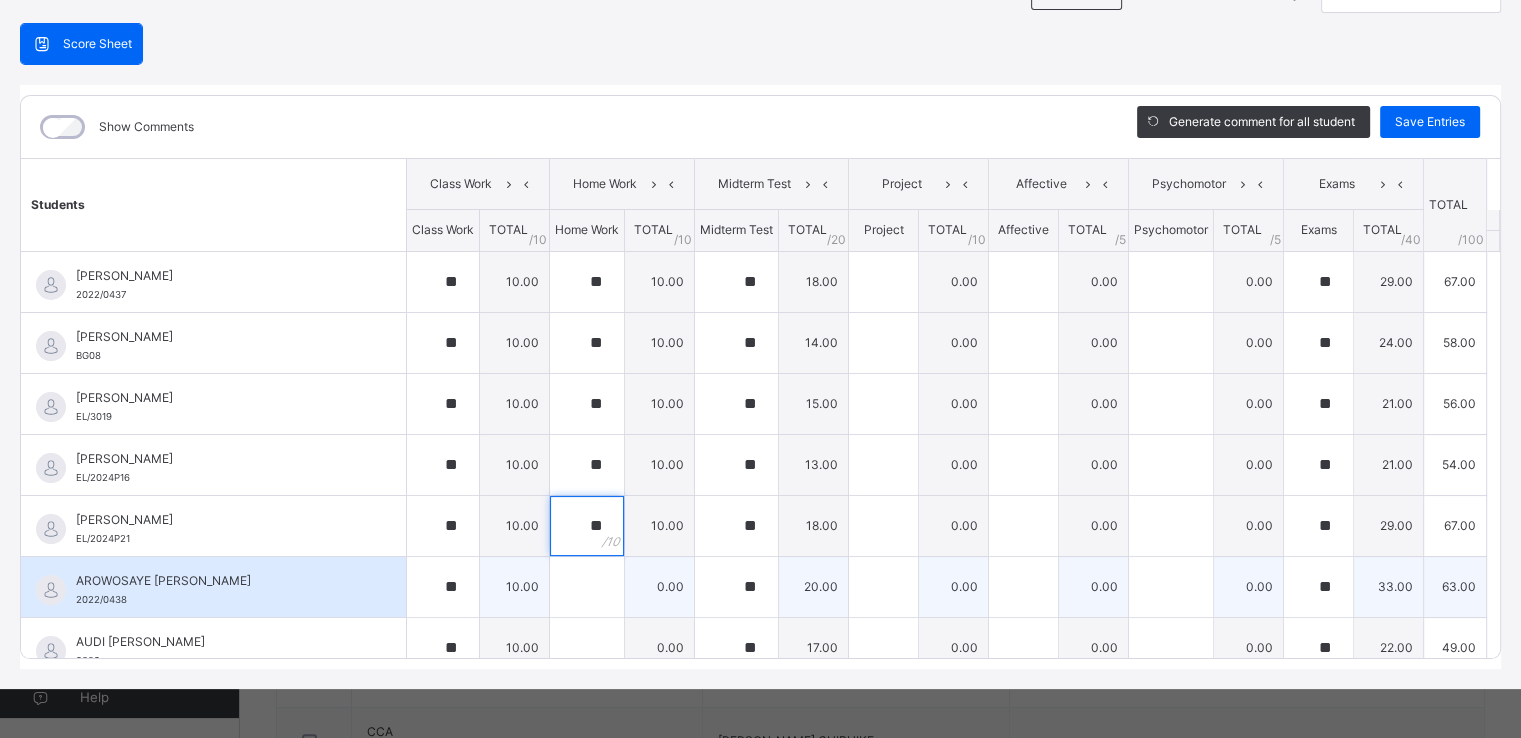 type on "**" 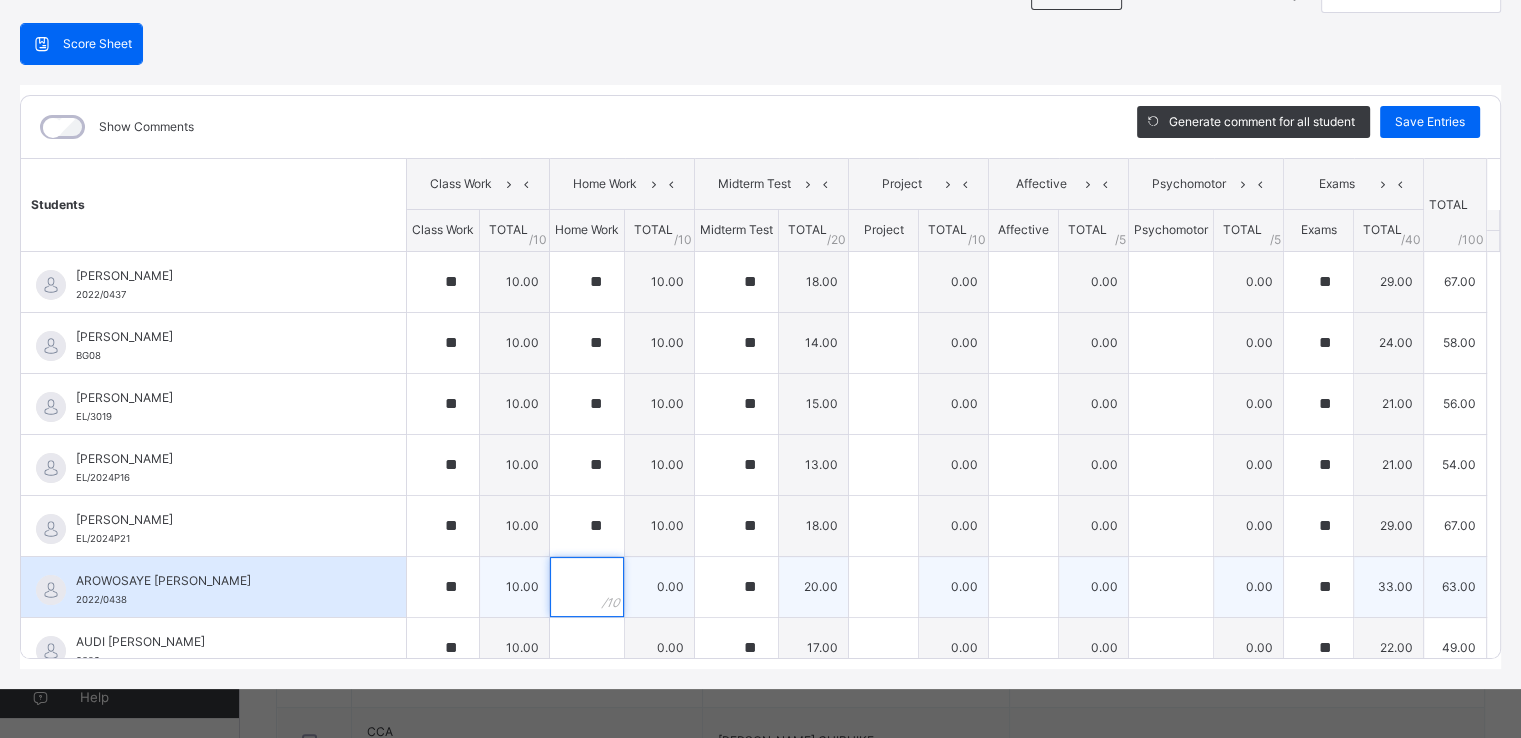 click at bounding box center (587, 587) 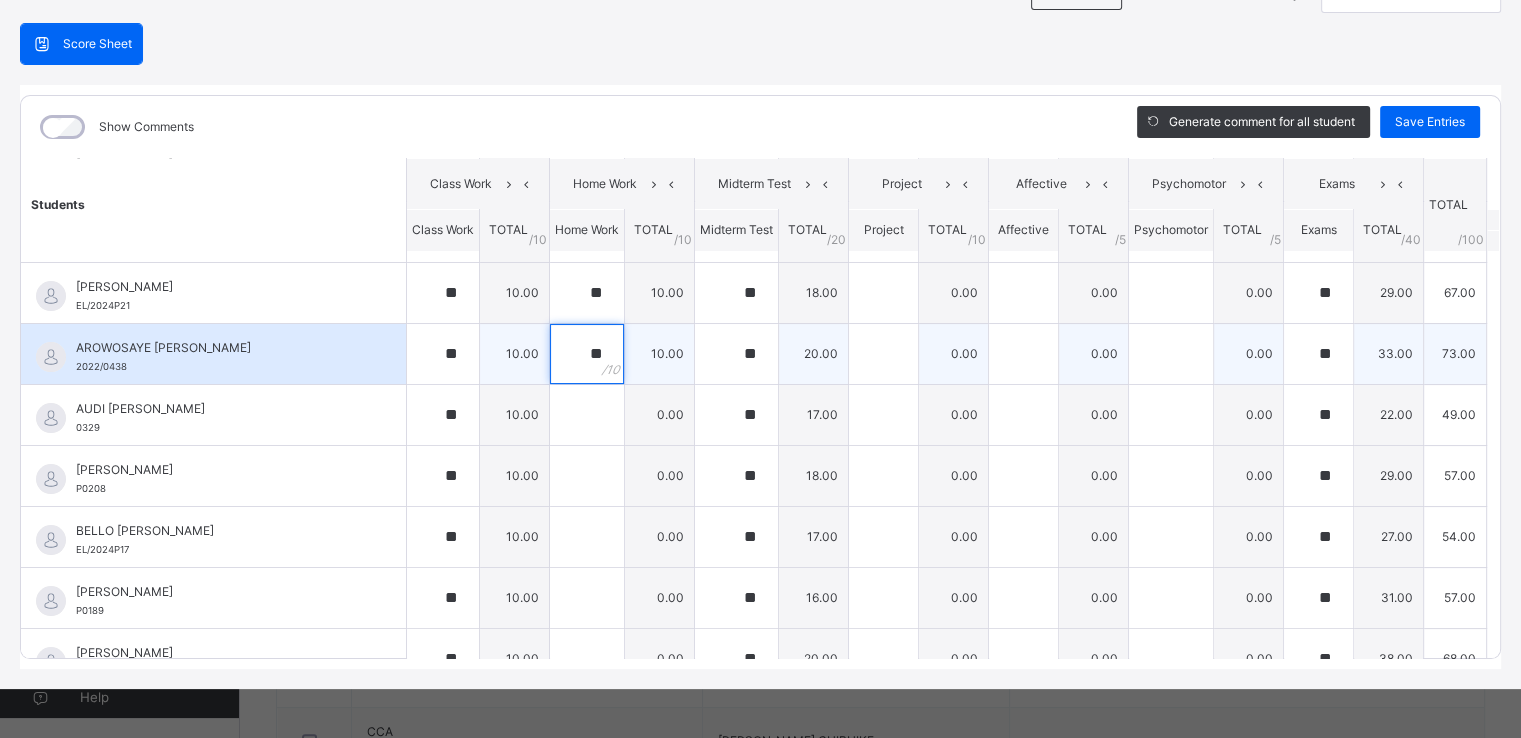 scroll, scrollTop: 236, scrollLeft: 0, axis: vertical 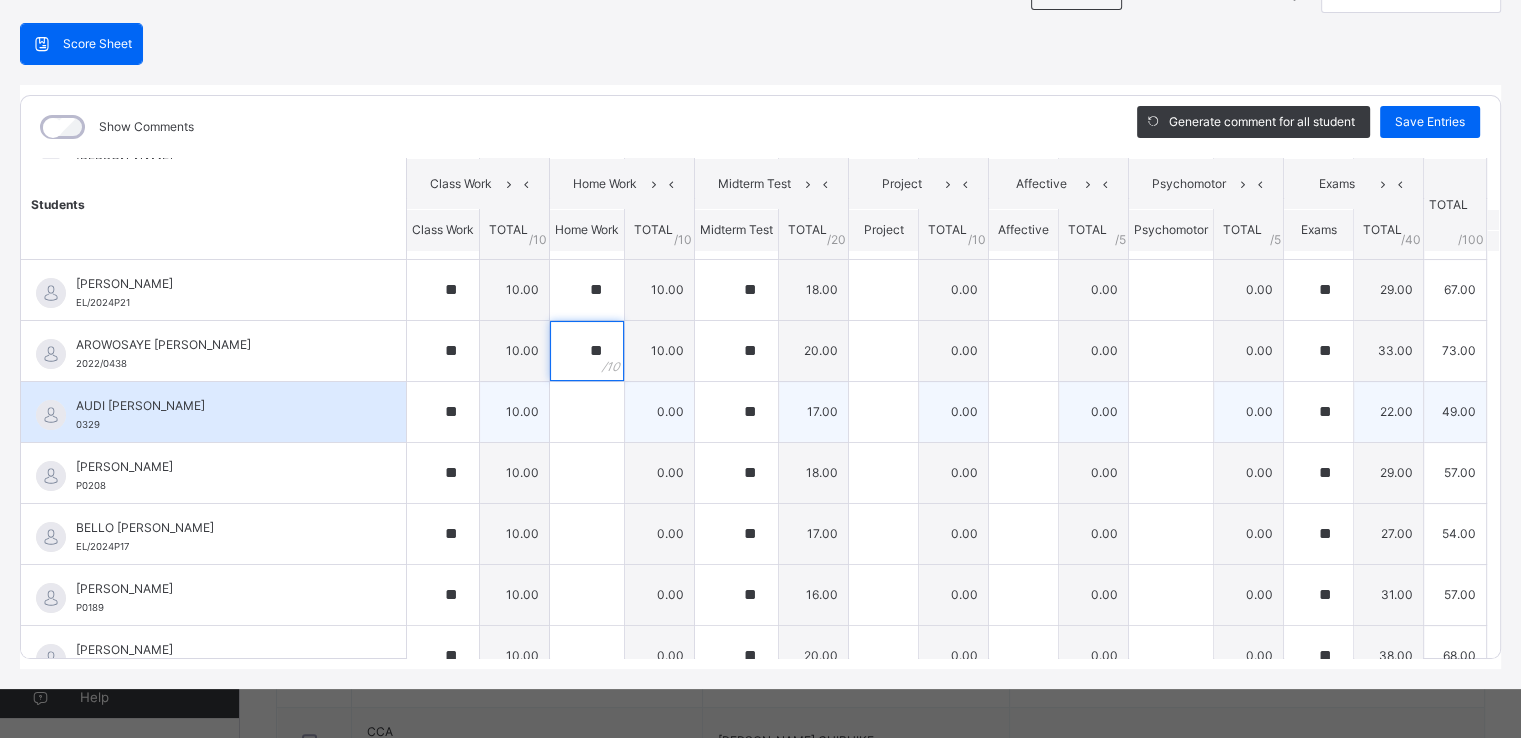 type on "**" 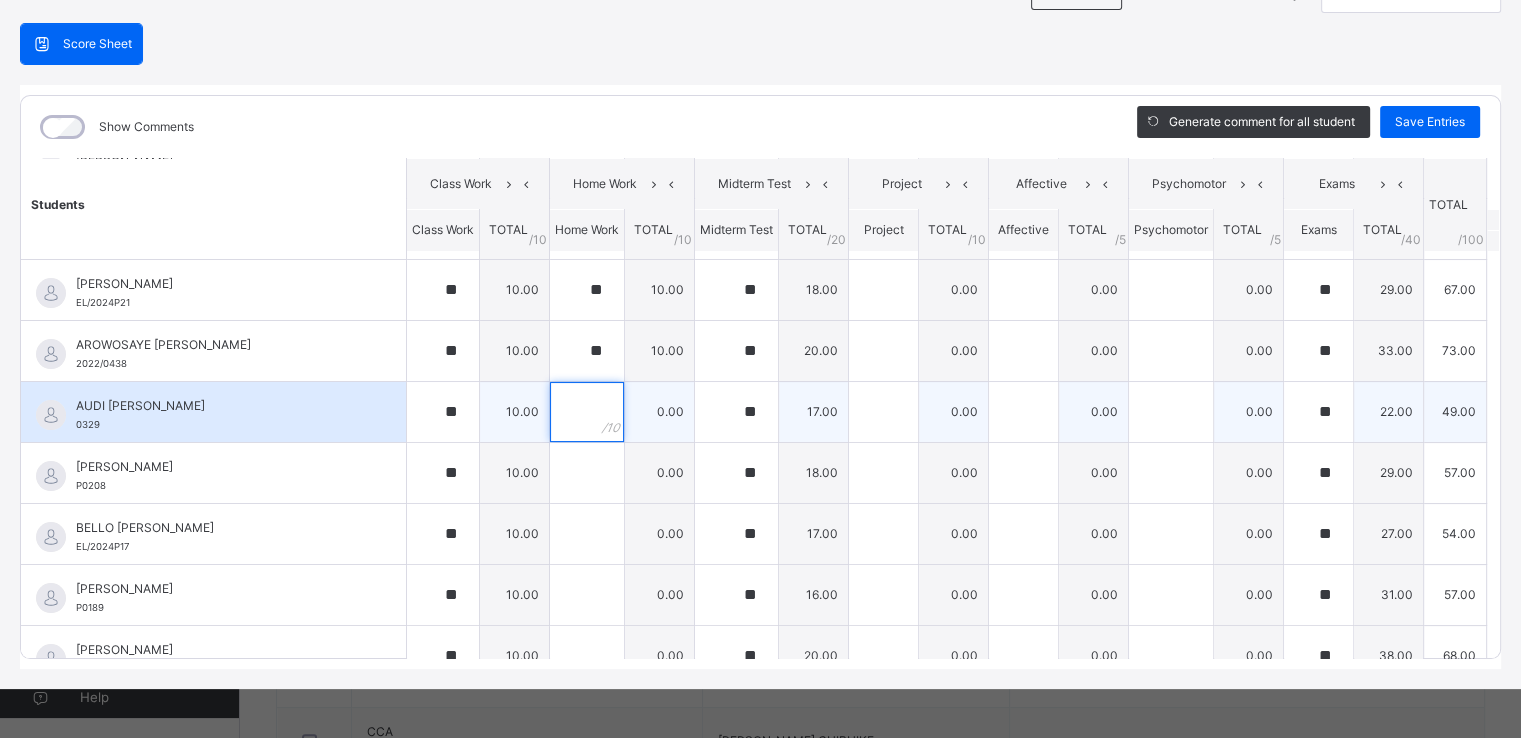 click at bounding box center (587, 412) 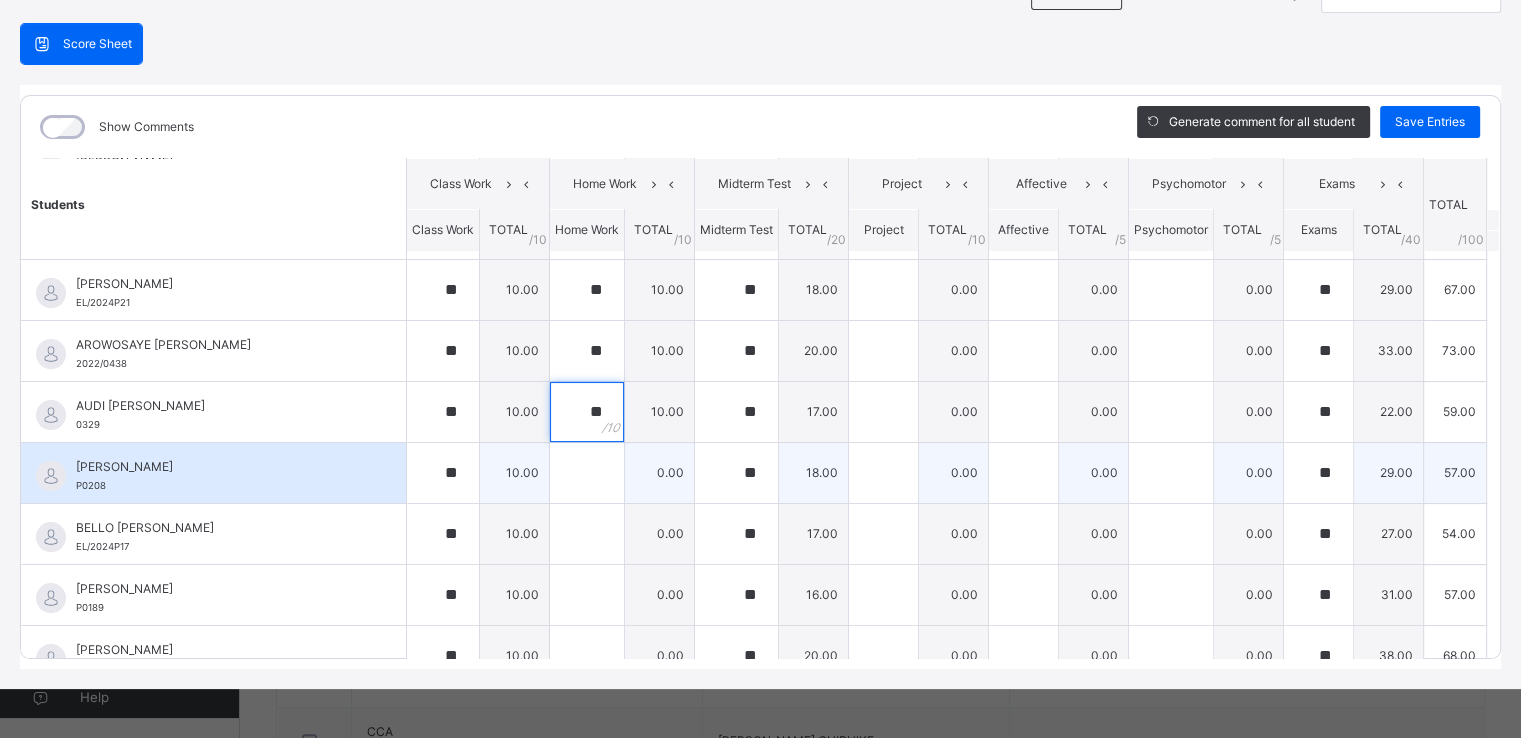 type on "**" 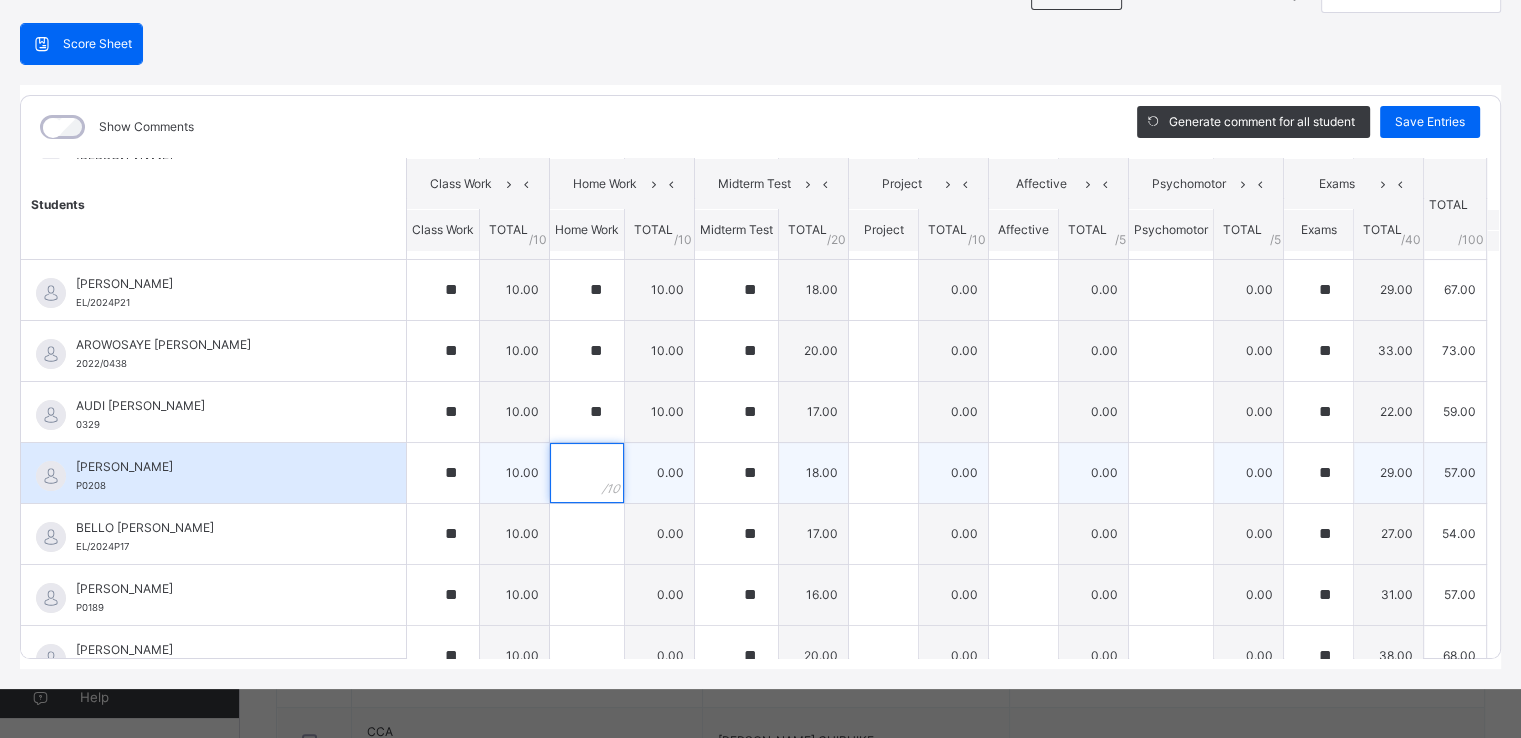 click at bounding box center [587, 473] 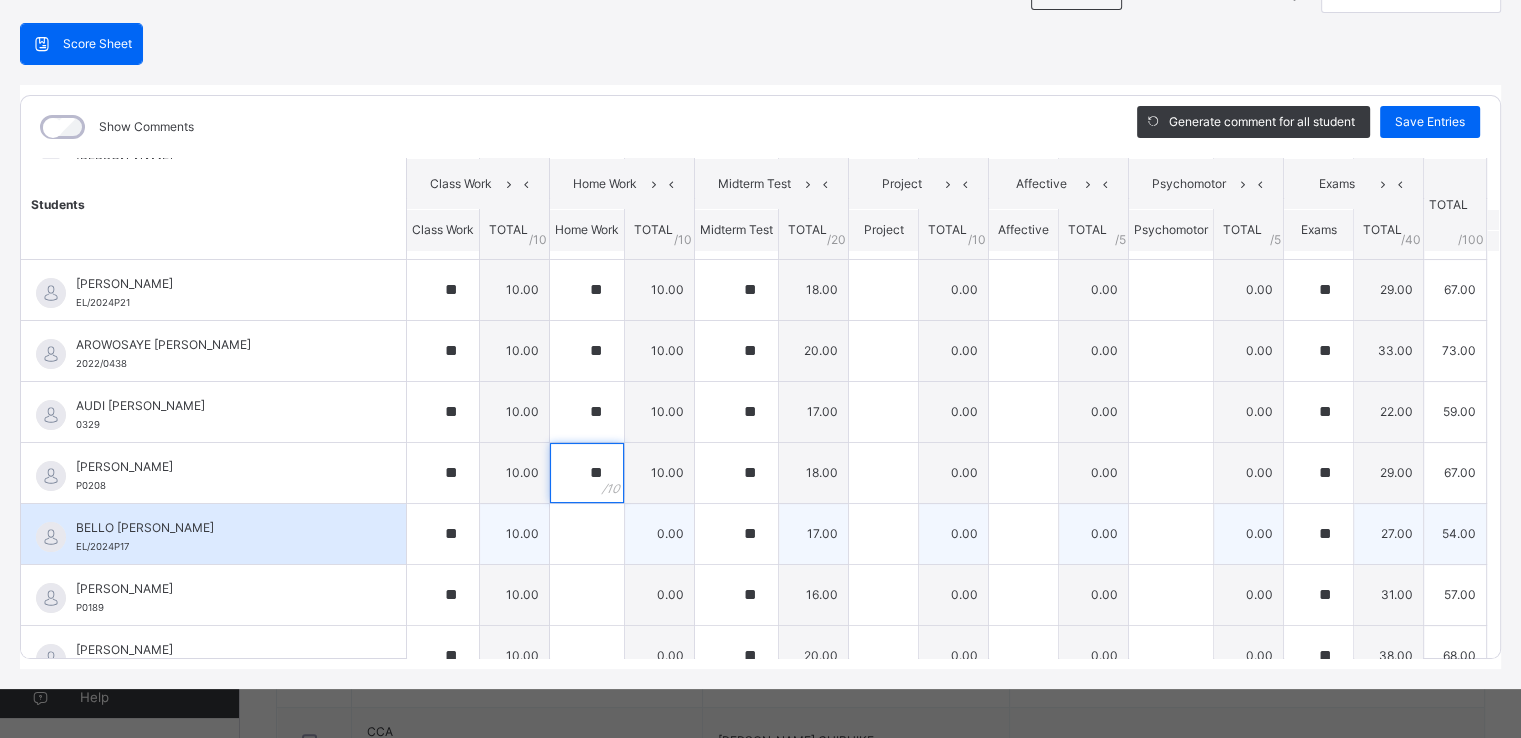 type on "**" 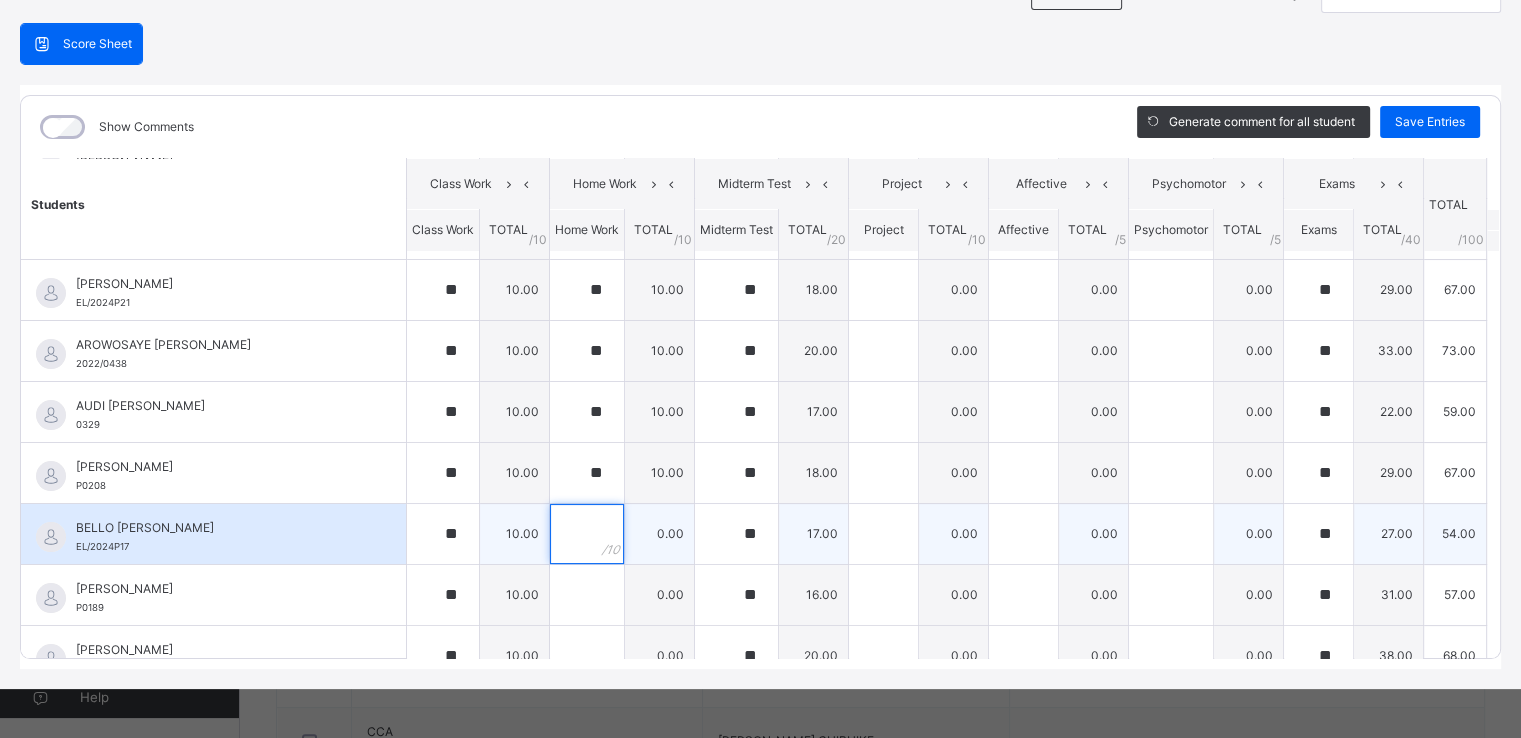 click at bounding box center (587, 534) 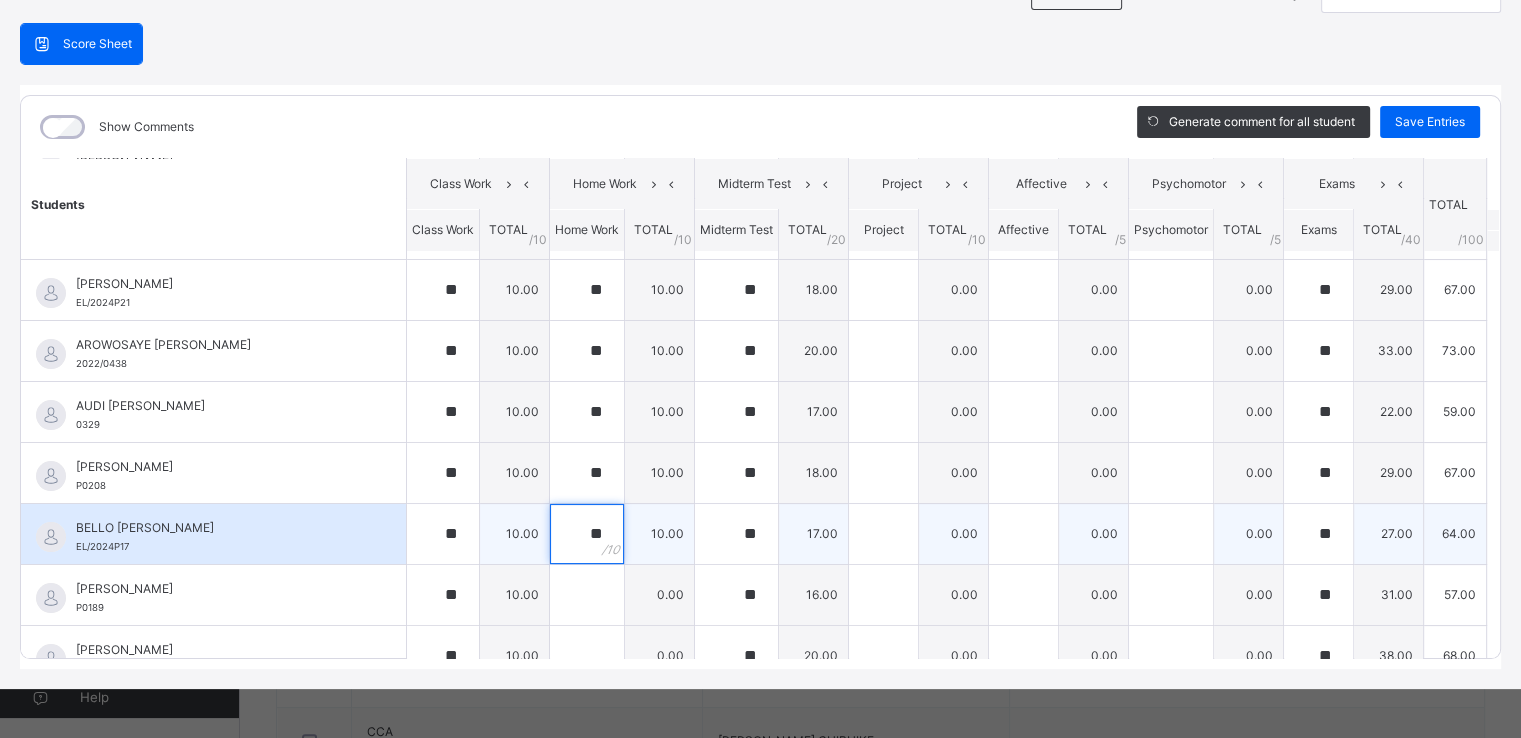 scroll, scrollTop: 432, scrollLeft: 0, axis: vertical 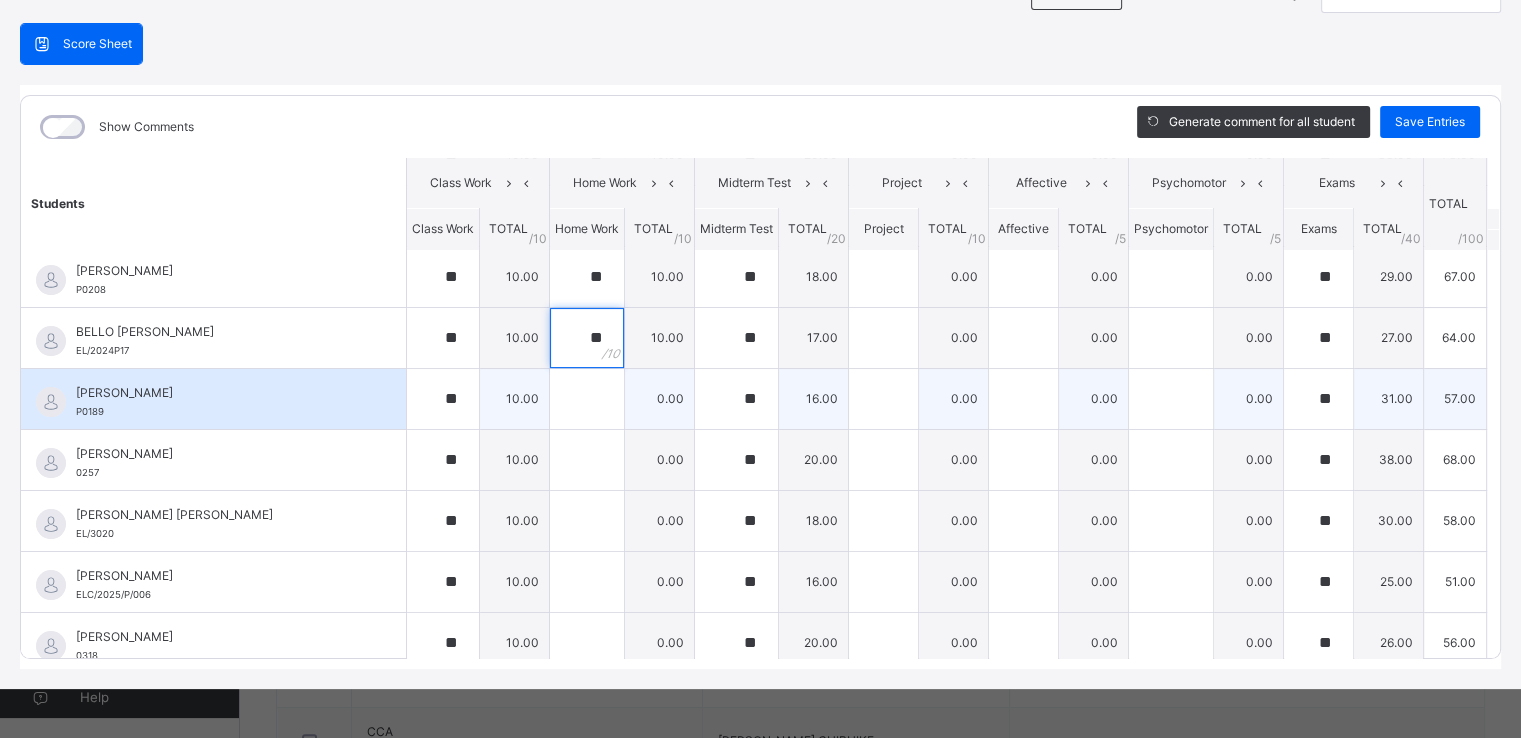 type on "**" 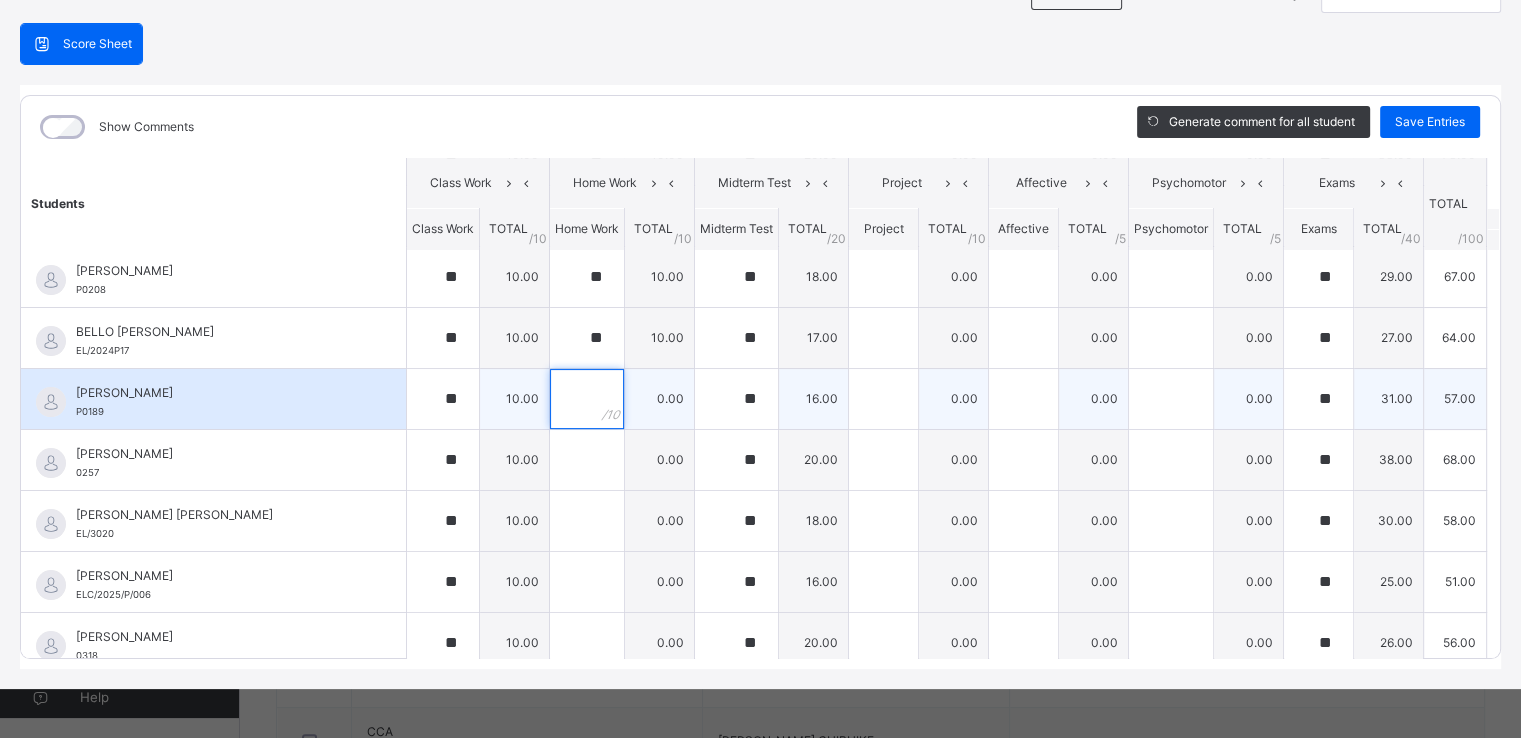 click at bounding box center (587, 399) 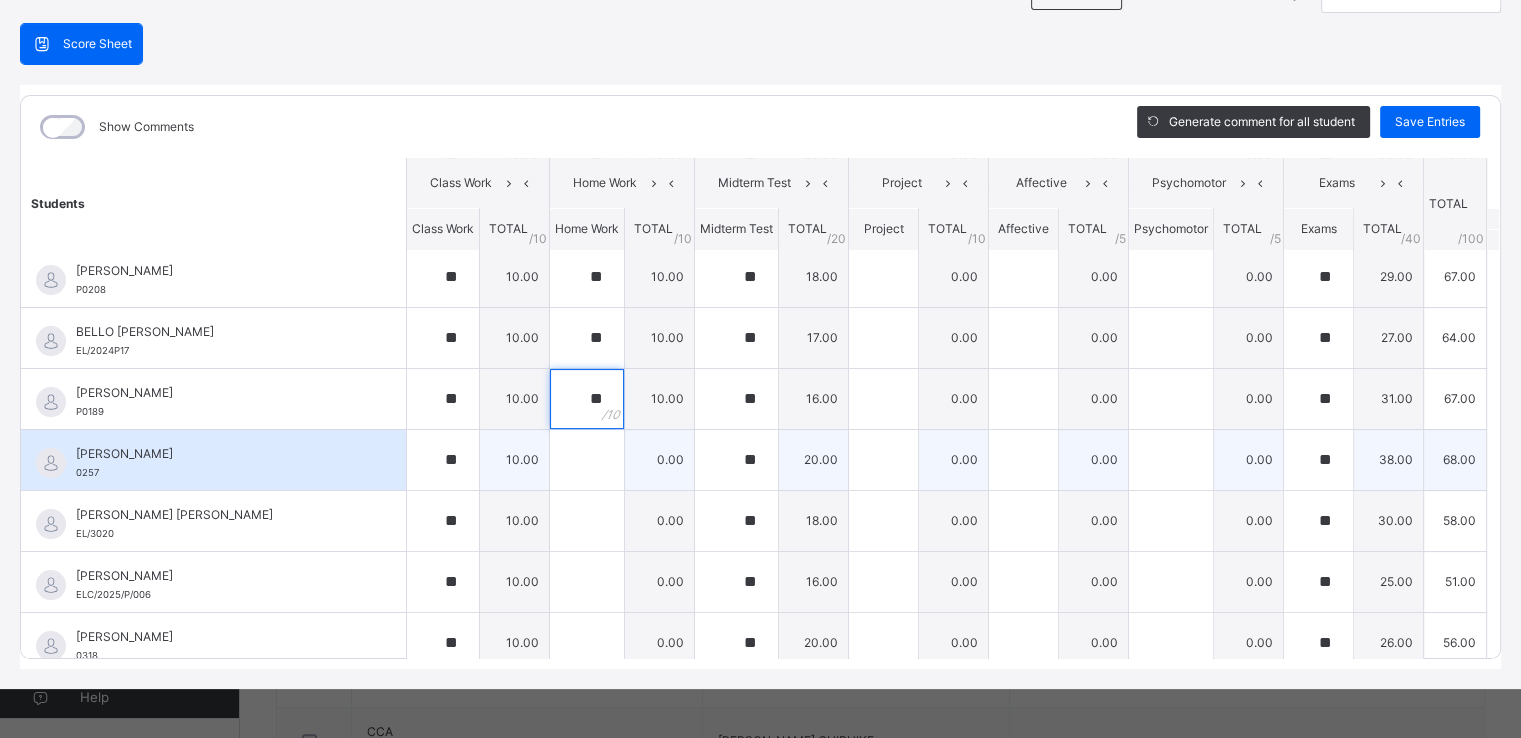 type on "**" 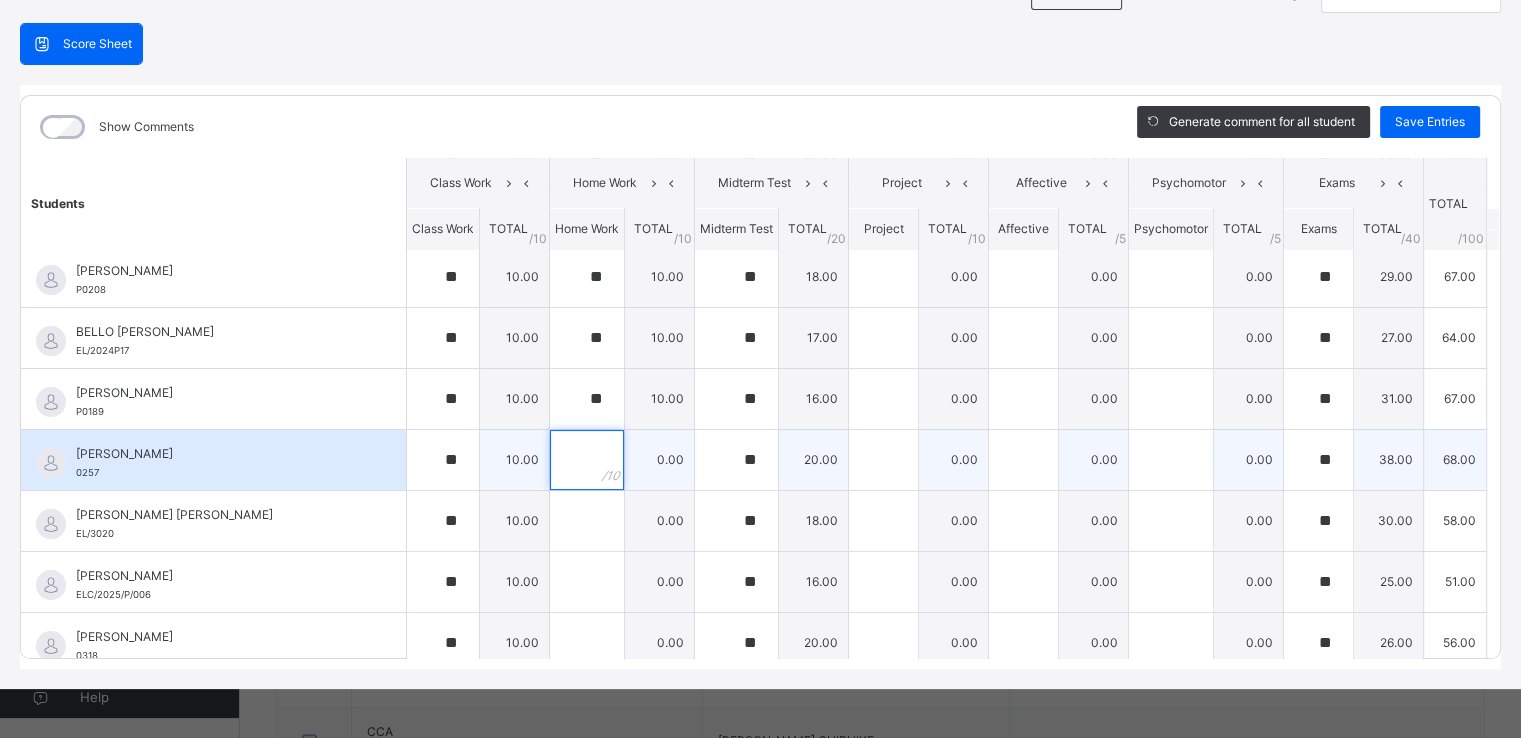 click at bounding box center [587, 460] 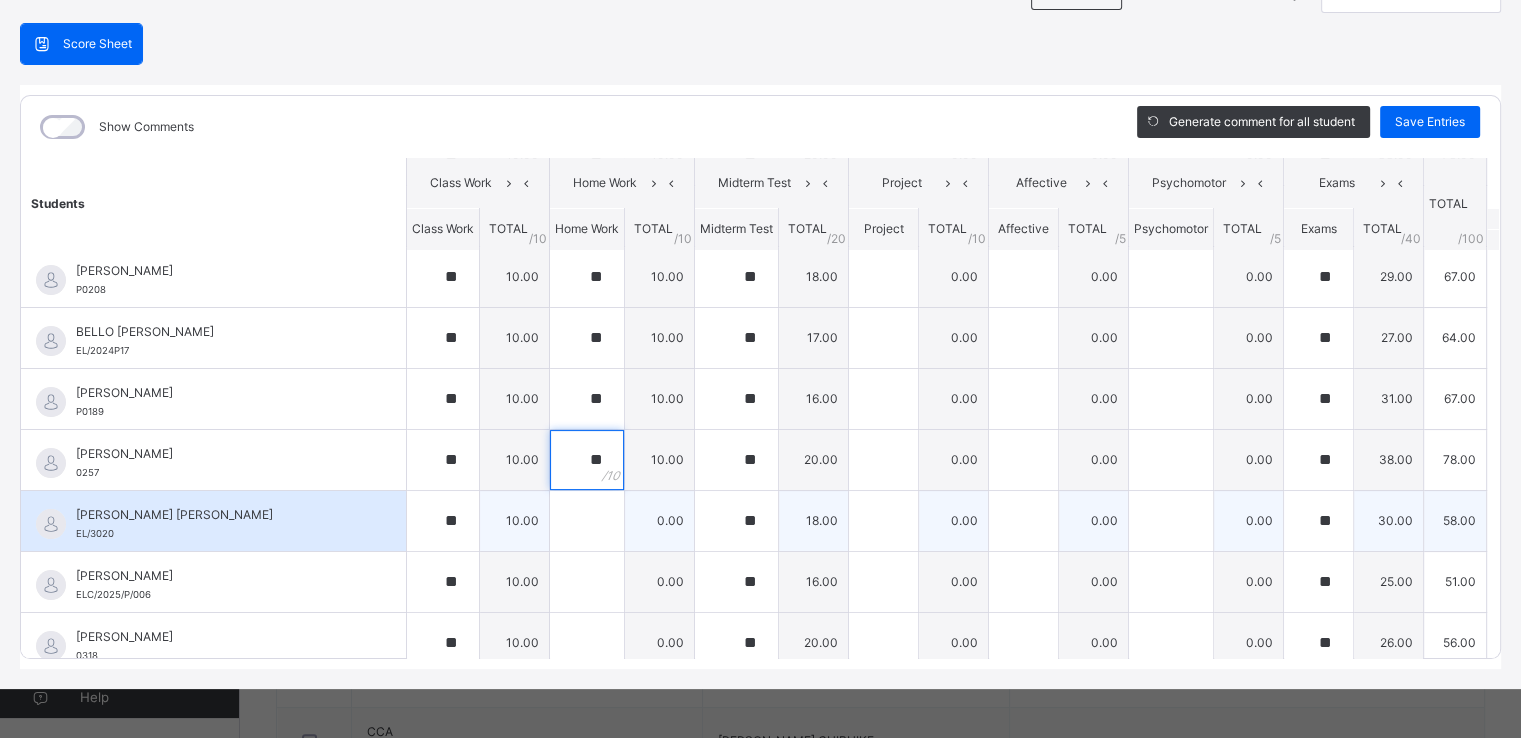 type on "**" 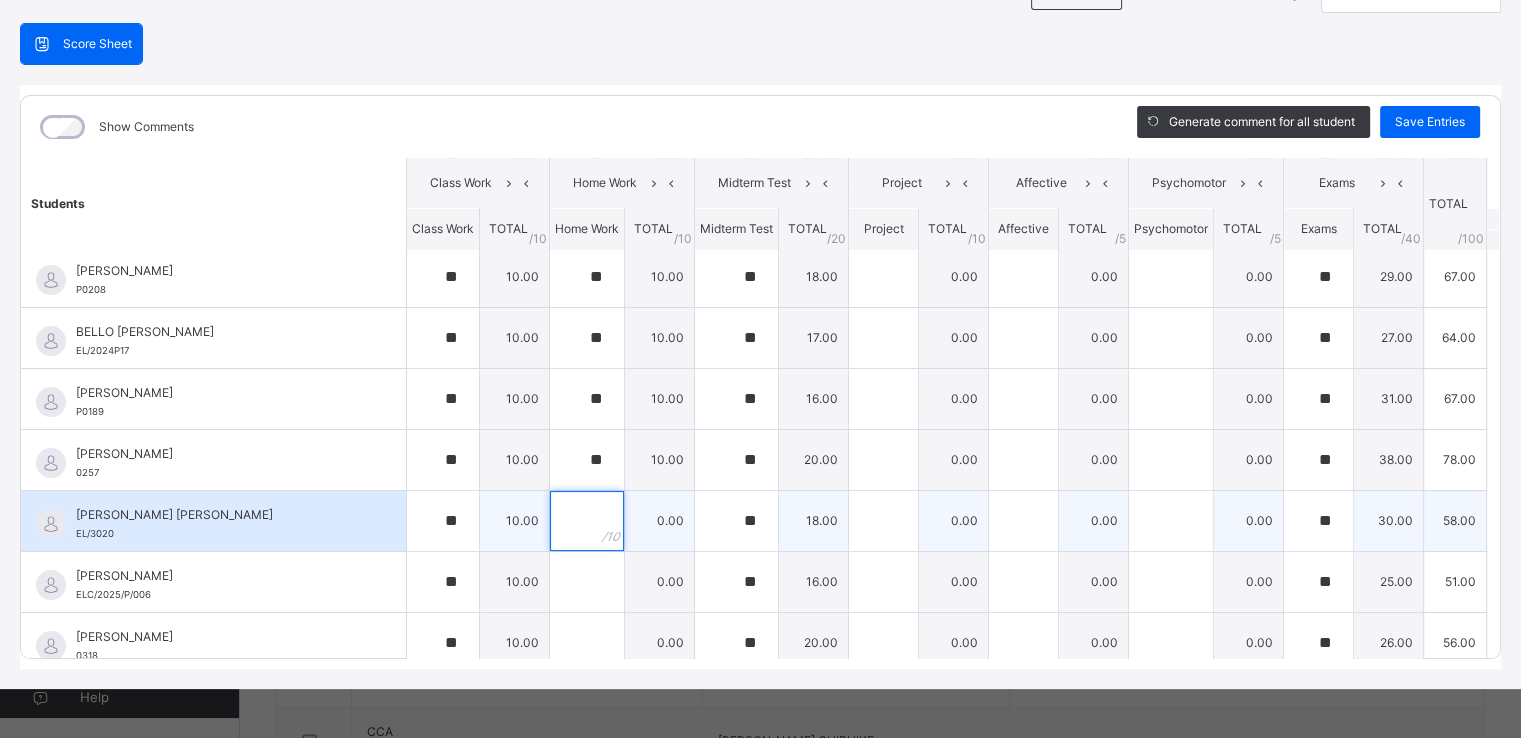 click at bounding box center [587, 521] 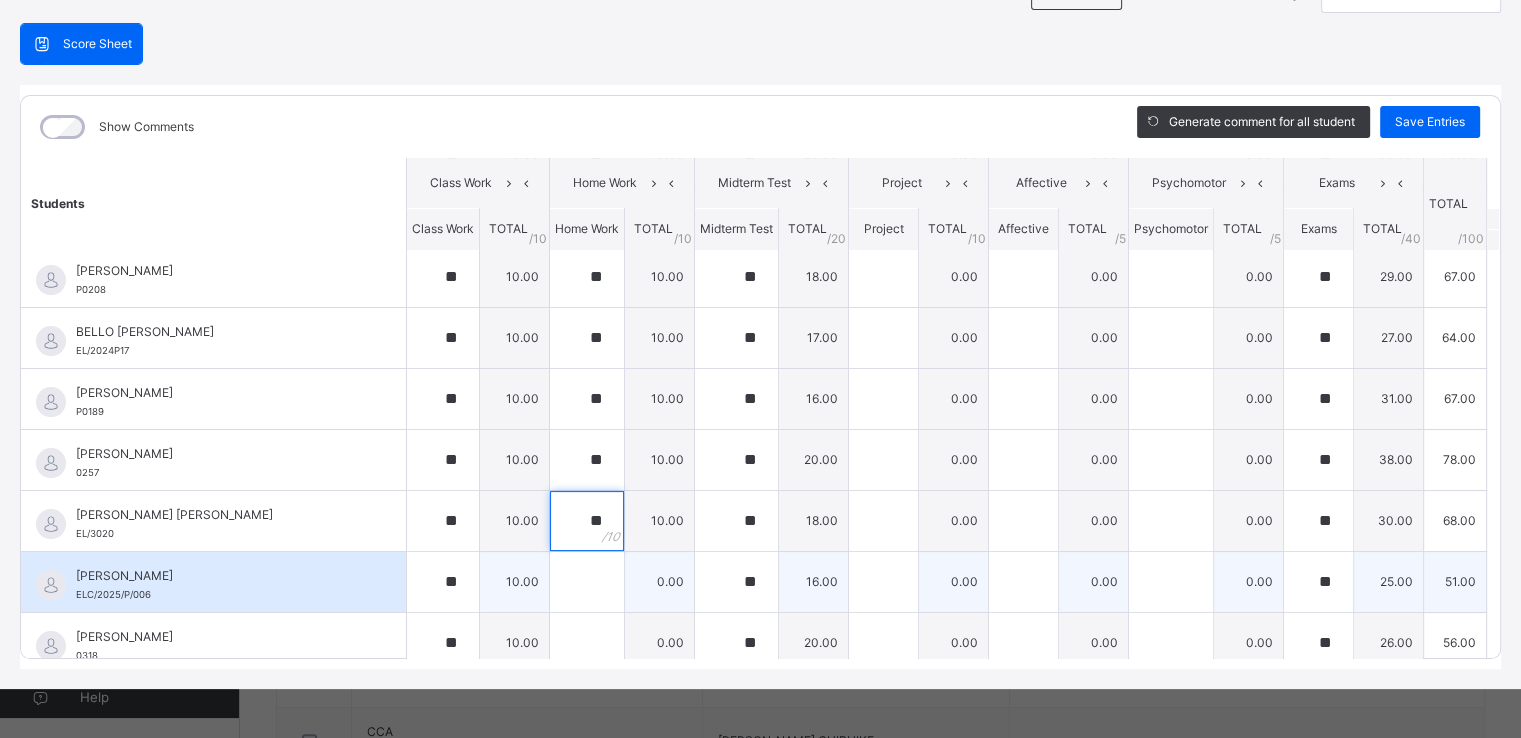 type on "**" 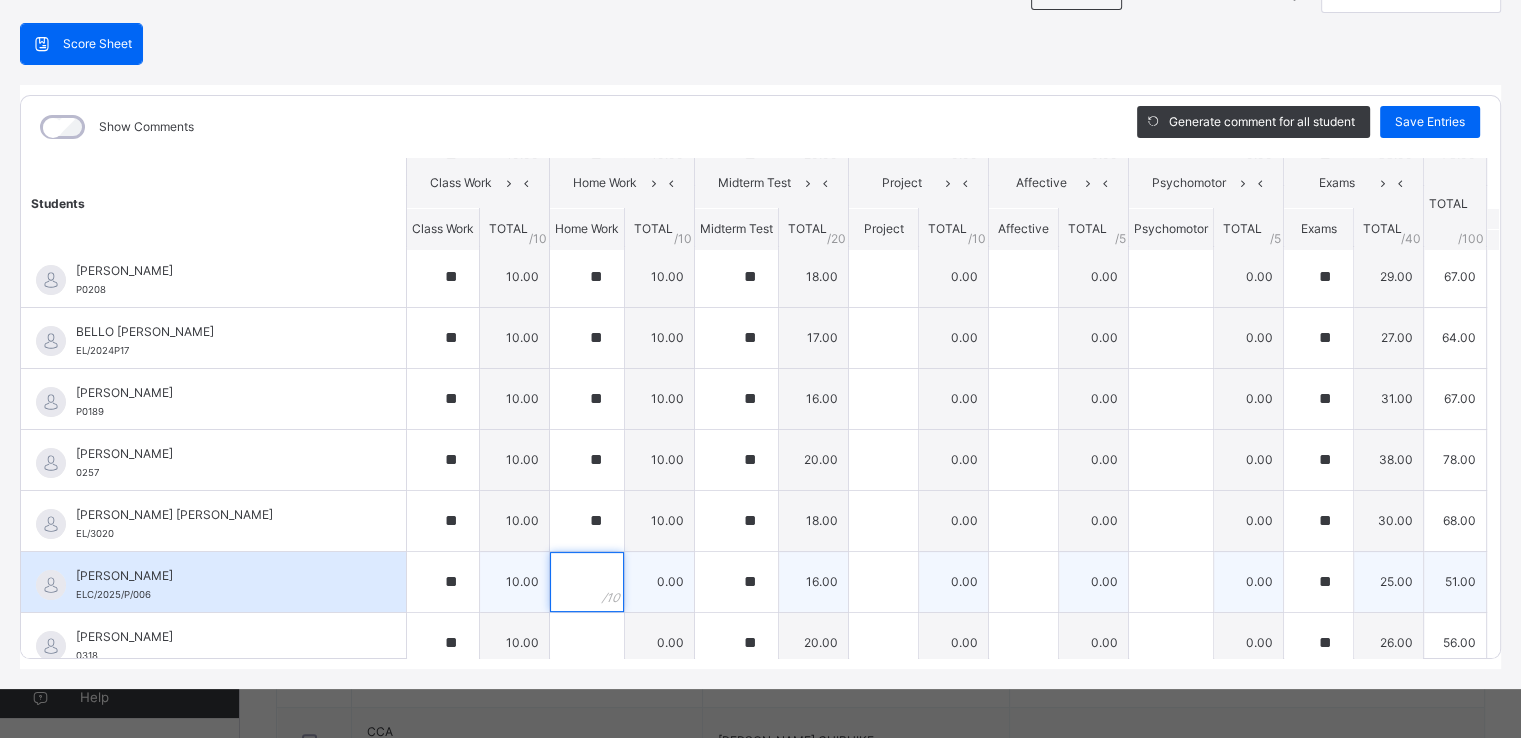 click at bounding box center [587, 582] 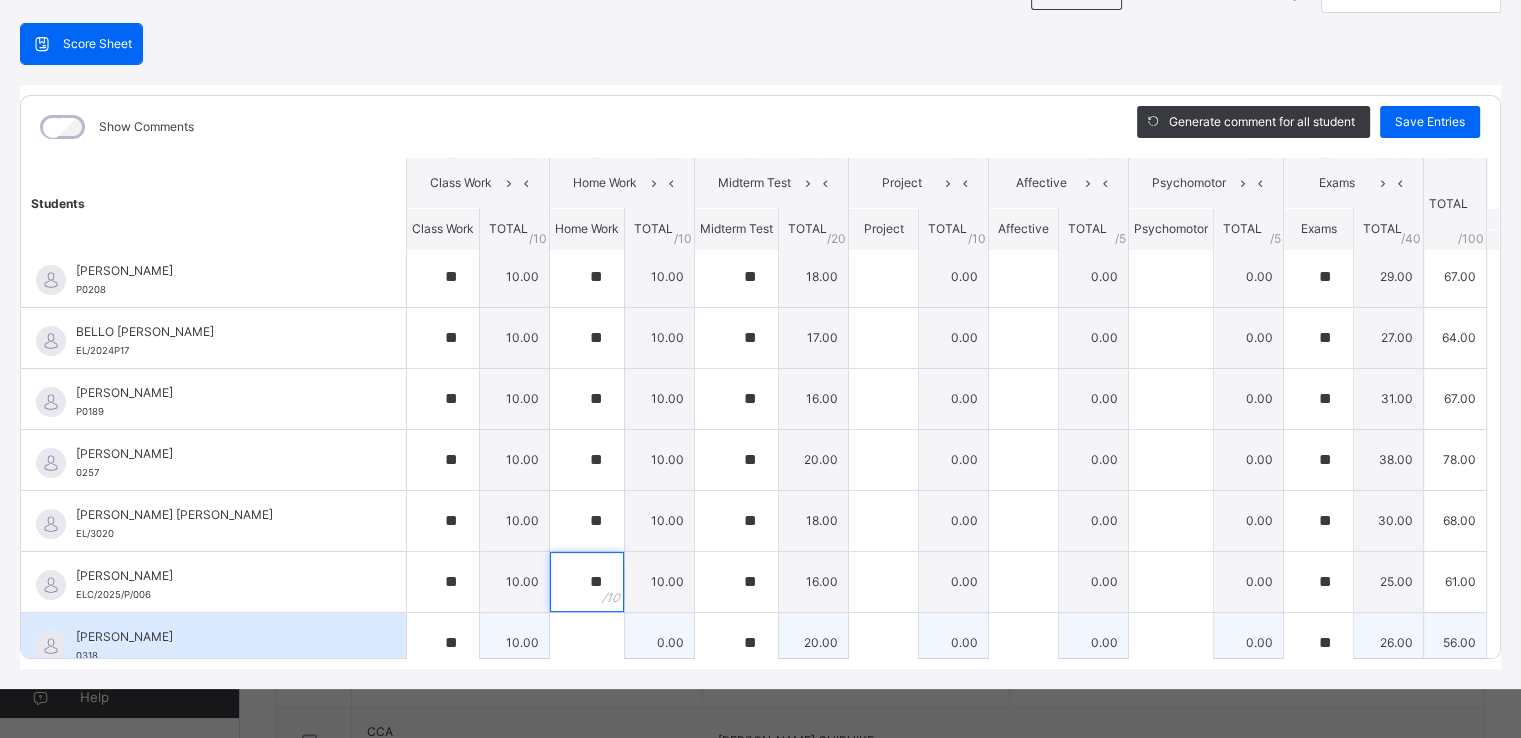 type on "**" 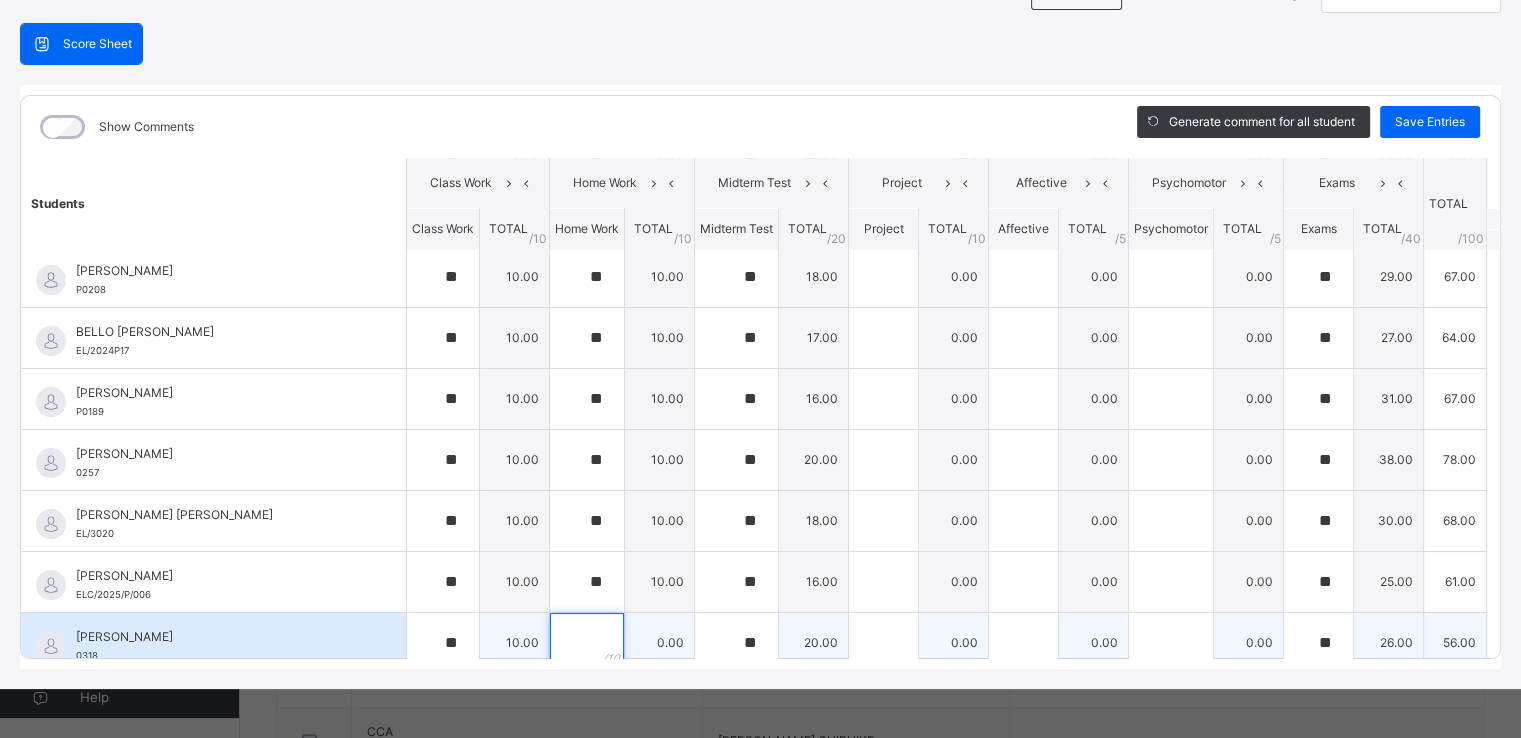 click at bounding box center [587, 643] 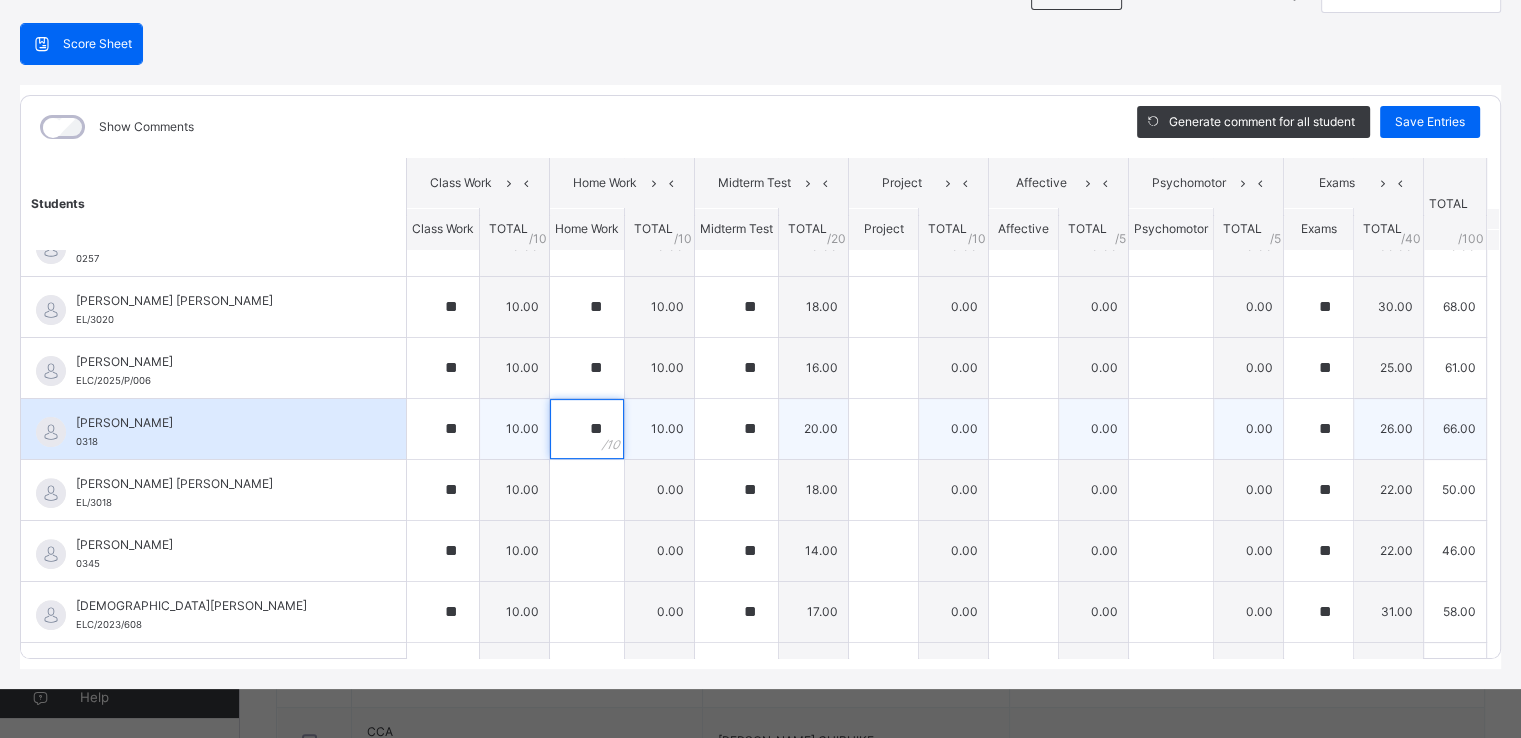 scroll, scrollTop: 707, scrollLeft: 0, axis: vertical 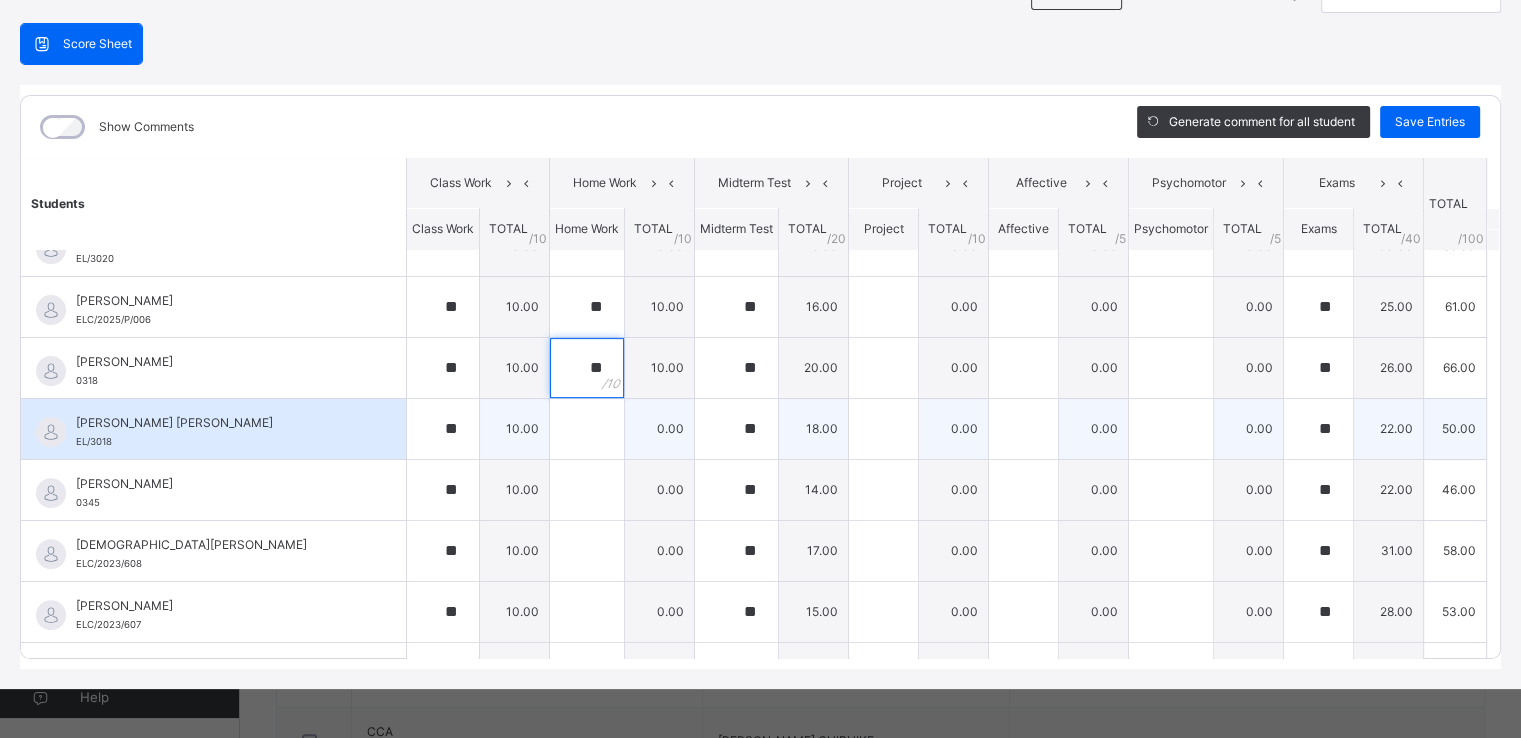 type on "**" 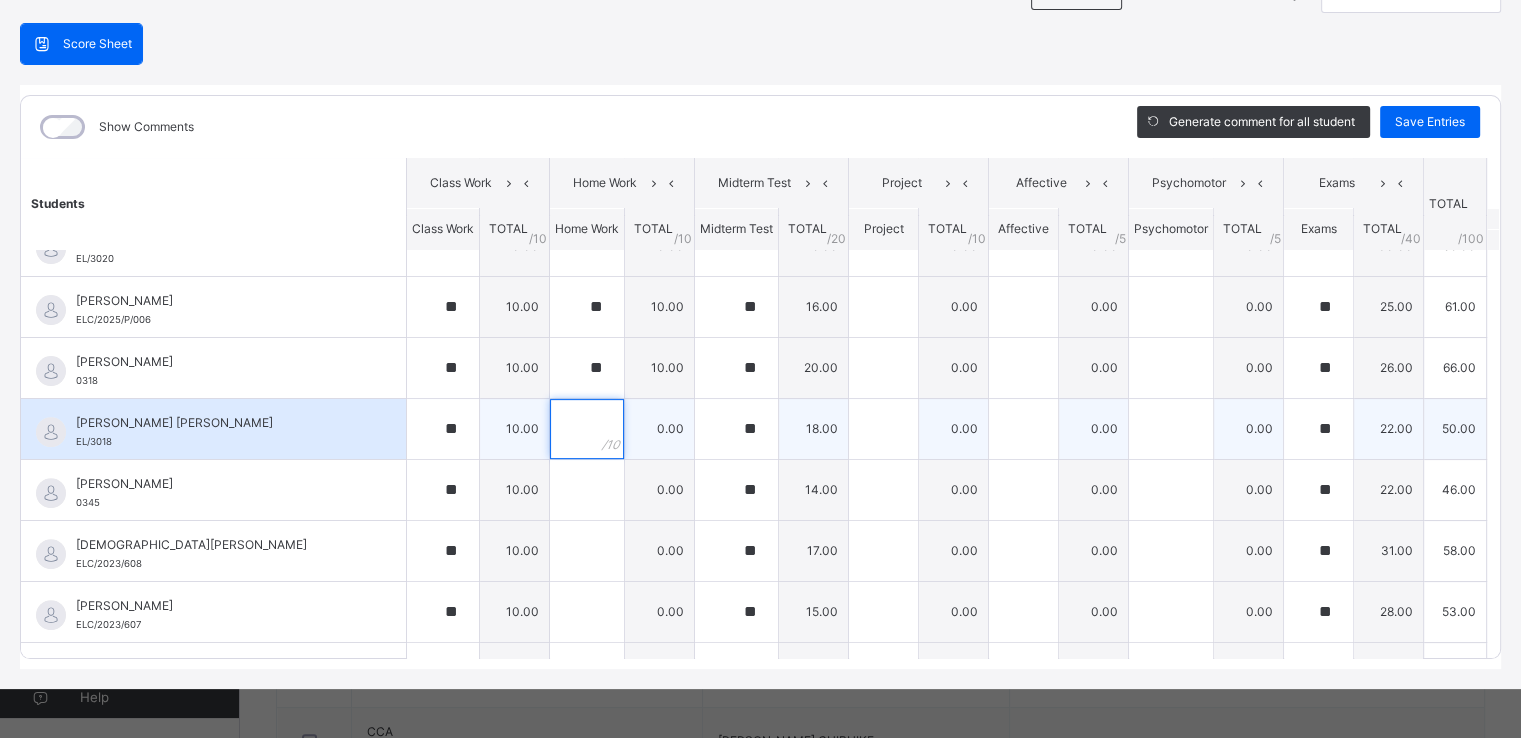 click at bounding box center [587, 429] 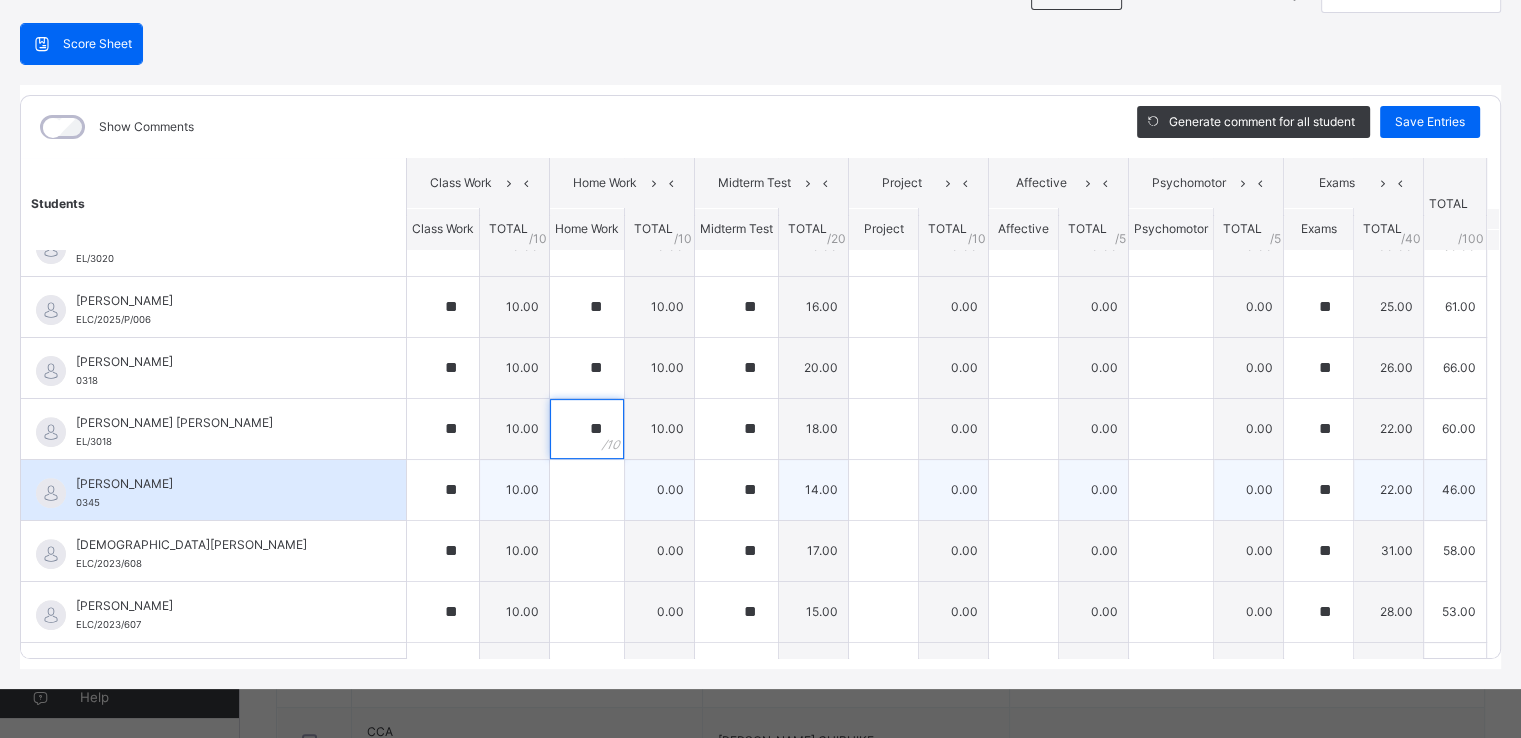 type on "**" 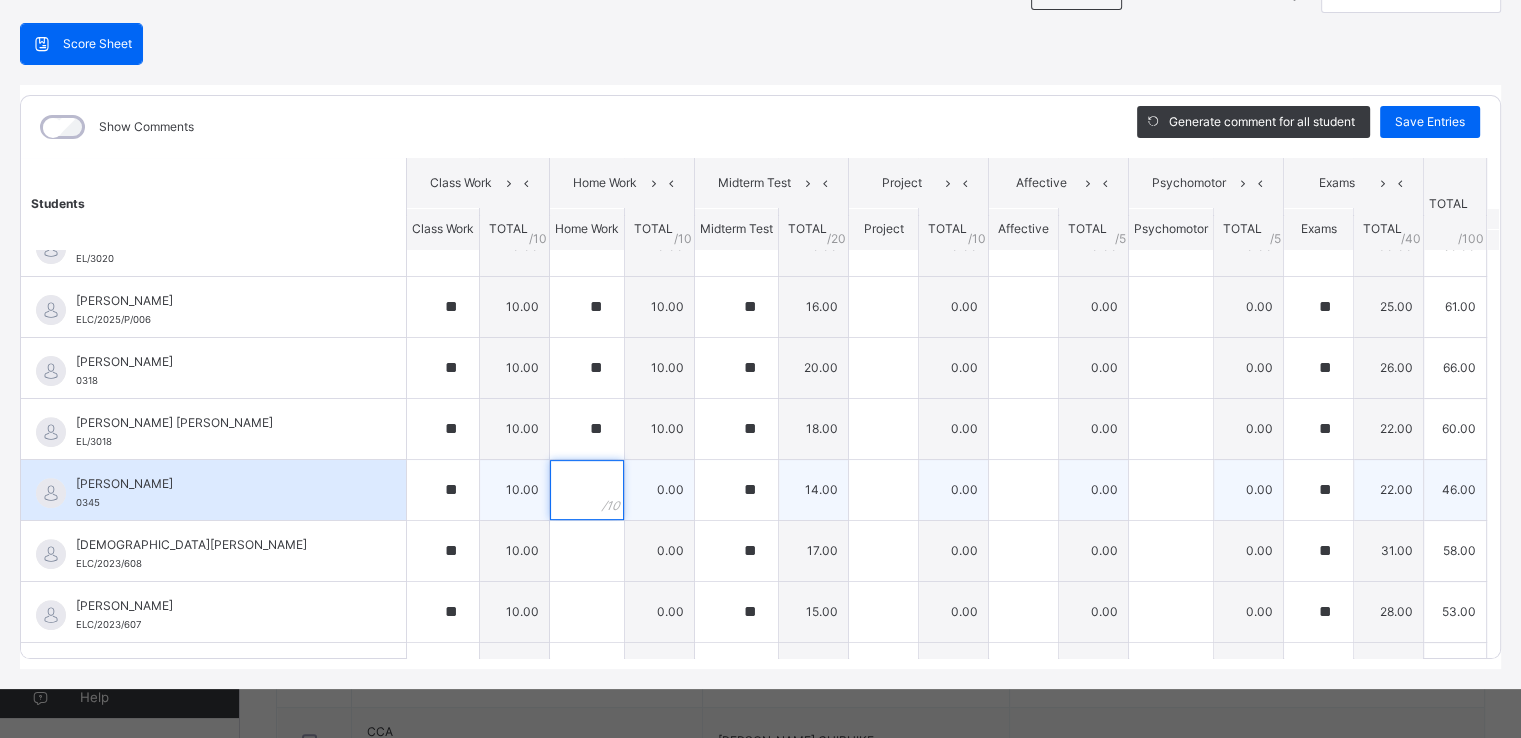 click at bounding box center [587, 490] 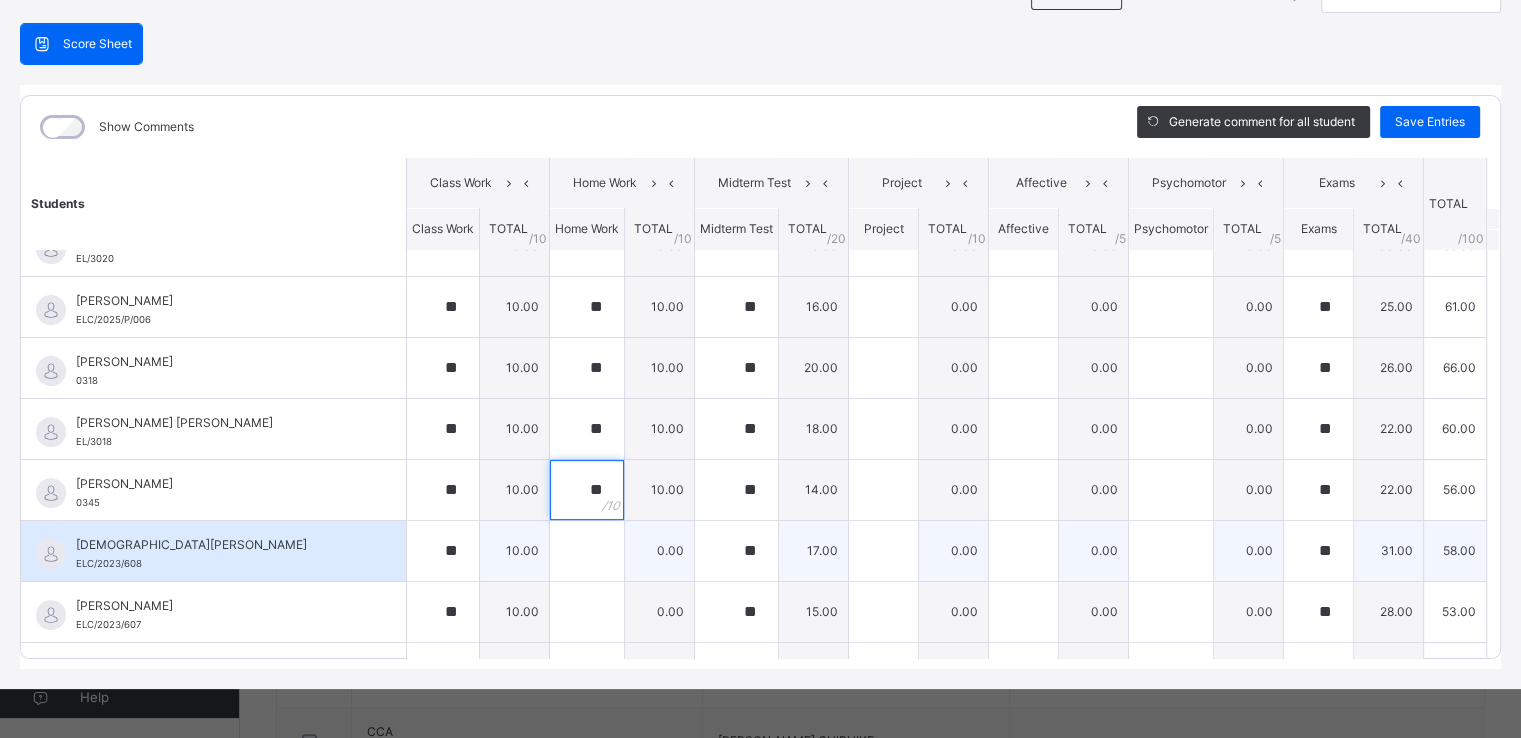 type on "**" 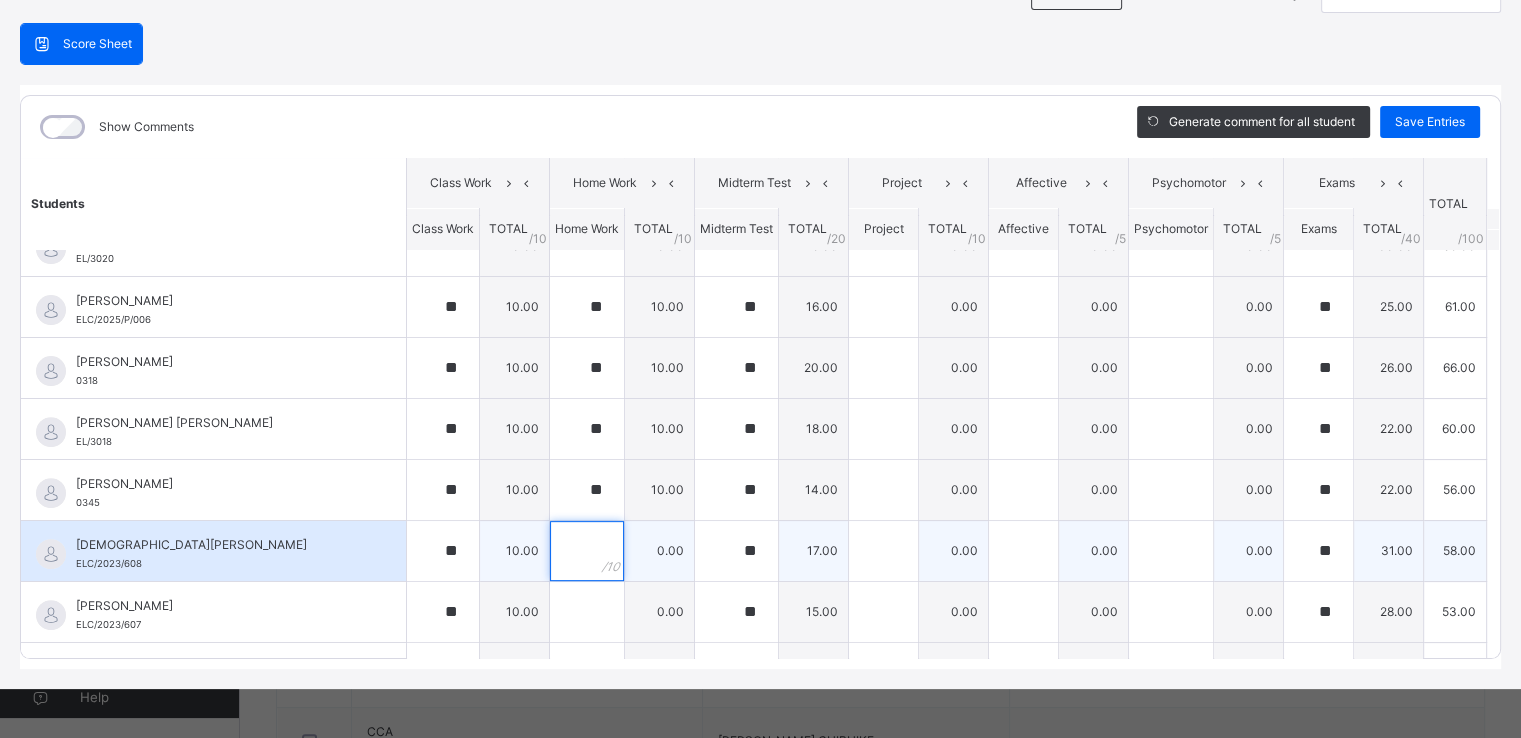 click at bounding box center (587, 551) 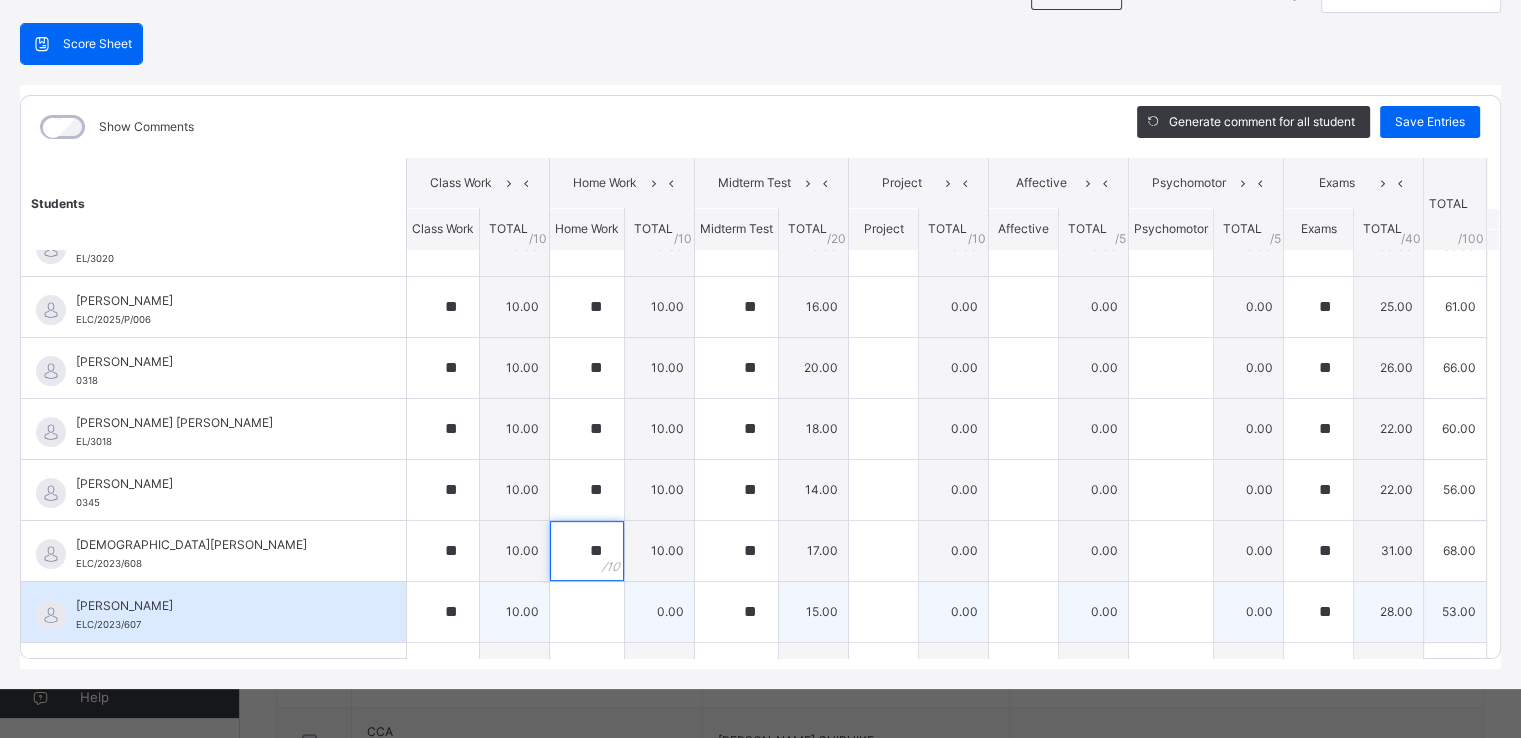 type on "**" 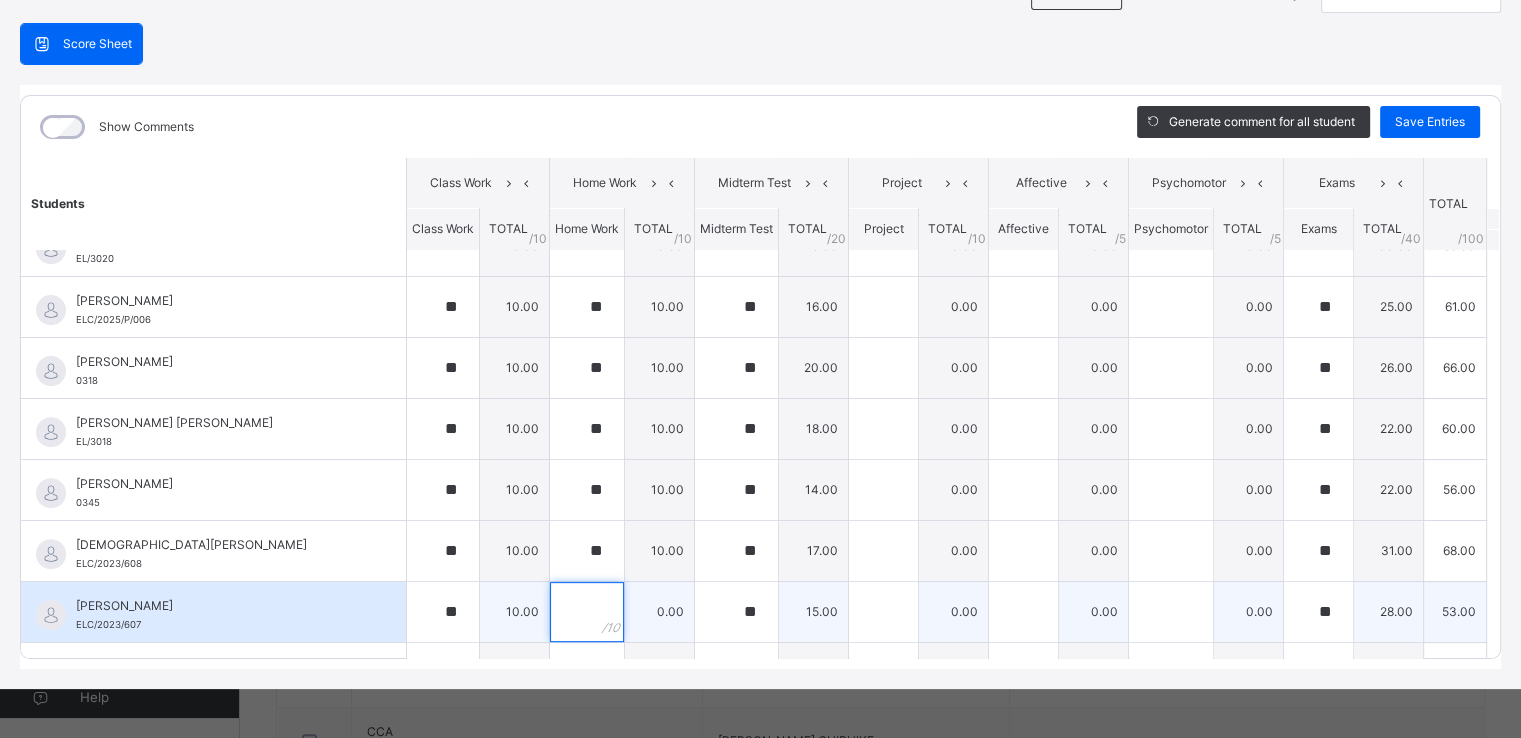 click at bounding box center [587, 612] 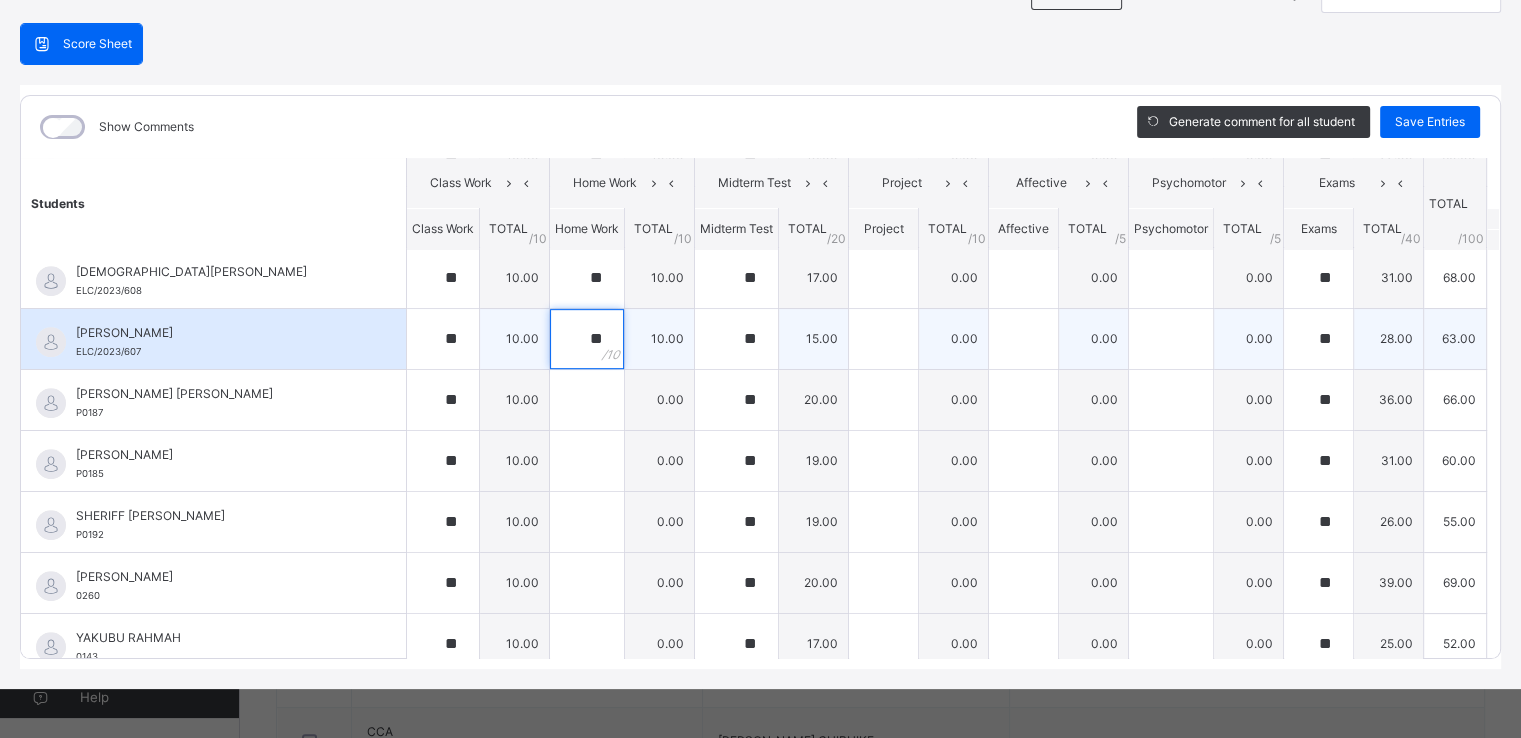 scroll, scrollTop: 1052, scrollLeft: 0, axis: vertical 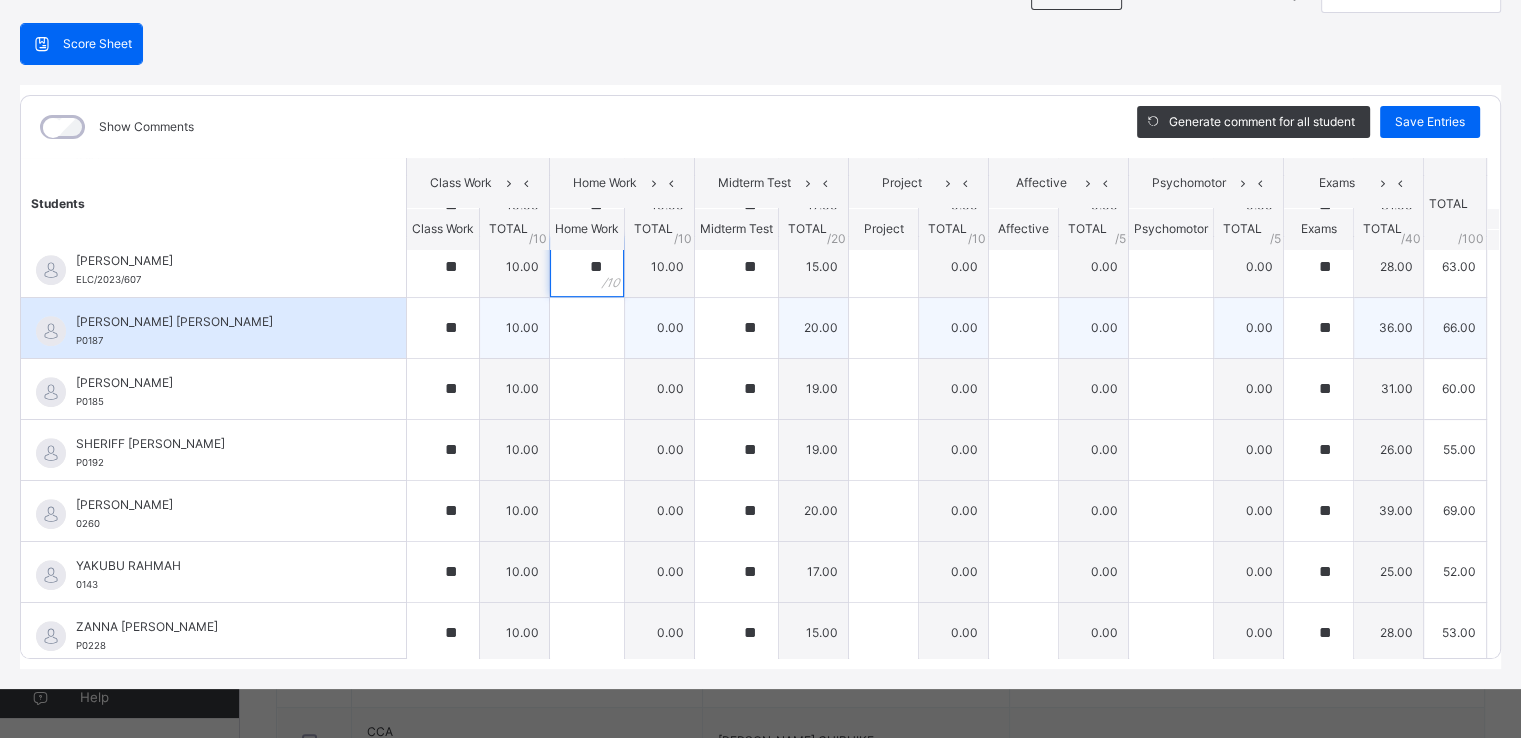 type on "**" 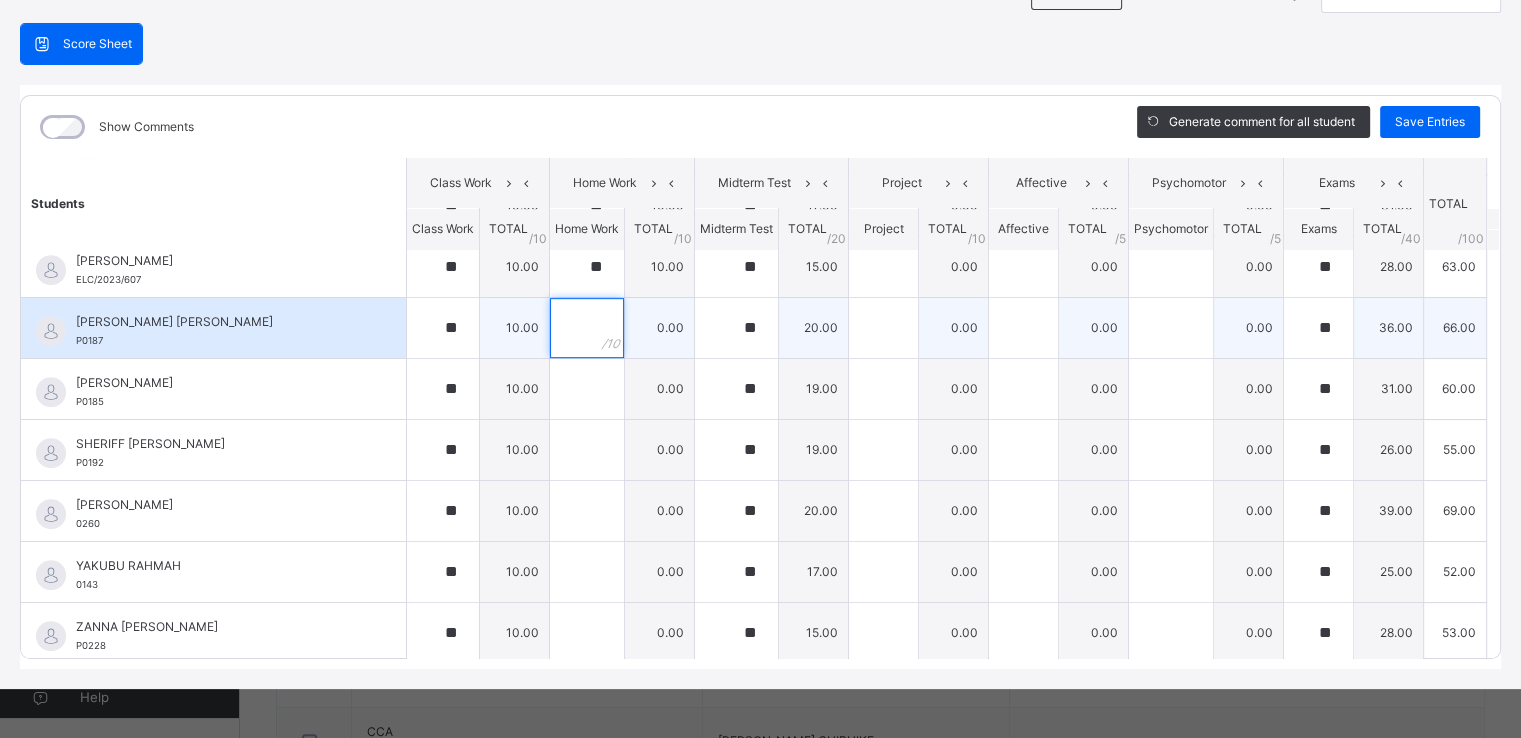 click at bounding box center [587, 328] 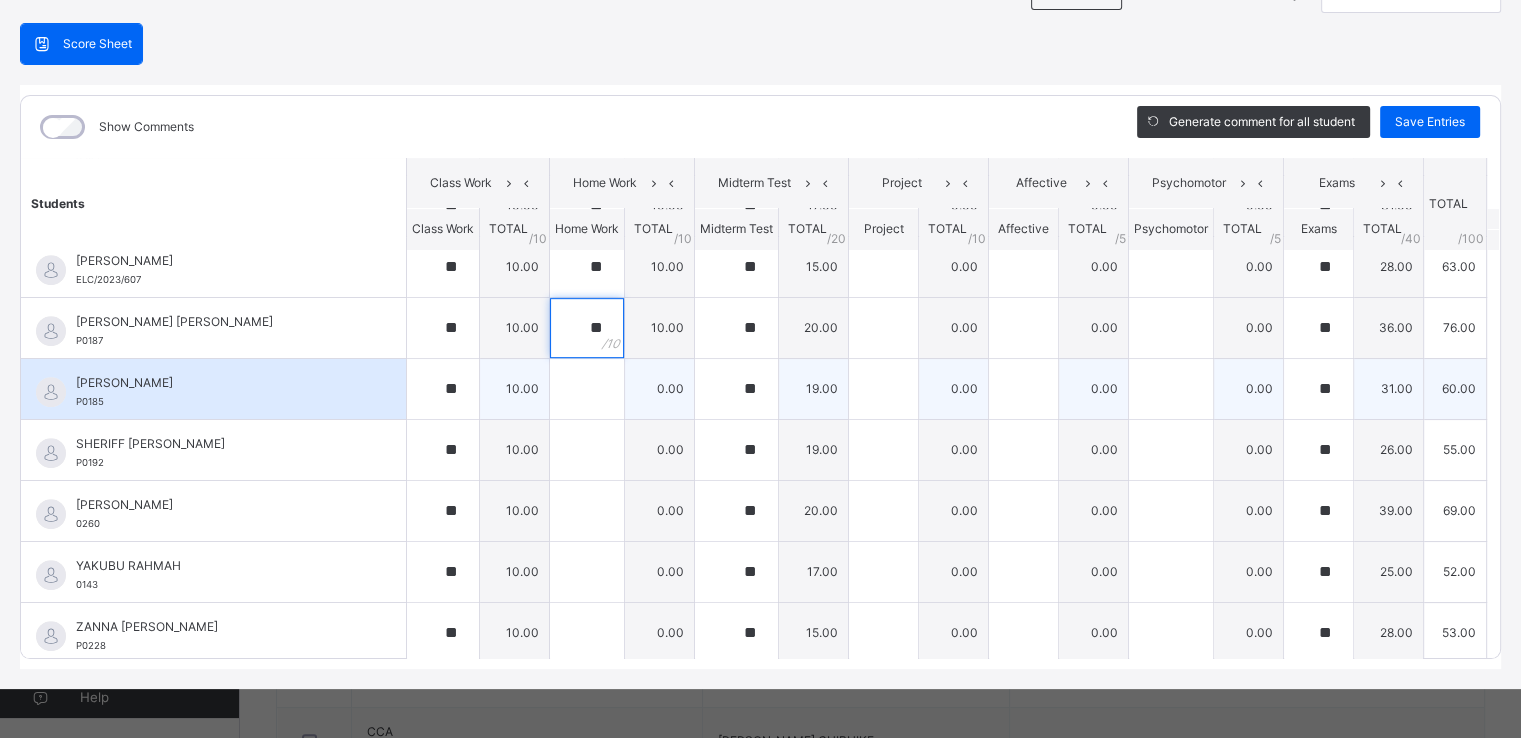 type on "**" 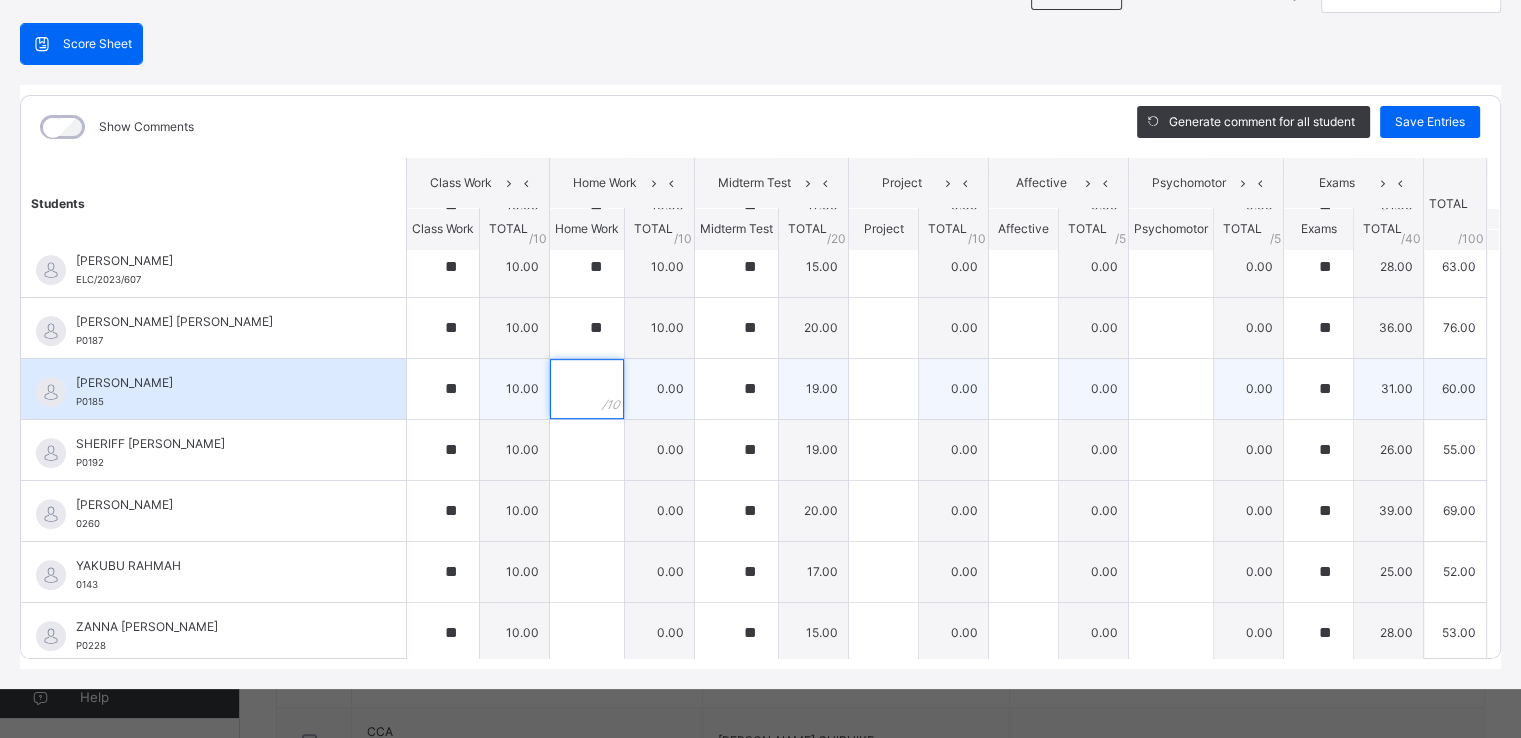 click at bounding box center (587, 389) 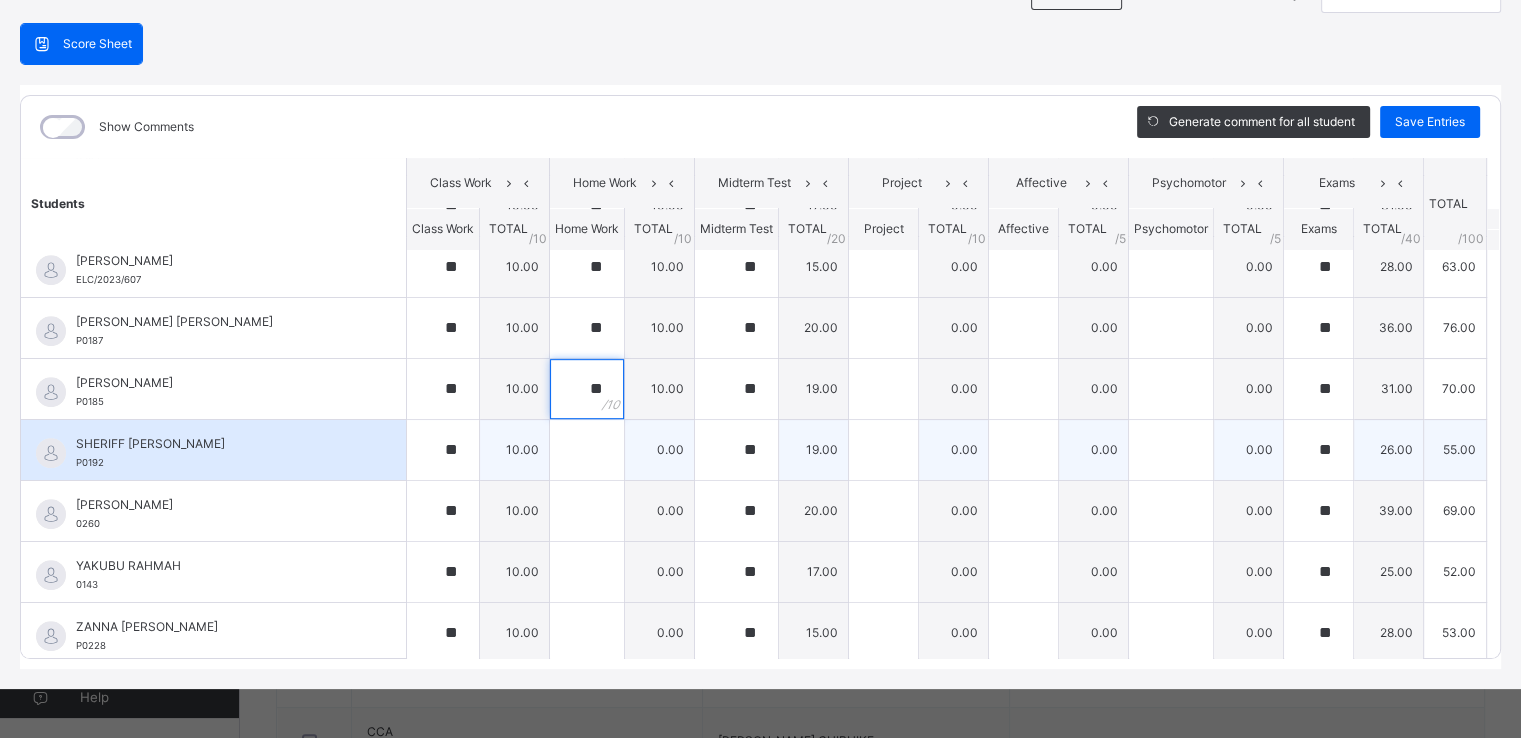 type on "**" 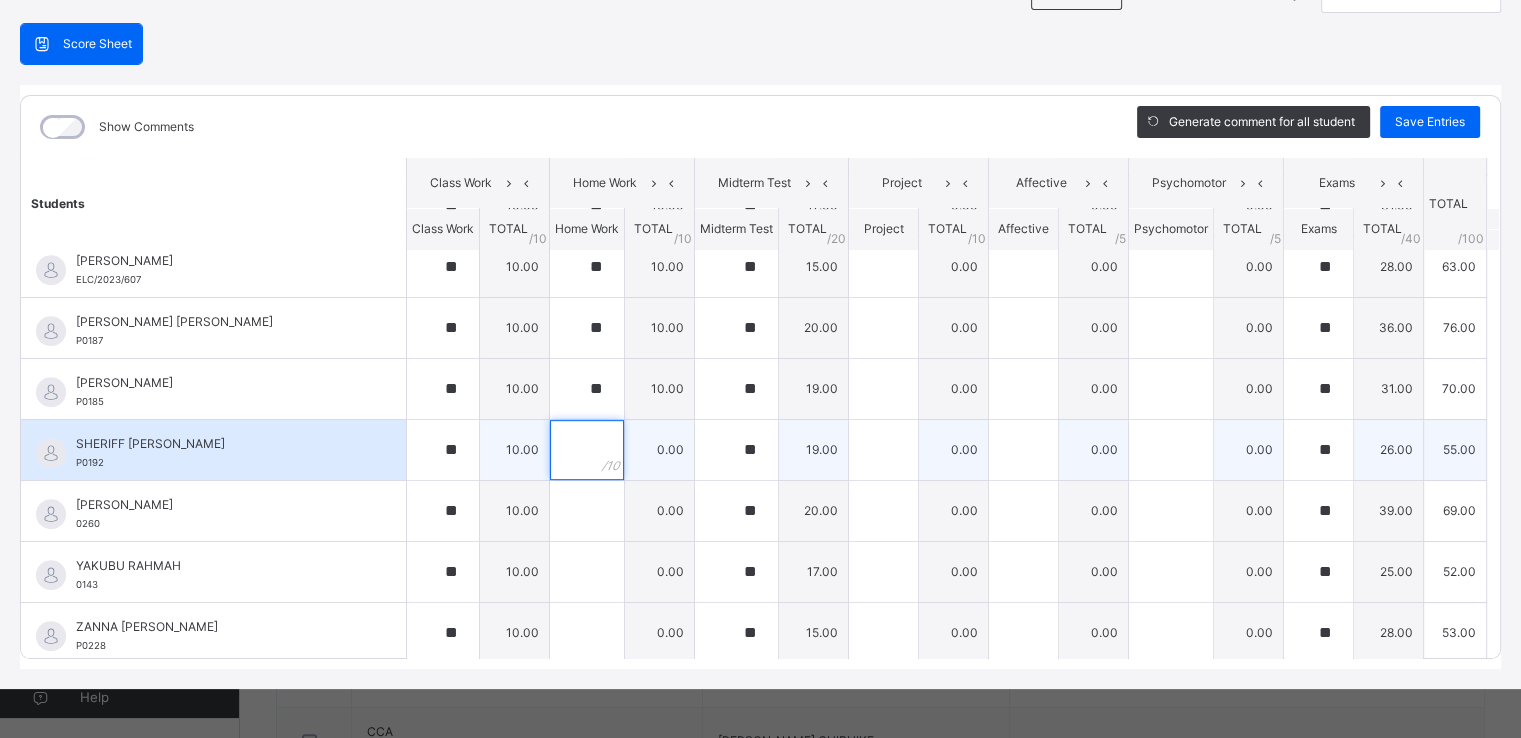 click at bounding box center (587, 450) 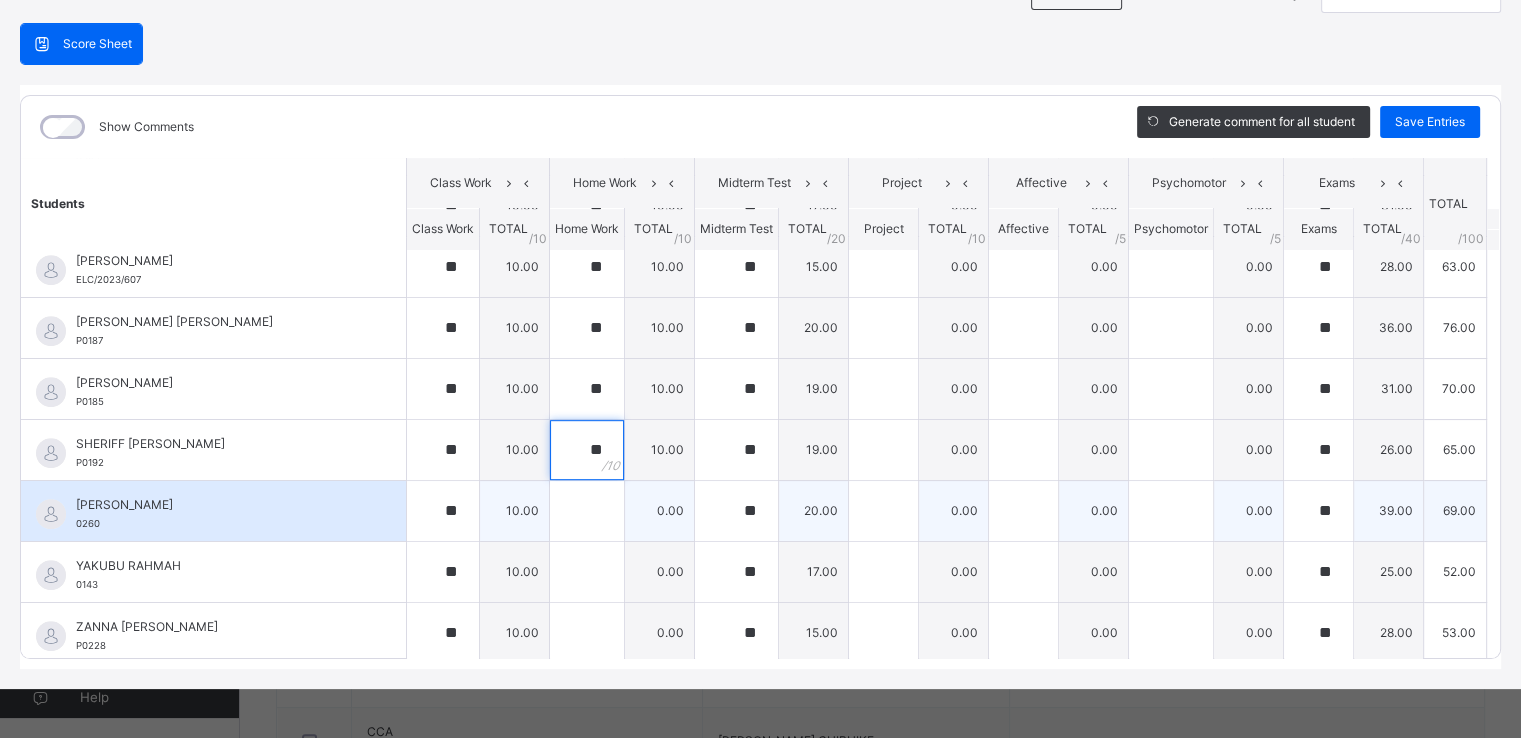 type on "**" 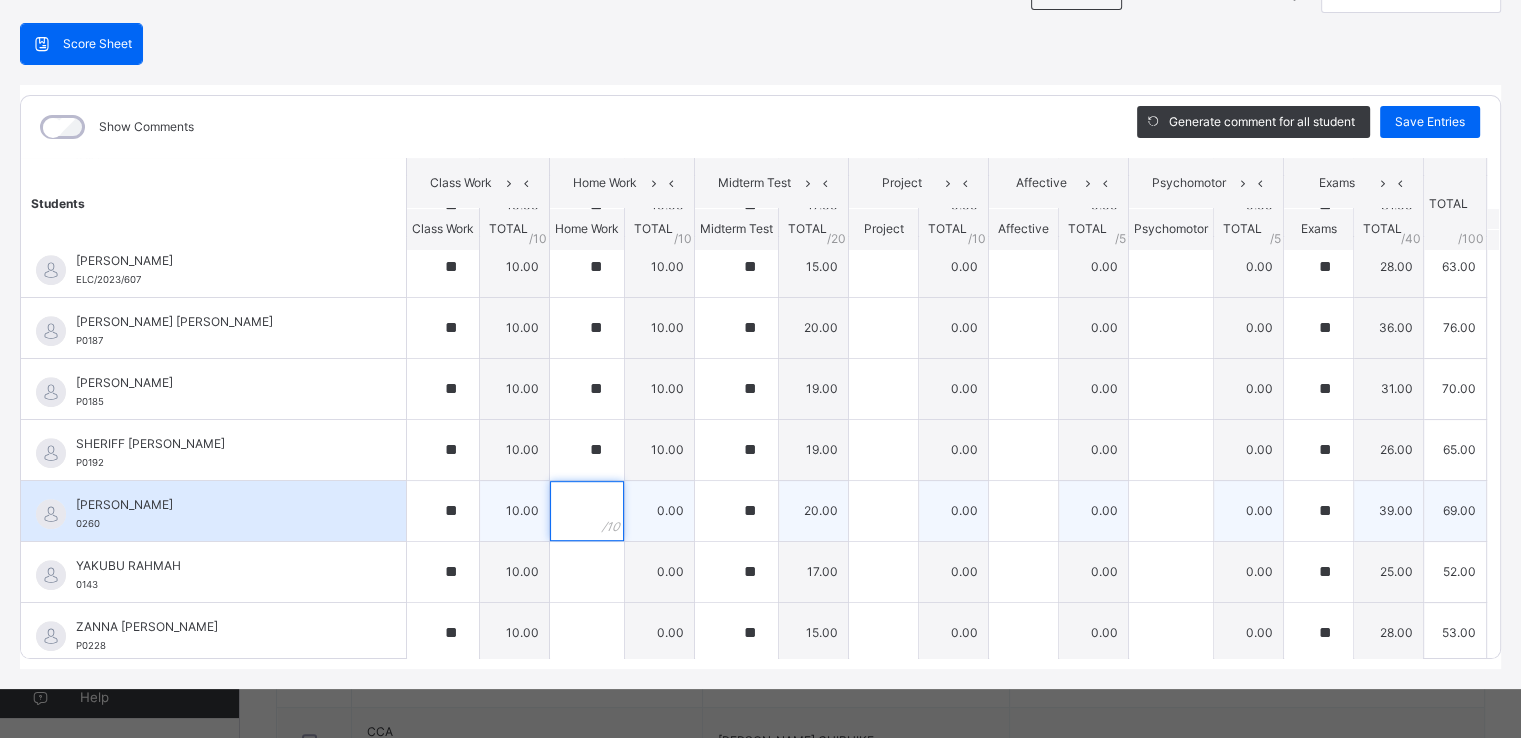 click at bounding box center (587, 511) 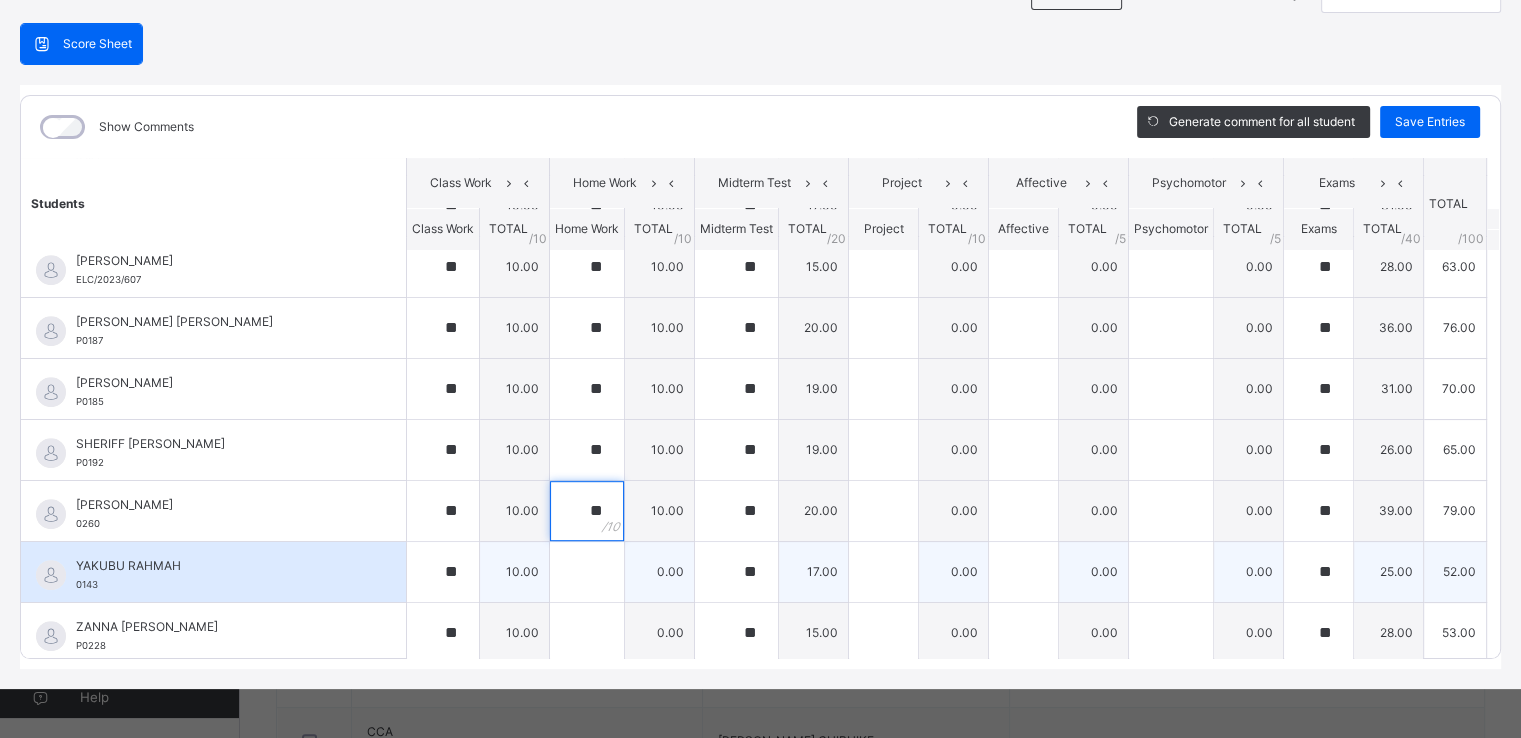 type on "**" 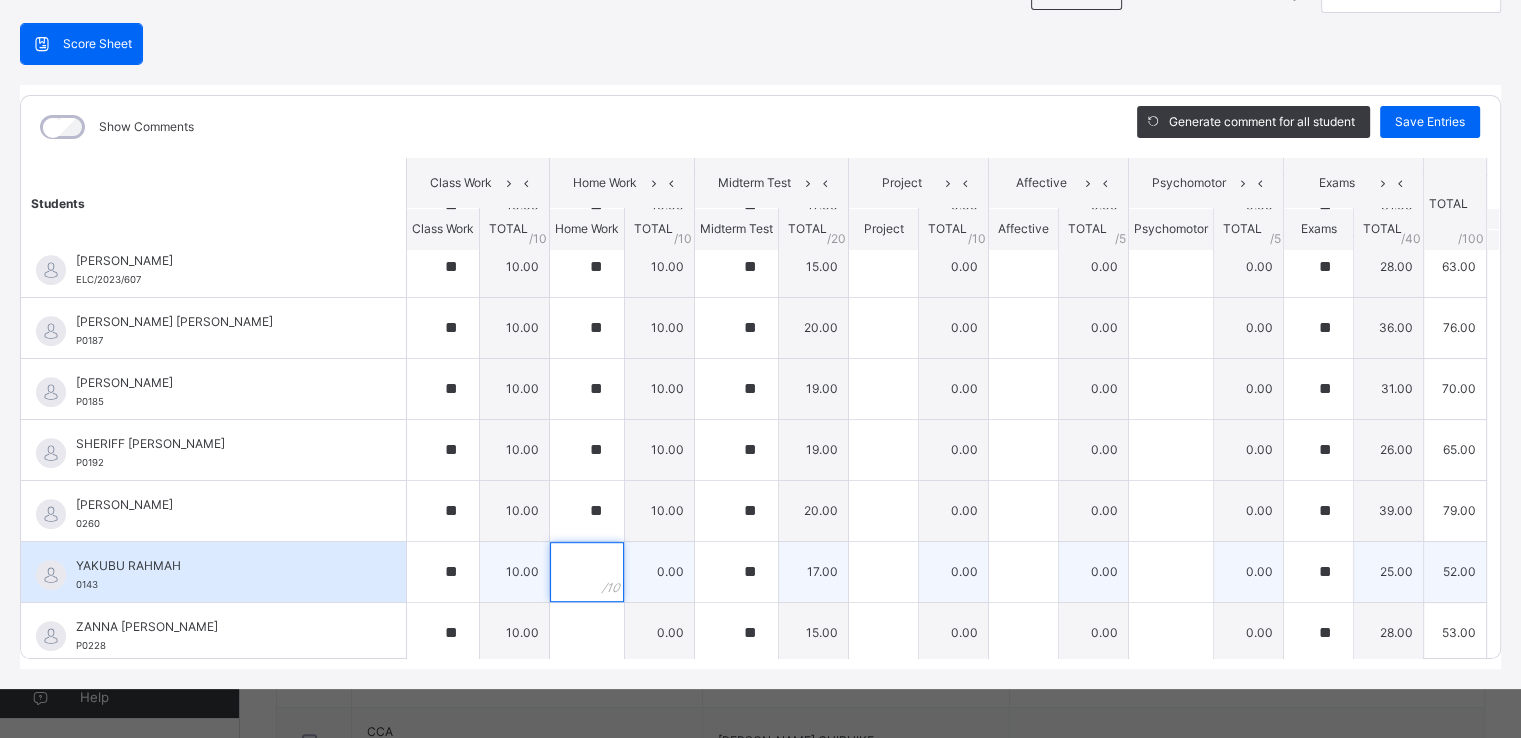 click at bounding box center [587, 572] 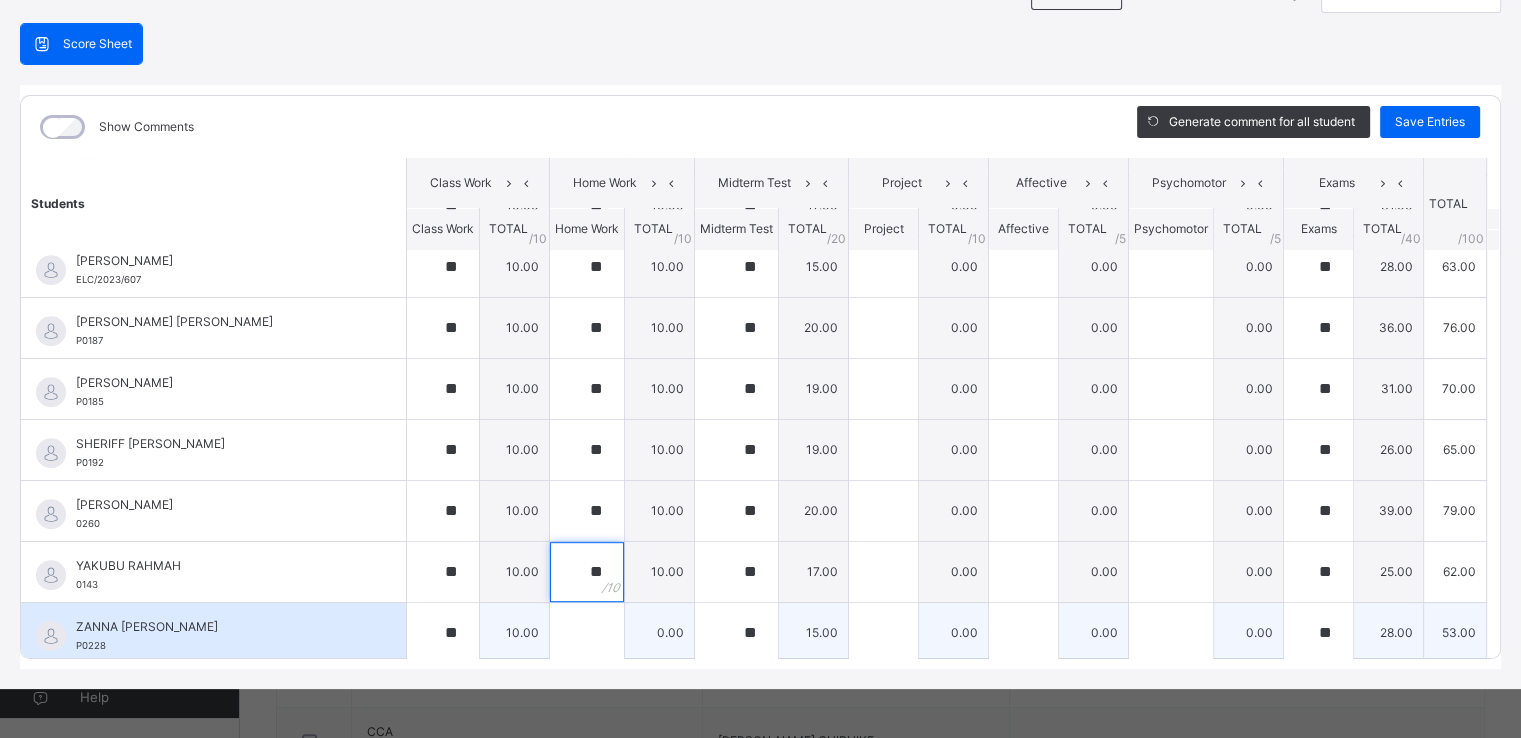 type on "**" 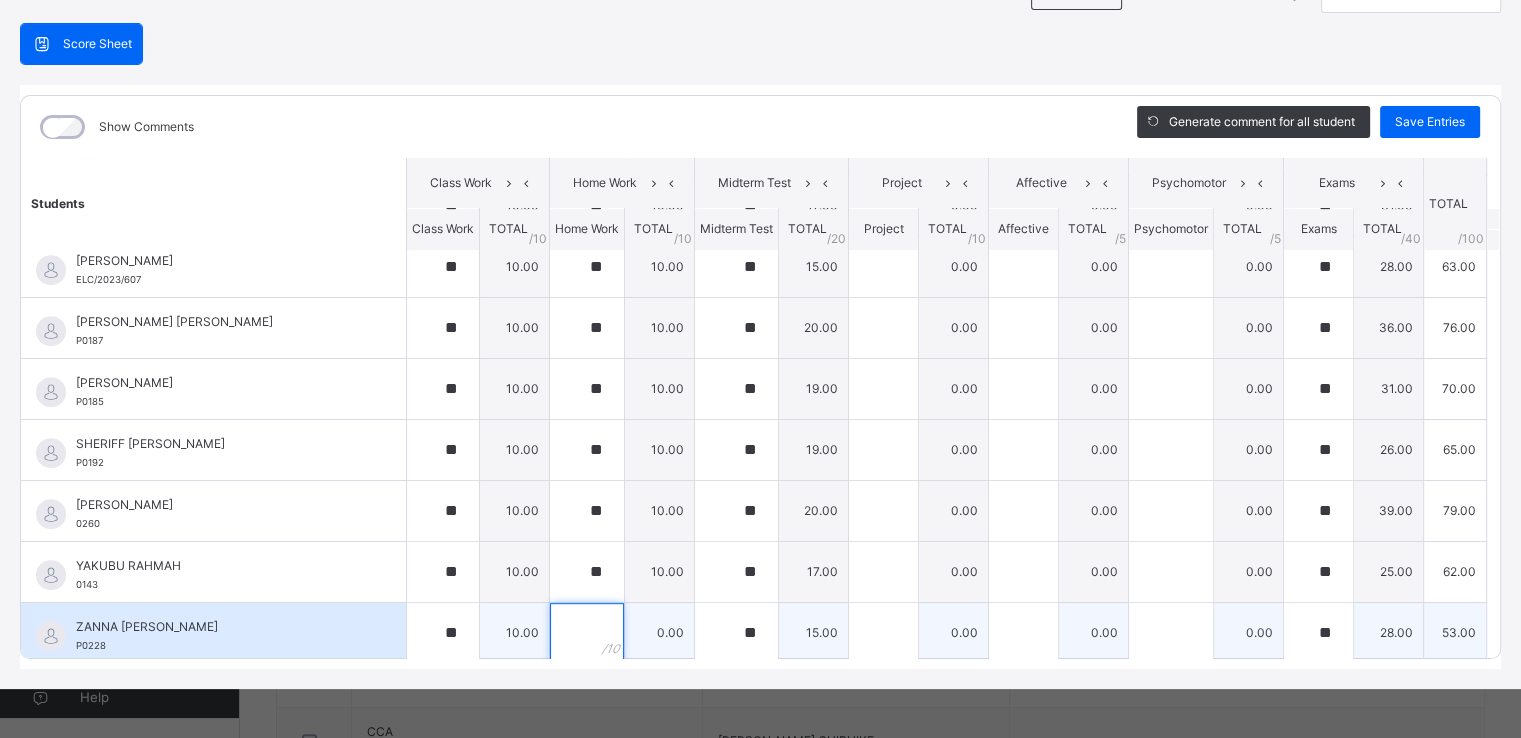 click at bounding box center [587, 633] 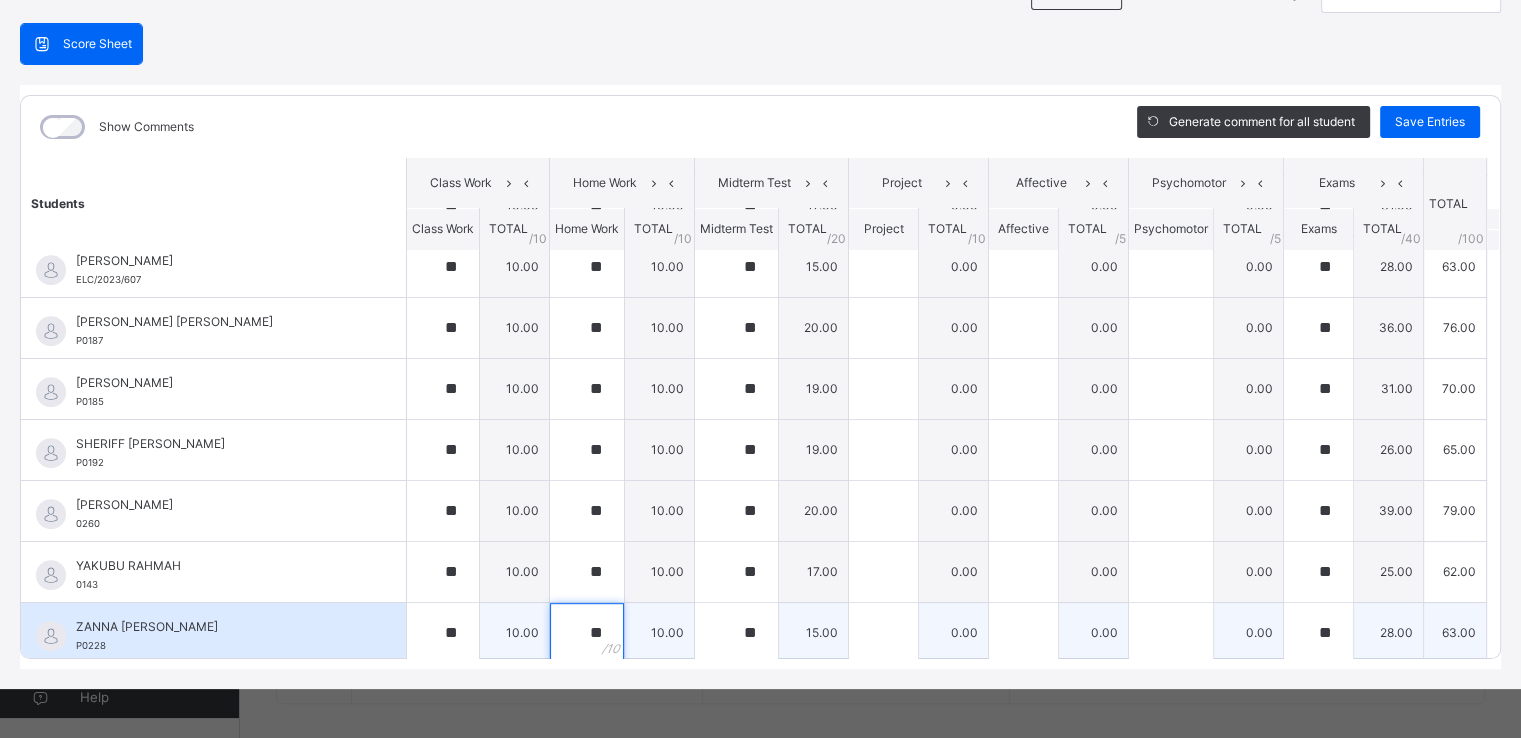 scroll, scrollTop: 743, scrollLeft: 0, axis: vertical 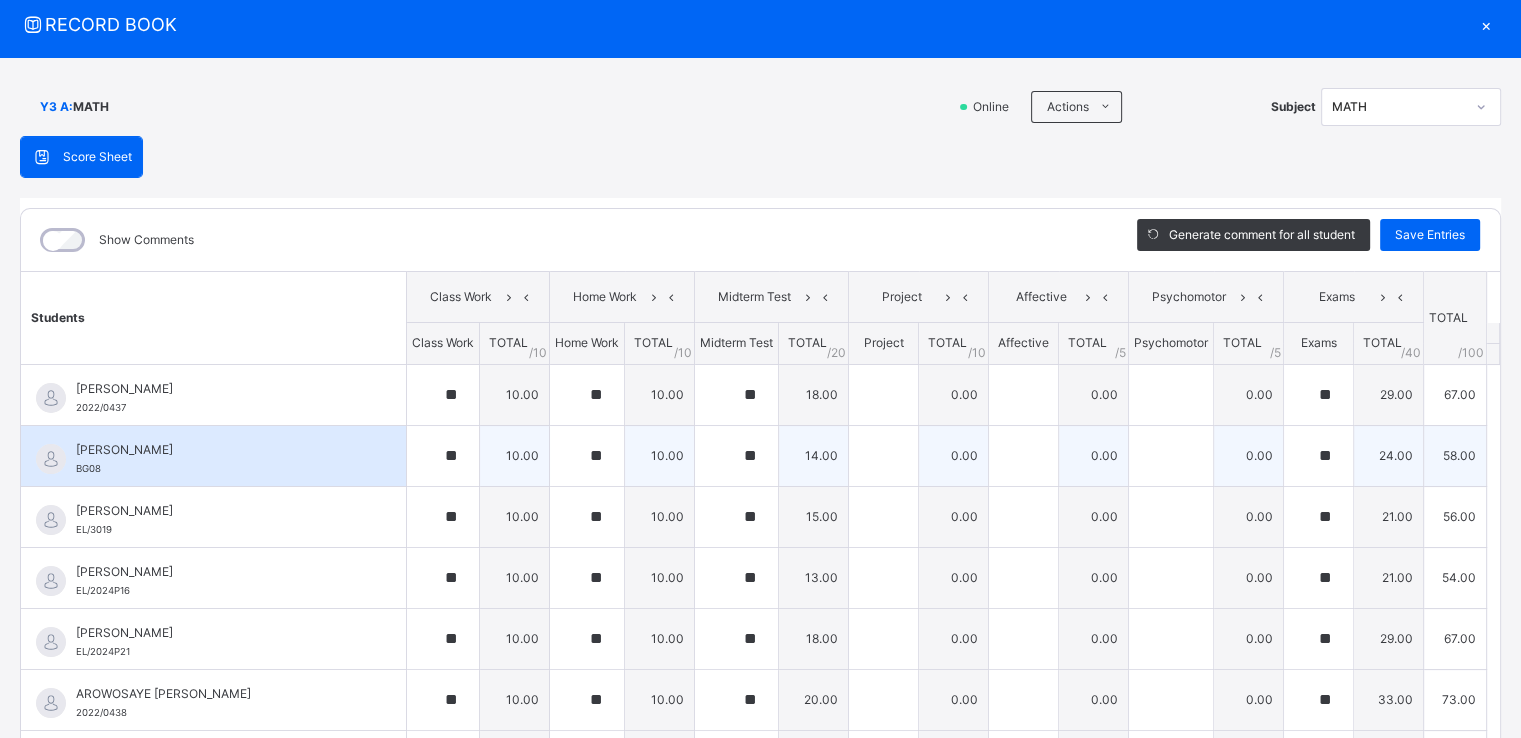 type on "**" 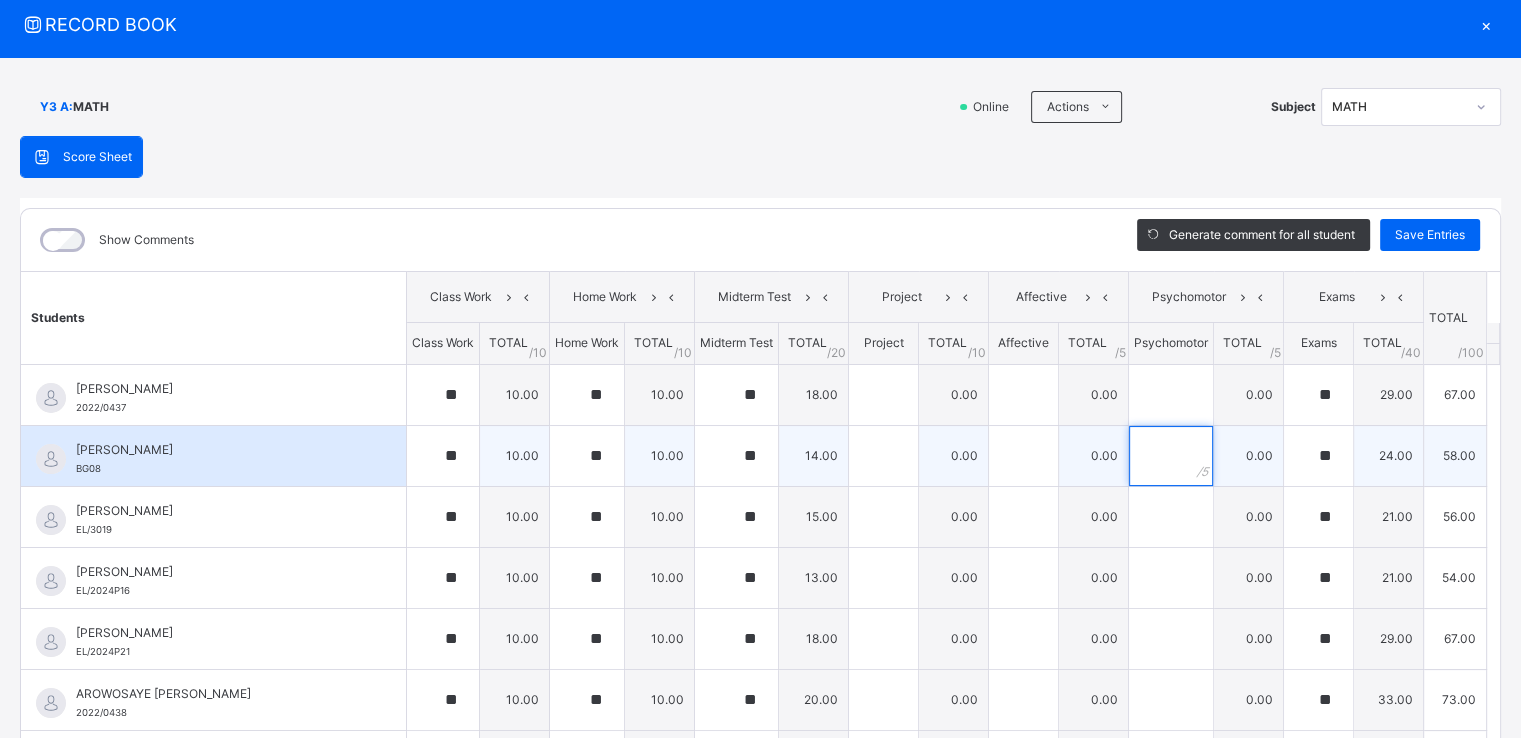 click at bounding box center (1171, 456) 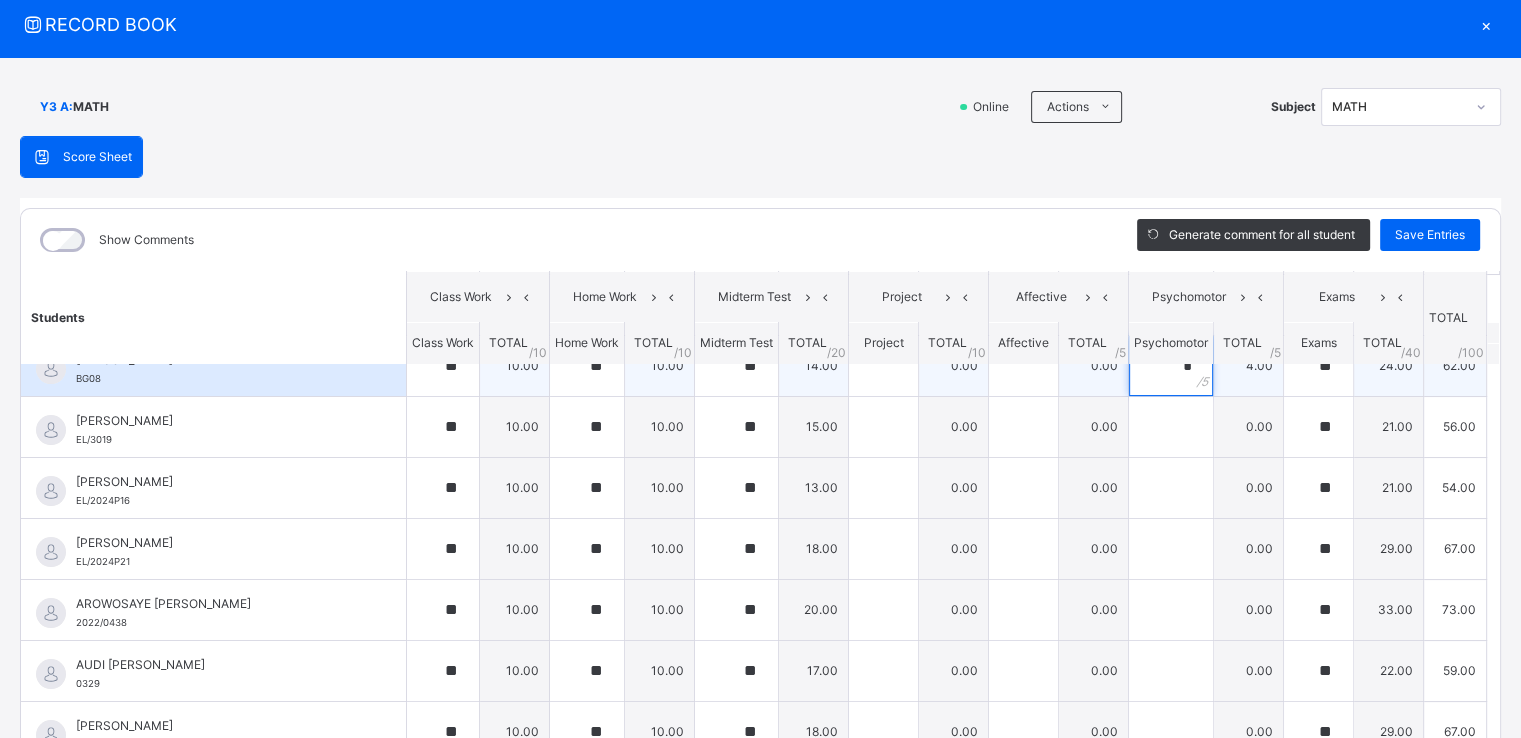 scroll, scrollTop: 0, scrollLeft: 0, axis: both 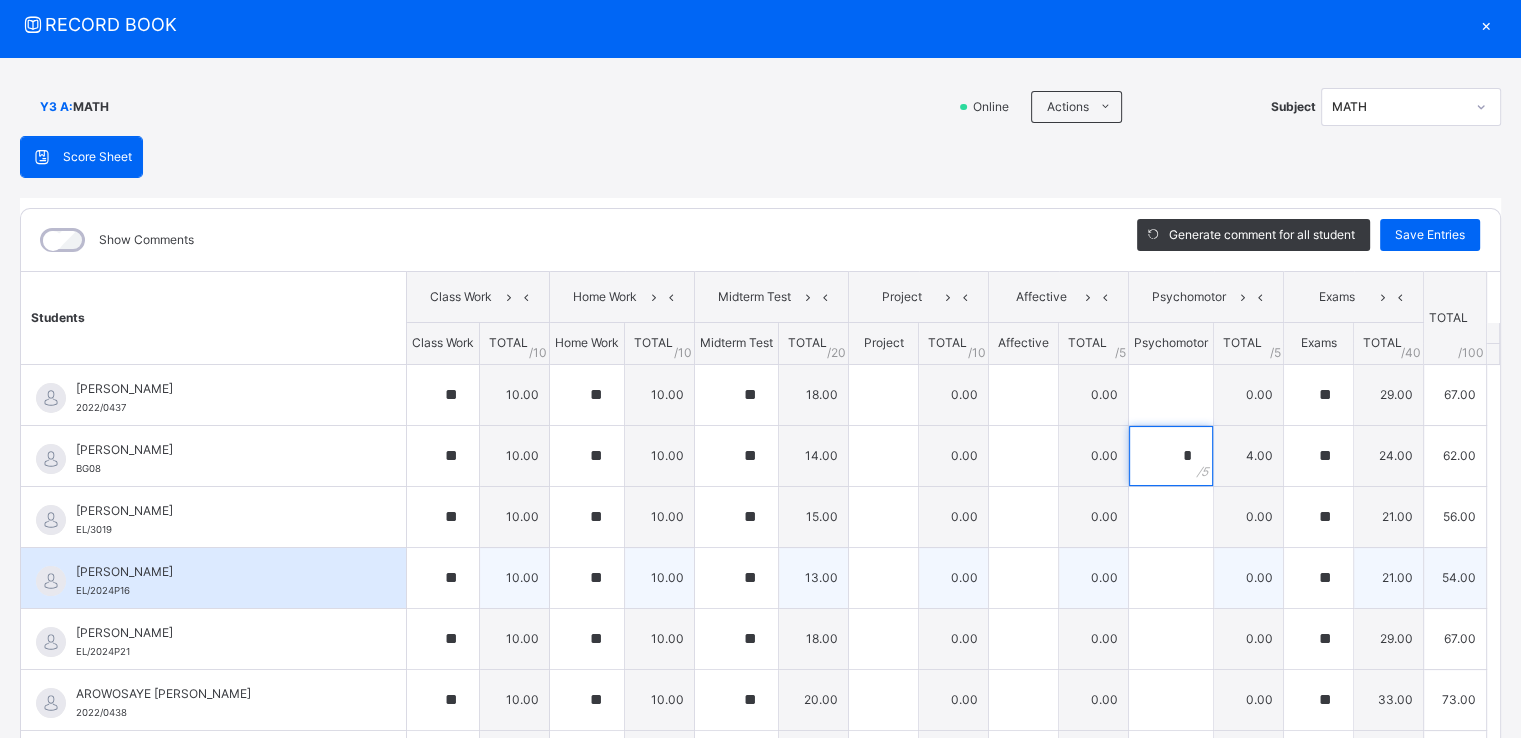 type on "*" 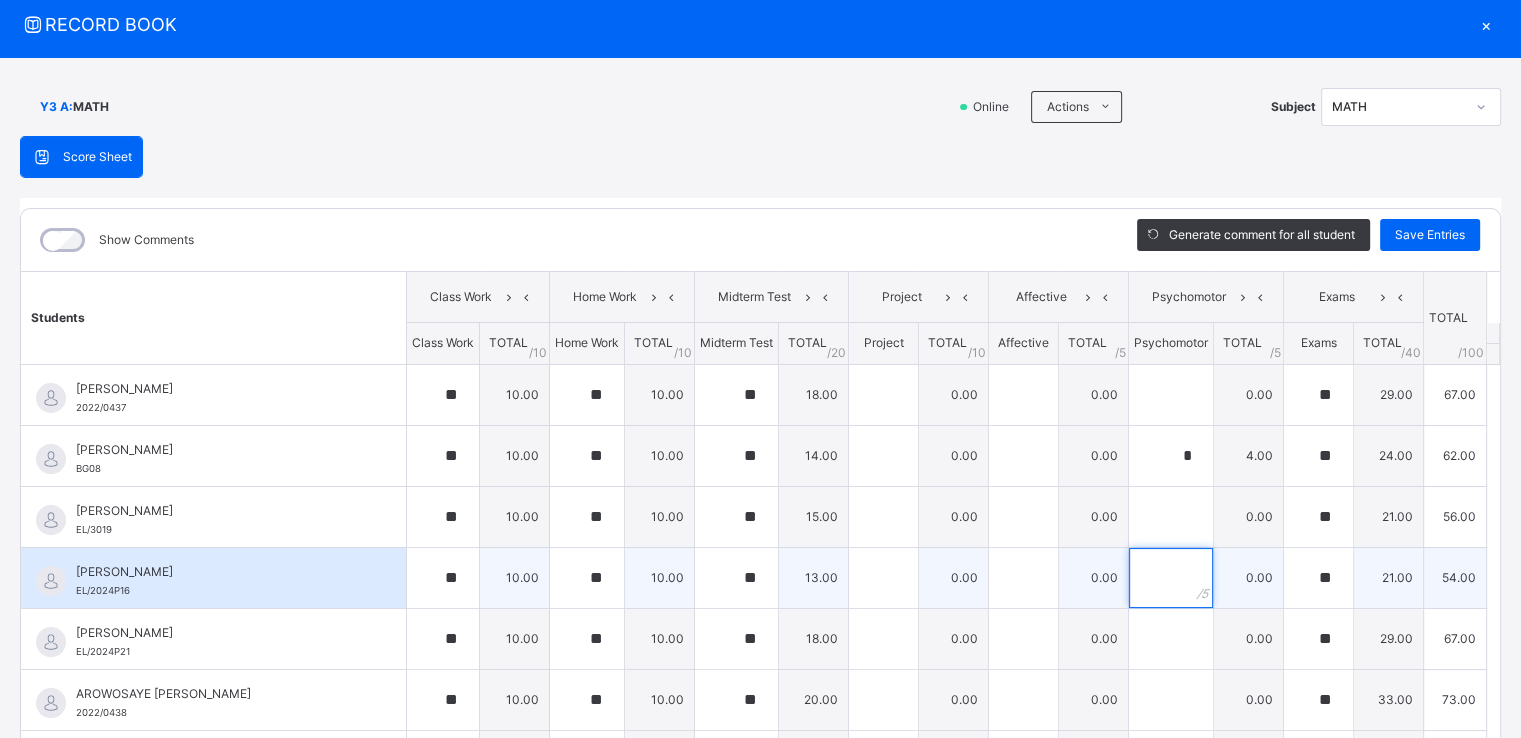 click at bounding box center (1171, 578) 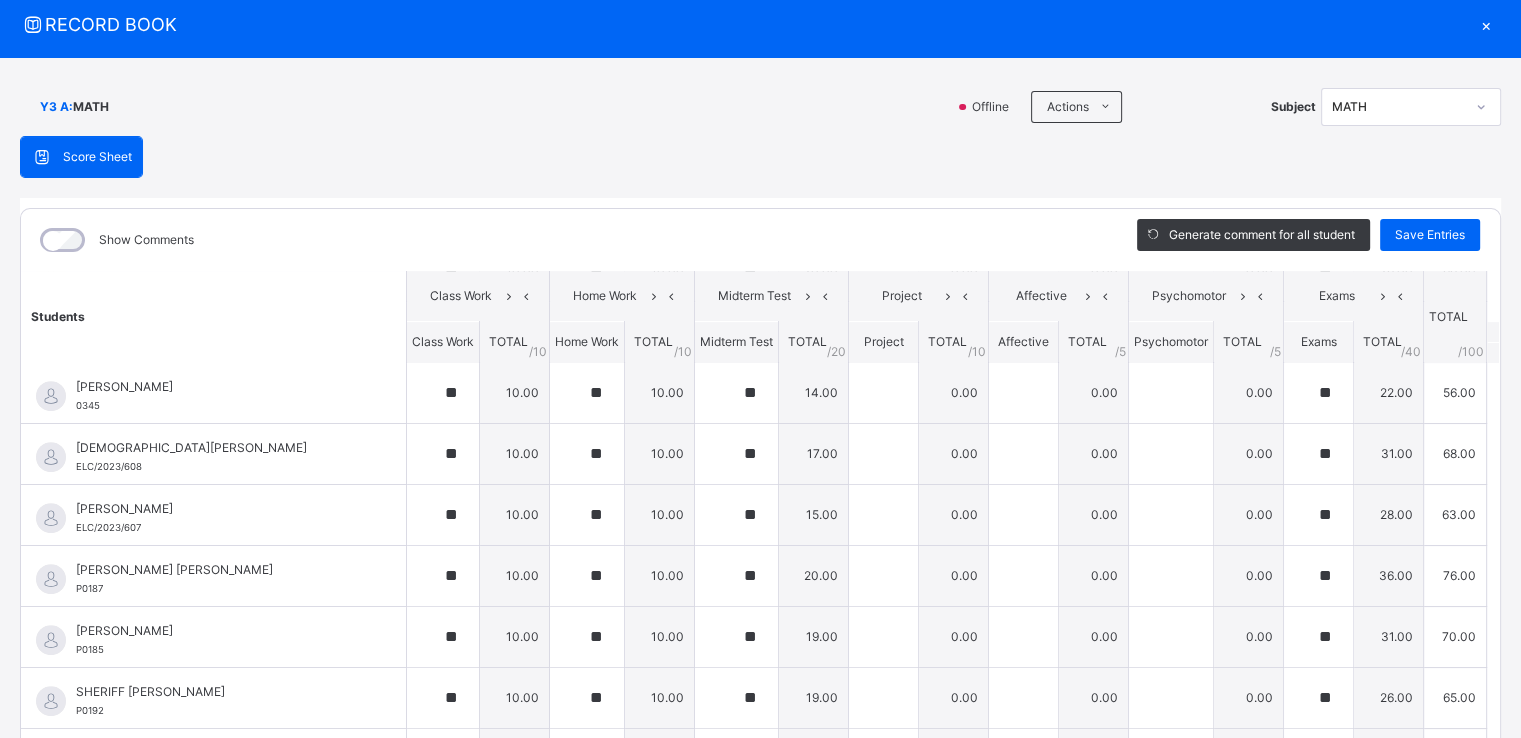 scroll, scrollTop: 915, scrollLeft: 0, axis: vertical 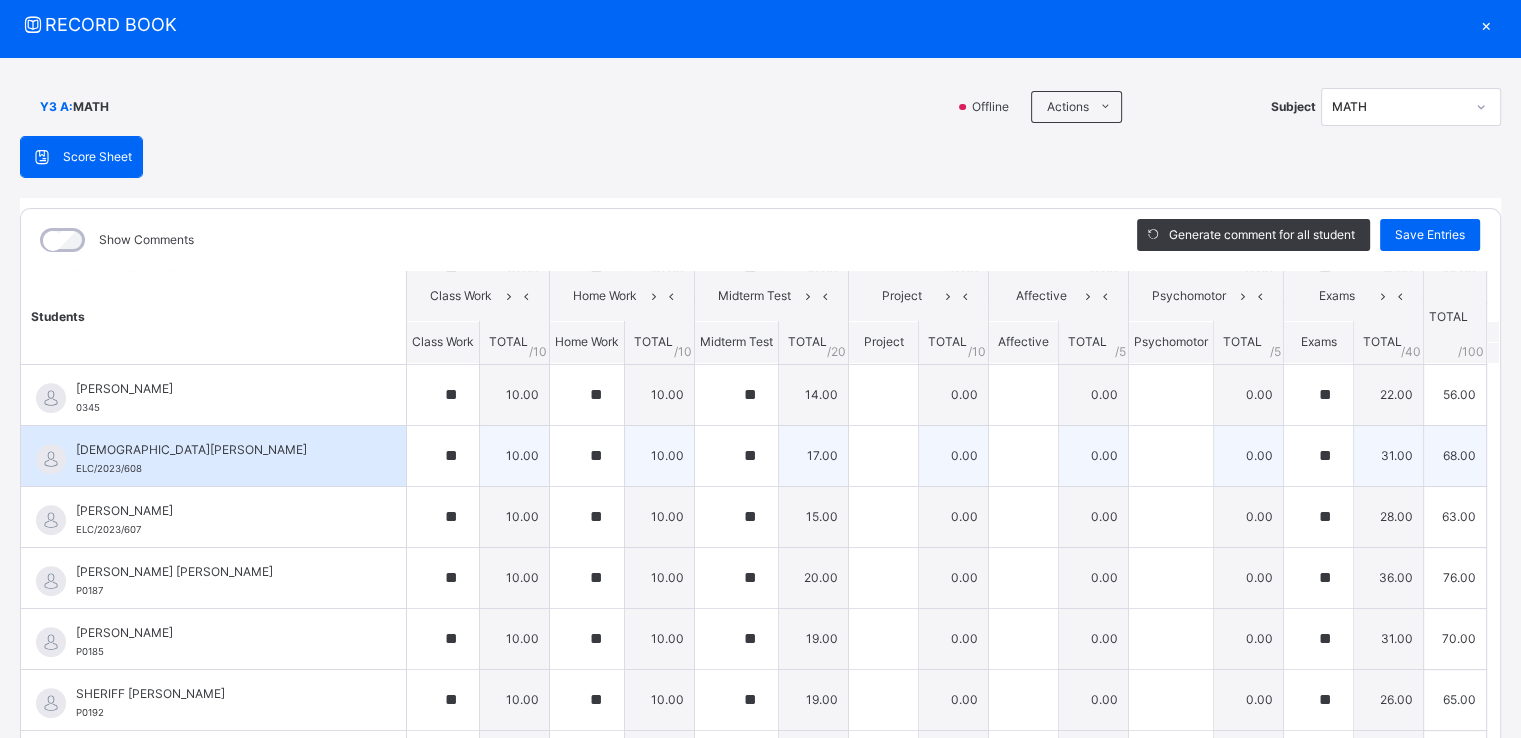 type on "*" 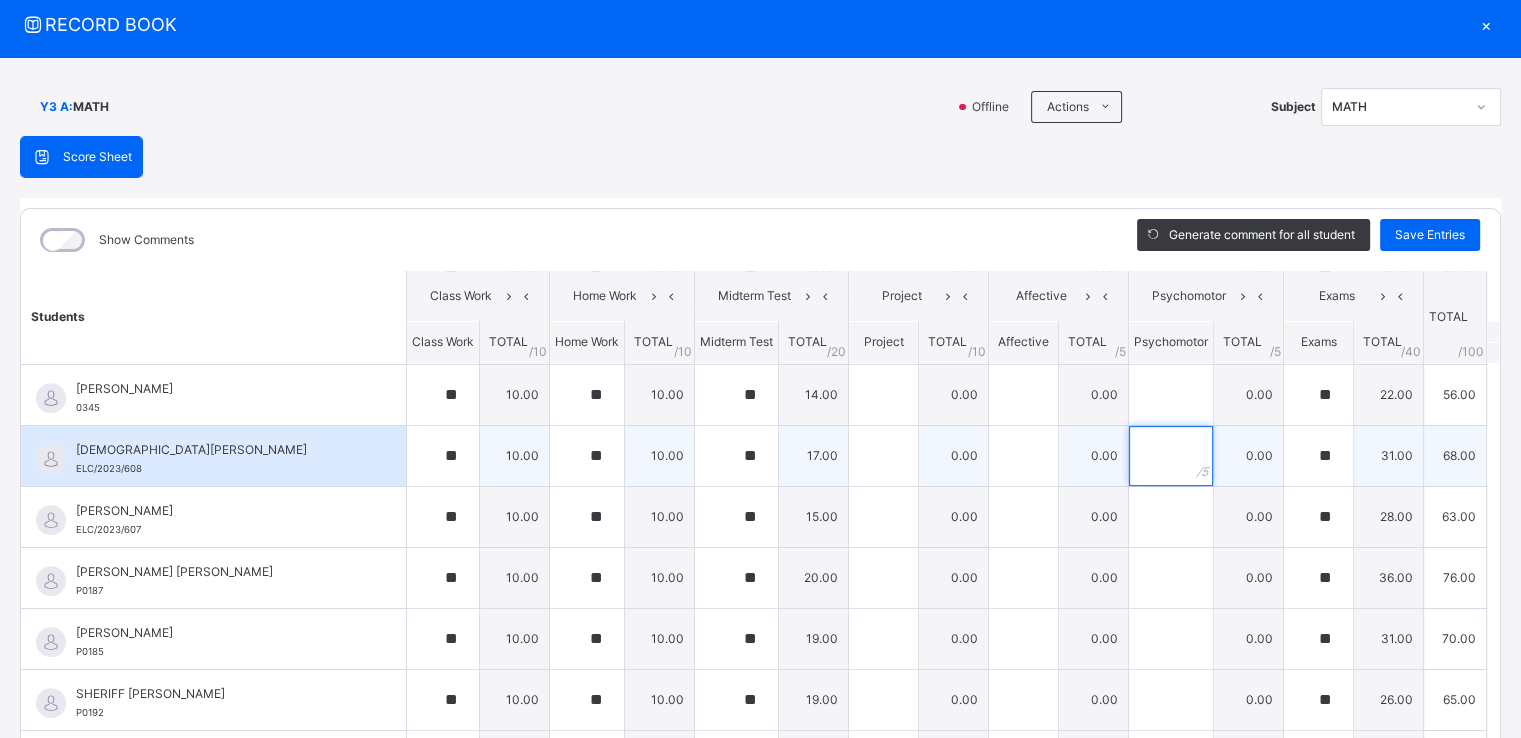 click at bounding box center (1171, 456) 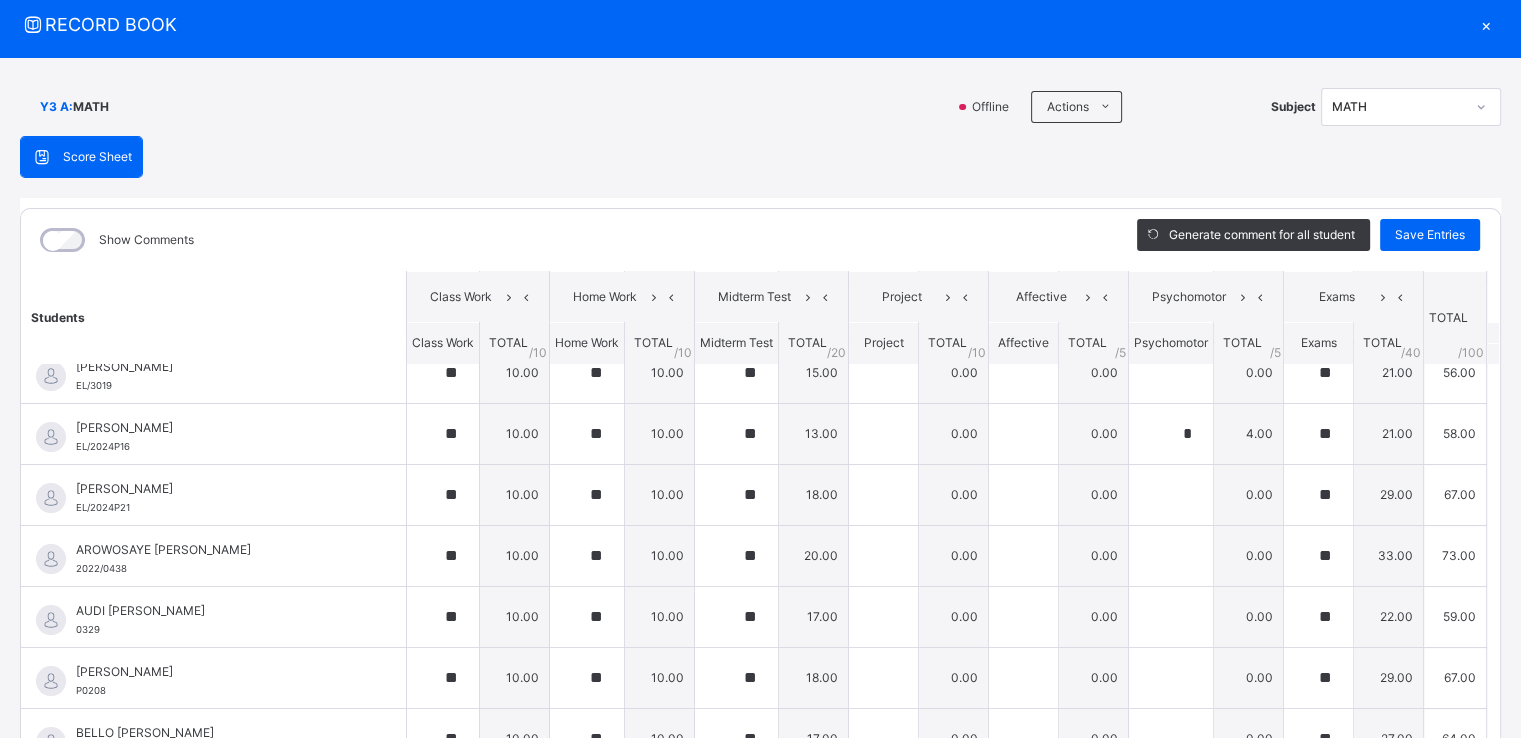 scroll, scrollTop: 0, scrollLeft: 0, axis: both 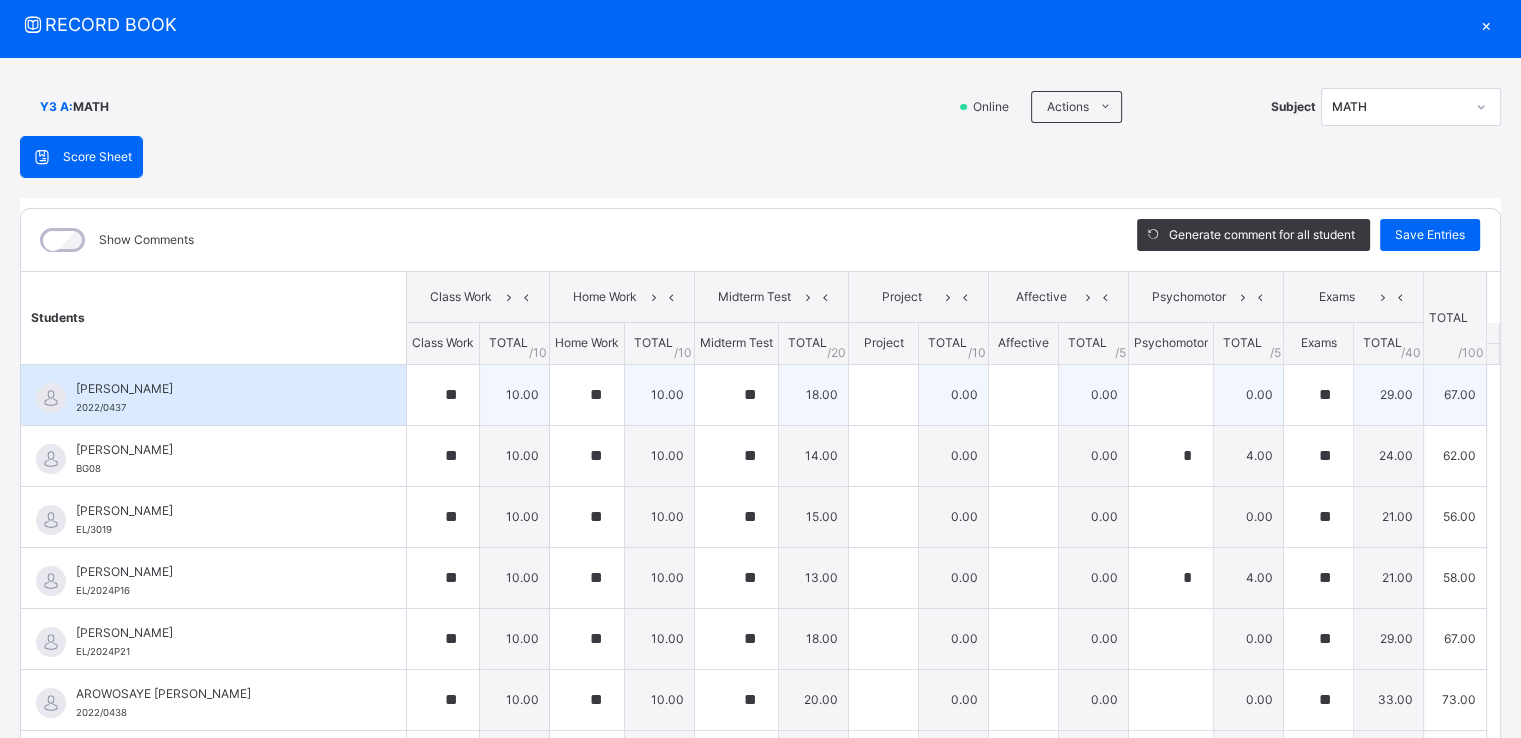 type on "*" 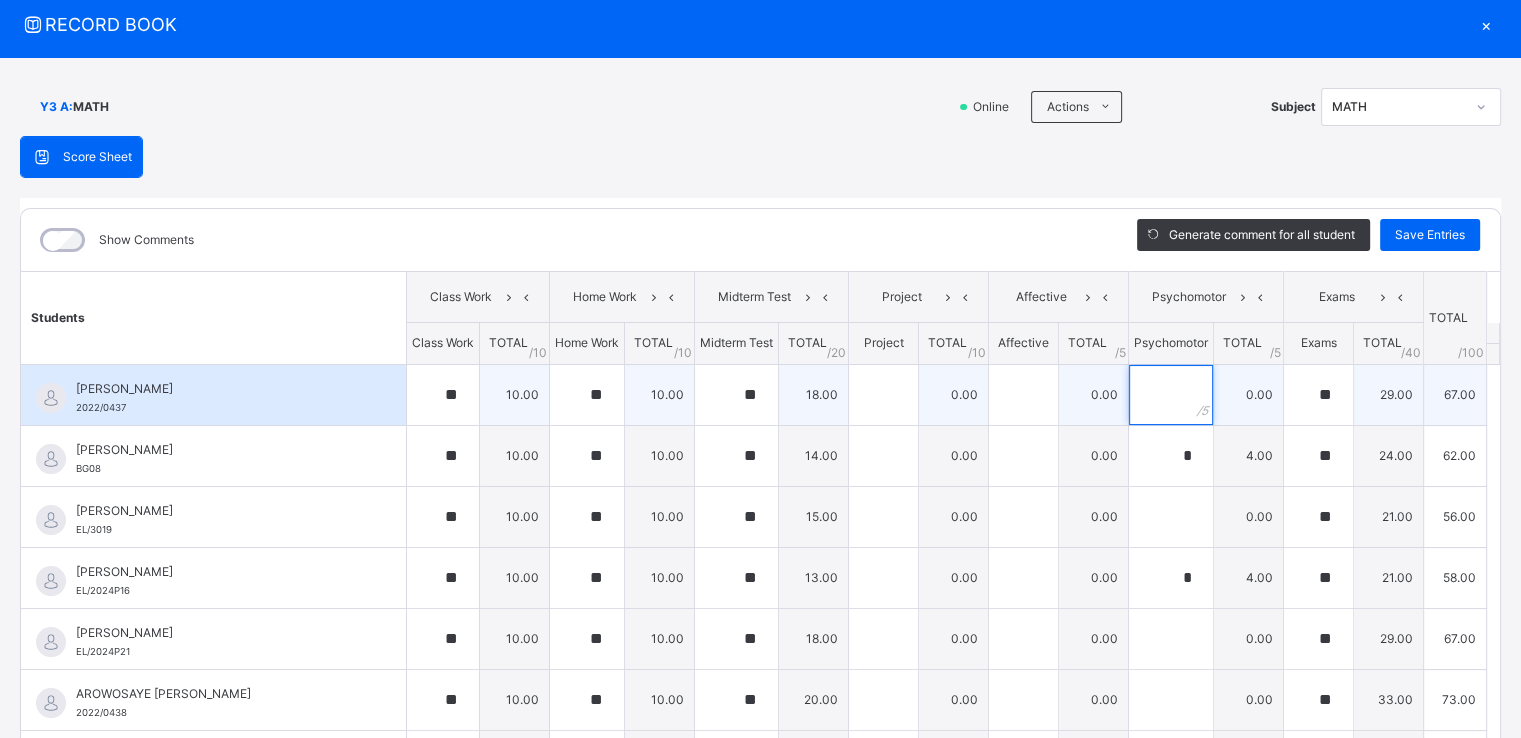 click at bounding box center (1171, 395) 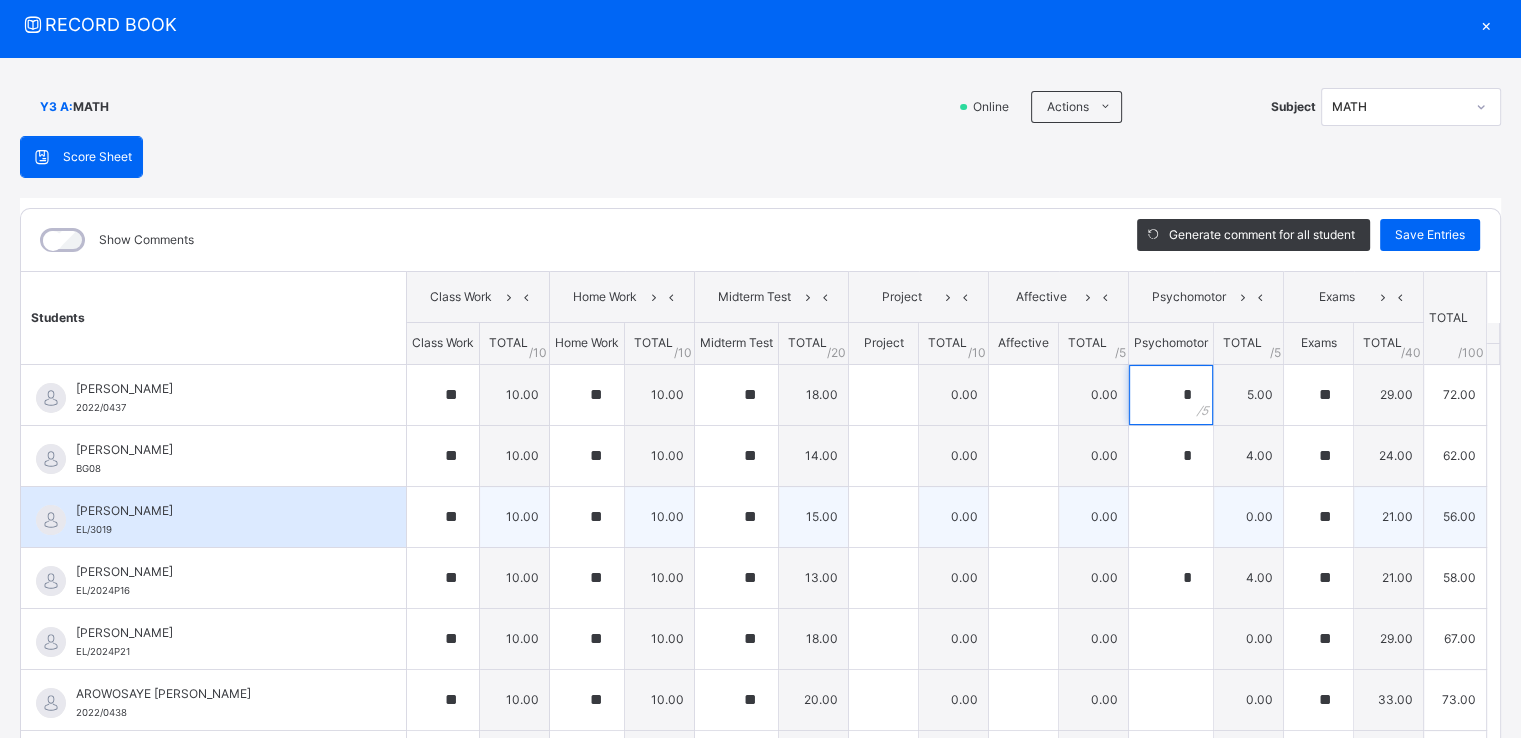 type on "*" 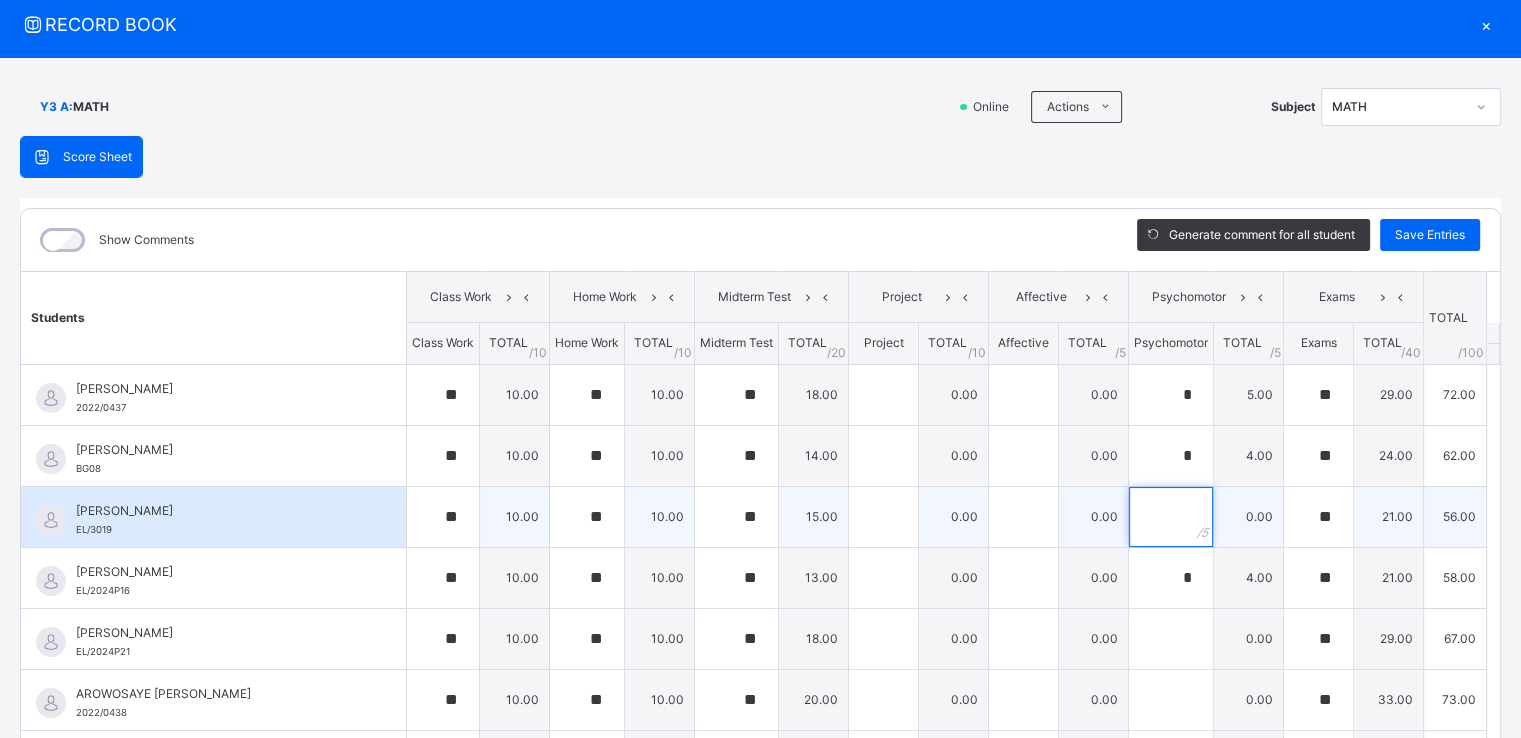 click at bounding box center (1171, 517) 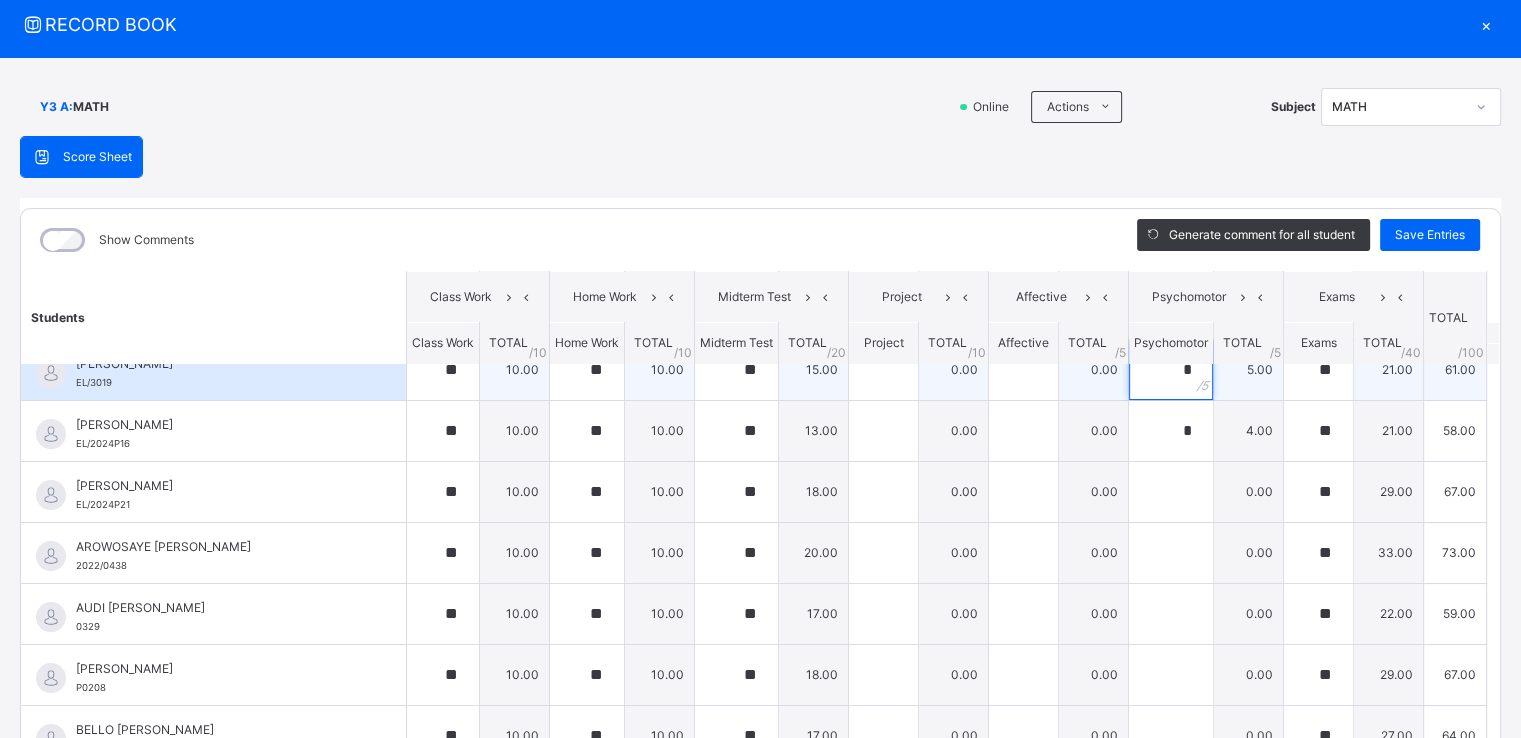 scroll, scrollTop: 148, scrollLeft: 0, axis: vertical 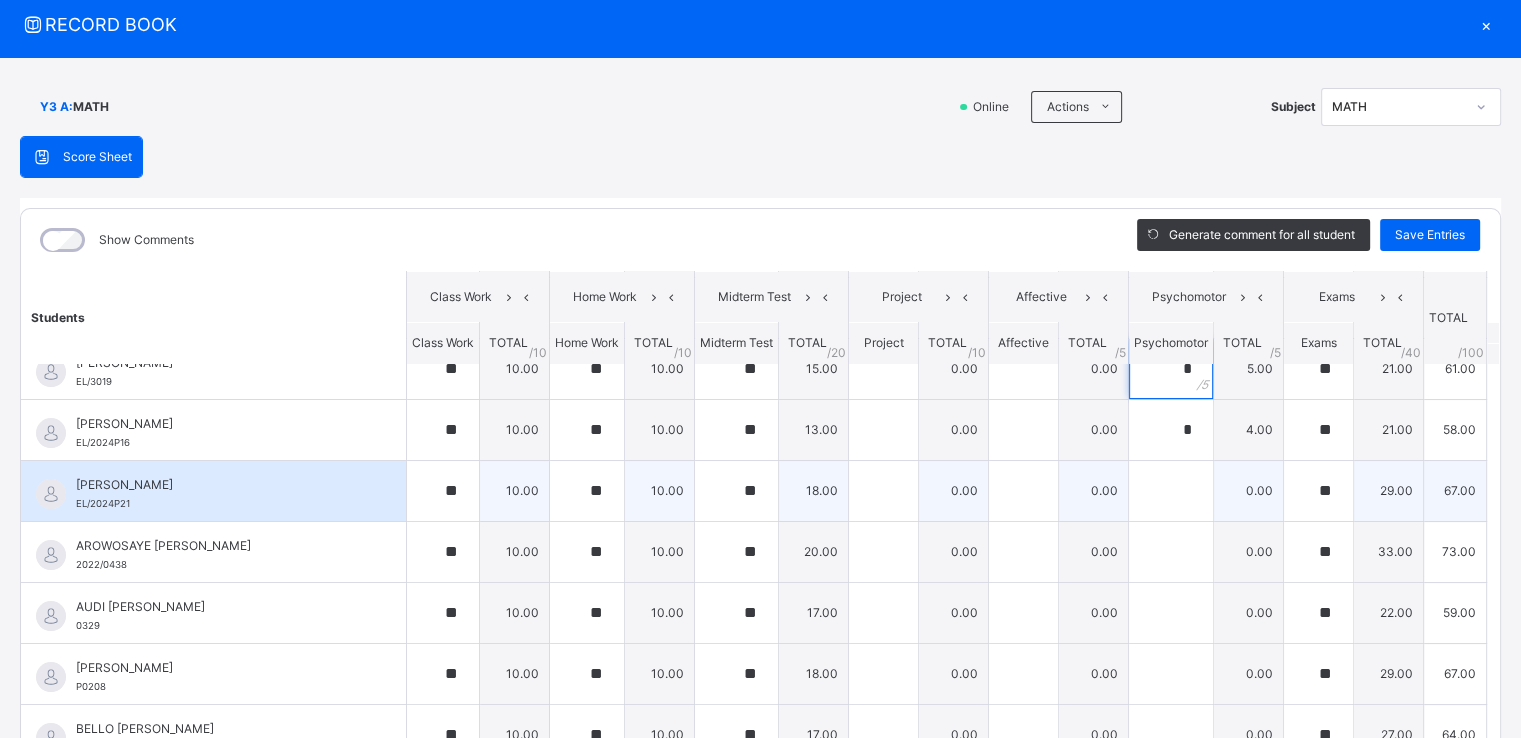 type on "*" 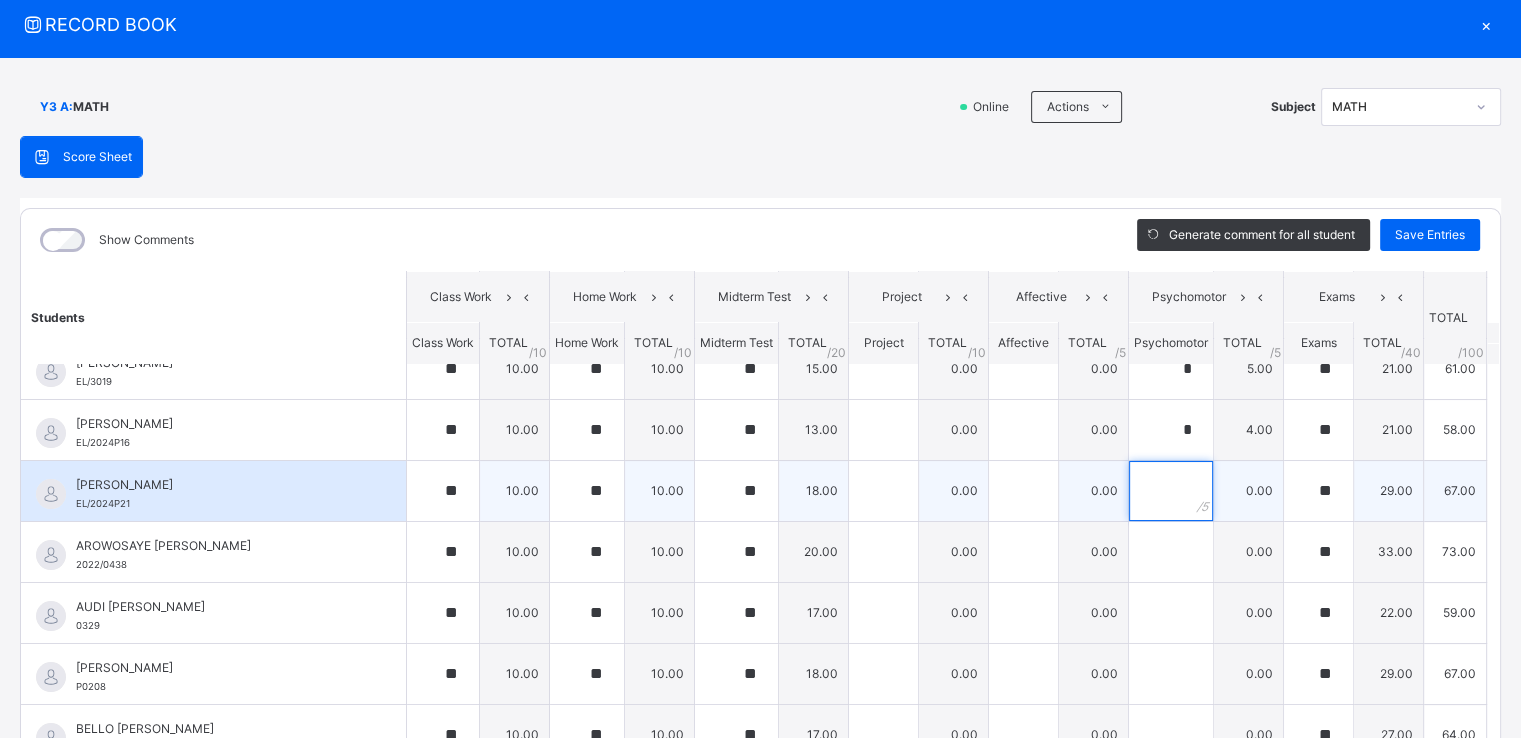 click at bounding box center [1171, 491] 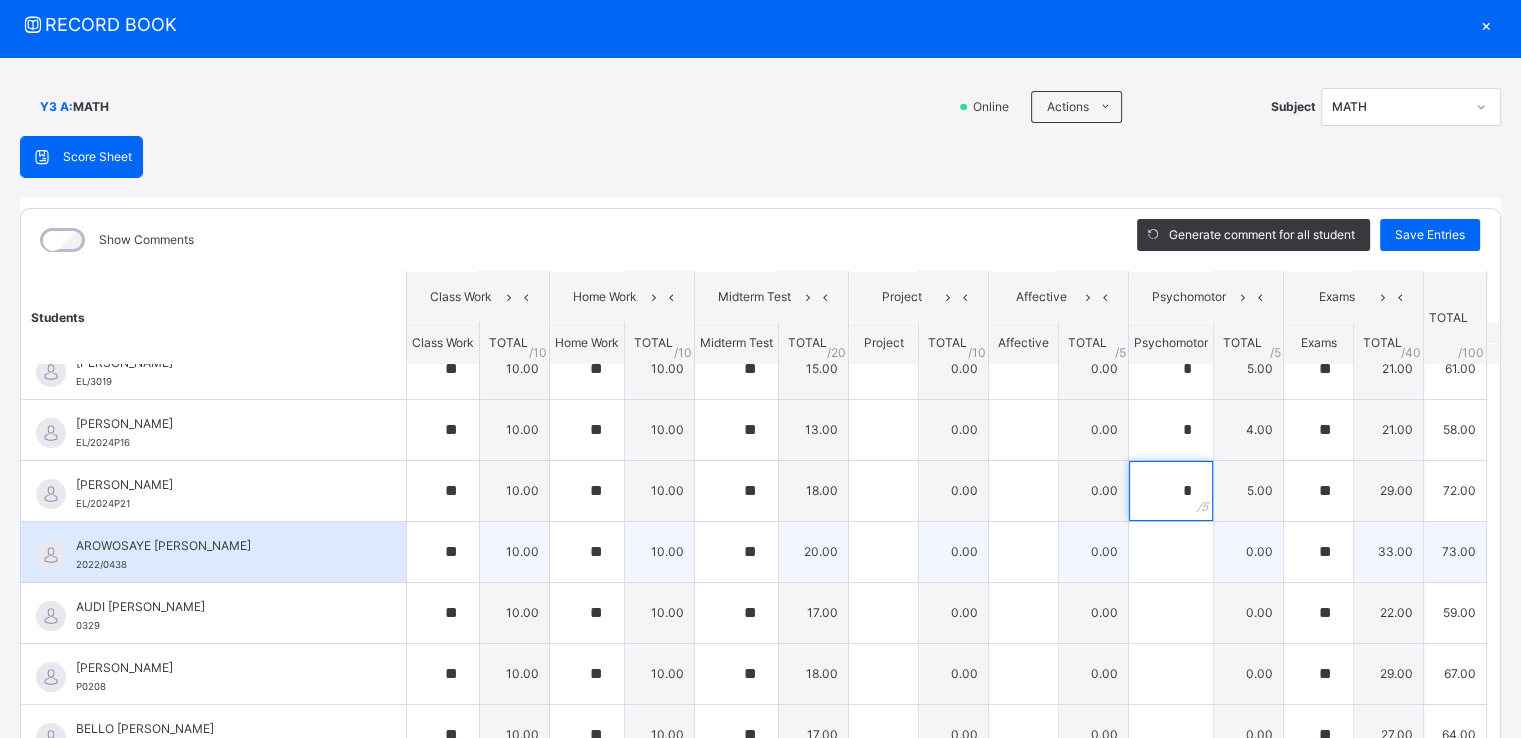 type on "*" 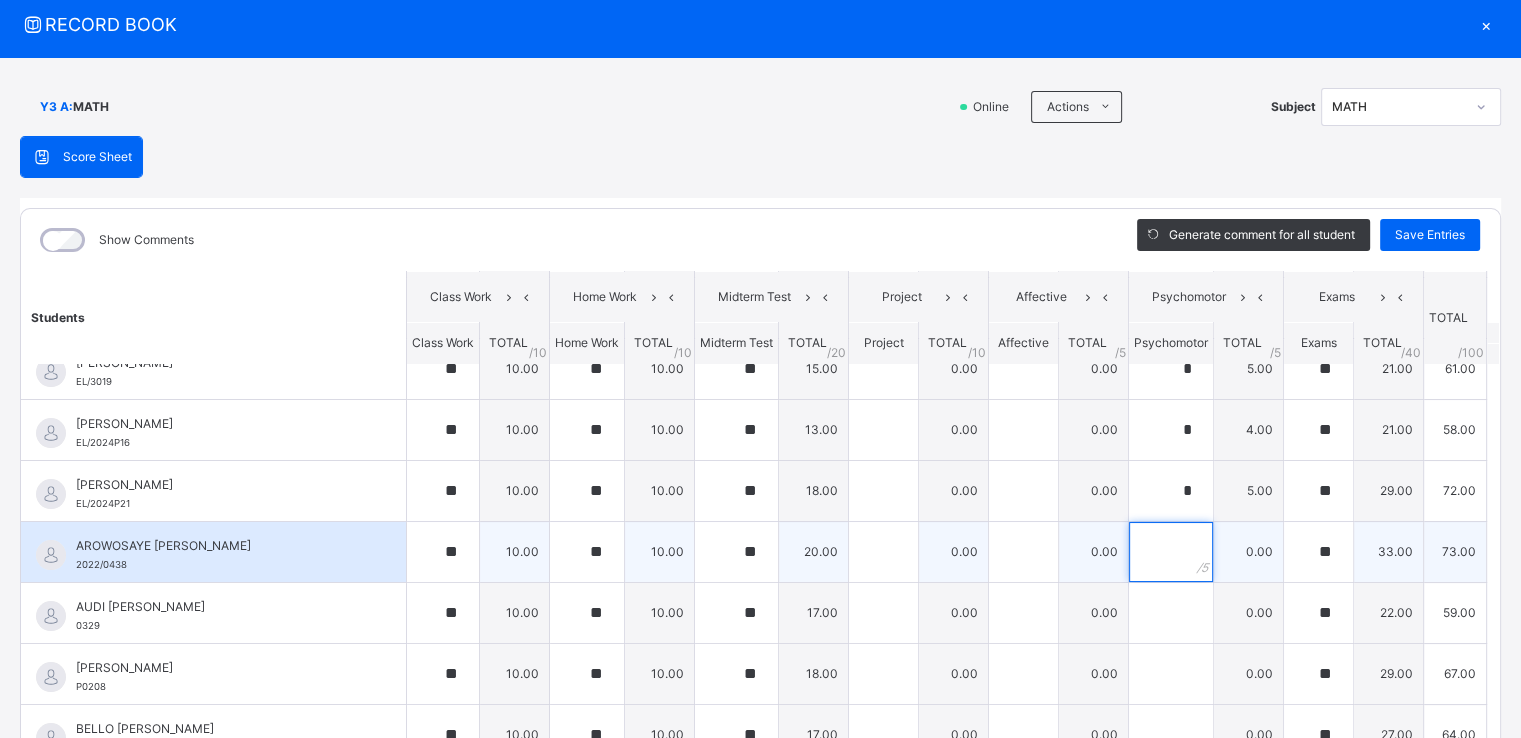 click at bounding box center [1171, 552] 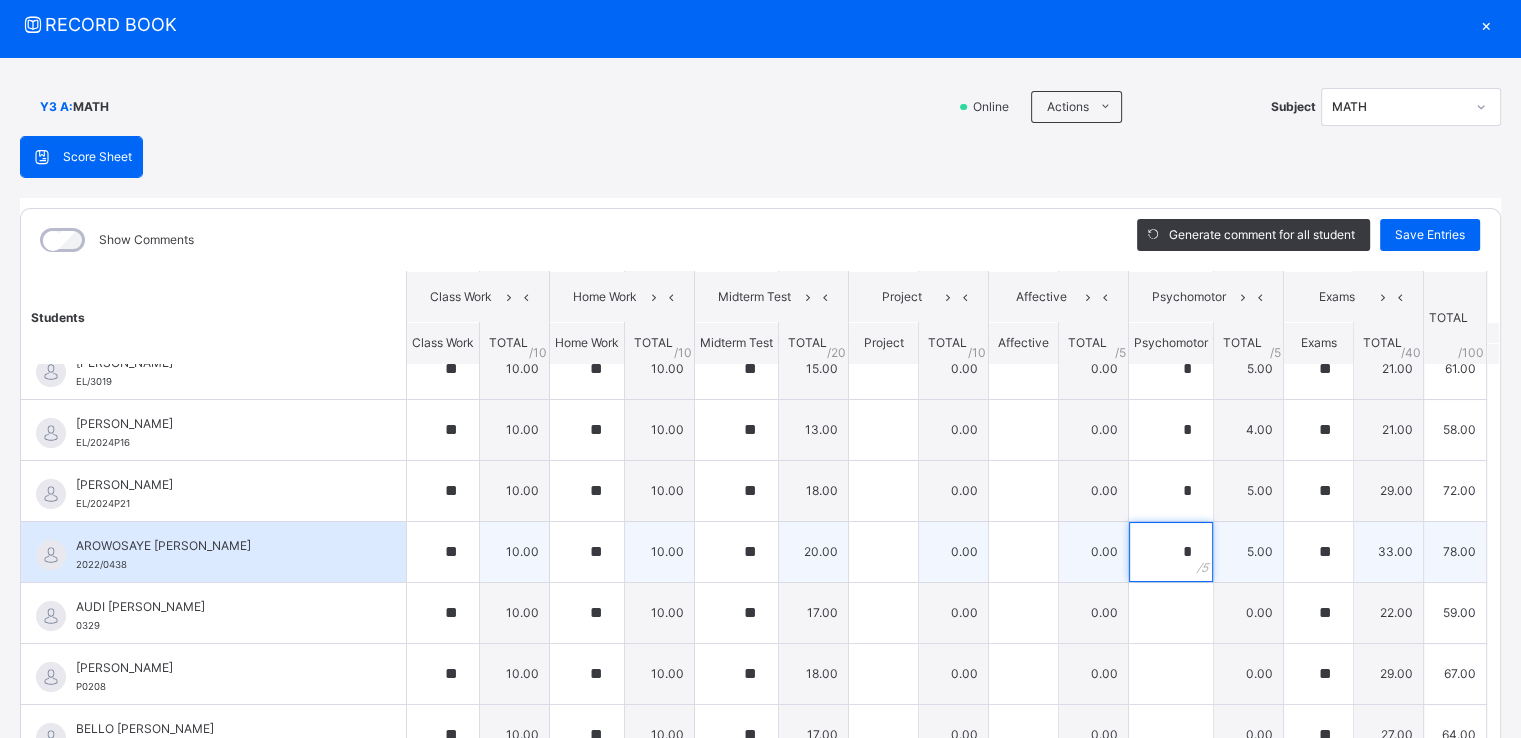 scroll, scrollTop: 244, scrollLeft: 0, axis: vertical 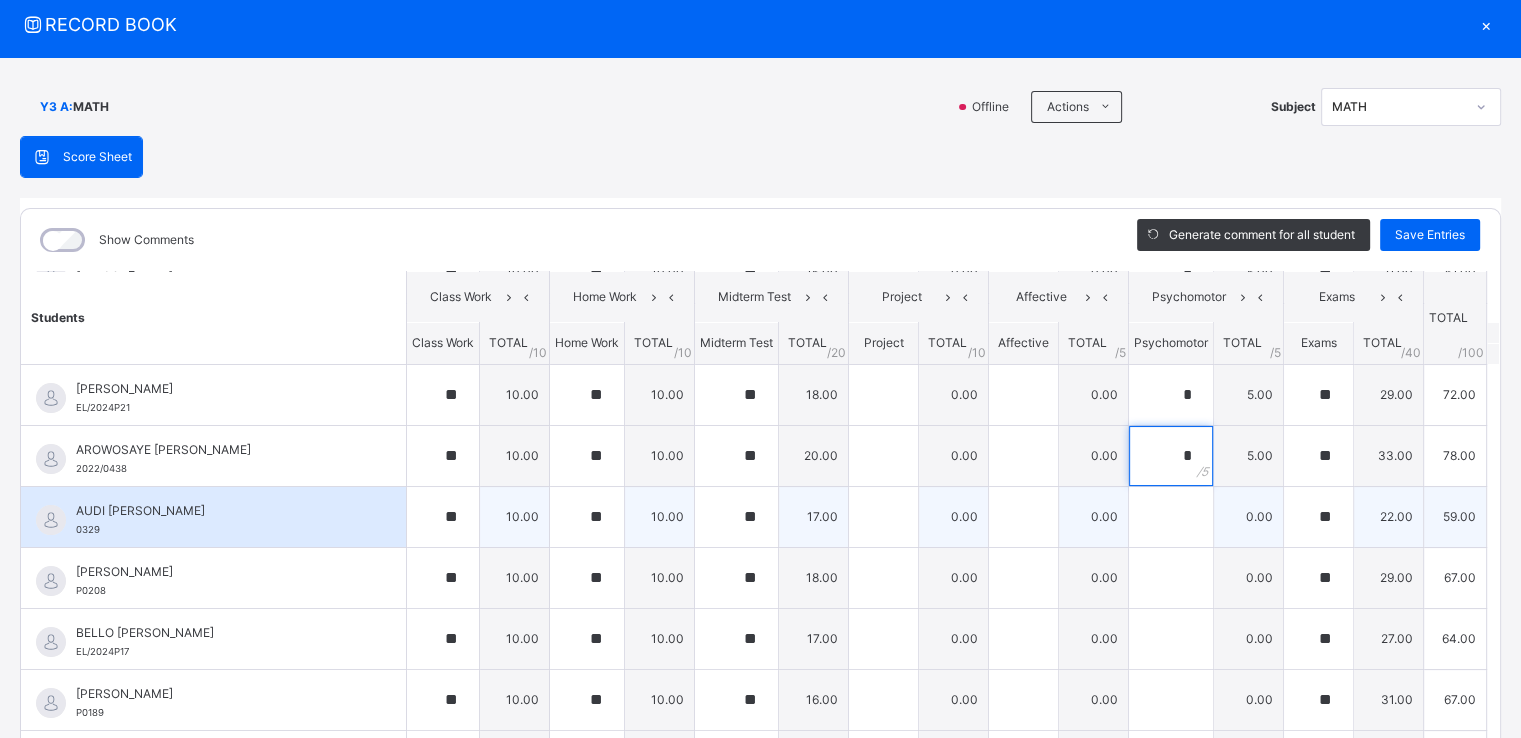 type on "*" 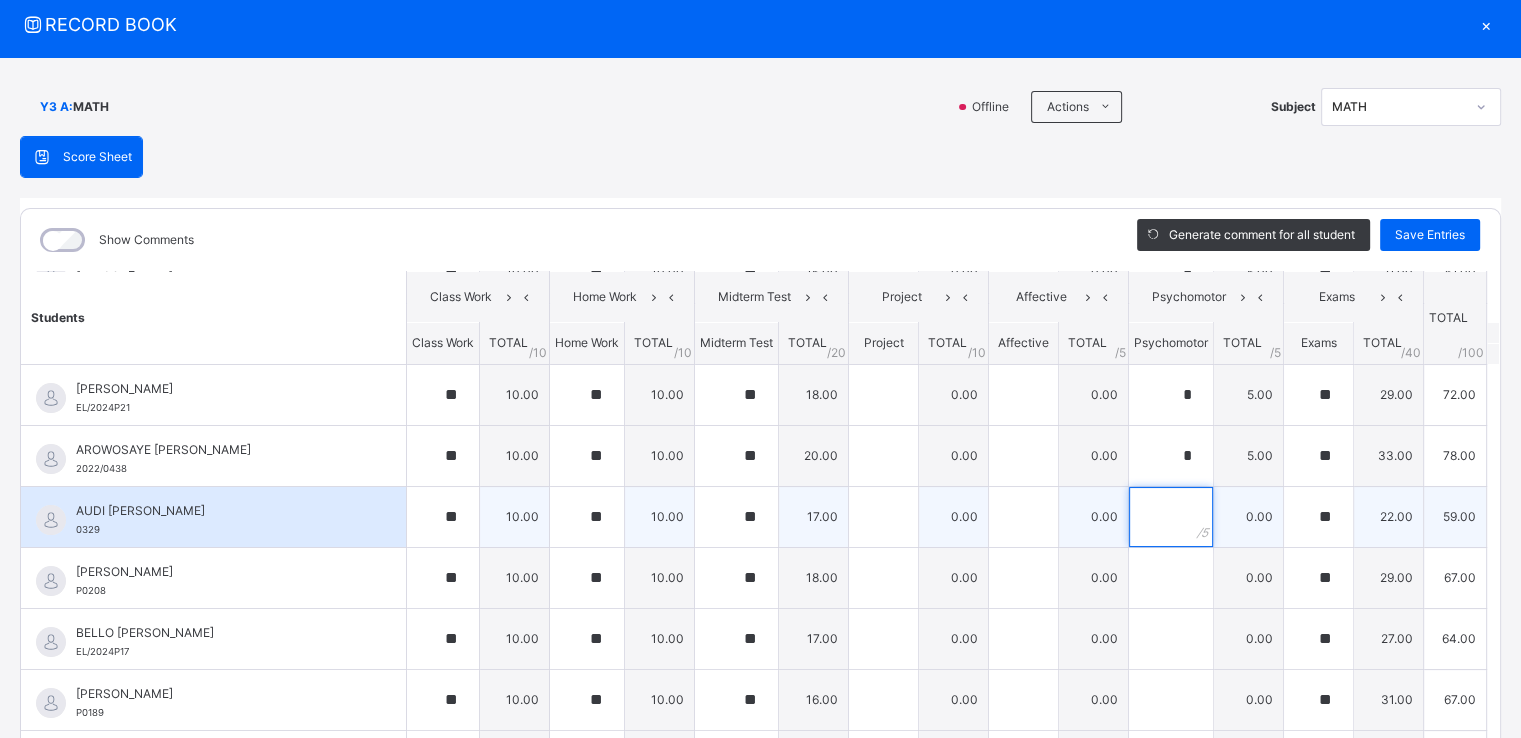 click at bounding box center (1171, 517) 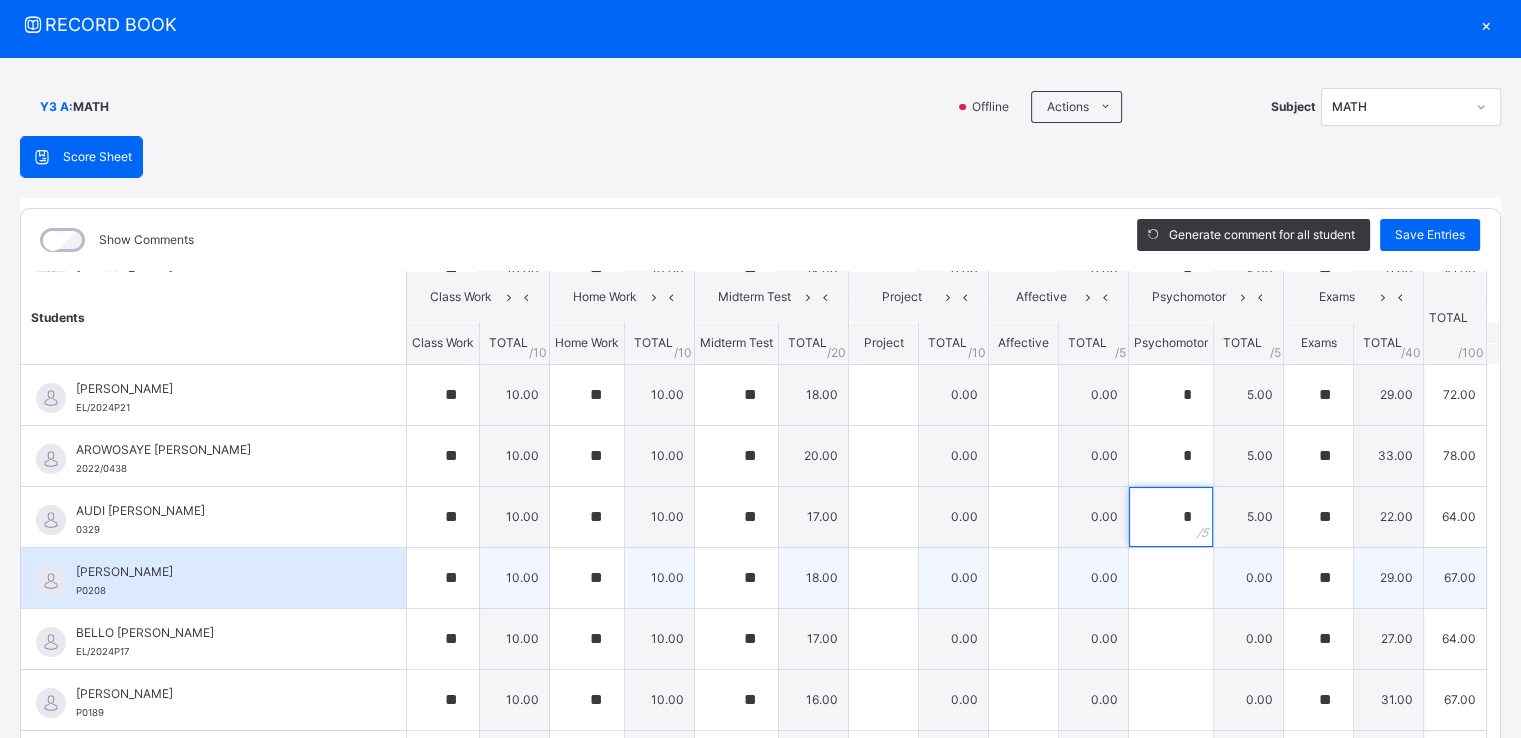 type on "*" 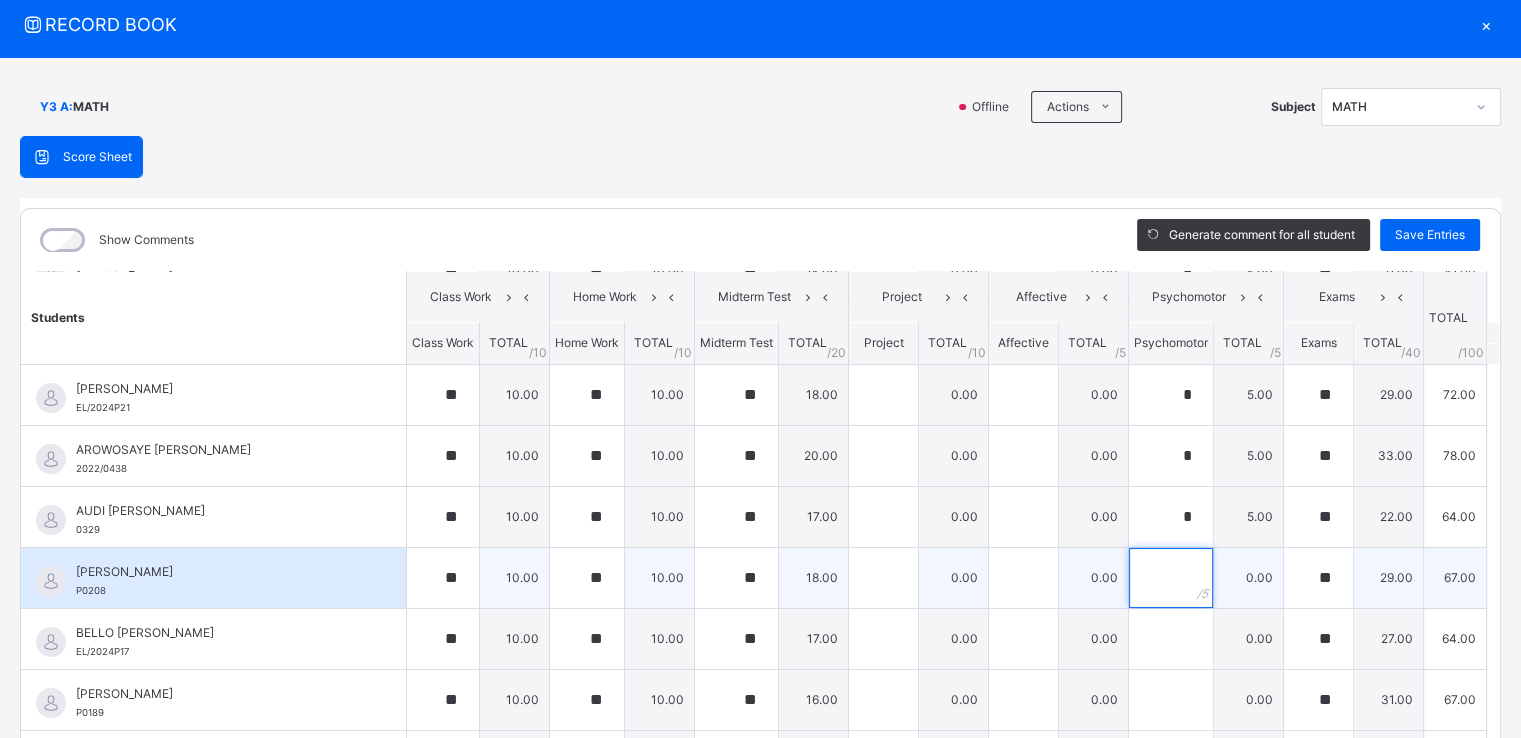 click at bounding box center (1171, 578) 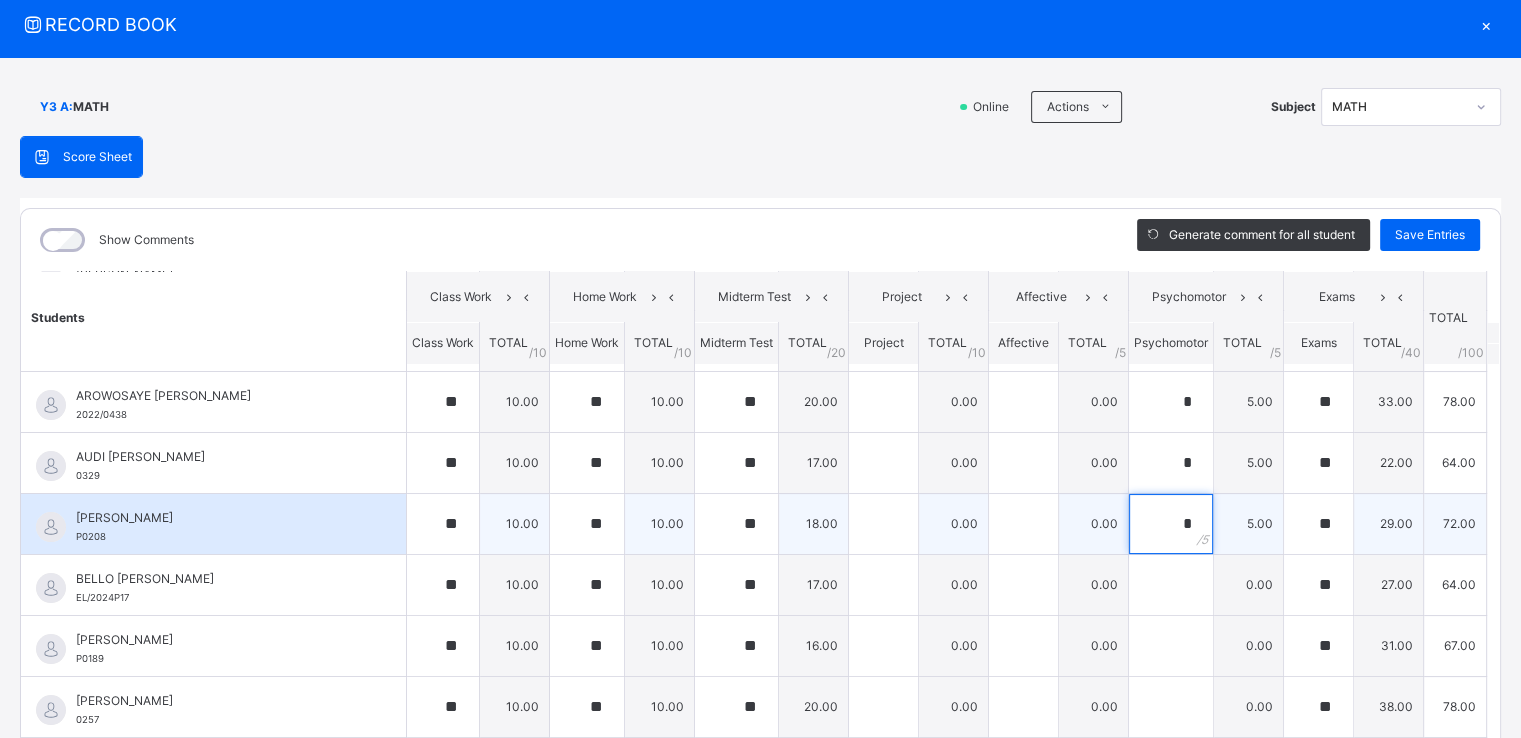scroll, scrollTop: 378, scrollLeft: 0, axis: vertical 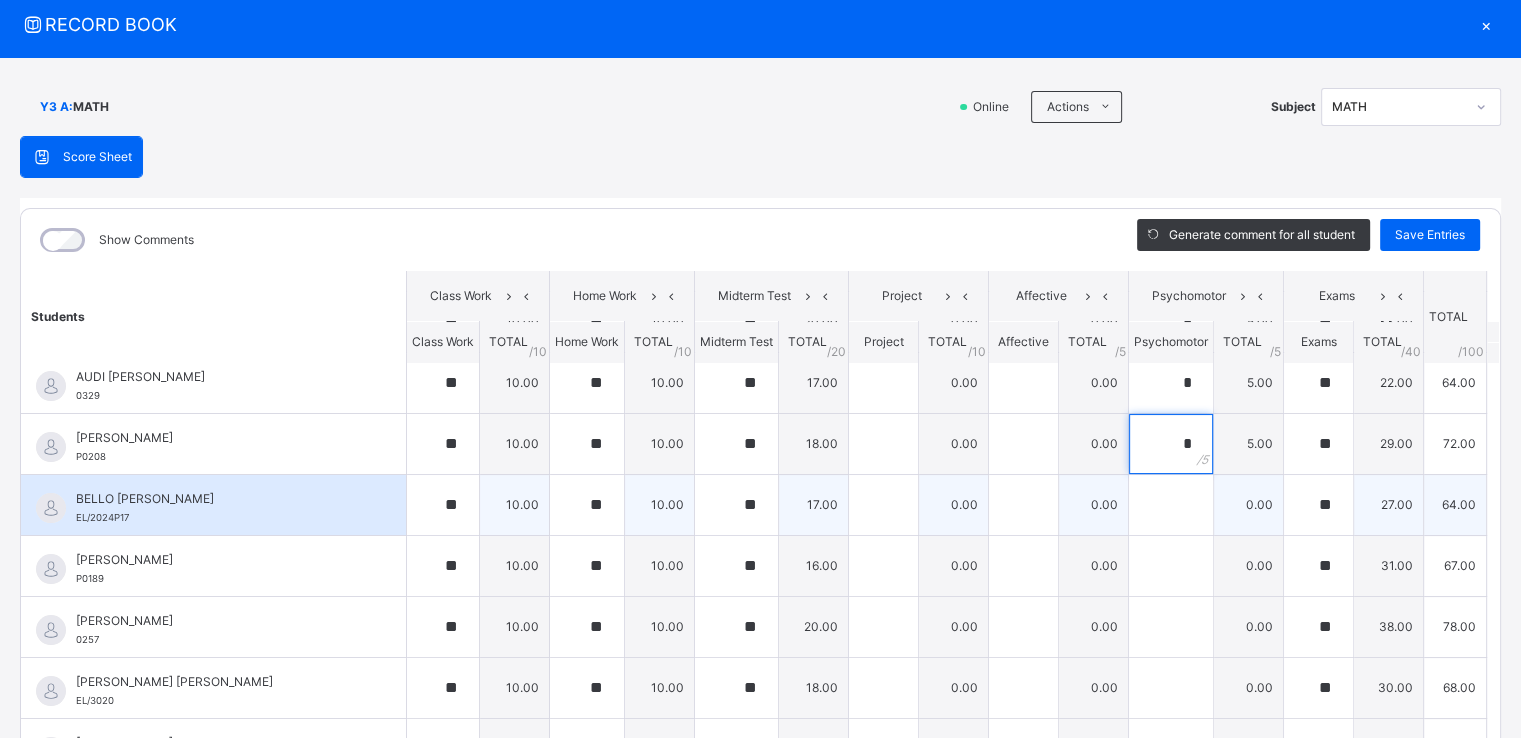 type on "*" 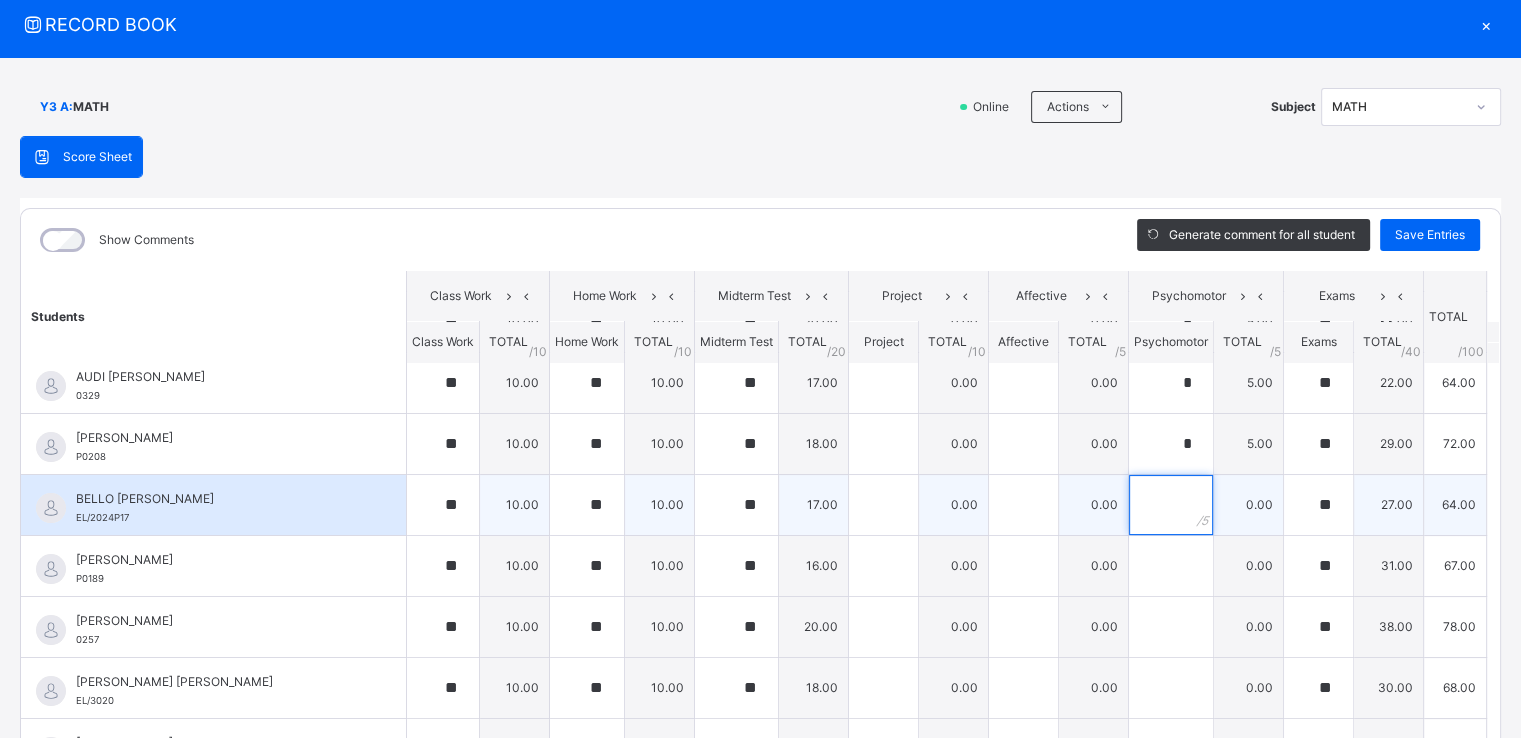 click at bounding box center [1171, 505] 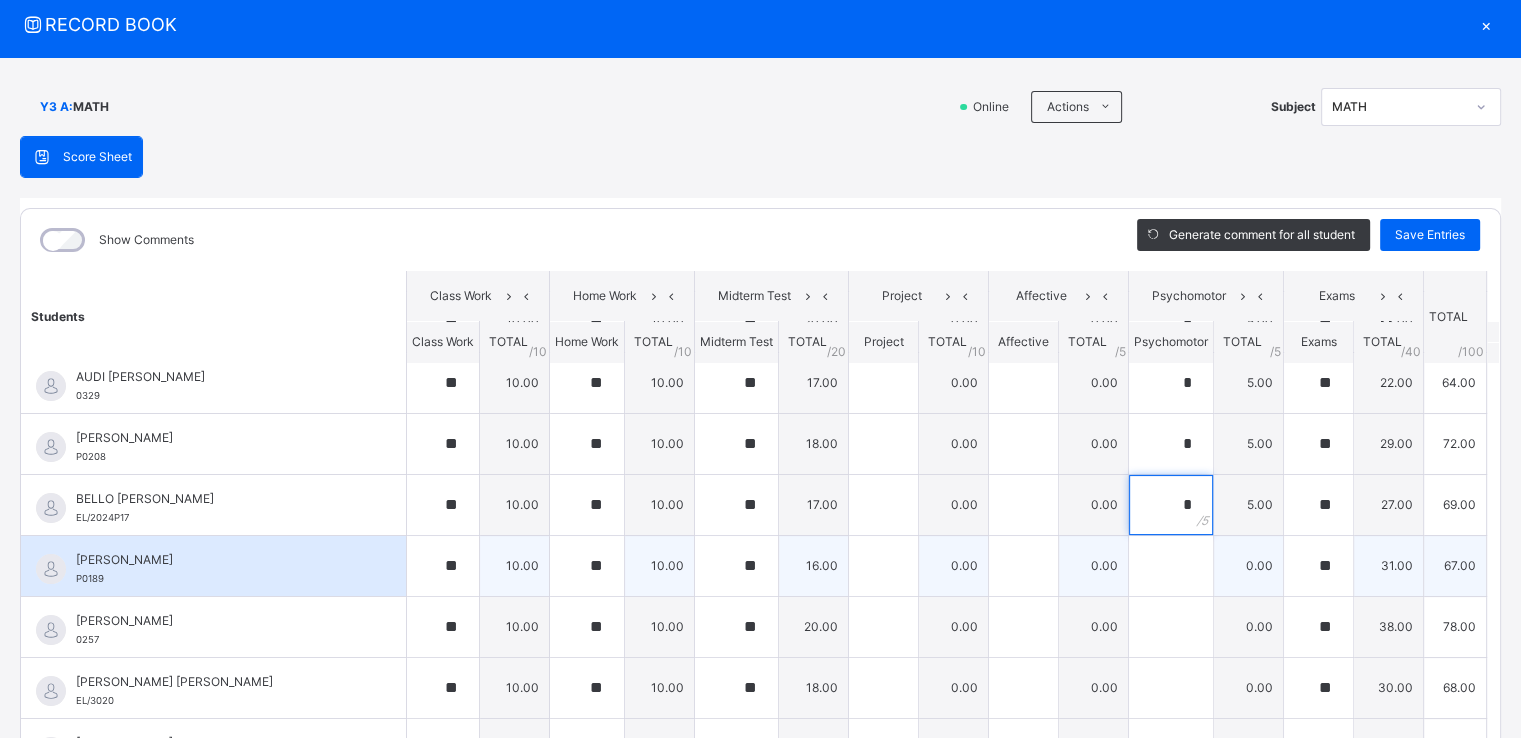 type on "*" 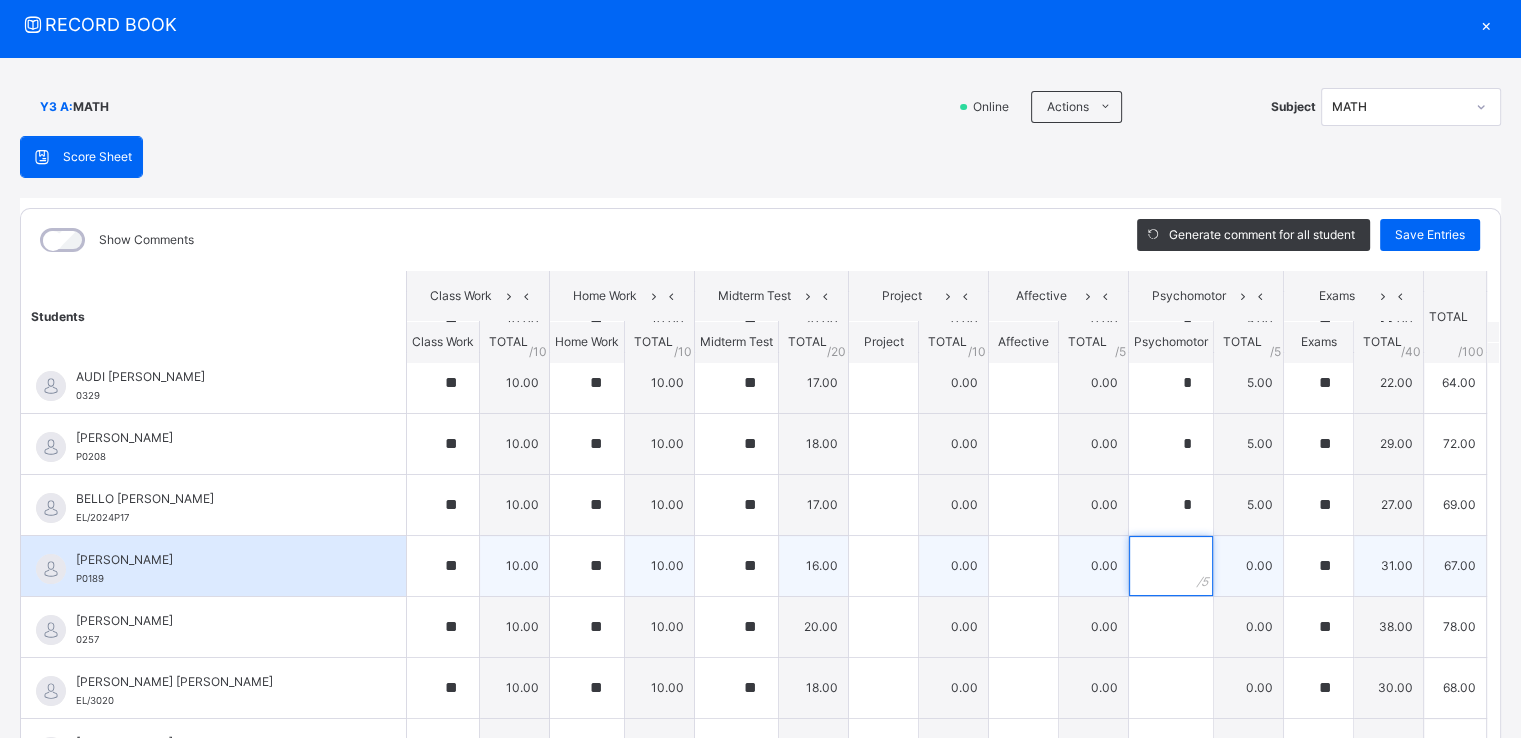 click at bounding box center (1171, 566) 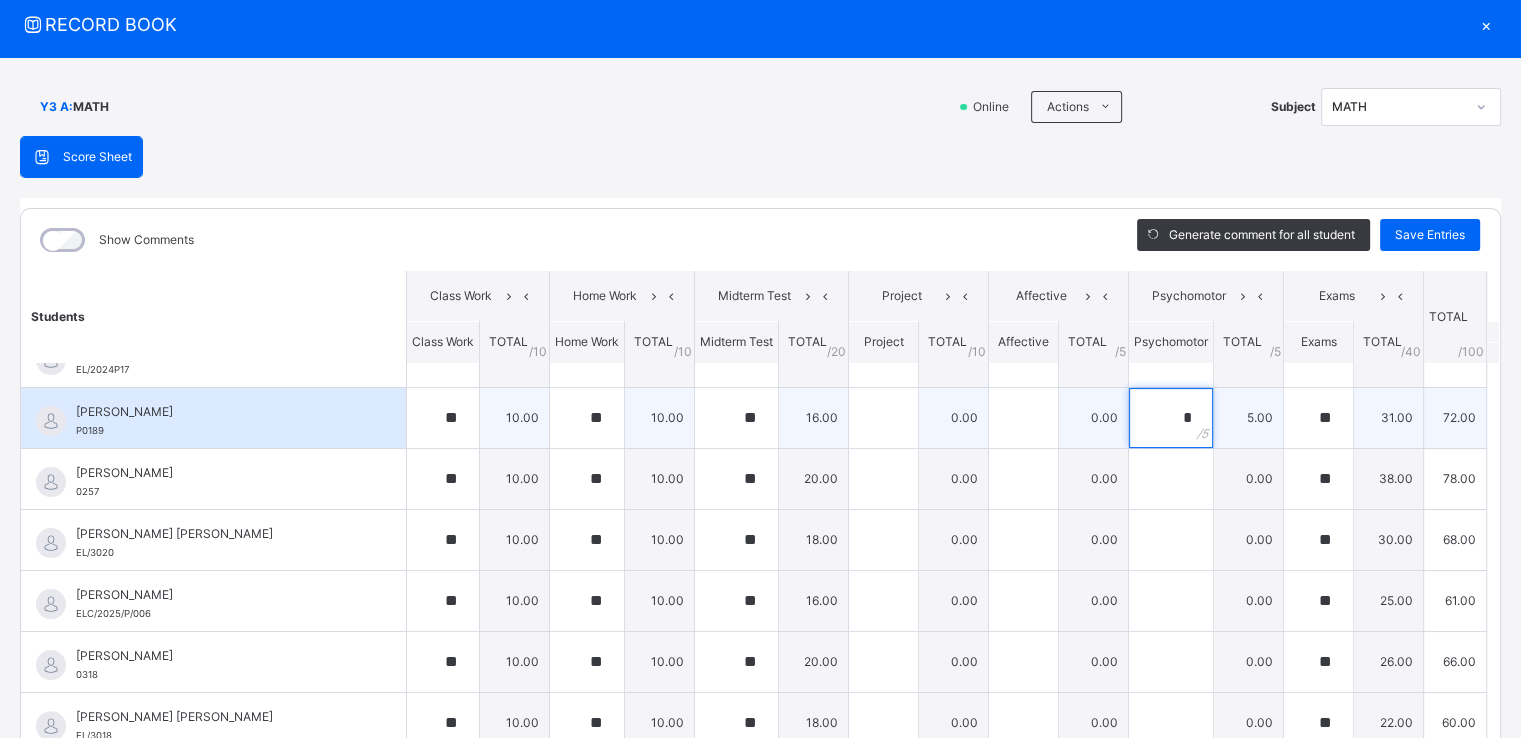 scroll, scrollTop: 519, scrollLeft: 0, axis: vertical 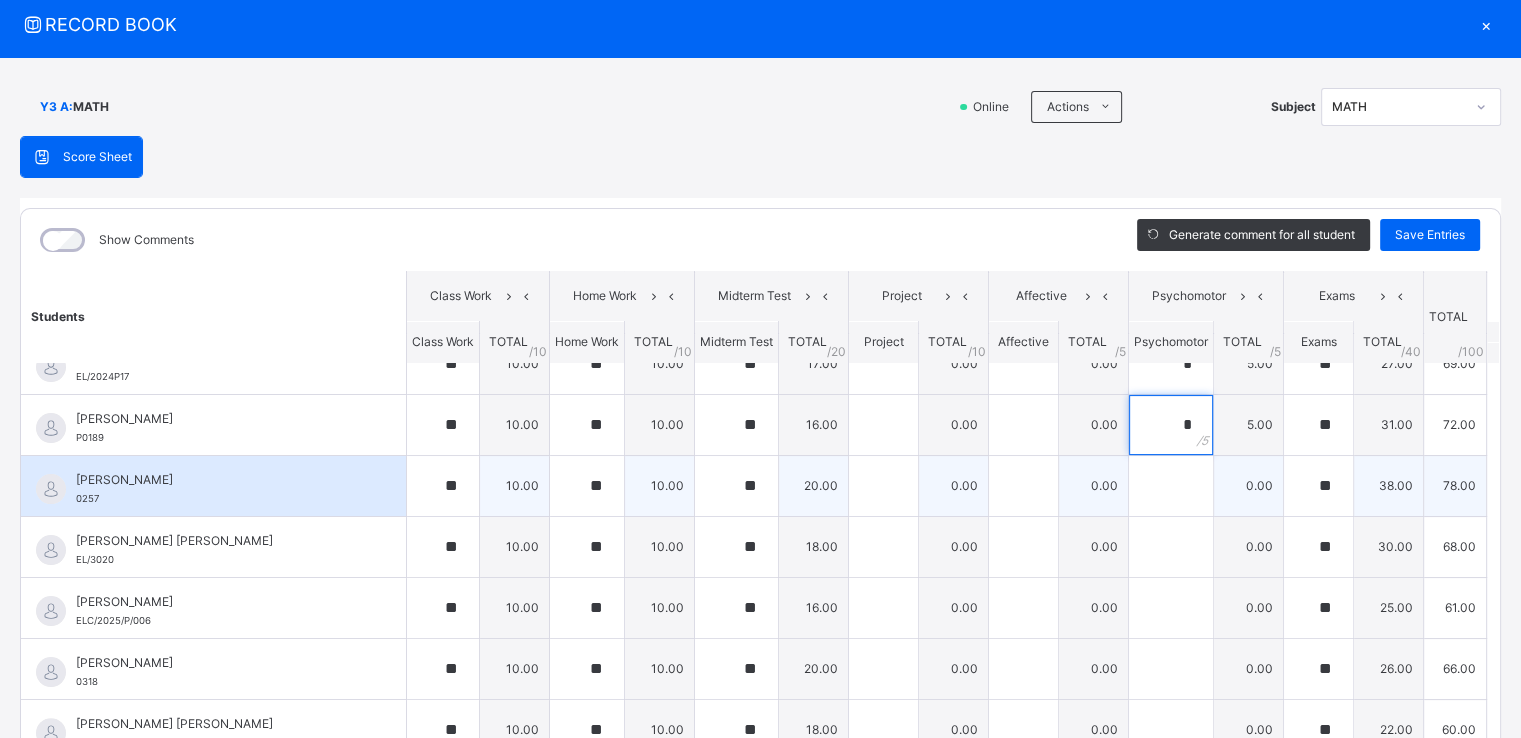 type on "*" 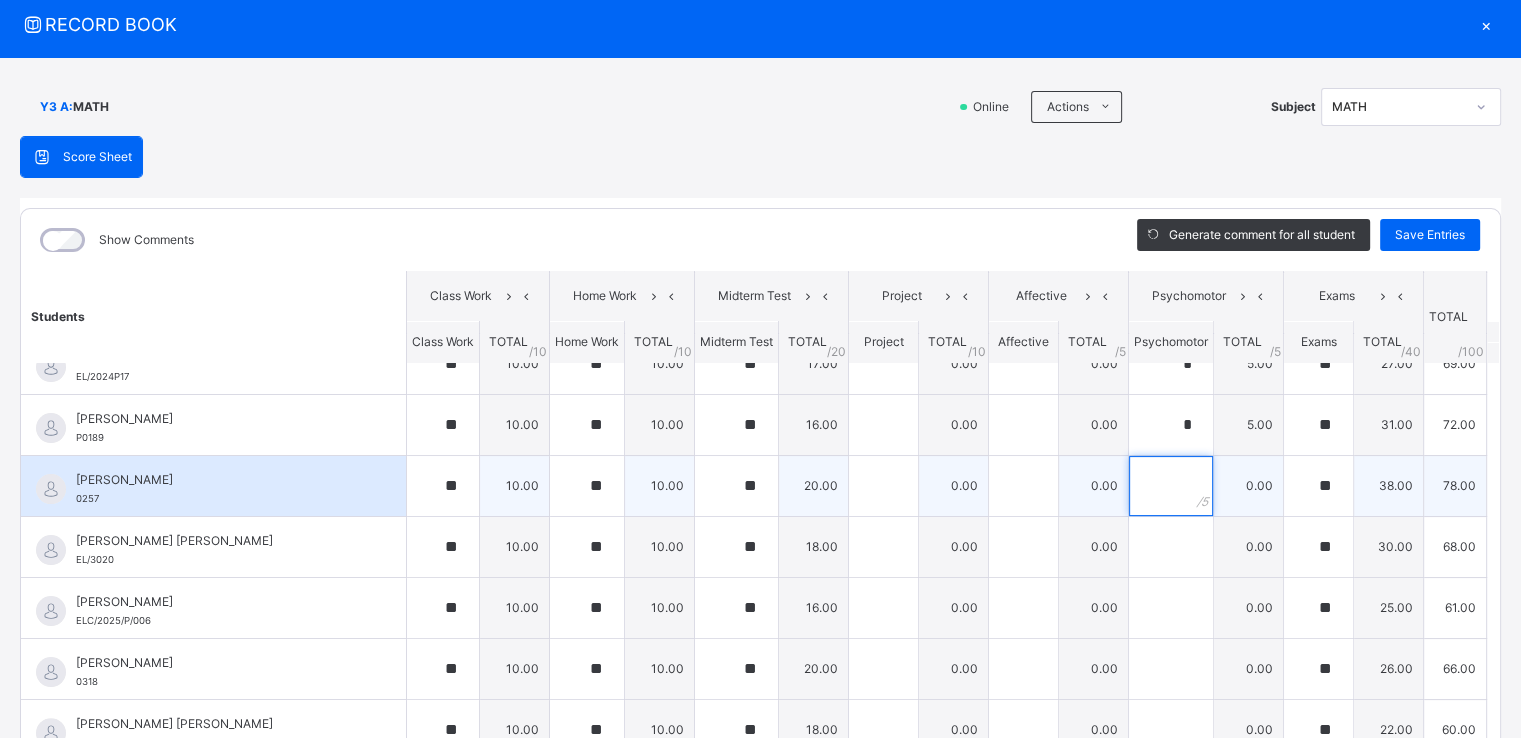 click at bounding box center (1171, 486) 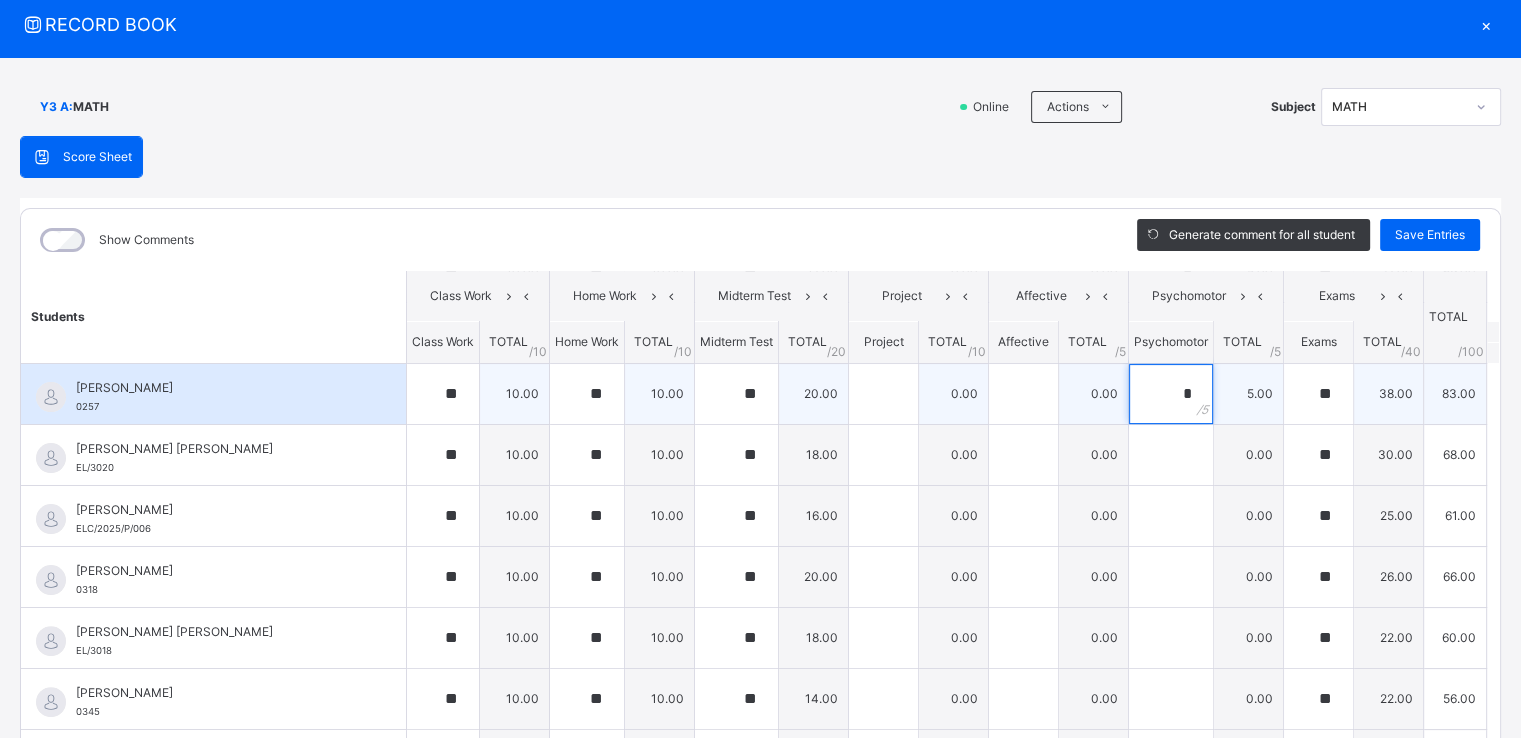 scroll, scrollTop: 612, scrollLeft: 0, axis: vertical 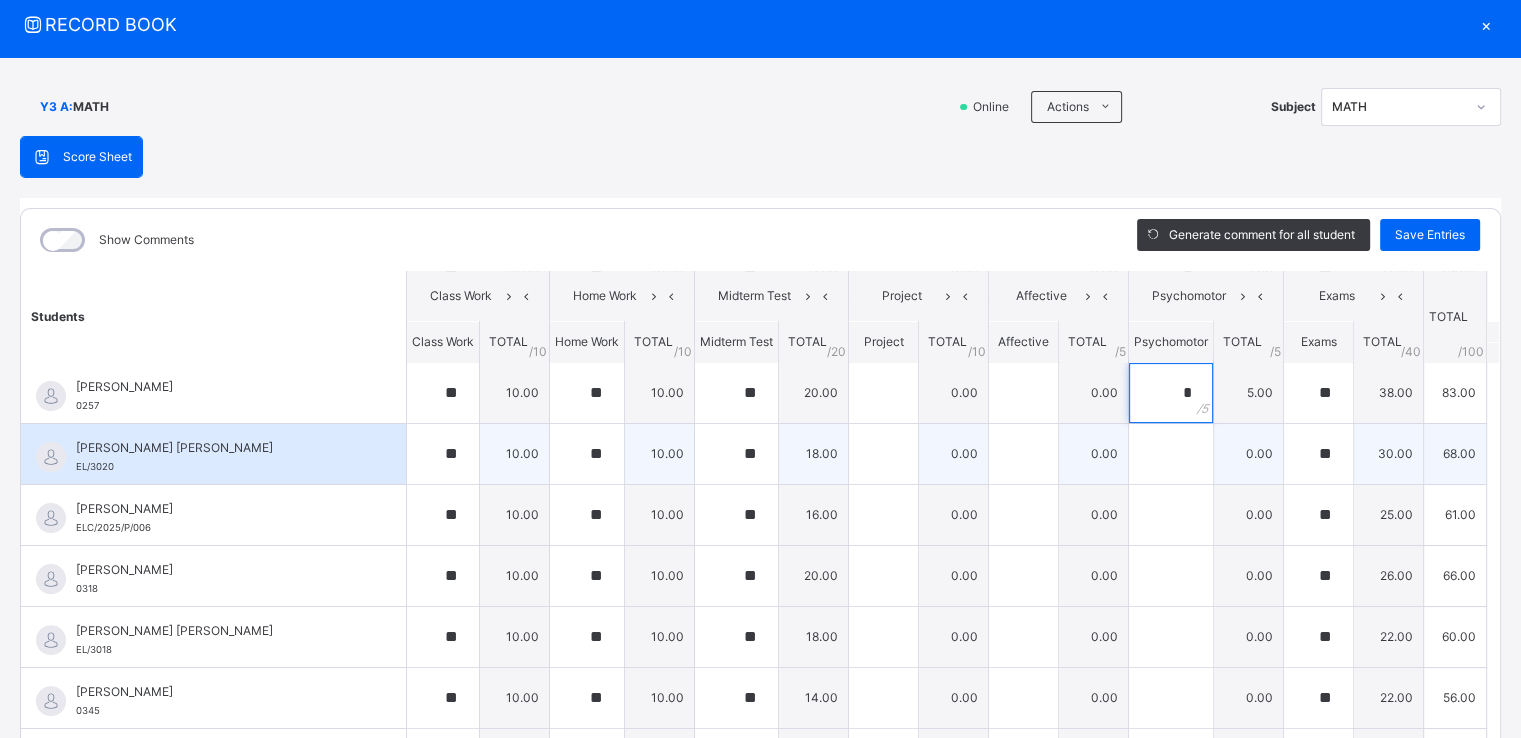 type on "*" 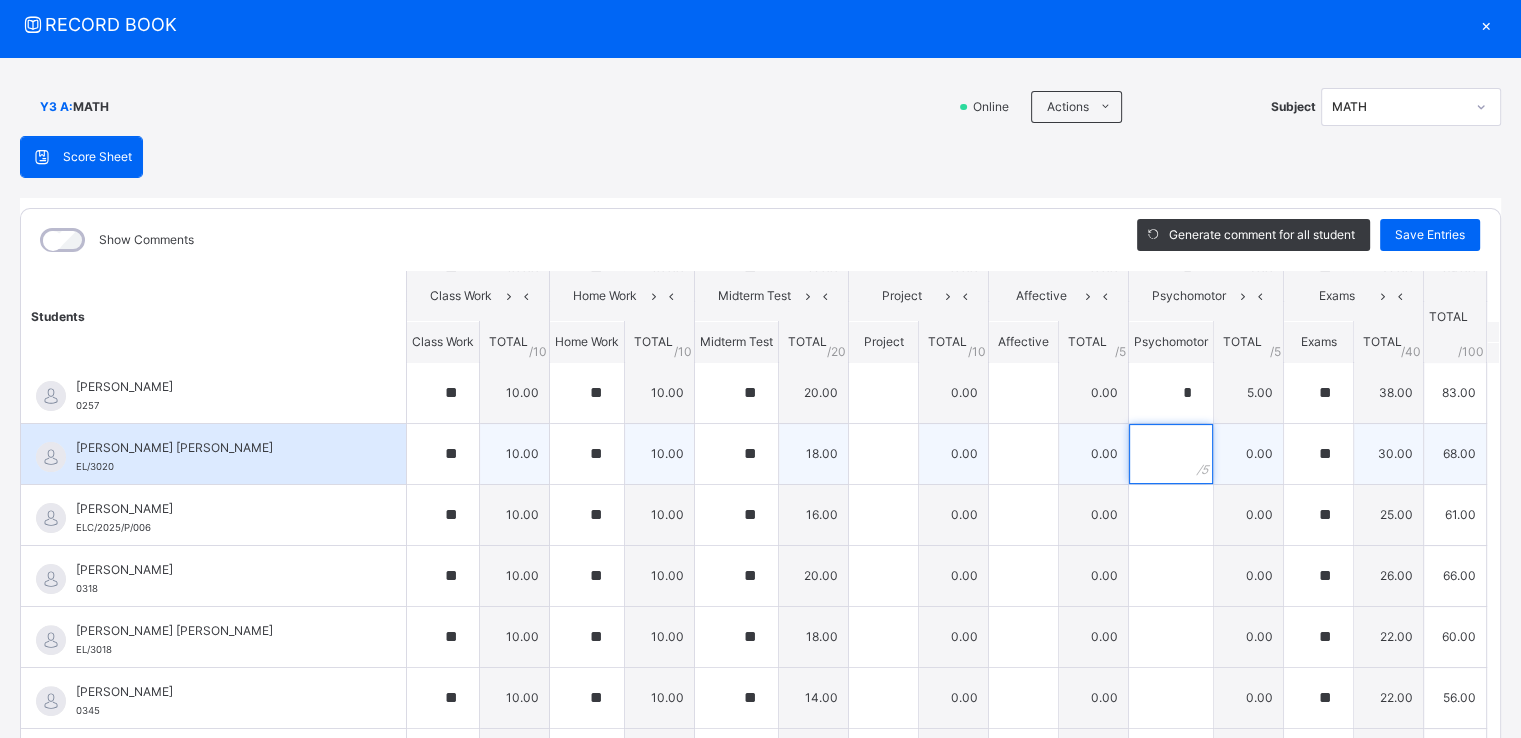 click at bounding box center [1171, 454] 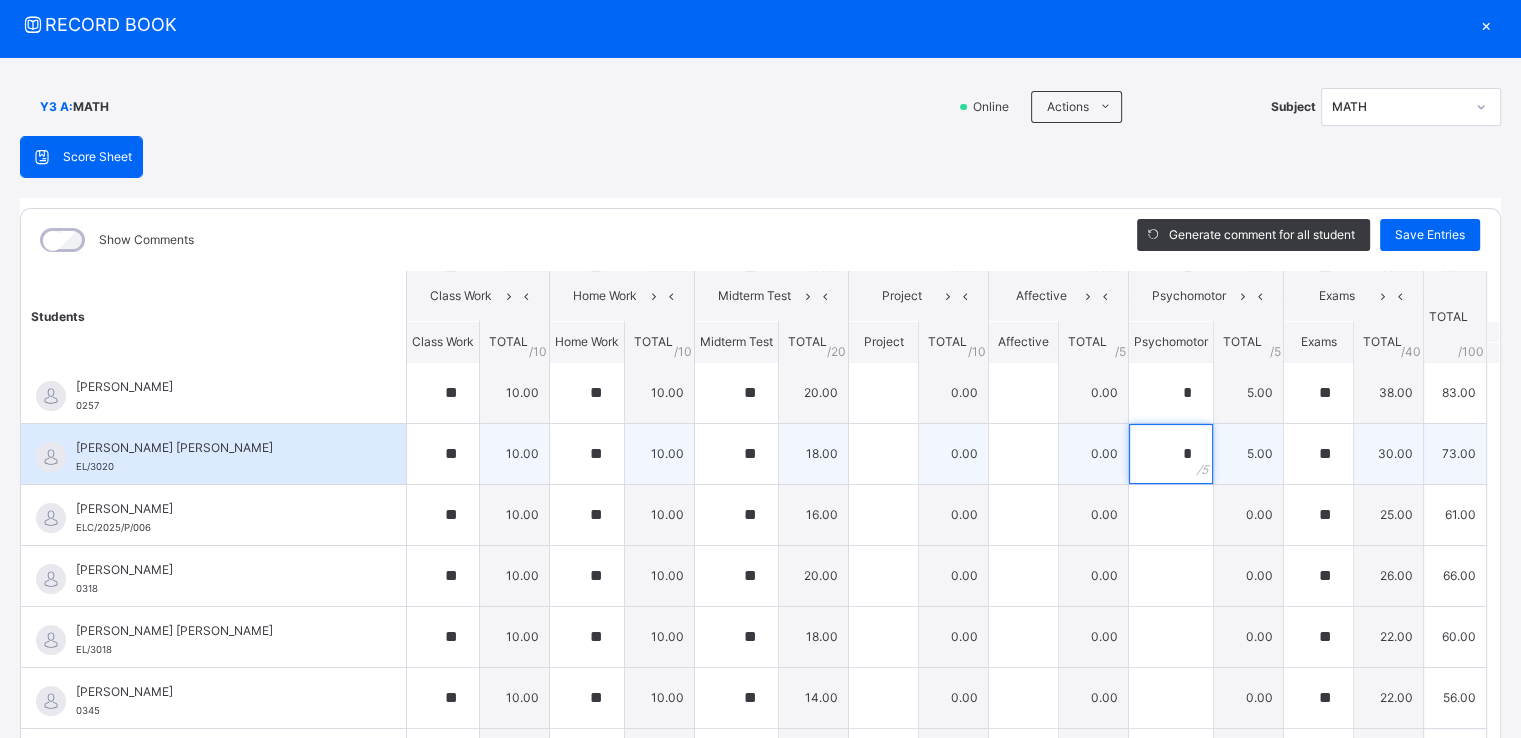 type 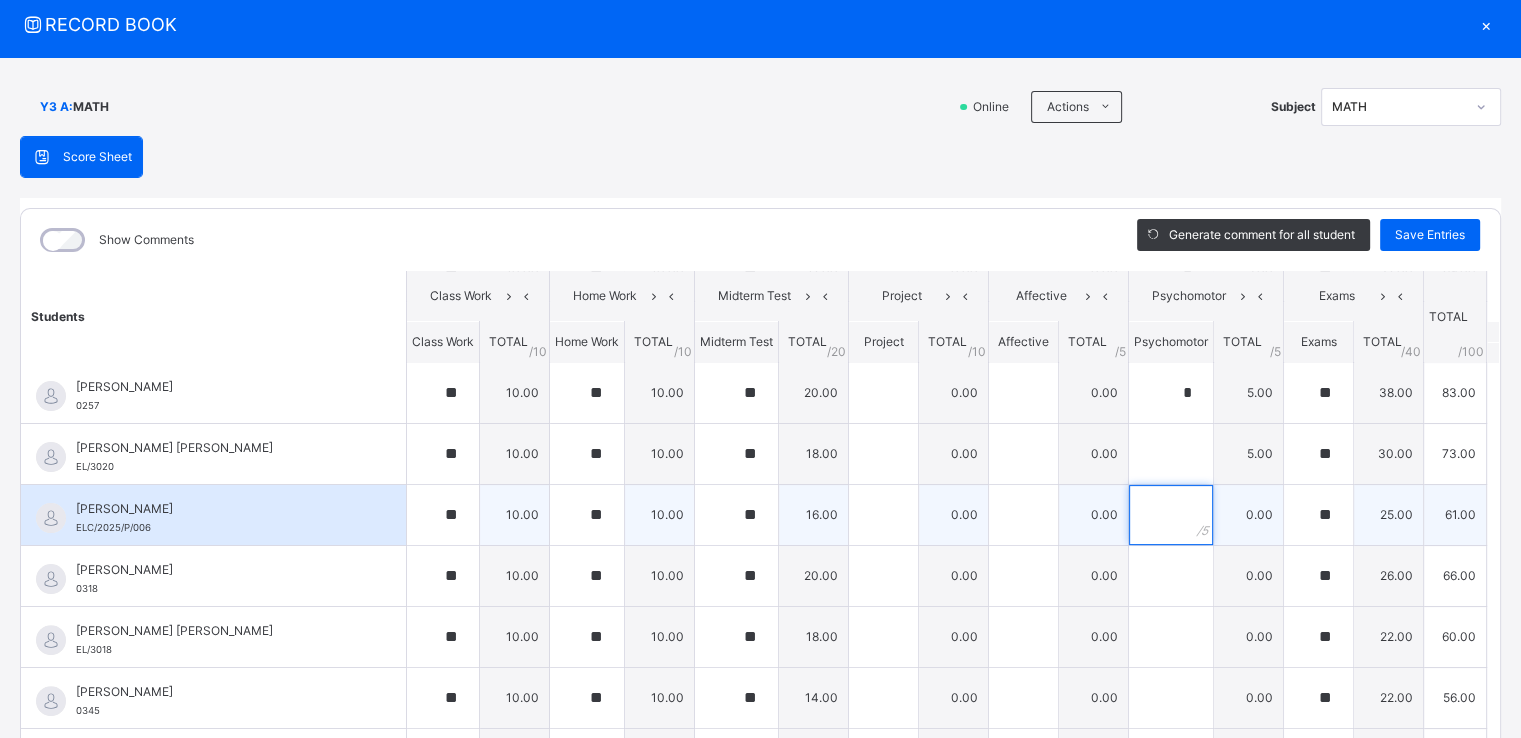 click at bounding box center (1171, 515) 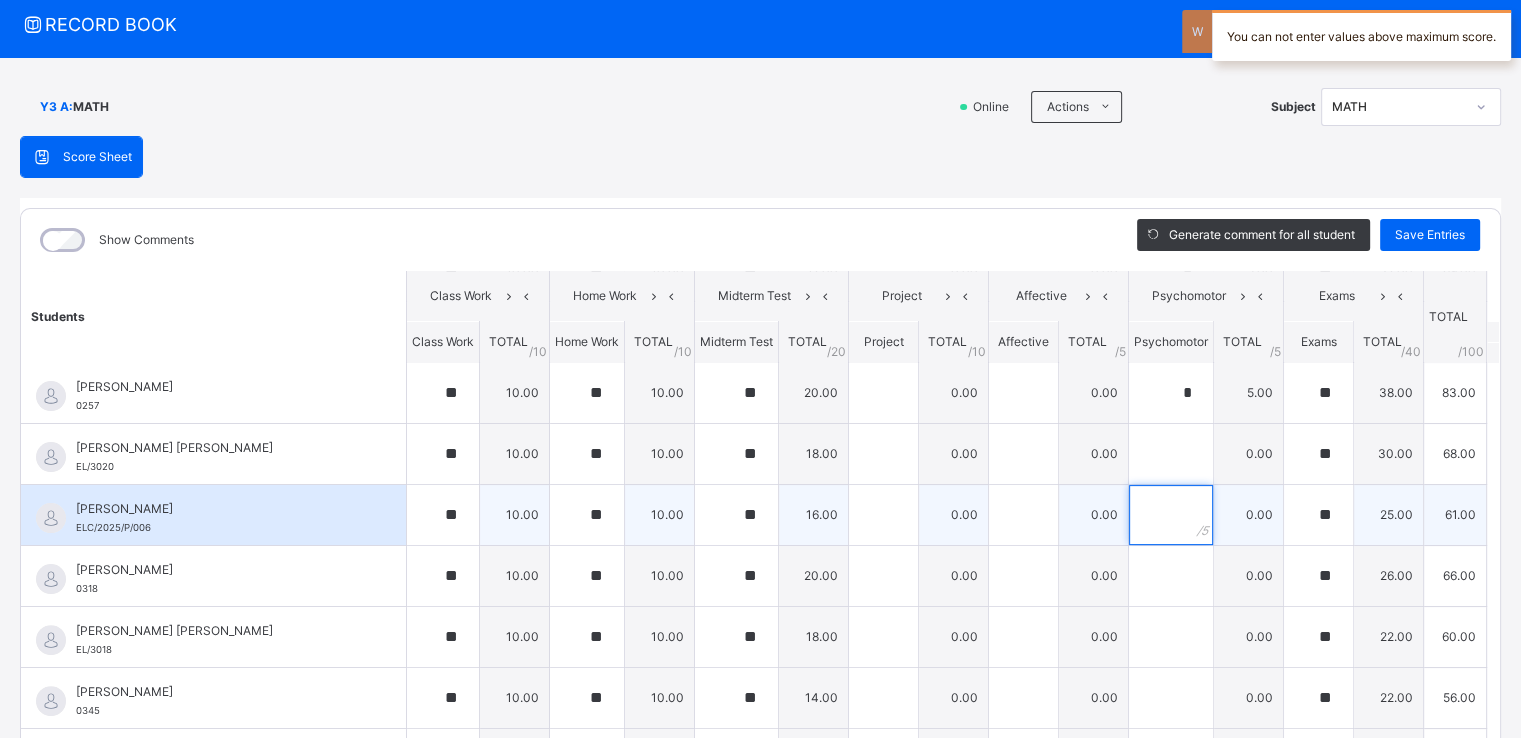 click at bounding box center (1171, 515) 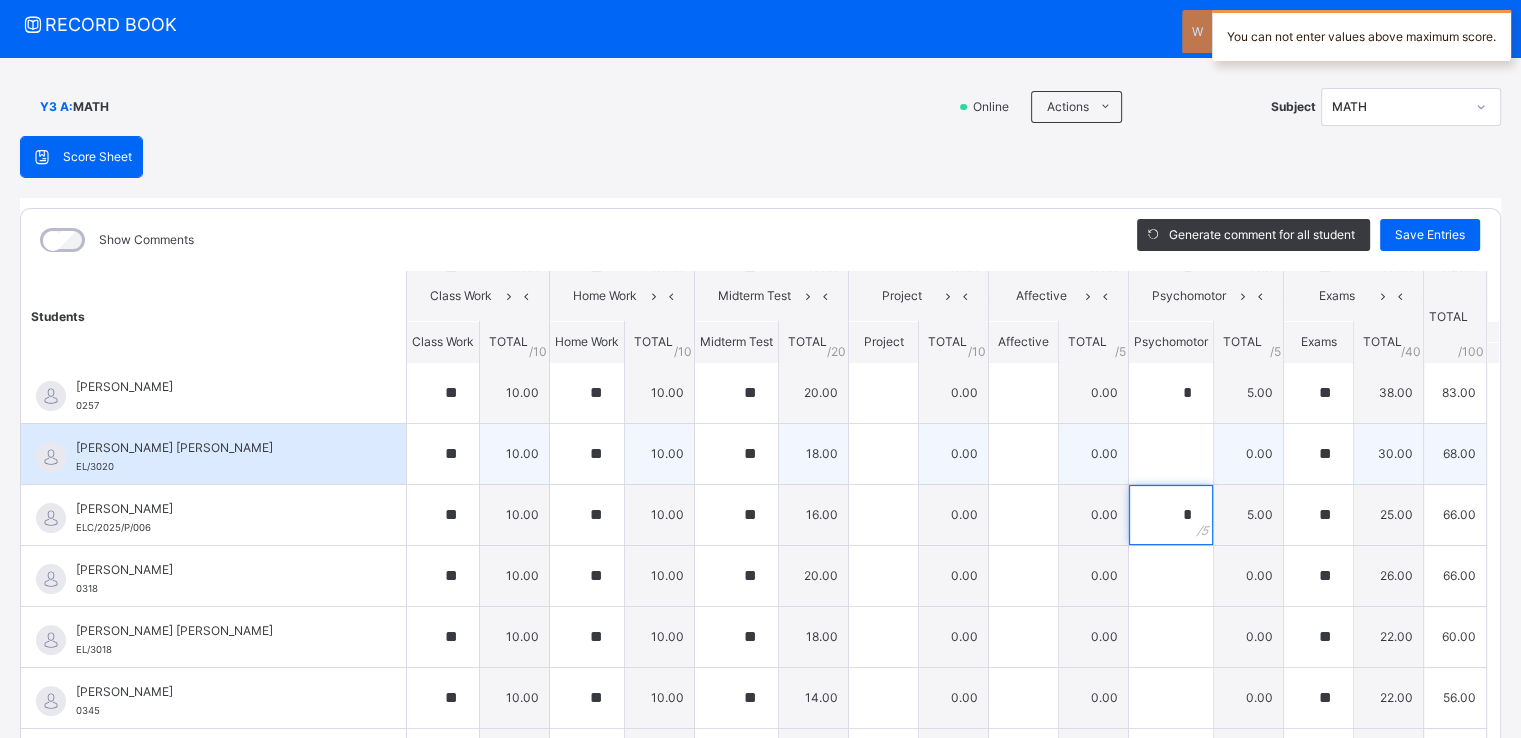 type on "*" 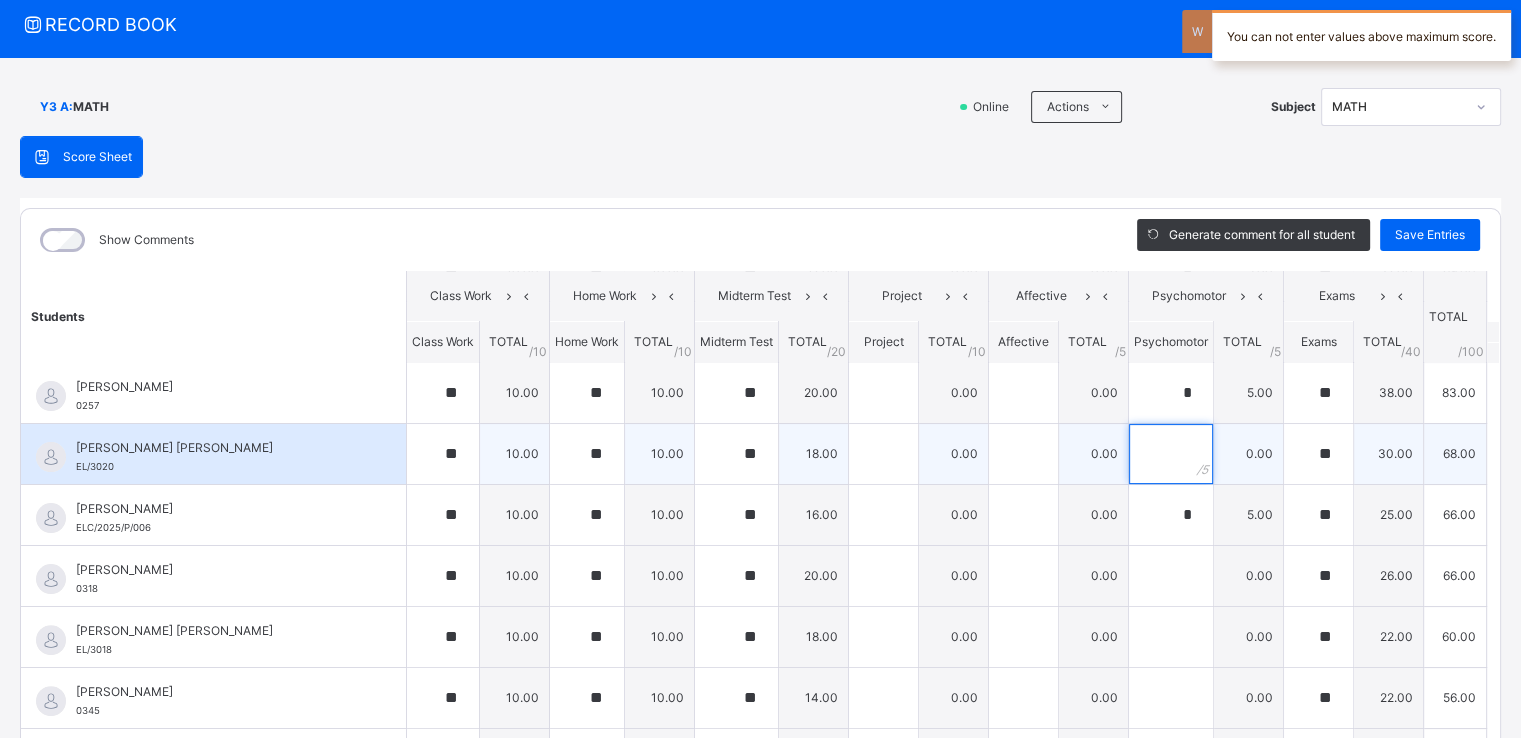 click at bounding box center [1171, 454] 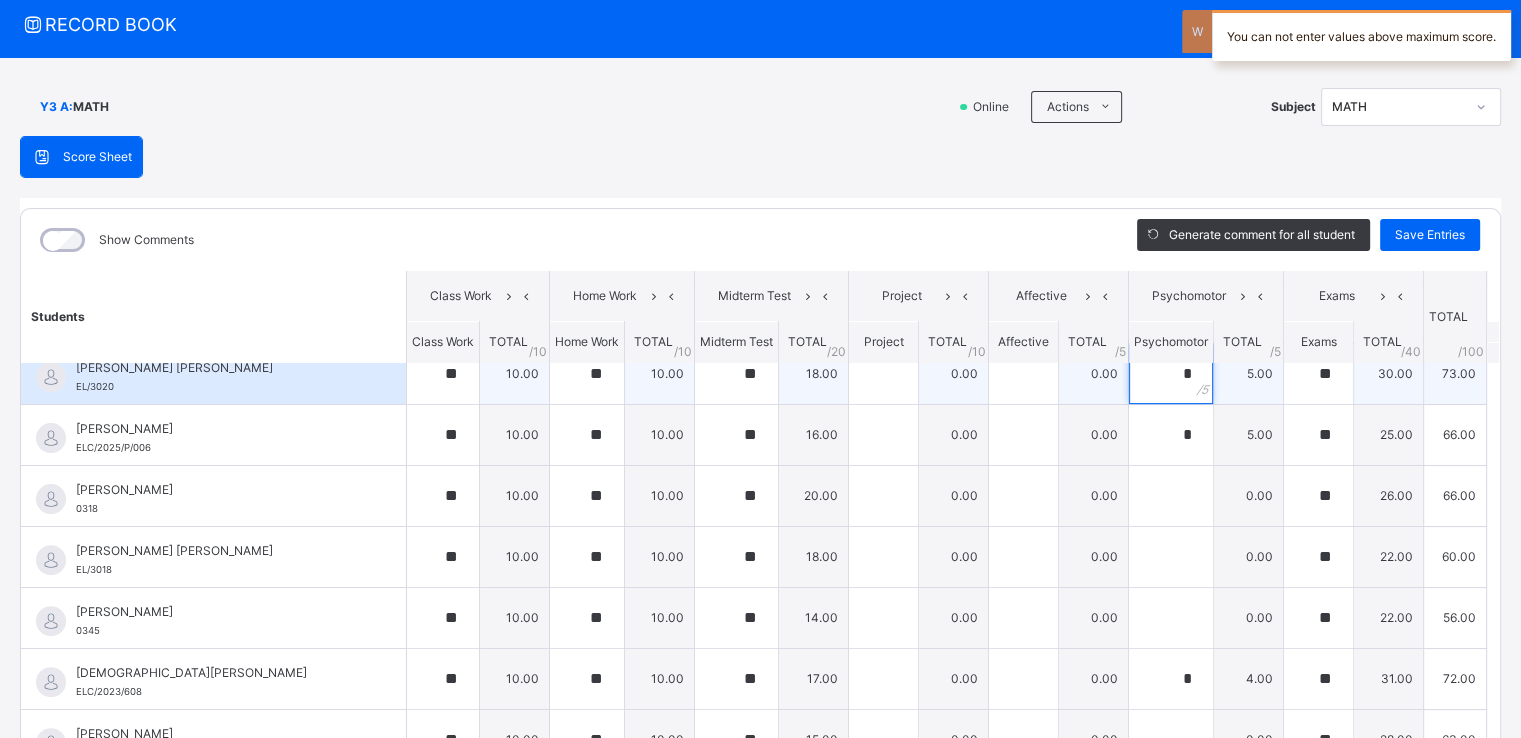 scroll, scrollTop: 709, scrollLeft: 0, axis: vertical 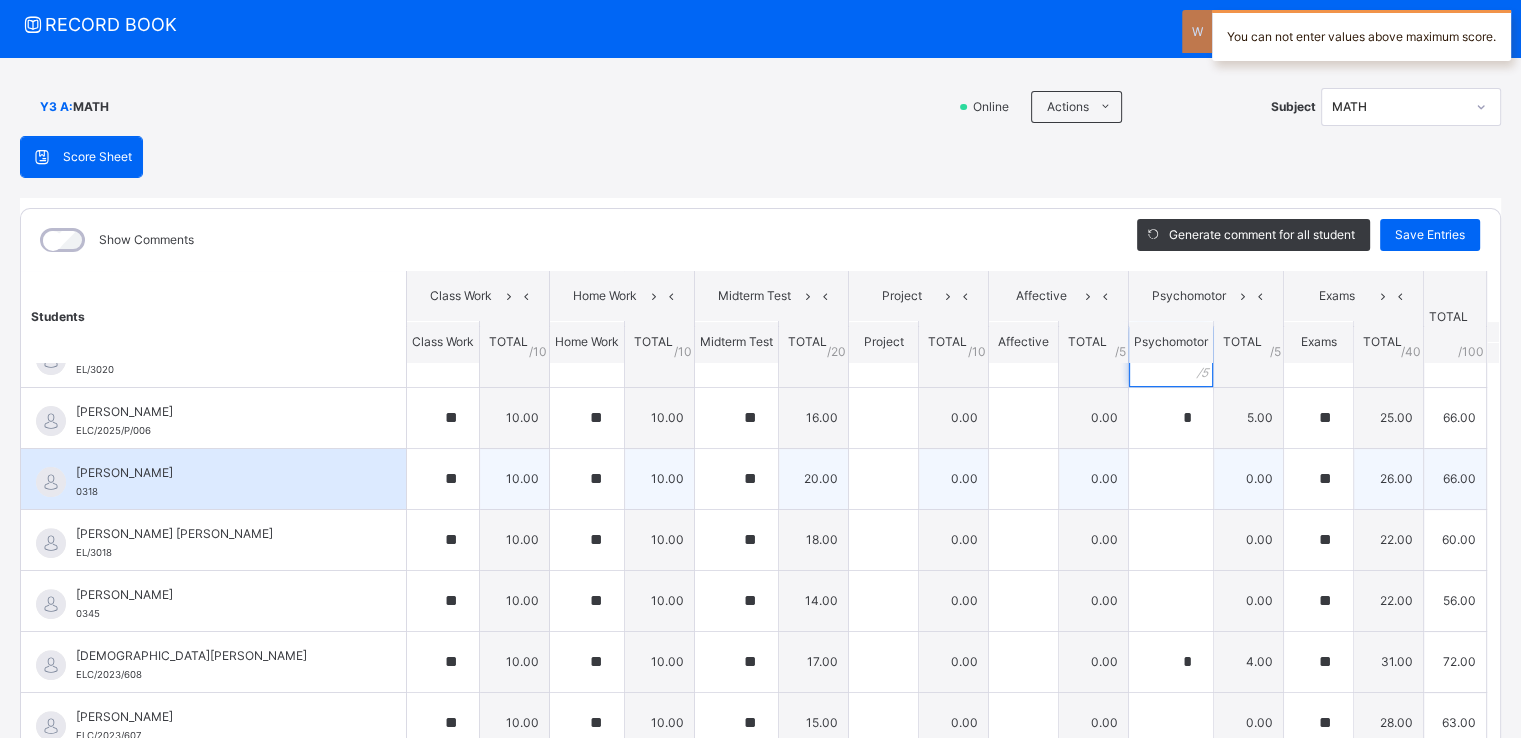 type on "*" 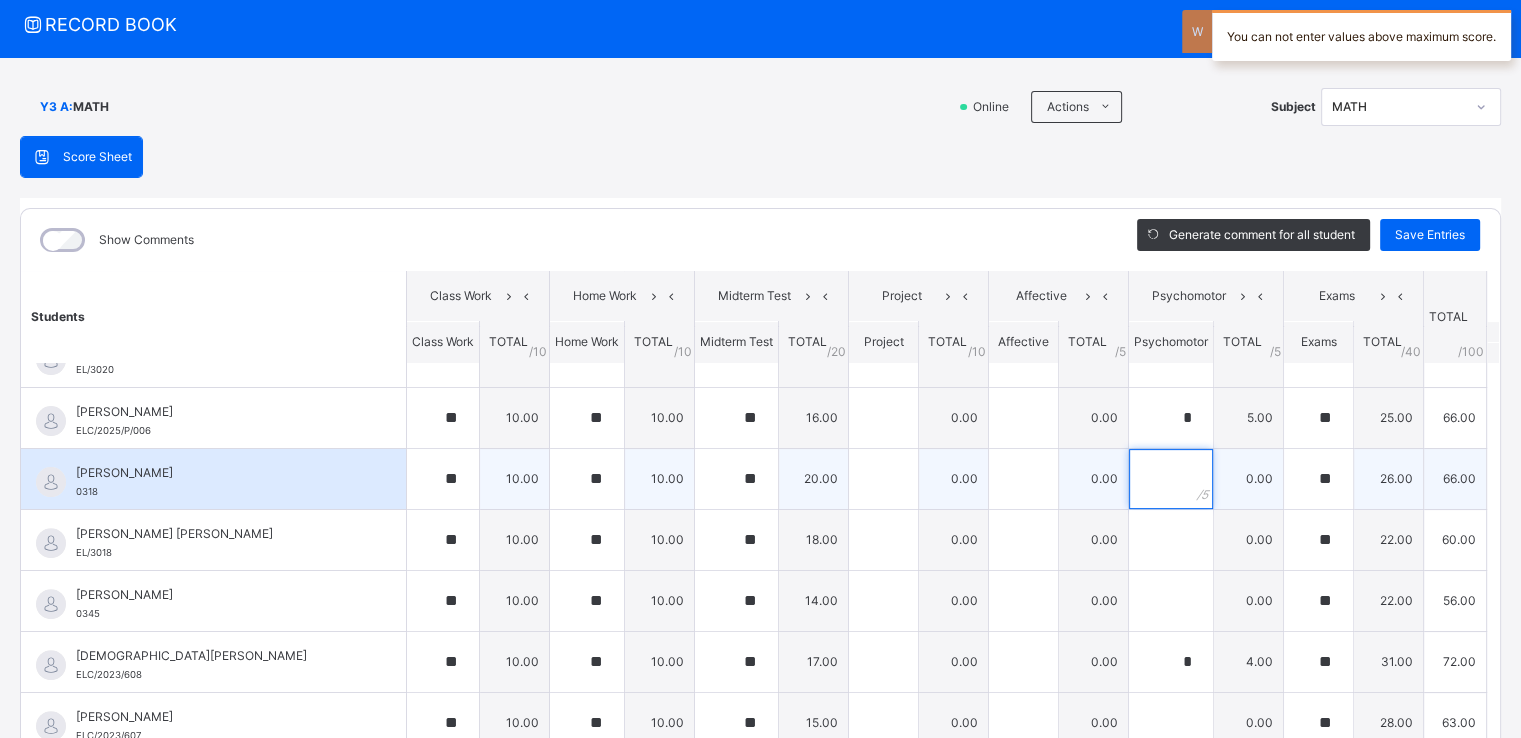 click at bounding box center (1171, 479) 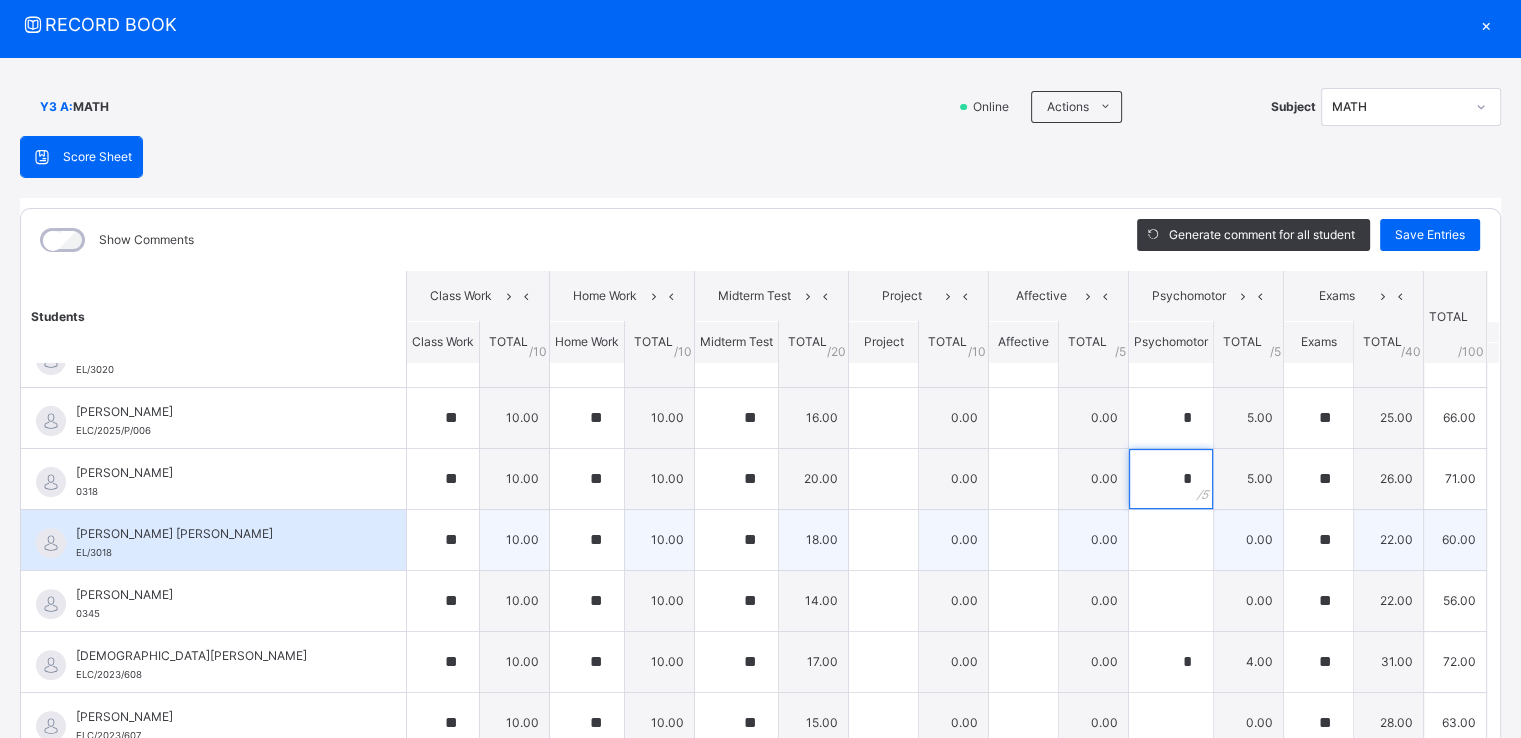 type on "*" 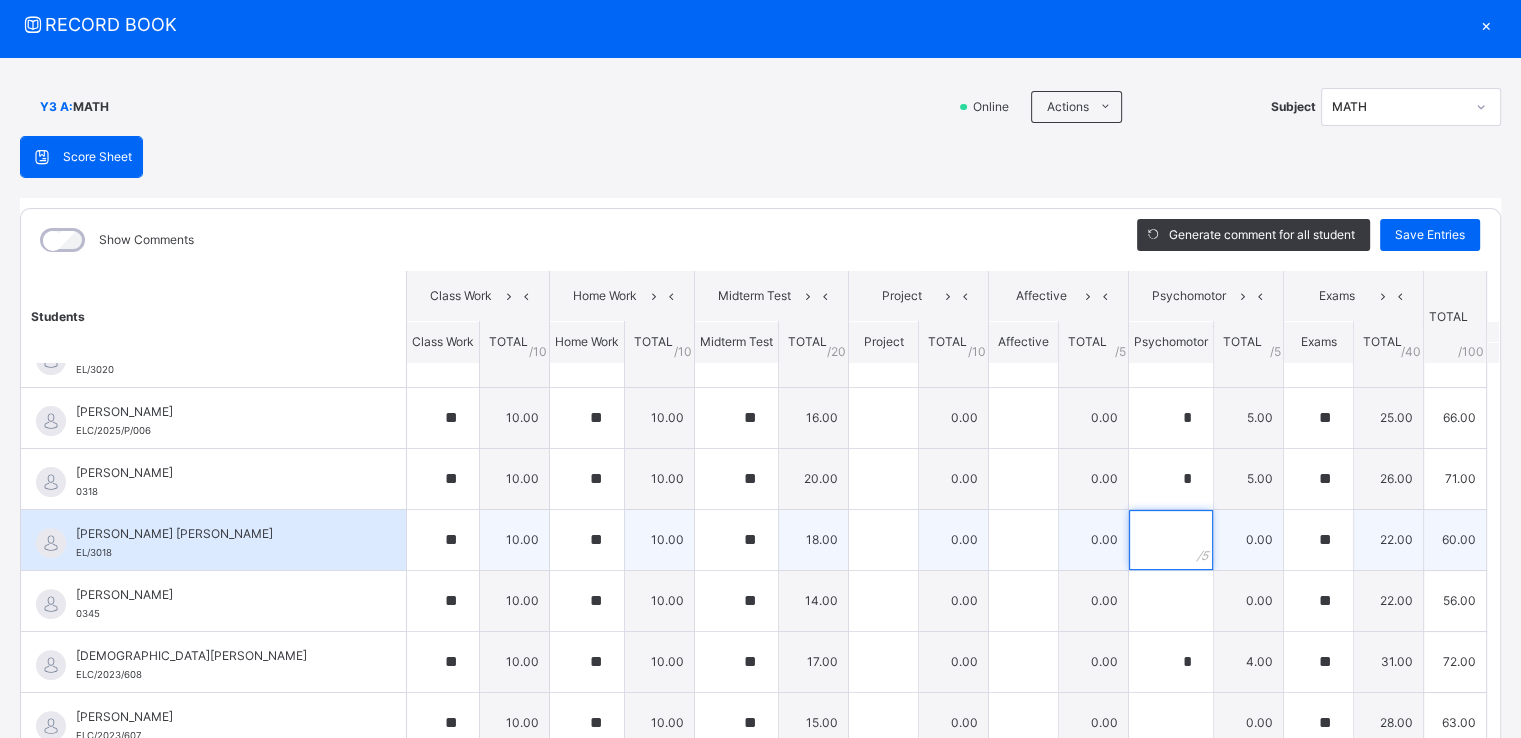 click at bounding box center [1171, 540] 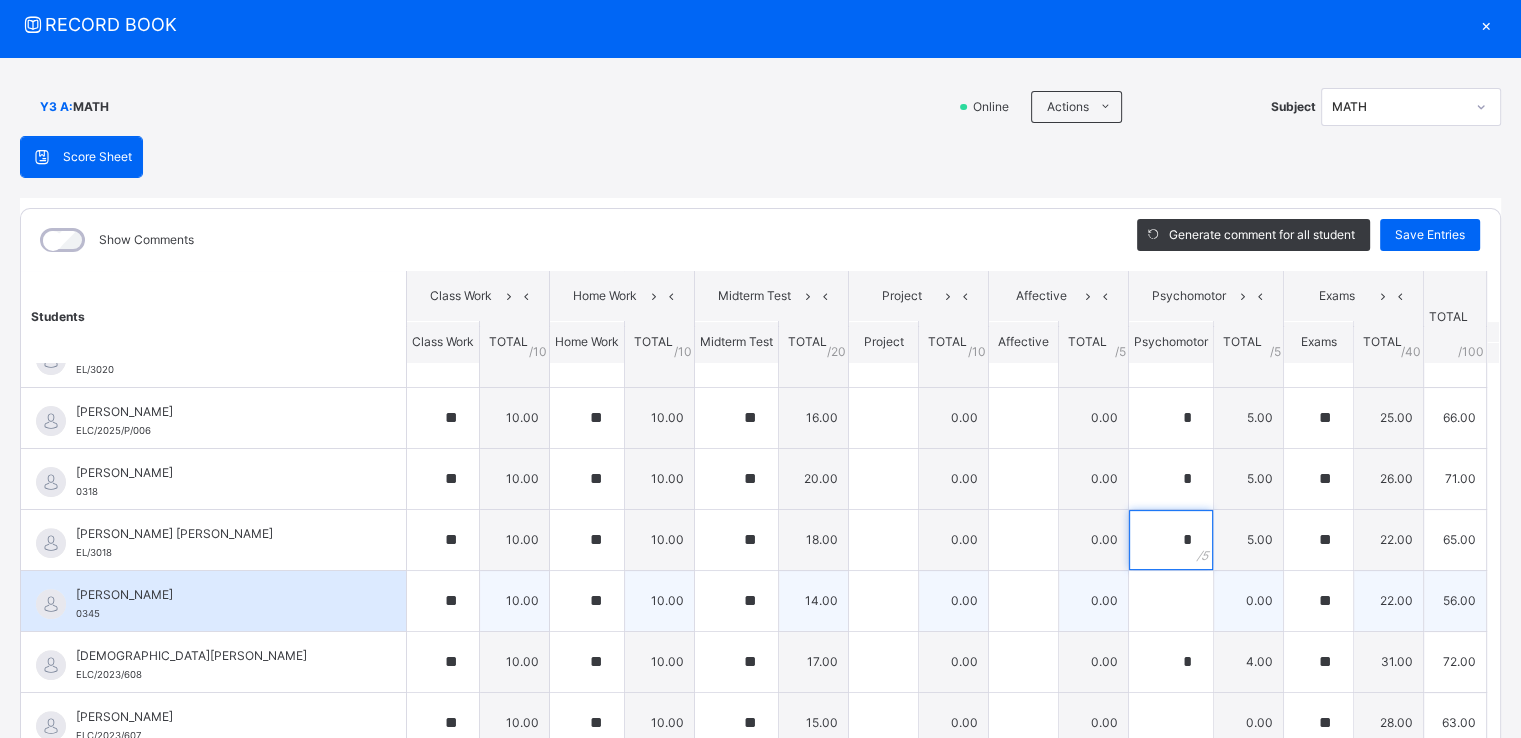 type on "*" 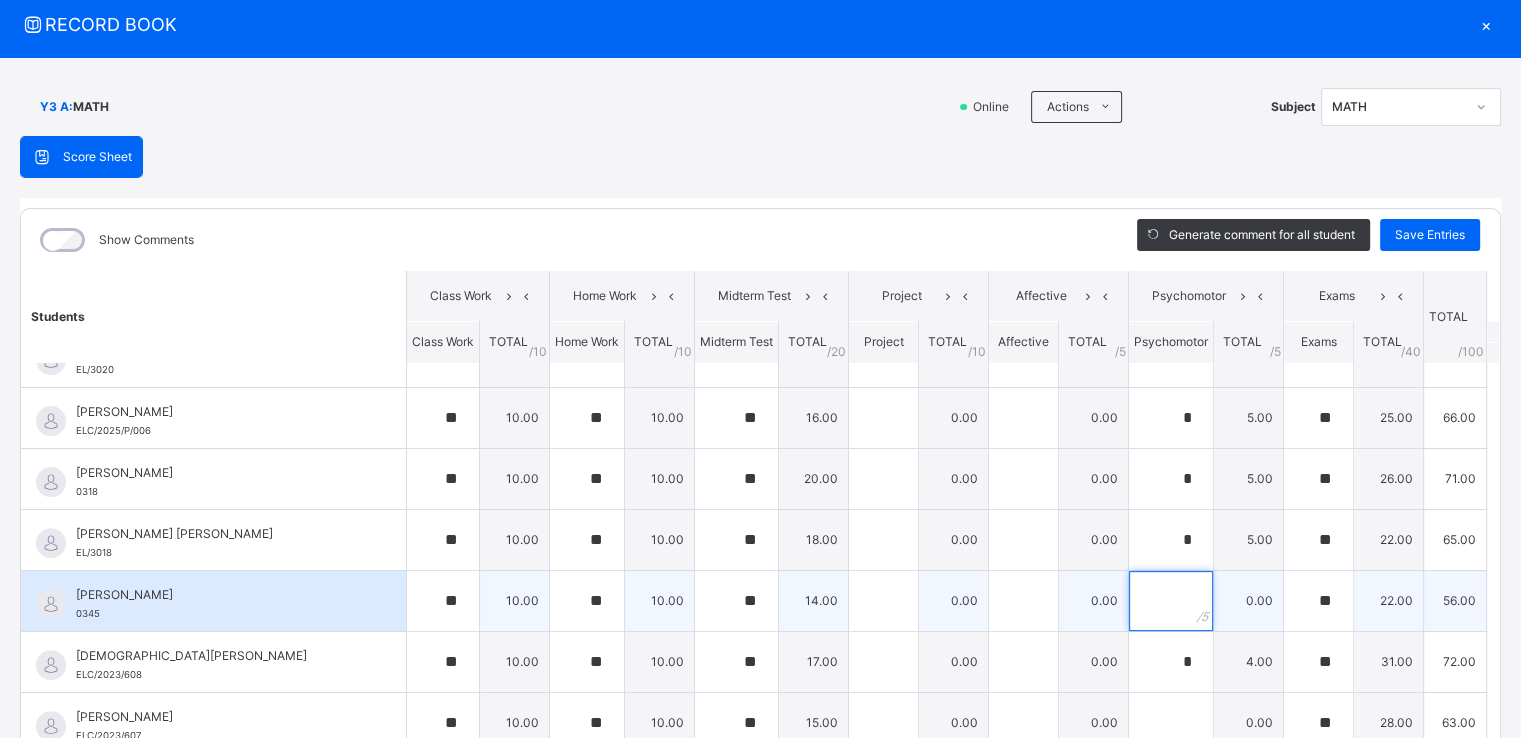 click at bounding box center (1171, 601) 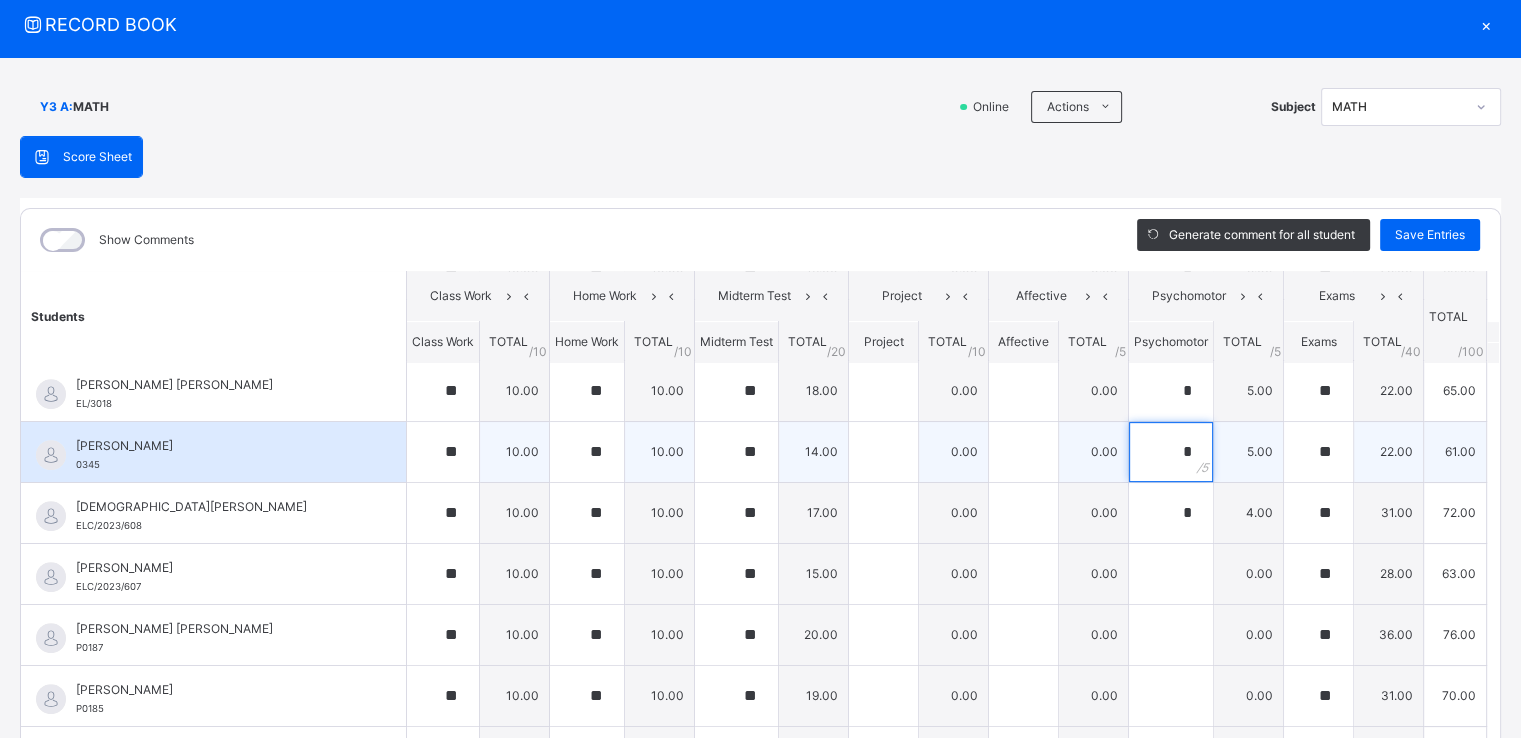 scroll, scrollTop: 866, scrollLeft: 0, axis: vertical 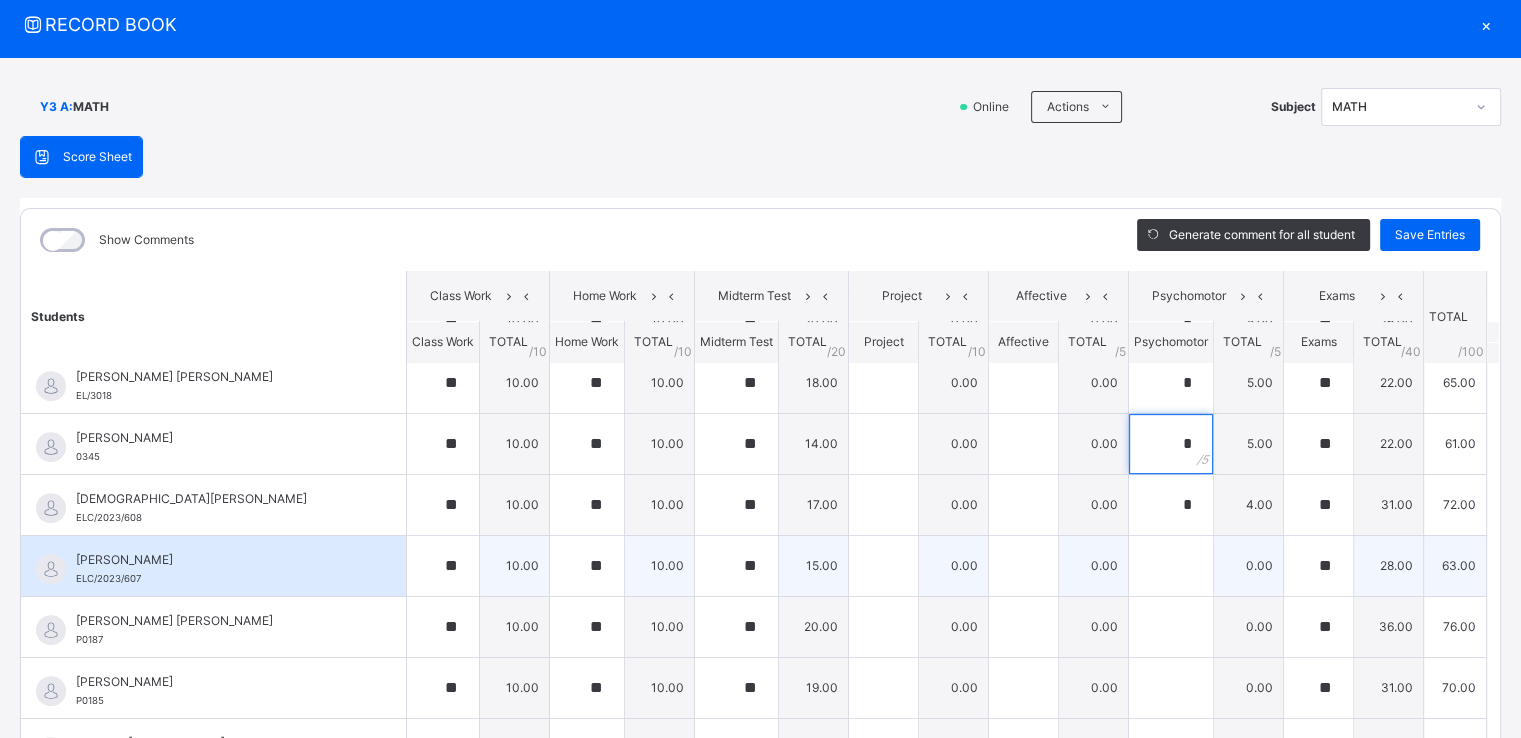 type on "*" 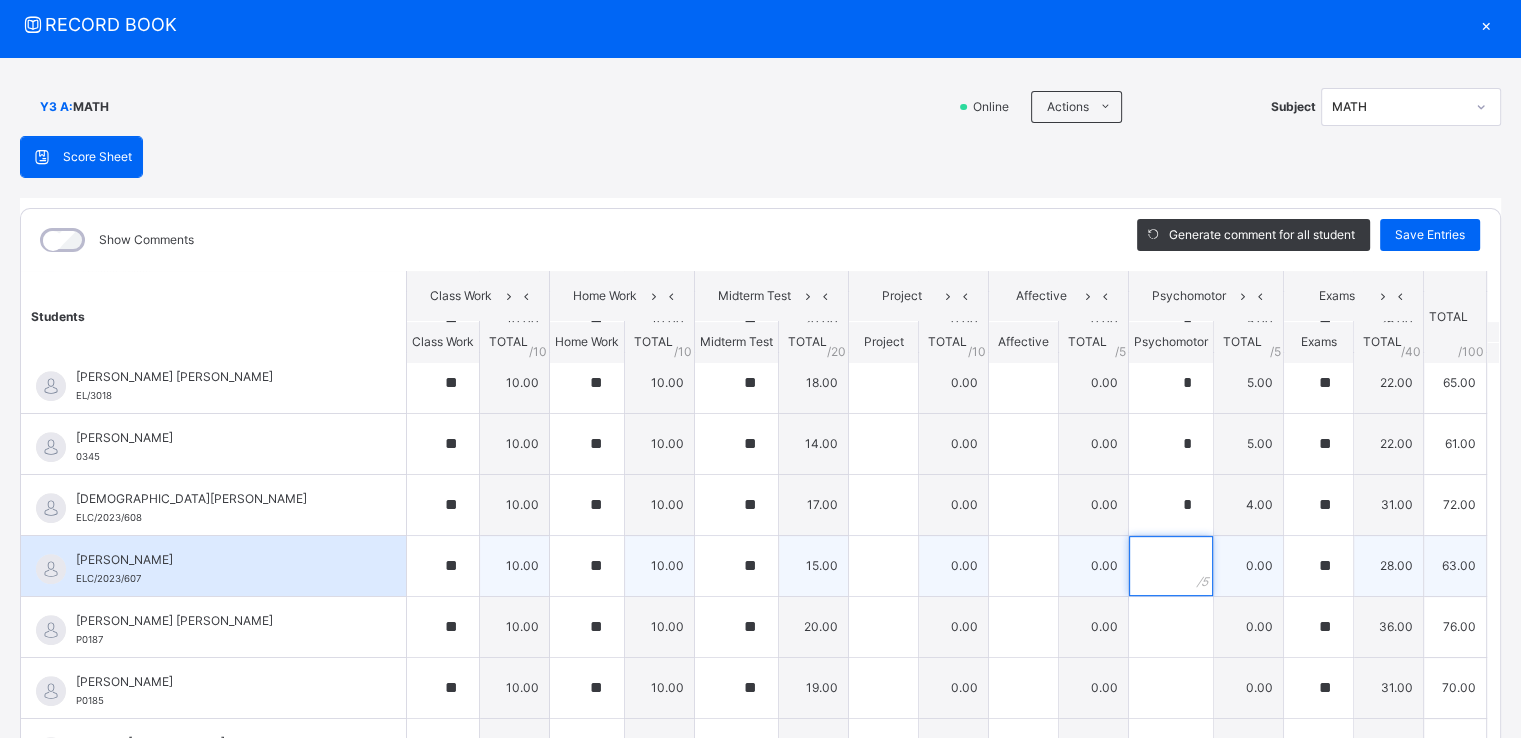 click at bounding box center [1171, 566] 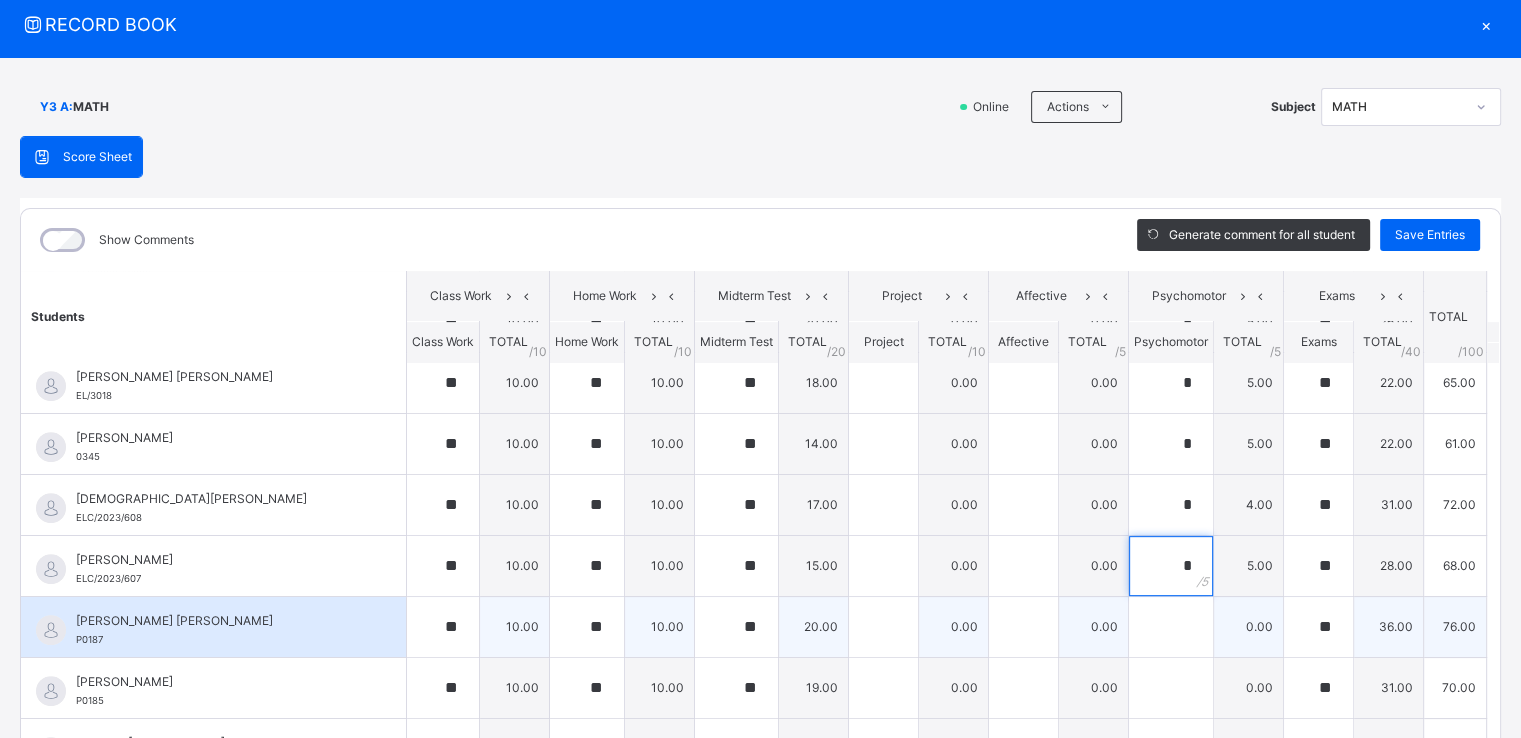 type on "*" 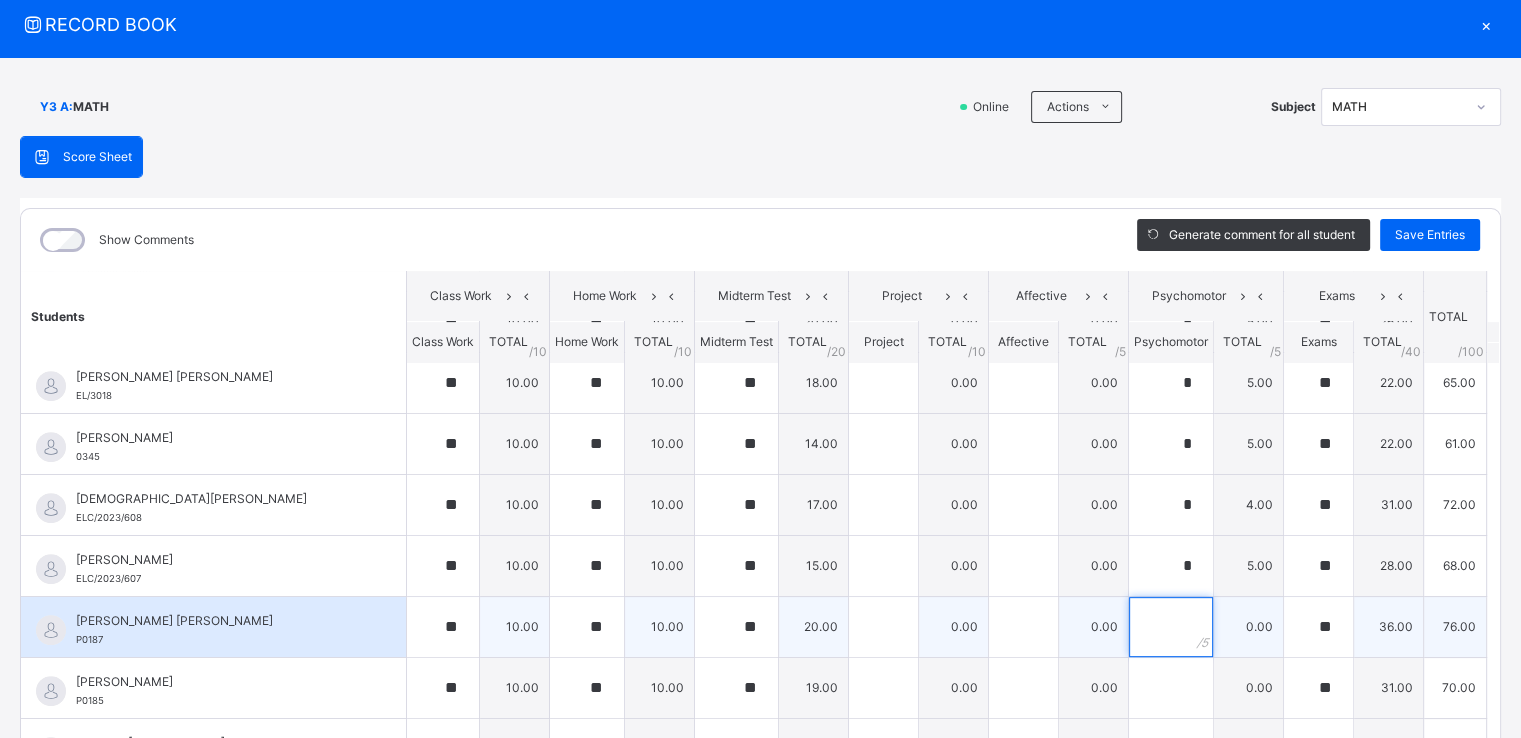 click at bounding box center (1171, 627) 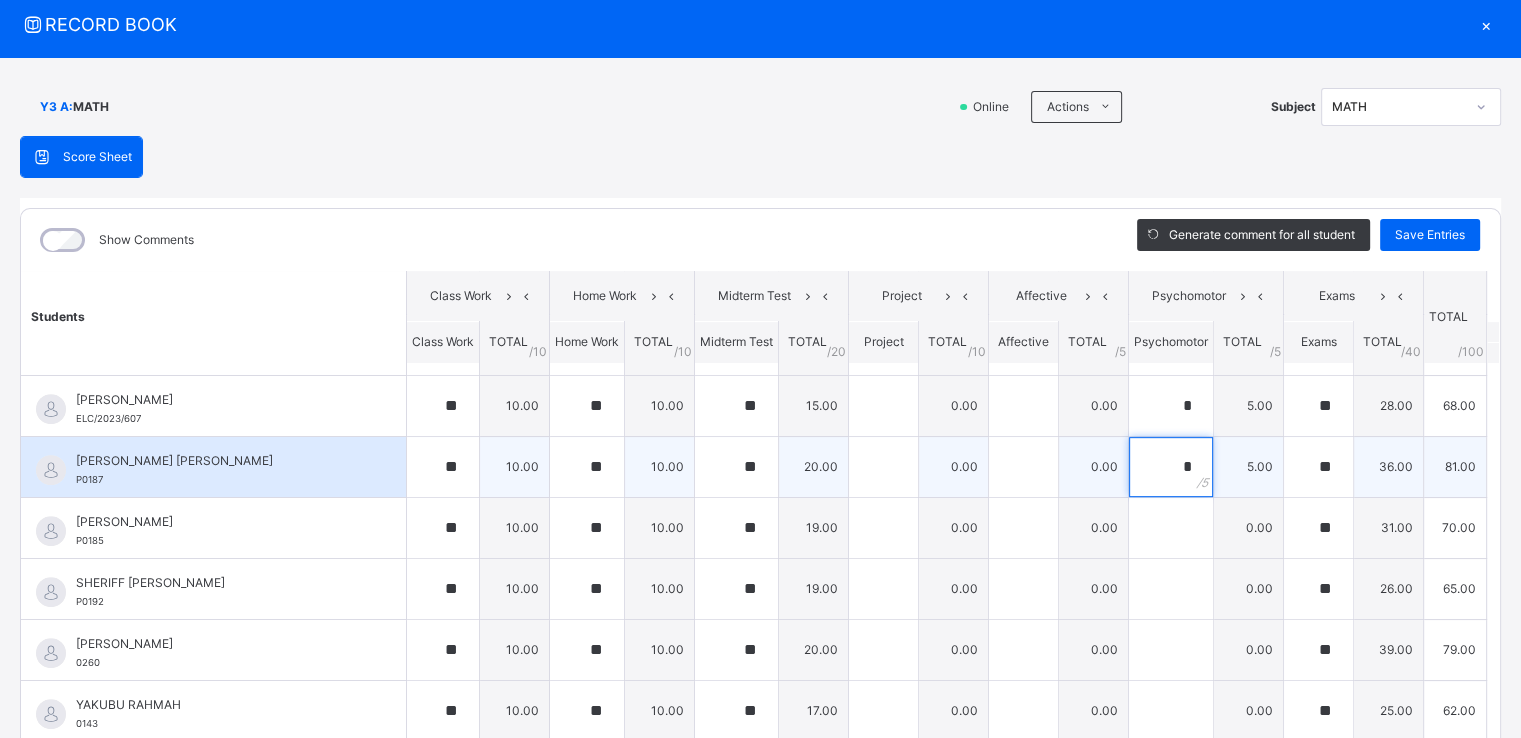 scroll, scrollTop: 1027, scrollLeft: 0, axis: vertical 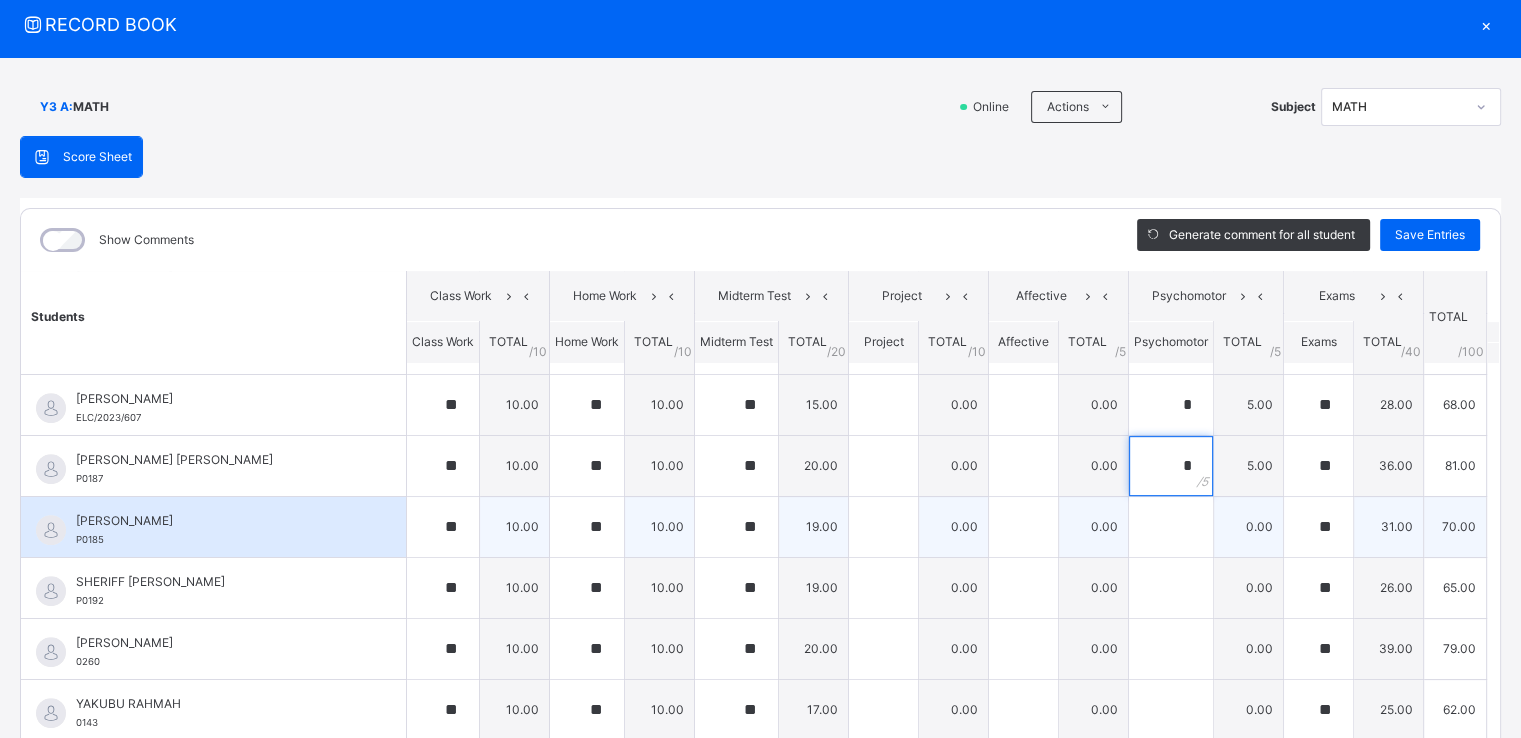 type on "*" 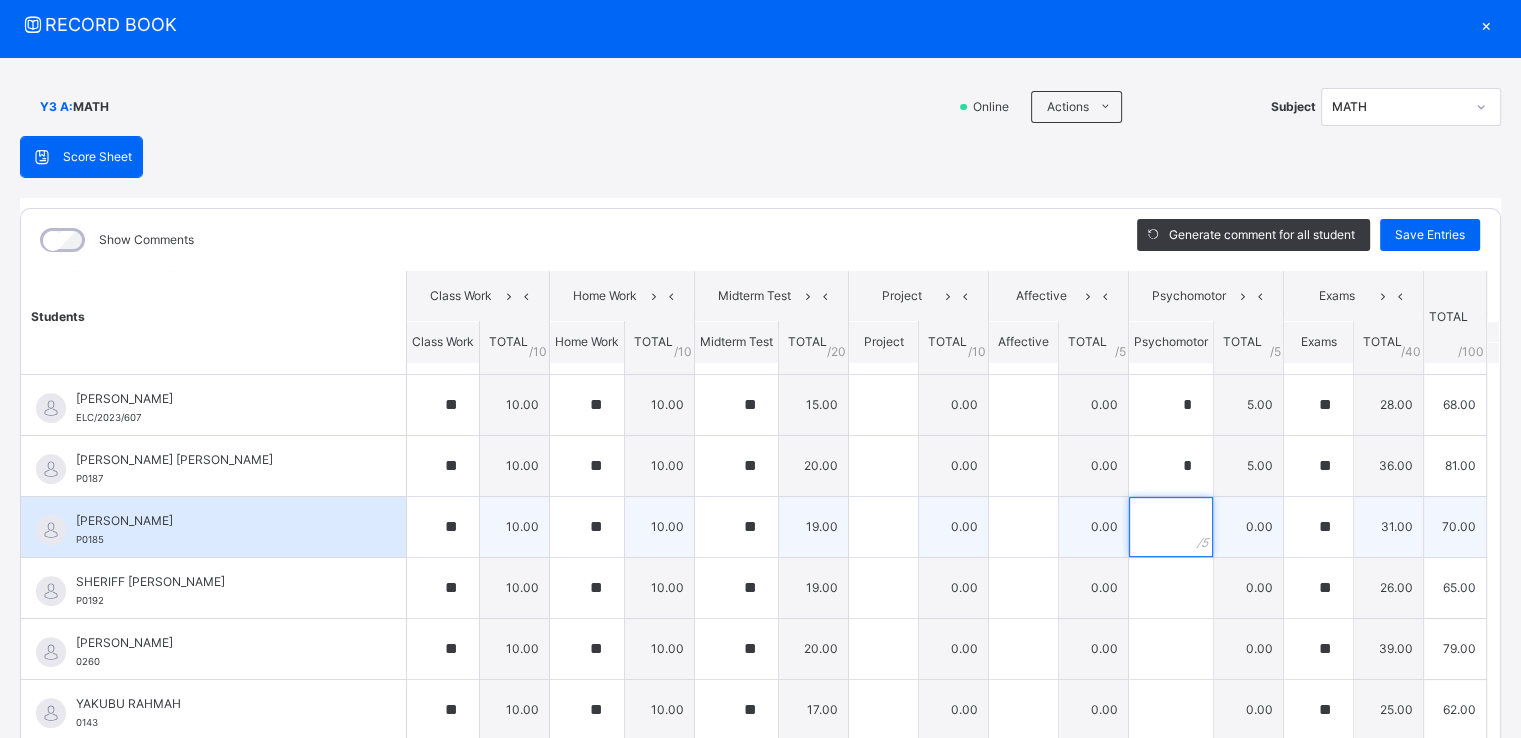 click at bounding box center [1171, 527] 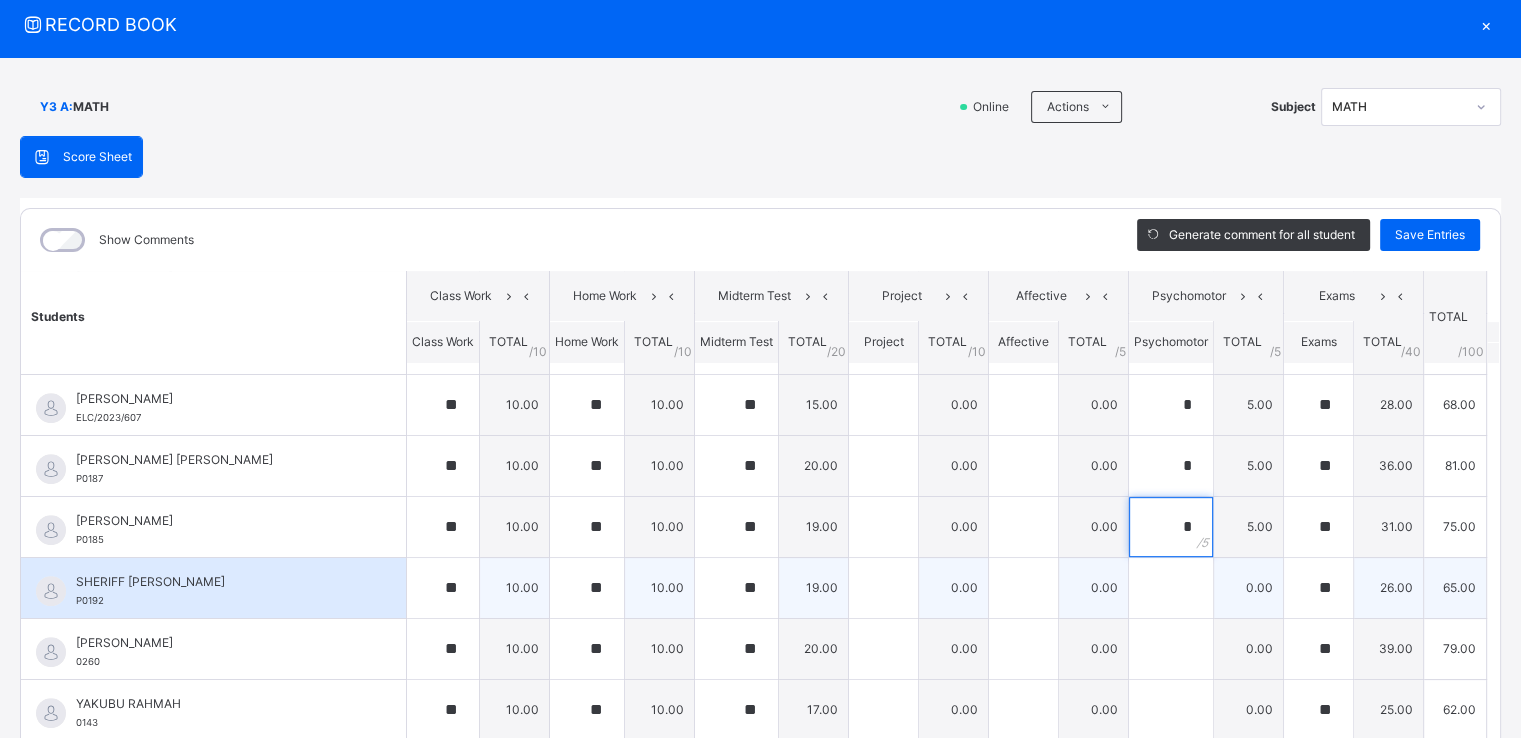type on "*" 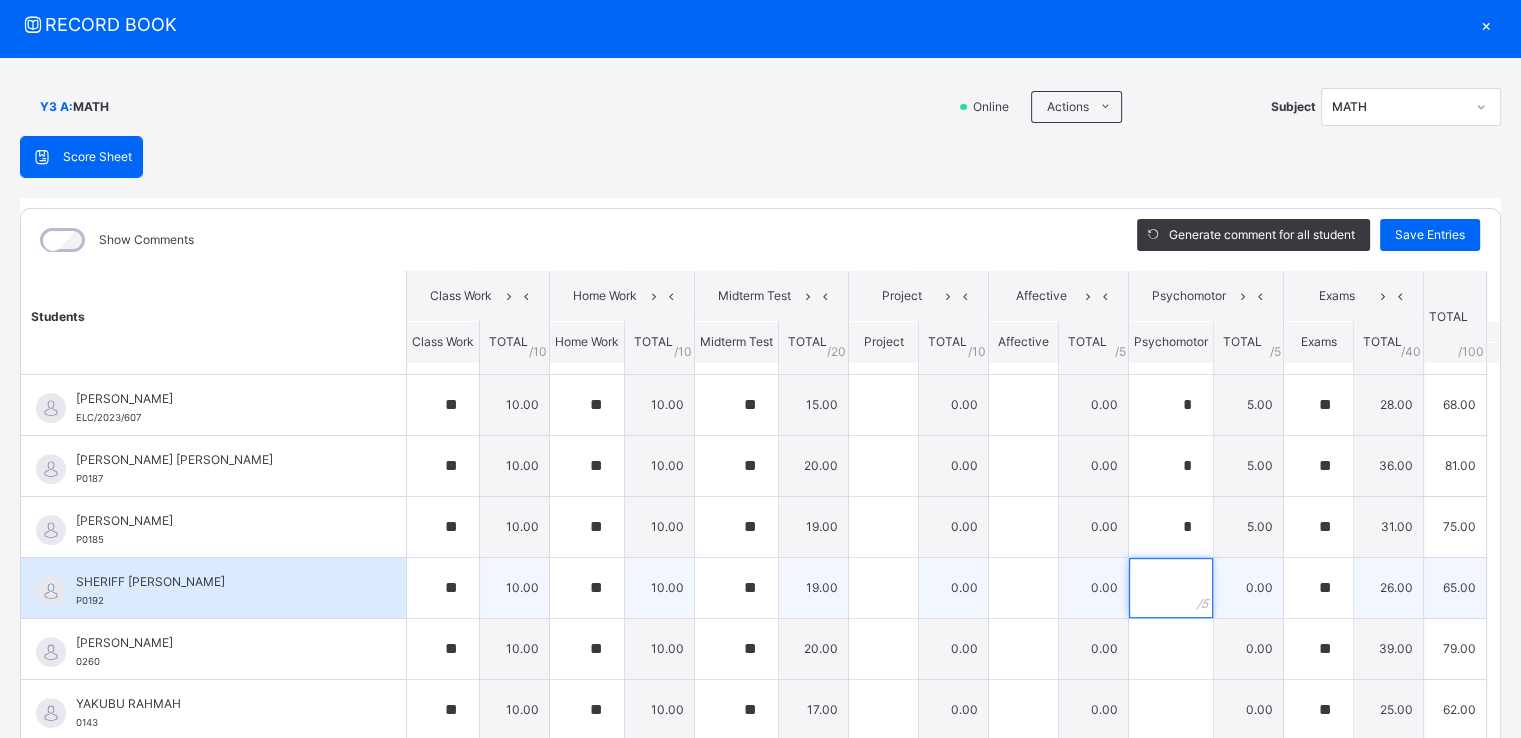 click at bounding box center (1171, 588) 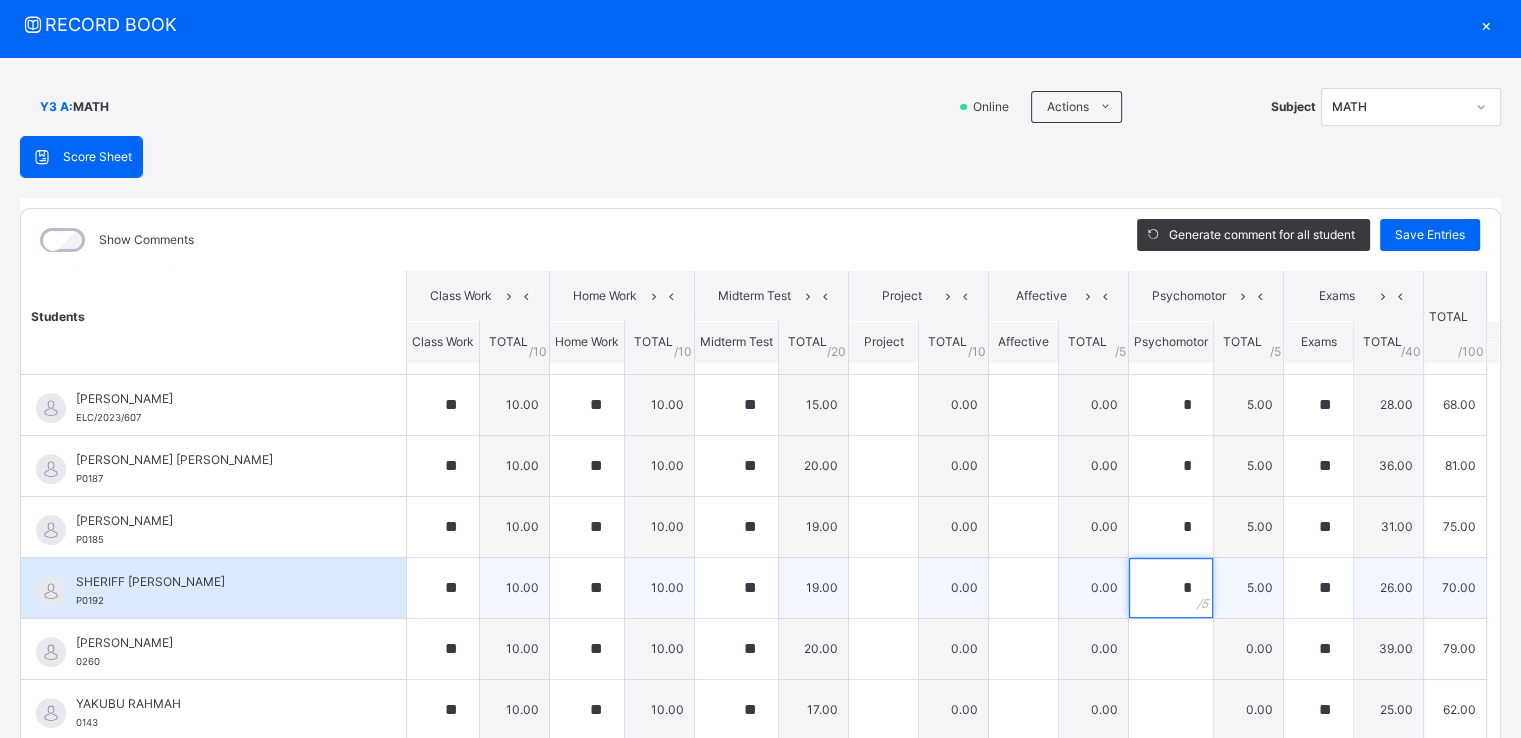 scroll, scrollTop: 1052, scrollLeft: 0, axis: vertical 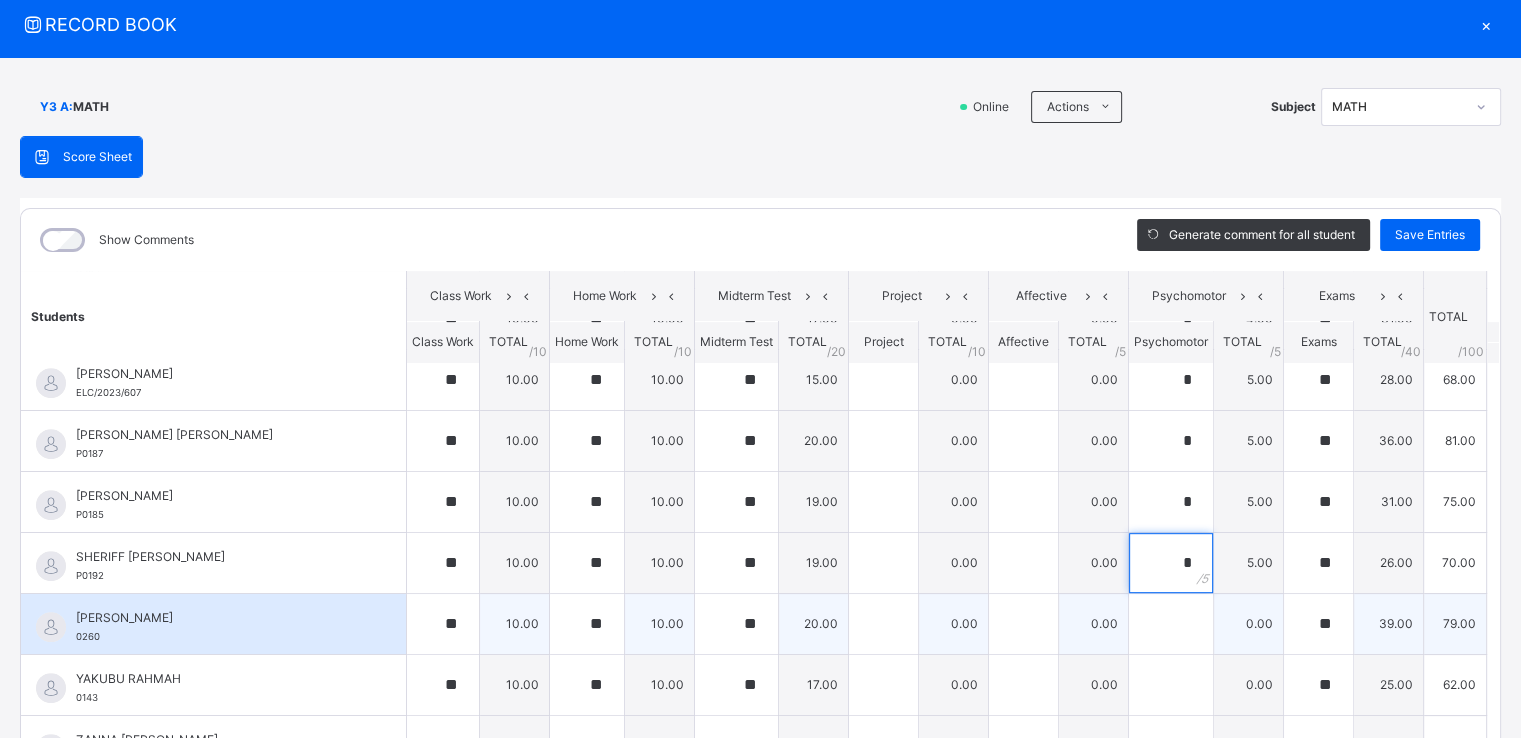 type on "*" 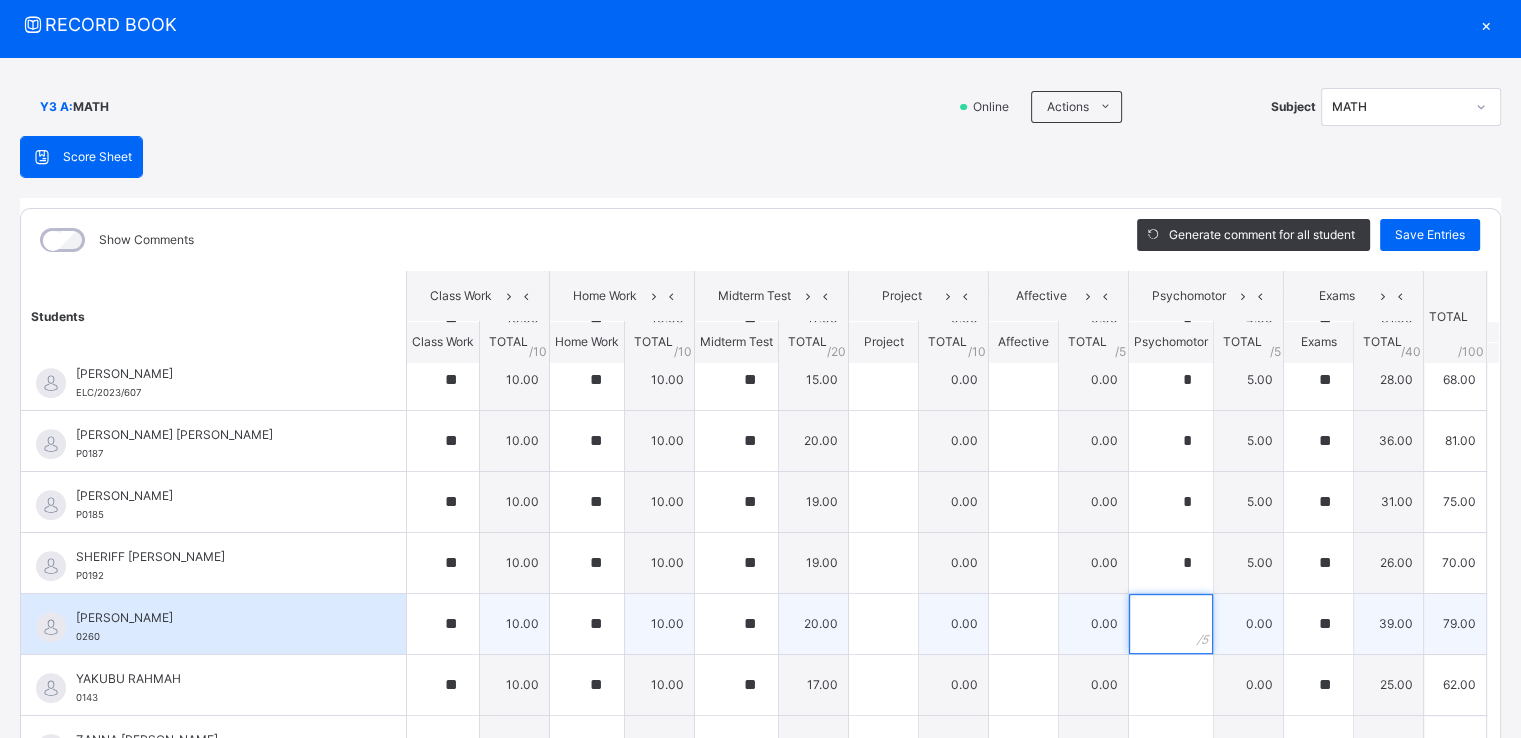 click at bounding box center [1171, 624] 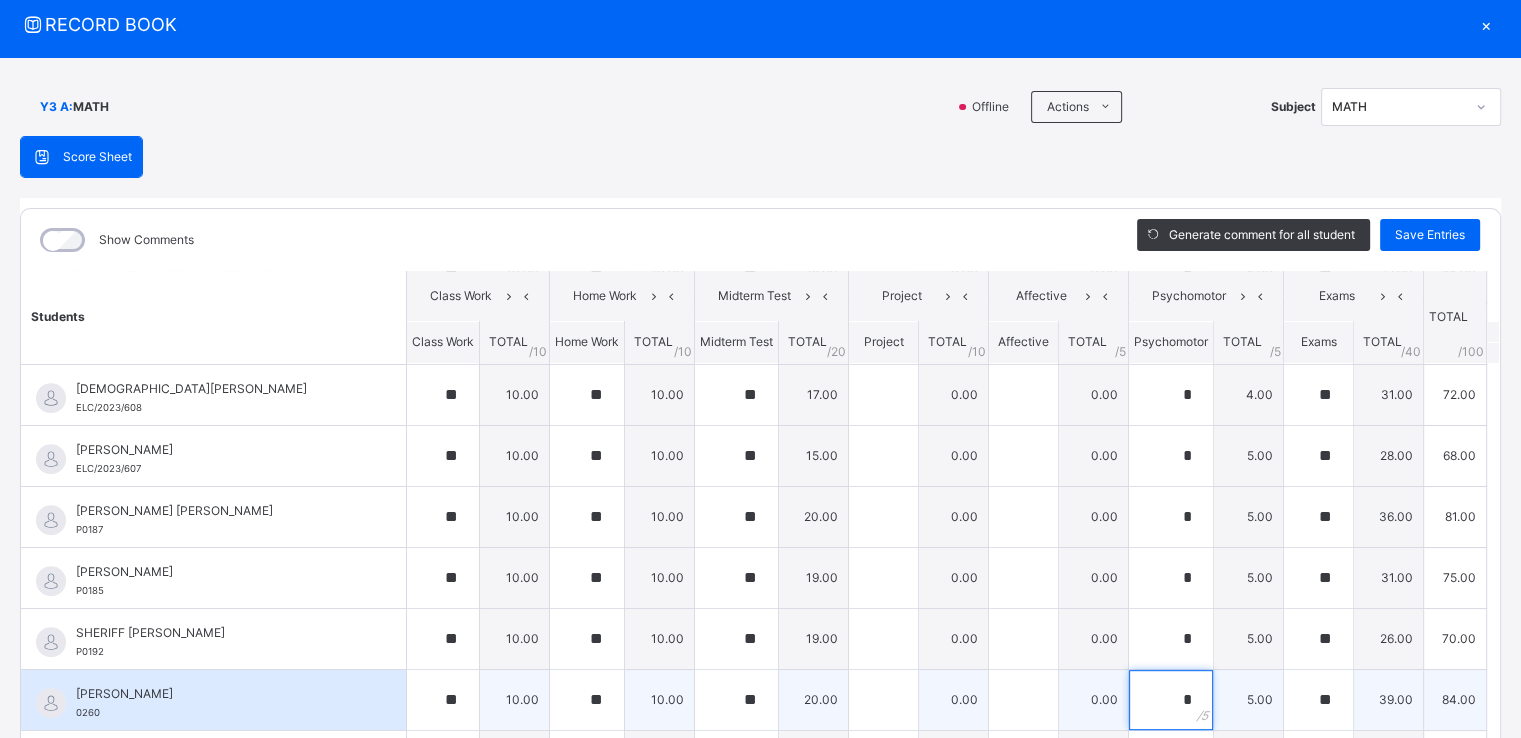 scroll, scrollTop: 1052, scrollLeft: 0, axis: vertical 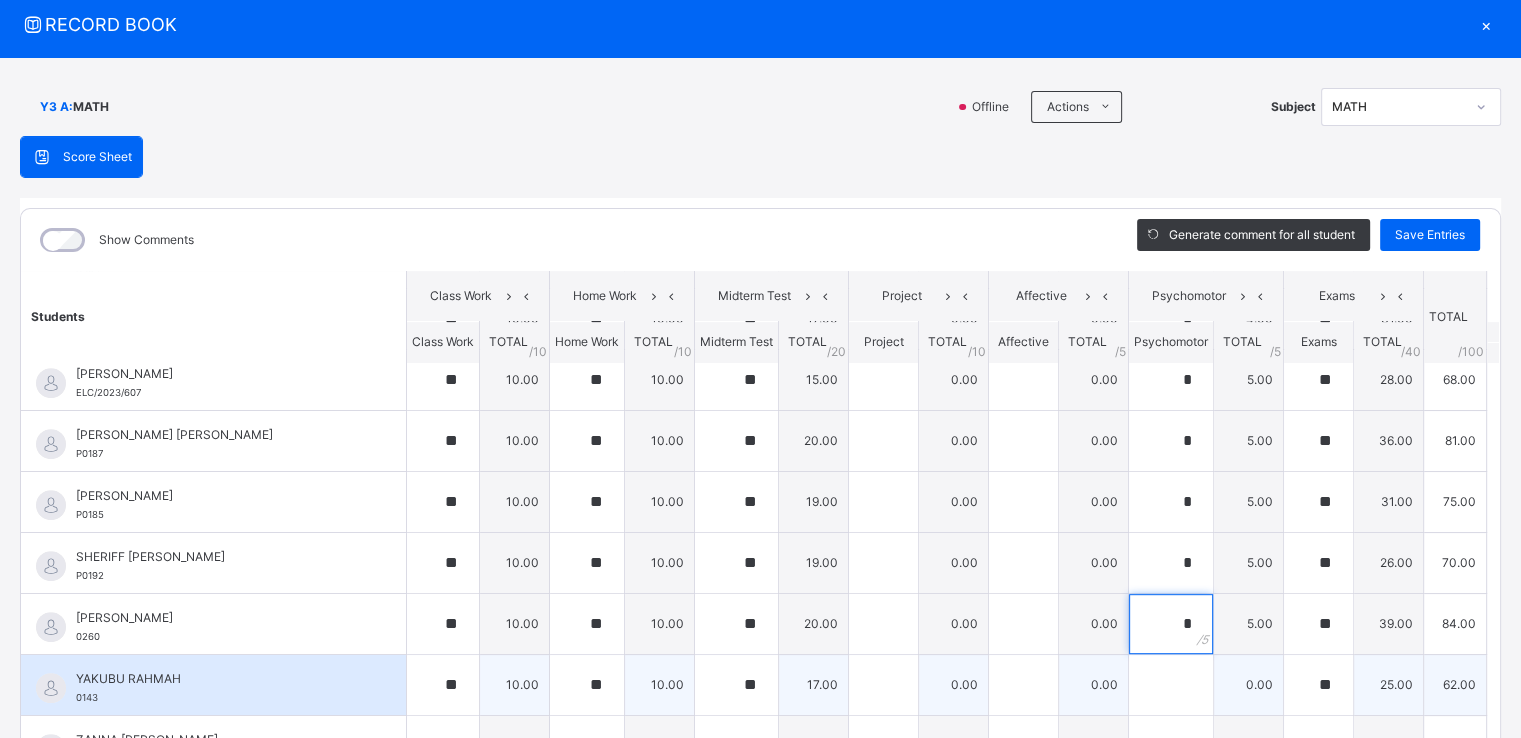 type on "*" 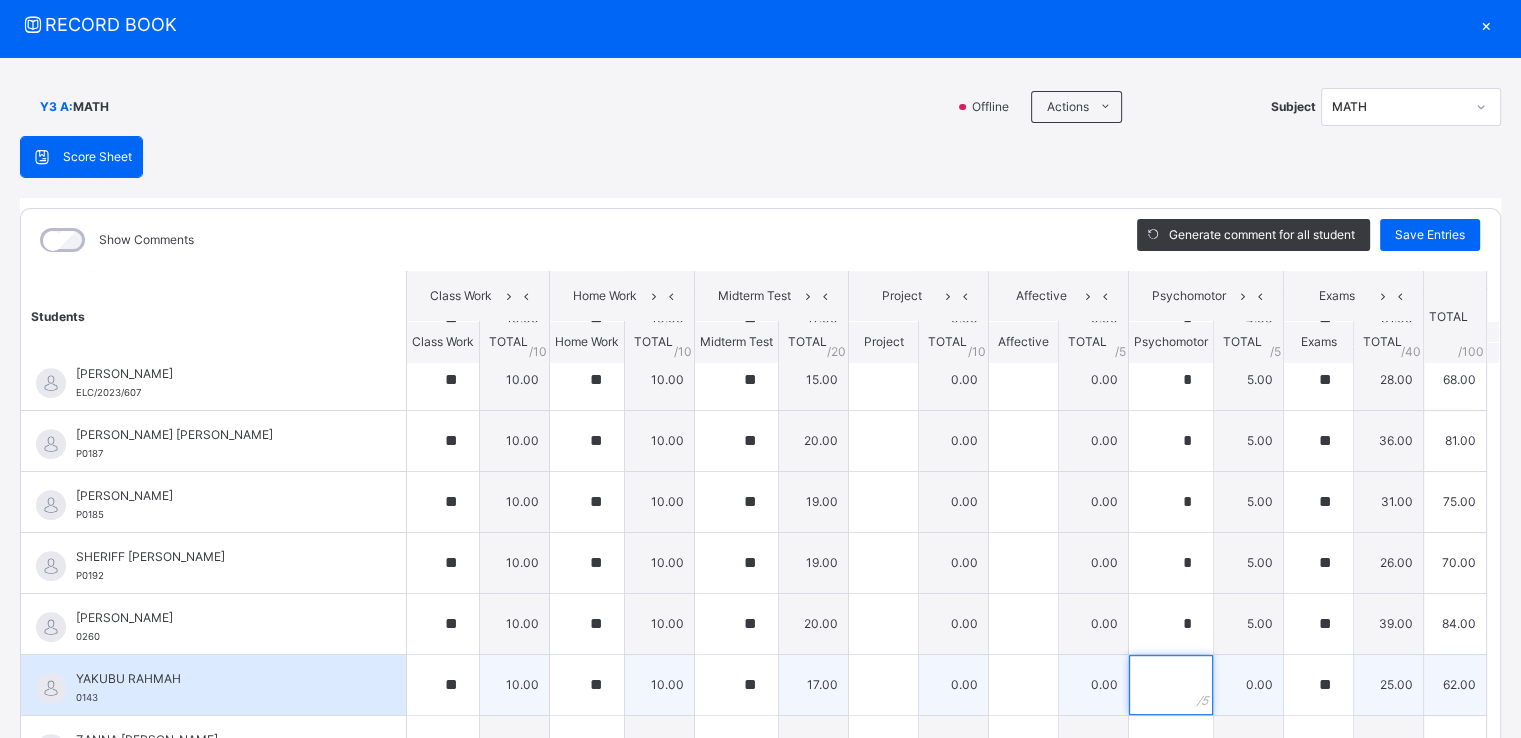 click at bounding box center (1171, 685) 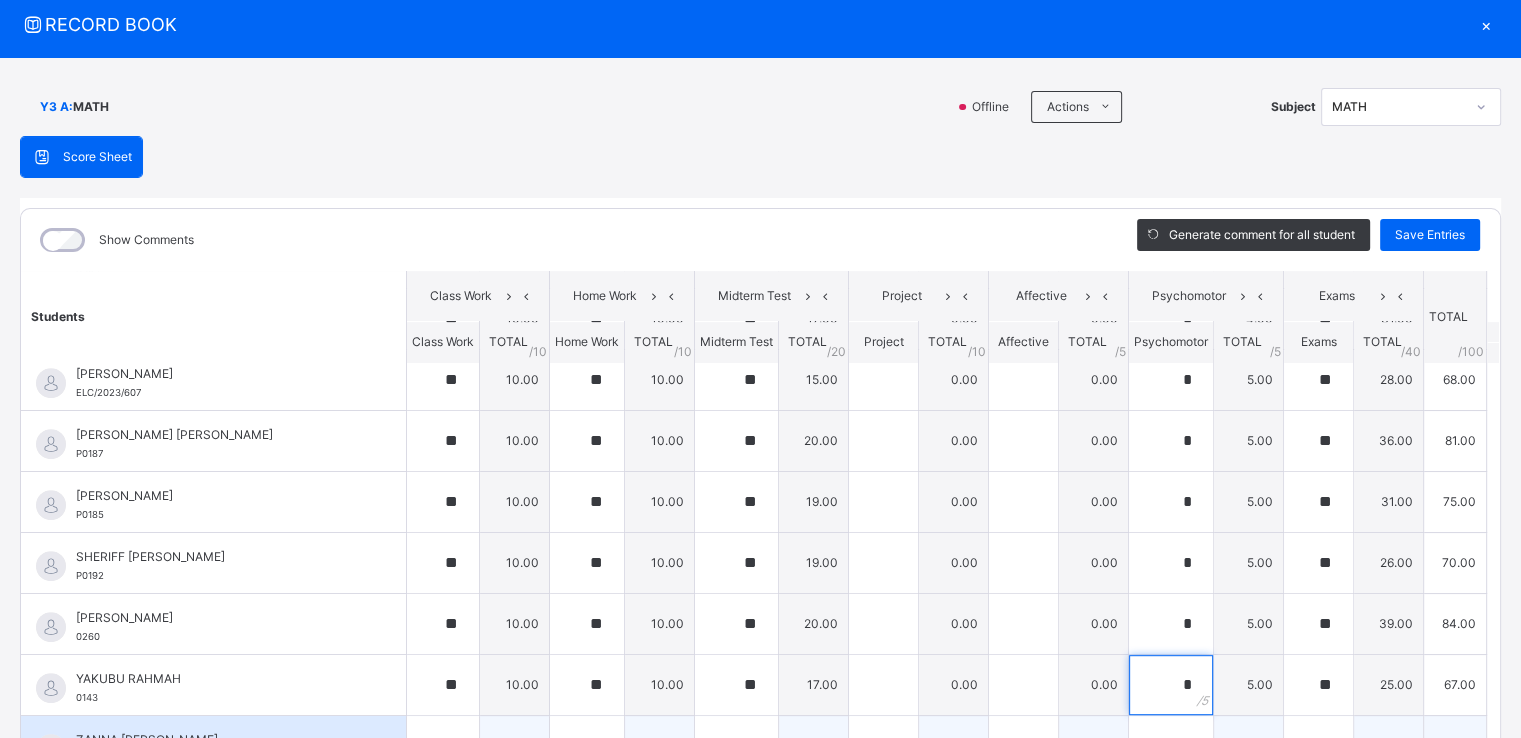 type on "*" 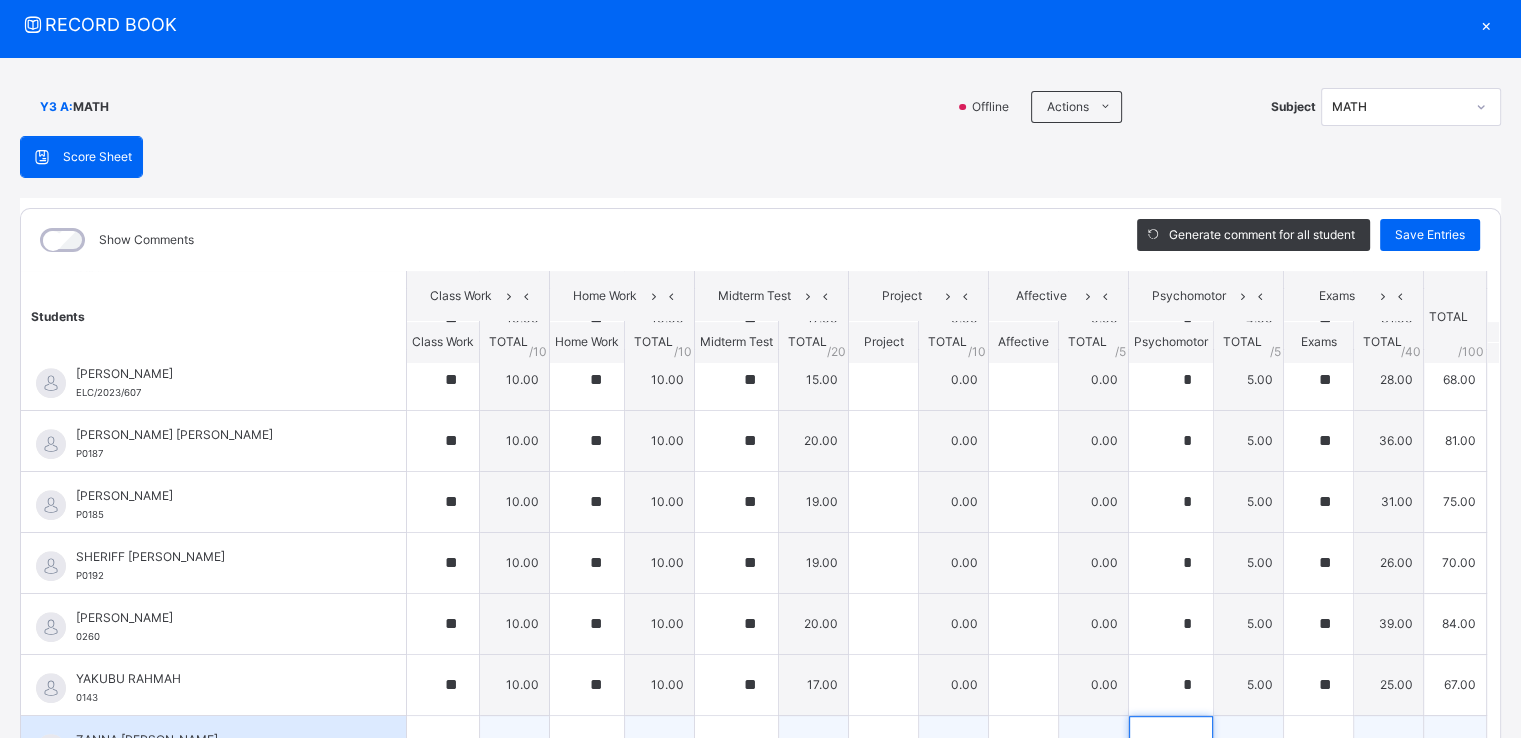 click at bounding box center [1171, 746] 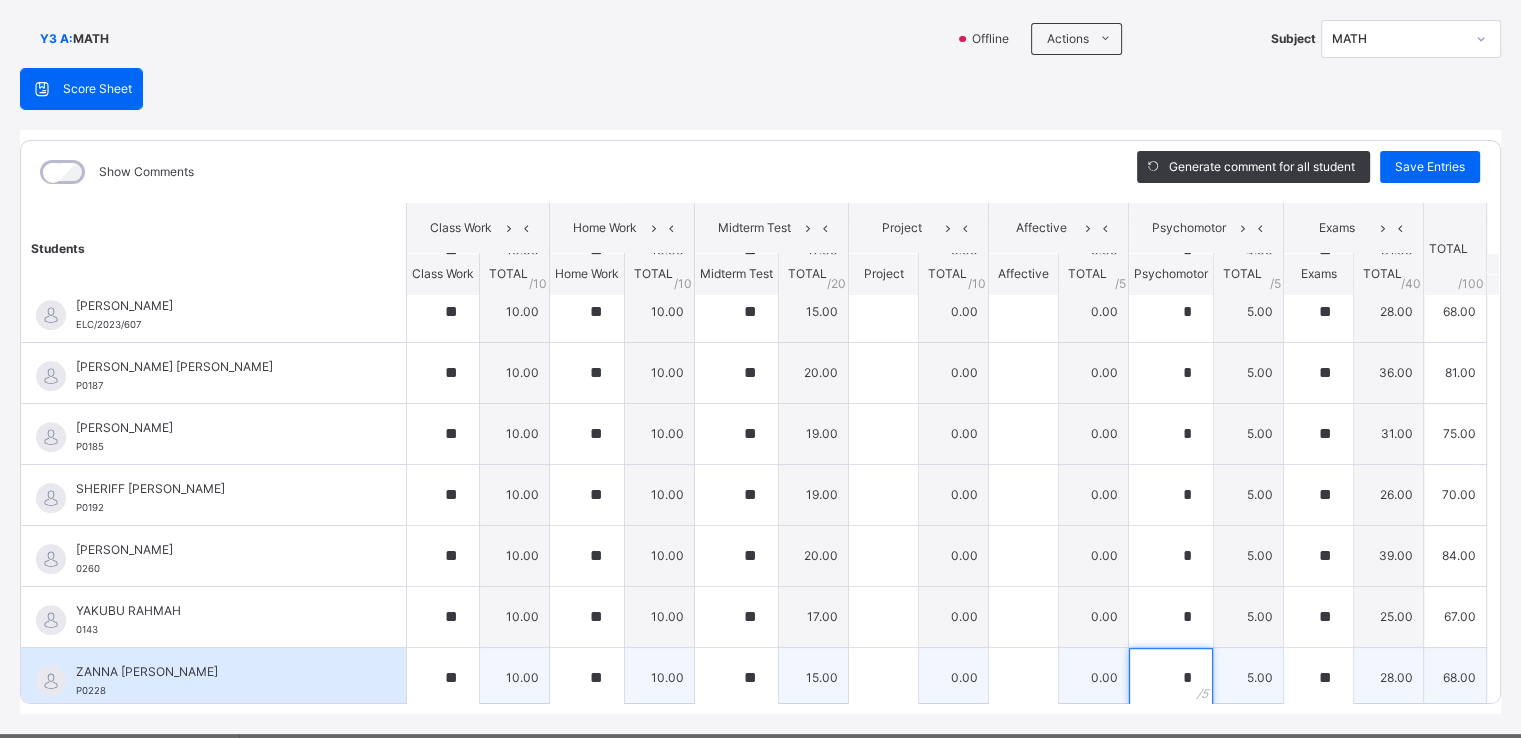 scroll, scrollTop: 172, scrollLeft: 0, axis: vertical 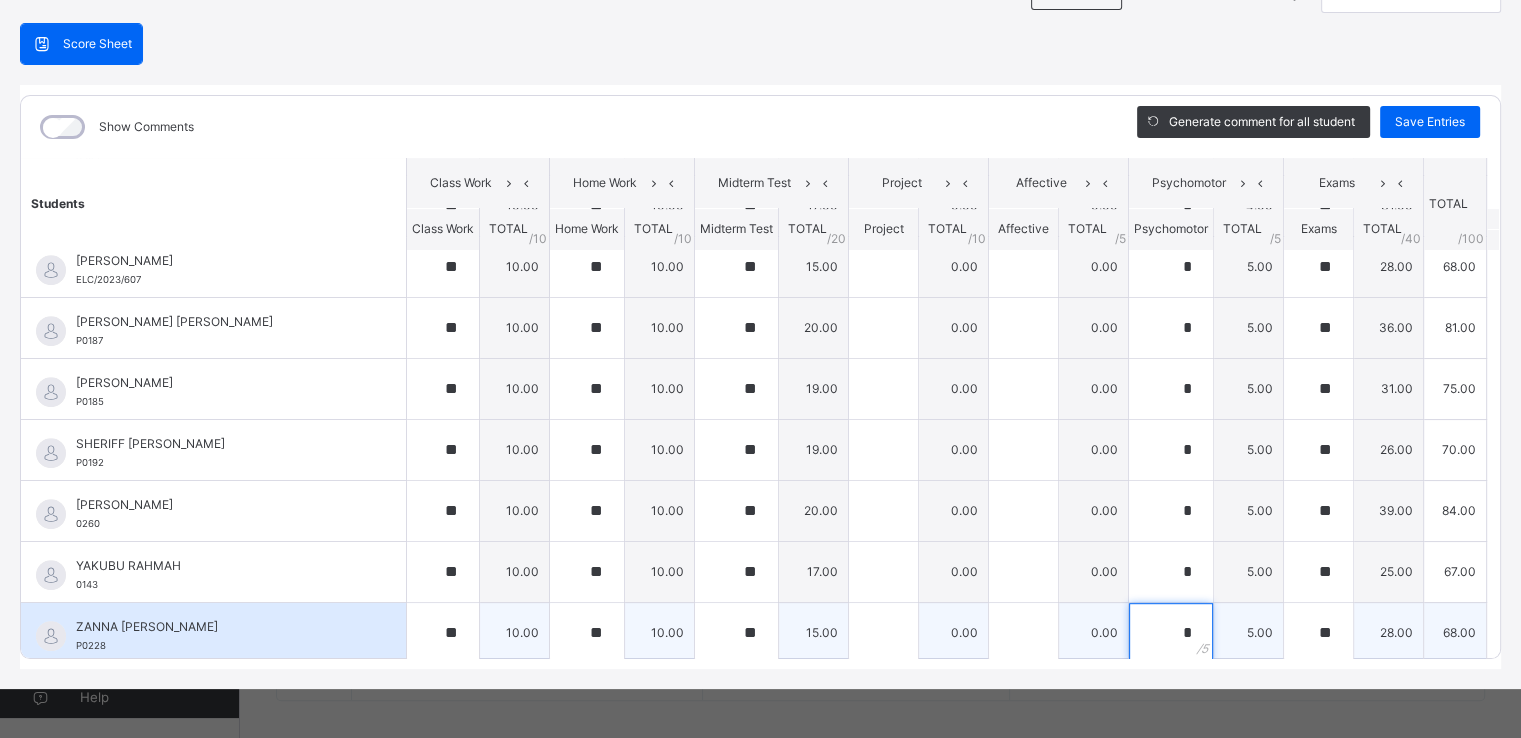 type on "*" 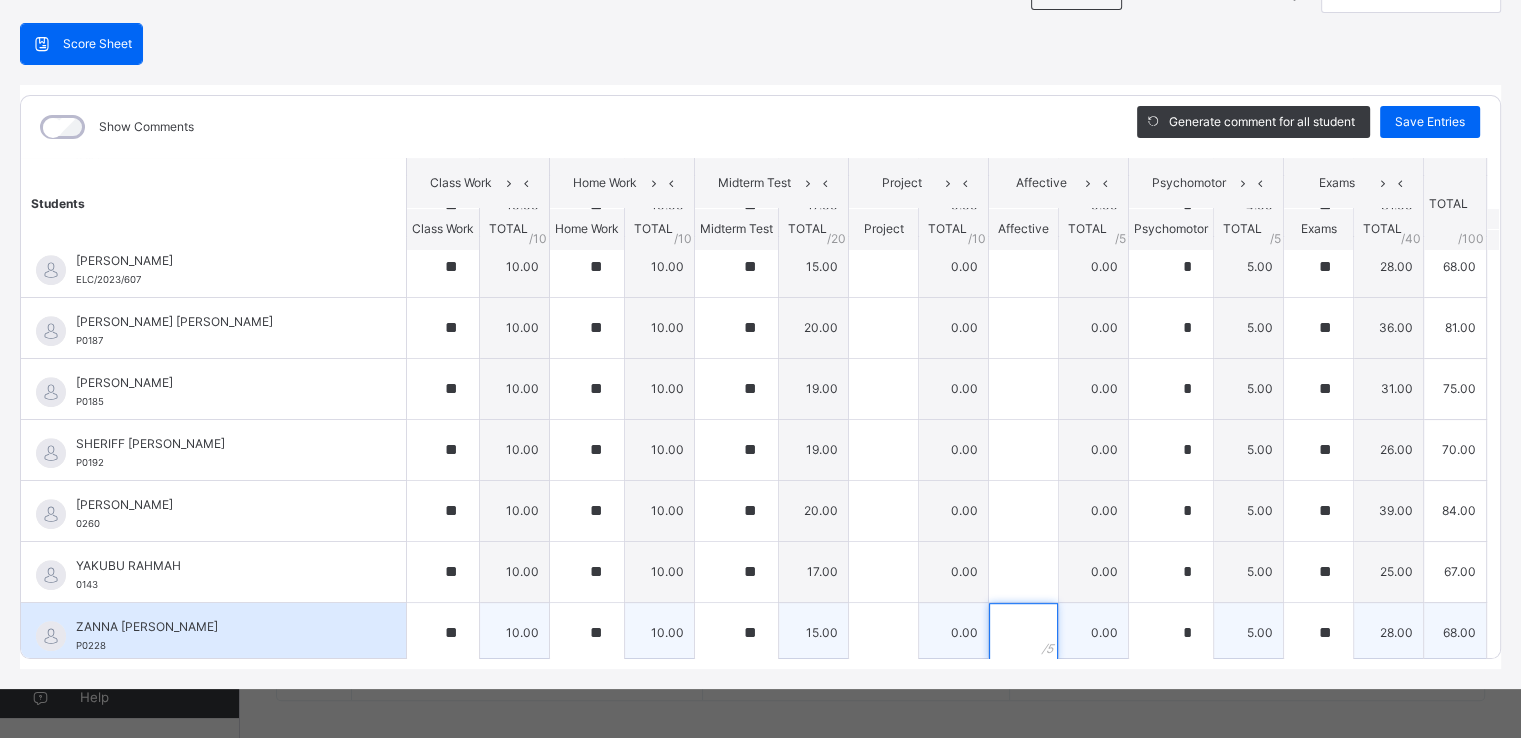 click at bounding box center (1023, 633) 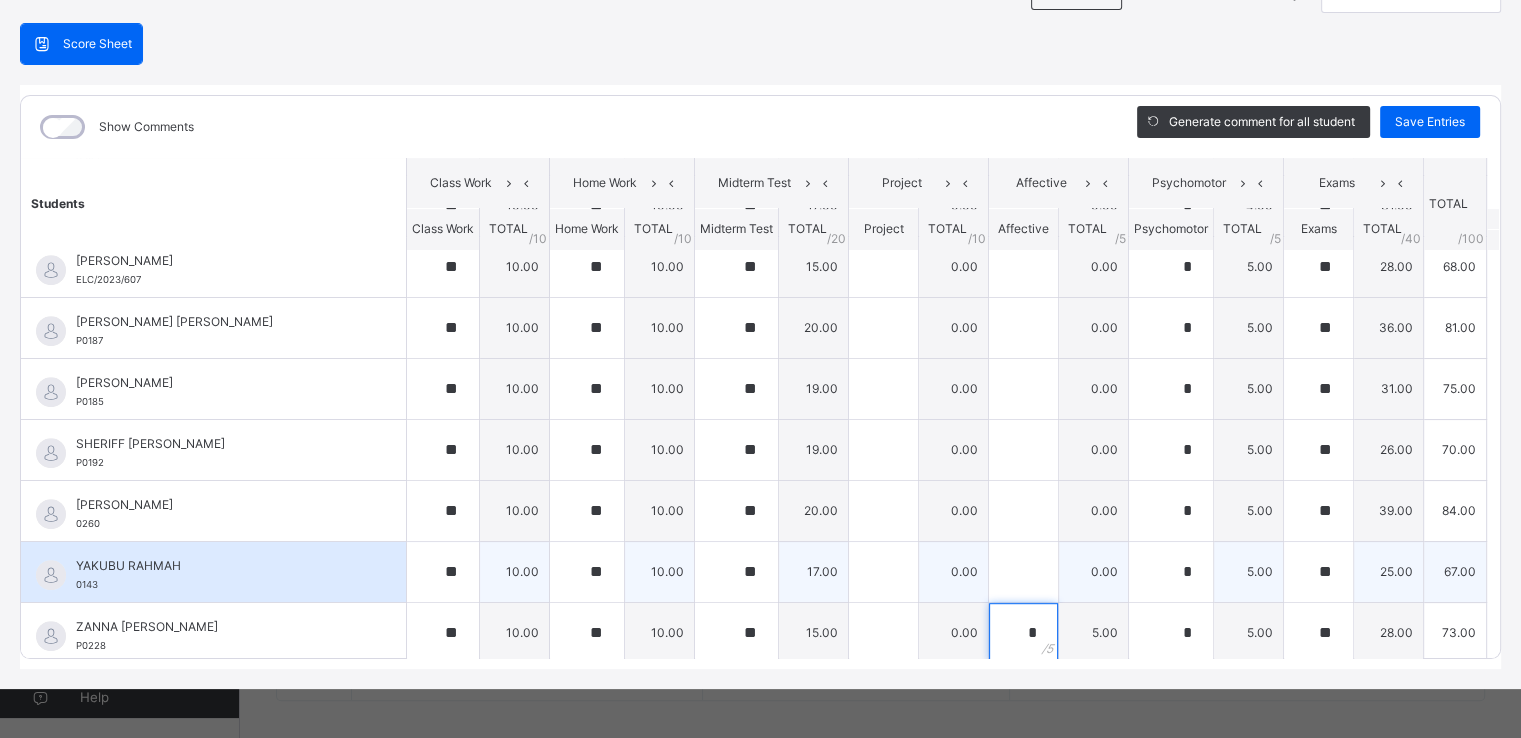 type on "*" 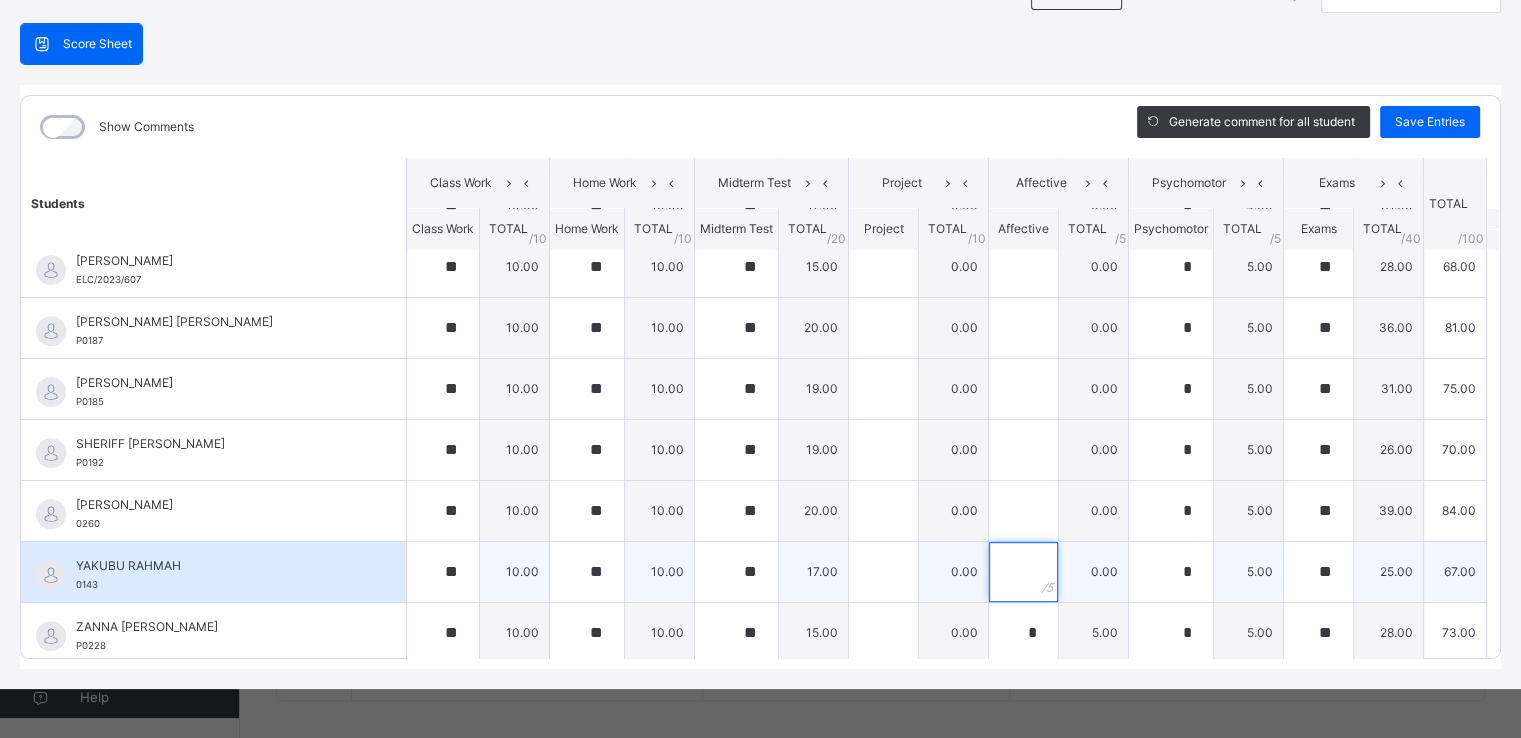 click at bounding box center [1023, 572] 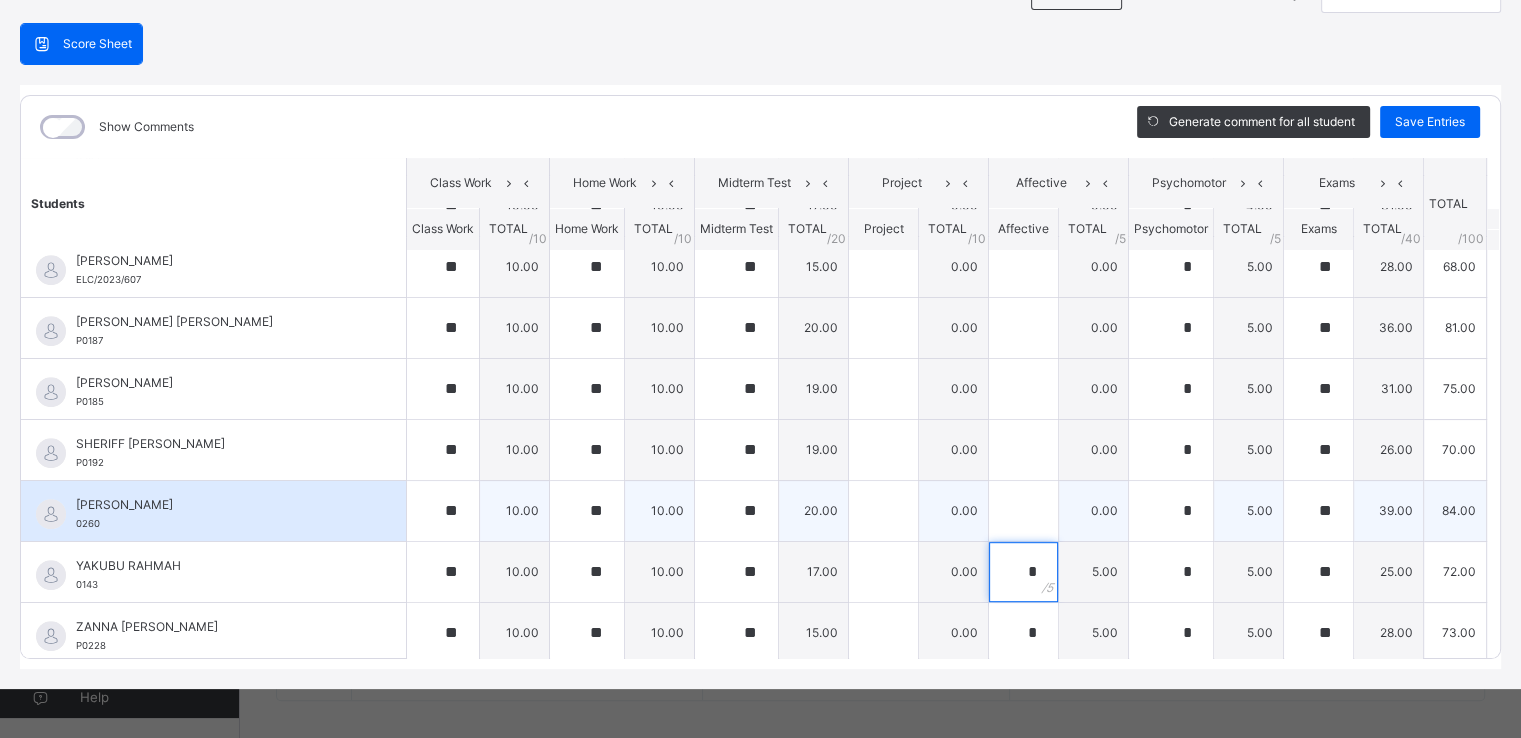 type on "*" 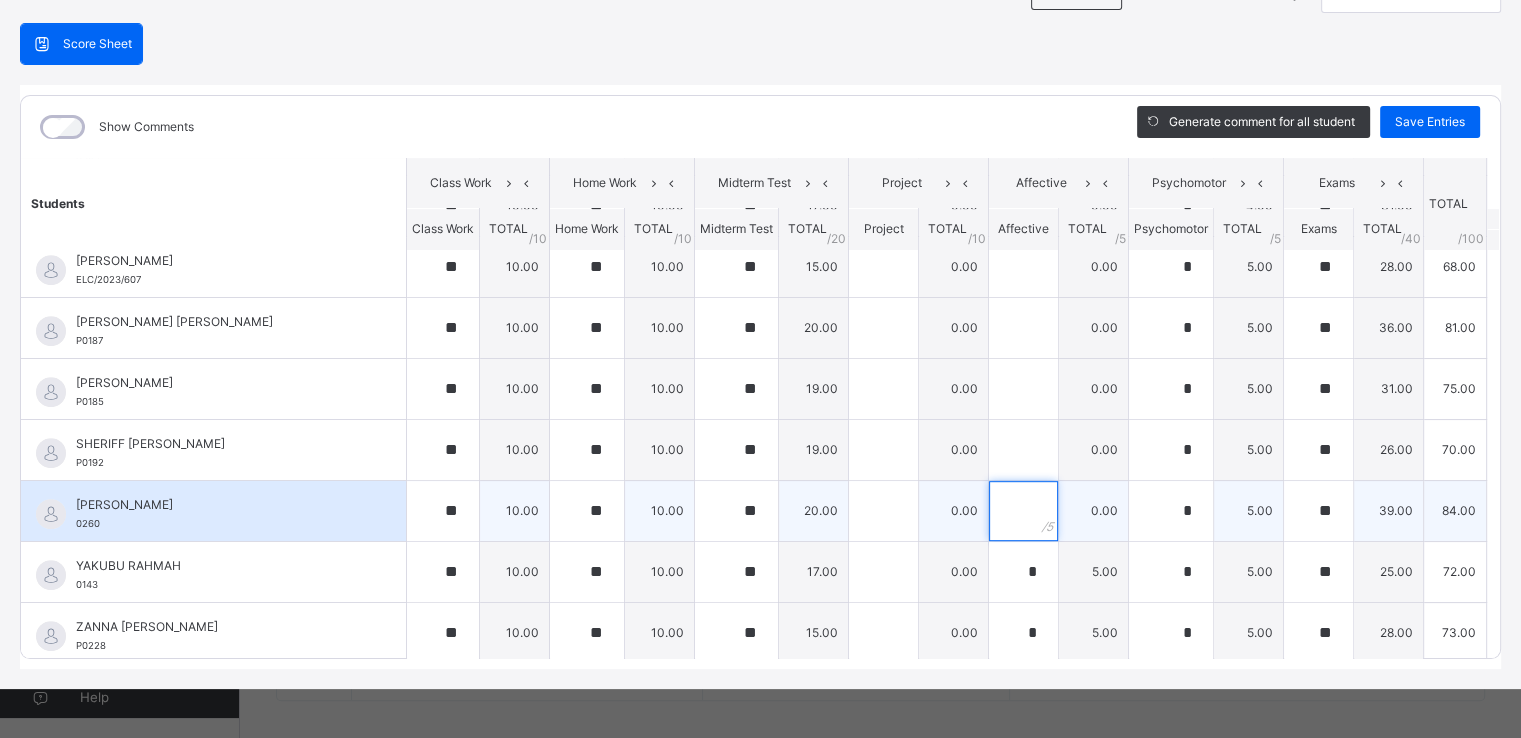 click at bounding box center [1023, 511] 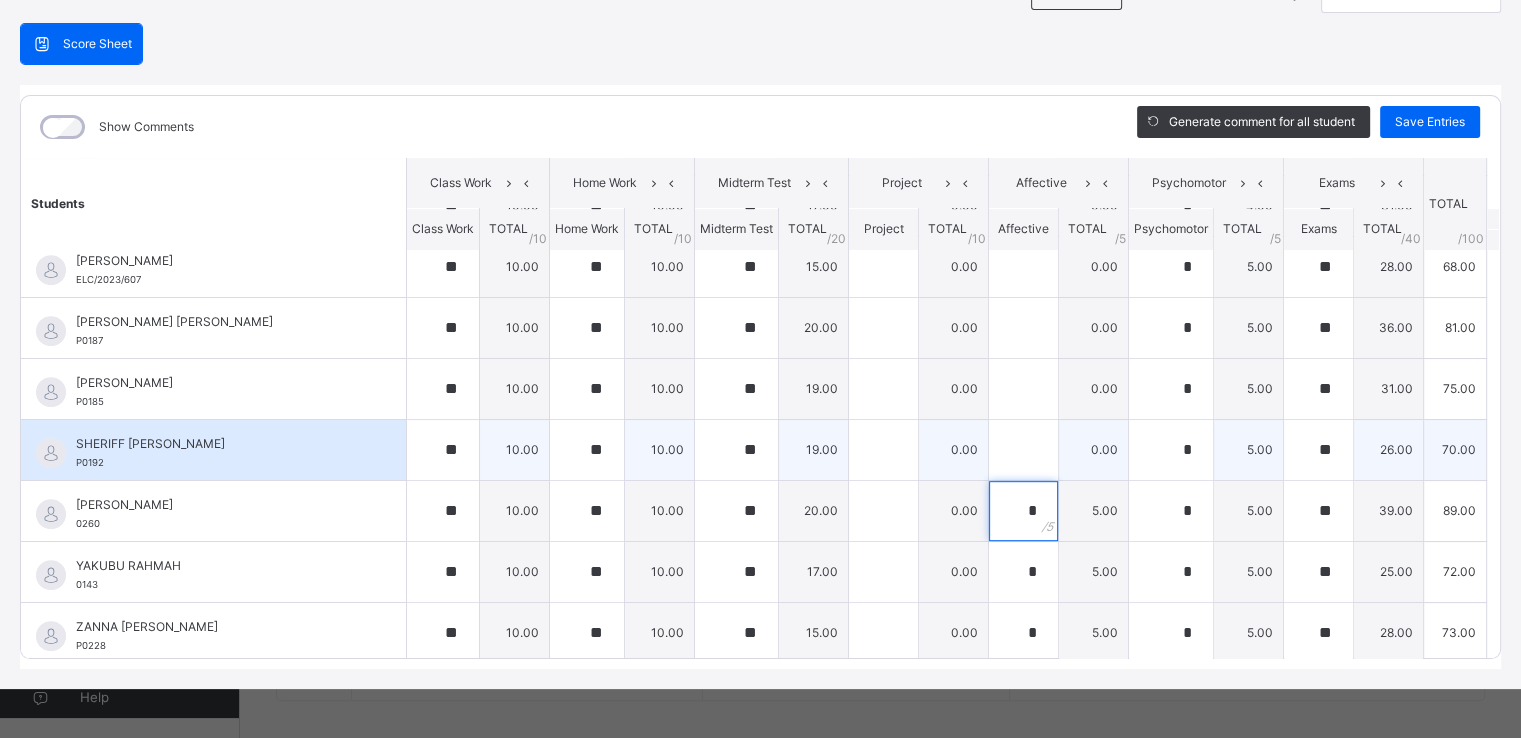 type on "*" 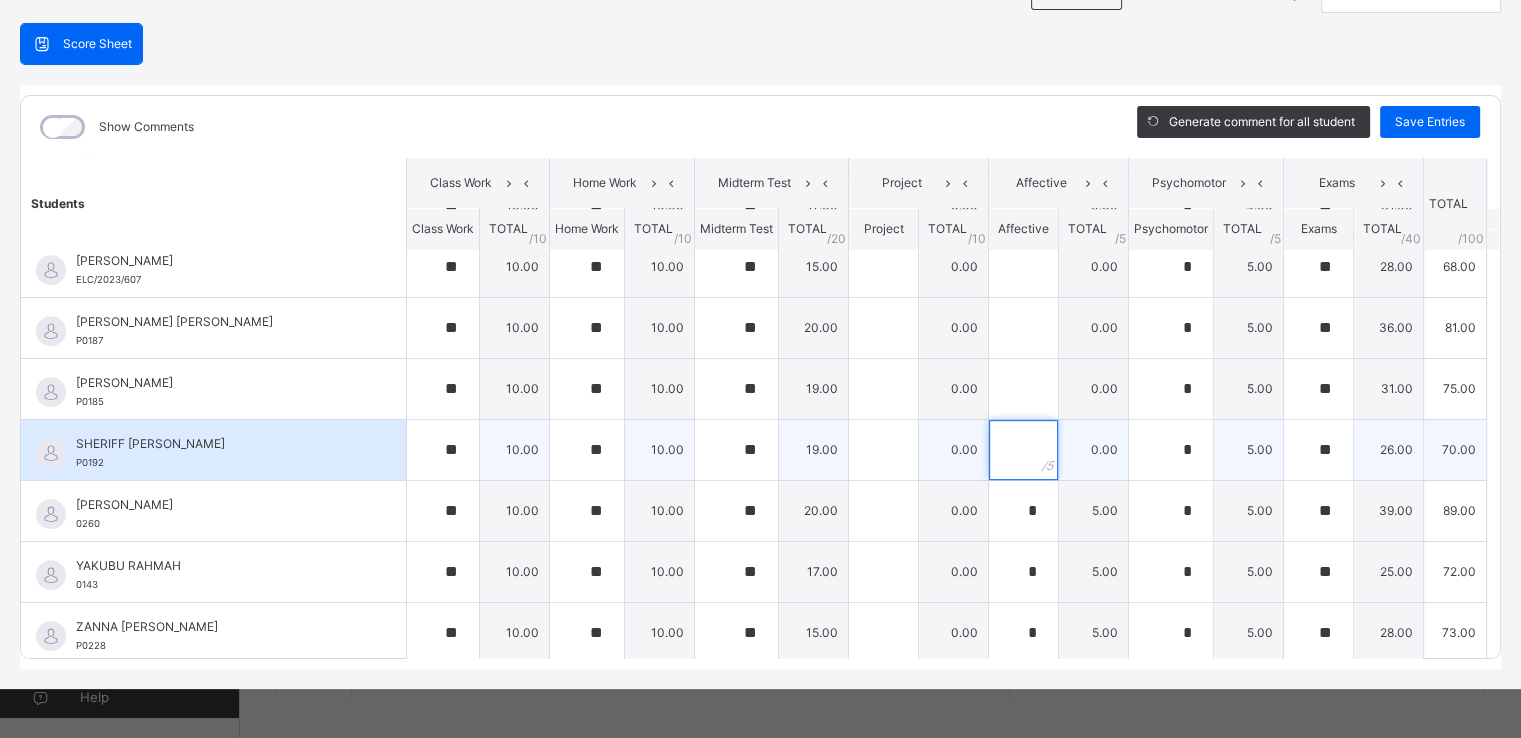 click at bounding box center (1023, 450) 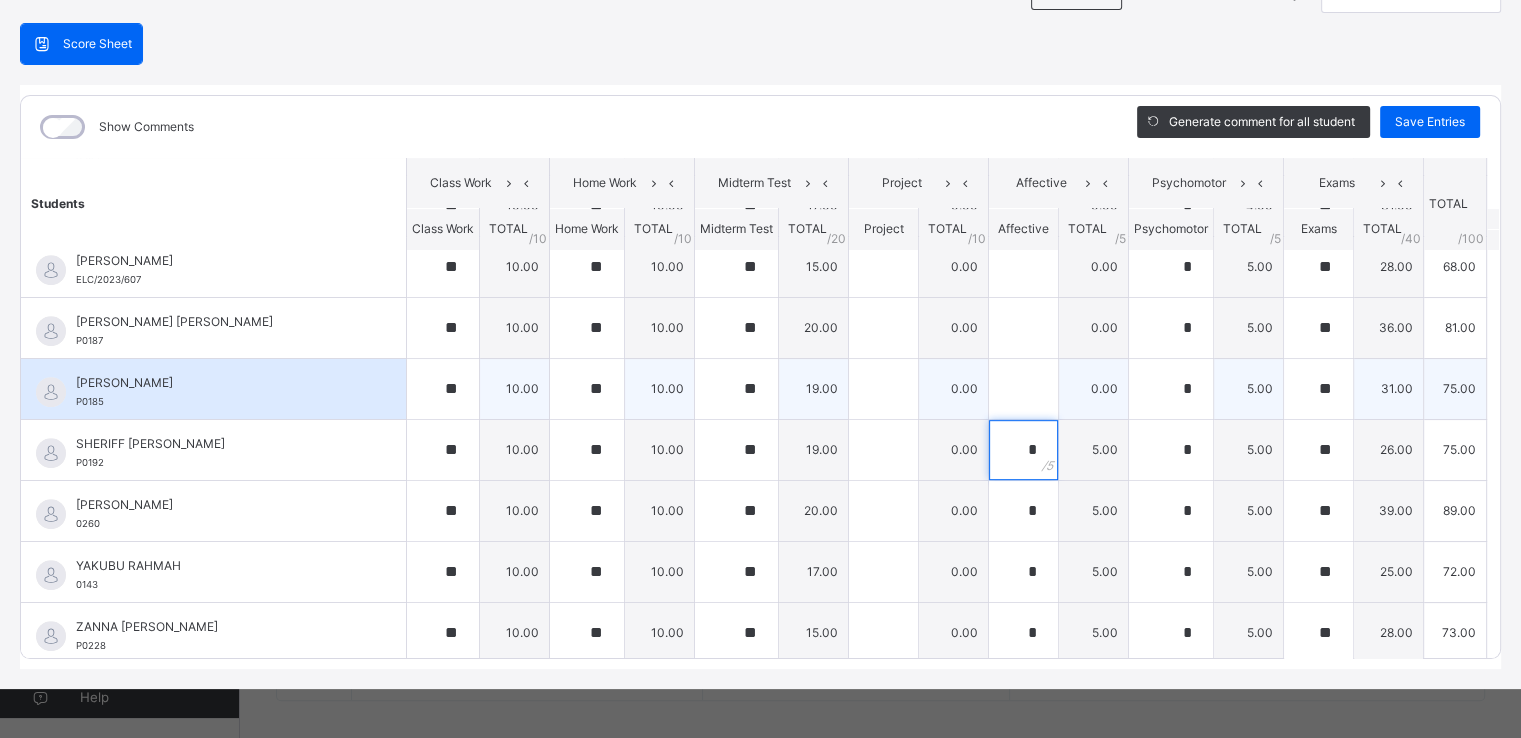 type on "*" 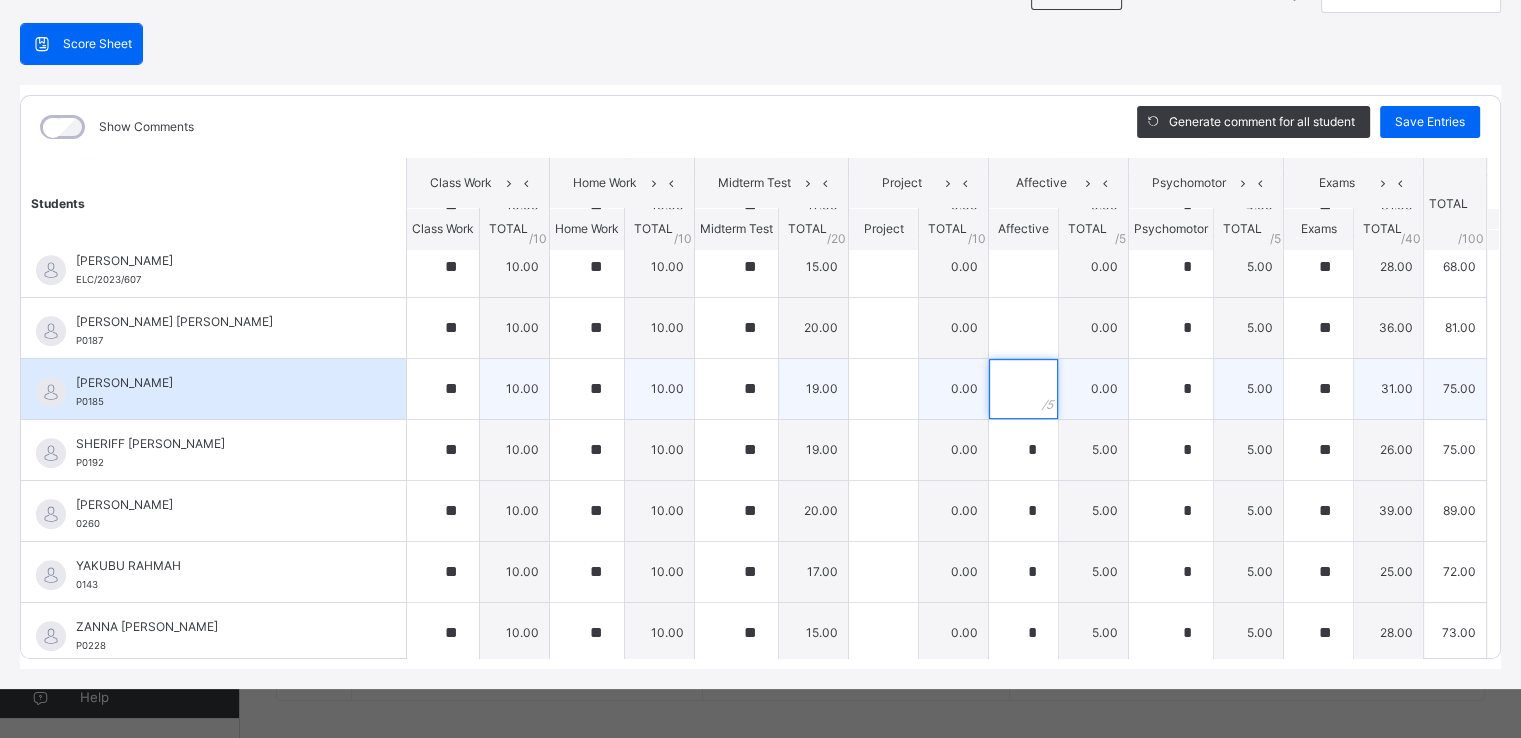 click at bounding box center (1023, 389) 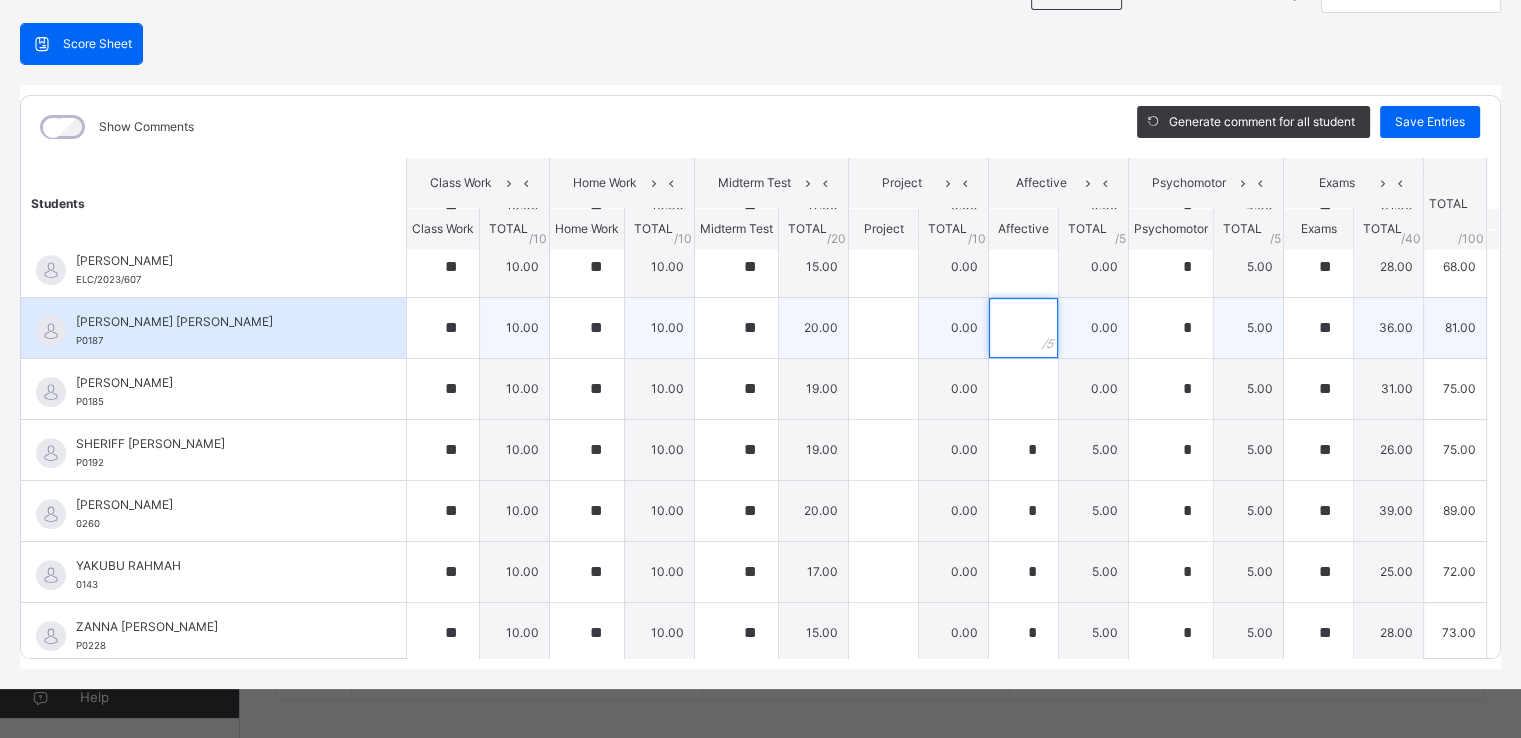 click at bounding box center [1023, 328] 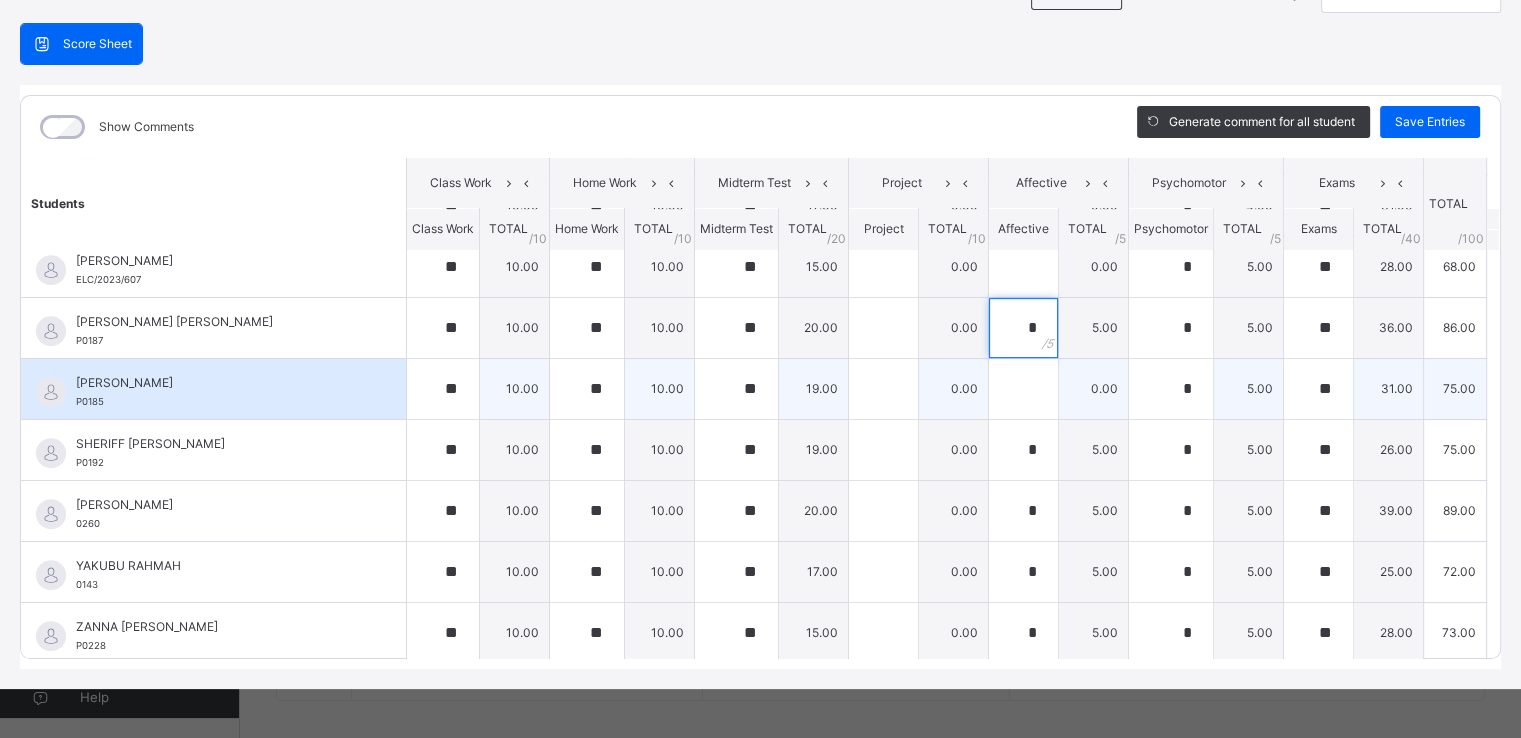 type on "*" 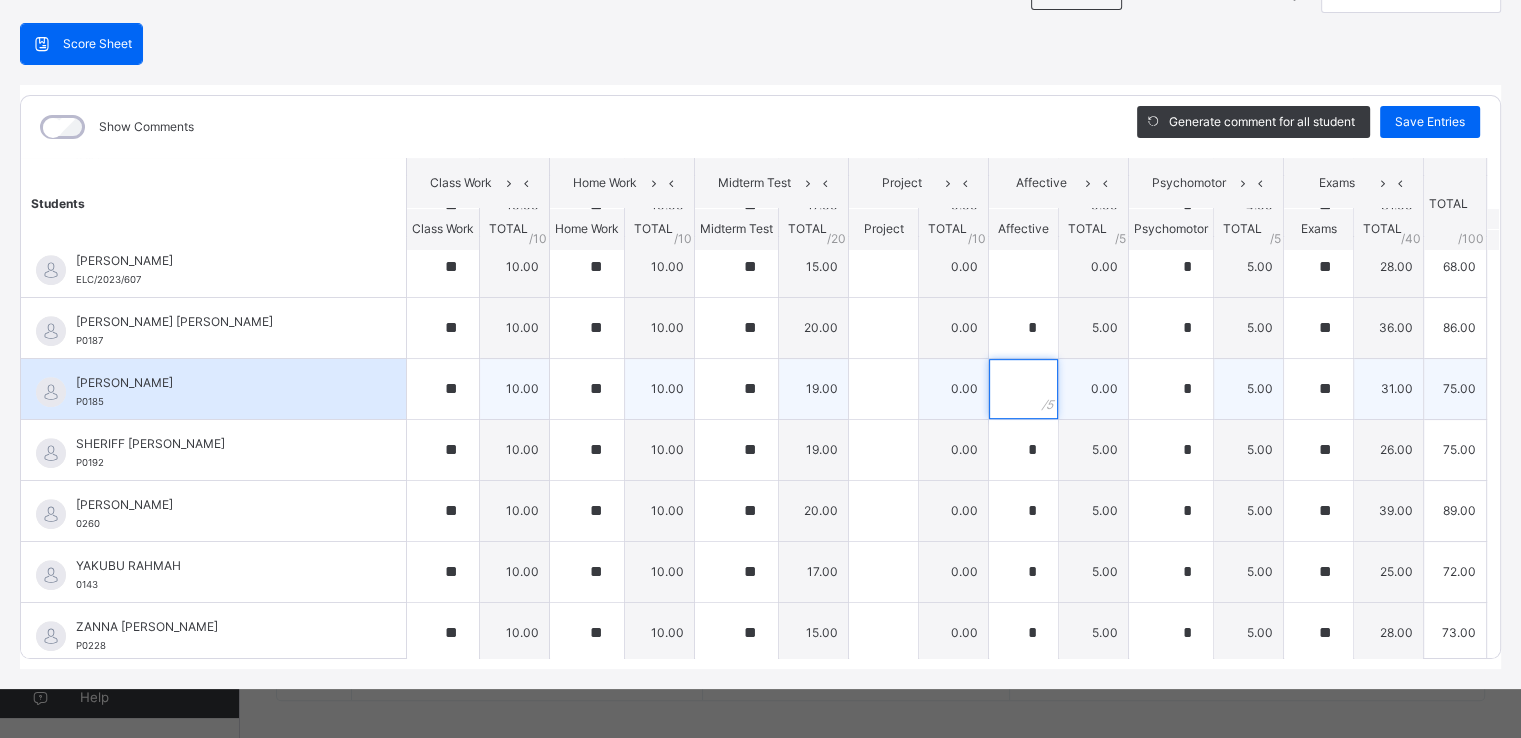 click at bounding box center [1023, 389] 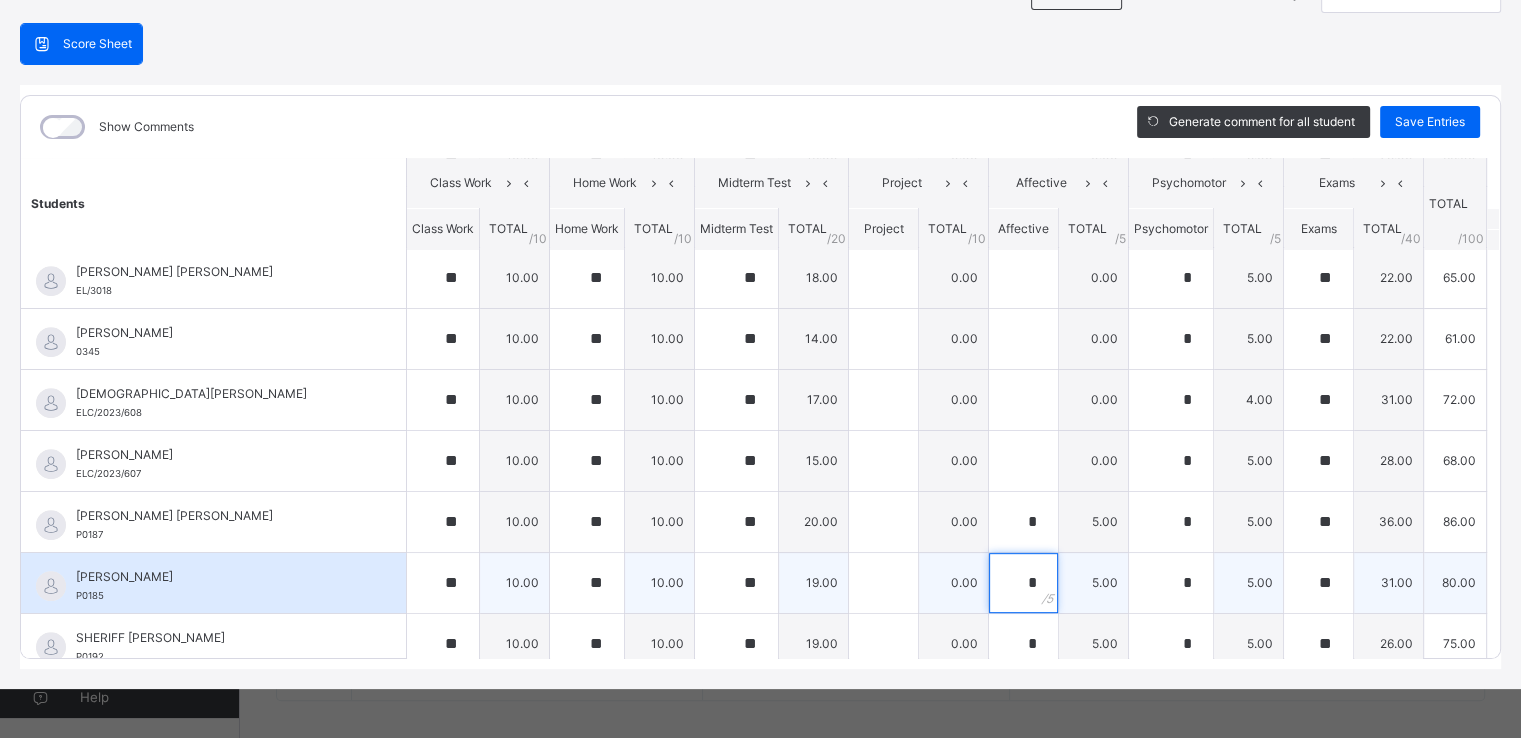 scroll, scrollTop: 846, scrollLeft: 0, axis: vertical 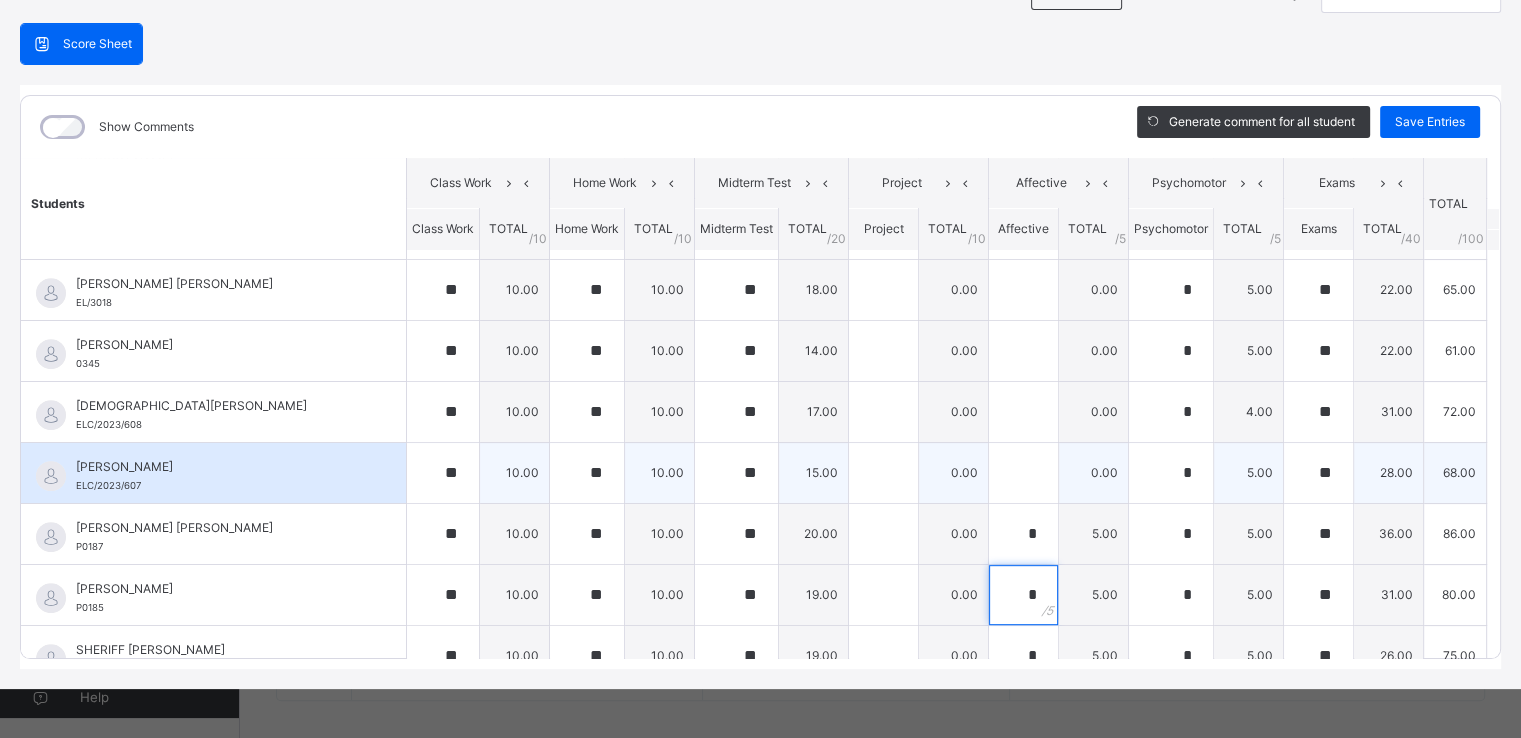 type on "*" 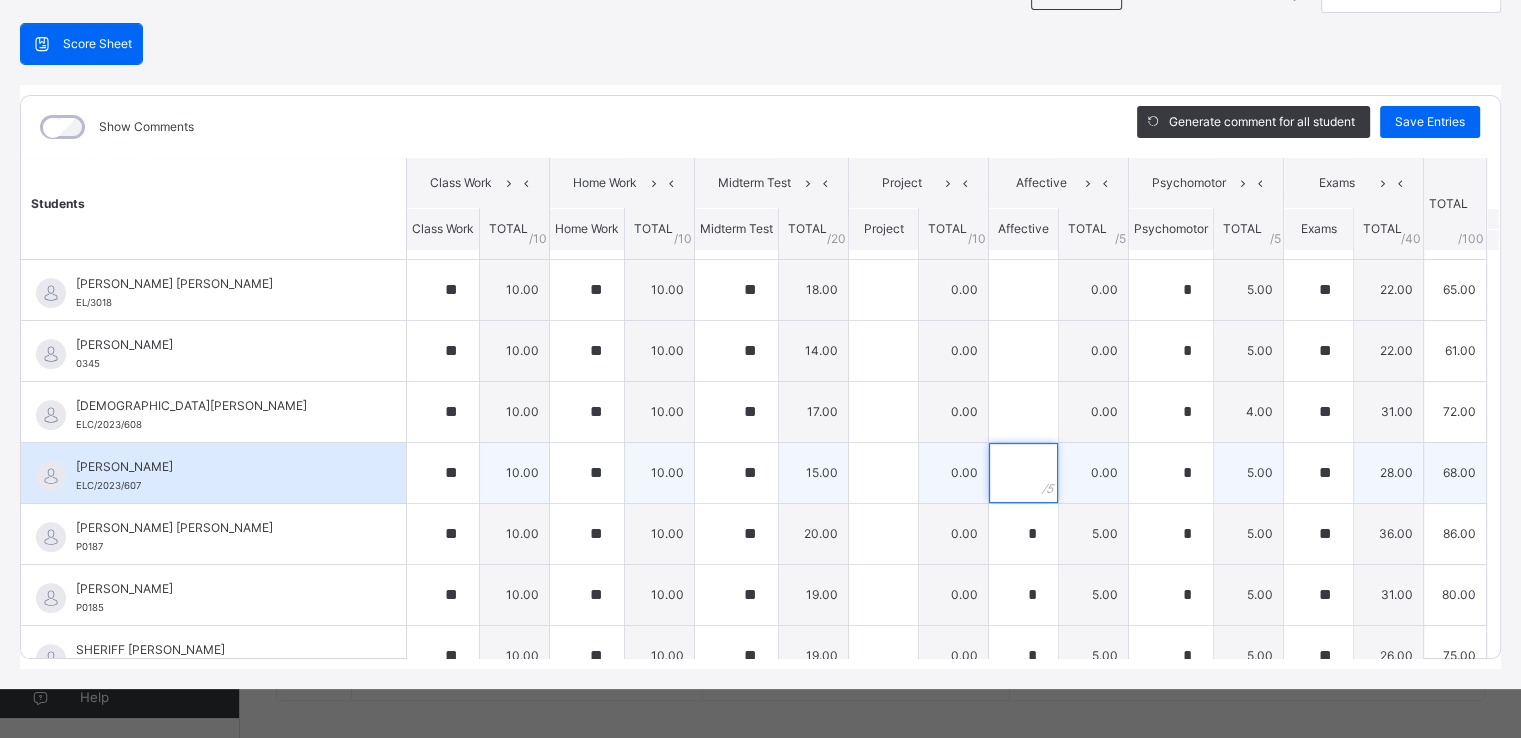 click at bounding box center [1023, 473] 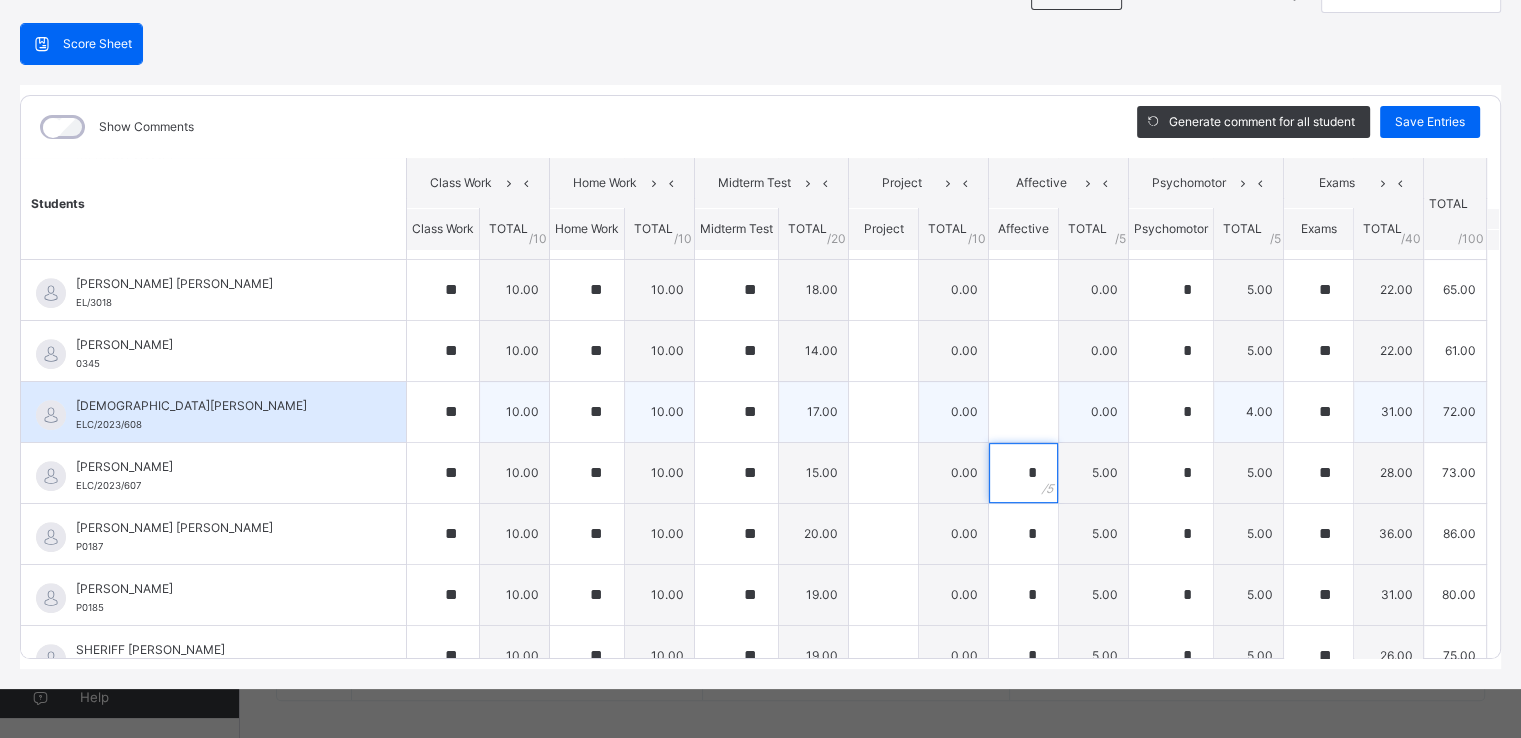 type on "*" 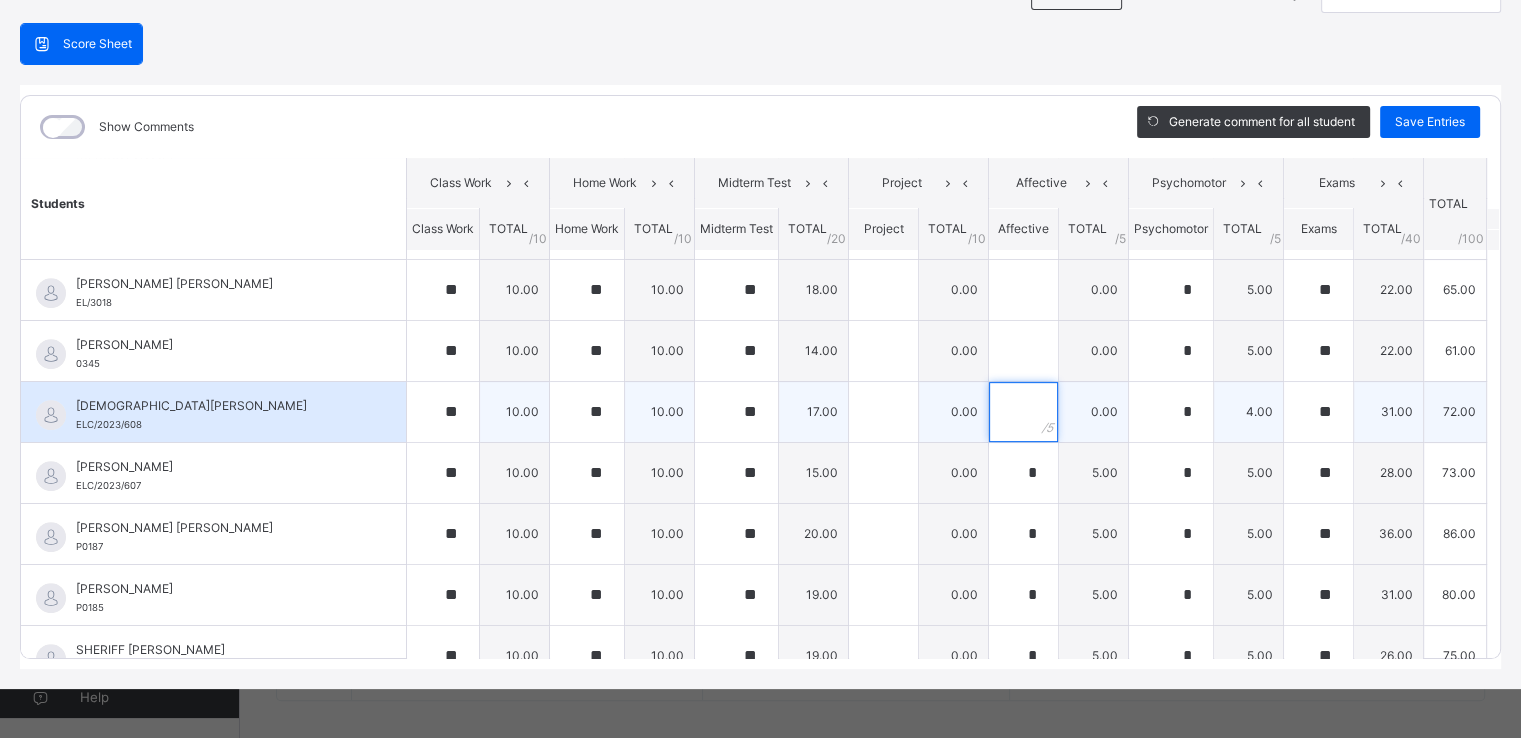 click at bounding box center [1023, 412] 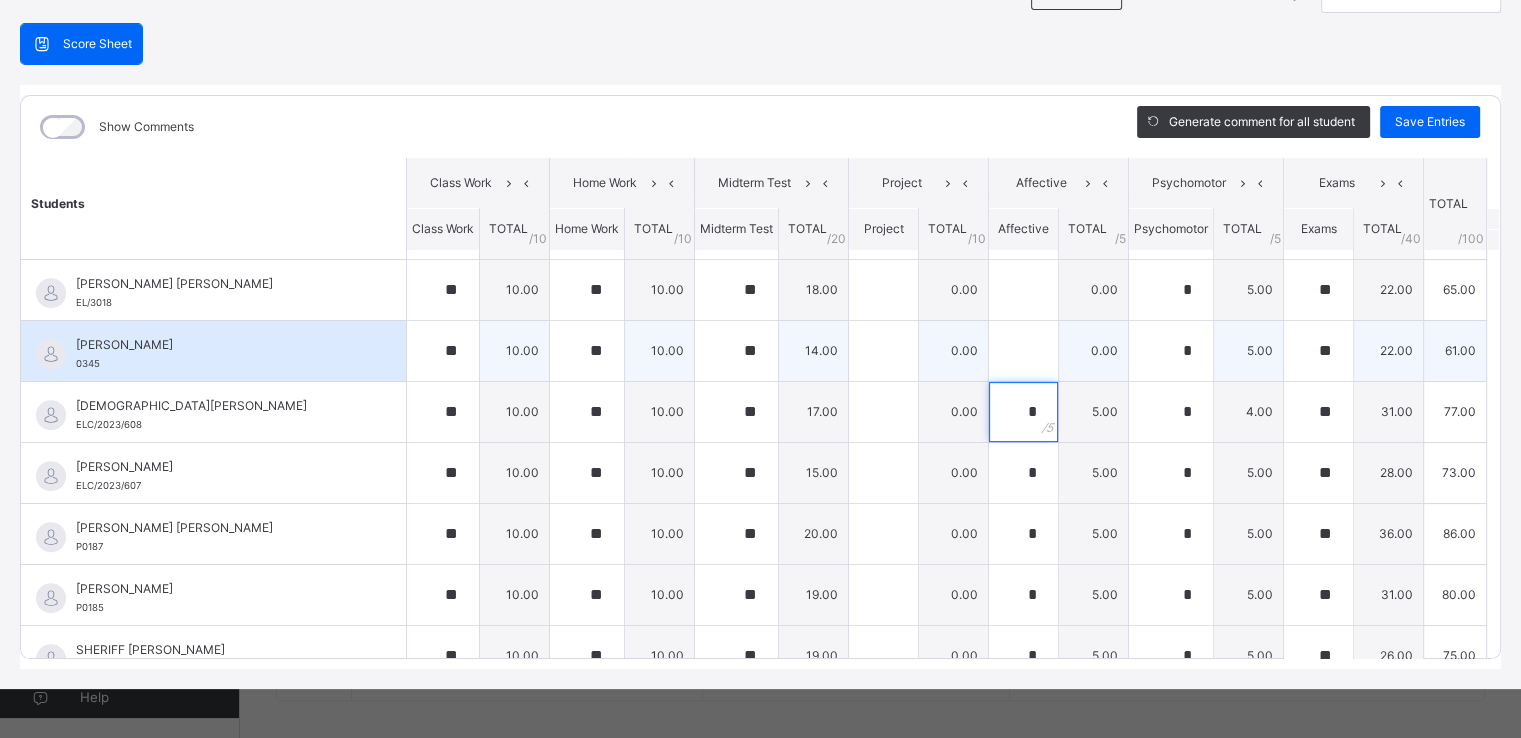 type on "*" 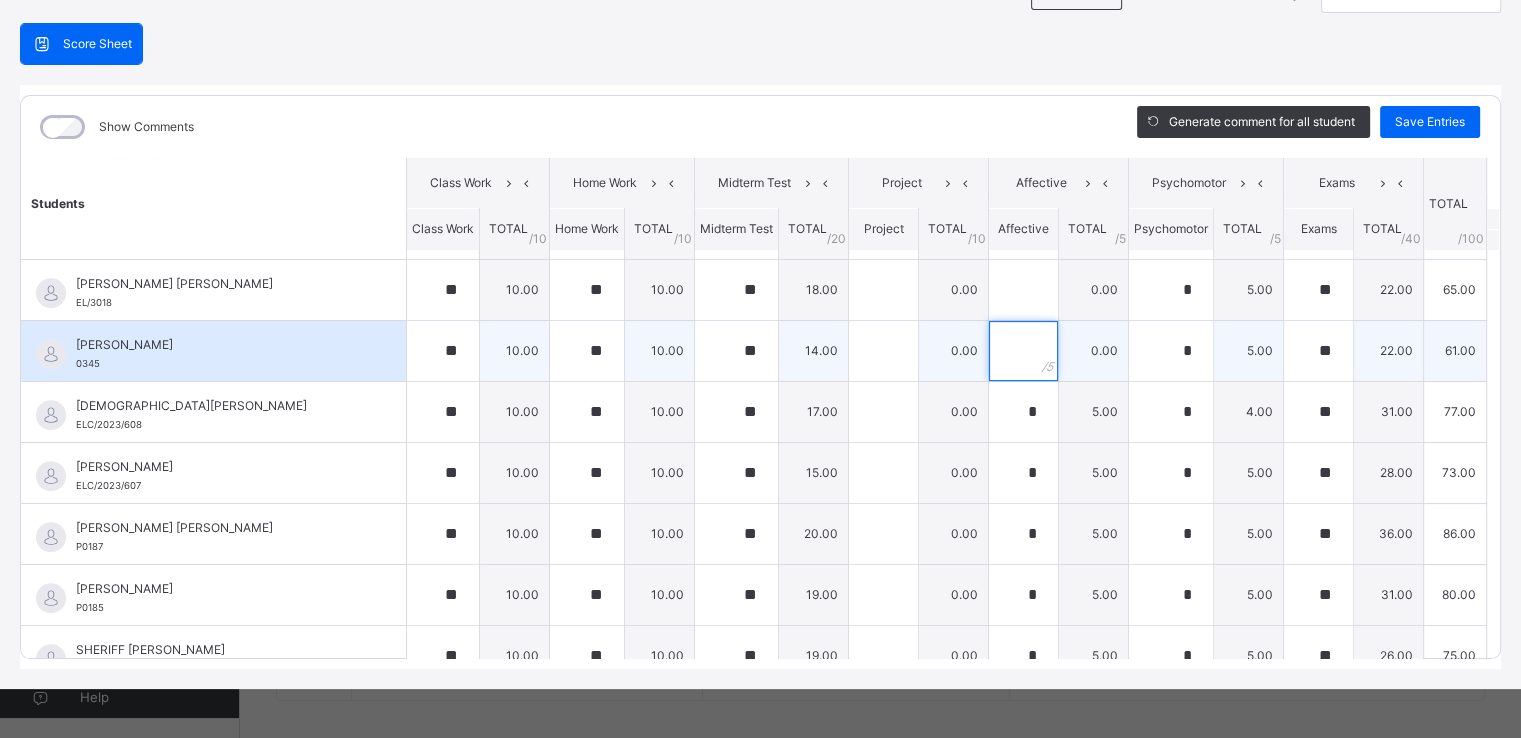 click at bounding box center (1023, 351) 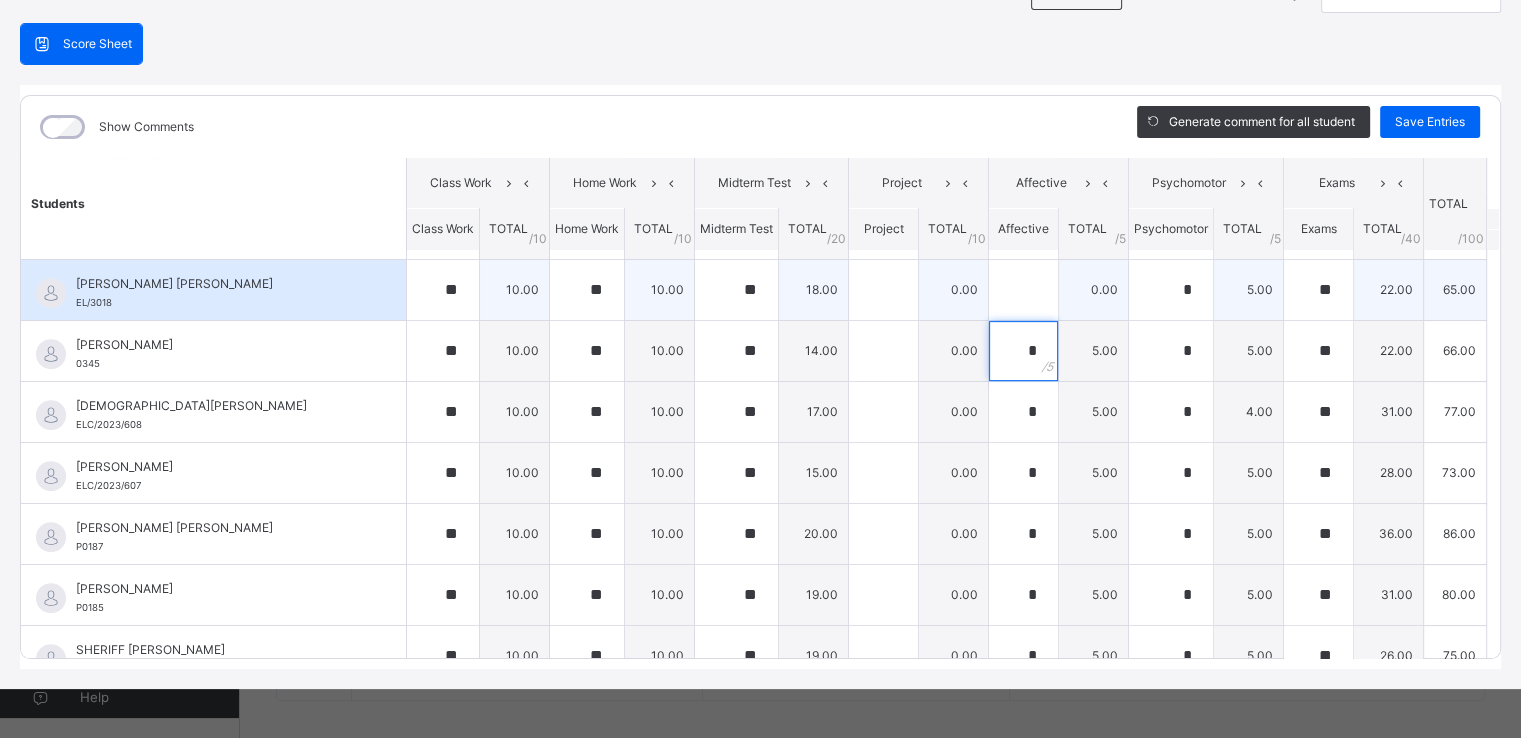 type on "*" 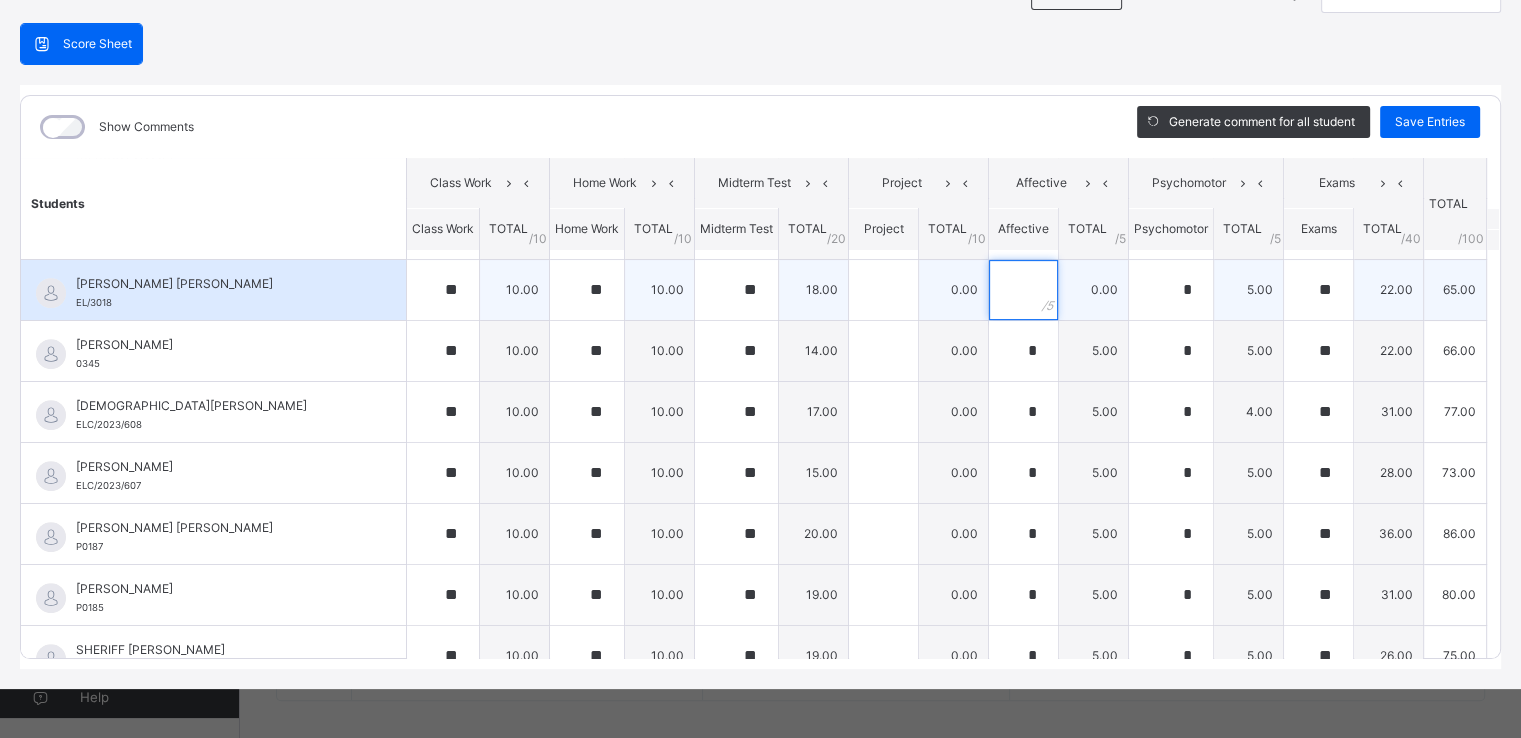 click at bounding box center [1023, 290] 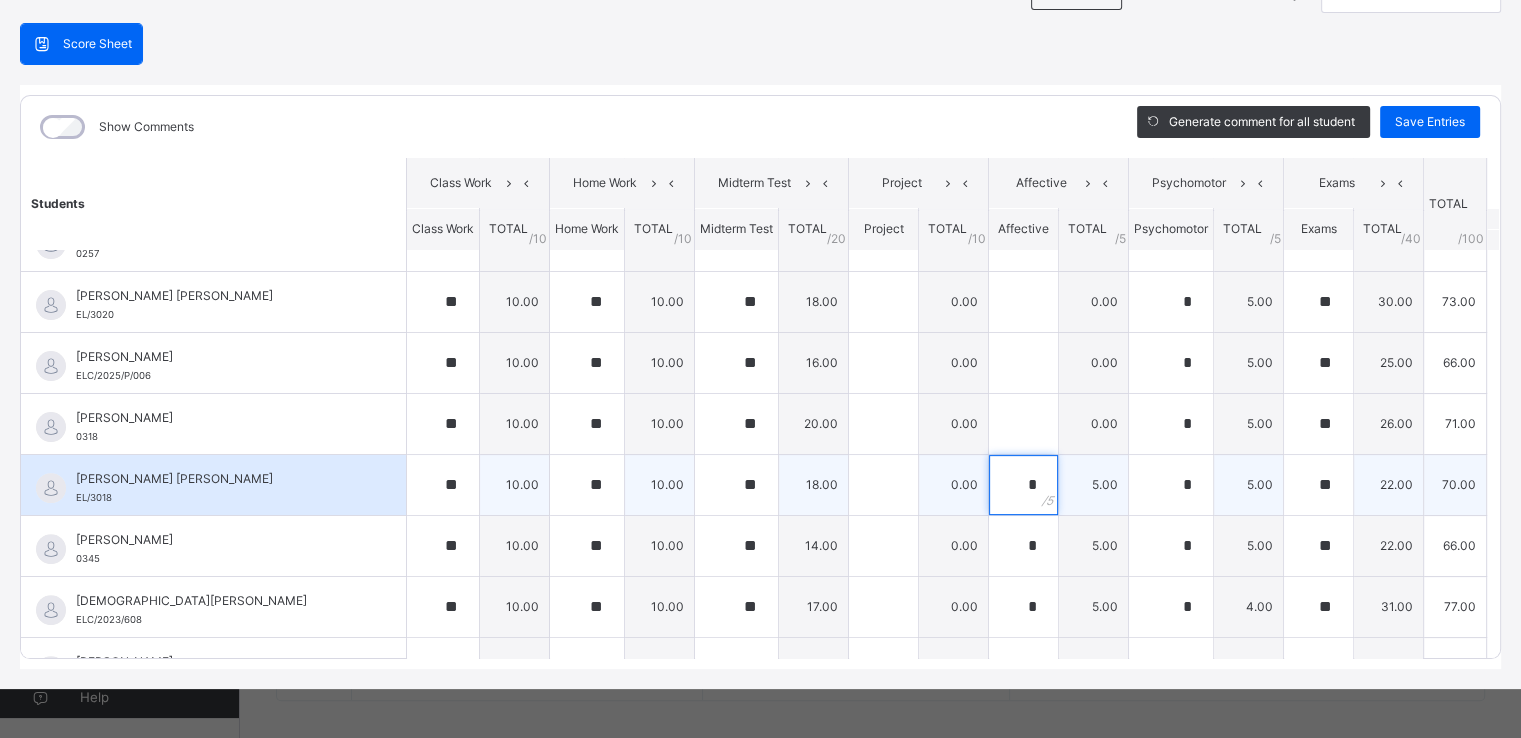 scroll, scrollTop: 624, scrollLeft: 0, axis: vertical 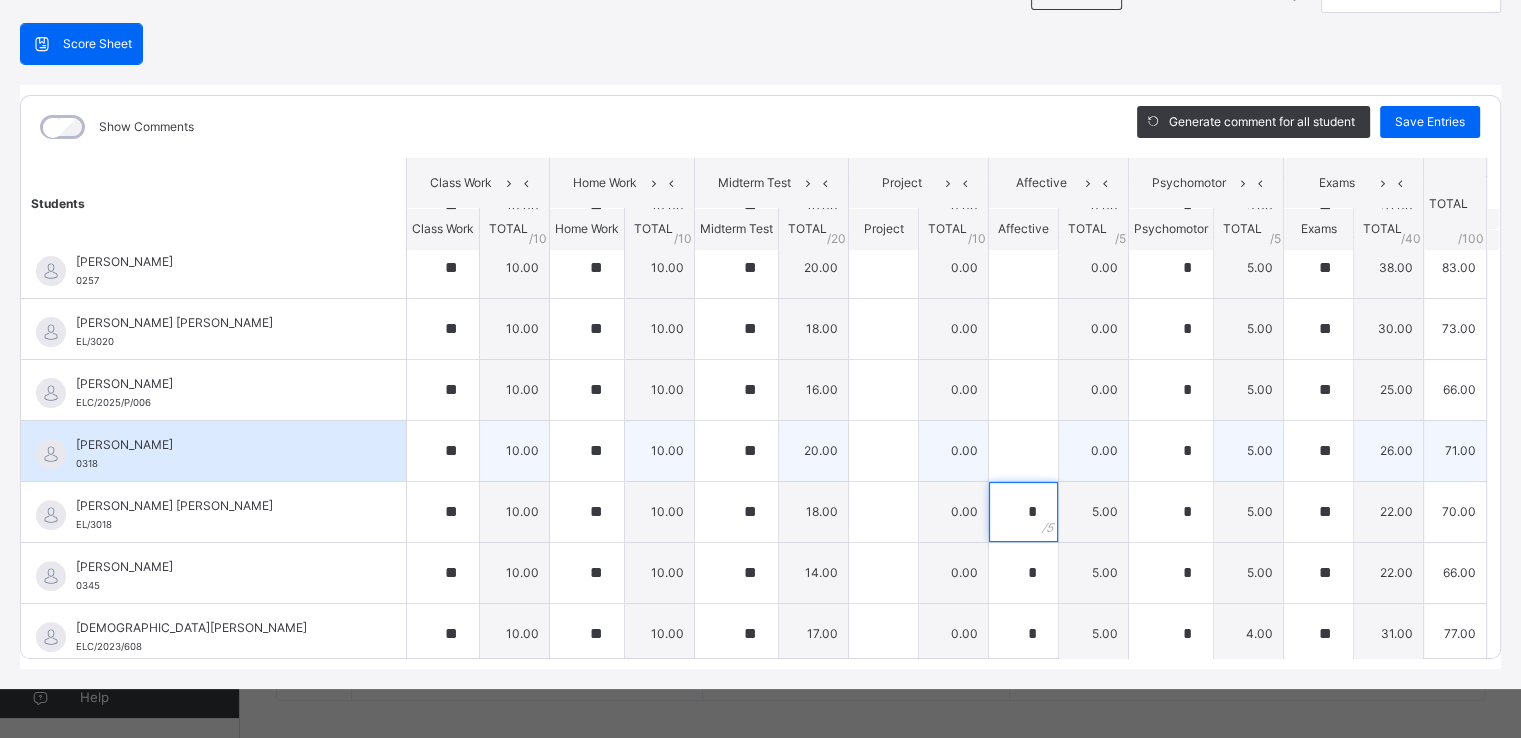 type on "*" 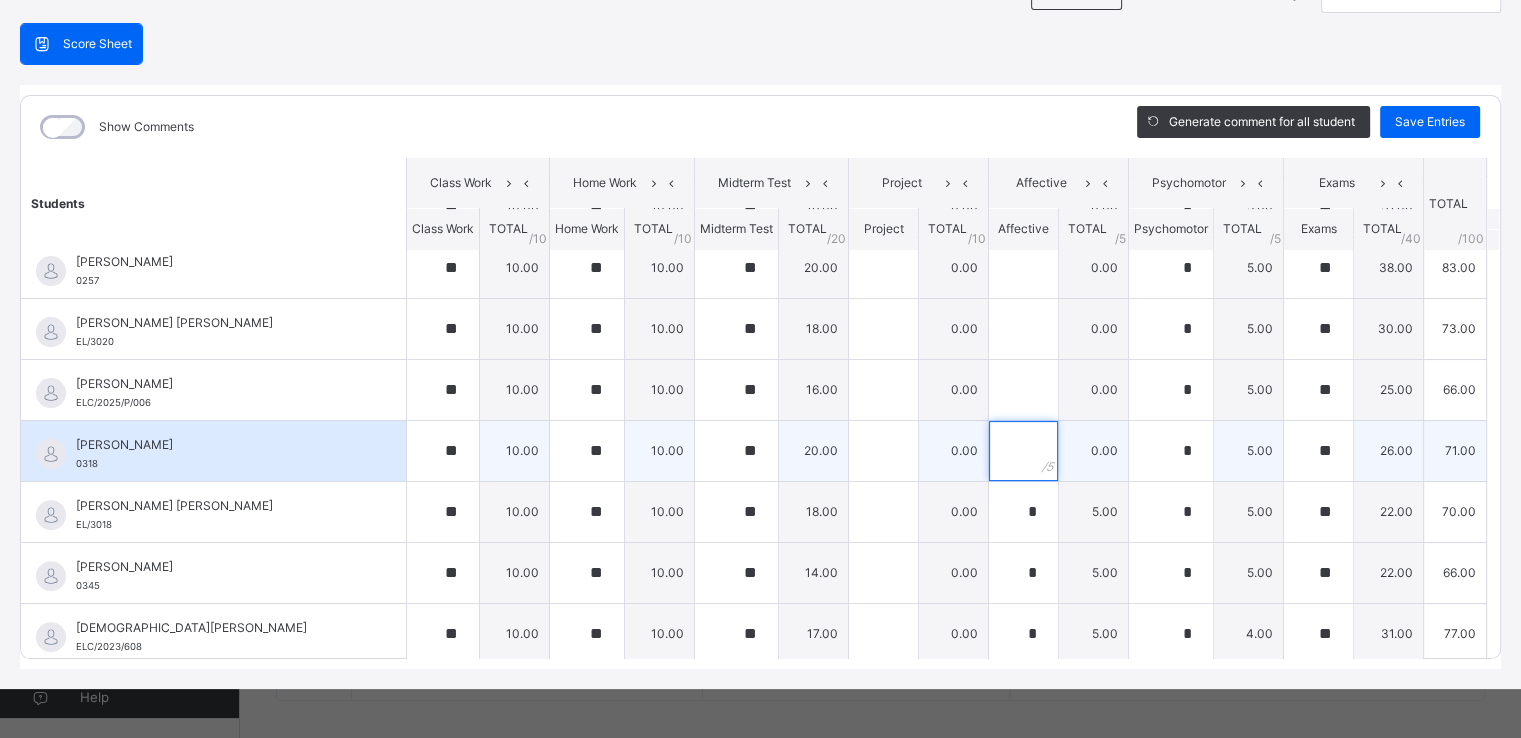 click at bounding box center (1023, 451) 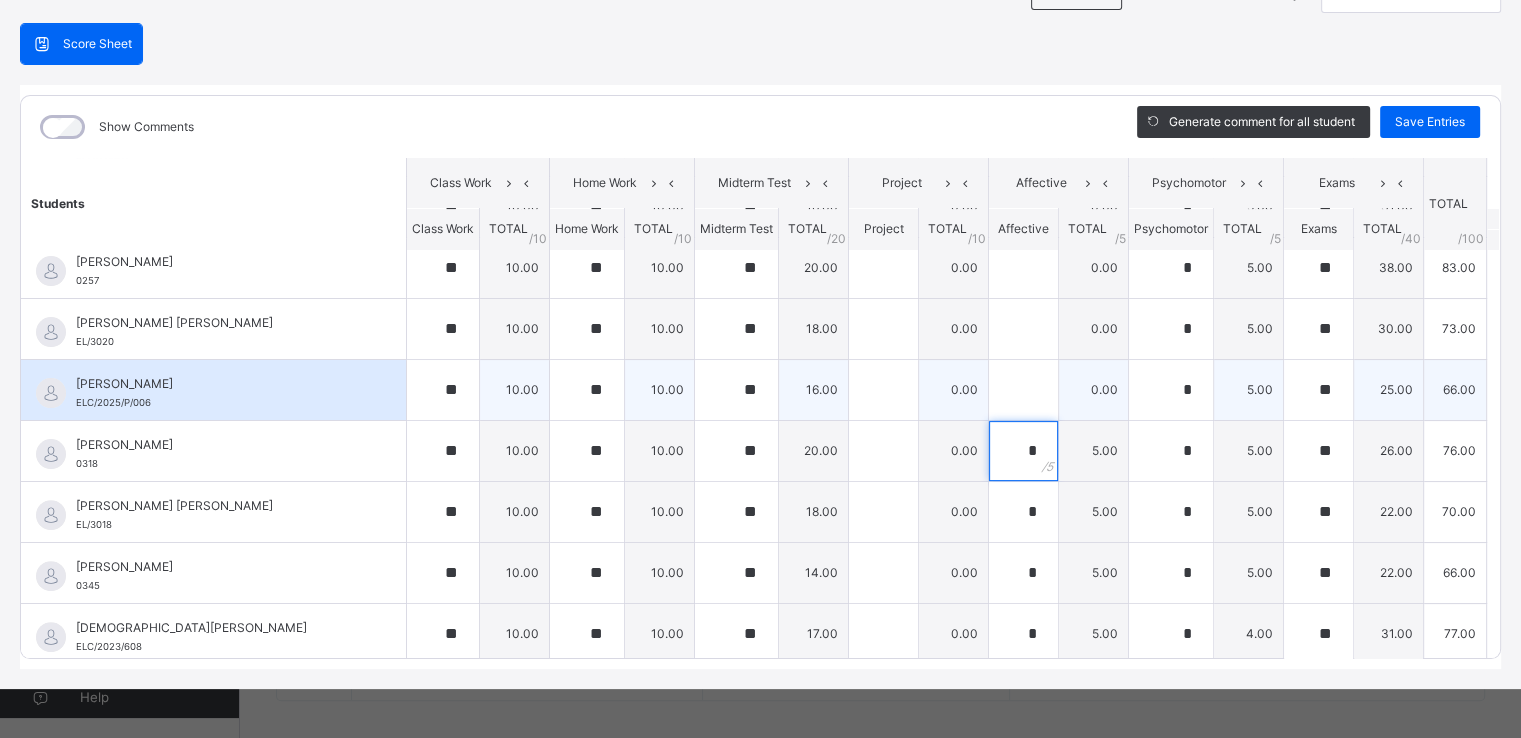 type on "*" 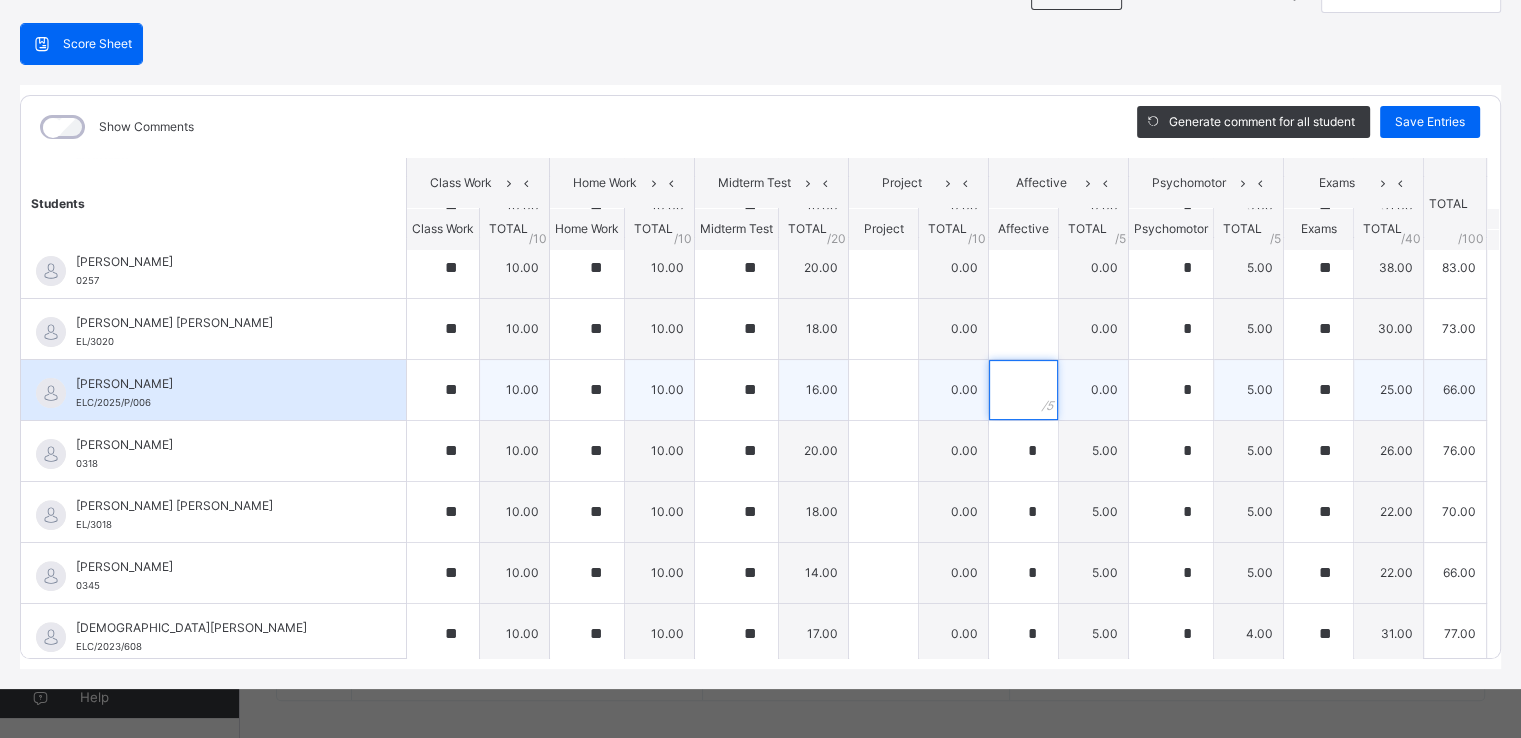 click at bounding box center [1023, 390] 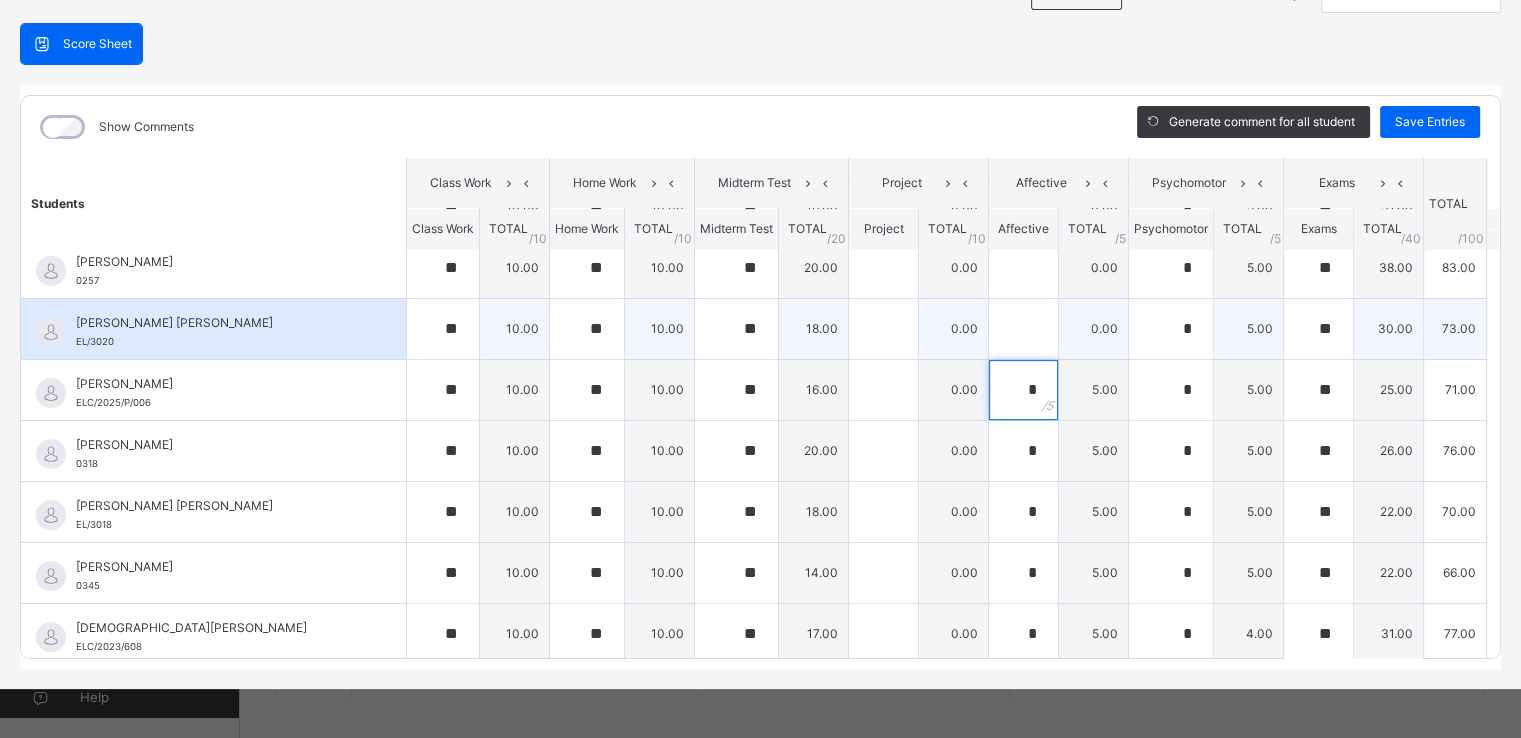 type on "*" 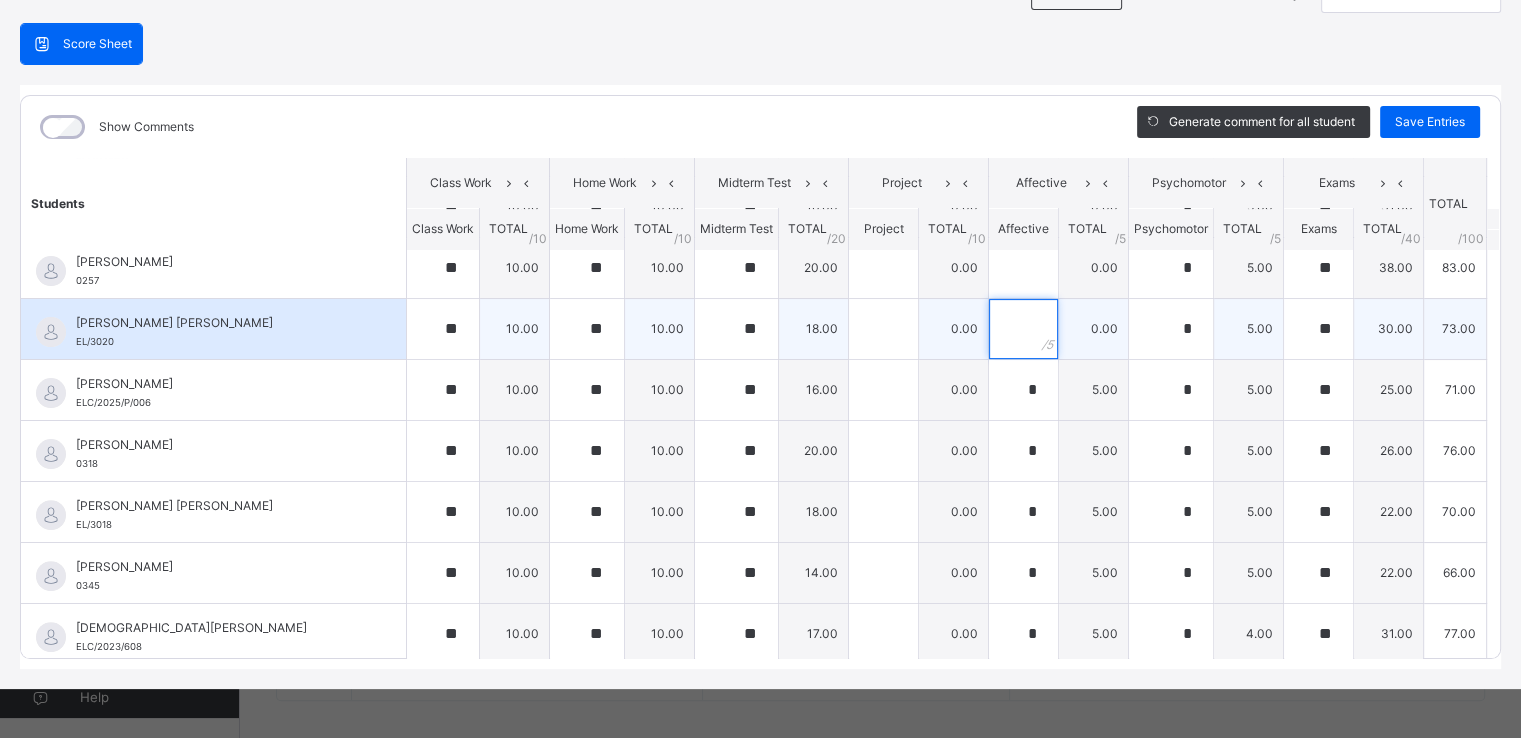 click at bounding box center [1023, 329] 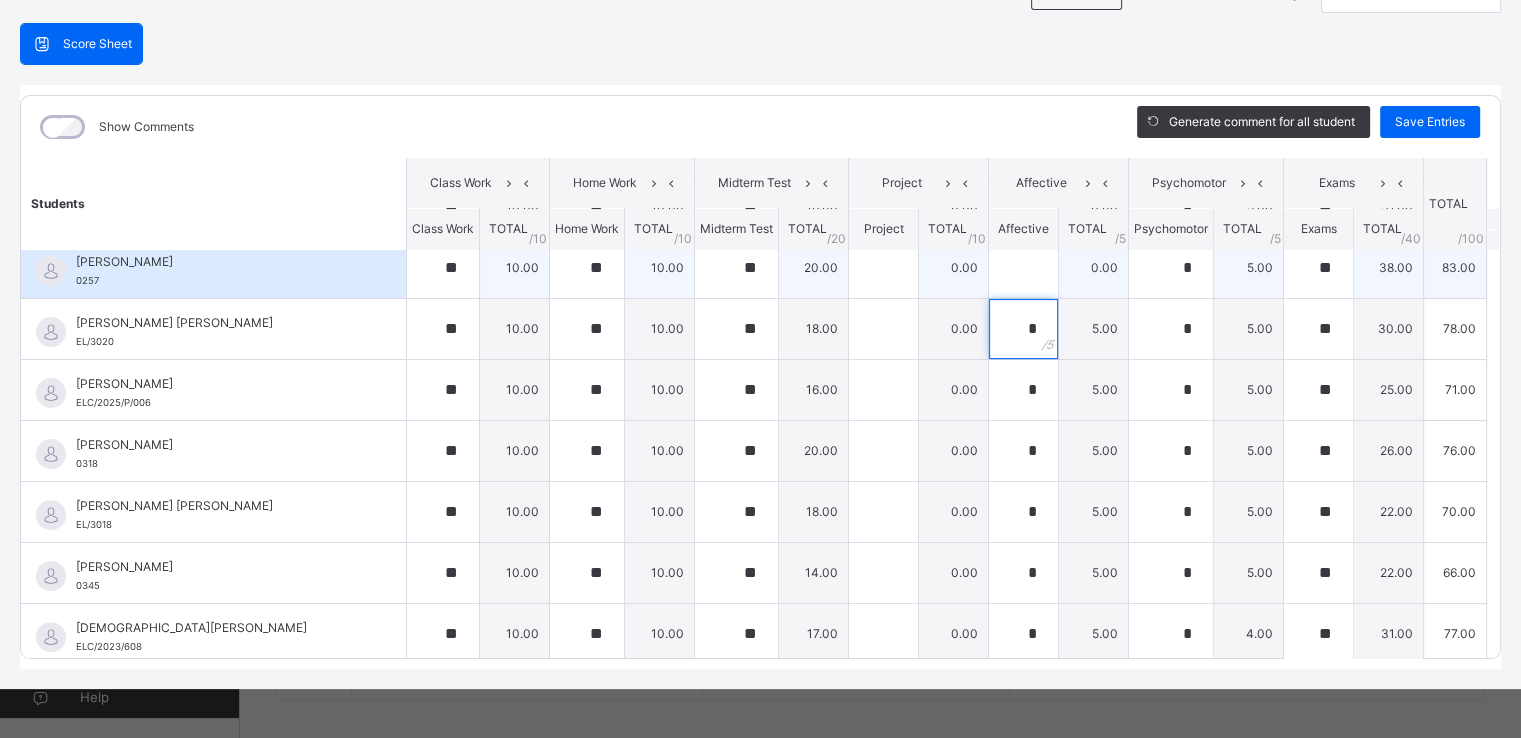 type on "*" 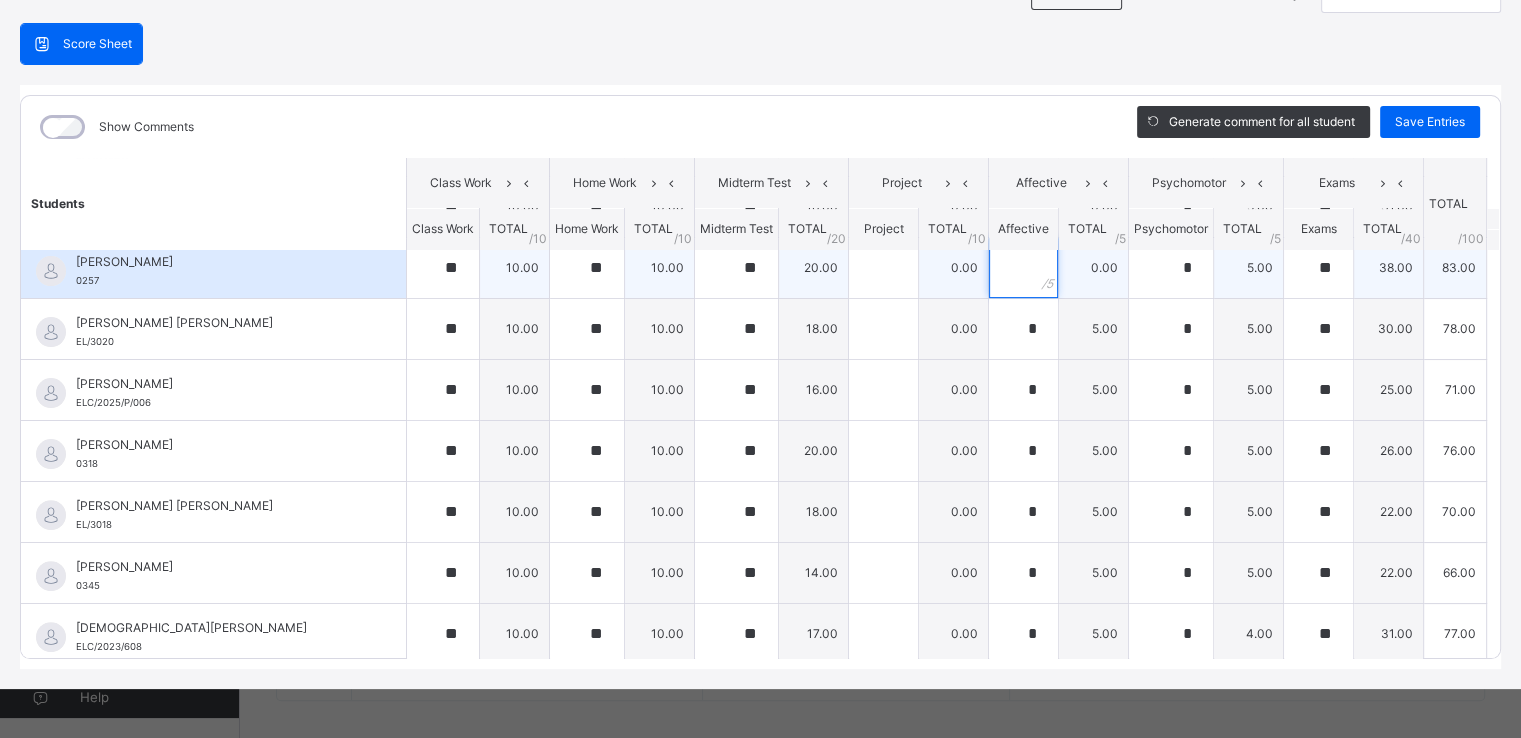 click at bounding box center [1023, 268] 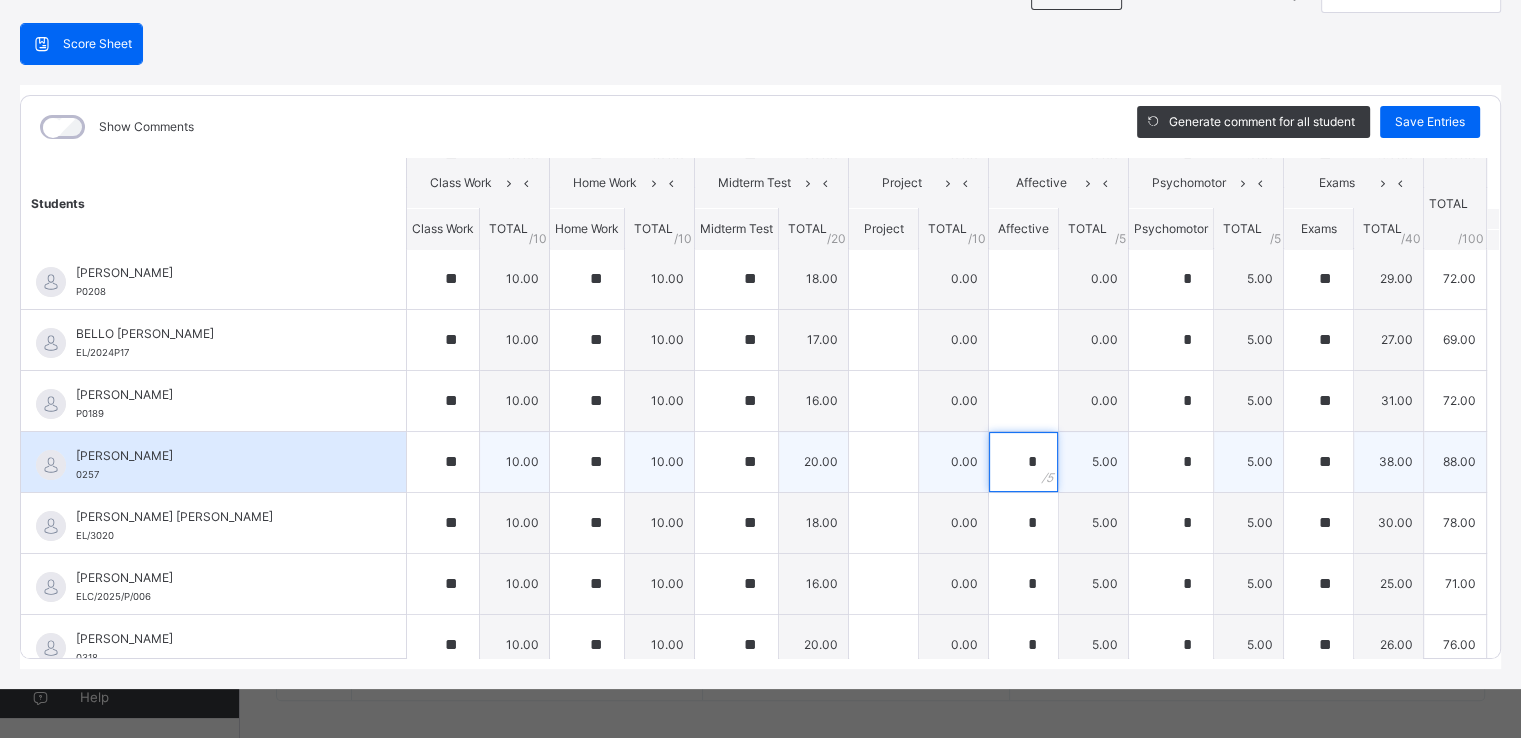 scroll, scrollTop: 429, scrollLeft: 0, axis: vertical 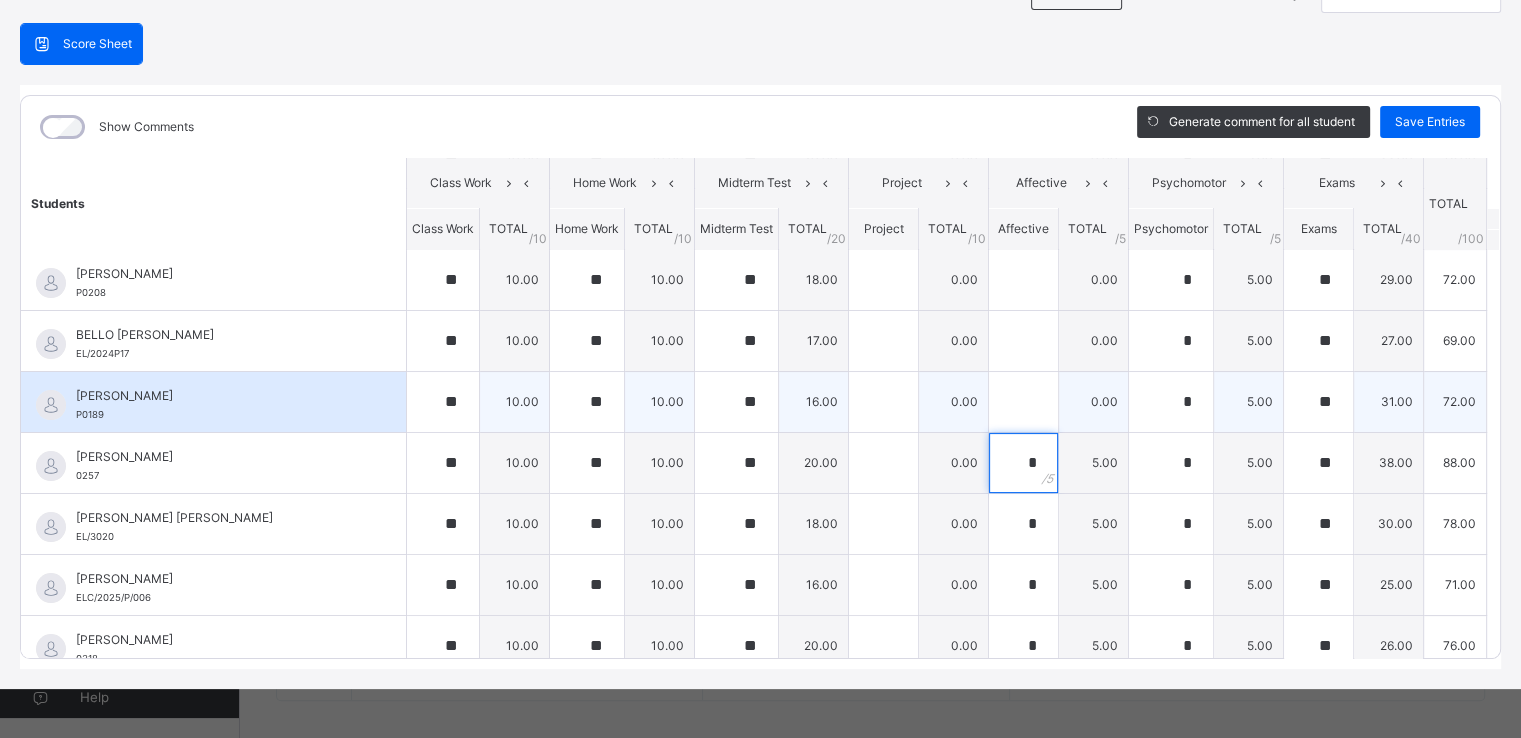 type on "*" 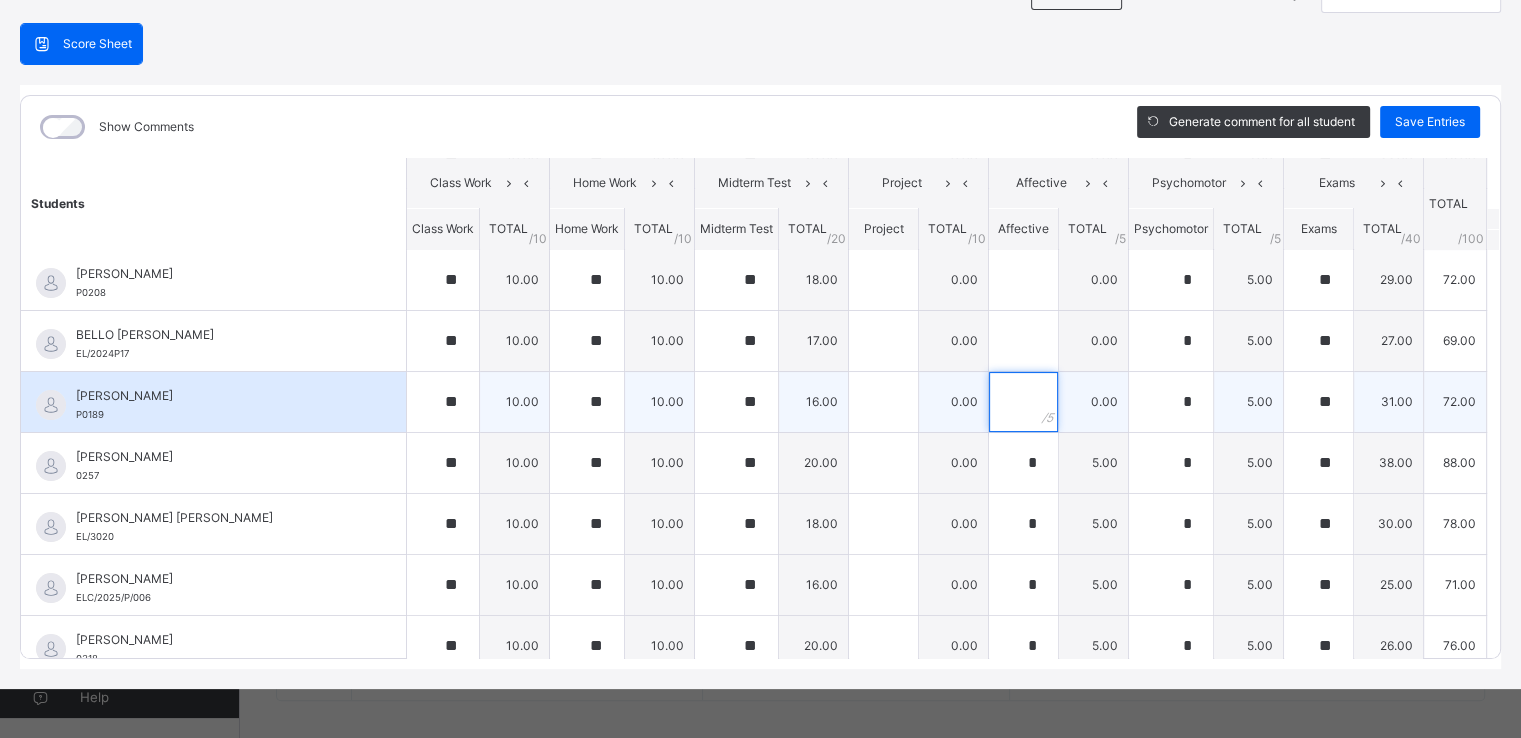 click at bounding box center [1023, 402] 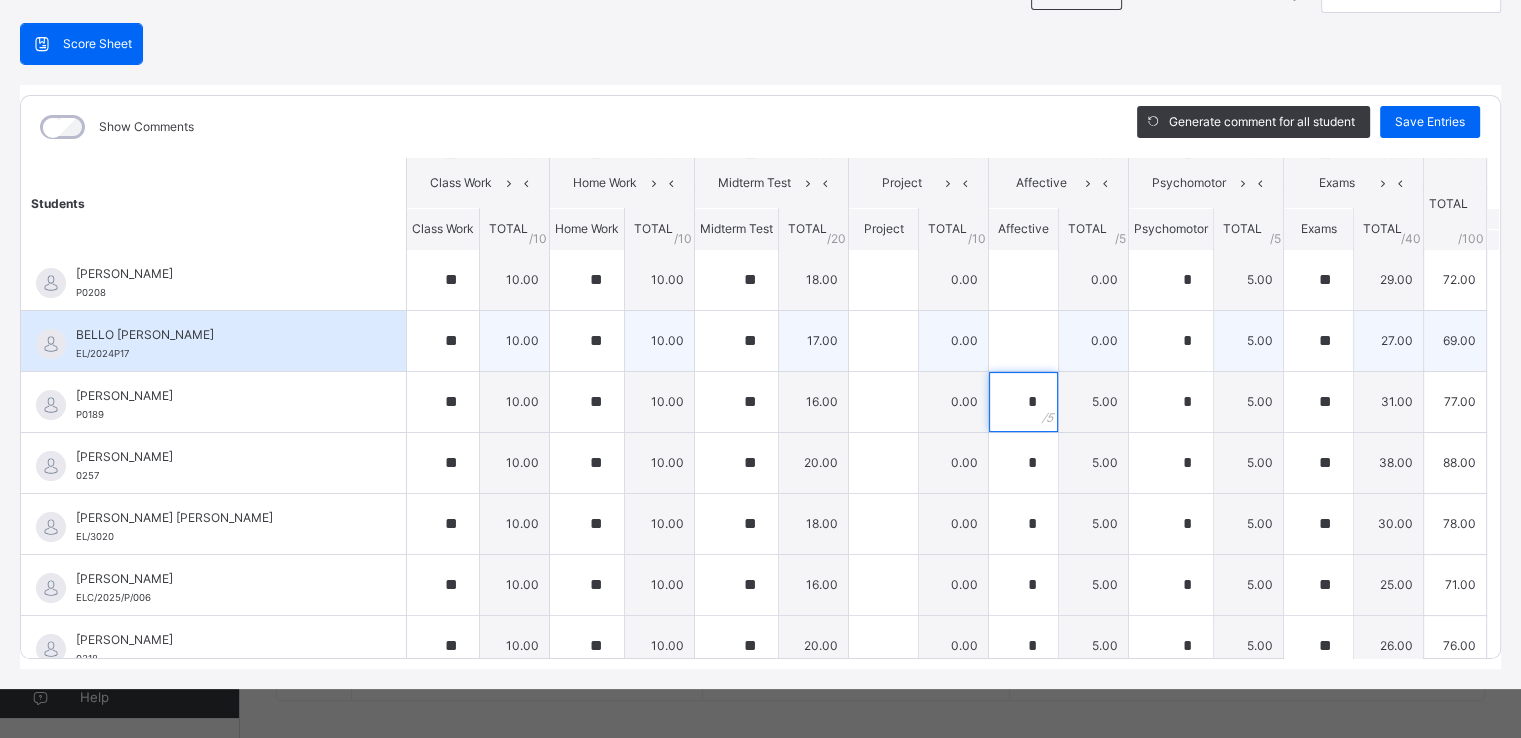 type on "*" 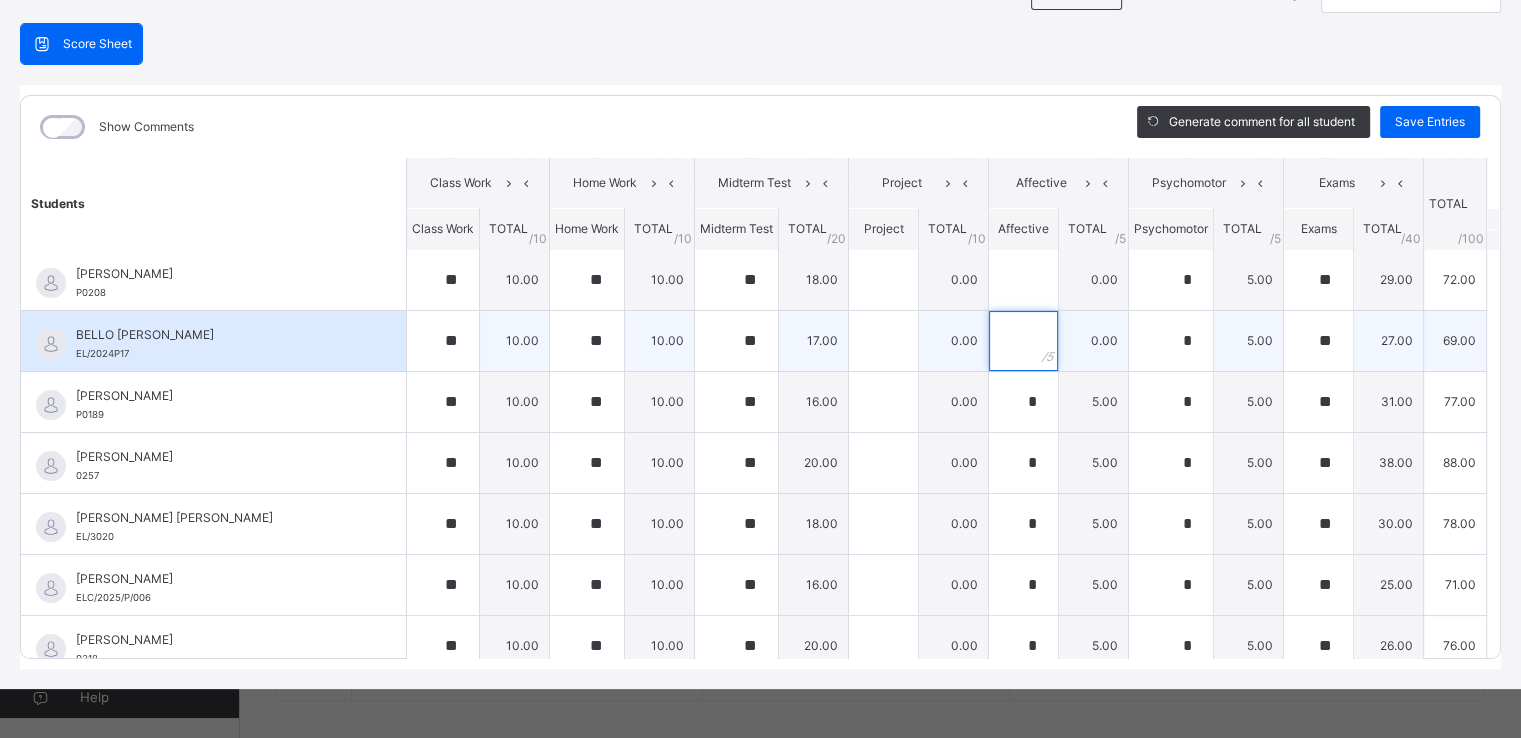 click at bounding box center (1023, 341) 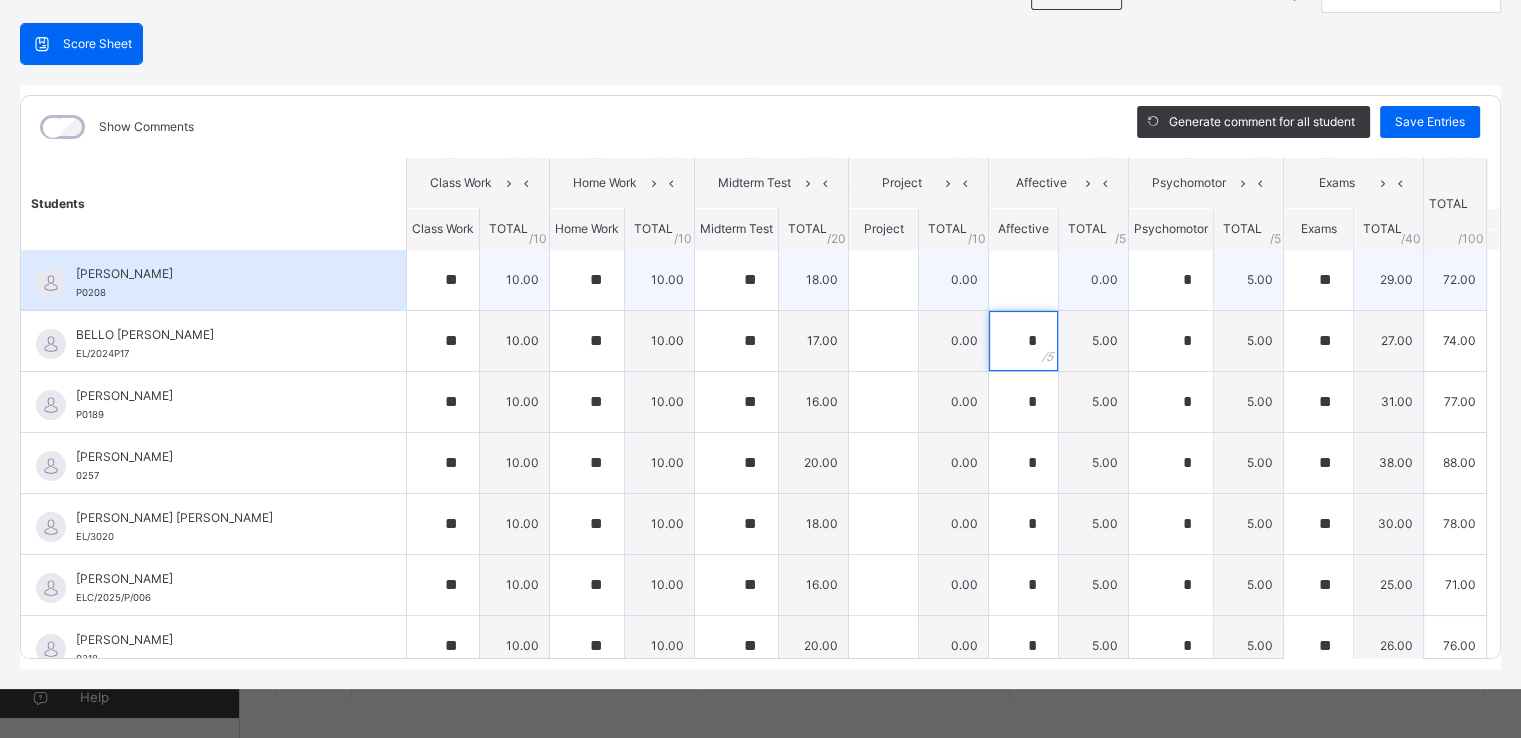 type on "*" 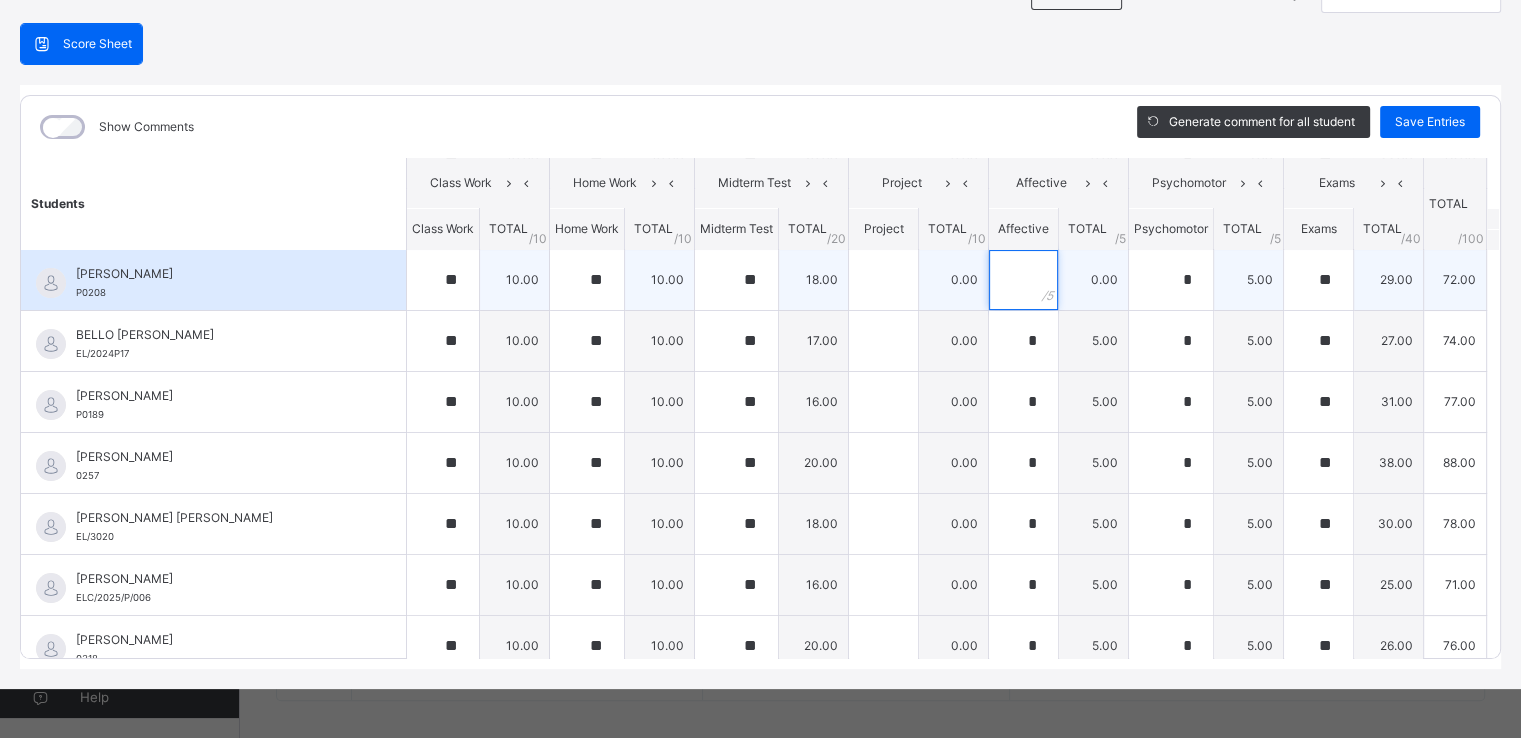 click at bounding box center [1023, 280] 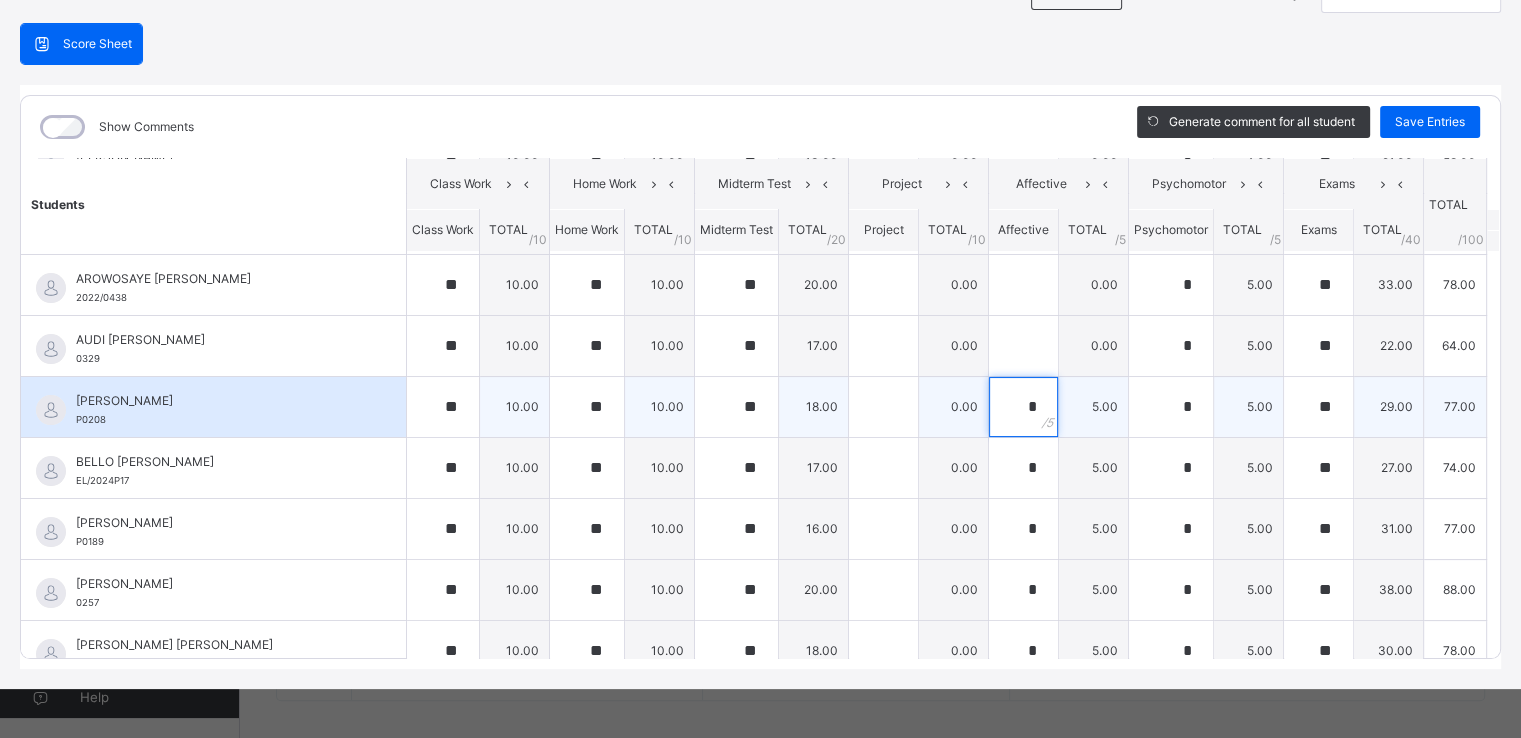 scroll, scrollTop: 258, scrollLeft: 0, axis: vertical 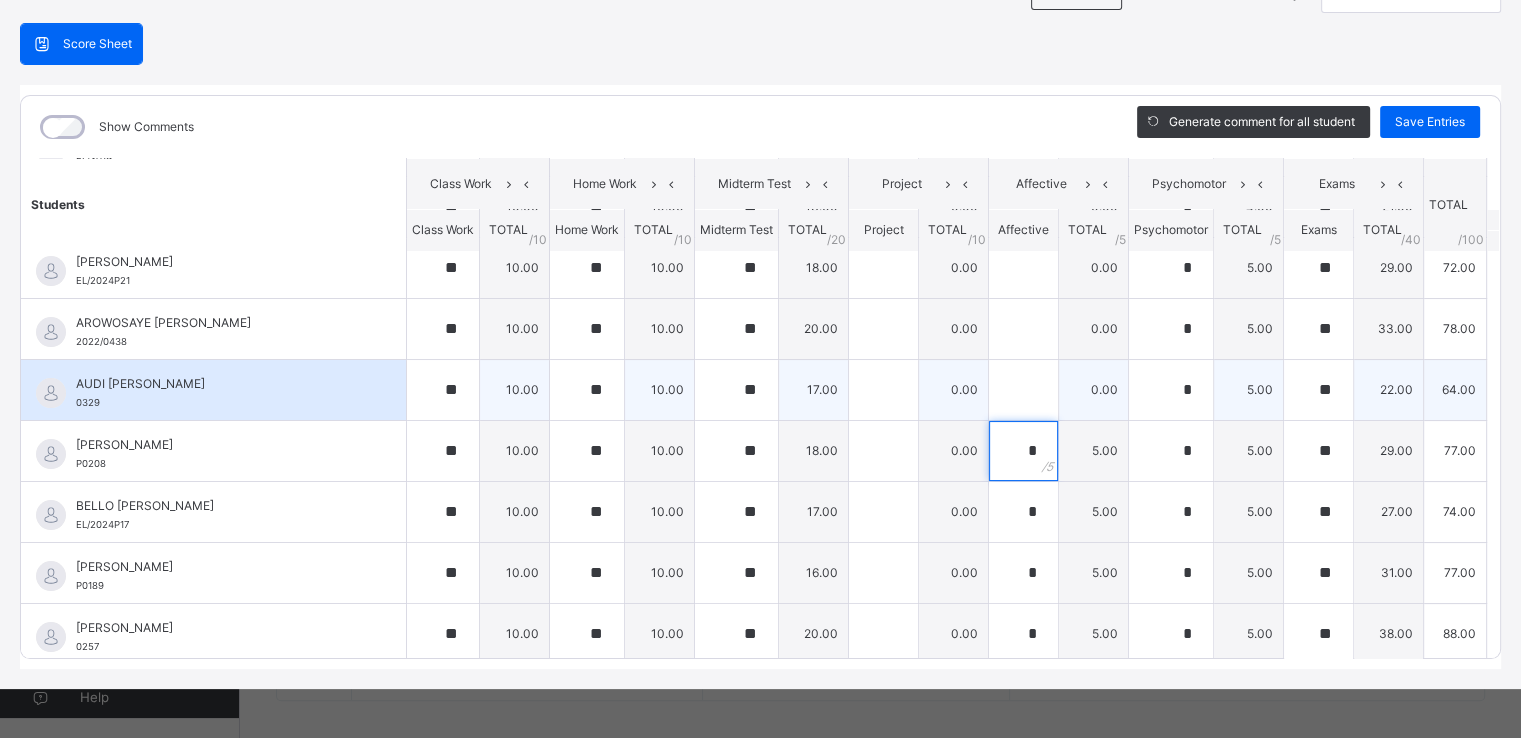 type on "*" 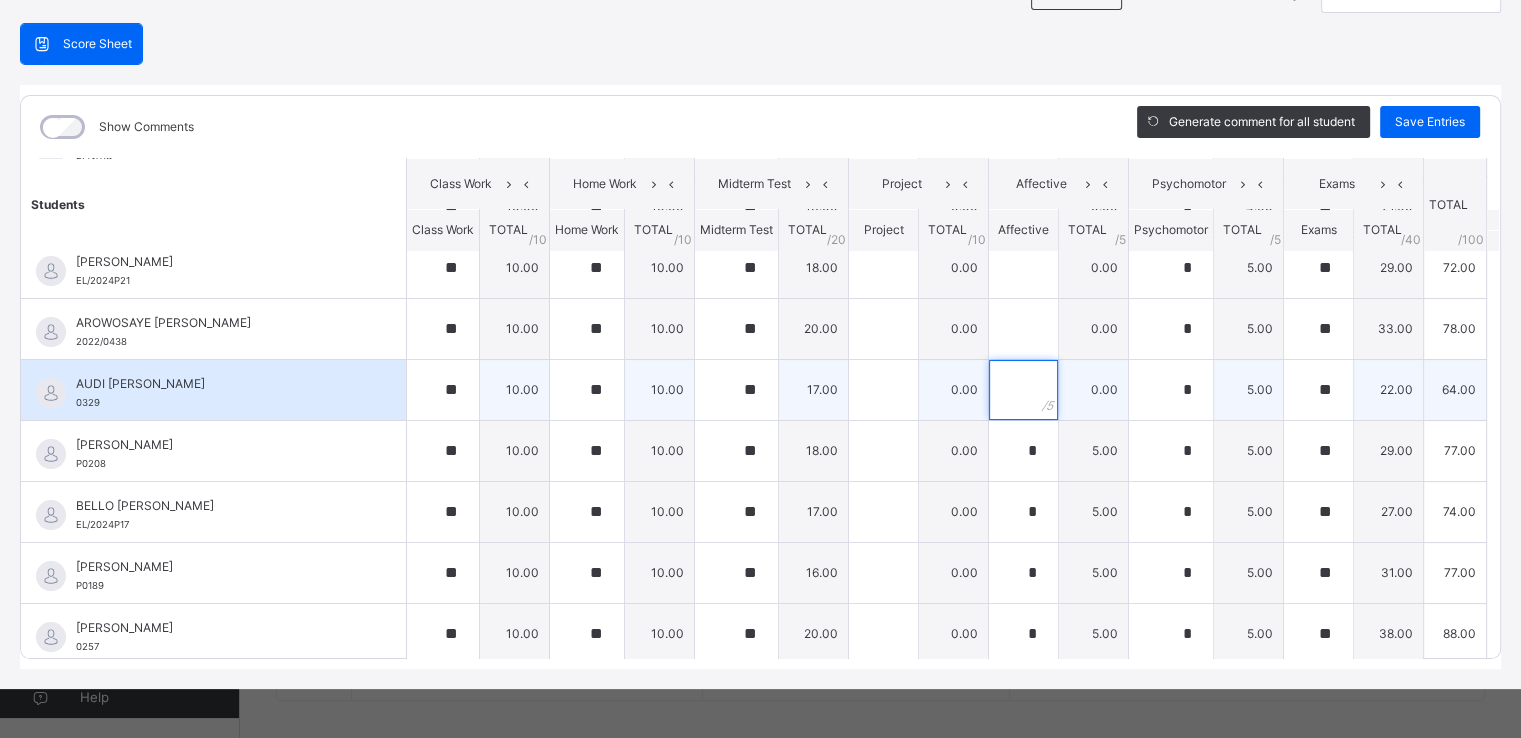 click at bounding box center (1023, 390) 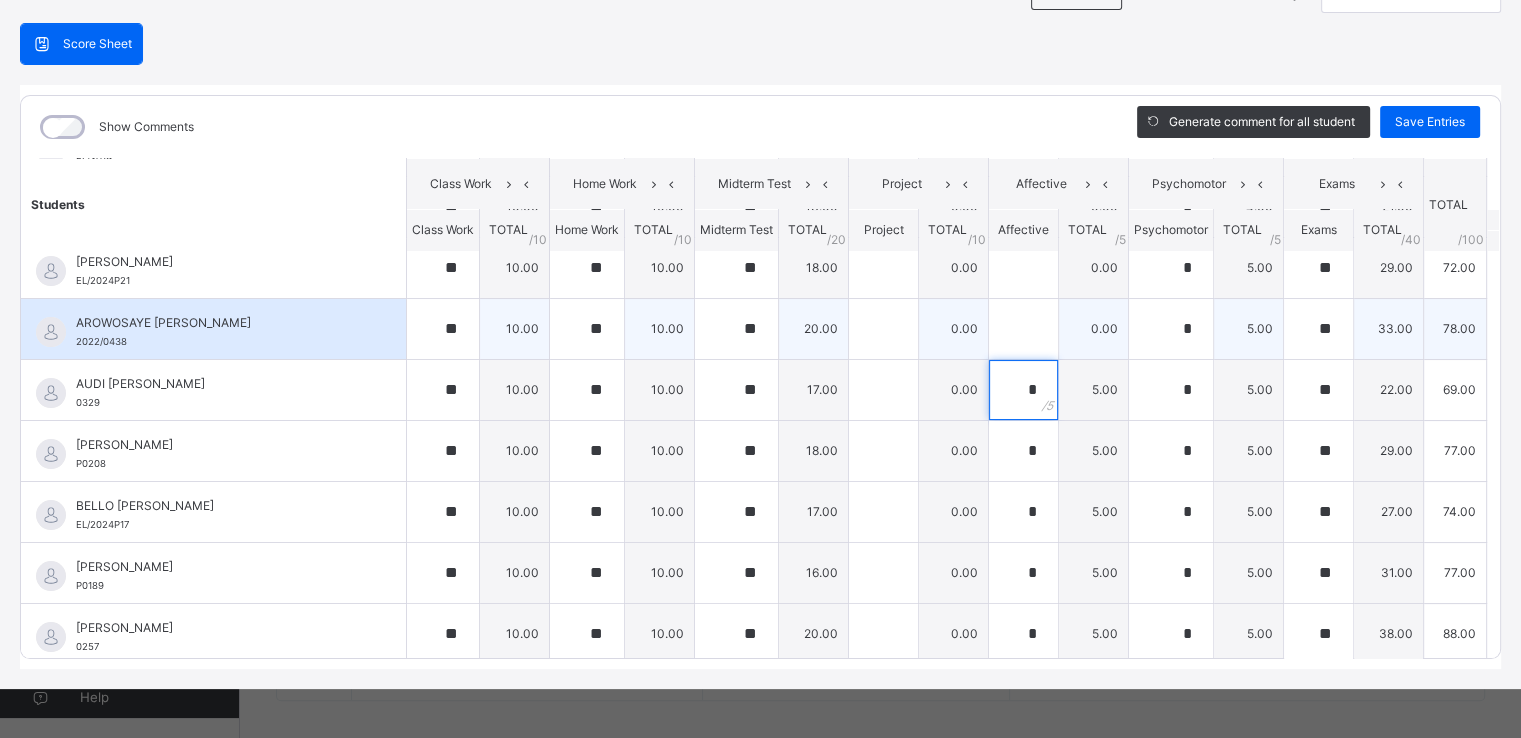 type on "*" 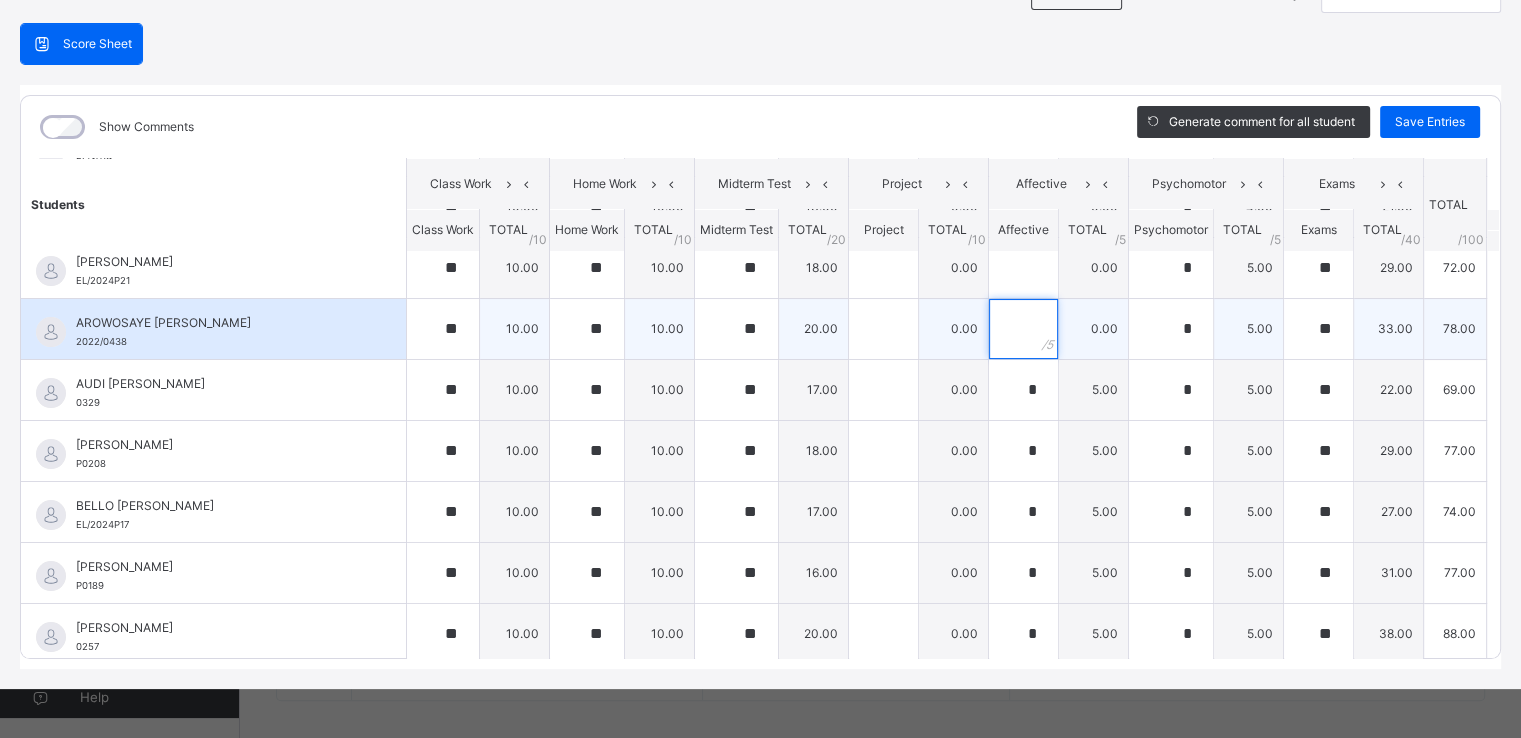 click at bounding box center (1023, 329) 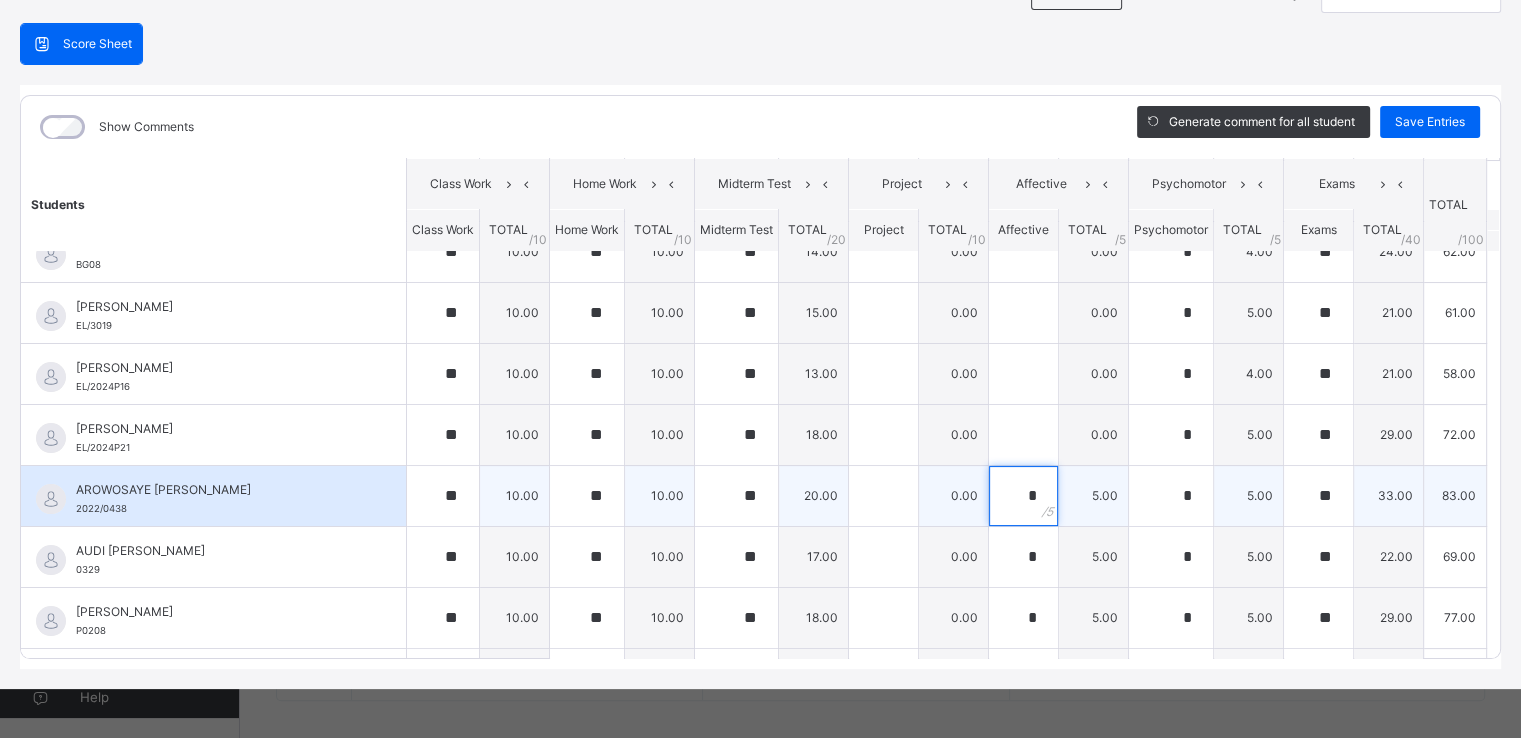 scroll, scrollTop: 82, scrollLeft: 0, axis: vertical 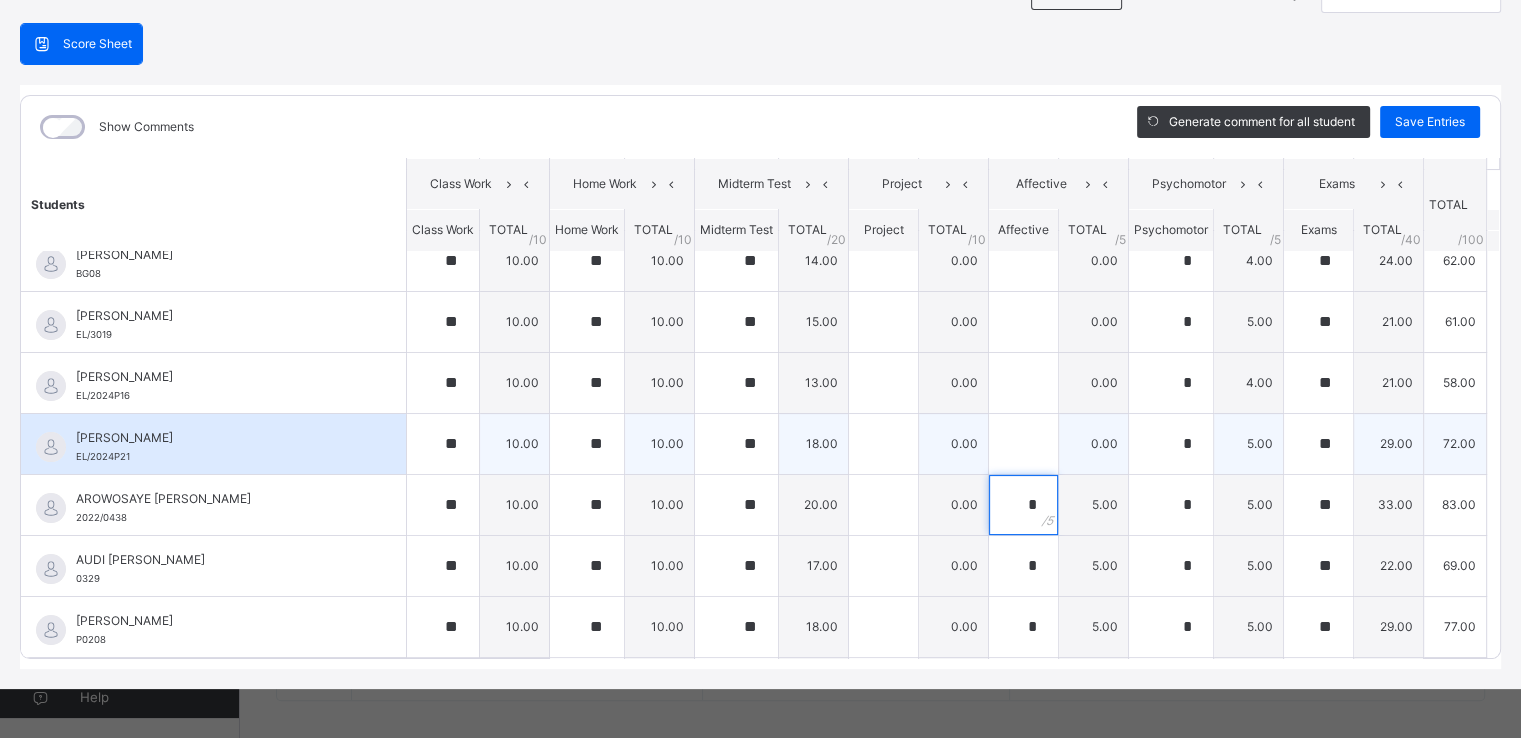 type on "*" 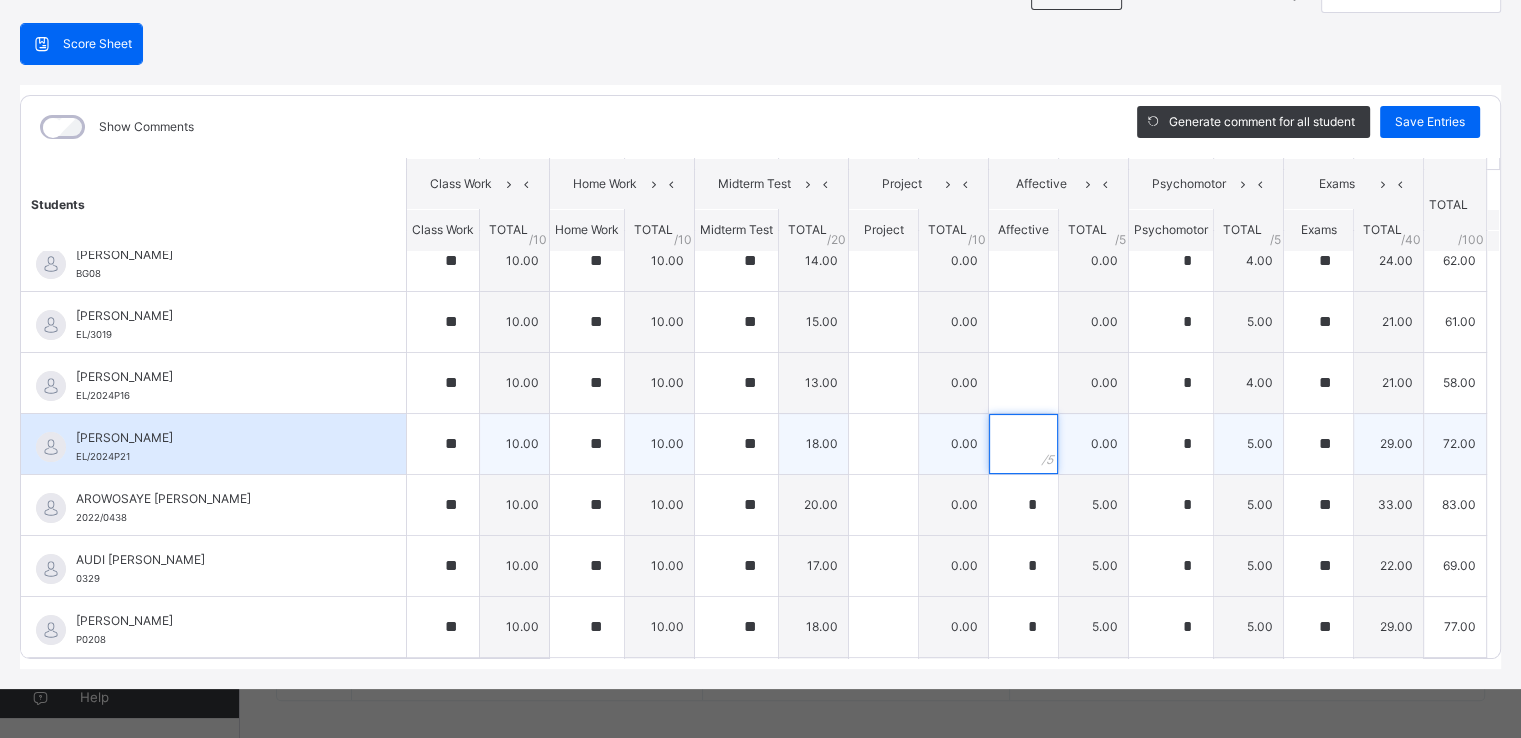 click at bounding box center (1023, 444) 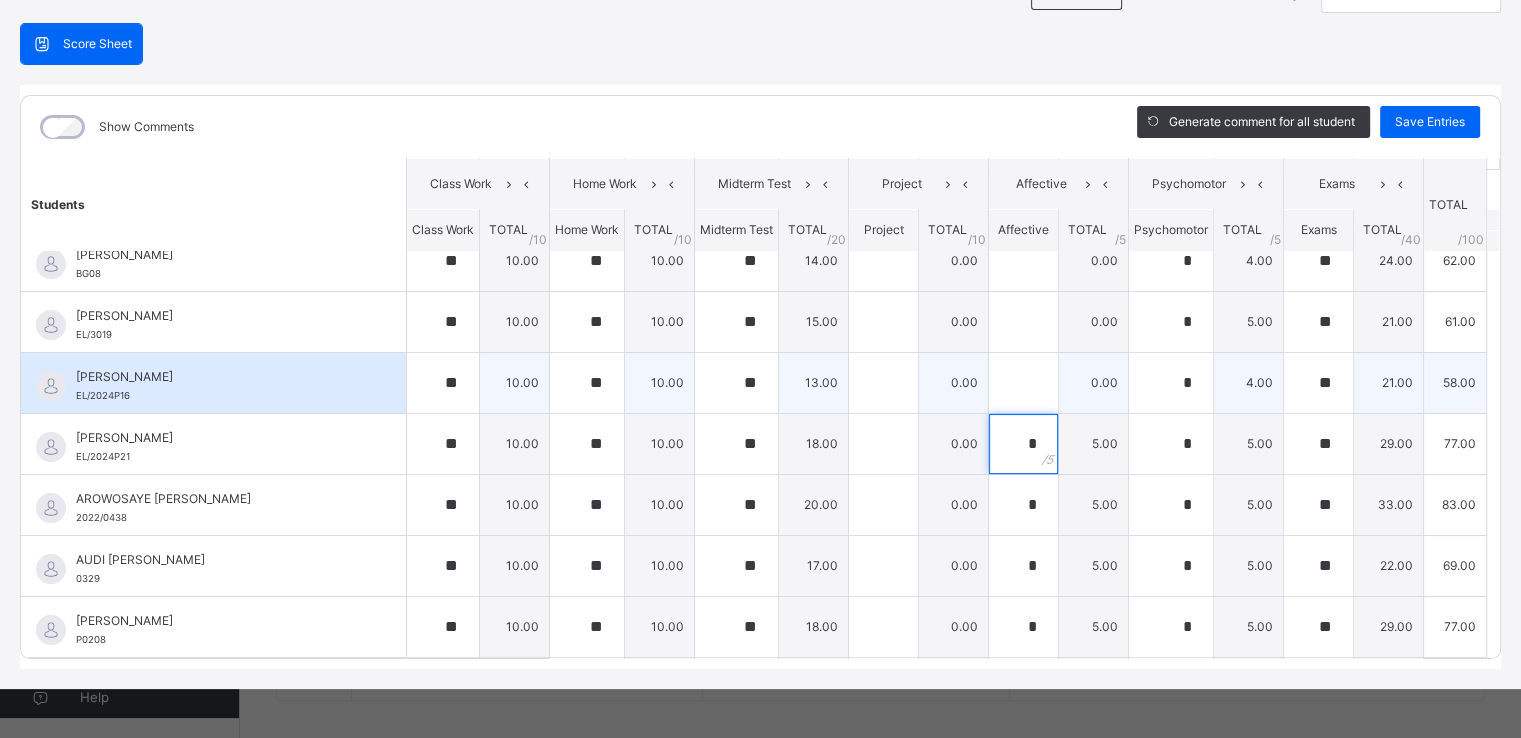 type on "*" 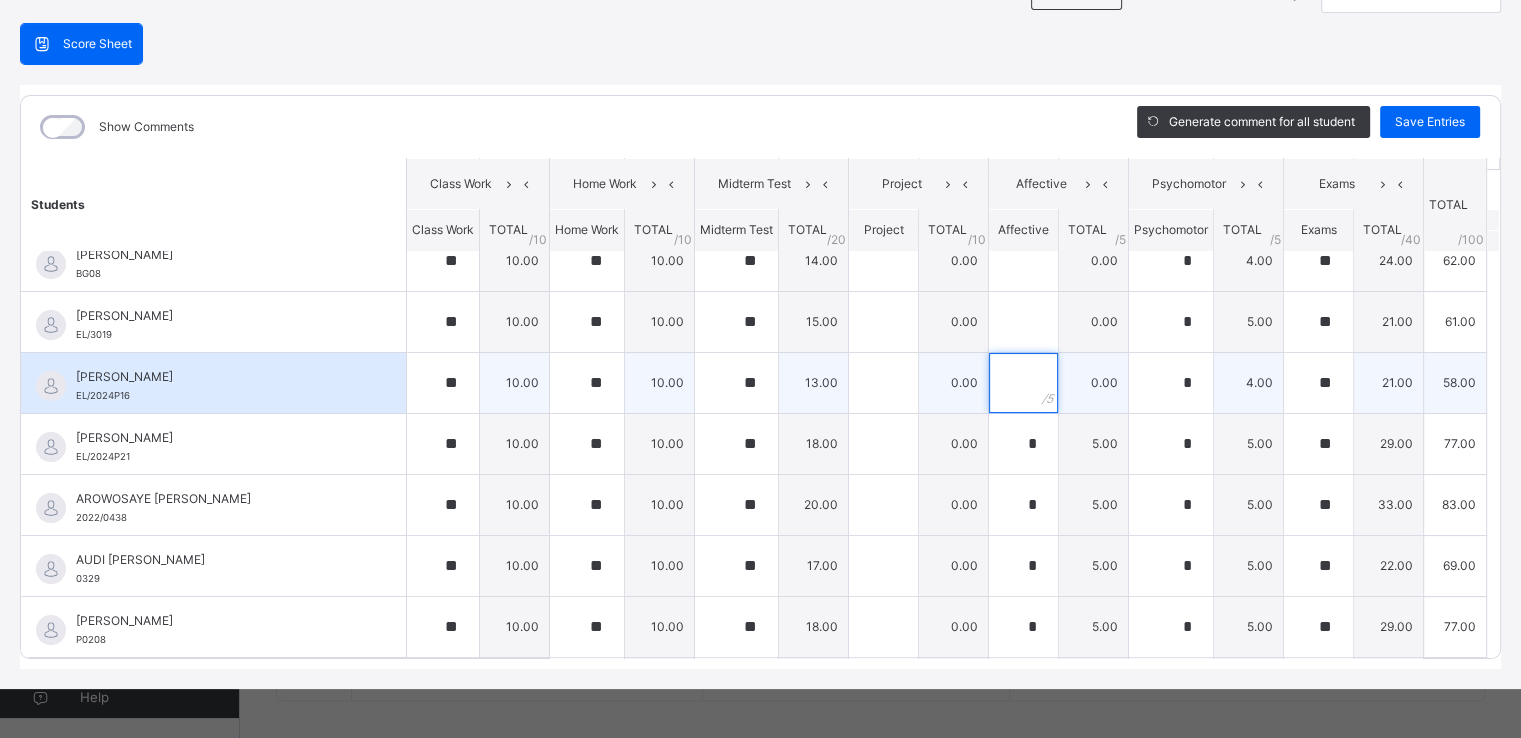 click at bounding box center (1023, 383) 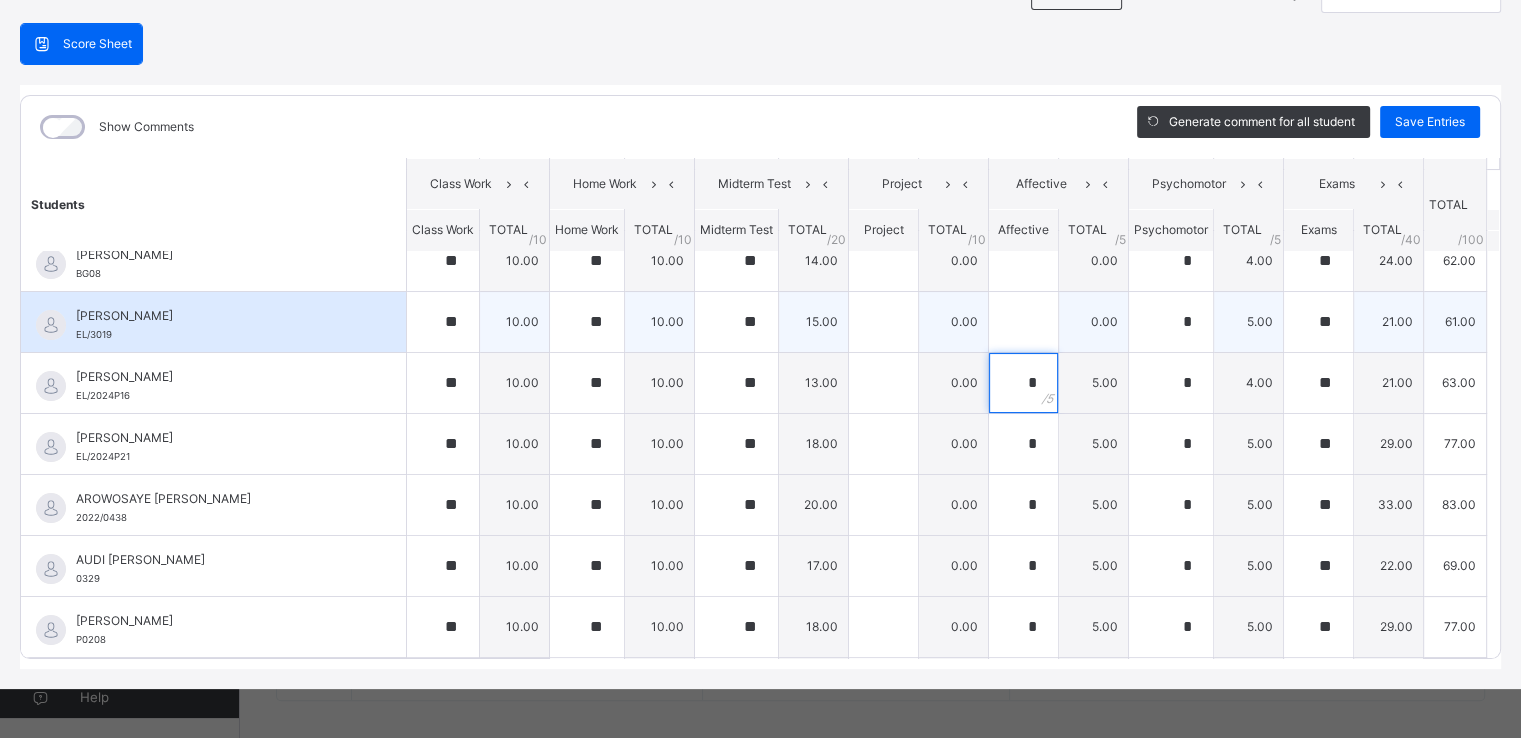 type on "*" 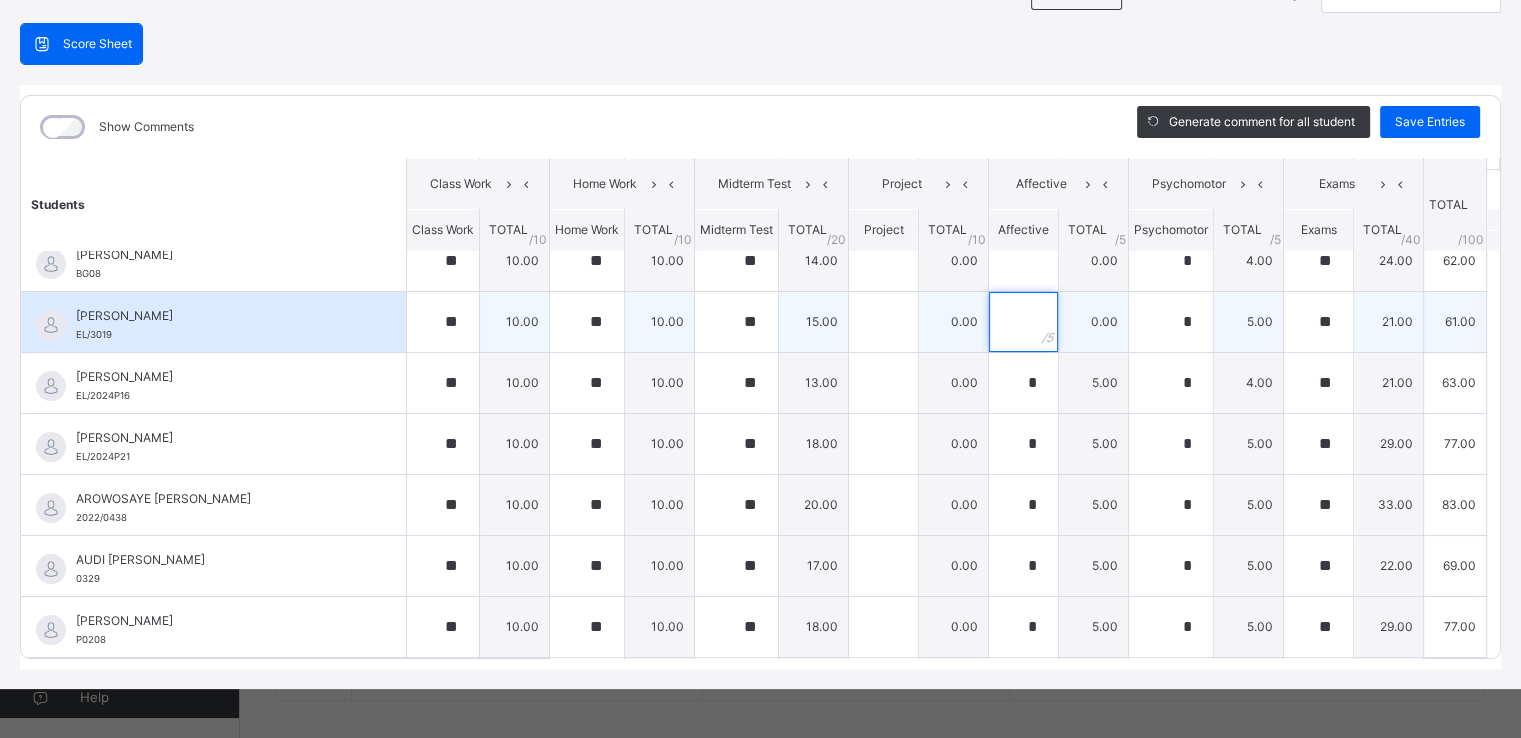 click at bounding box center (1023, 322) 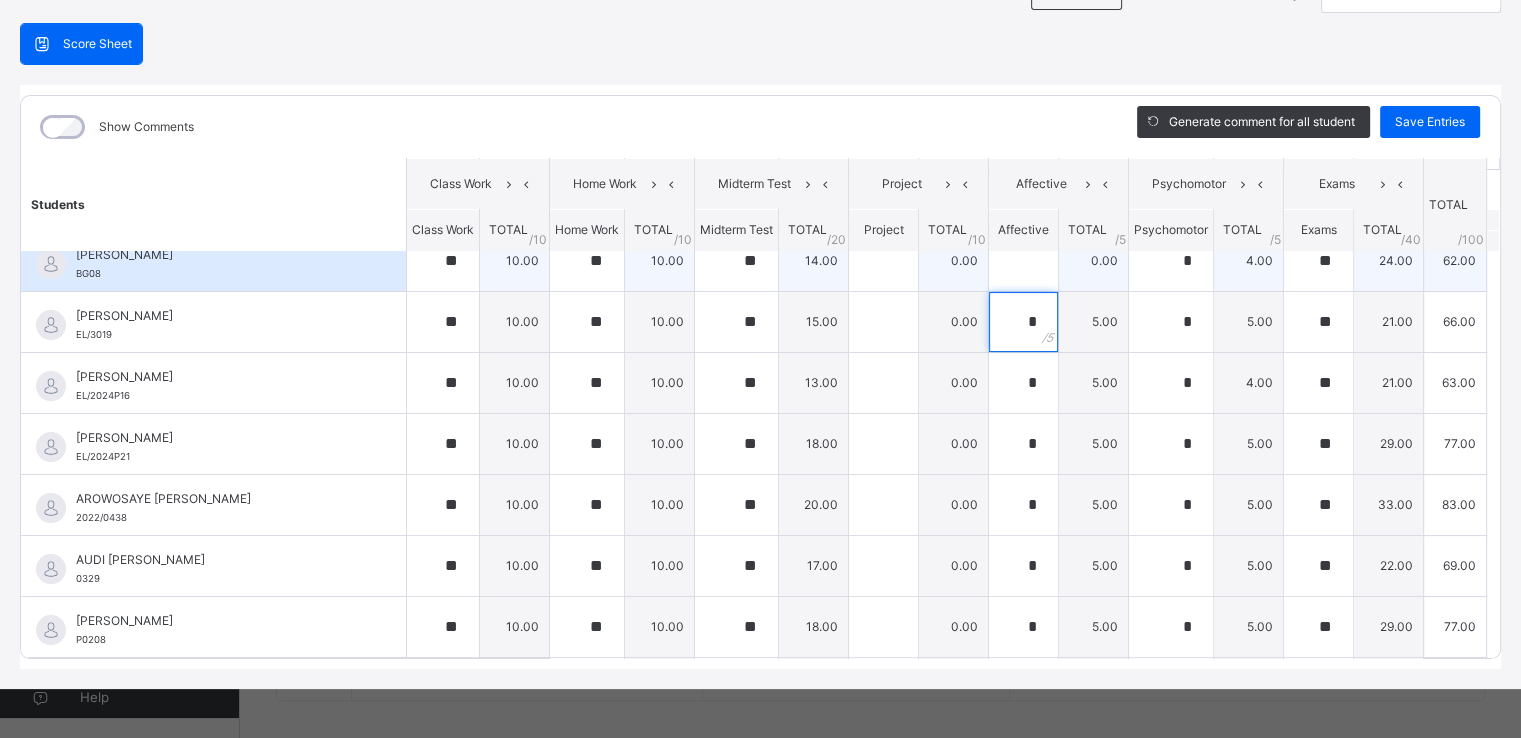 type on "*" 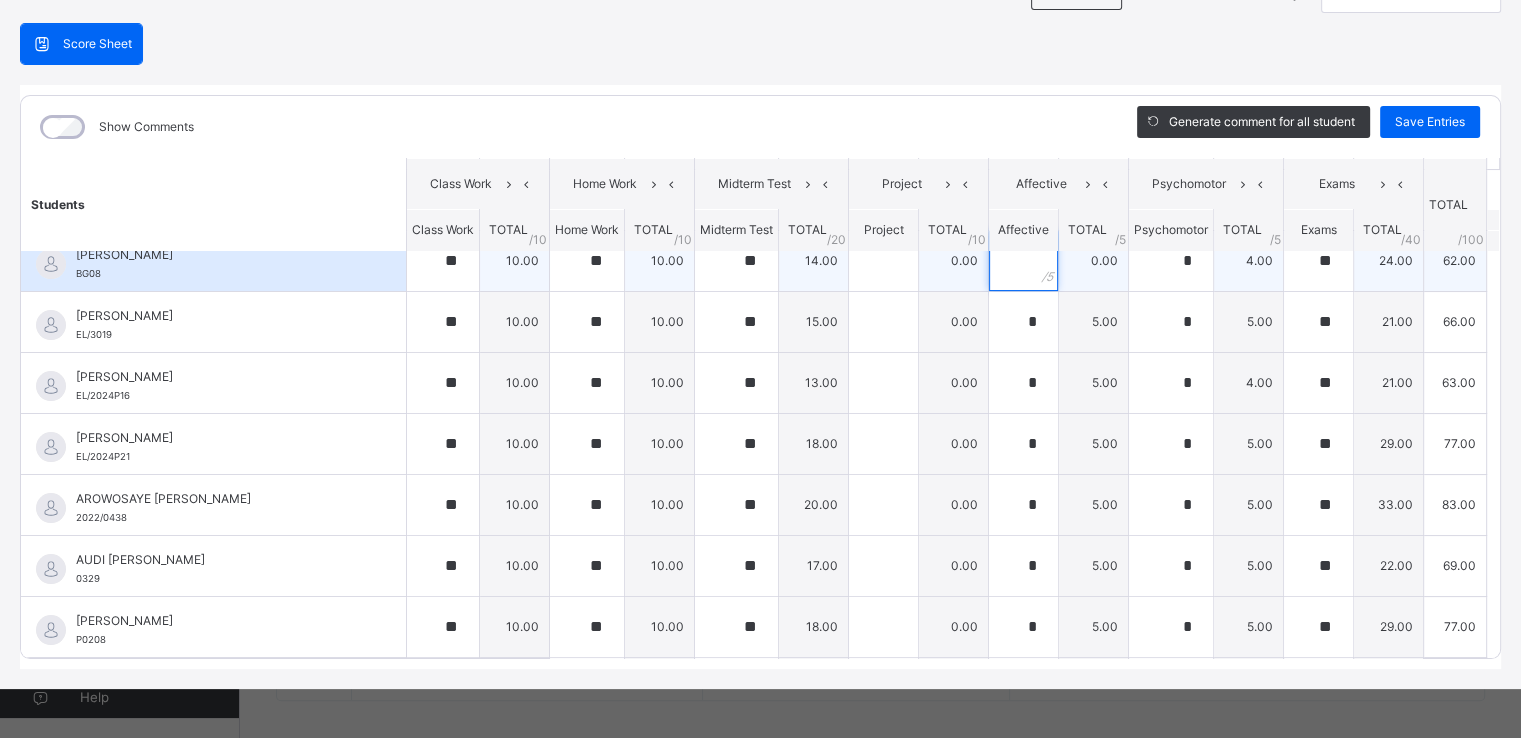 click at bounding box center [1023, 261] 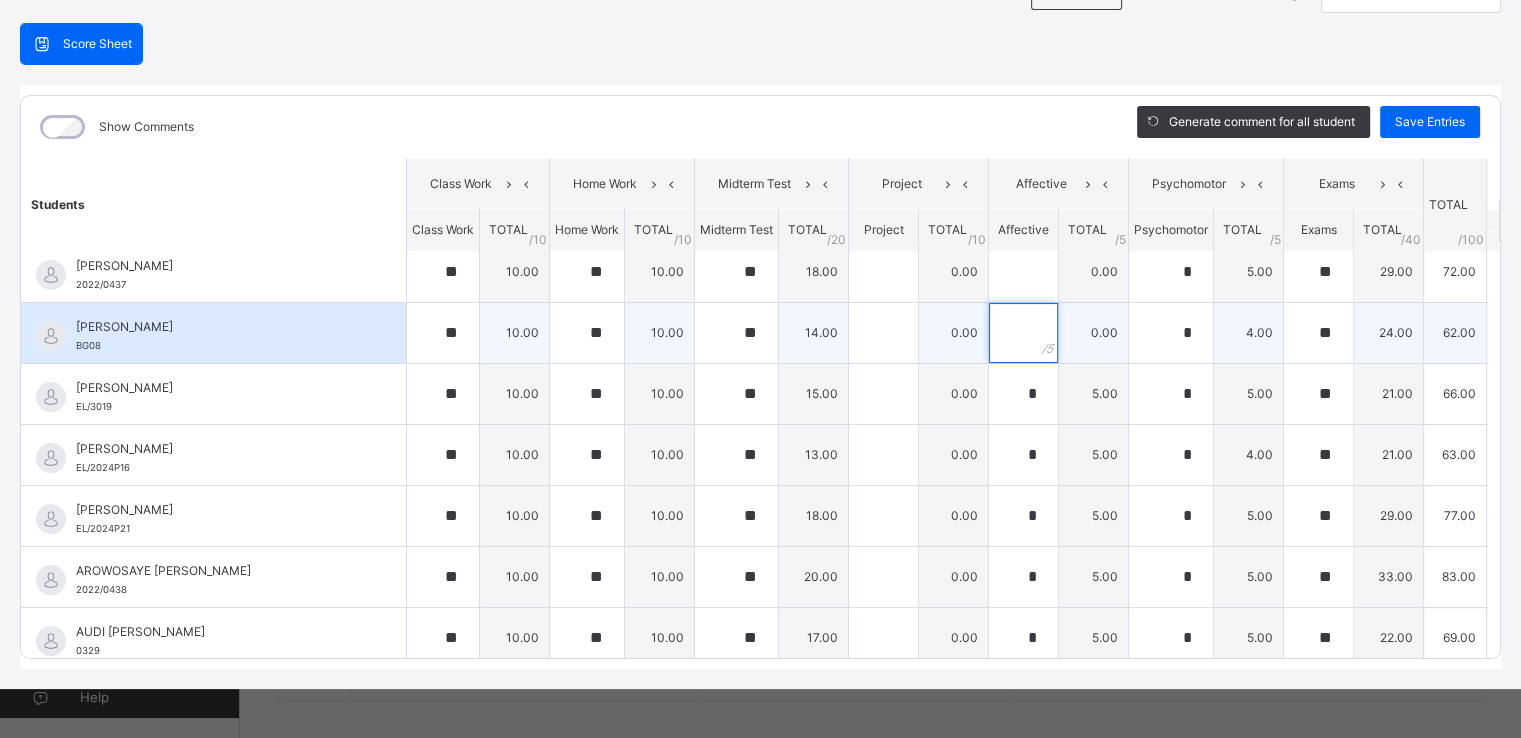 scroll, scrollTop: 0, scrollLeft: 0, axis: both 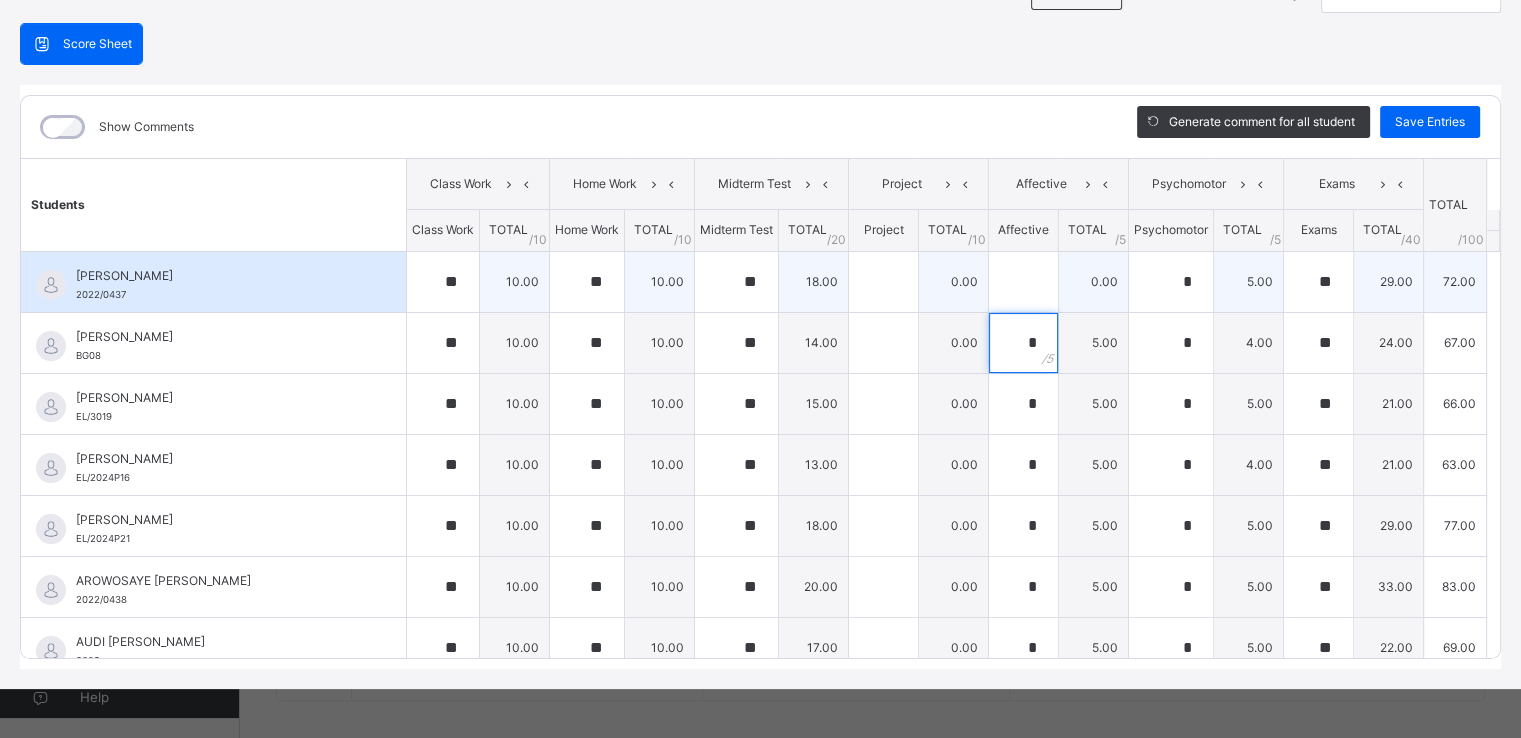 type on "*" 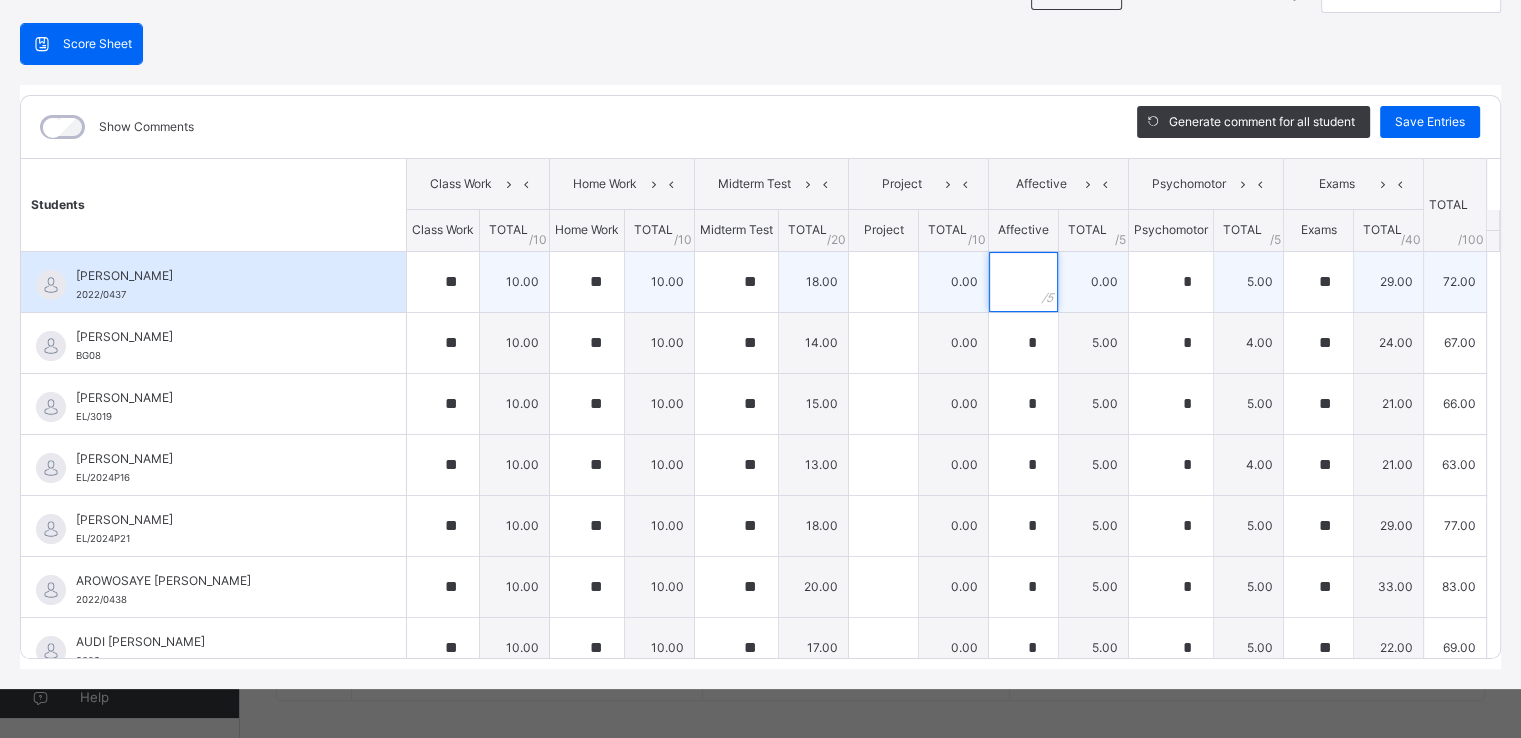click at bounding box center (1023, 282) 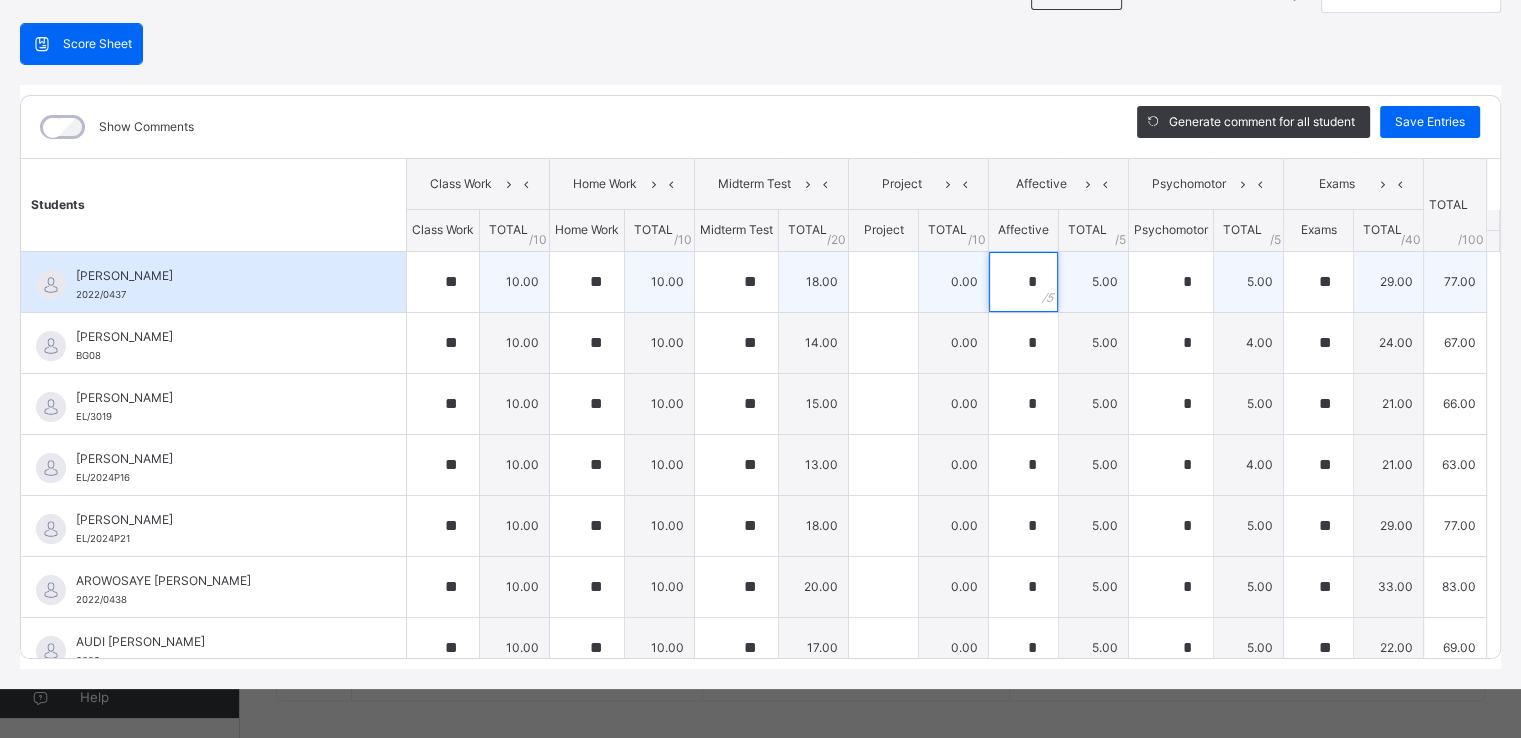 type on "*" 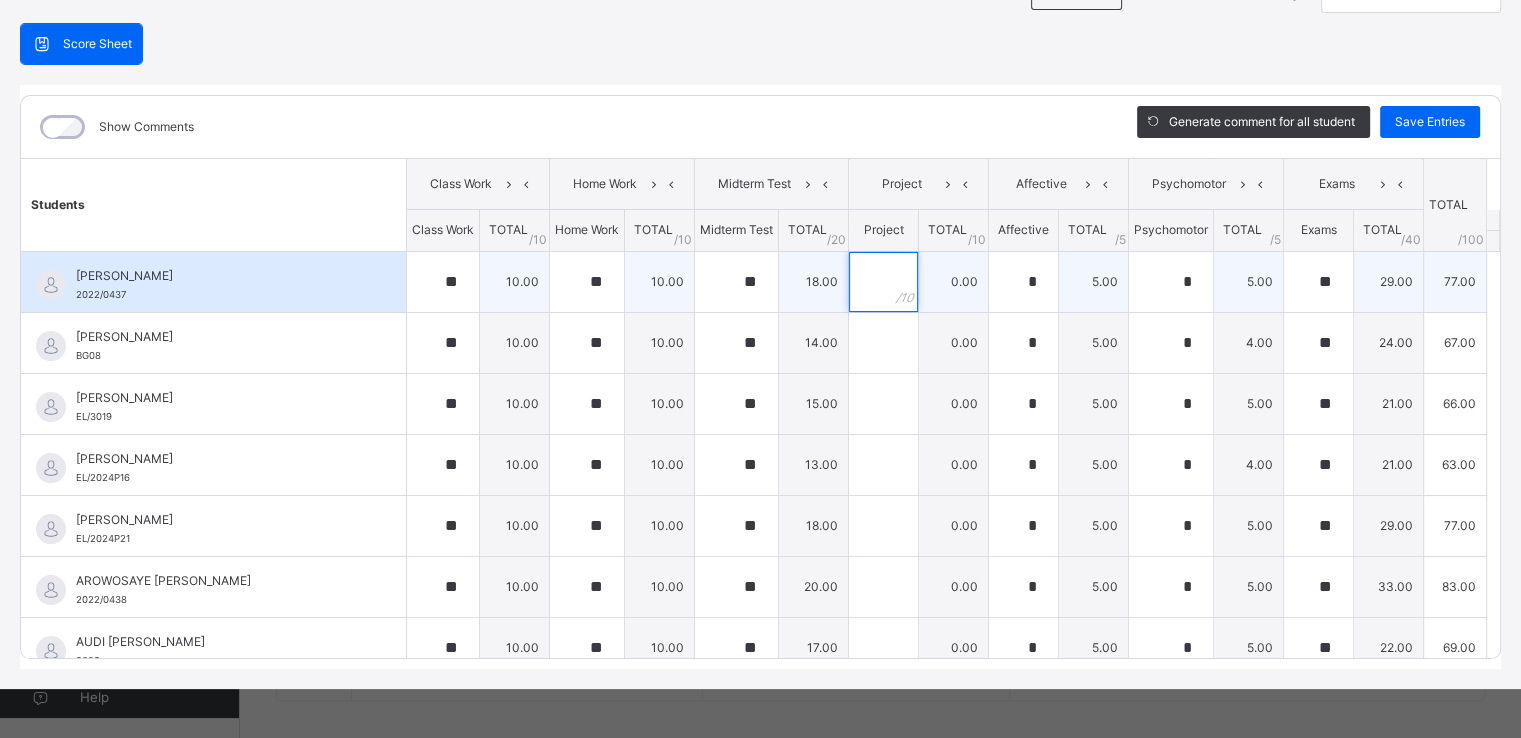 click at bounding box center [883, 282] 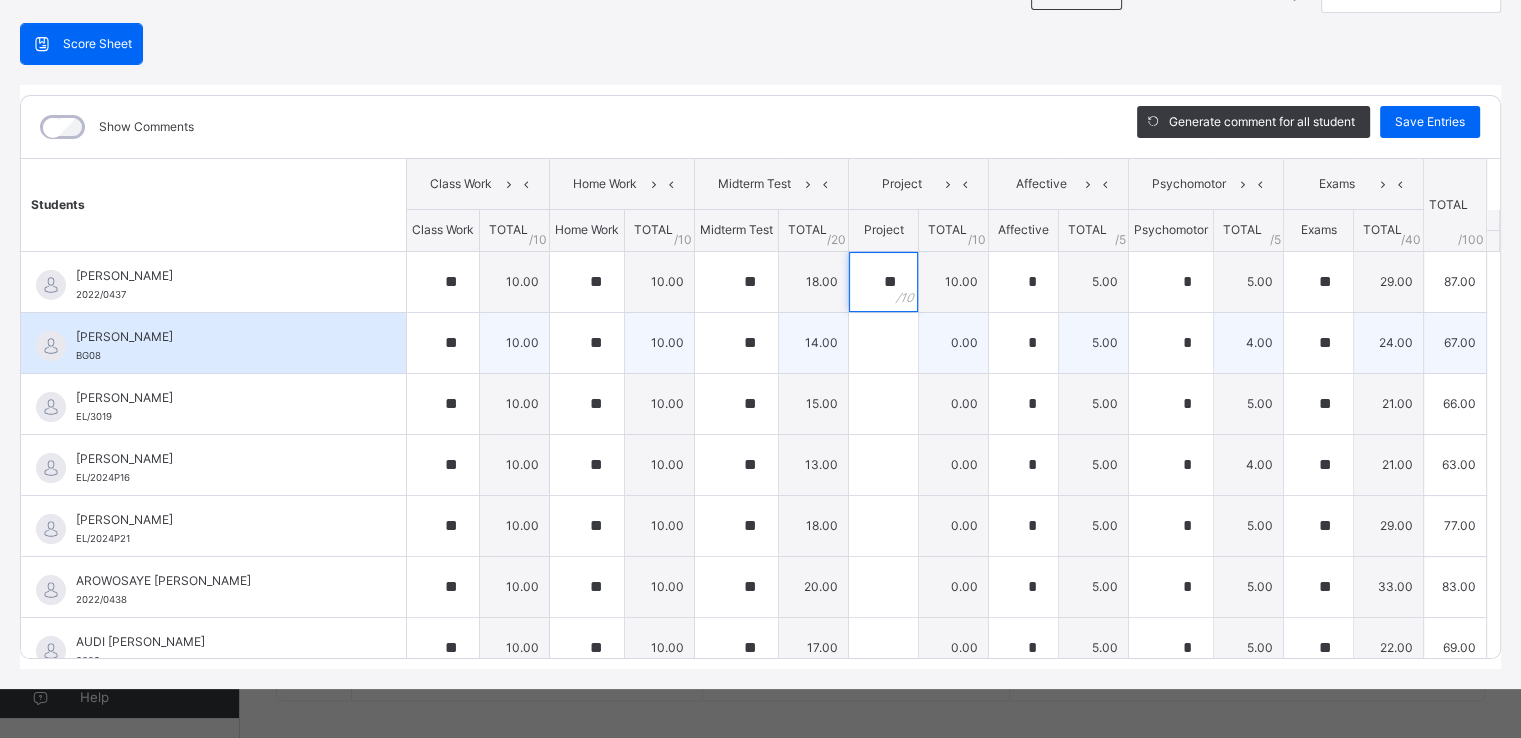 type on "**" 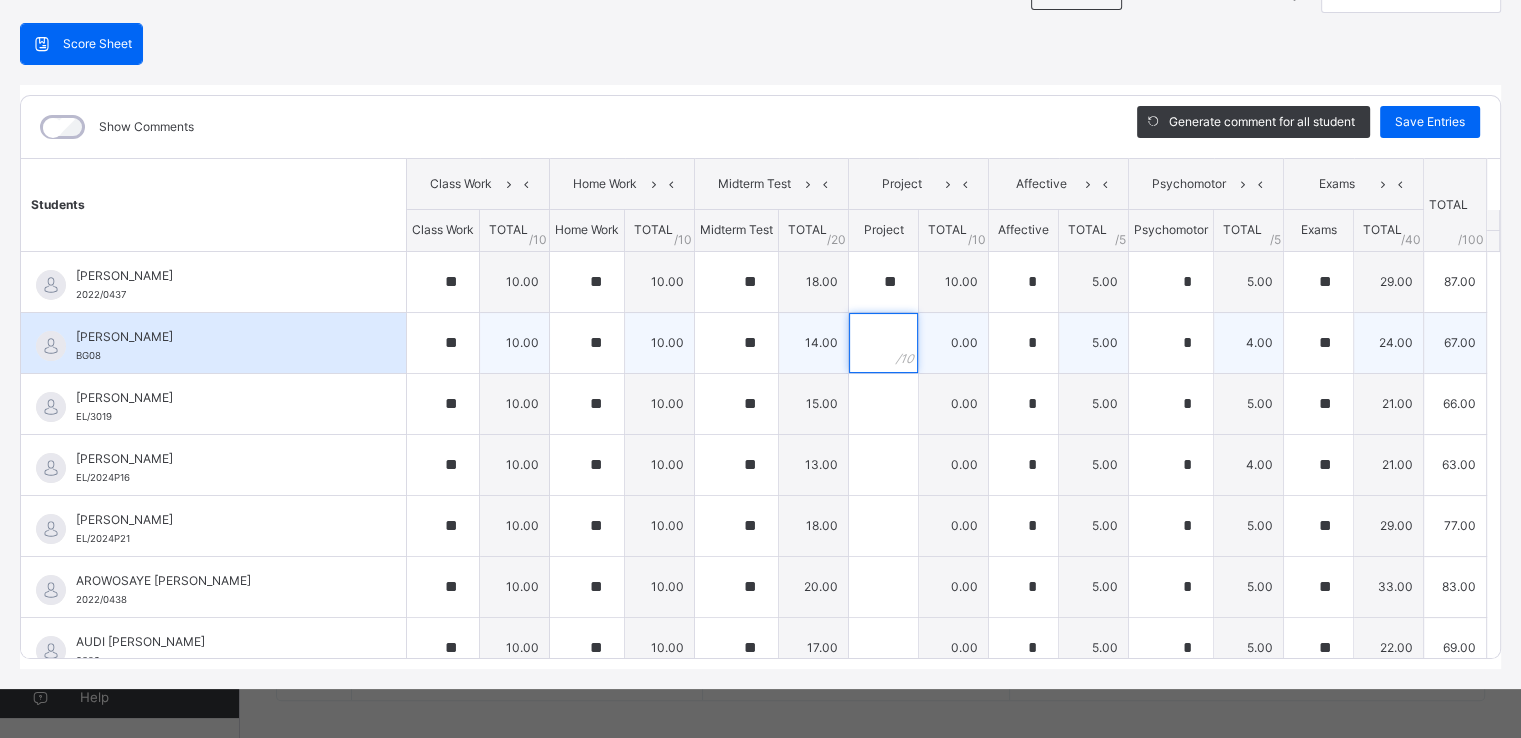 click at bounding box center (883, 343) 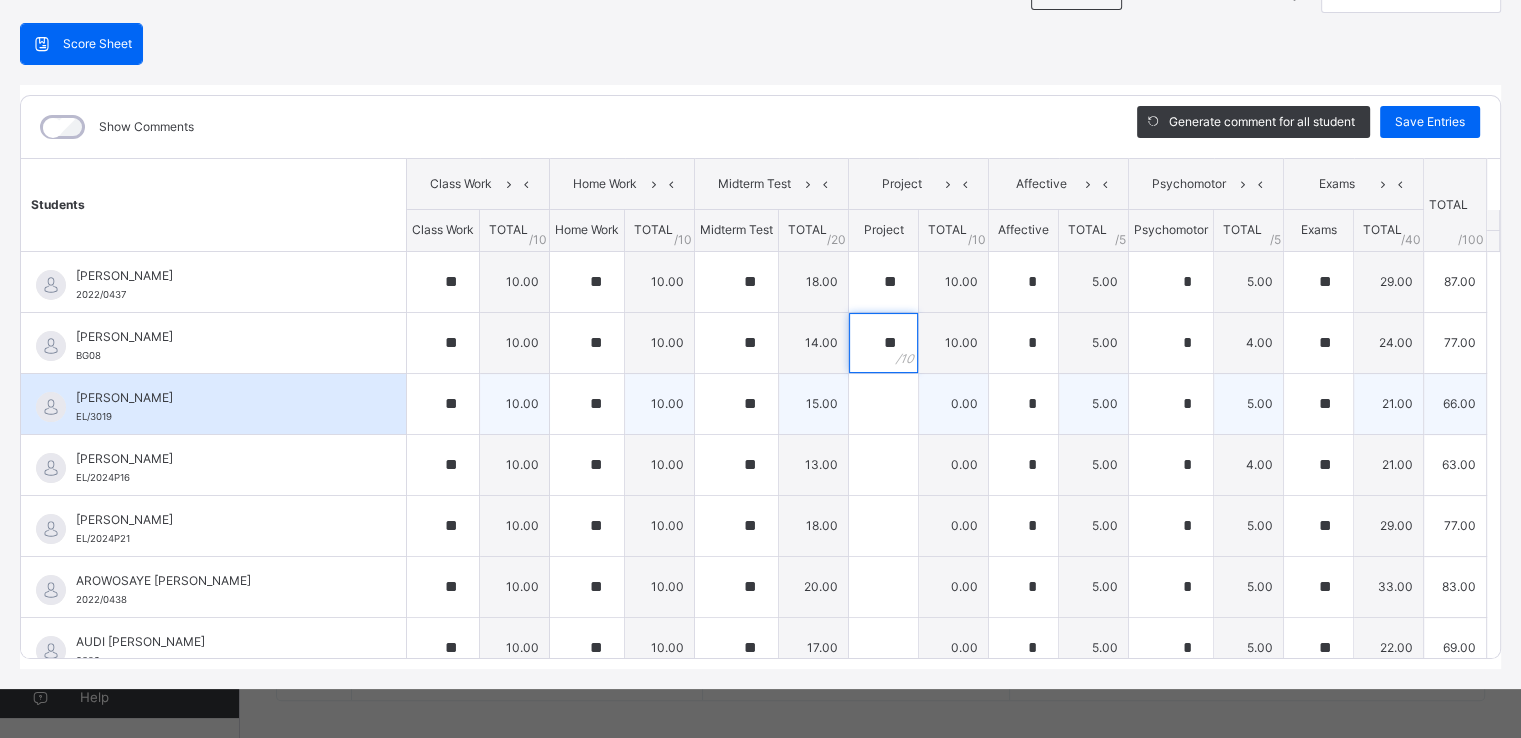 type on "**" 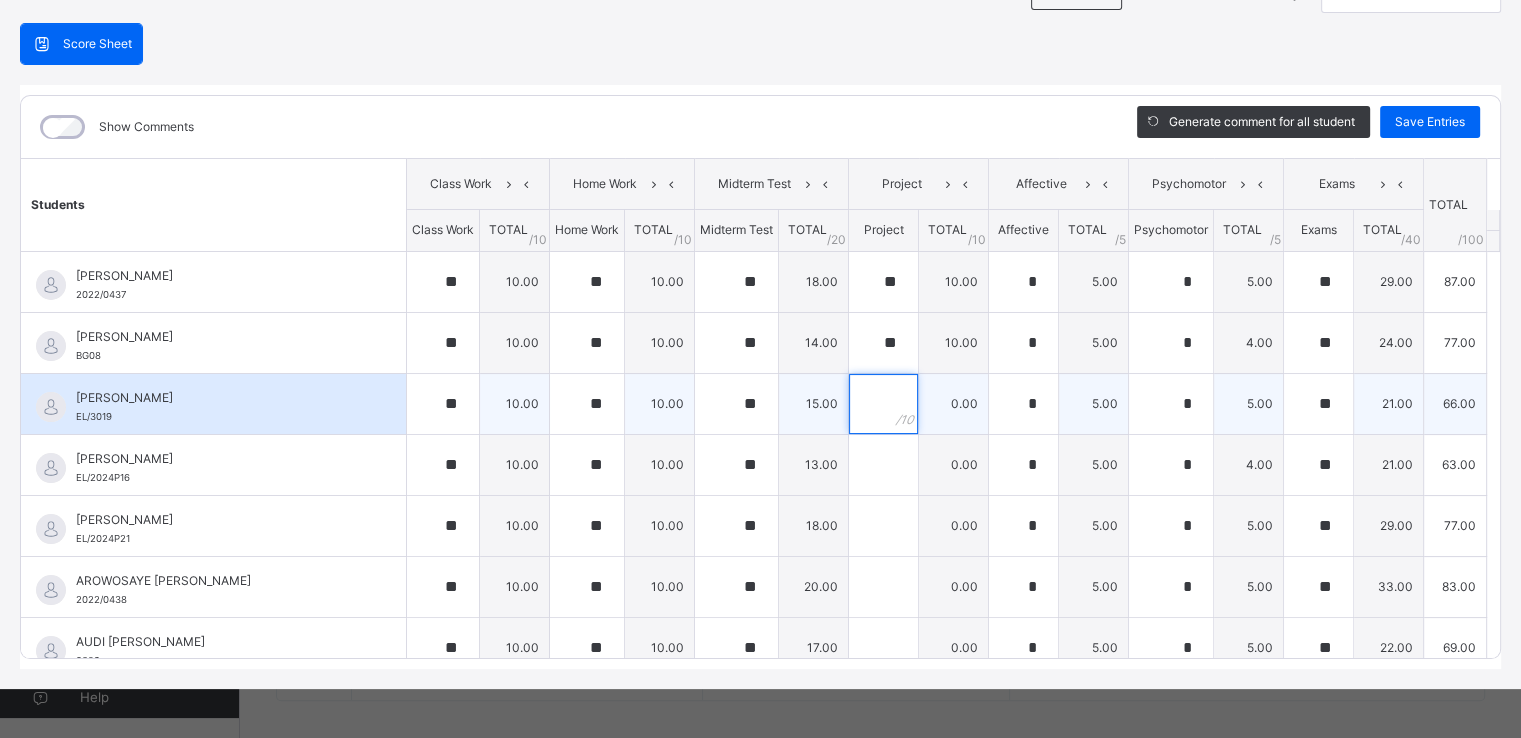 click at bounding box center (883, 404) 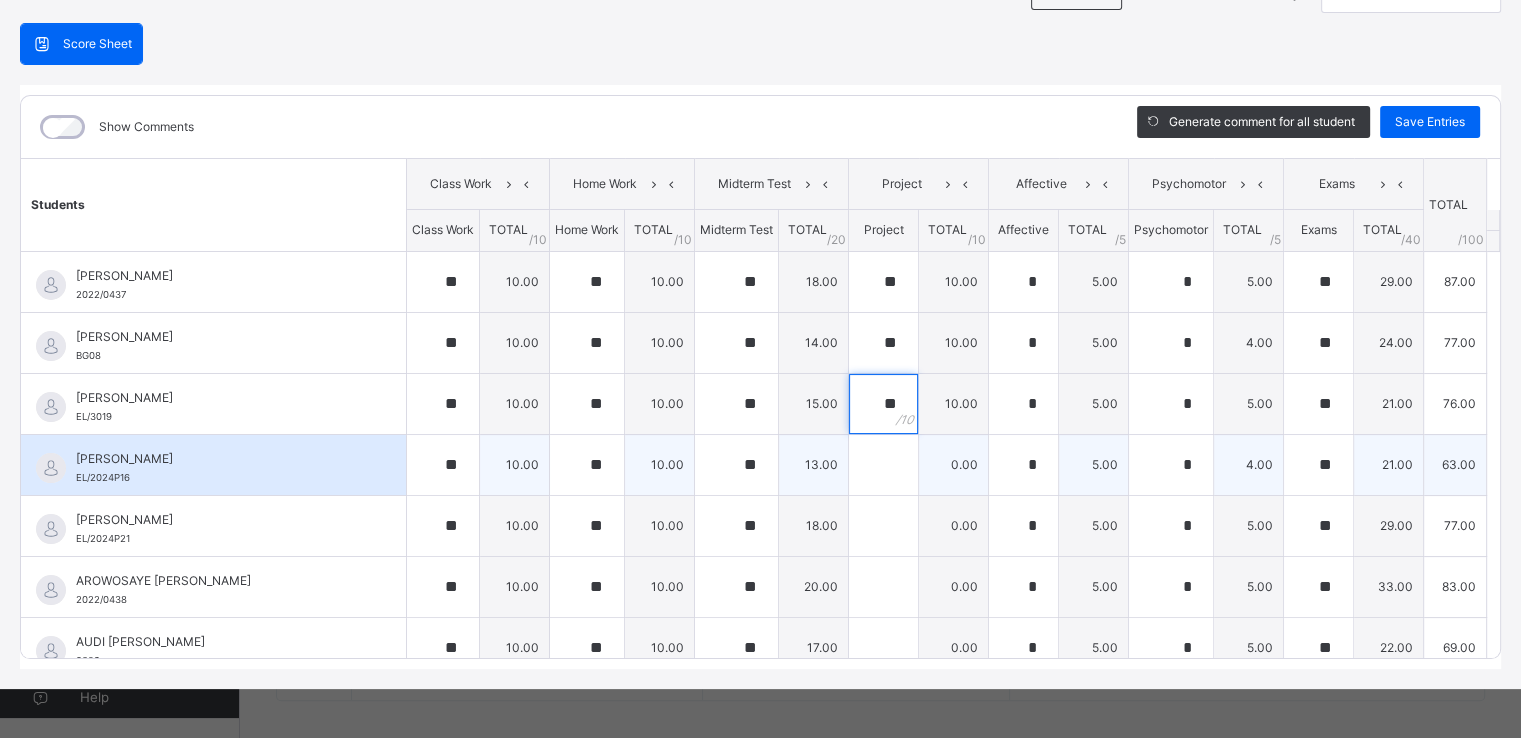 type on "**" 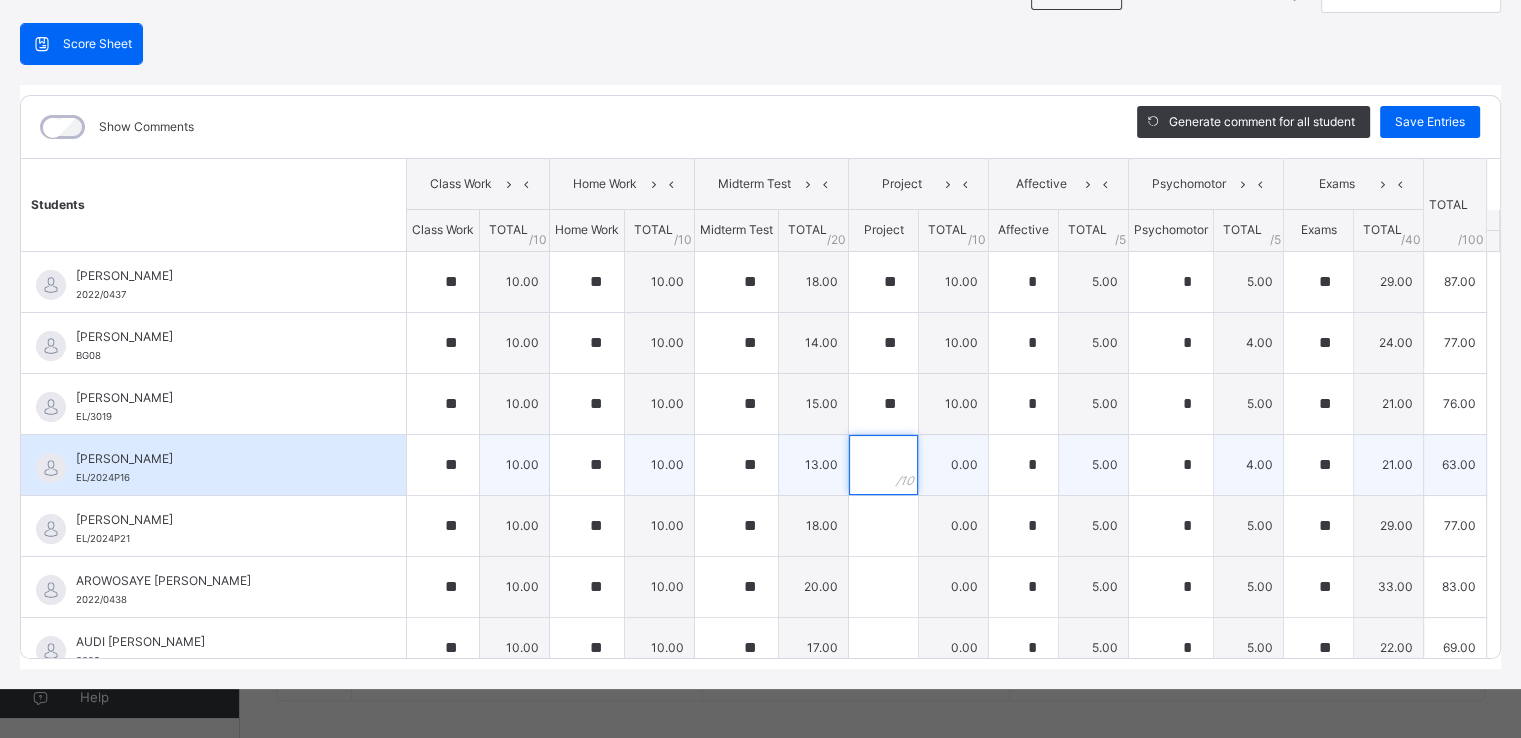 click at bounding box center (883, 465) 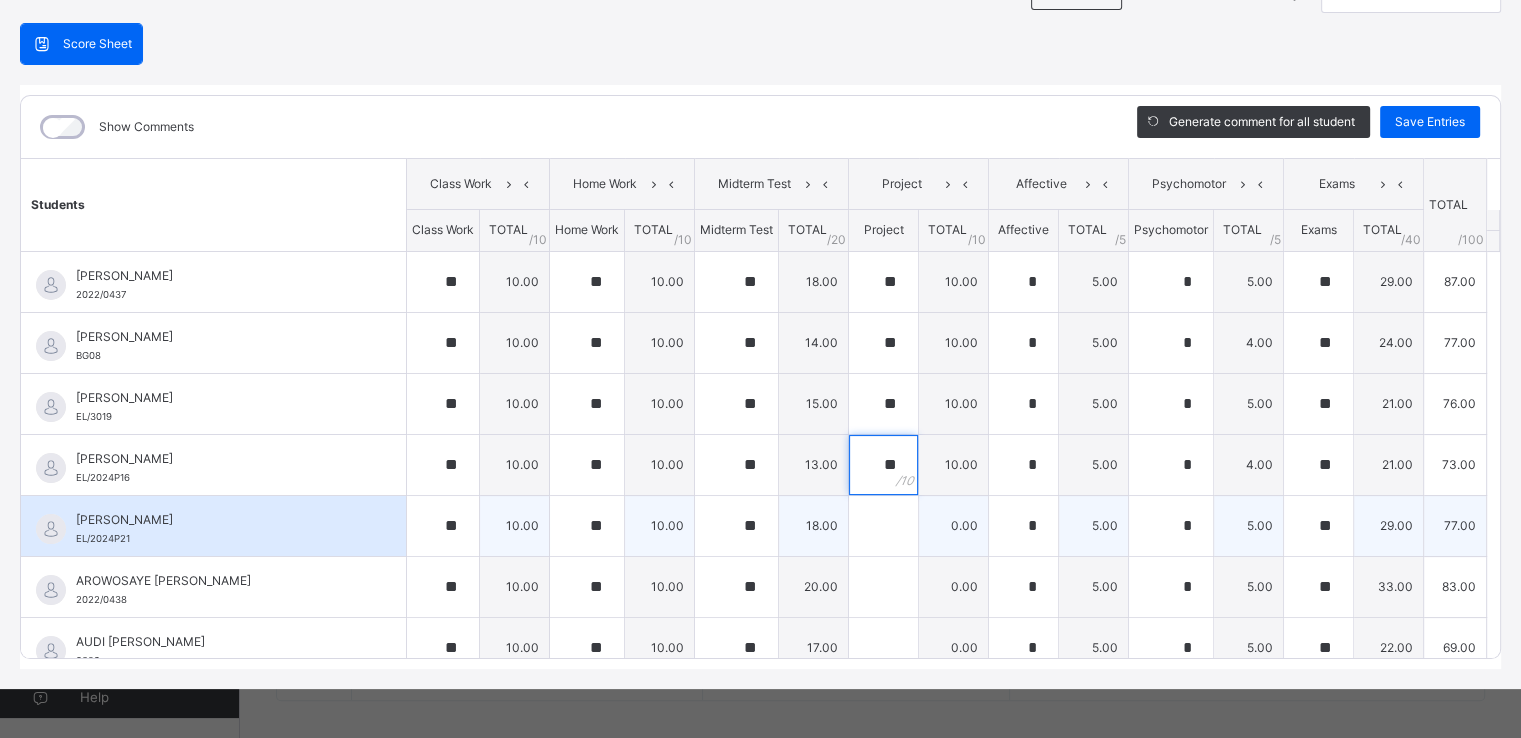 type on "**" 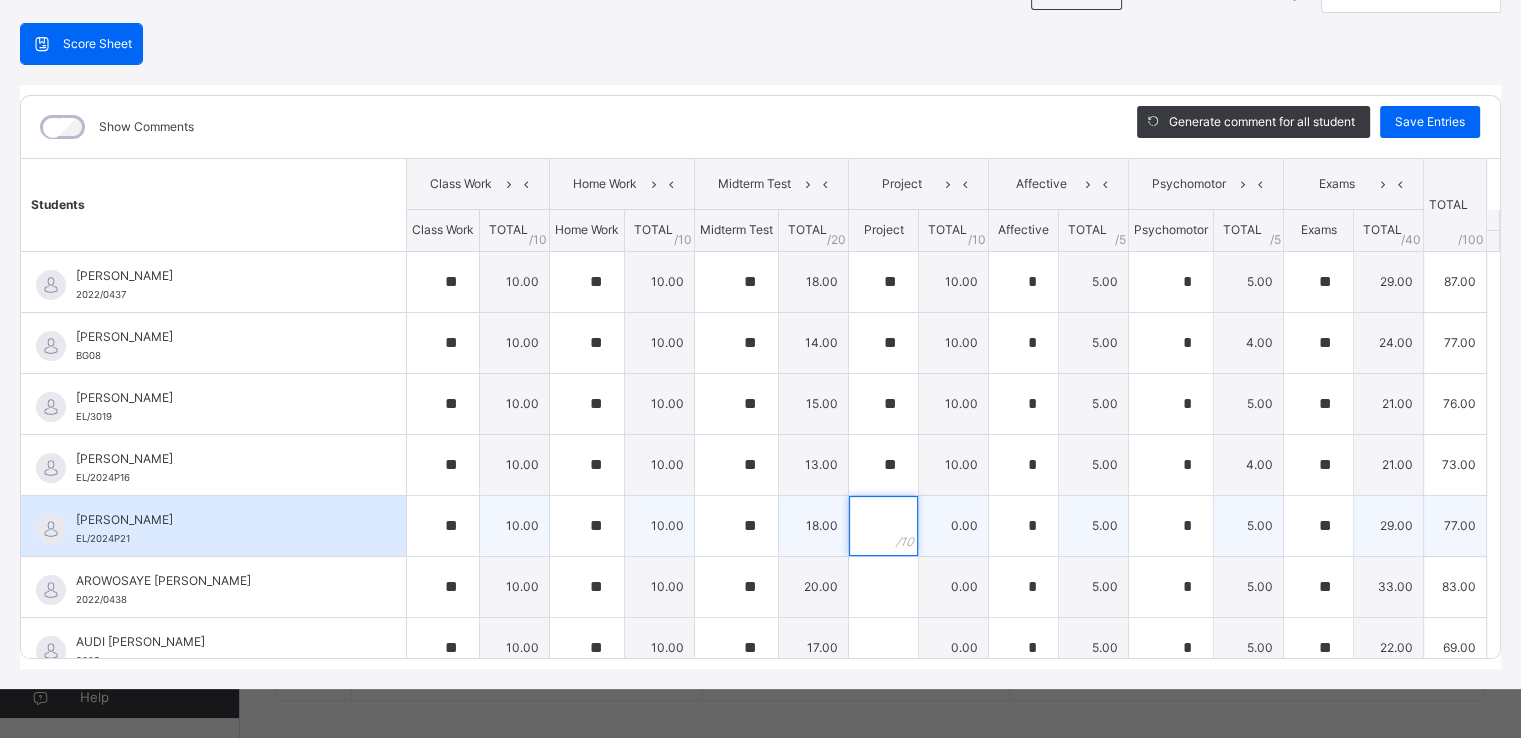click at bounding box center (883, 526) 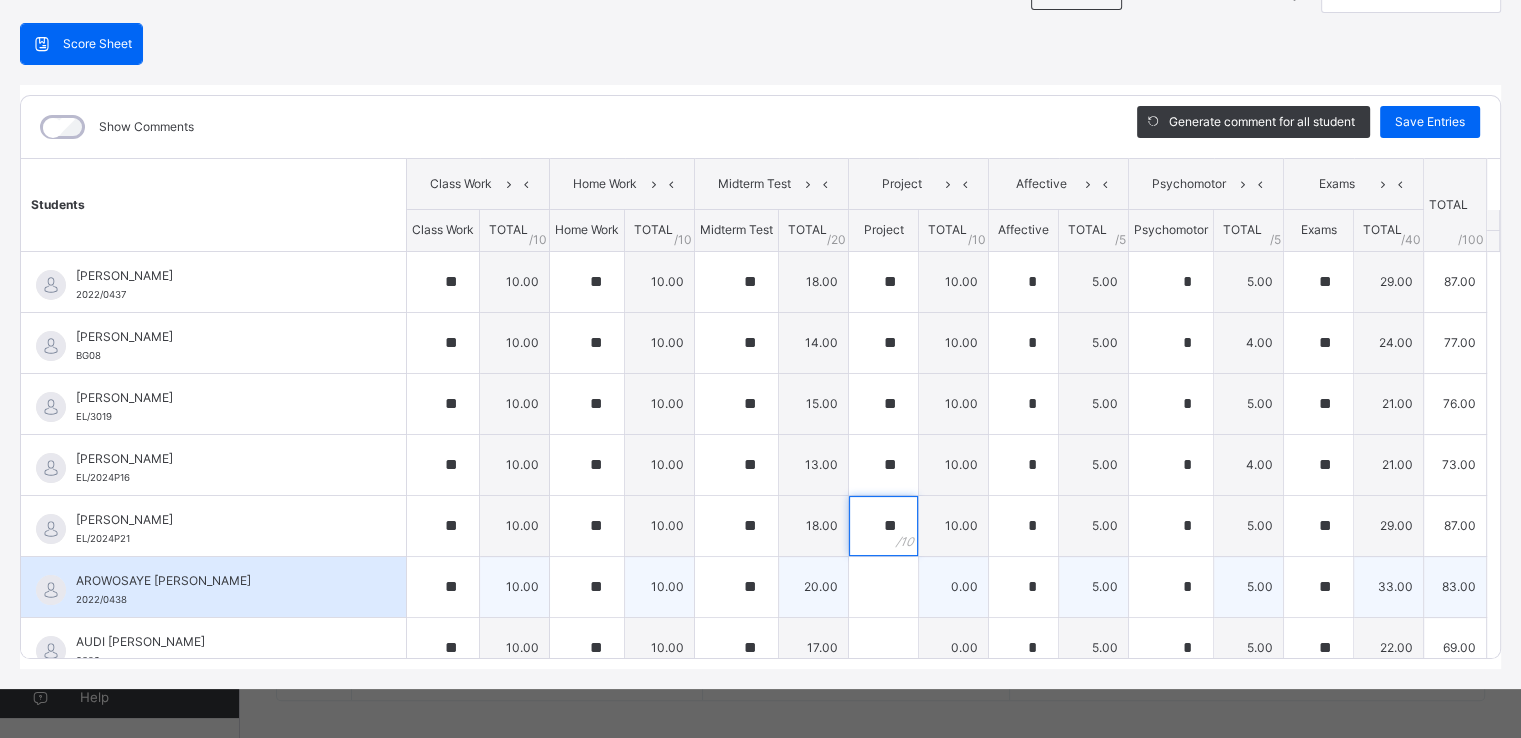 type on "**" 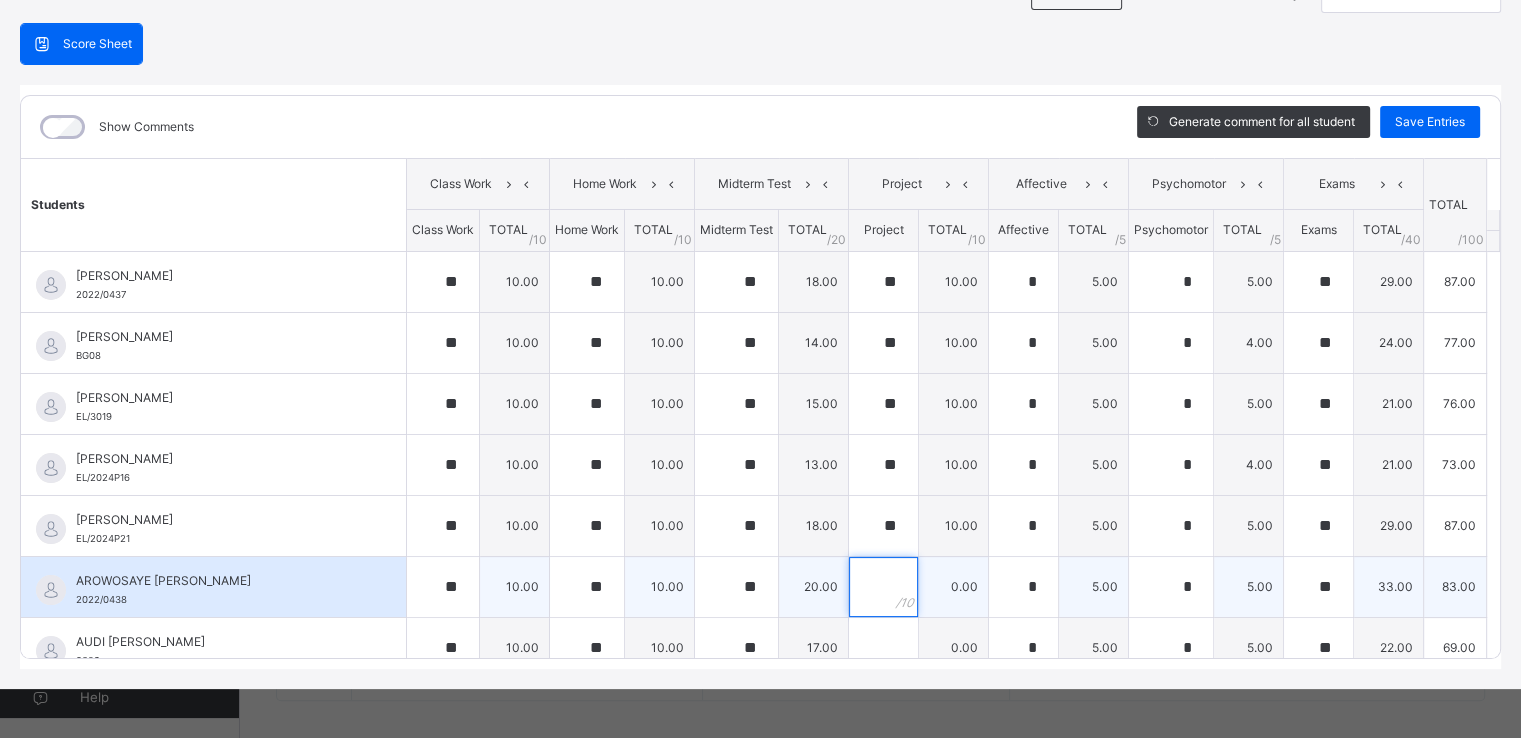 click at bounding box center [883, 587] 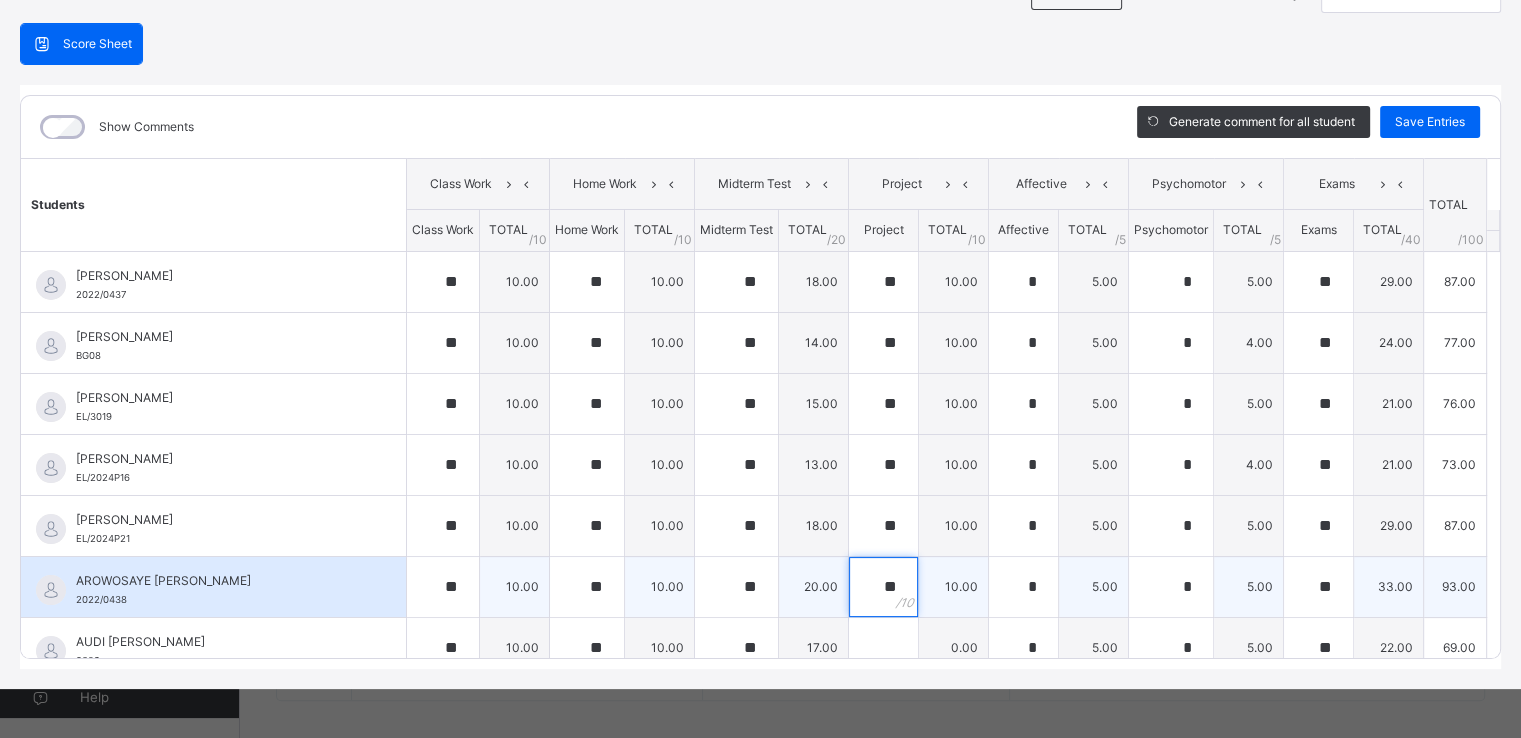 scroll, scrollTop: 276, scrollLeft: 0, axis: vertical 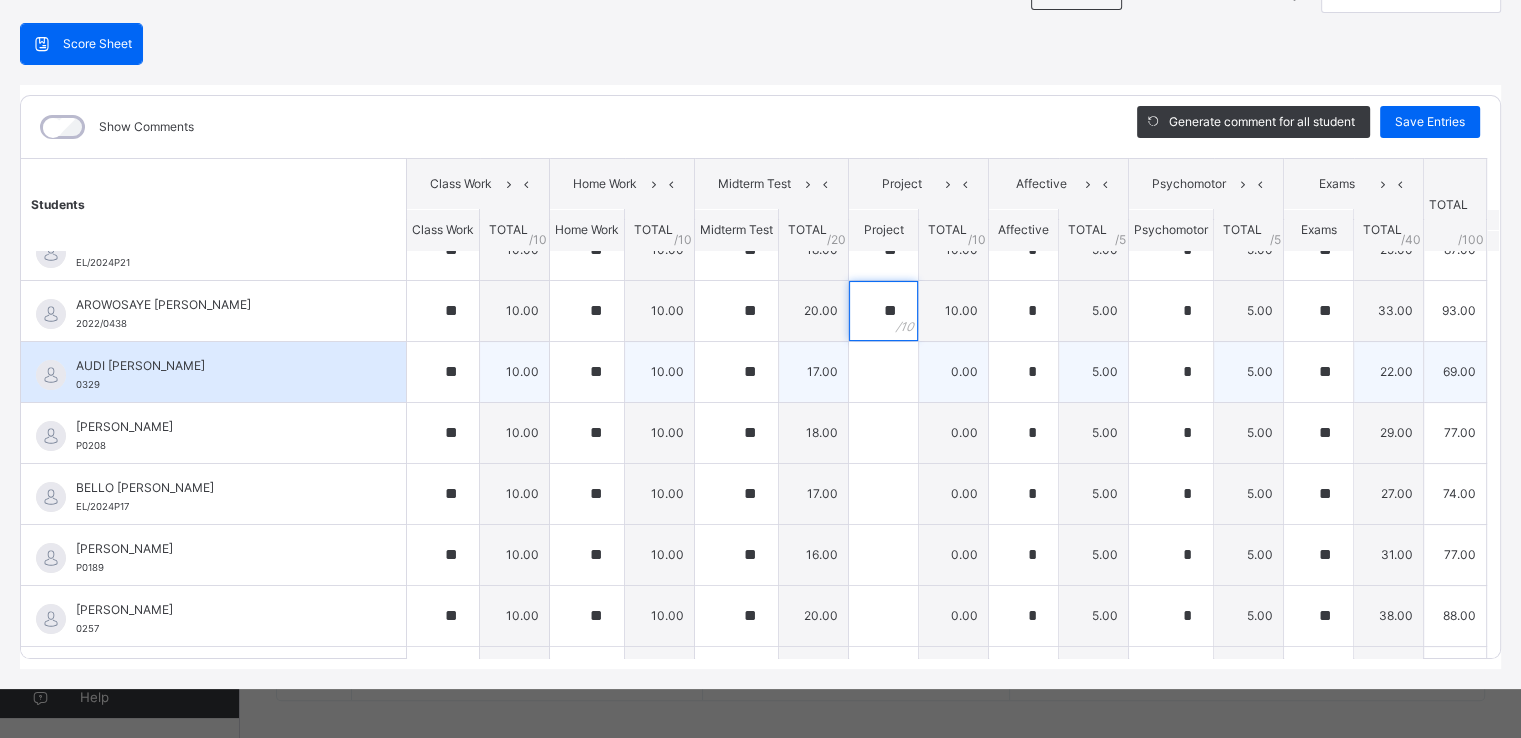 type on "**" 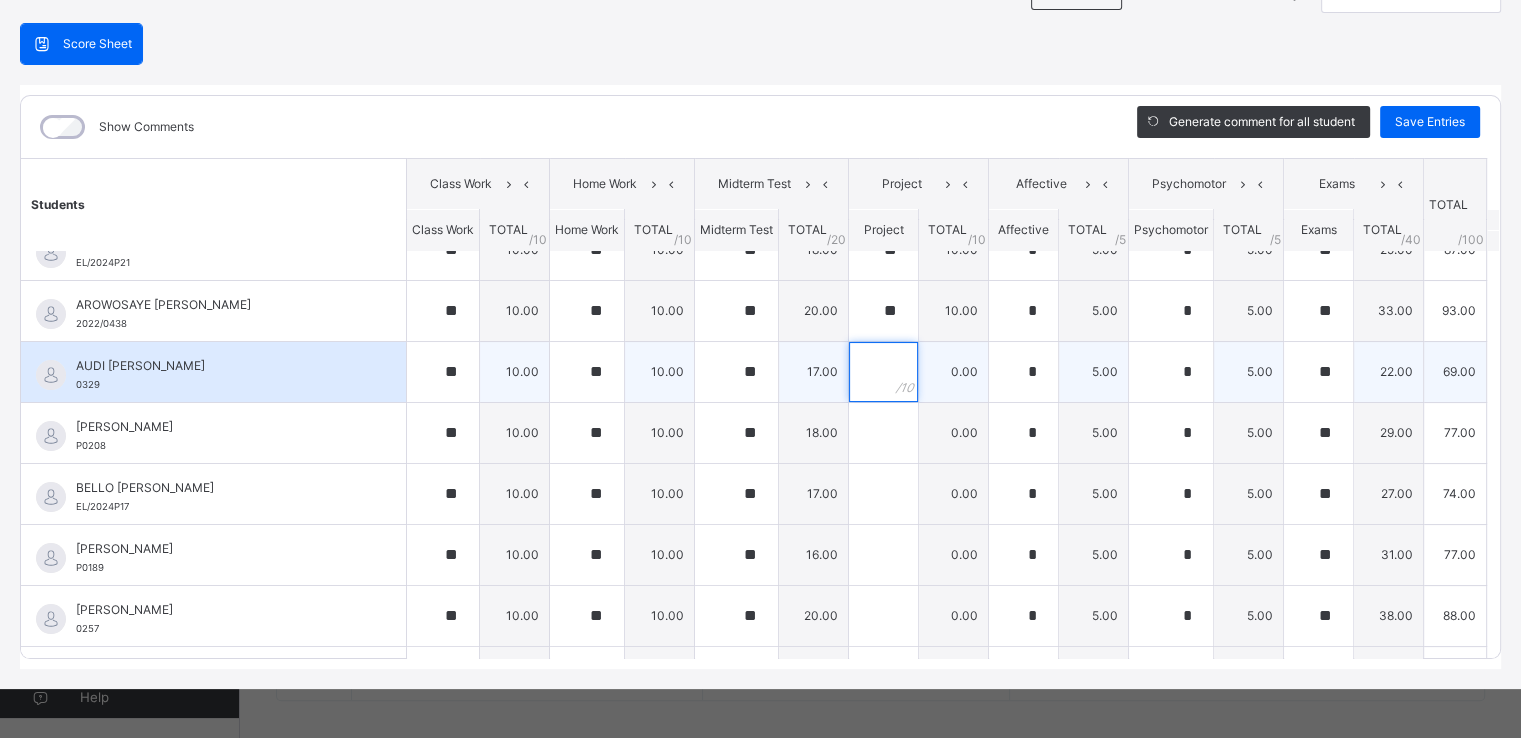 click at bounding box center [883, 372] 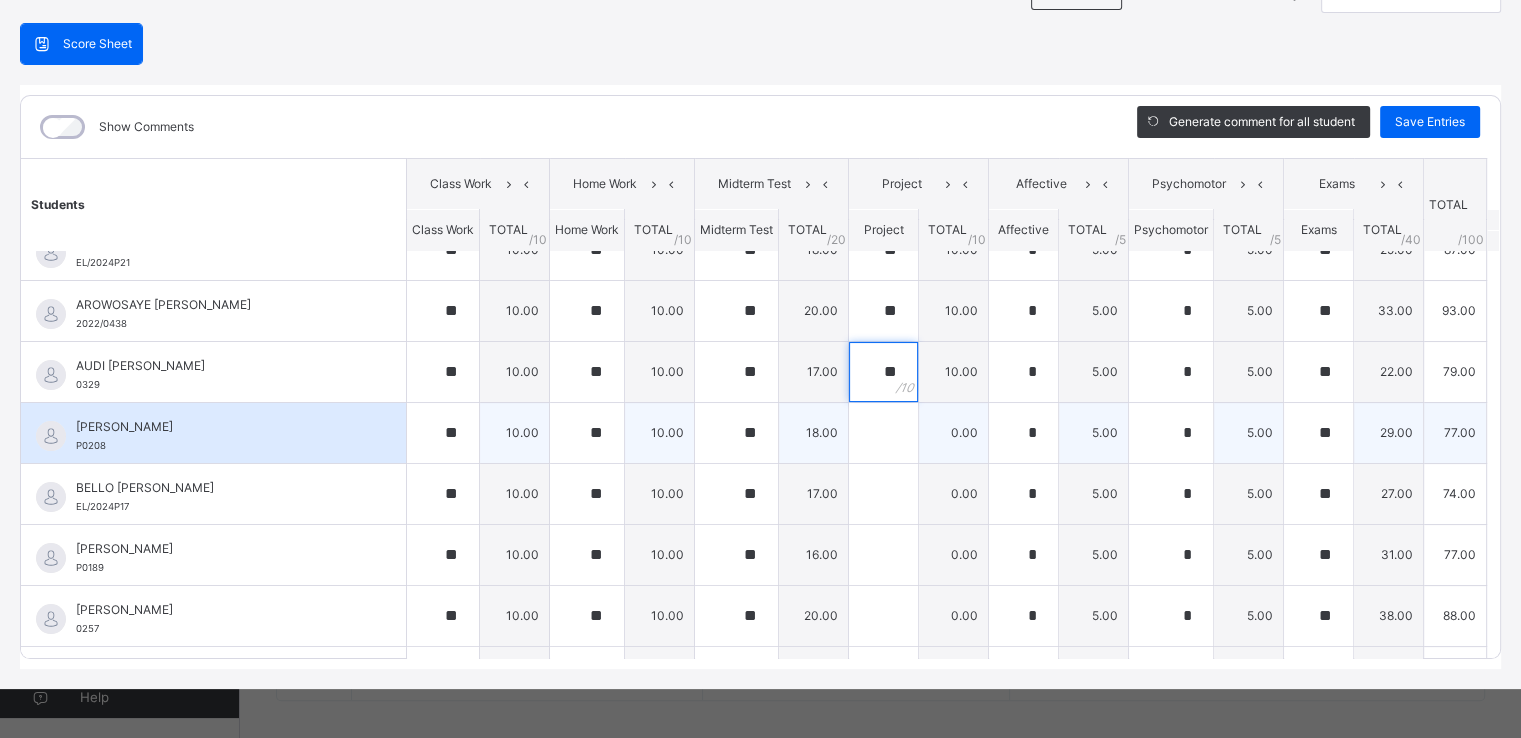 type on "**" 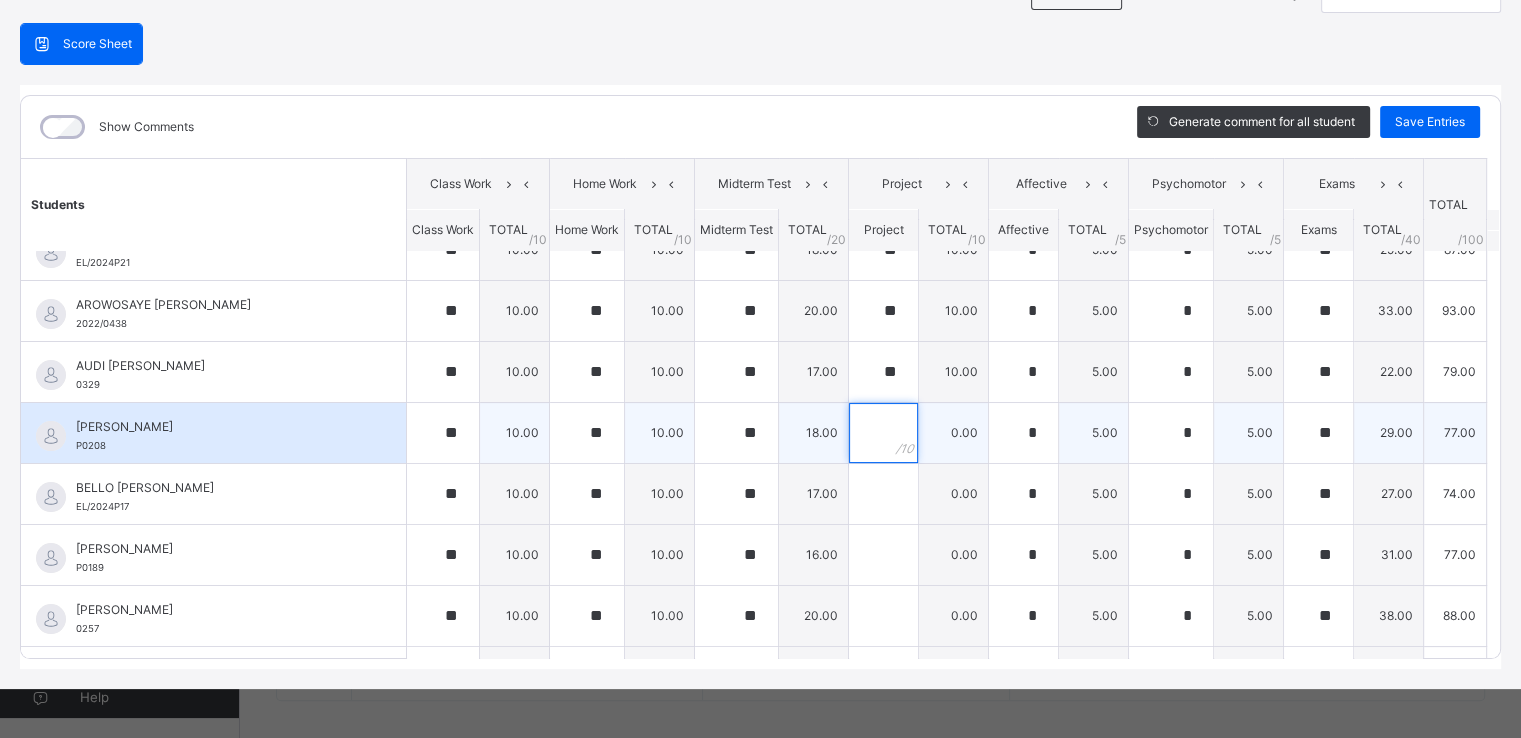 click at bounding box center (883, 433) 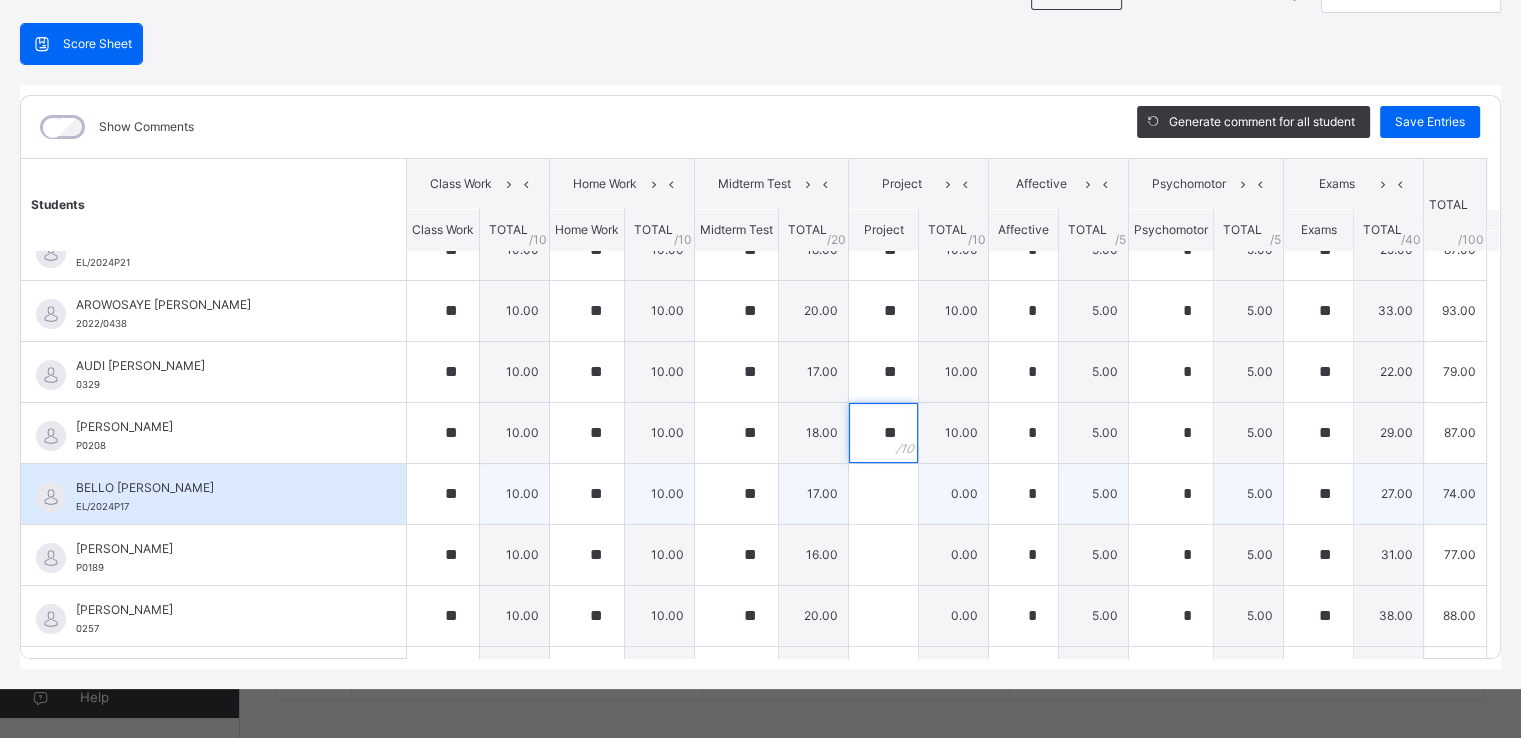 type on "**" 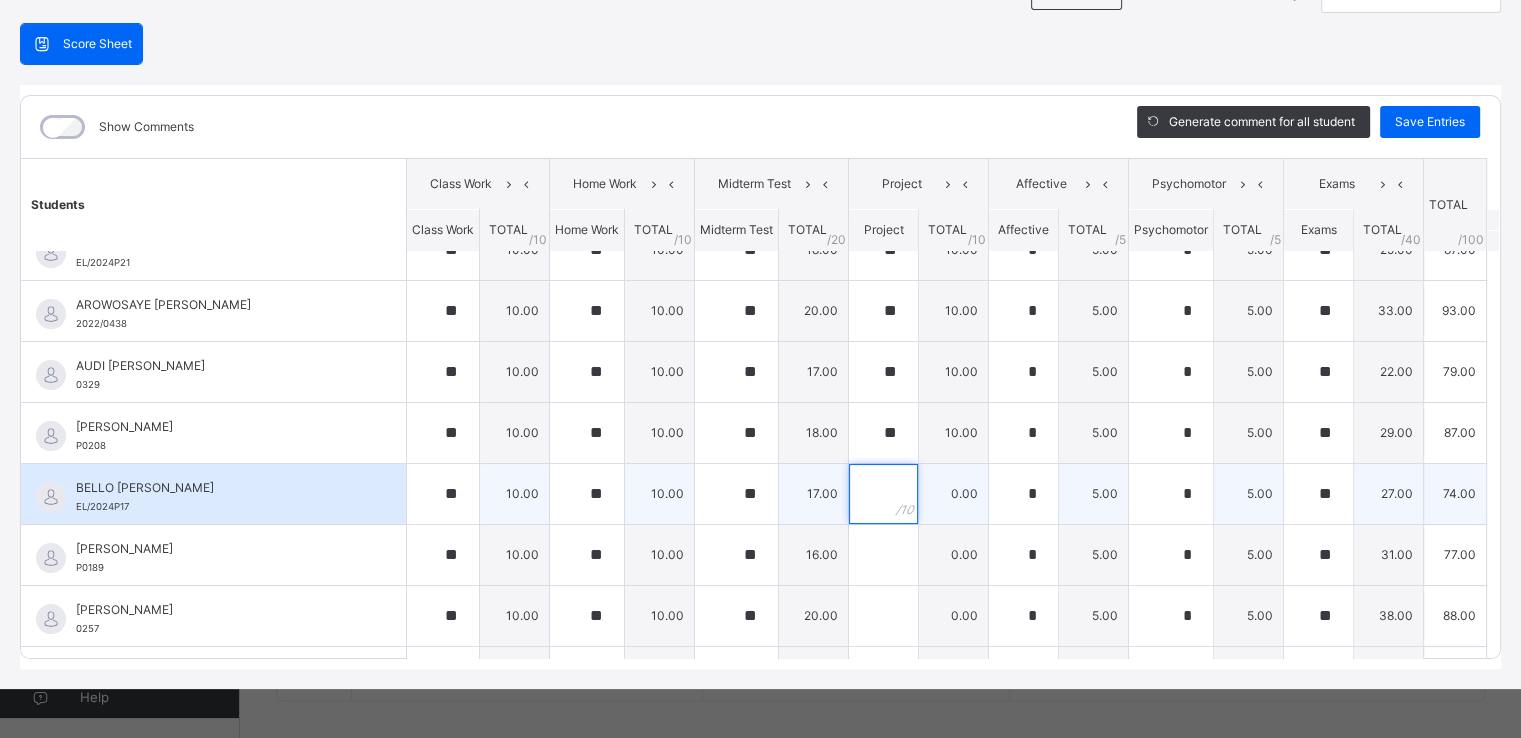click at bounding box center (883, 494) 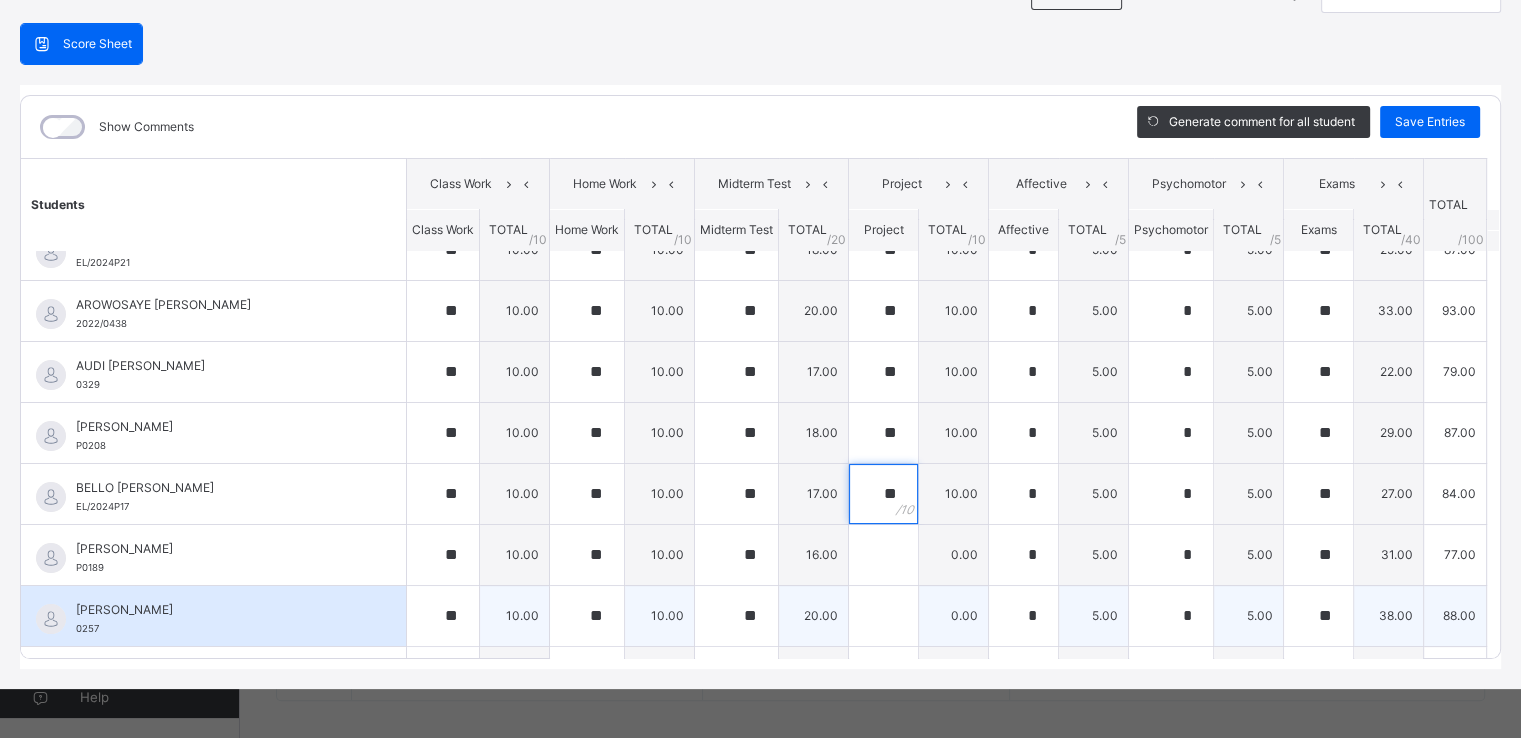 type on "**" 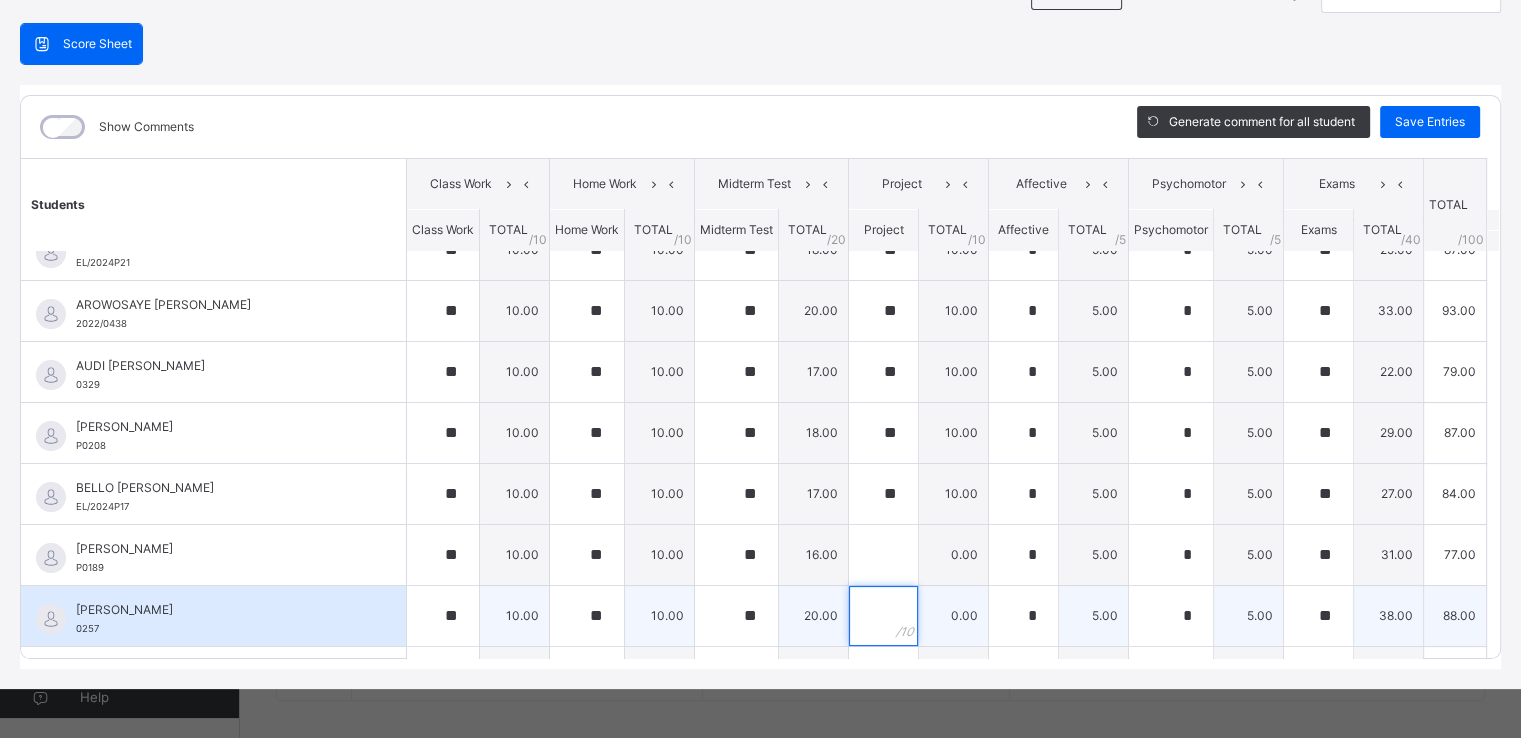 click at bounding box center [883, 616] 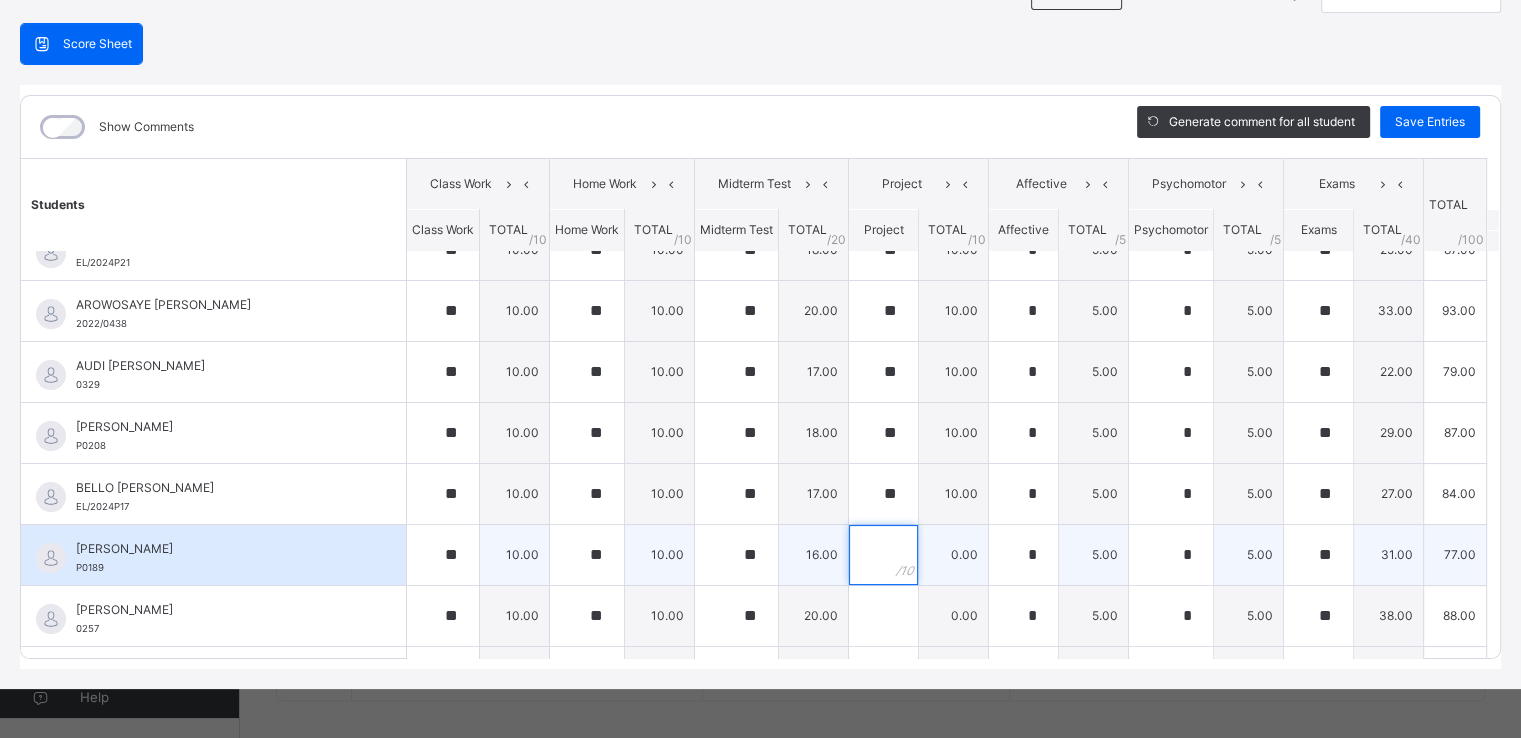 click at bounding box center [883, 555] 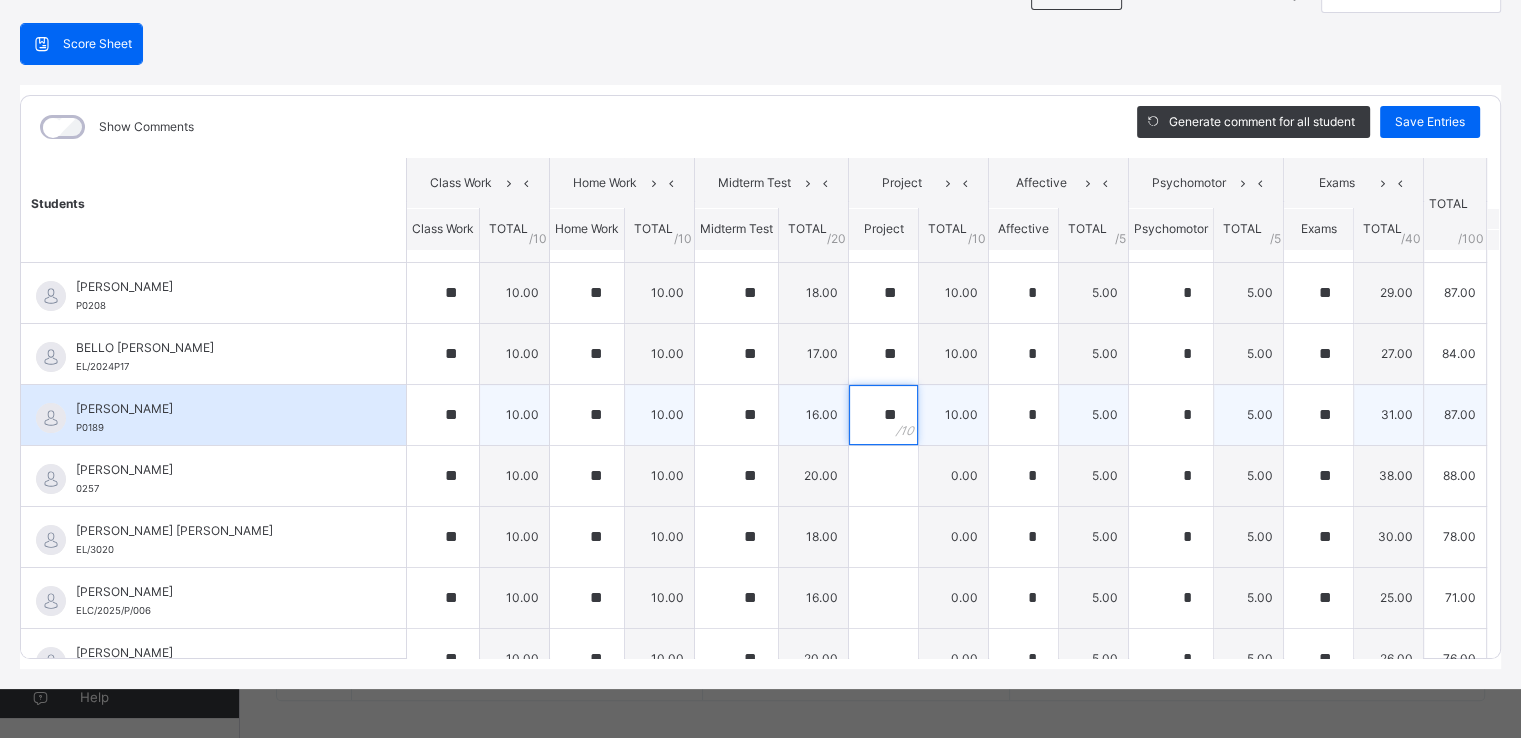 scroll, scrollTop: 422, scrollLeft: 0, axis: vertical 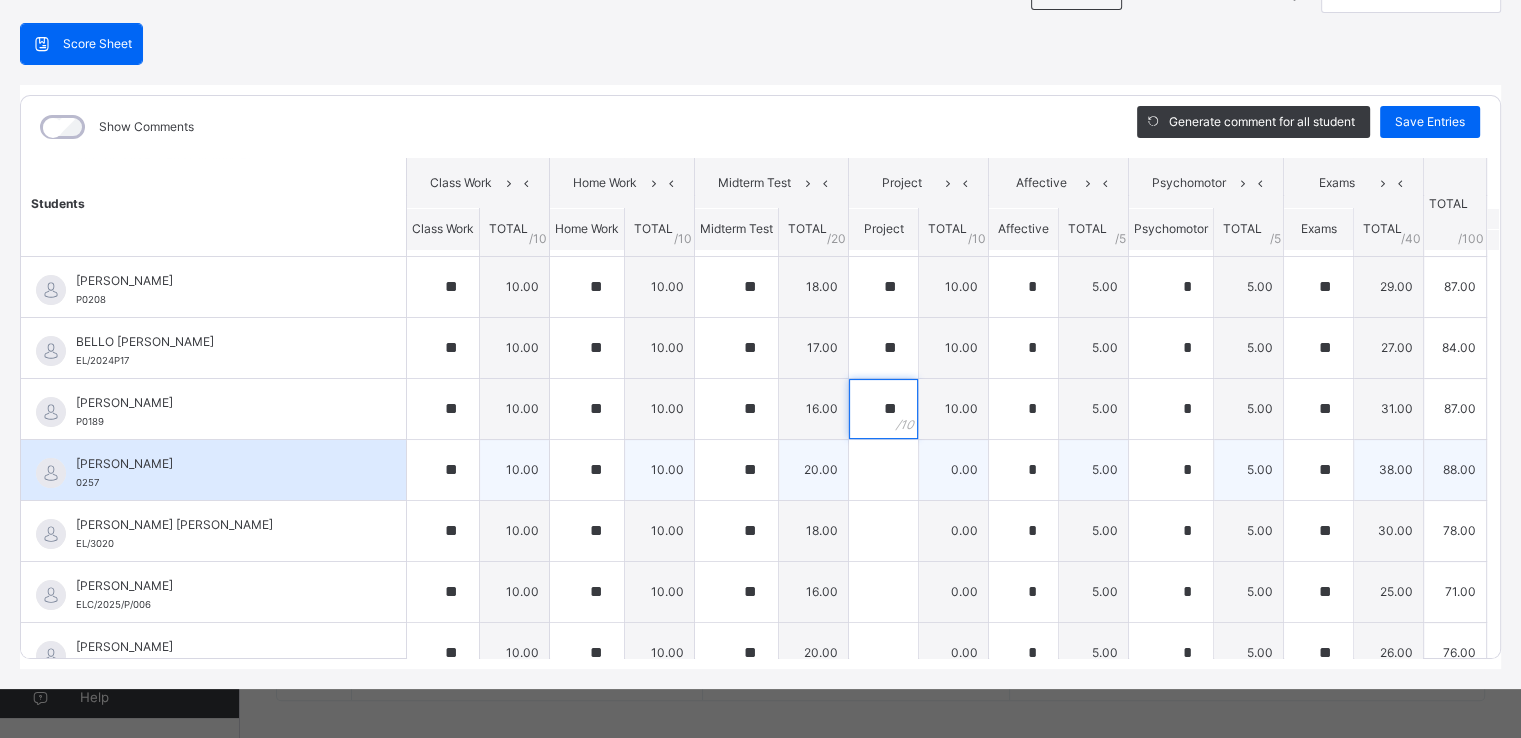 type on "**" 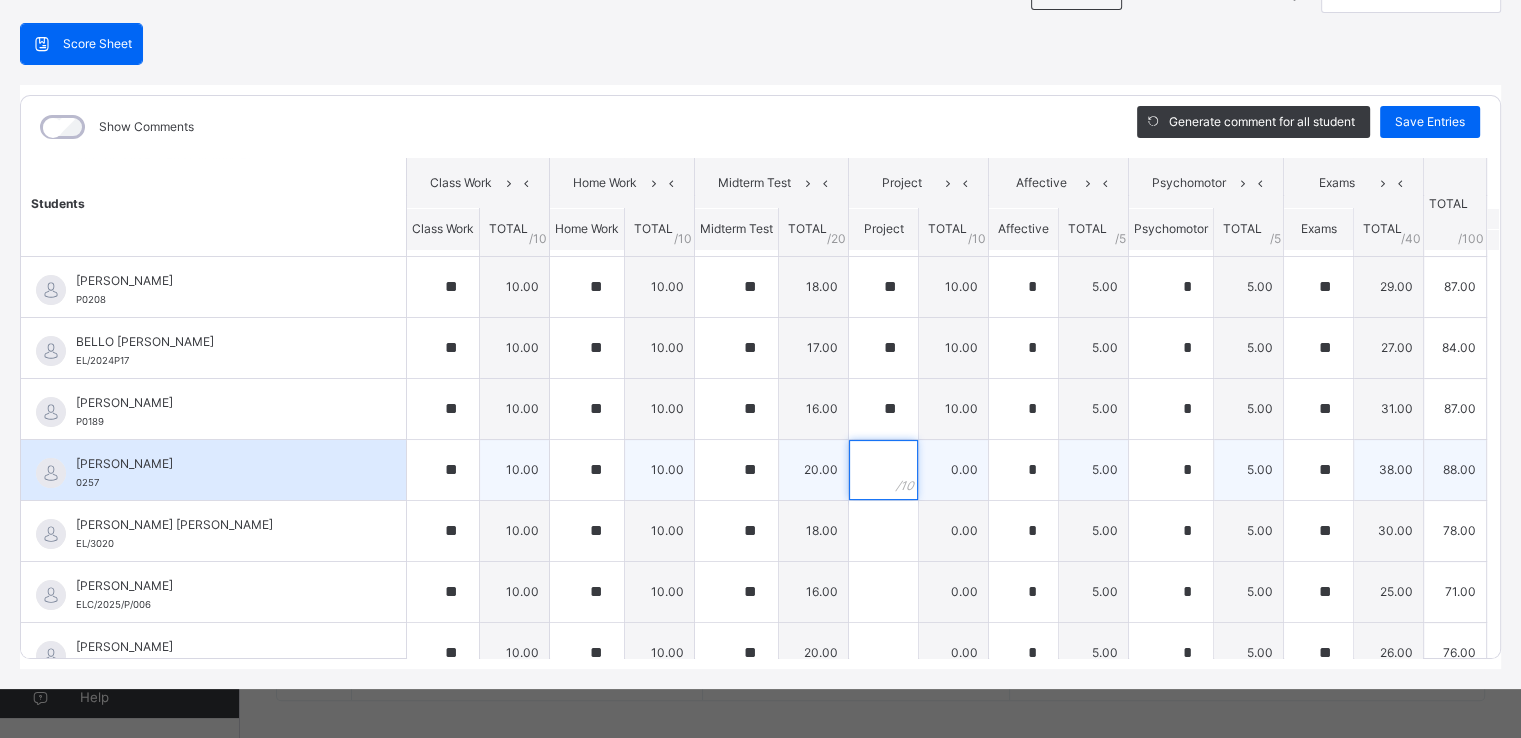 click at bounding box center [883, 470] 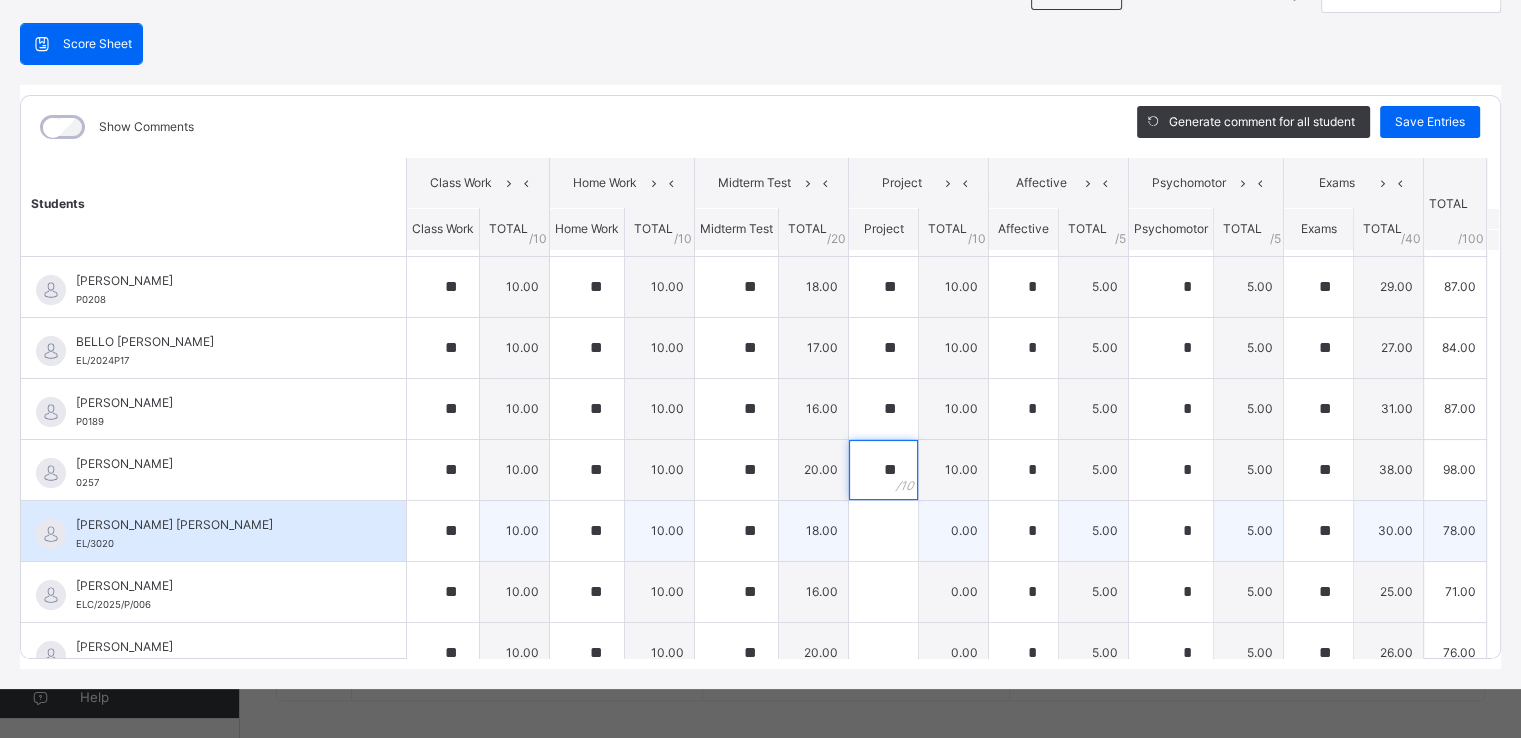 type on "**" 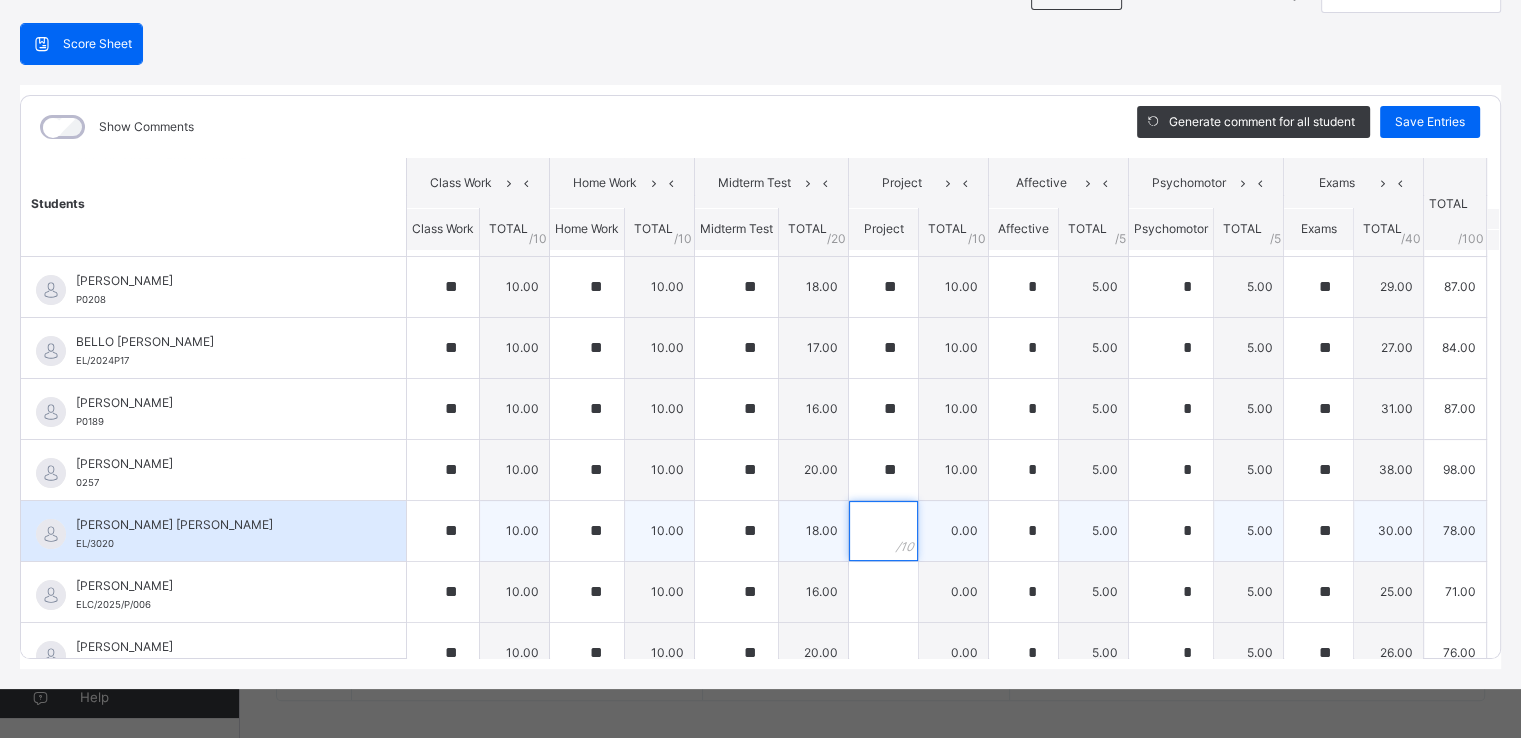 click at bounding box center (883, 531) 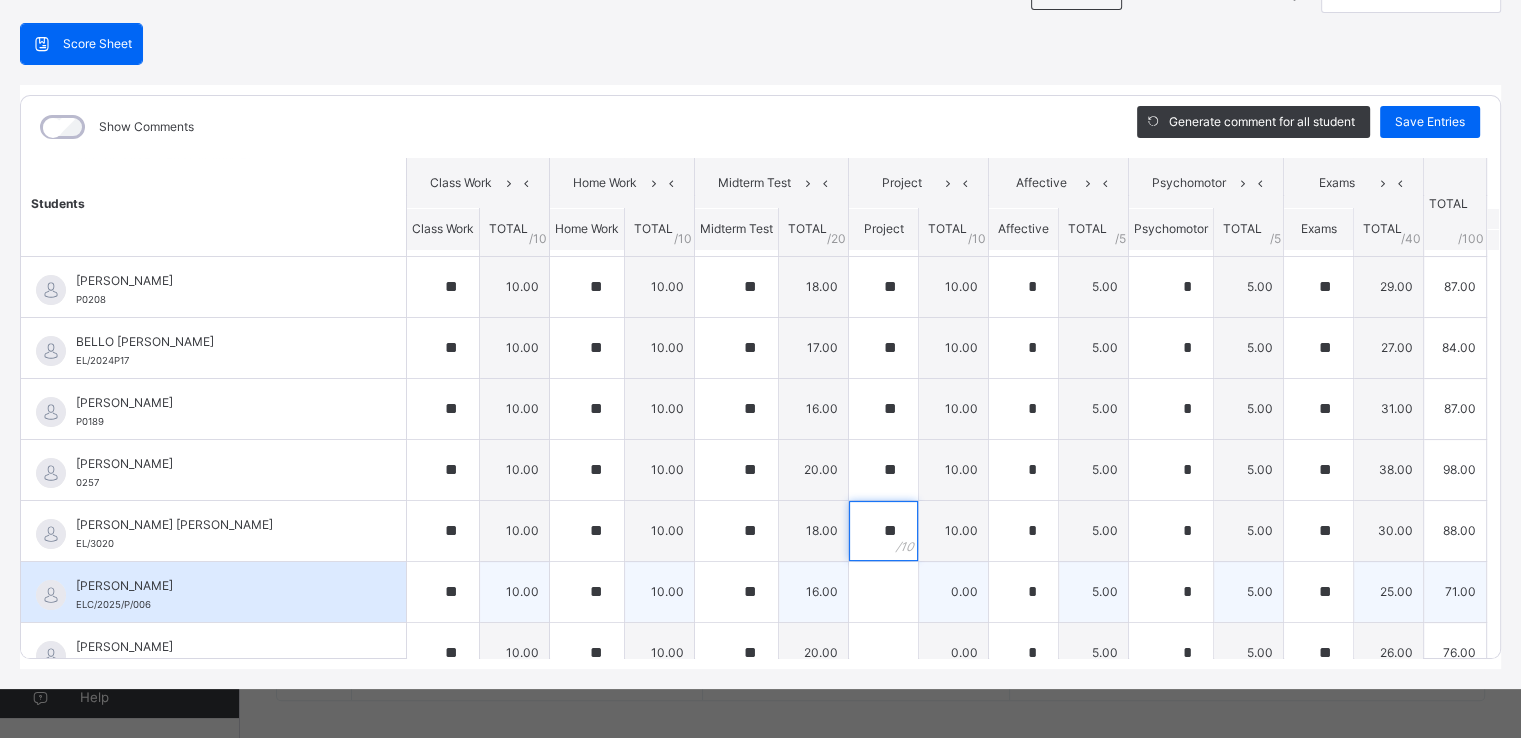 type on "**" 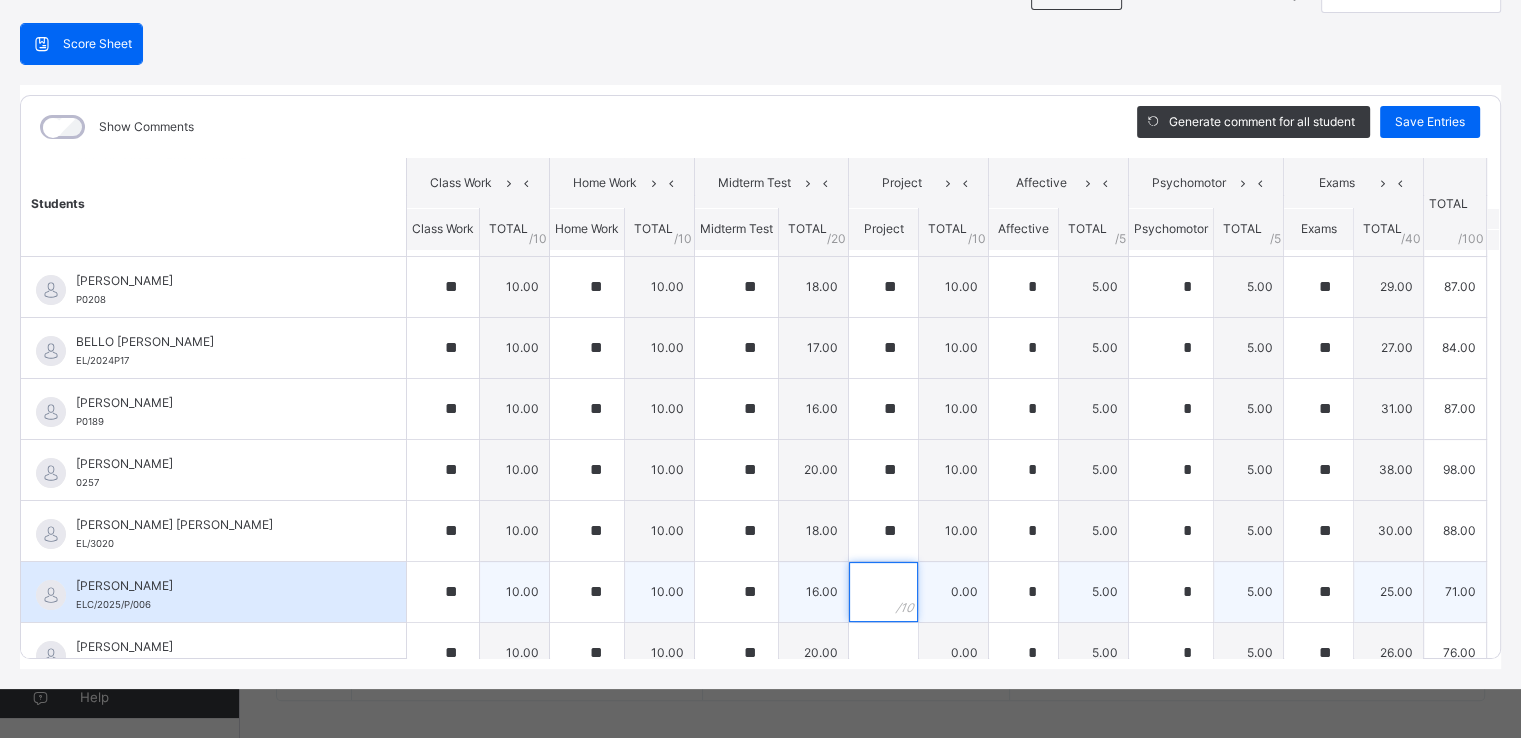 click at bounding box center (883, 592) 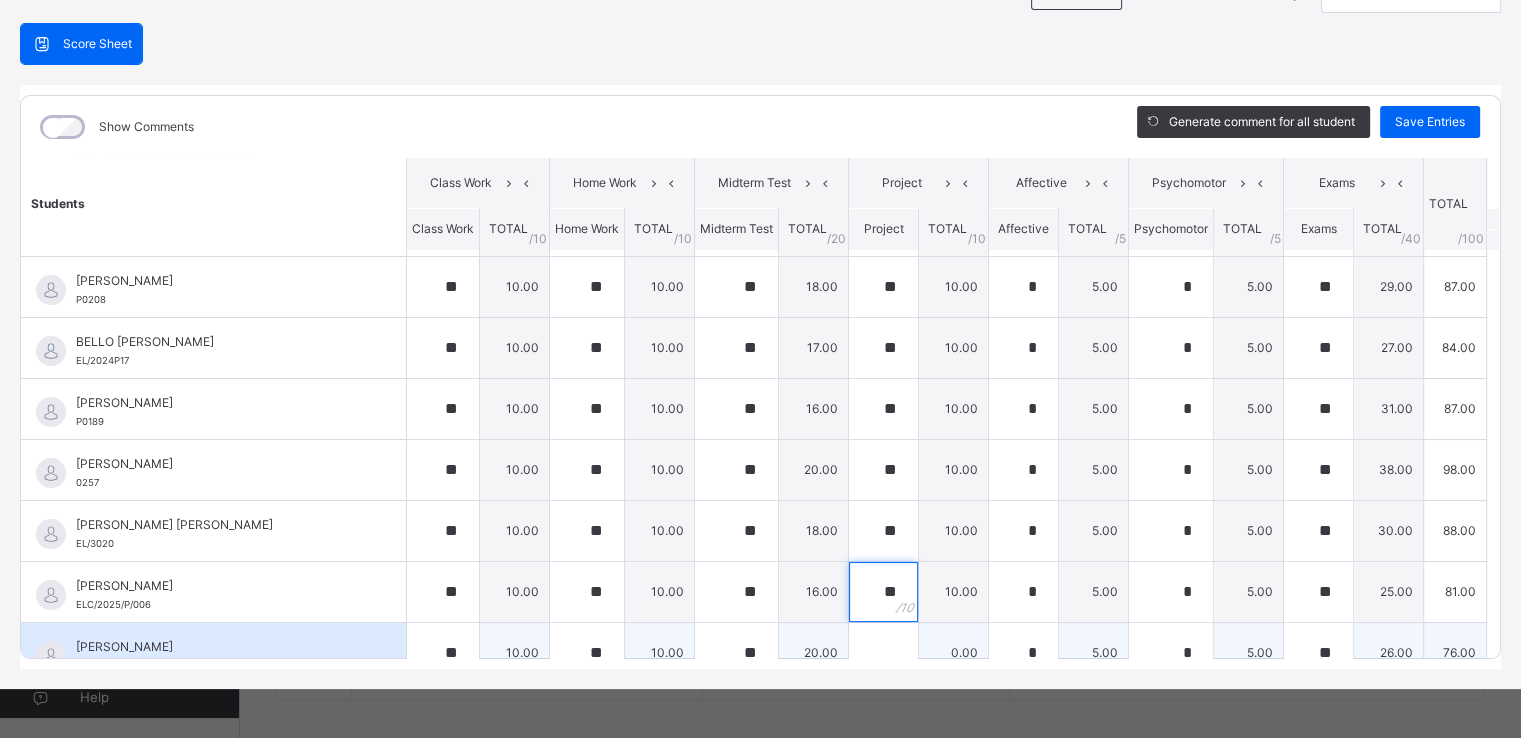 type on "**" 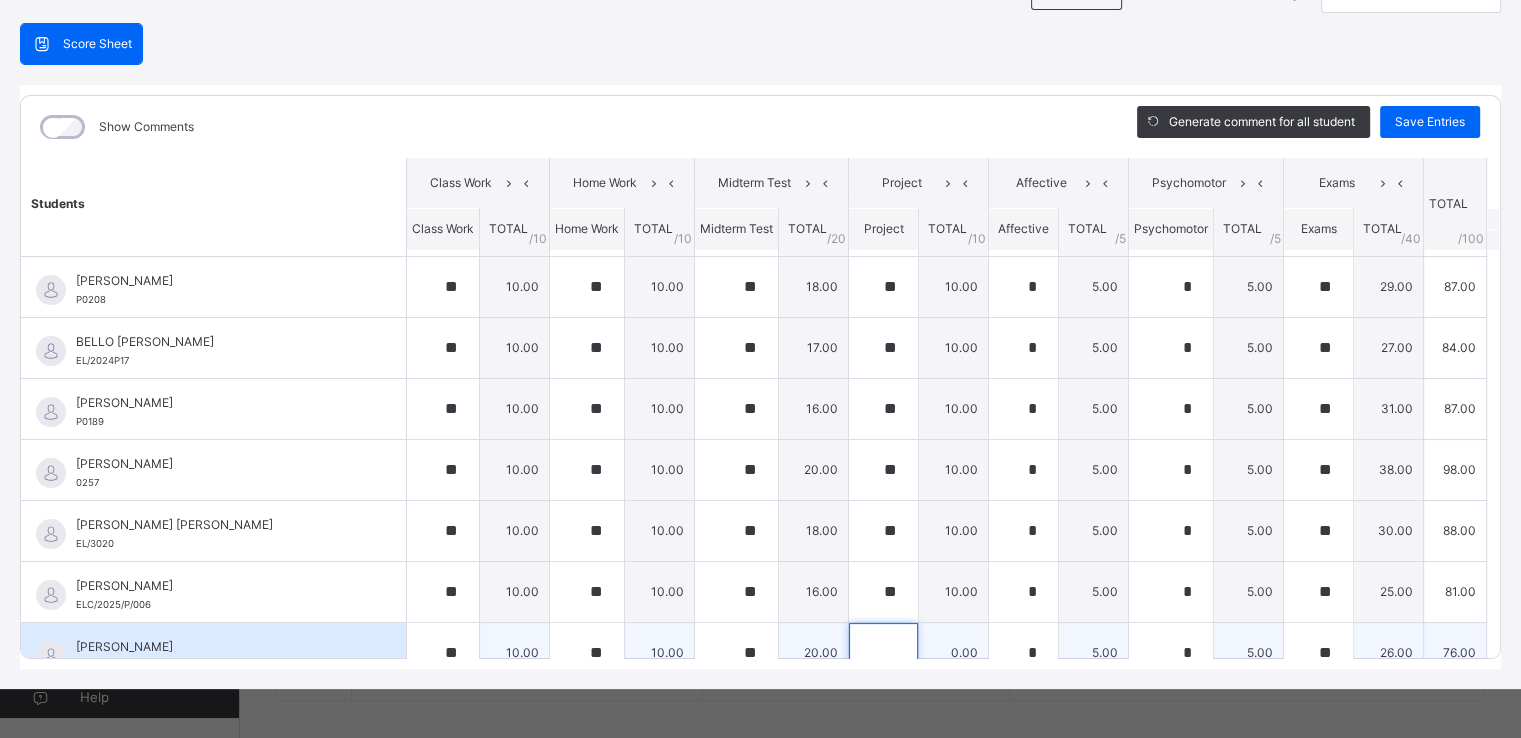 click at bounding box center [883, 653] 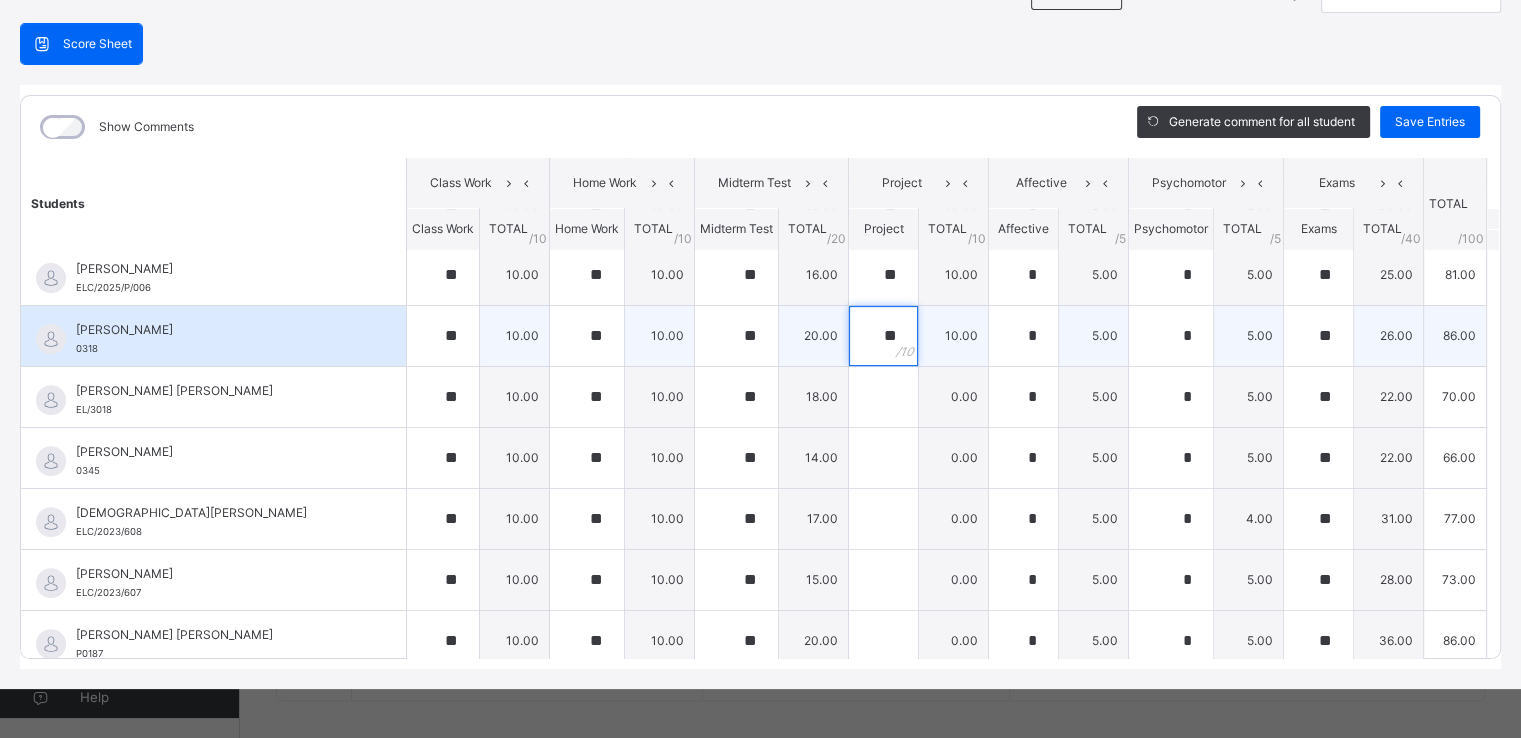 scroll, scrollTop: 742, scrollLeft: 0, axis: vertical 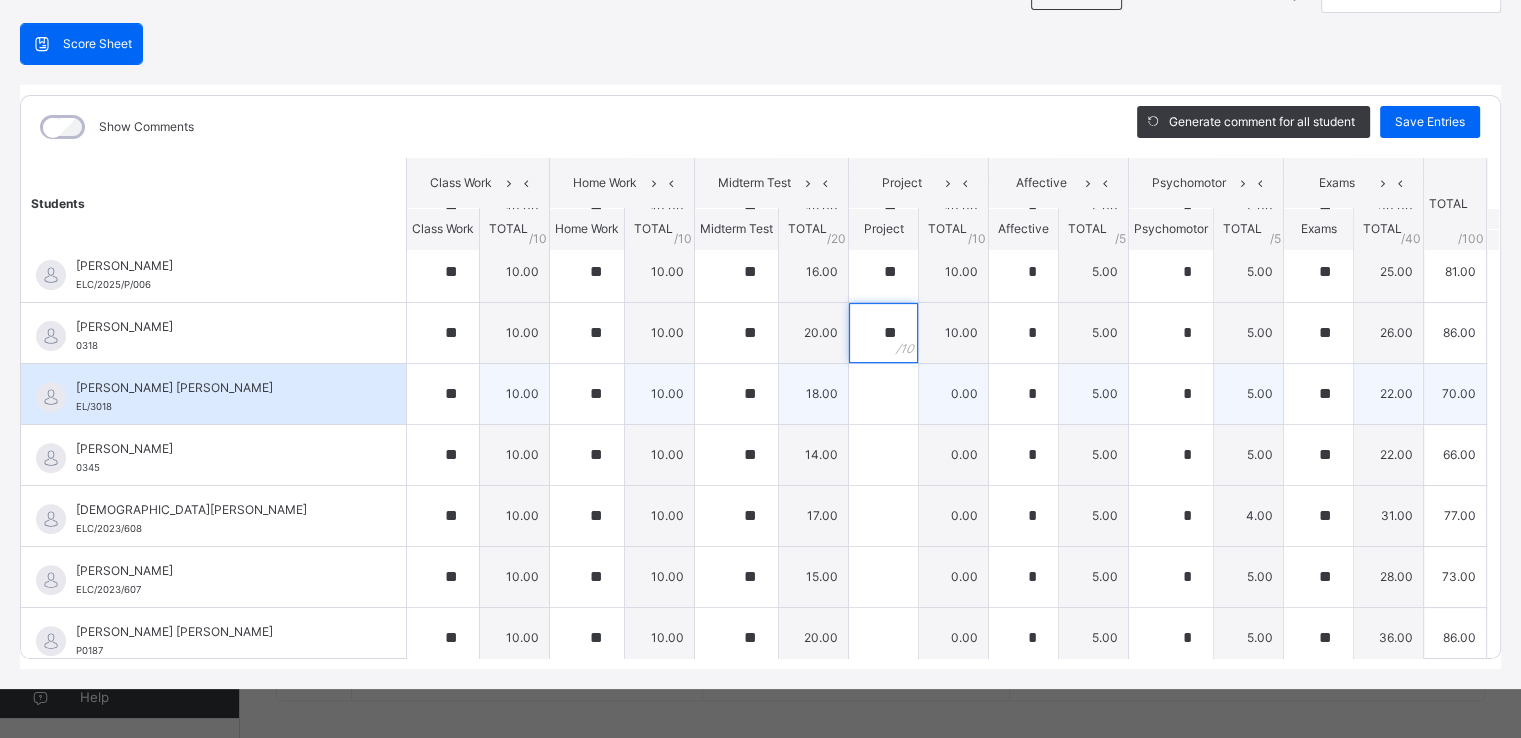 type on "**" 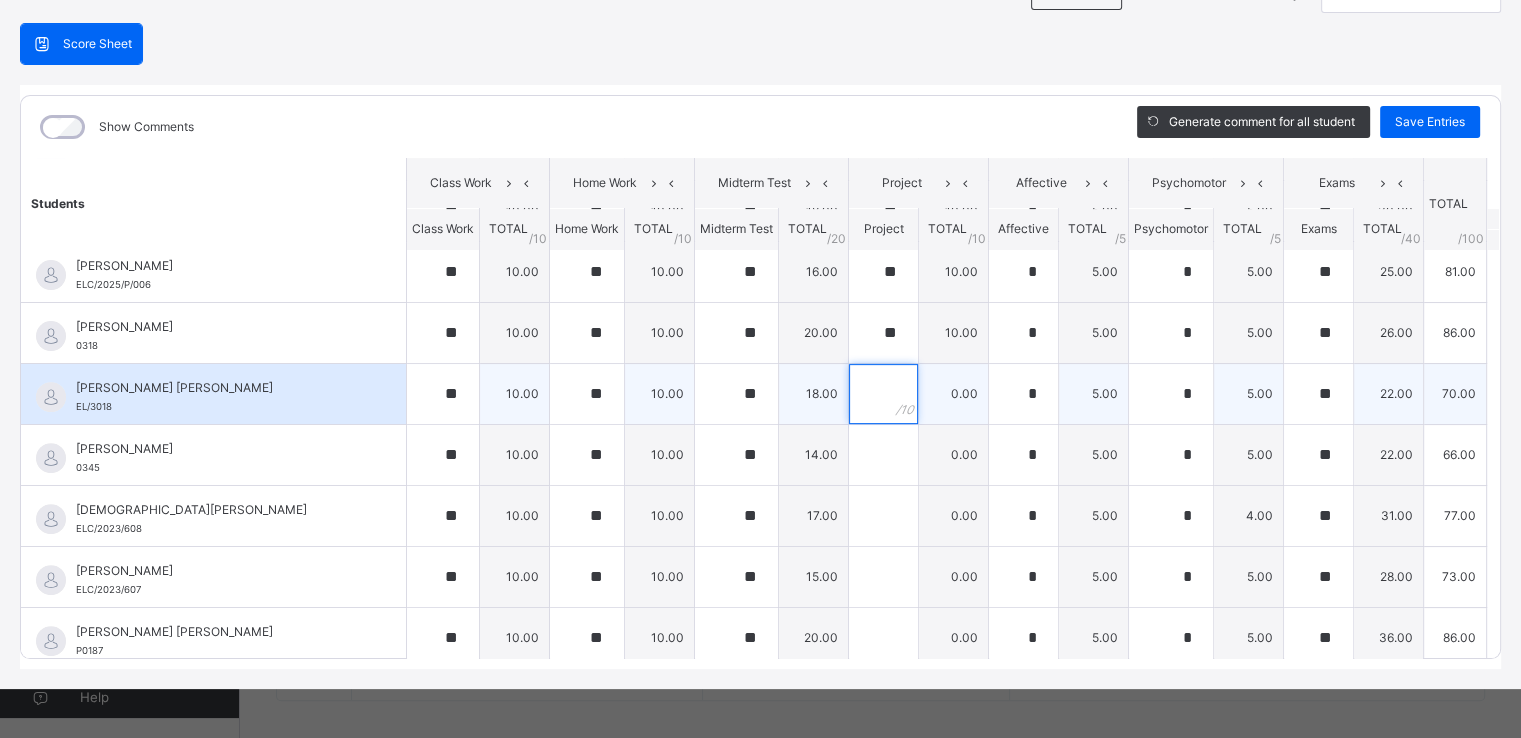 click at bounding box center [883, 394] 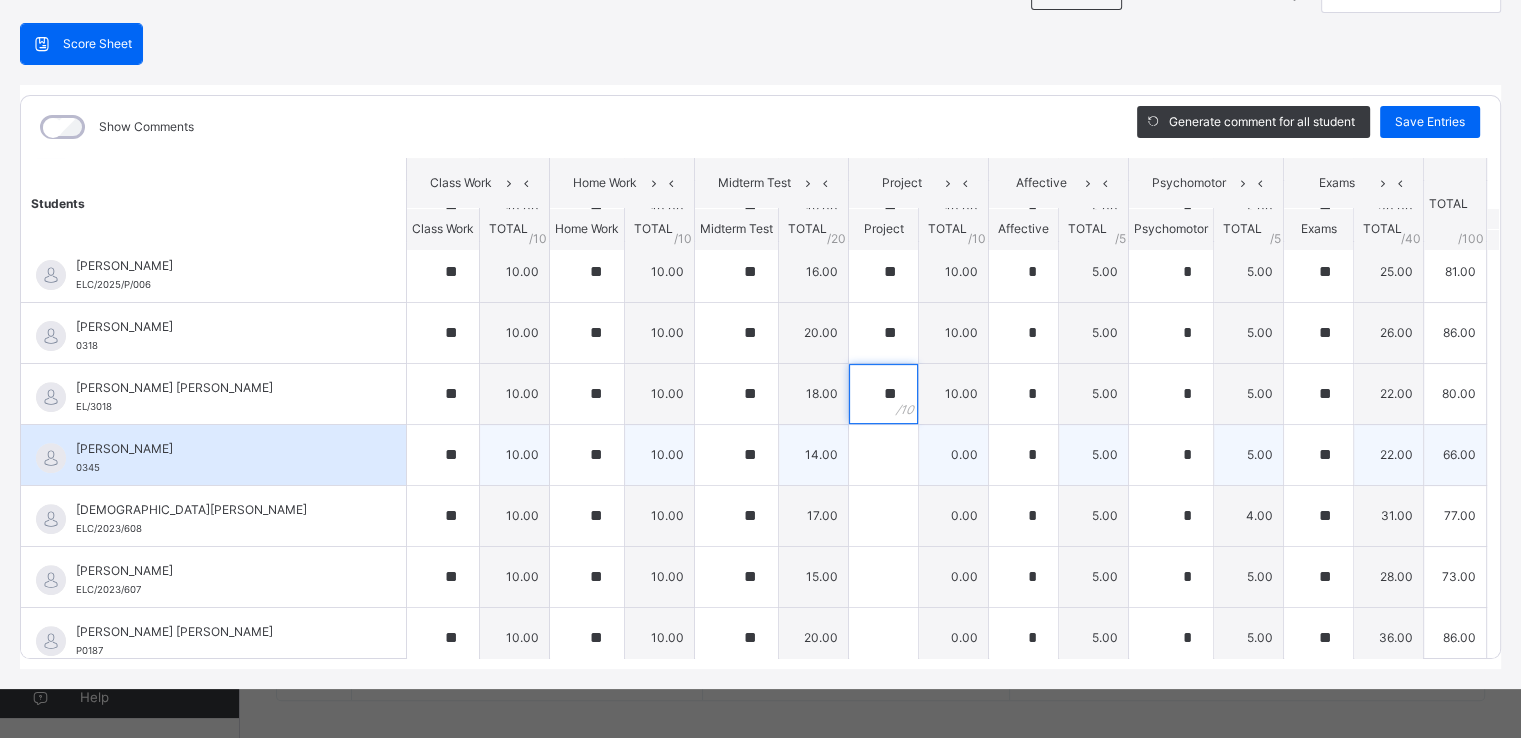 type on "**" 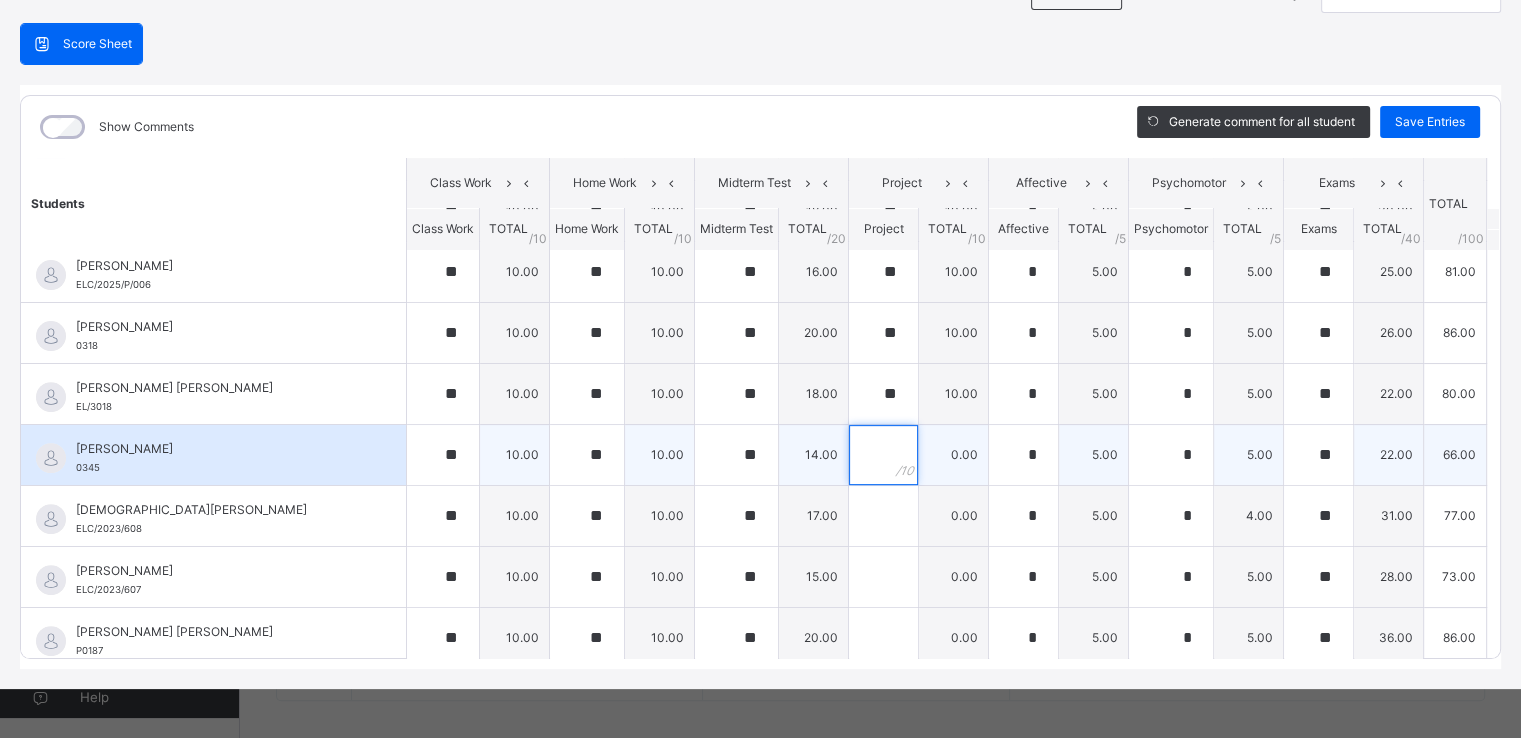 click at bounding box center (883, 455) 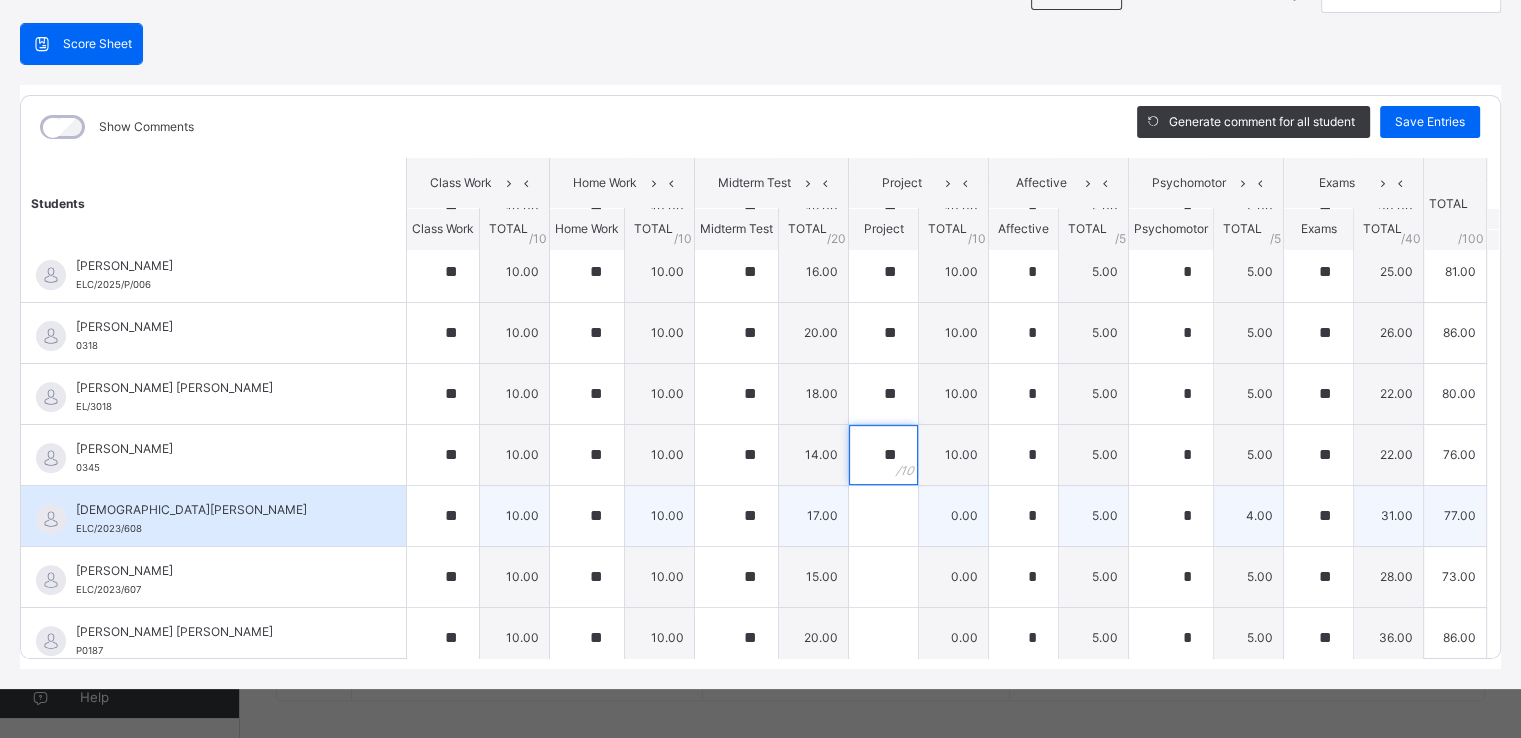 type on "**" 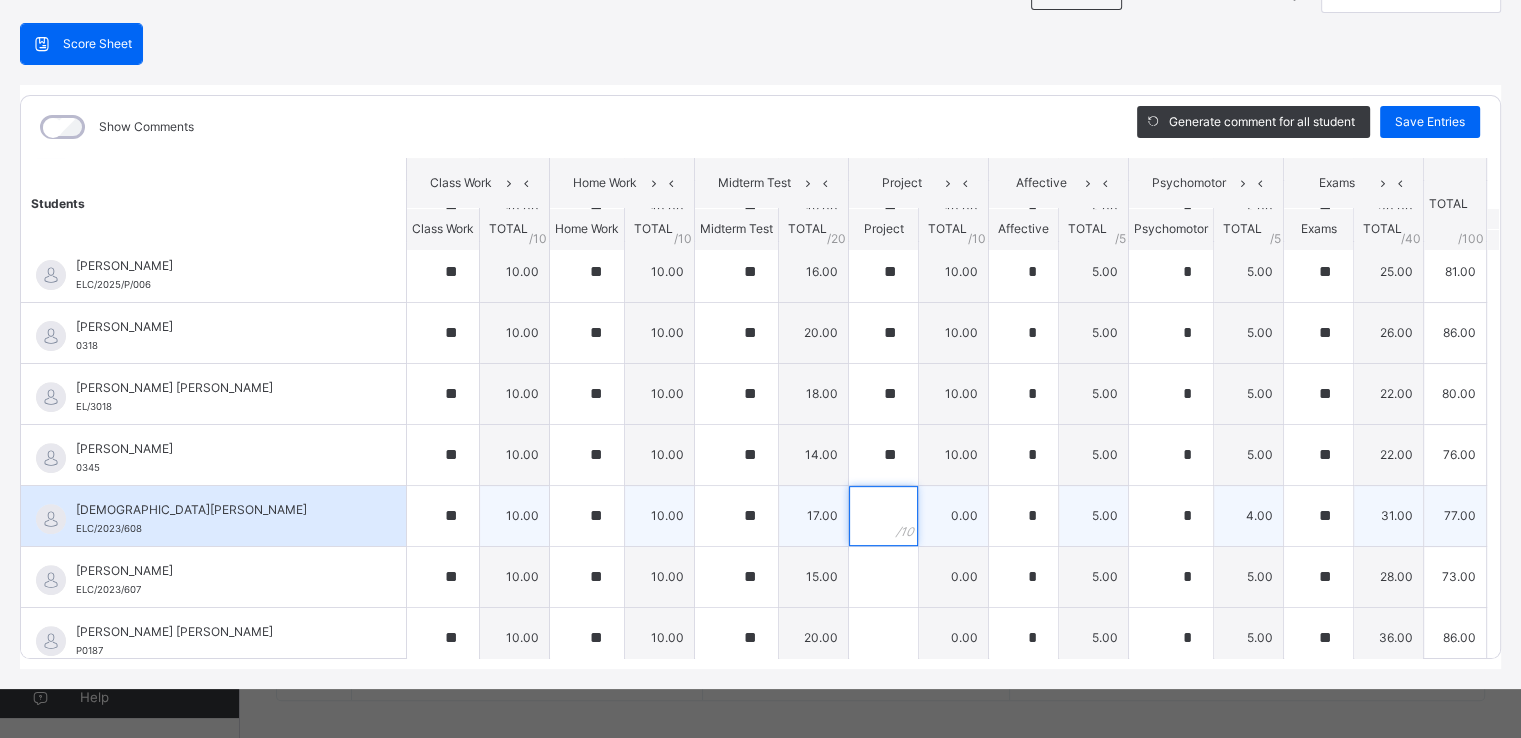click at bounding box center (883, 516) 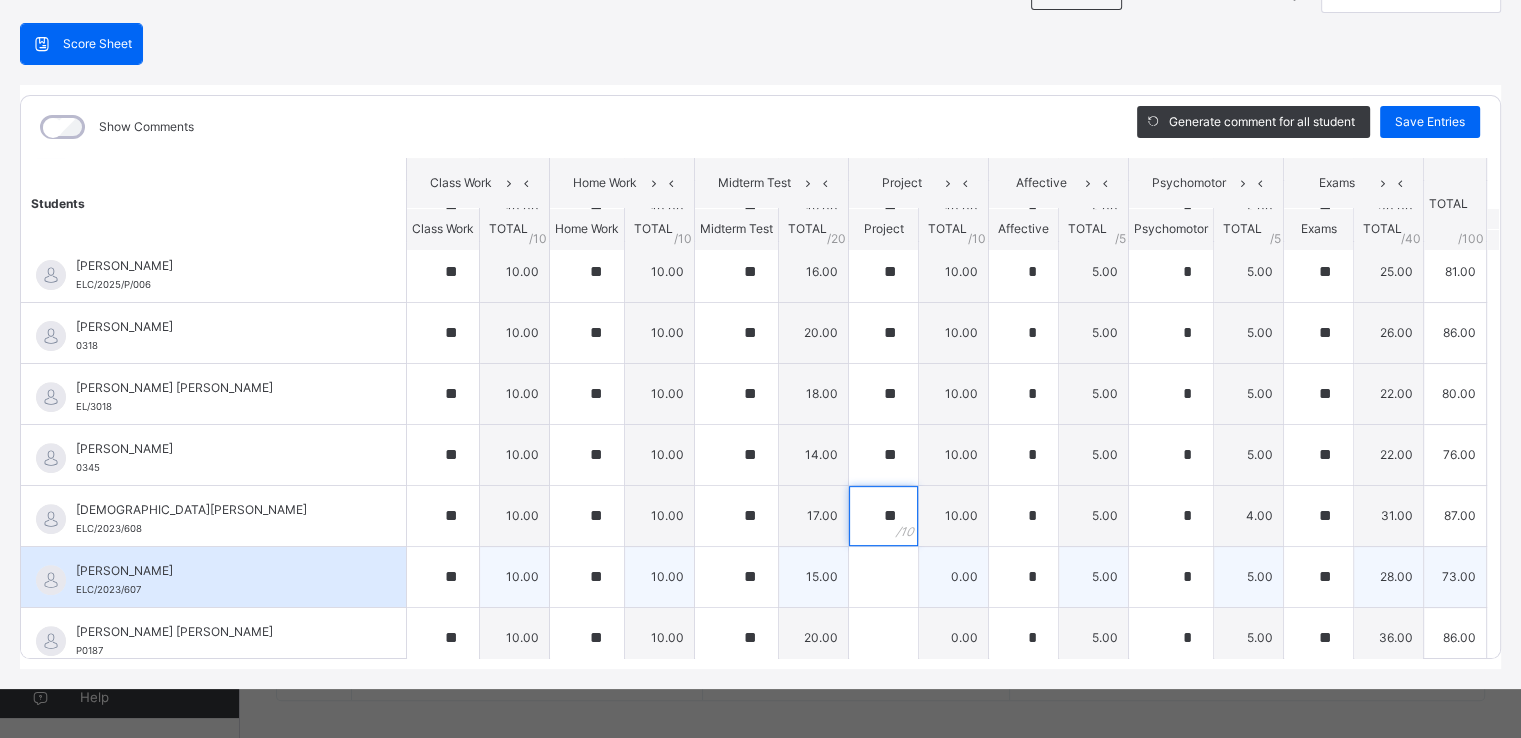 type on "**" 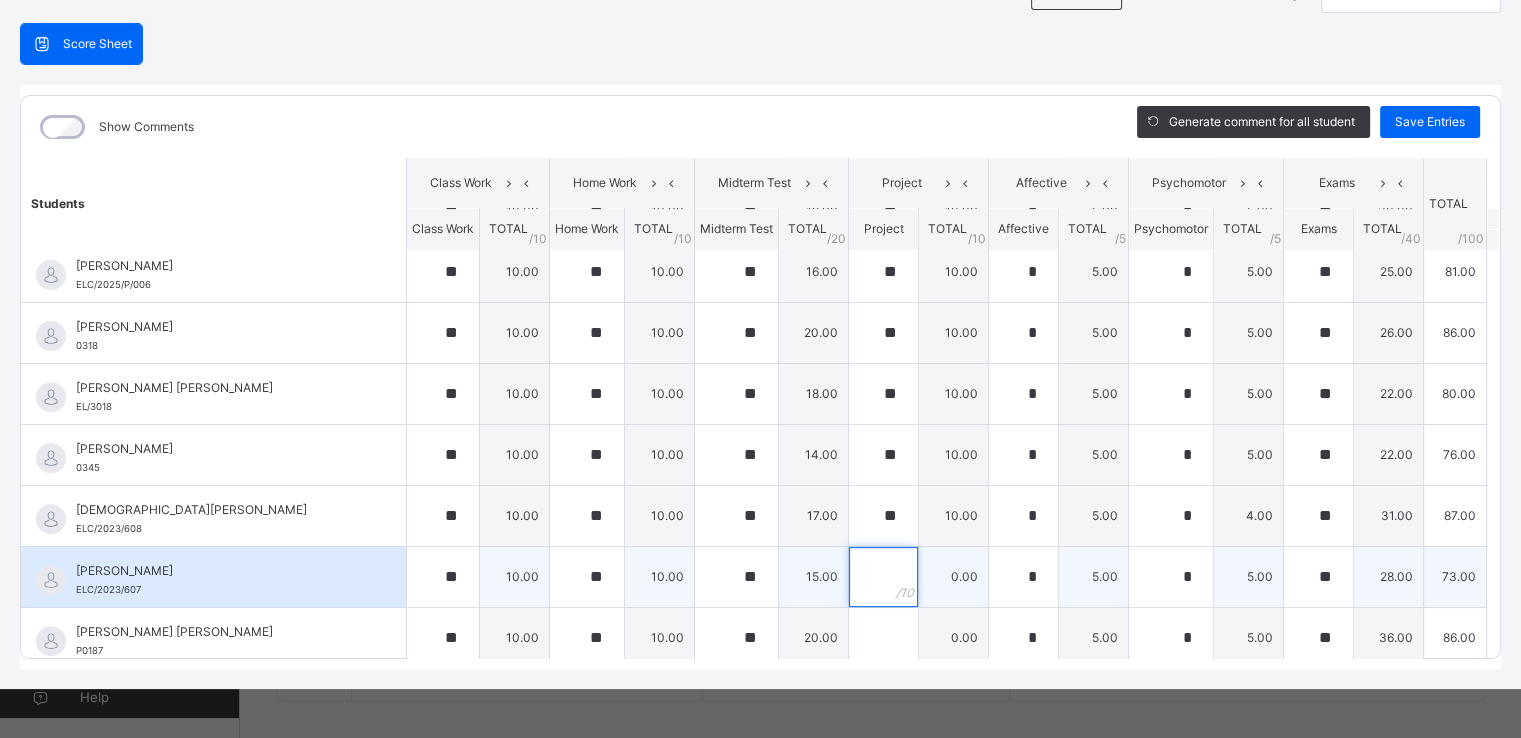 click at bounding box center [883, 577] 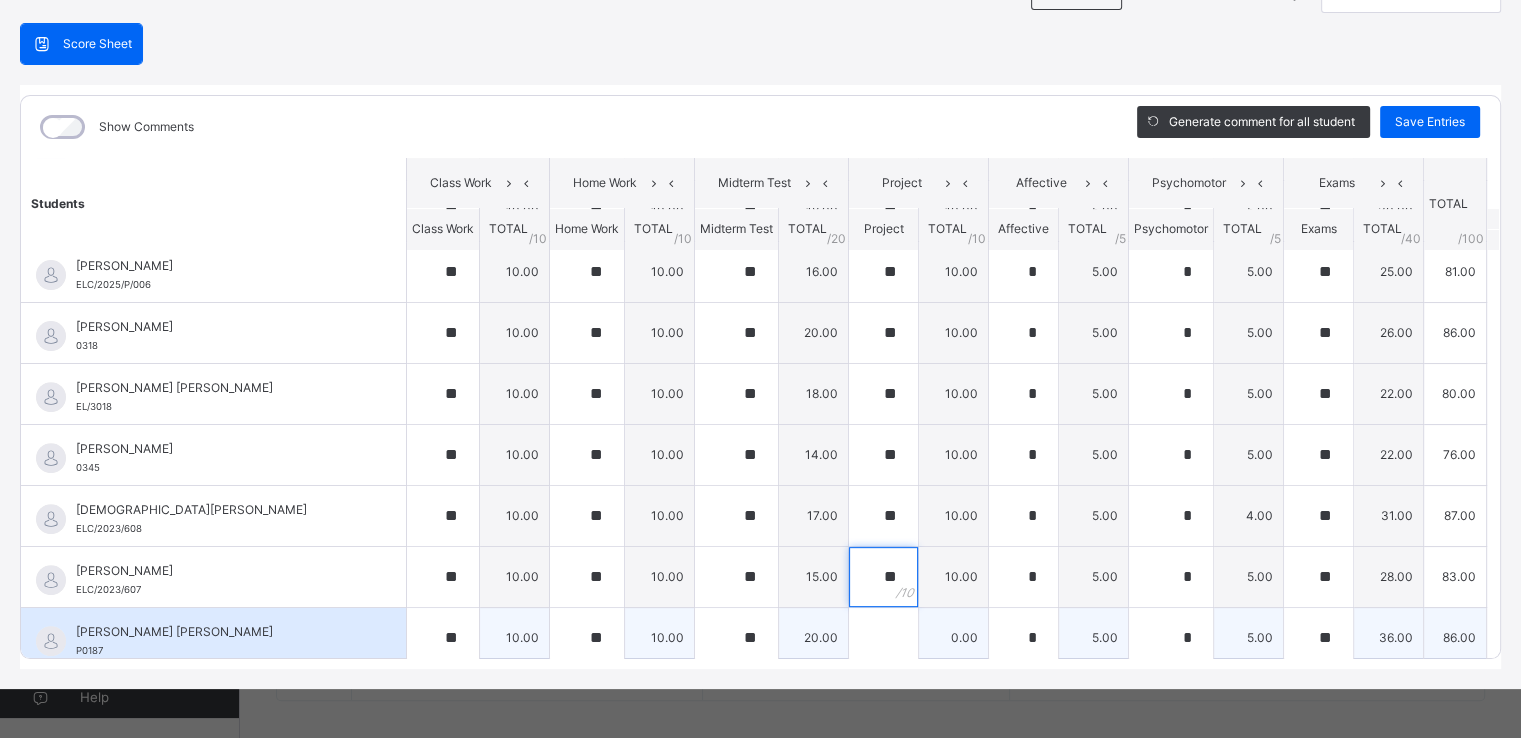 type on "**" 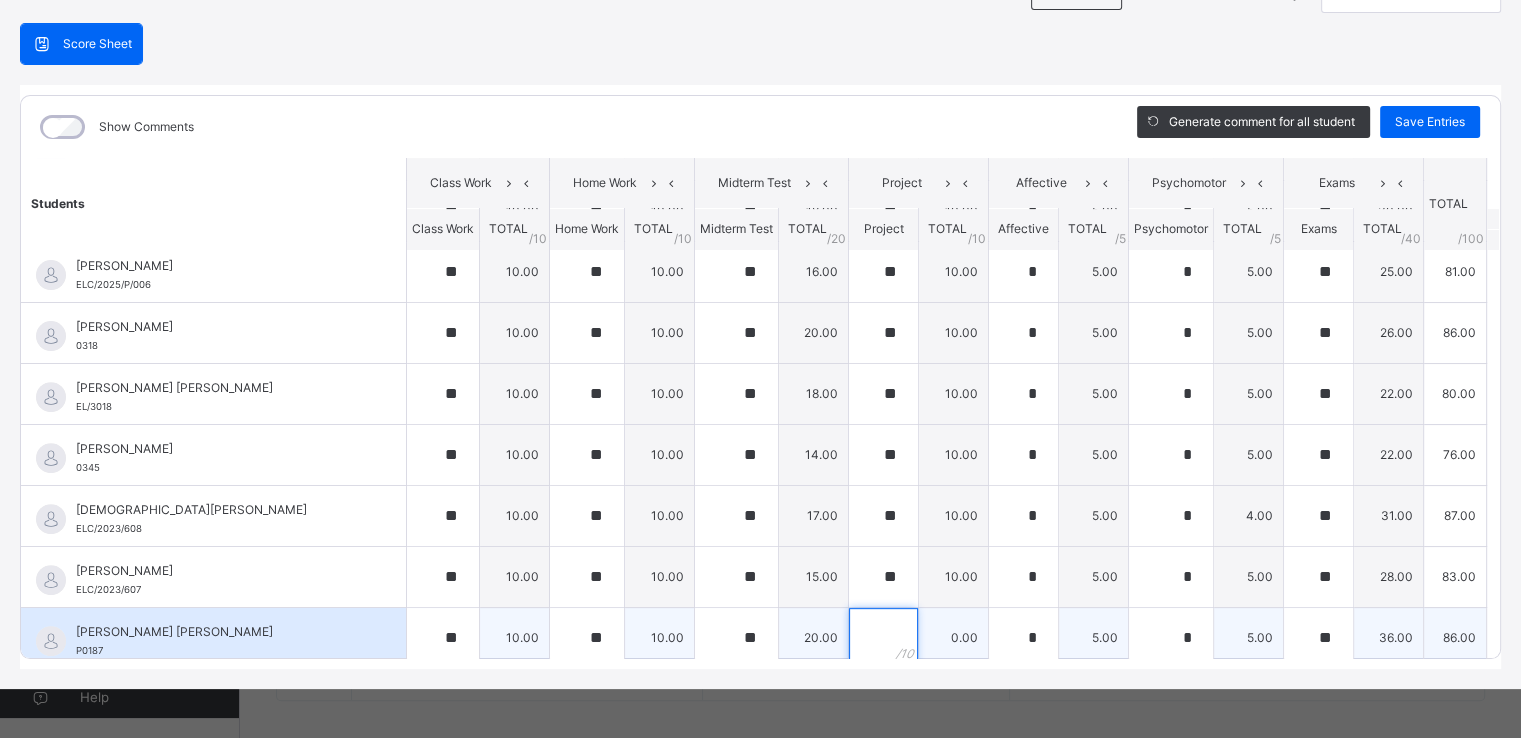 click at bounding box center (883, 638) 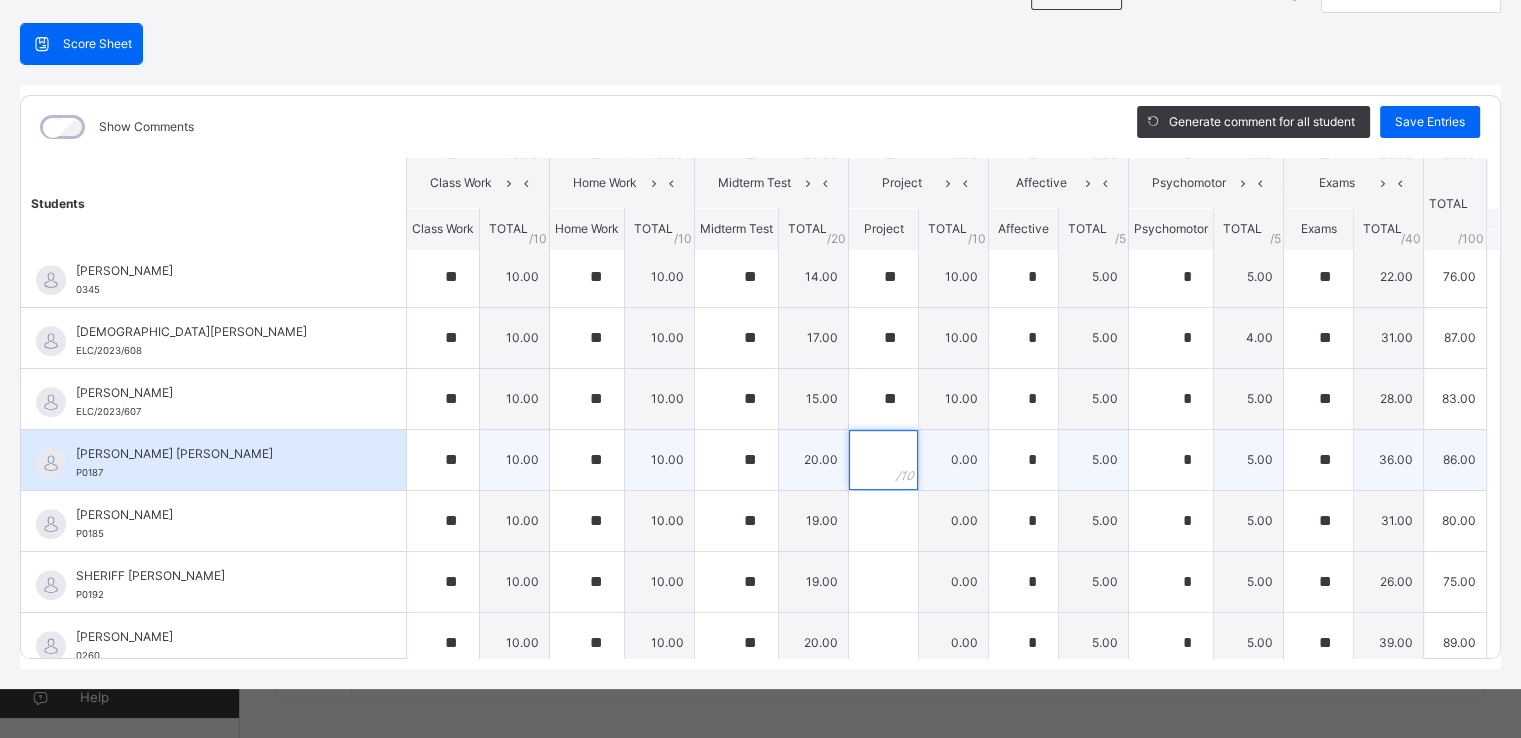 scroll, scrollTop: 986, scrollLeft: 0, axis: vertical 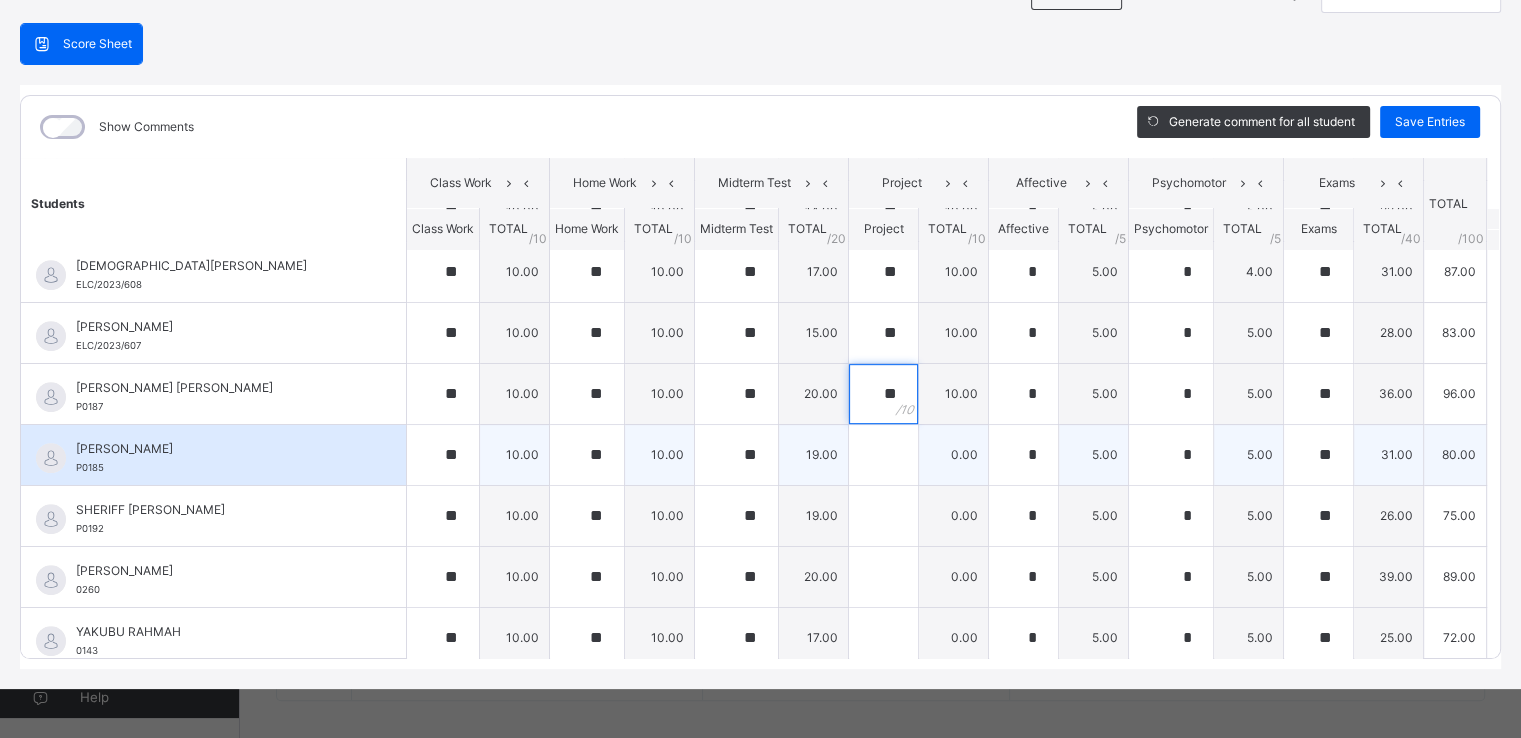 type on "**" 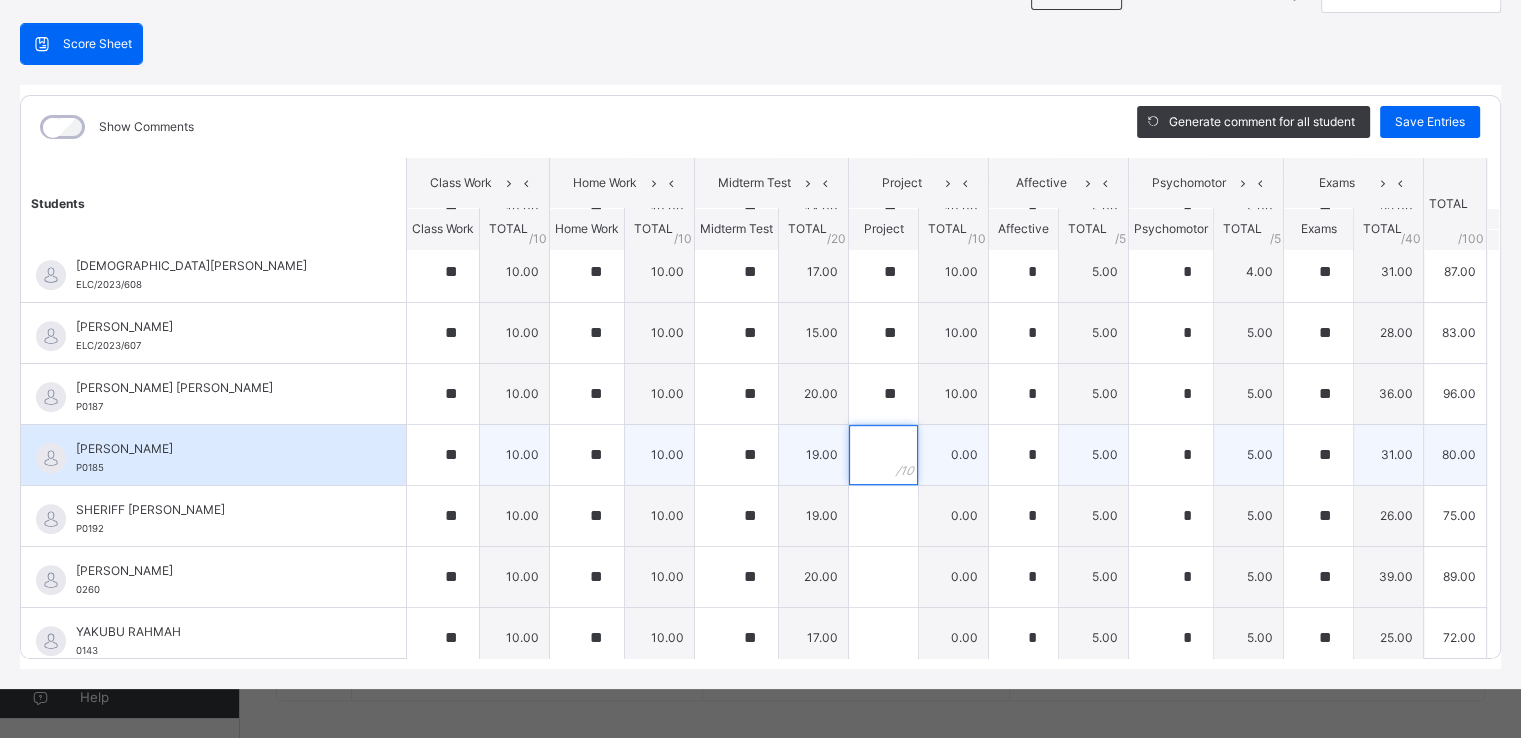 click at bounding box center [883, 455] 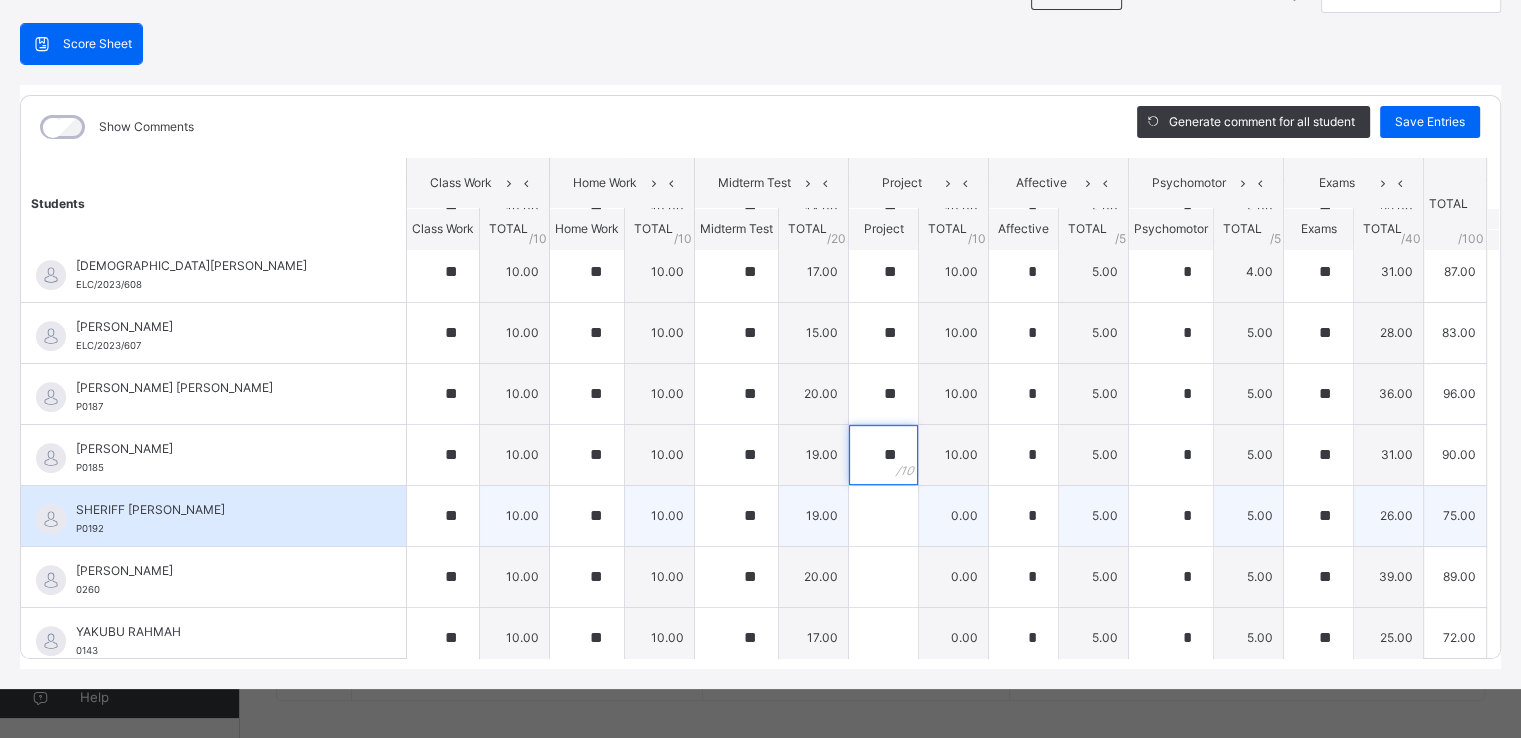 type on "**" 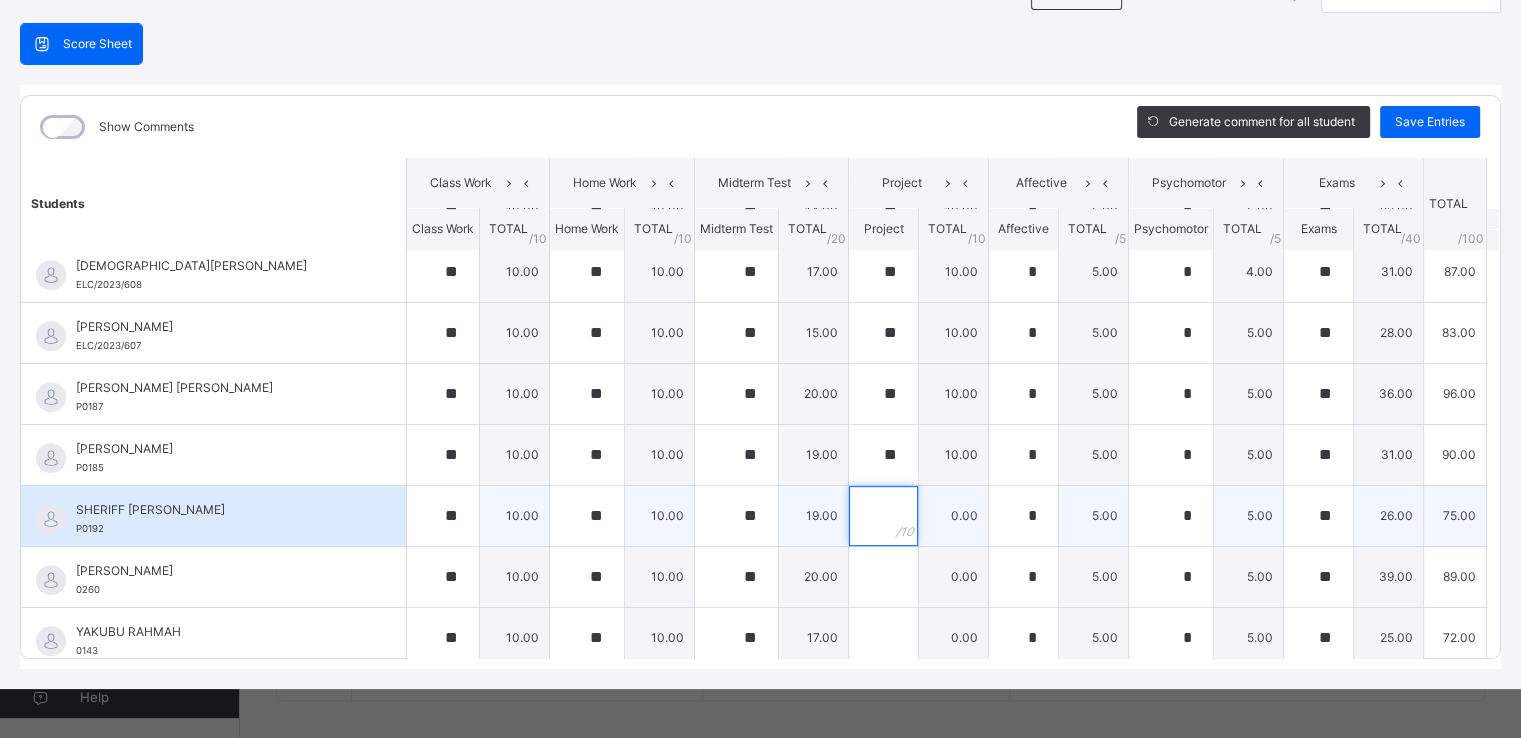 click at bounding box center (883, 516) 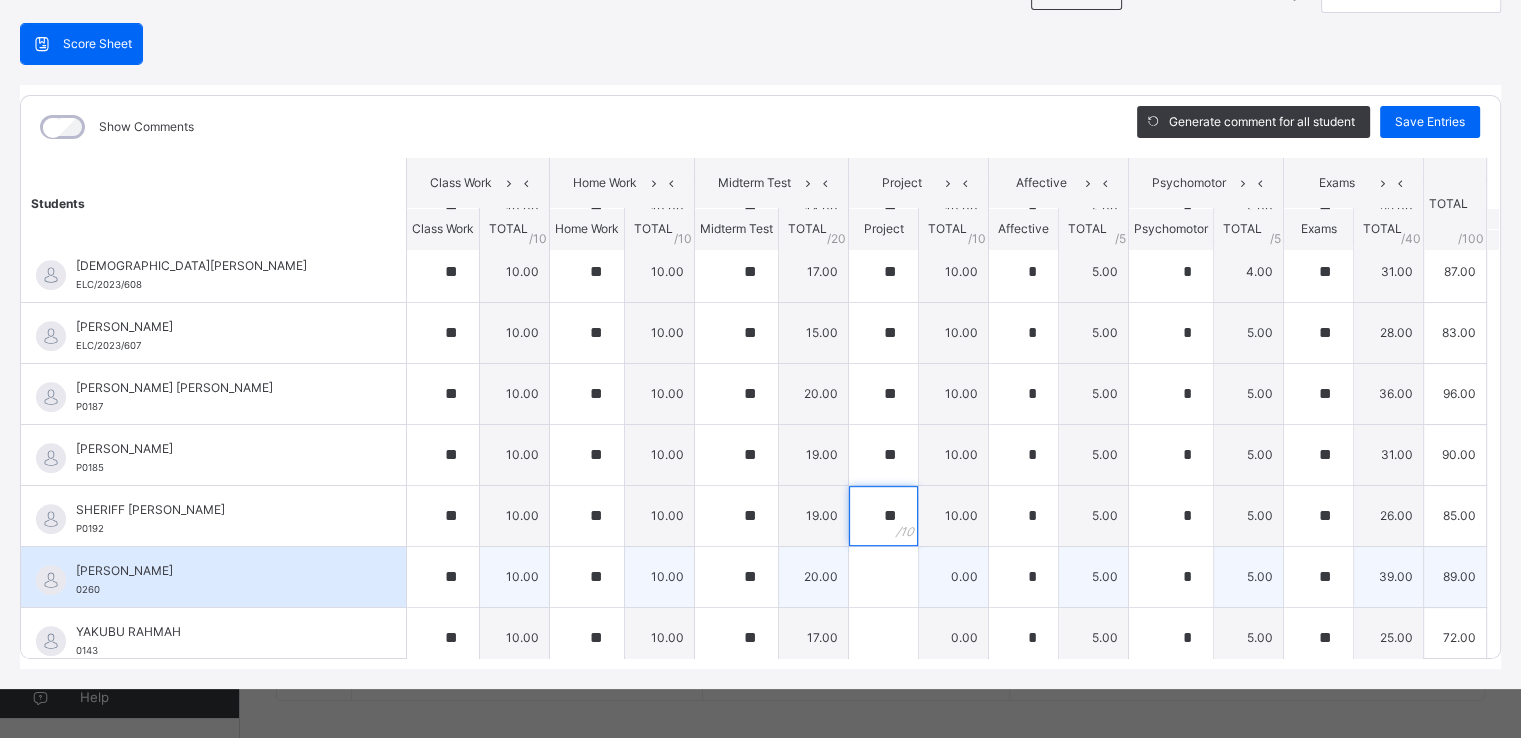 type on "**" 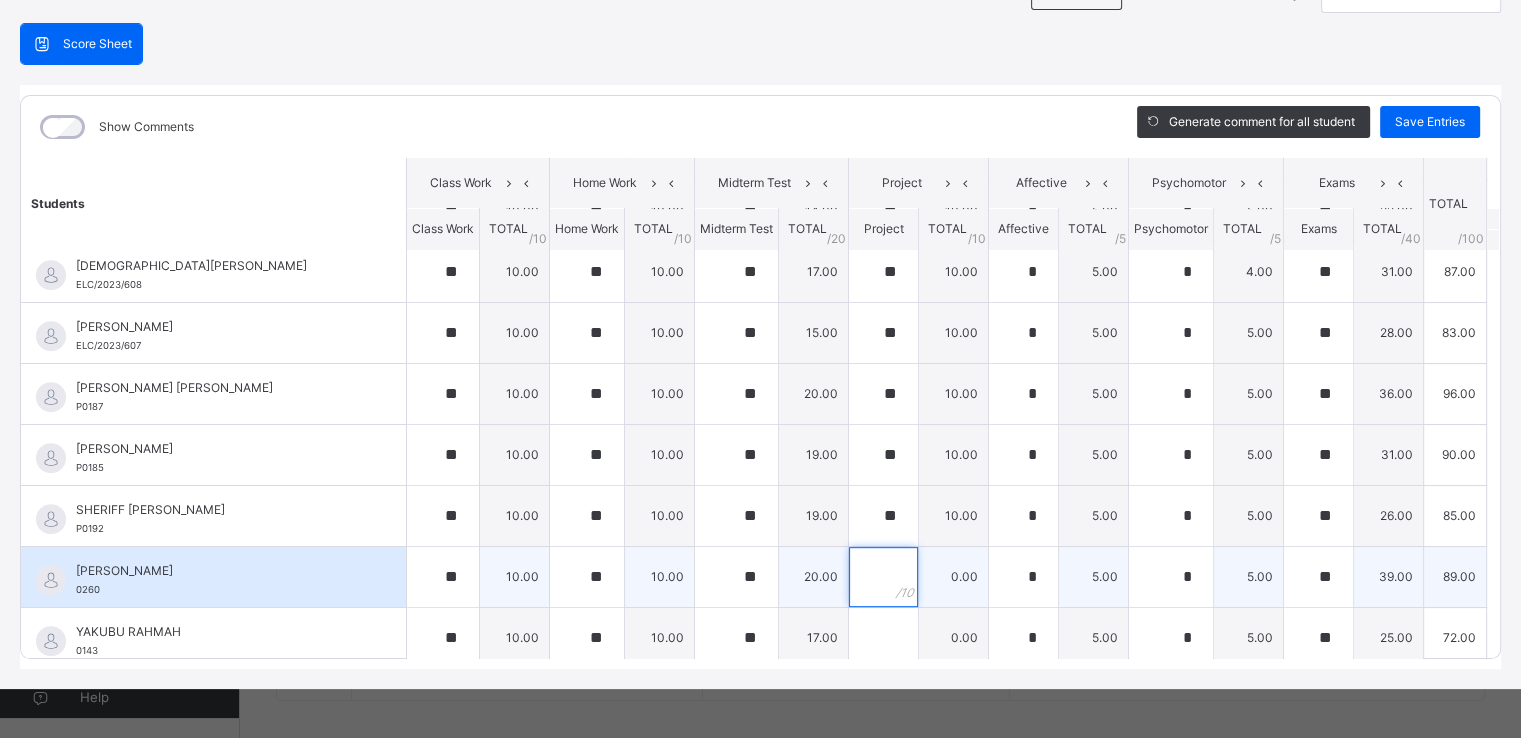 click at bounding box center [883, 577] 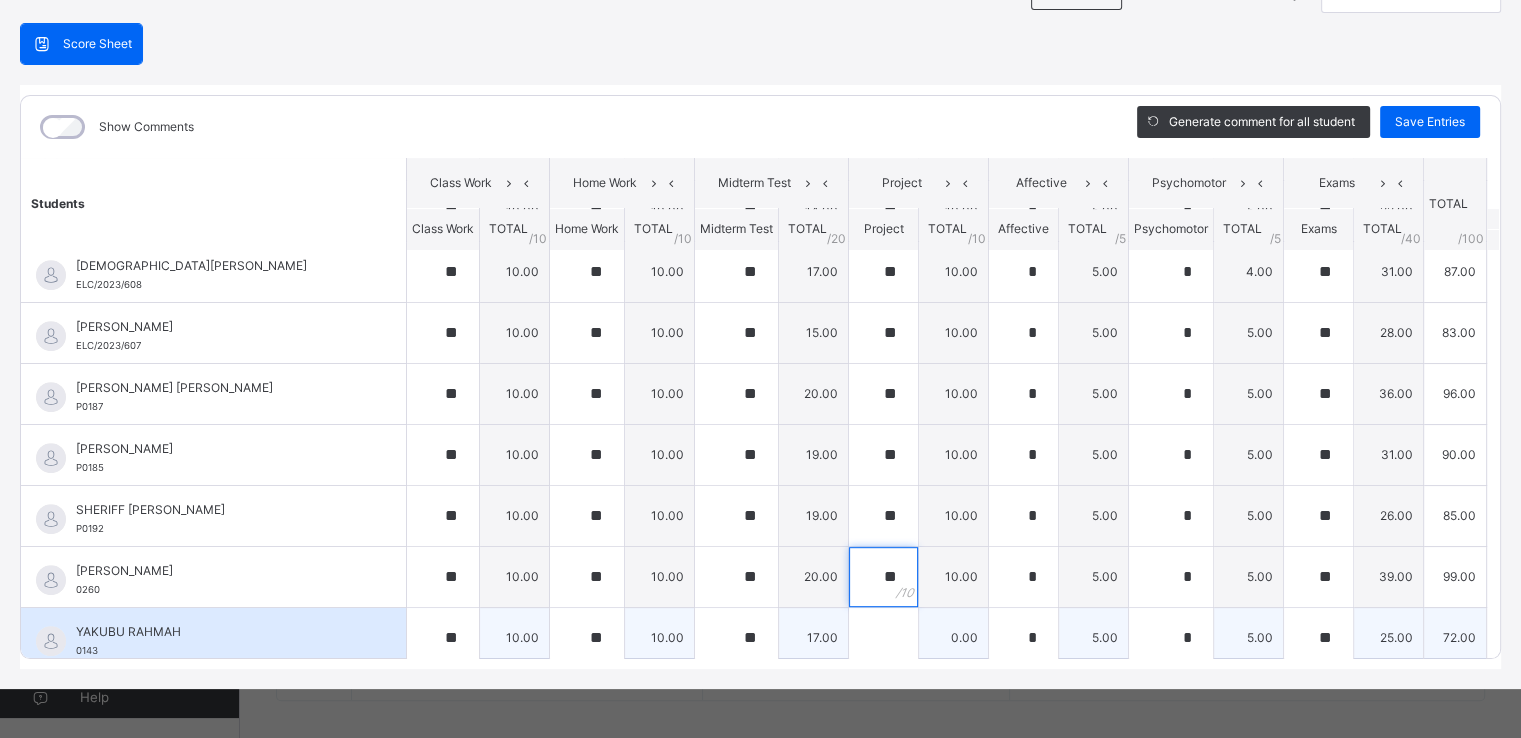 type on "**" 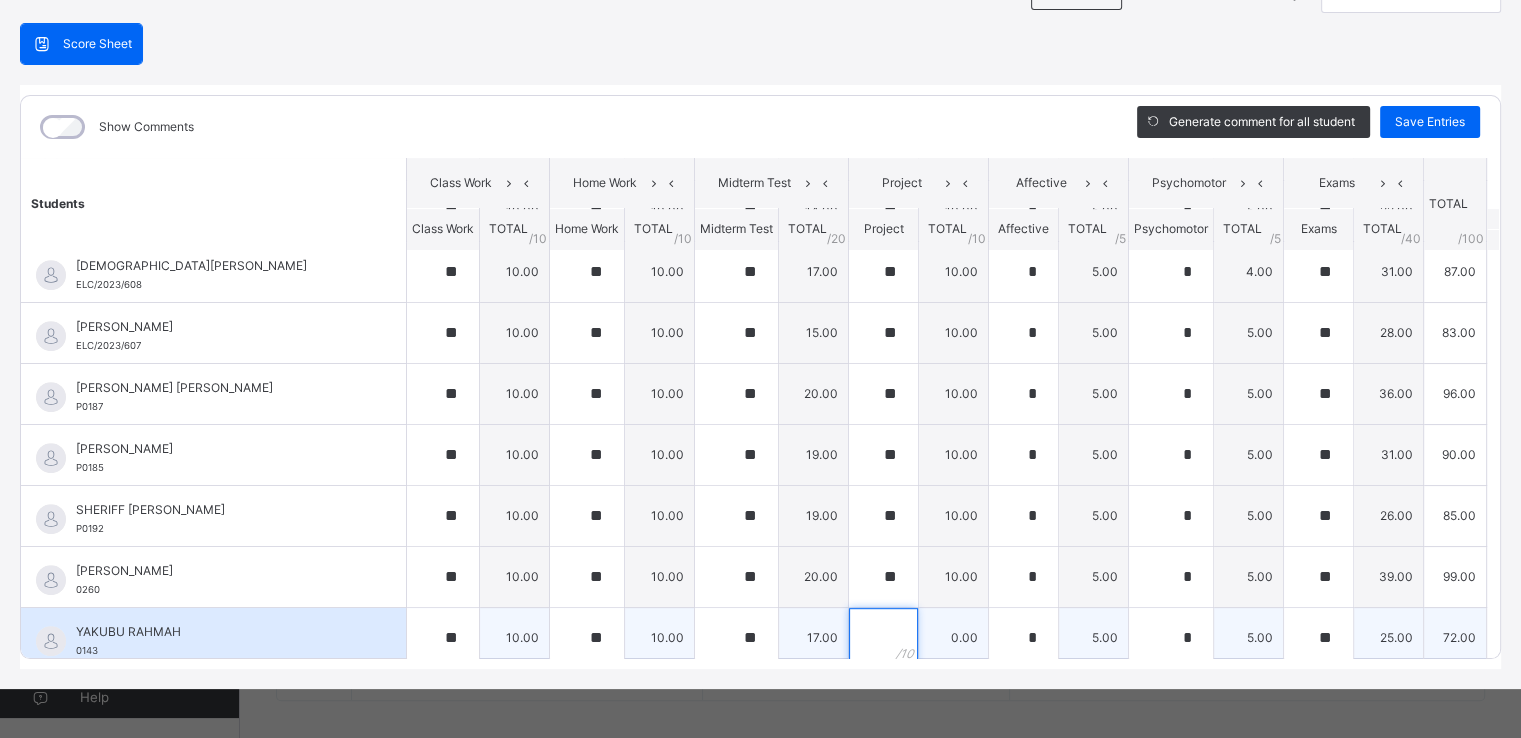 click at bounding box center (883, 638) 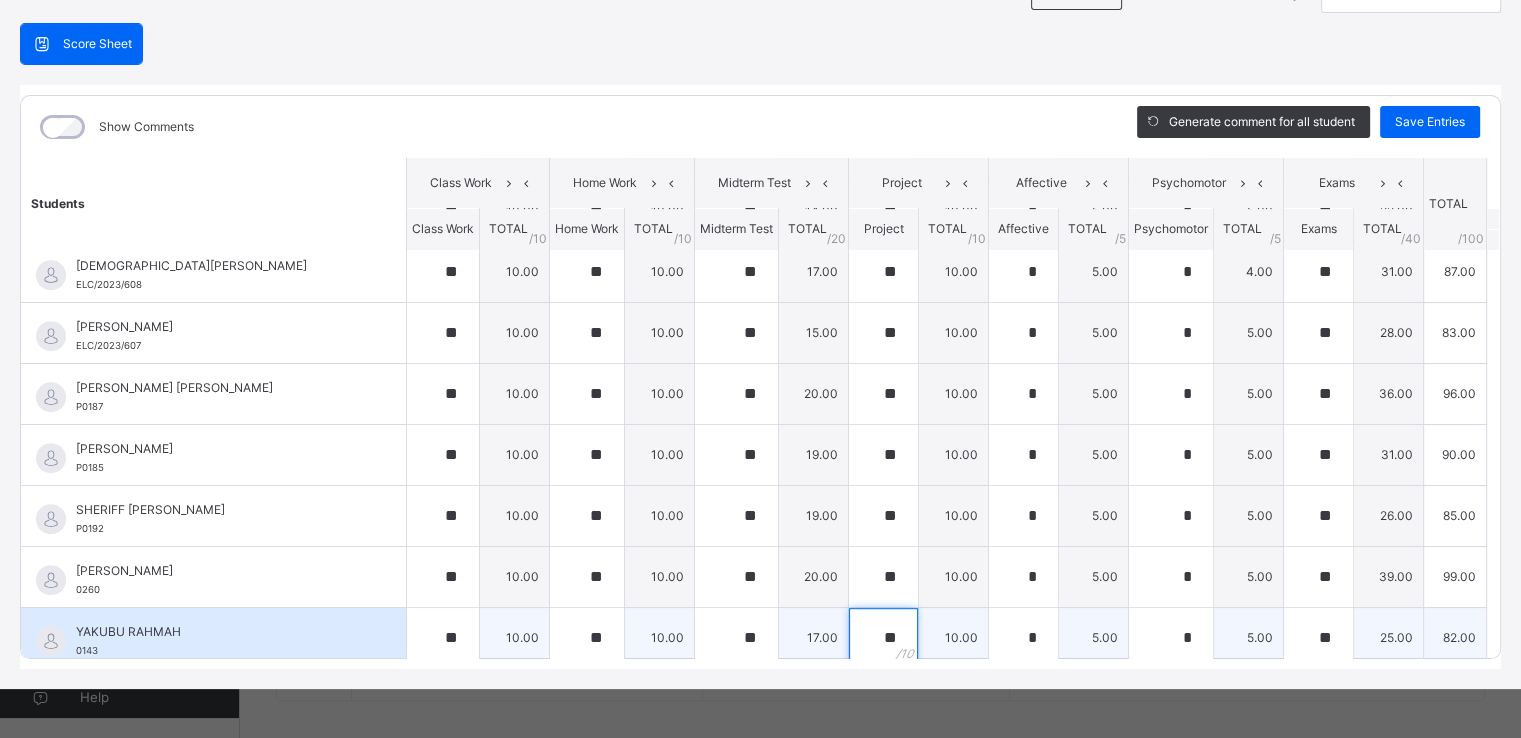 scroll, scrollTop: 1052, scrollLeft: 0, axis: vertical 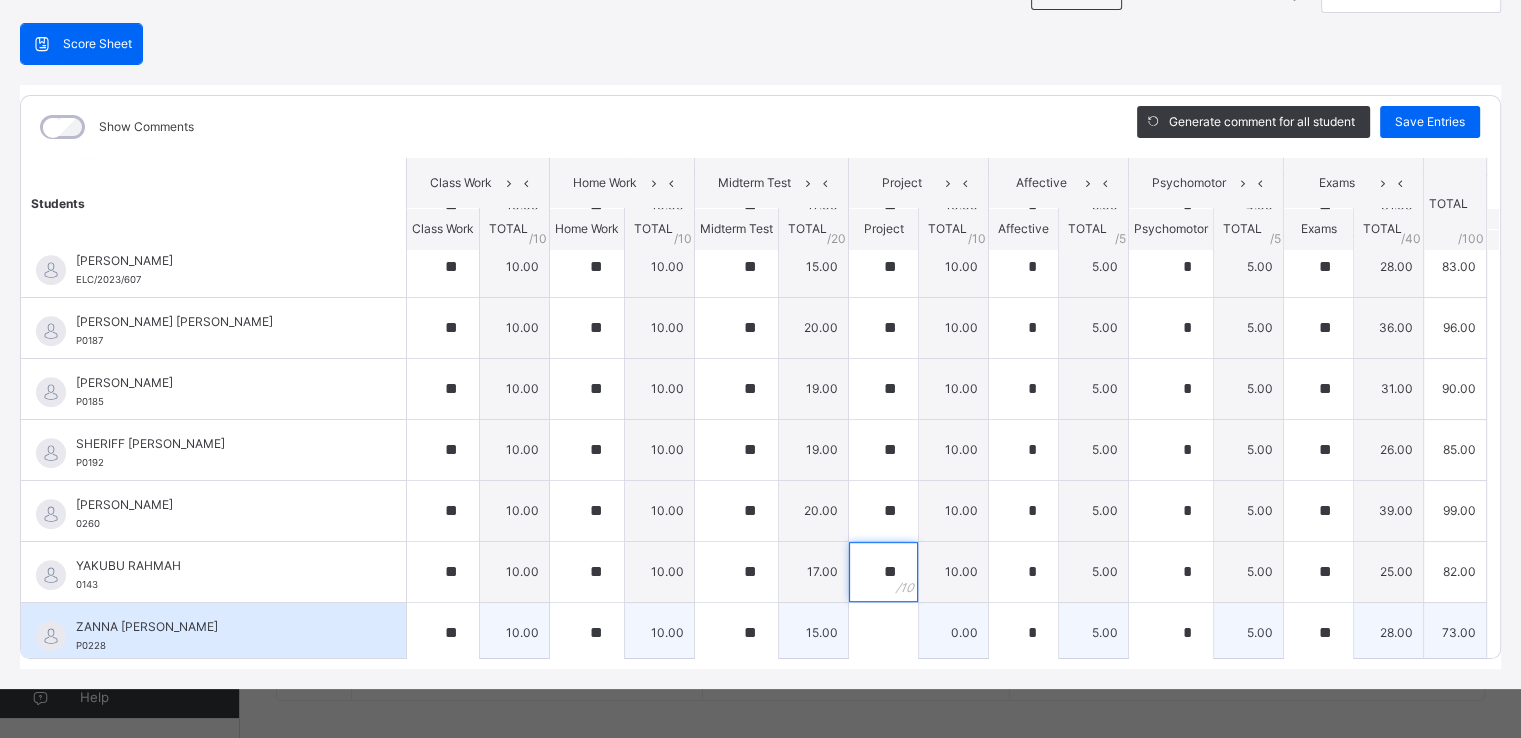 type on "**" 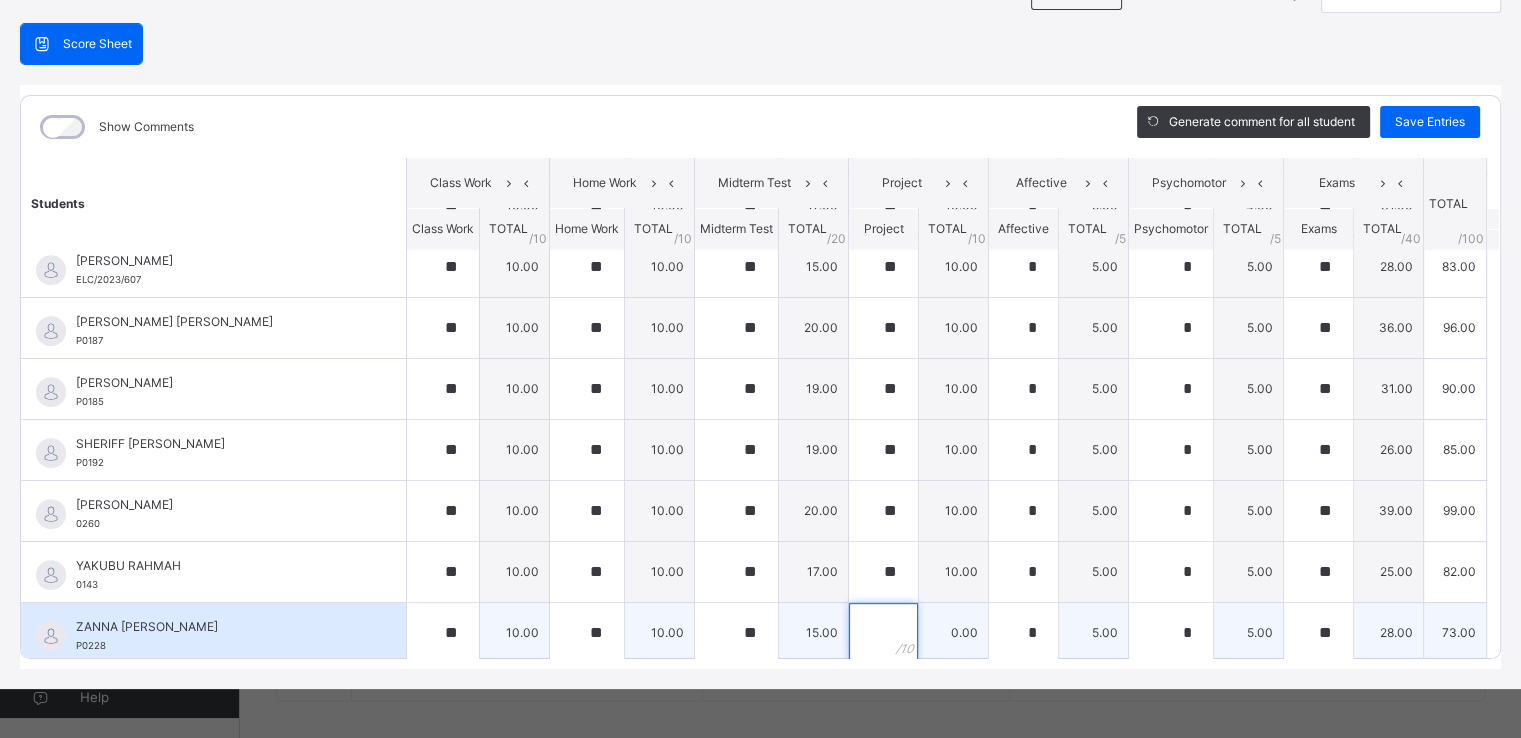 click at bounding box center (883, 633) 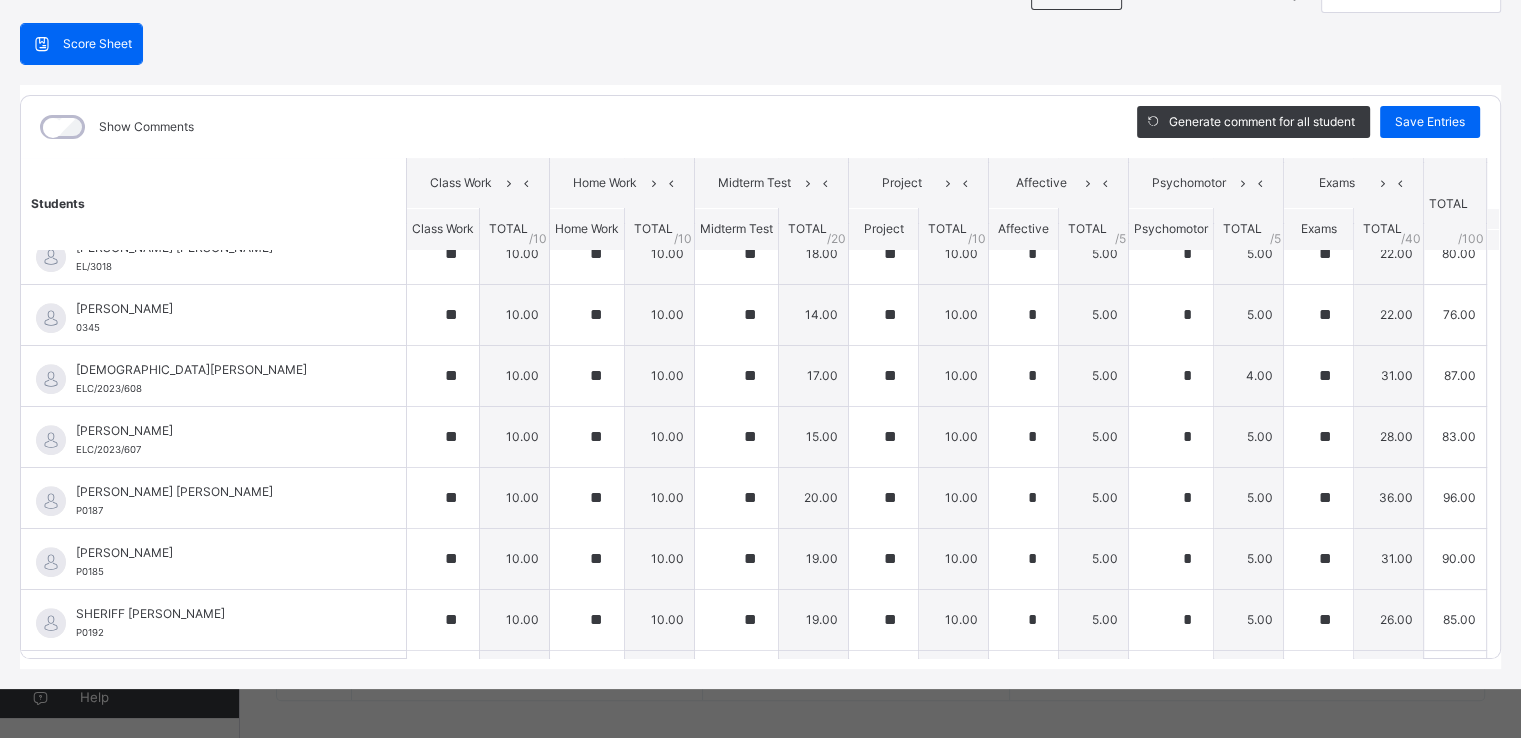scroll, scrollTop: 1052, scrollLeft: 0, axis: vertical 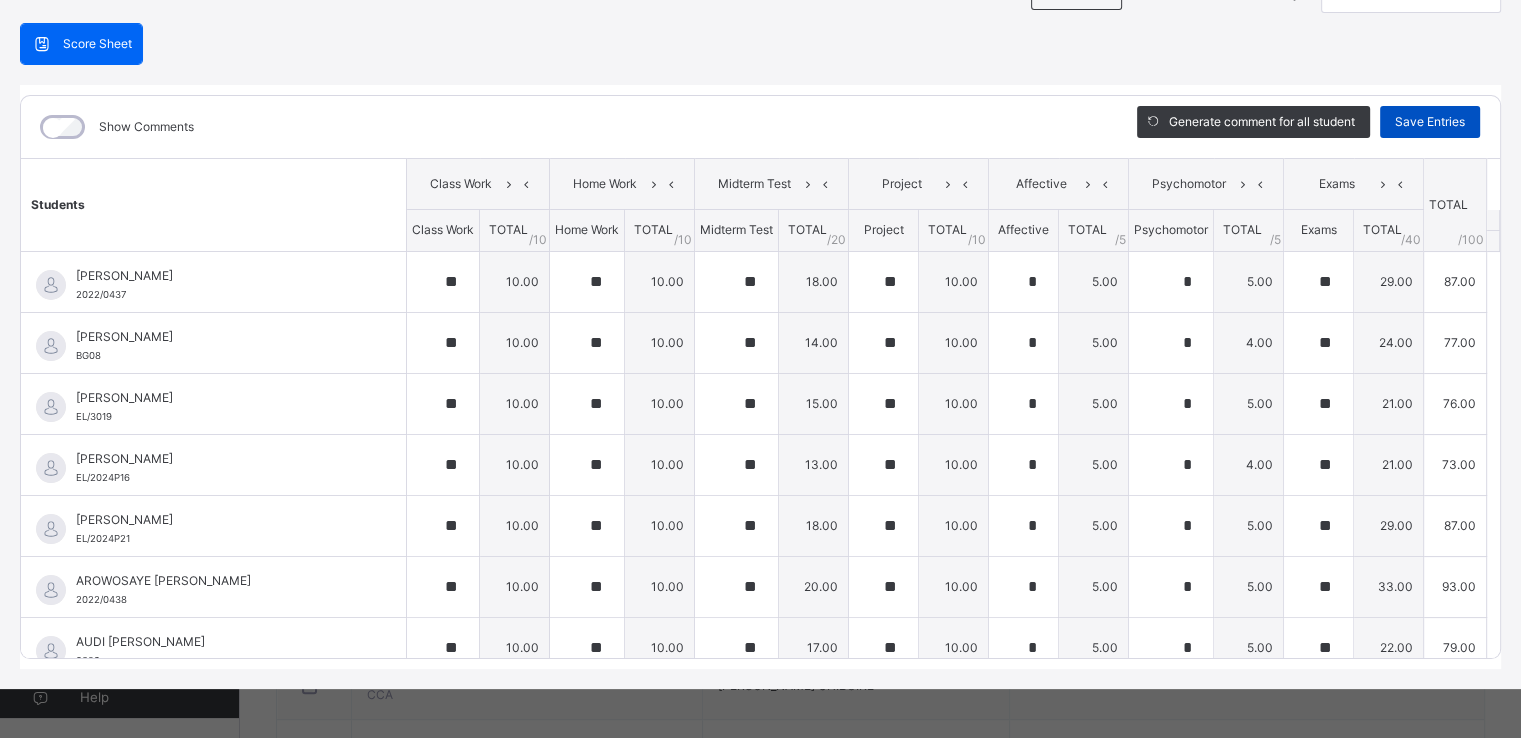 type on "**" 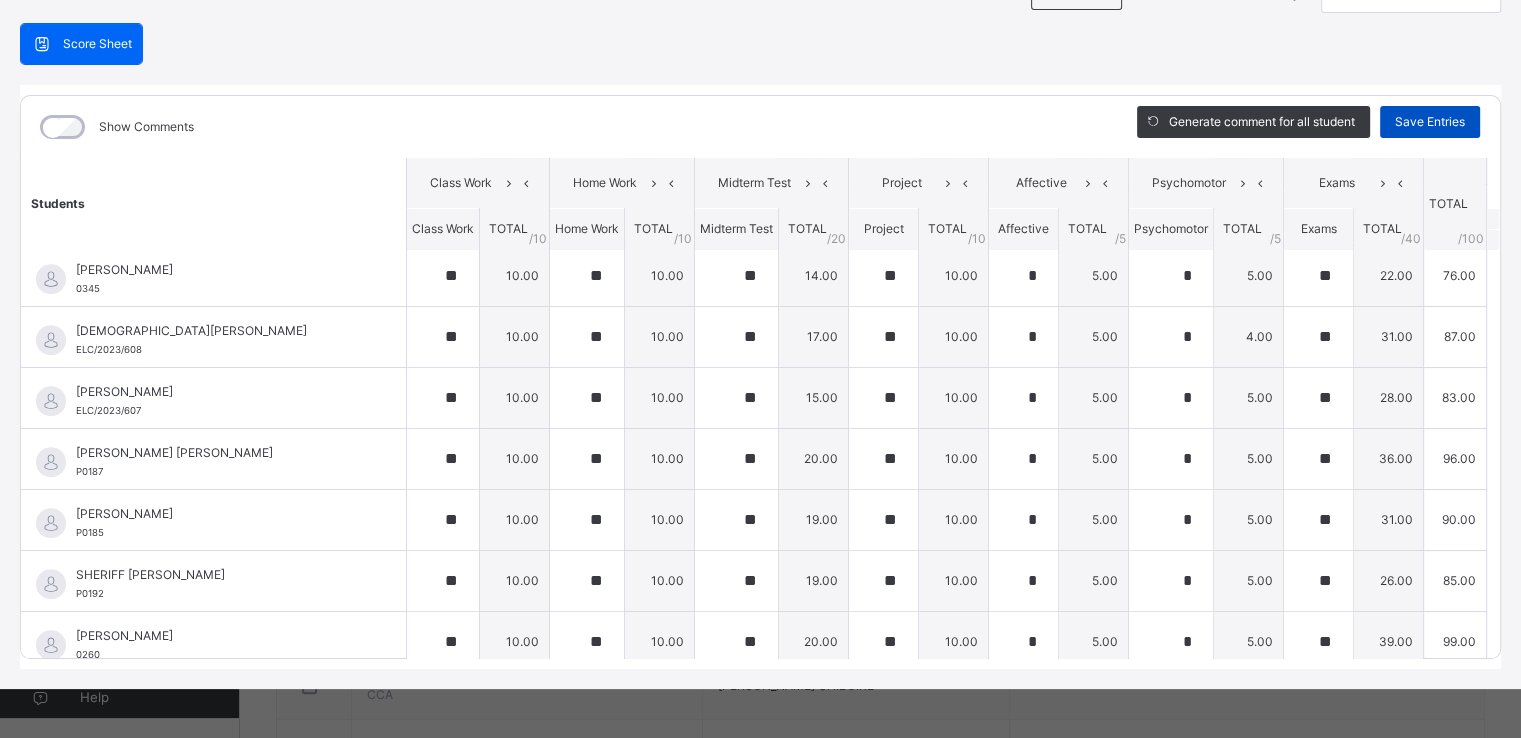 scroll, scrollTop: 1052, scrollLeft: 0, axis: vertical 